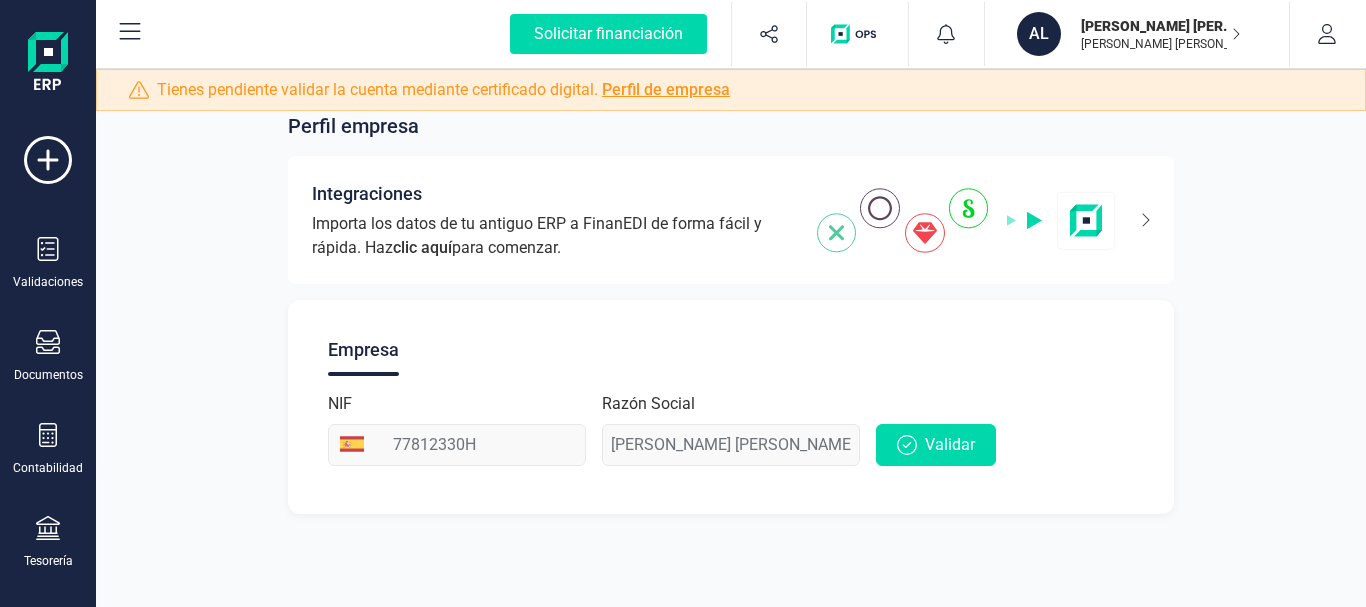 scroll, scrollTop: 0, scrollLeft: 0, axis: both 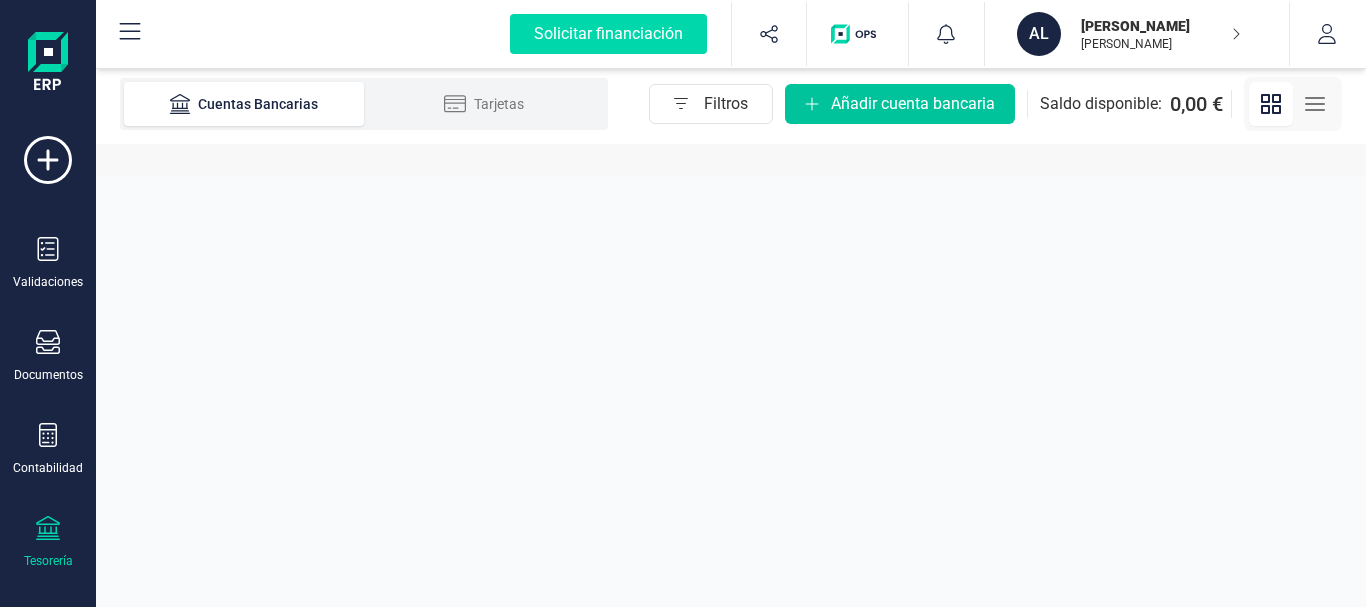 click on "Añadir cuenta bancaria" at bounding box center (900, 104) 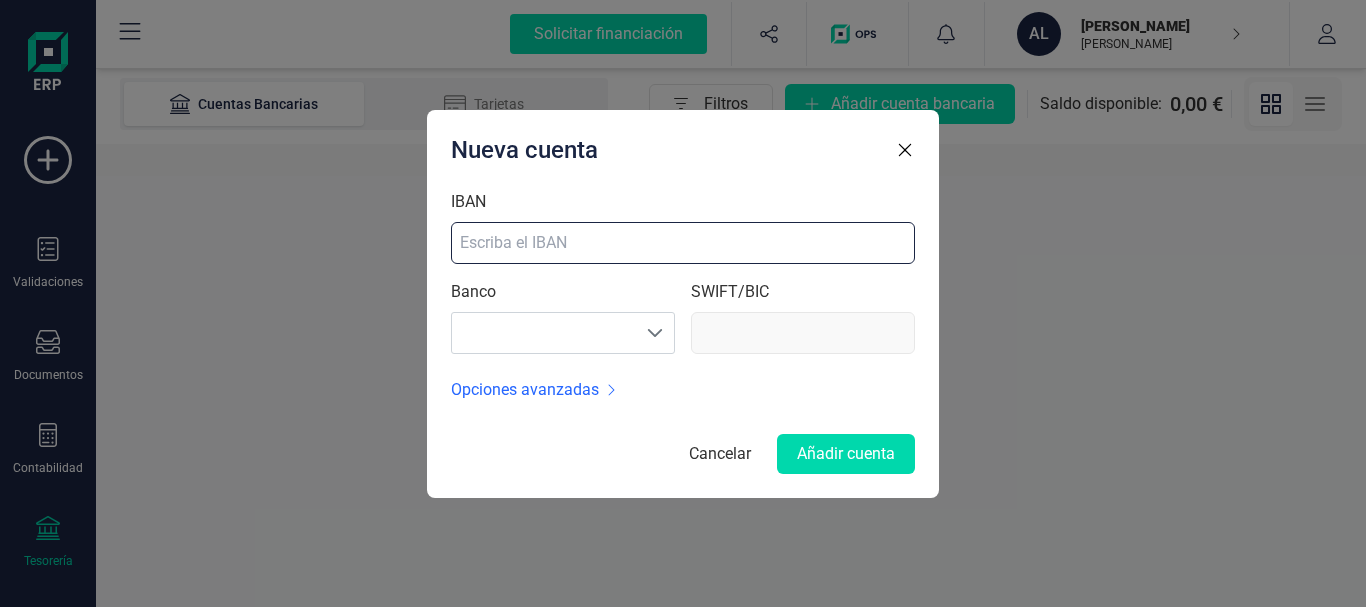 click on "IBAN" at bounding box center (683, 243) 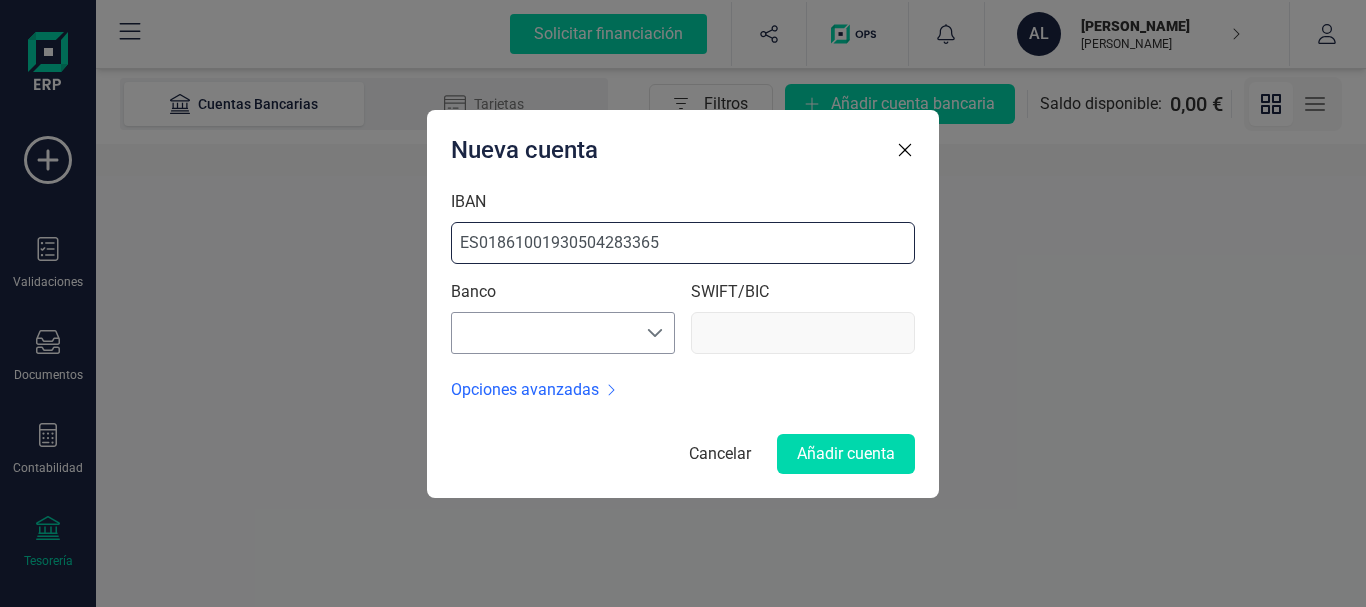 type on "ES01861001930504283365" 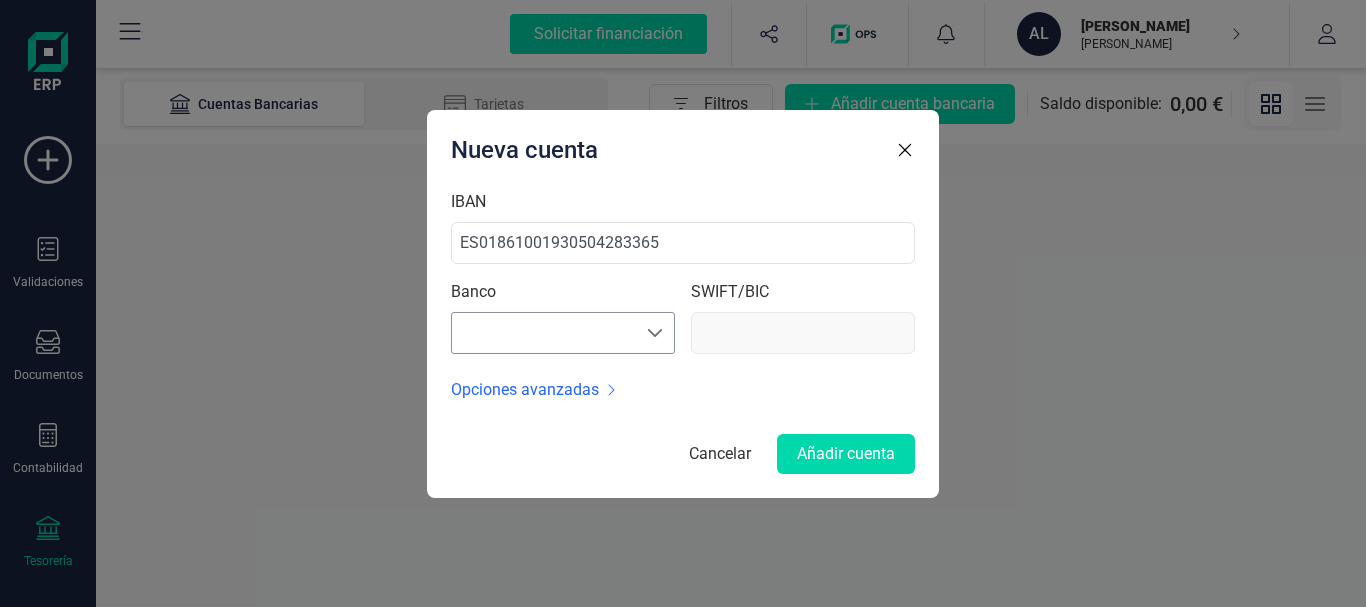 click on "empty" at bounding box center (563, 333) 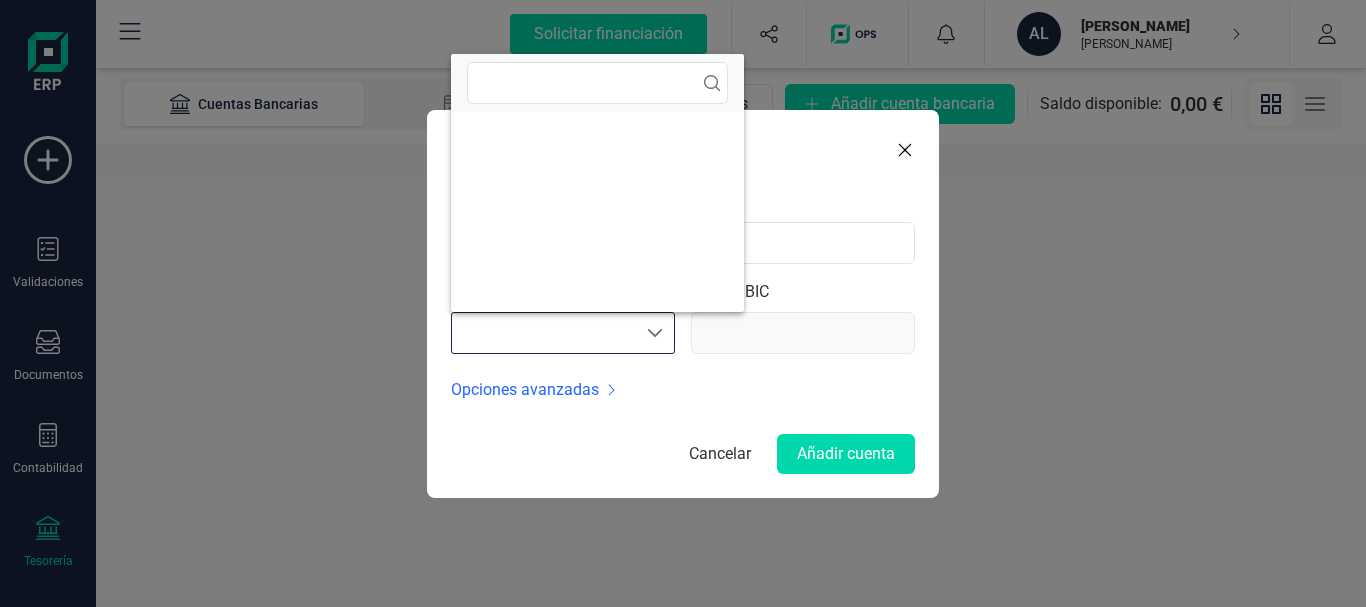 scroll, scrollTop: 12, scrollLeft: 88, axis: both 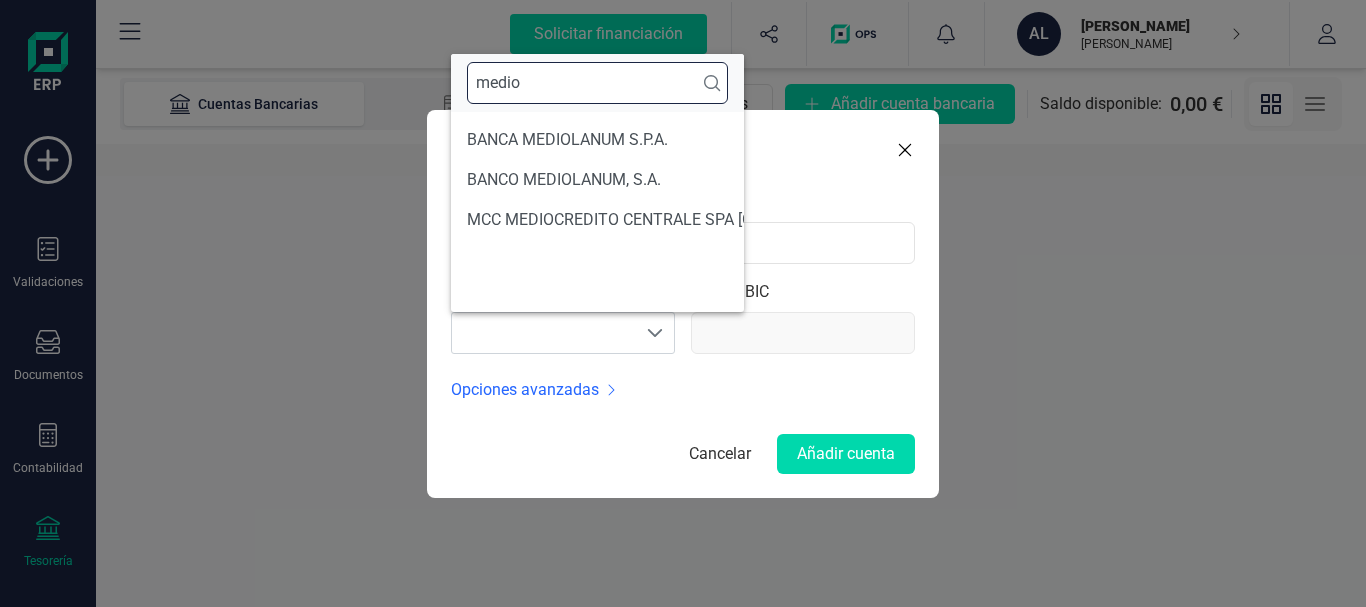 type on "medio" 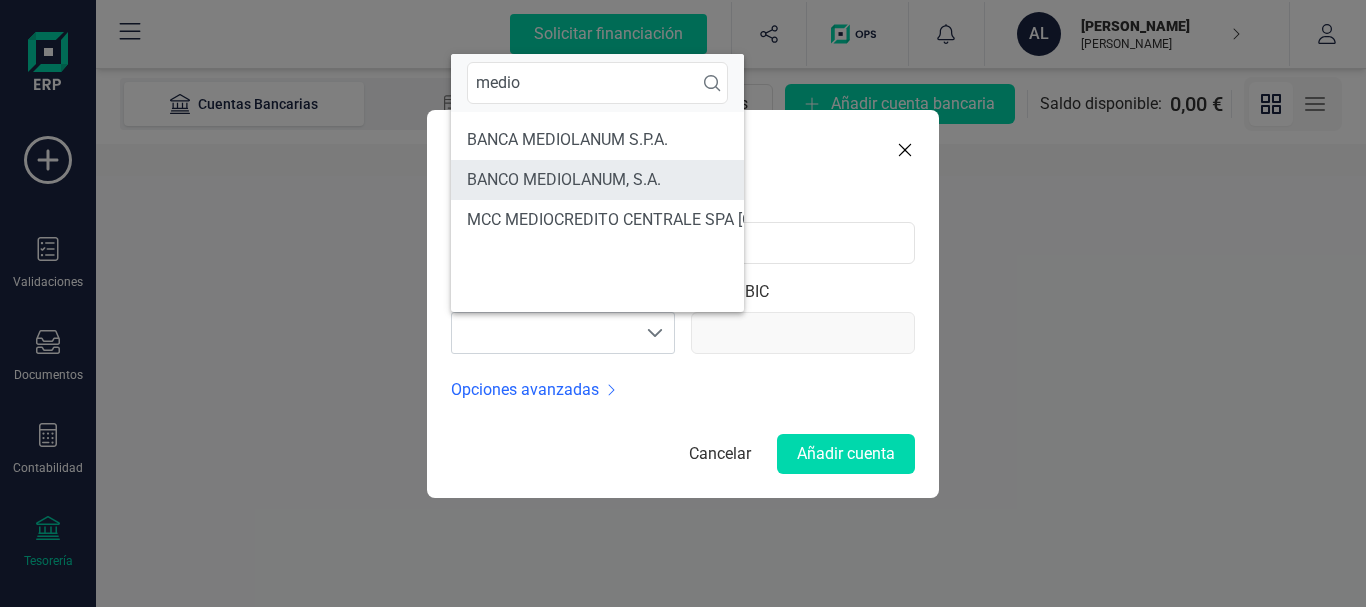 click on "BANCO MEDIOLANUM, S.A." at bounding box center [678, 180] 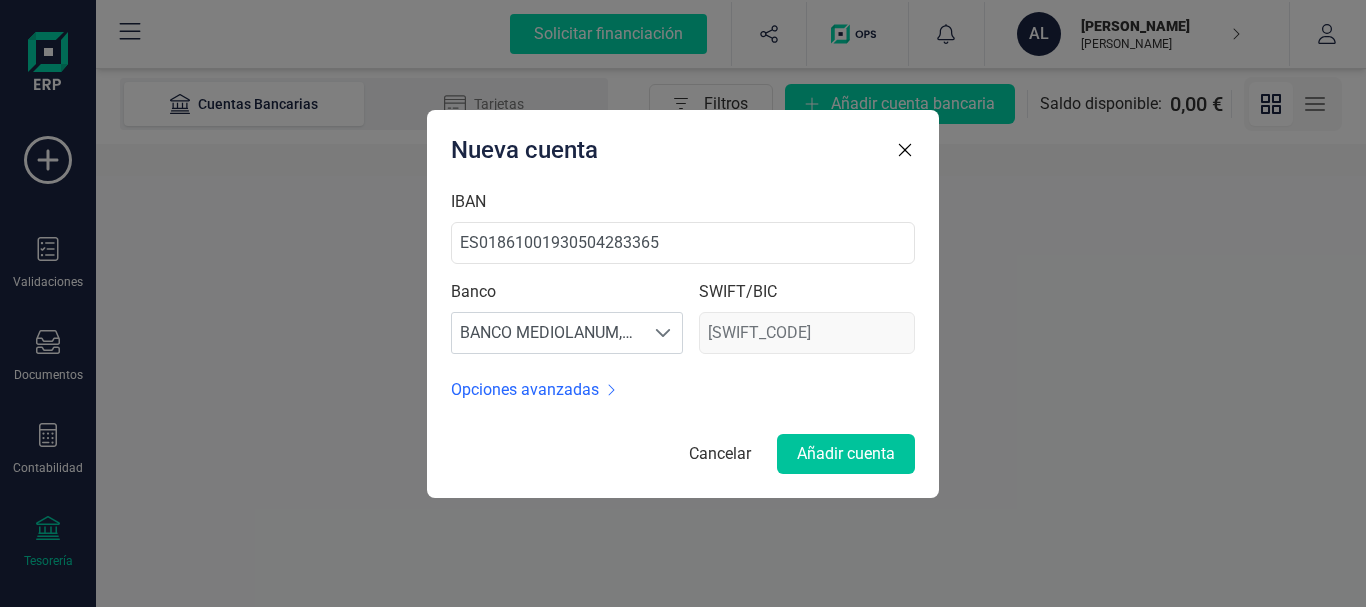 click on "Añadir cuenta" at bounding box center (846, 454) 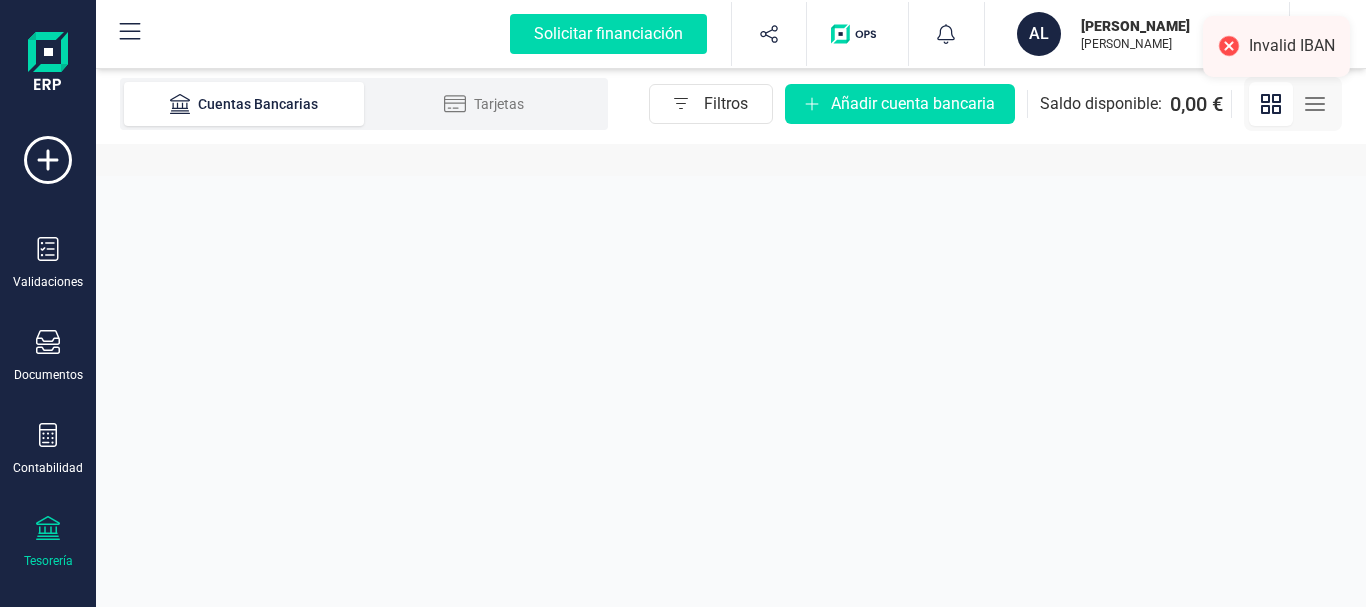 click on "Invalid IBAN" at bounding box center [1276, 46] 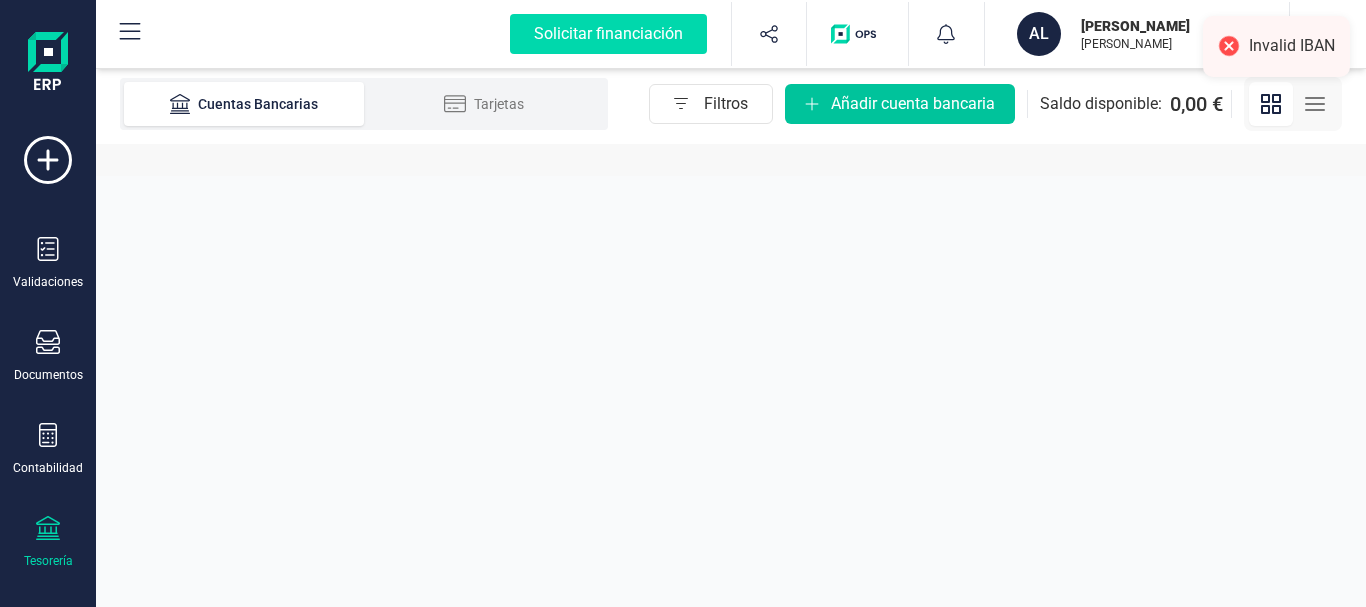 click on "Añadir cuenta bancaria" at bounding box center [900, 104] 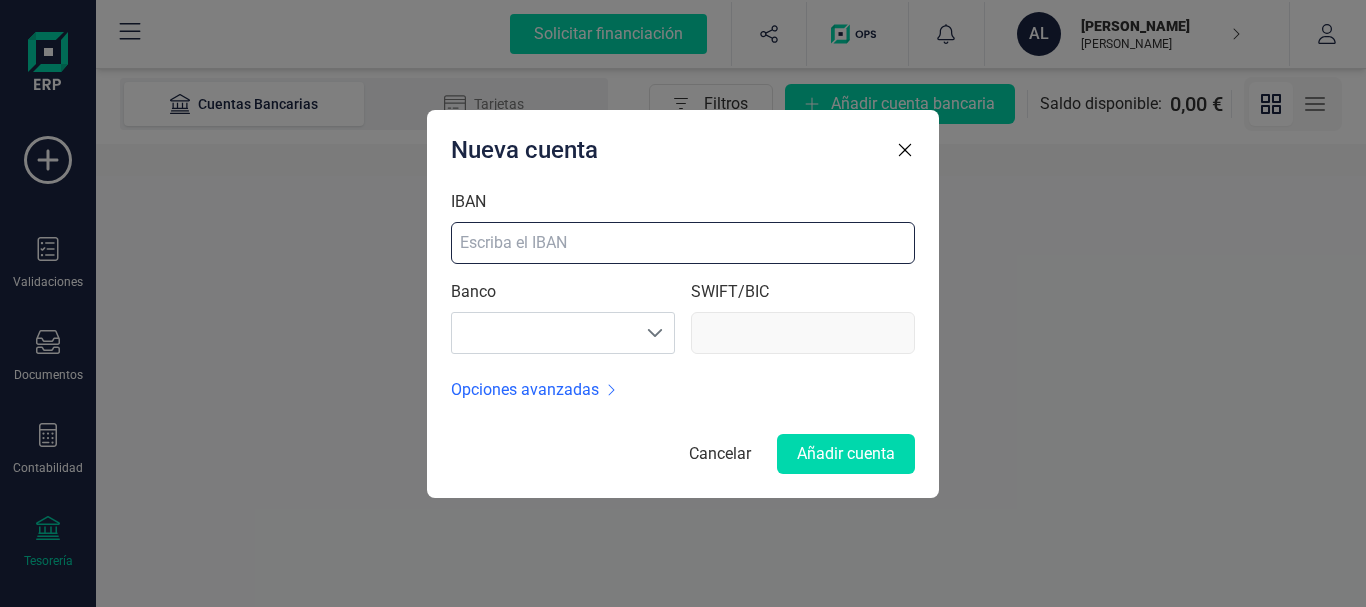 click on "IBAN" at bounding box center (683, 243) 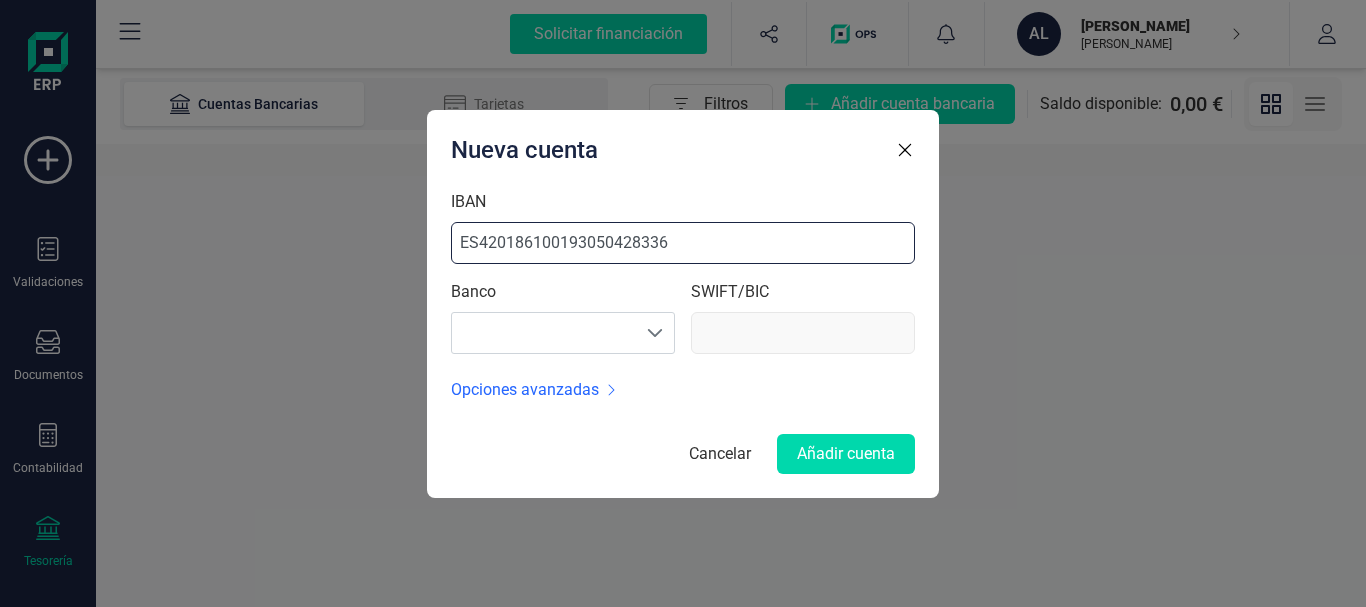type on "ES4201861001930504283365" 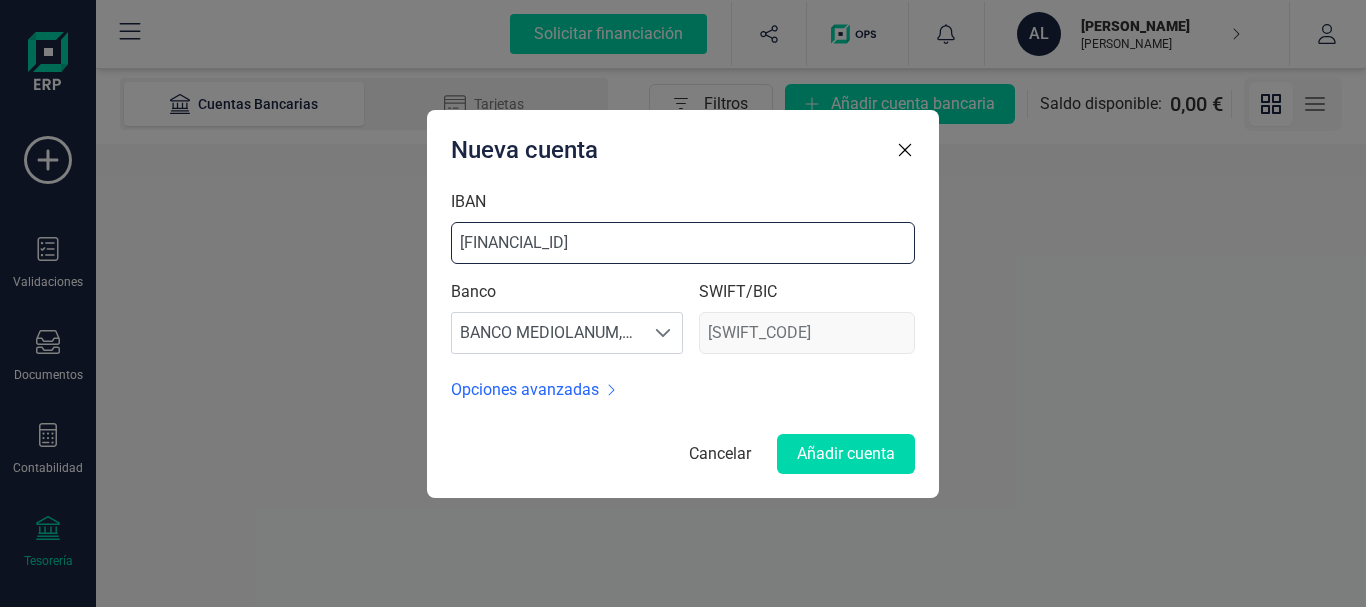 type on "BFIVESBB" 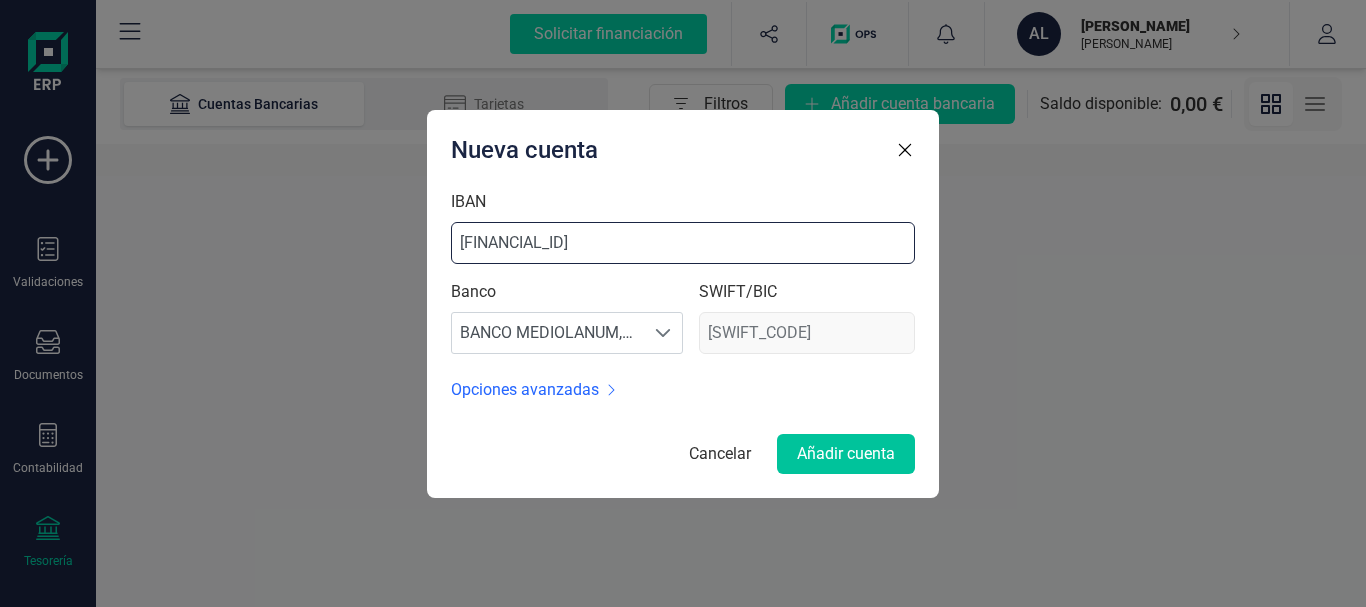 type on "ES4201861001930504283365" 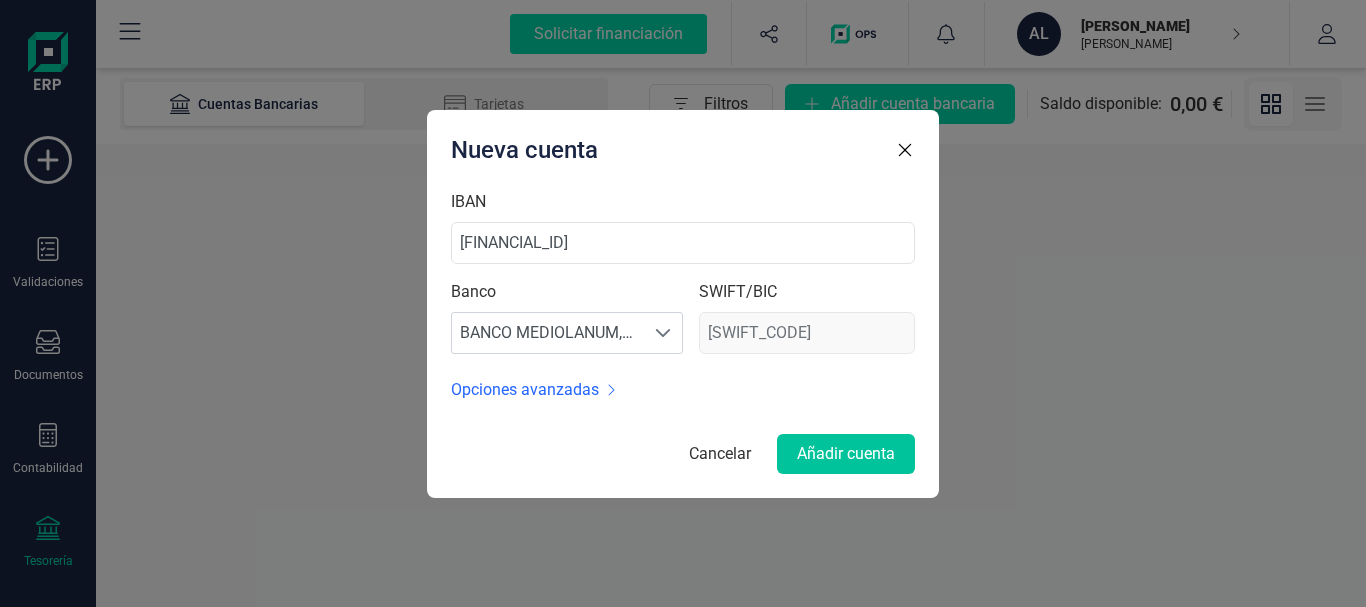 click on "Añadir cuenta" at bounding box center (846, 454) 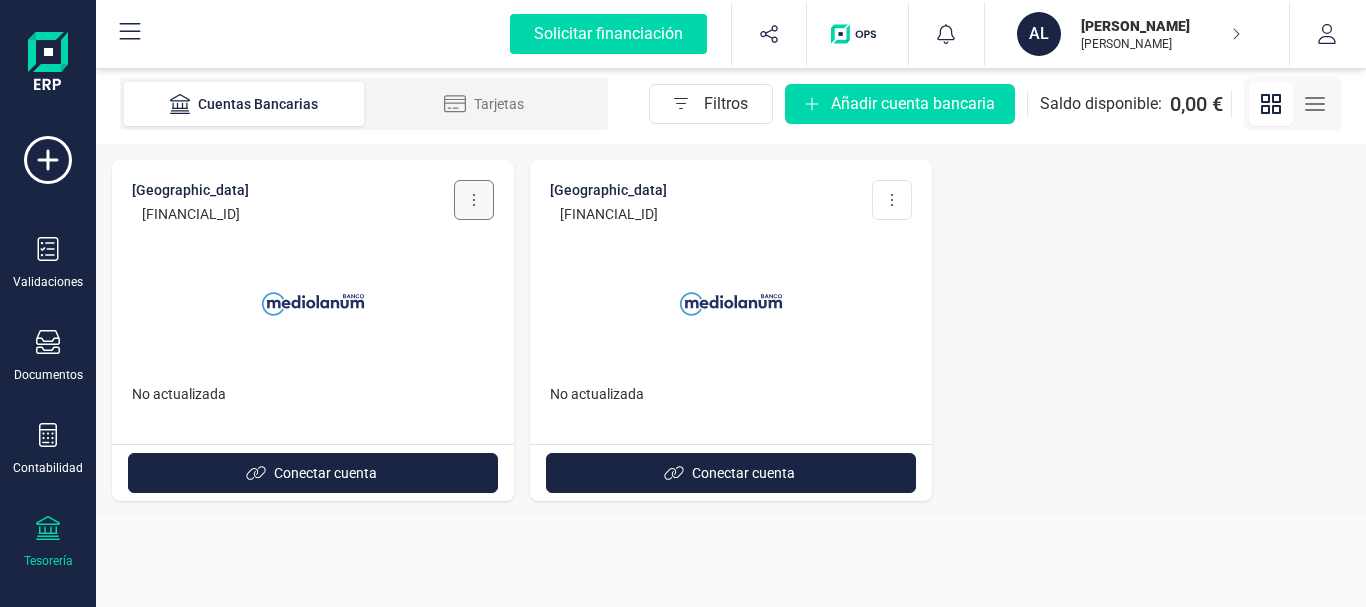 click at bounding box center (474, 200) 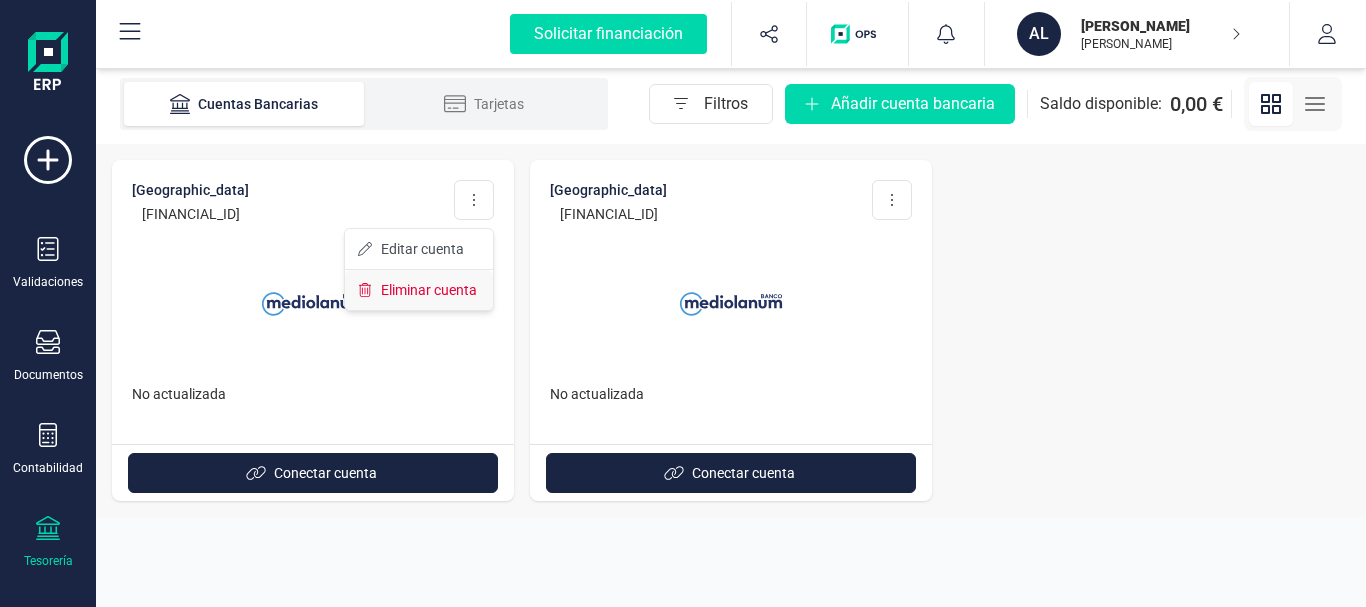 click on "Eliminar cuenta" at bounding box center (429, 290) 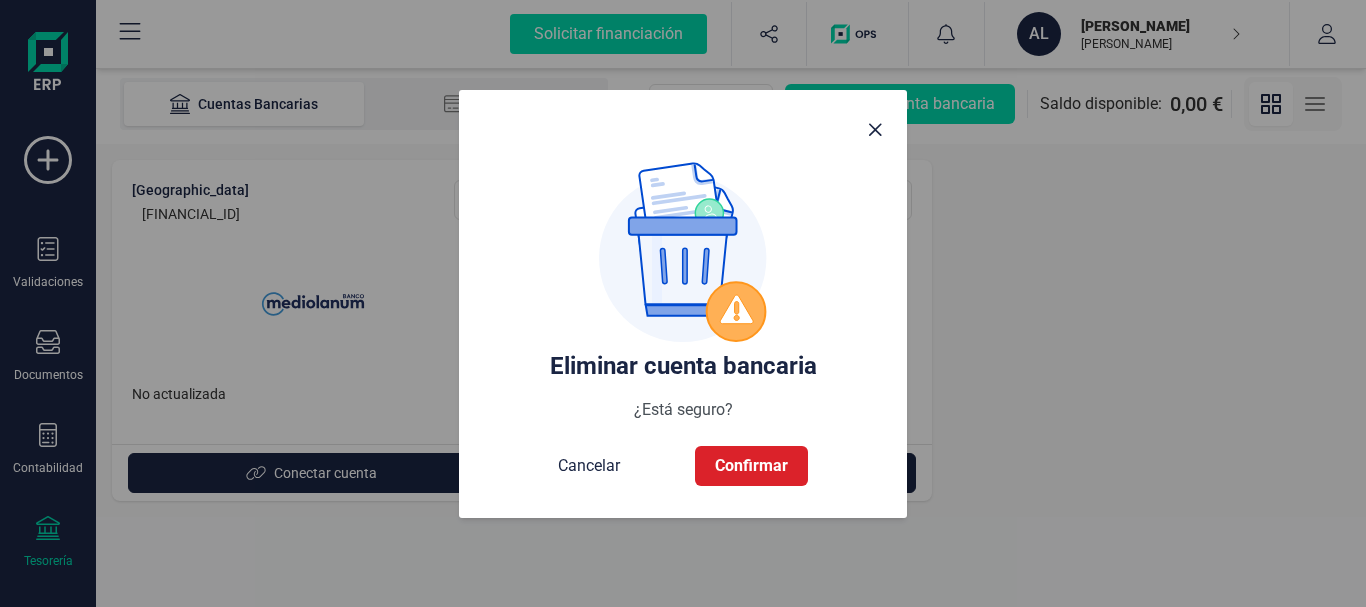 click on "Confirmar" at bounding box center [751, 466] 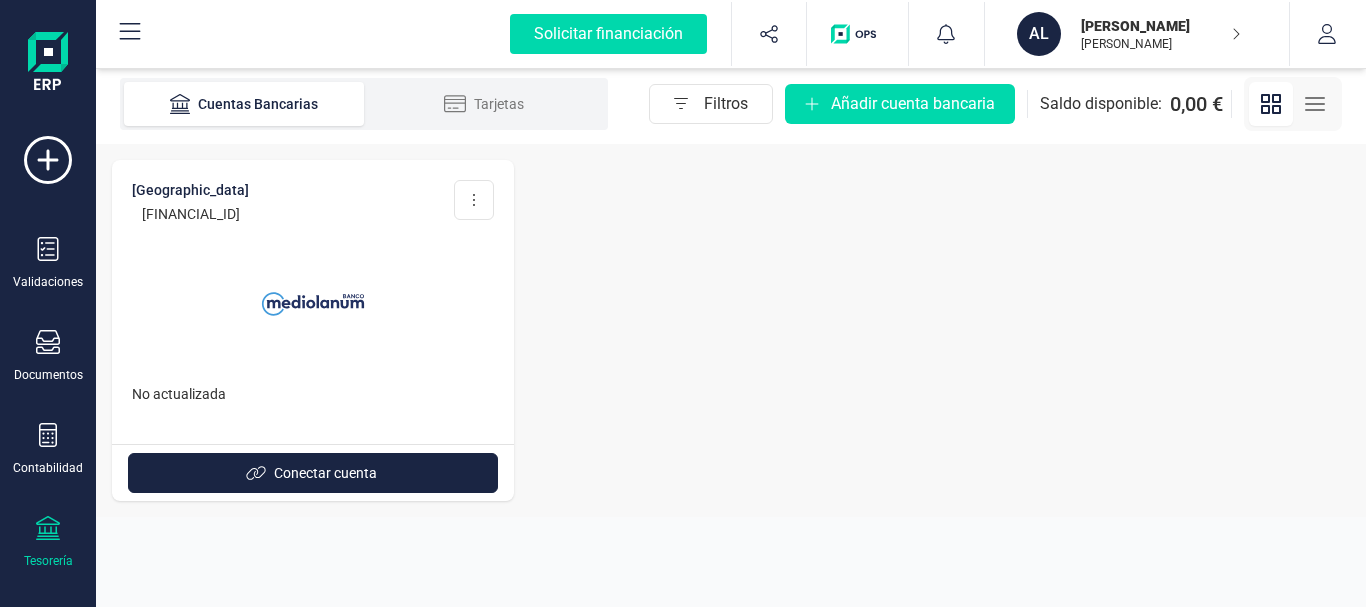 click 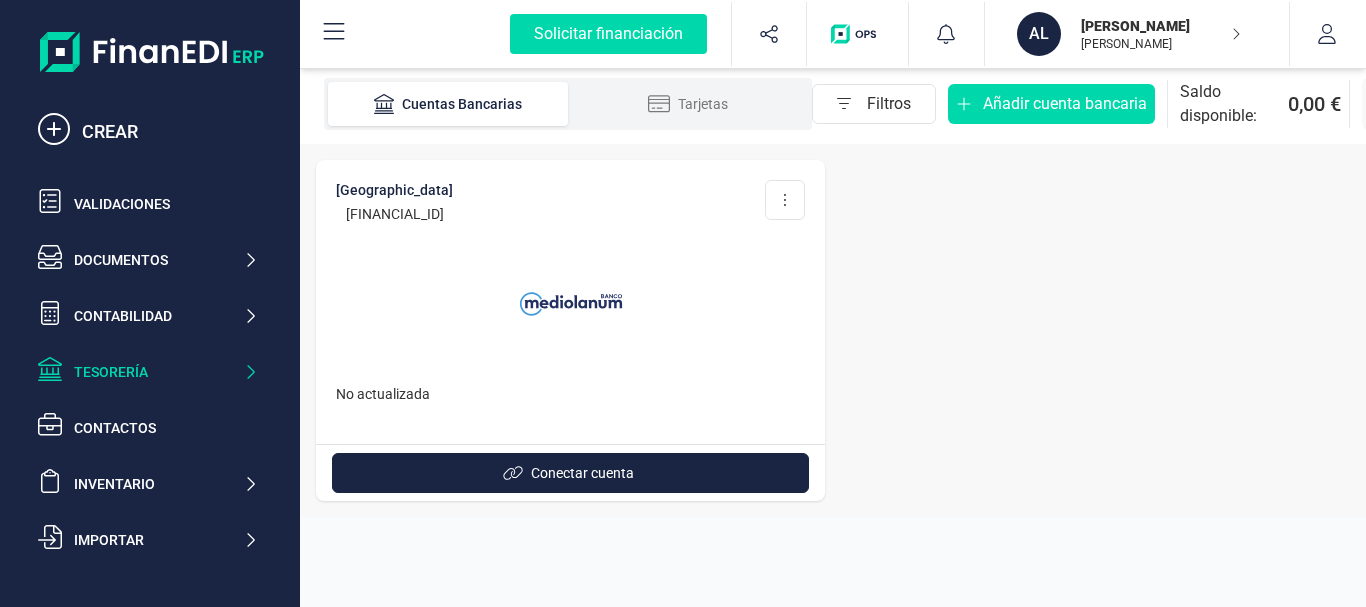 click 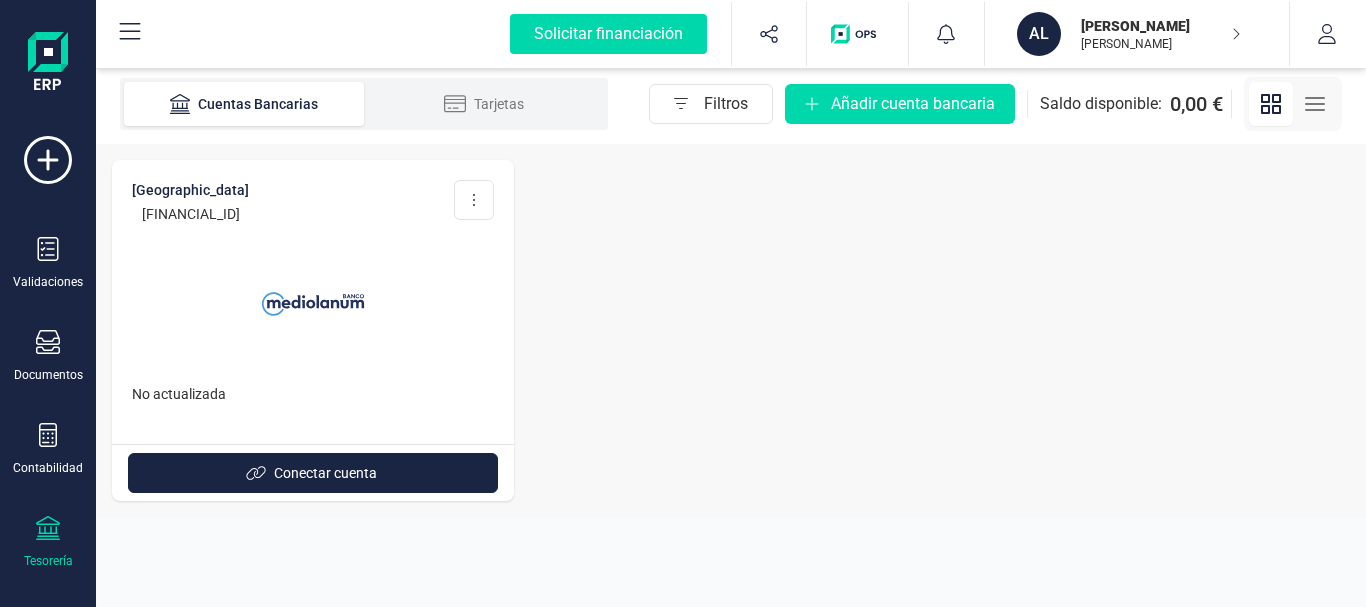 click 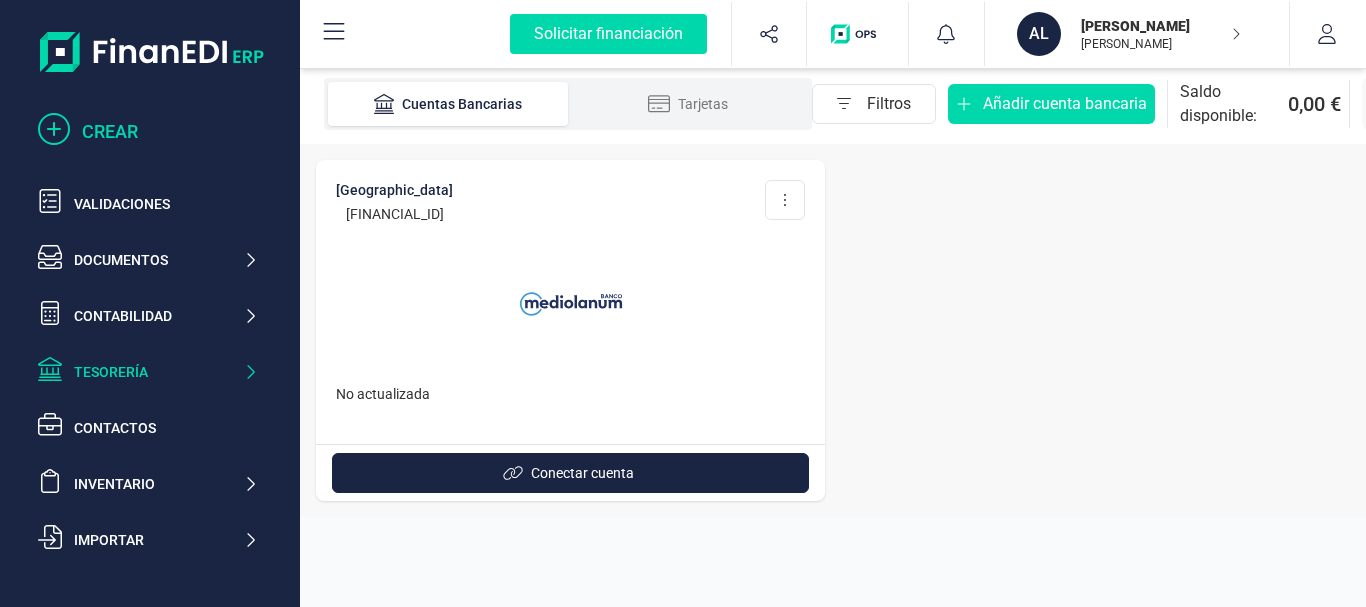 click on "CREAR" at bounding box center (170, 132) 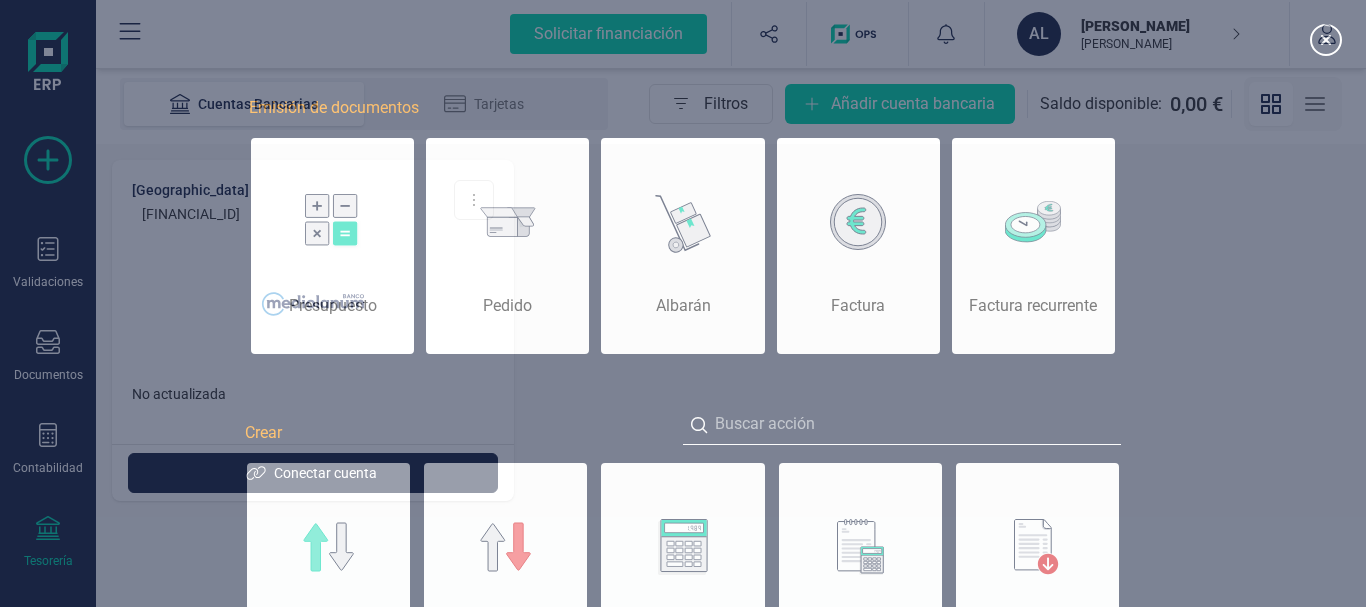 scroll, scrollTop: 0, scrollLeft: 100, axis: horizontal 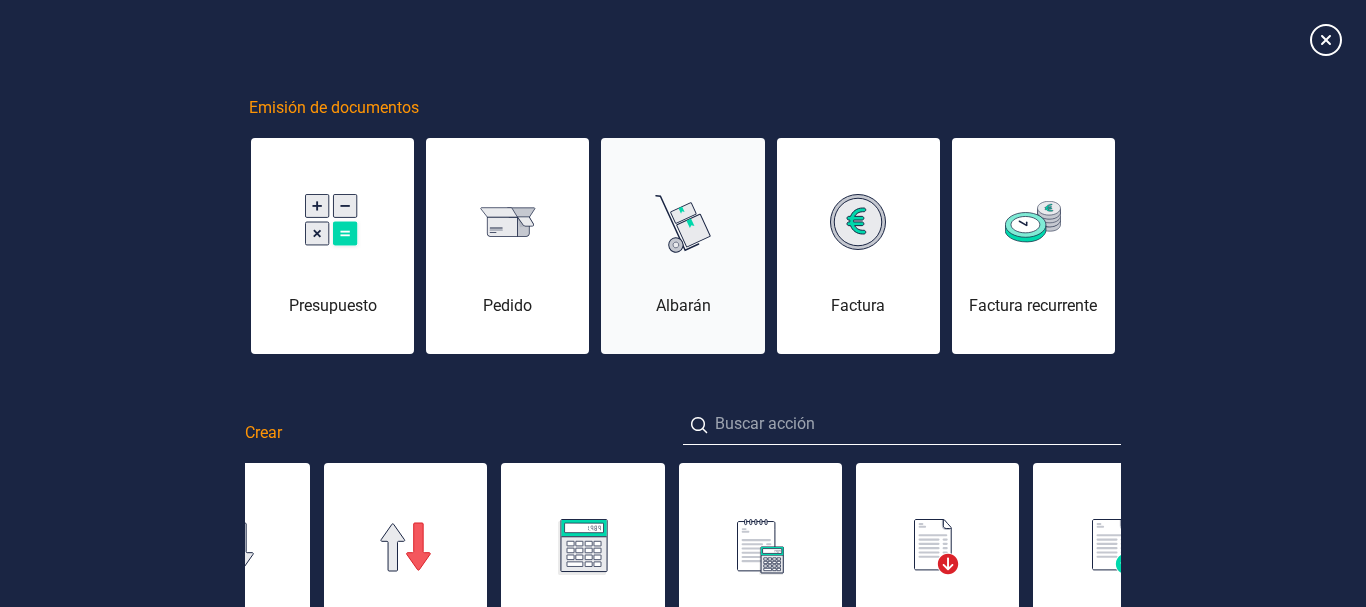 click at bounding box center [683, 222] 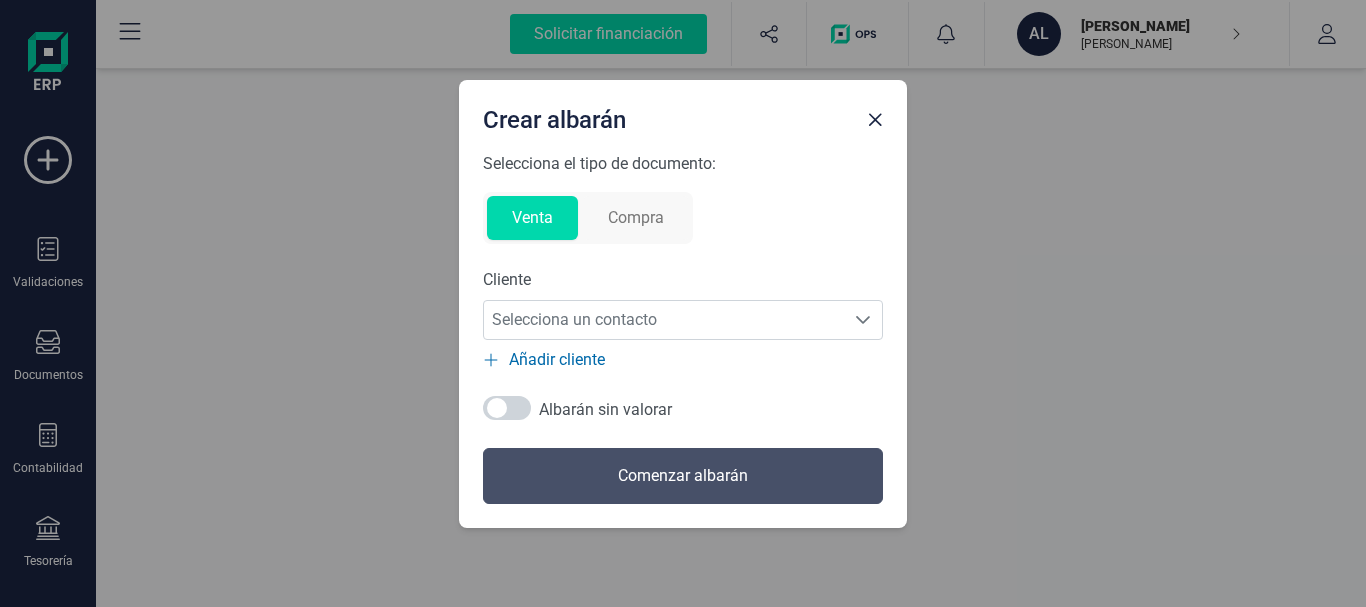 click on "Añadir    cliente" at bounding box center (557, 360) 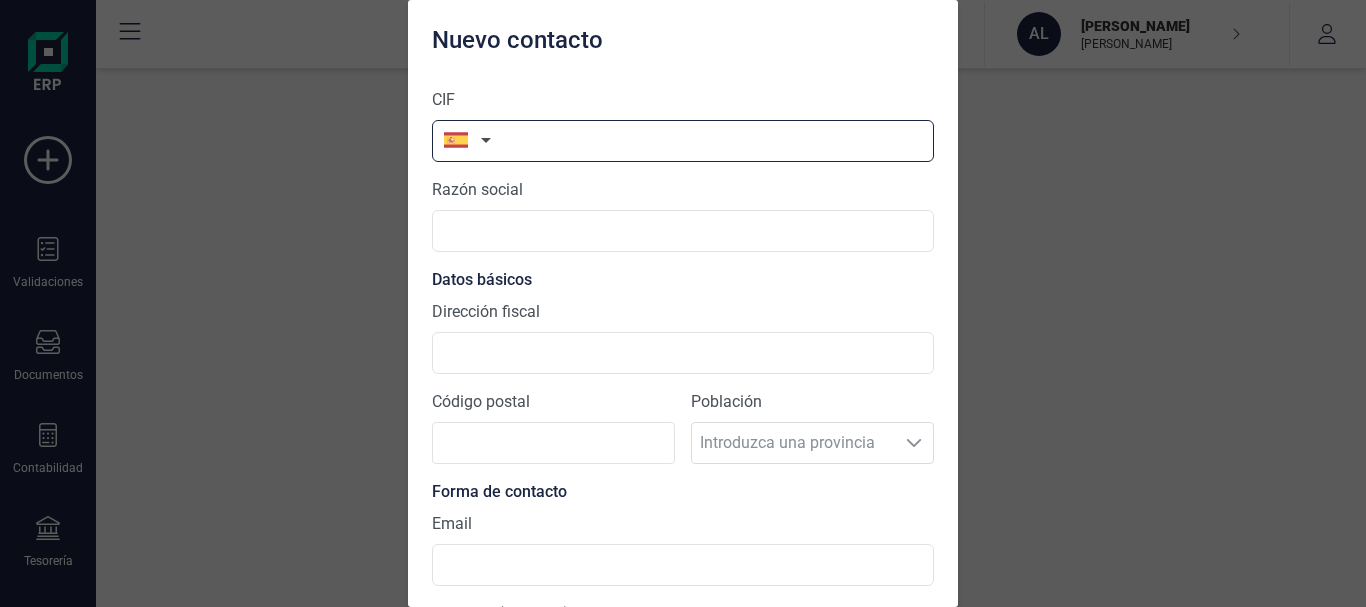click at bounding box center [683, 141] 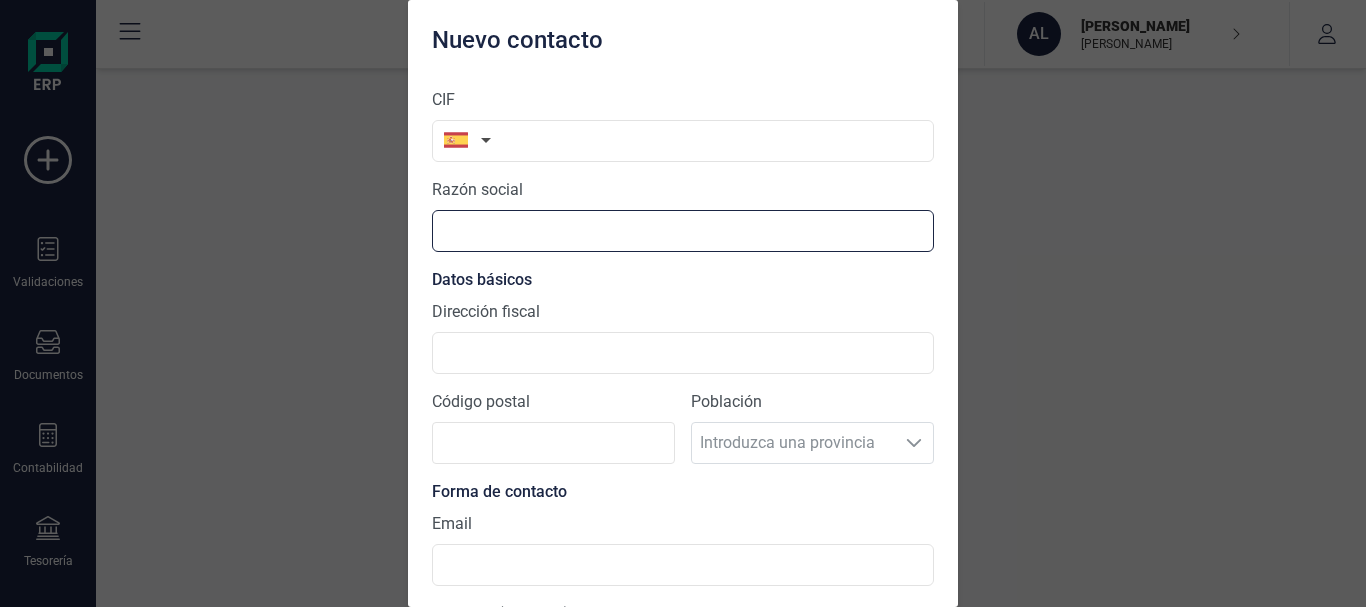 click at bounding box center (683, 231) 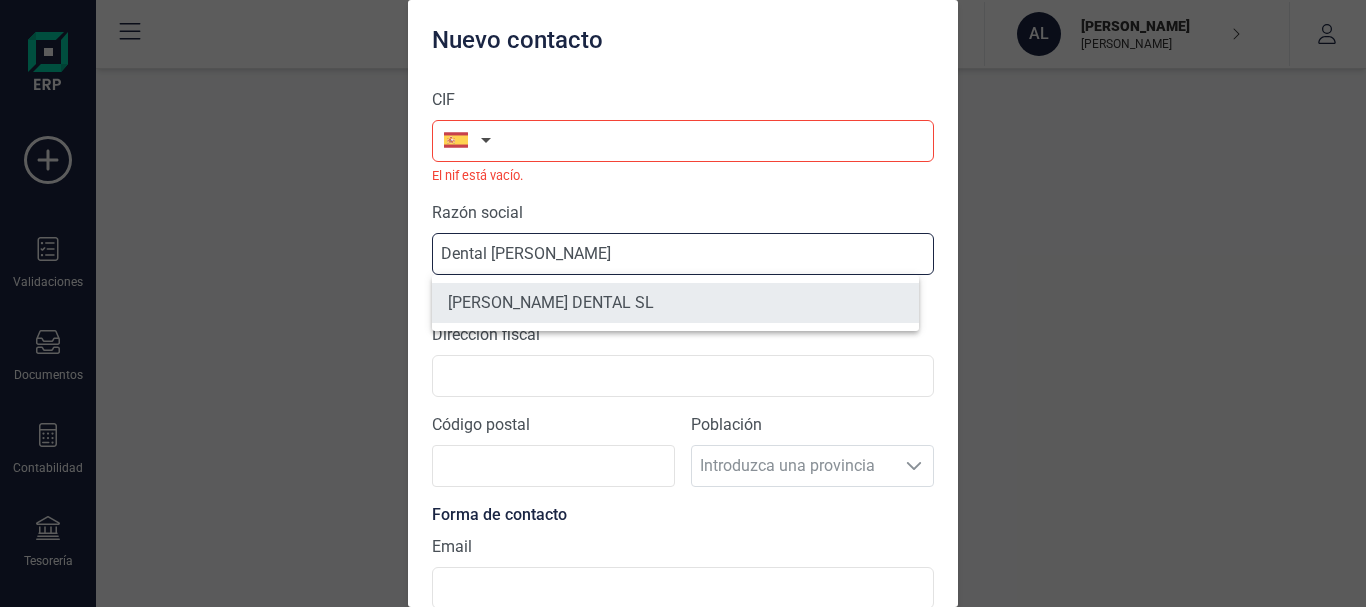 type on "Dental bautista" 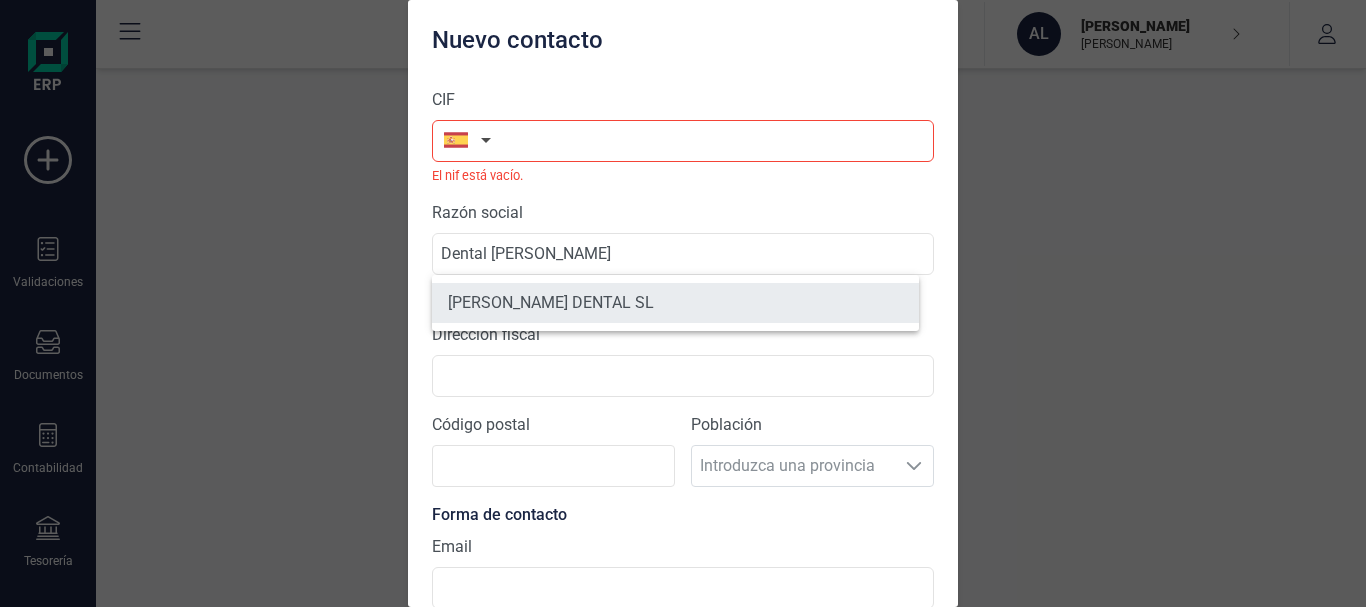 click on "BAUTISTA DENTAL SL" at bounding box center [675, 303] 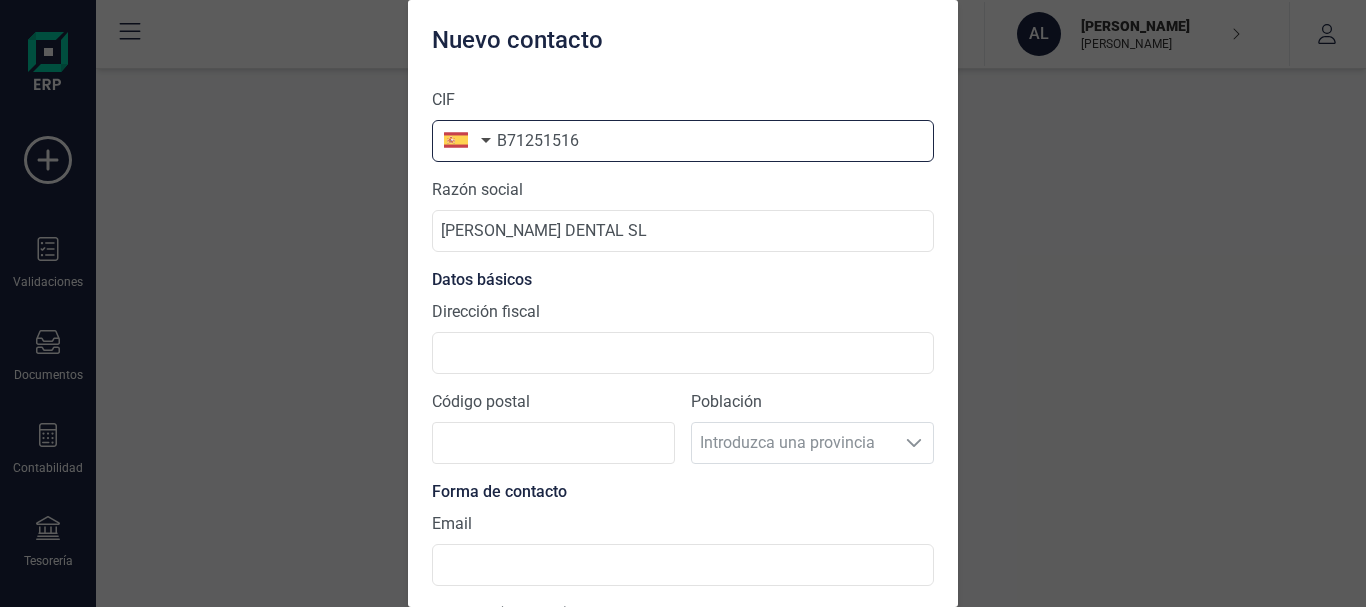 click on "B71251516" at bounding box center (683, 141) 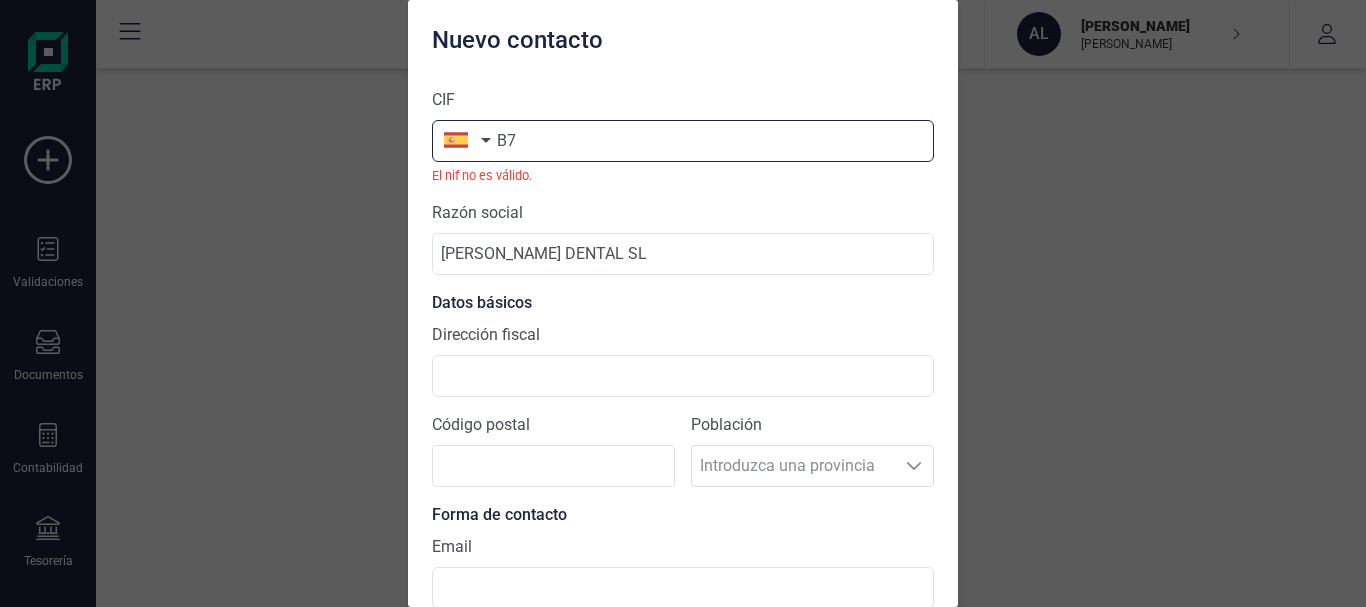 type on "B" 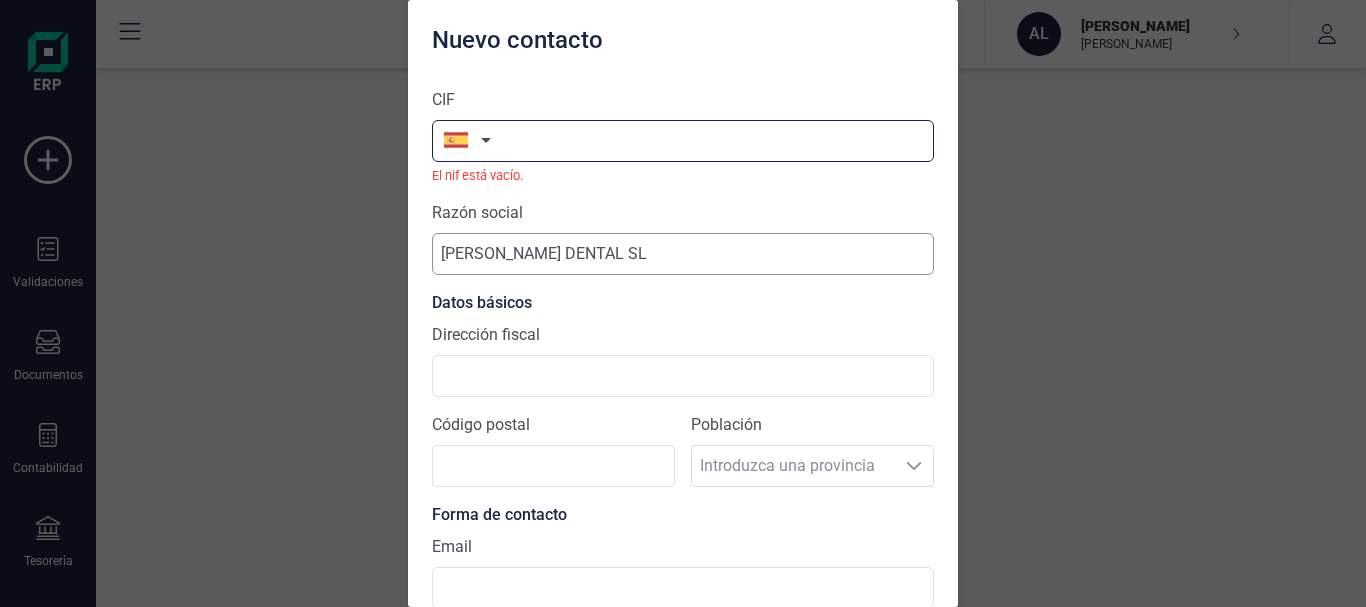 type 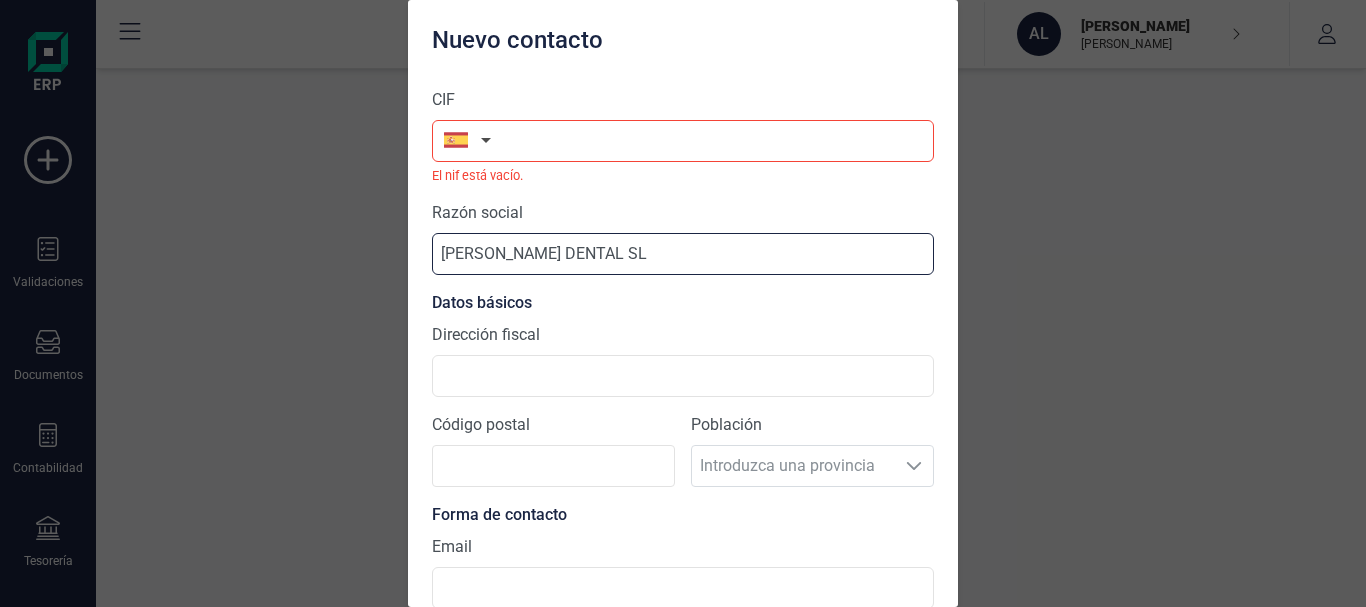 click on "BAUTISTA DENTAL SL" at bounding box center (683, 254) 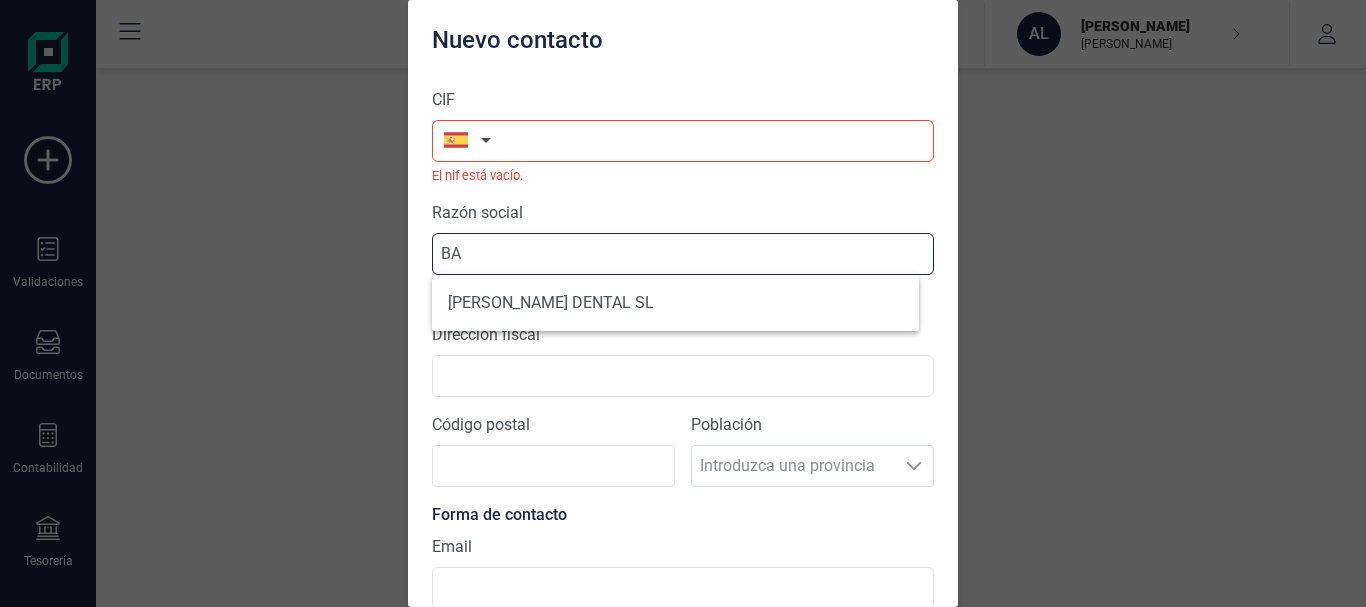 type on "B" 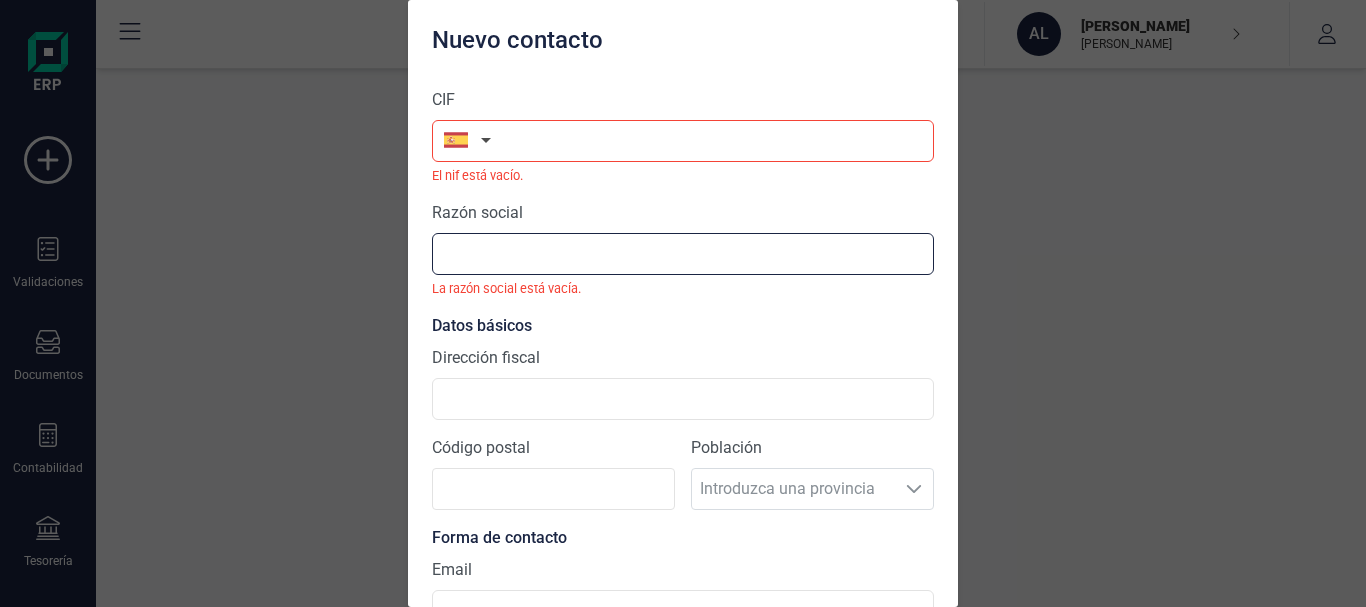 type 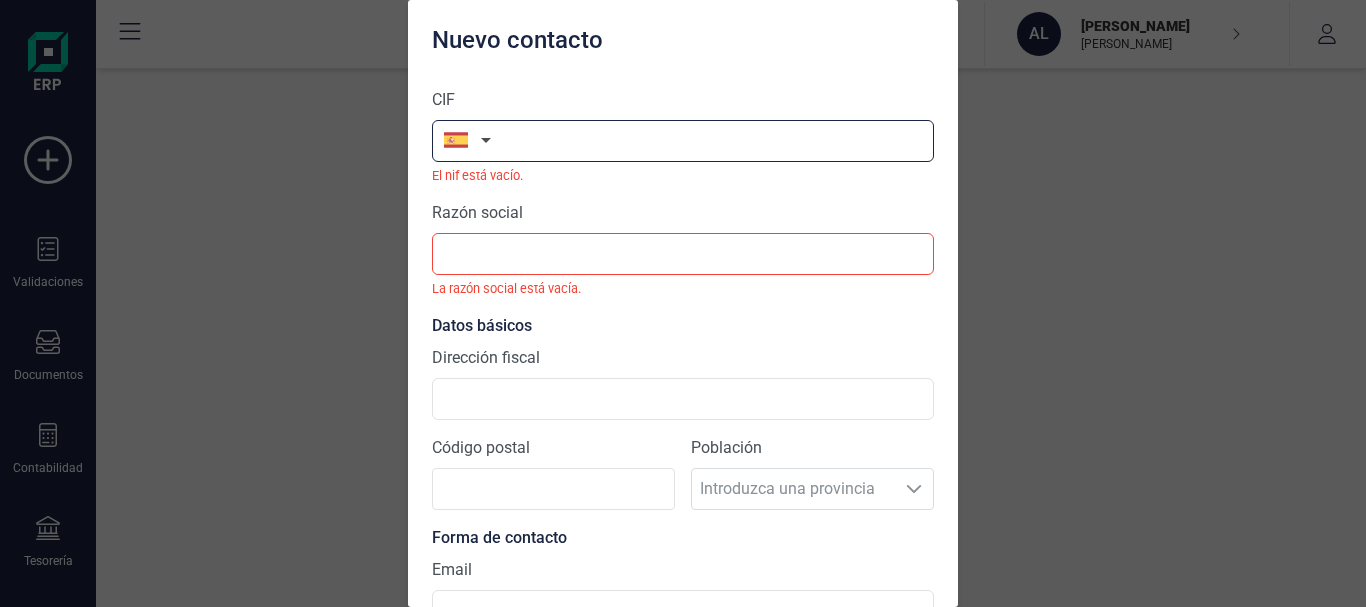 click at bounding box center (683, 141) 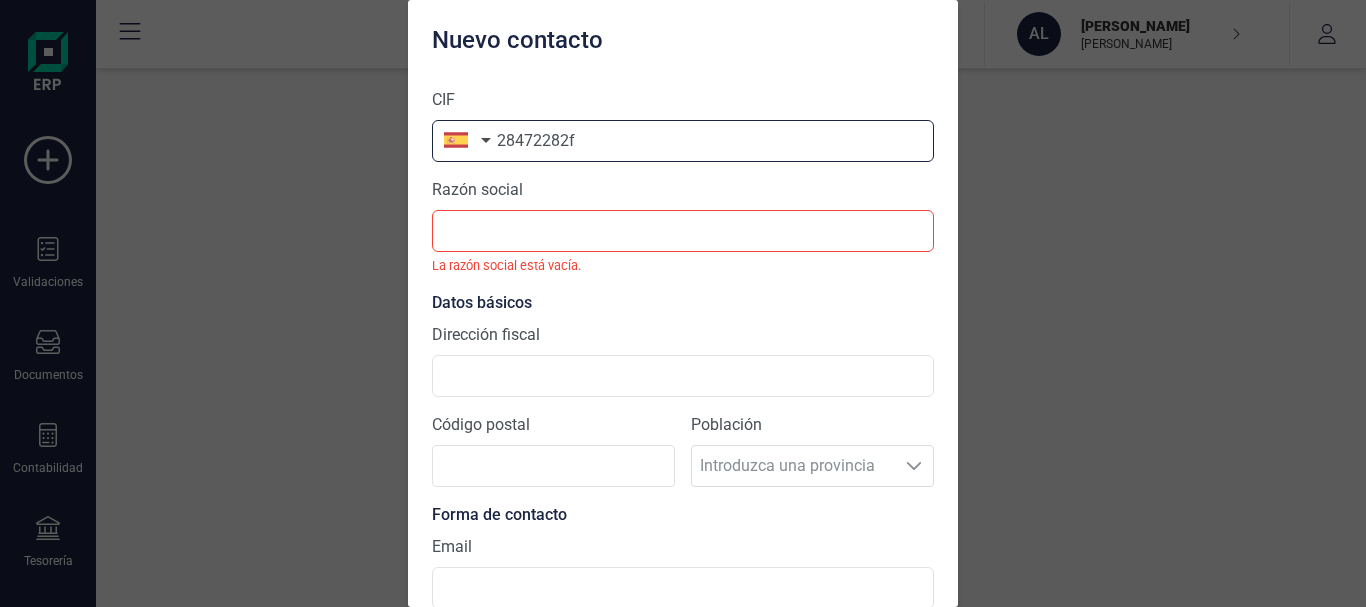 type on "28472282f" 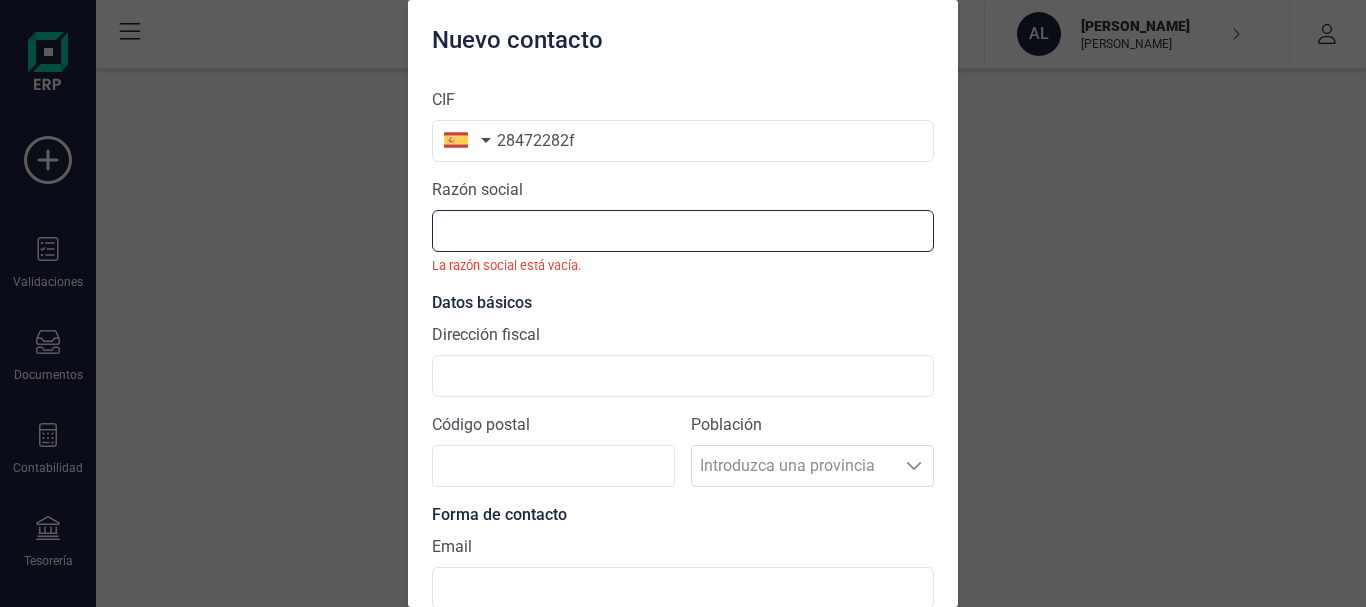 click at bounding box center (683, 231) 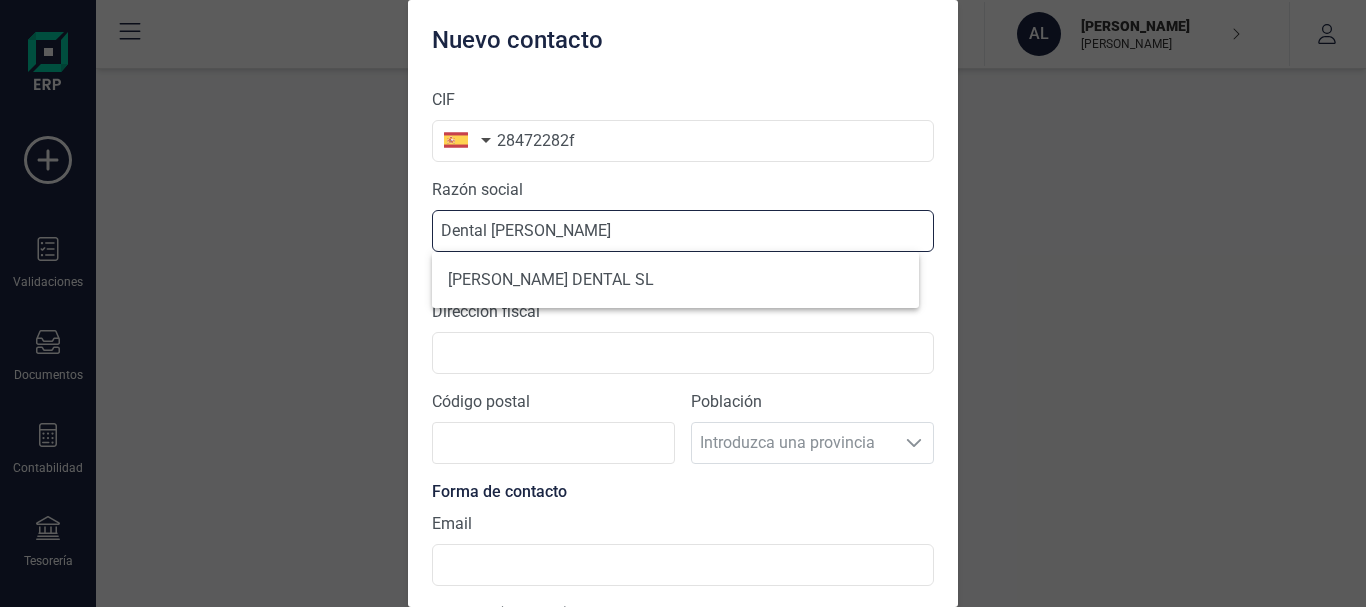 type on "Dental Bautista" 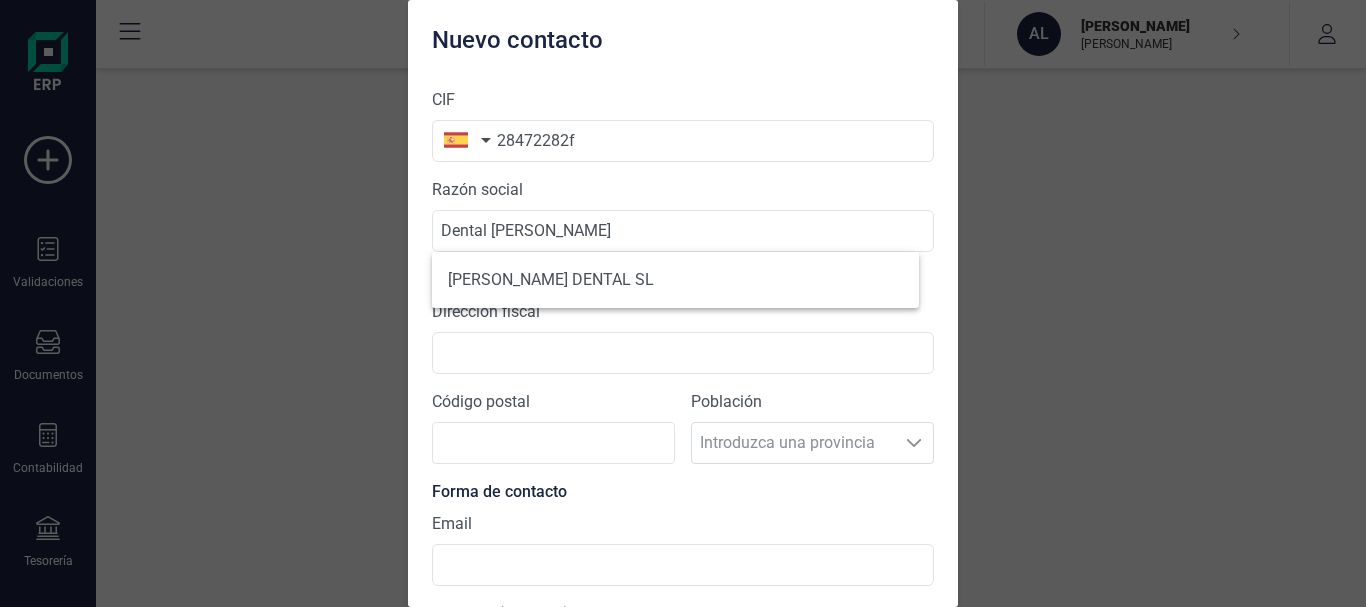 click on "CIF 28472282f Razón social Dental Bautista" at bounding box center (683, 170) 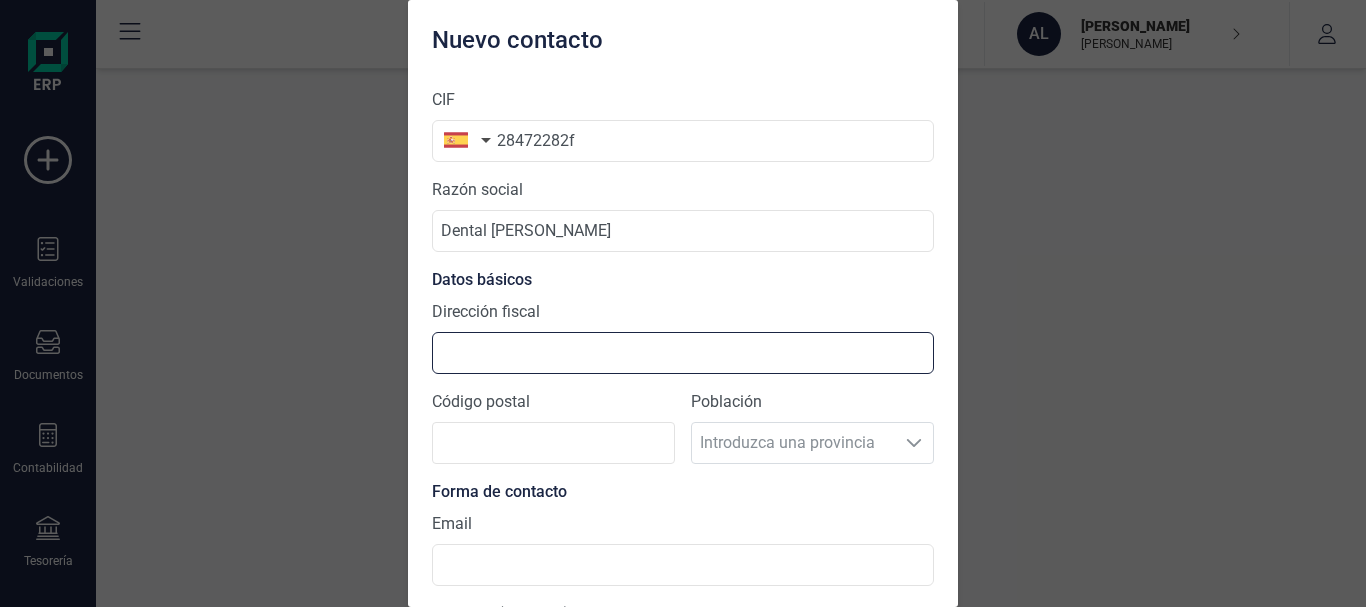 click on "Dirección fiscal" at bounding box center (683, 353) 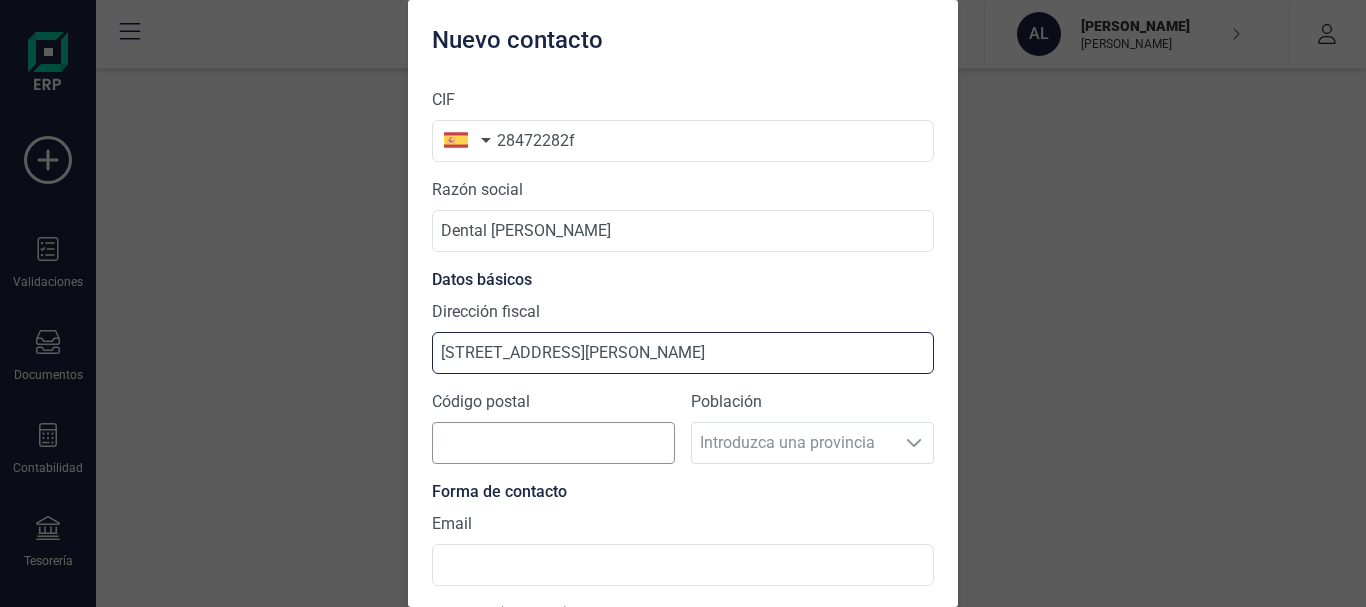 type on "calle camino del maestro vicente, 3, local" 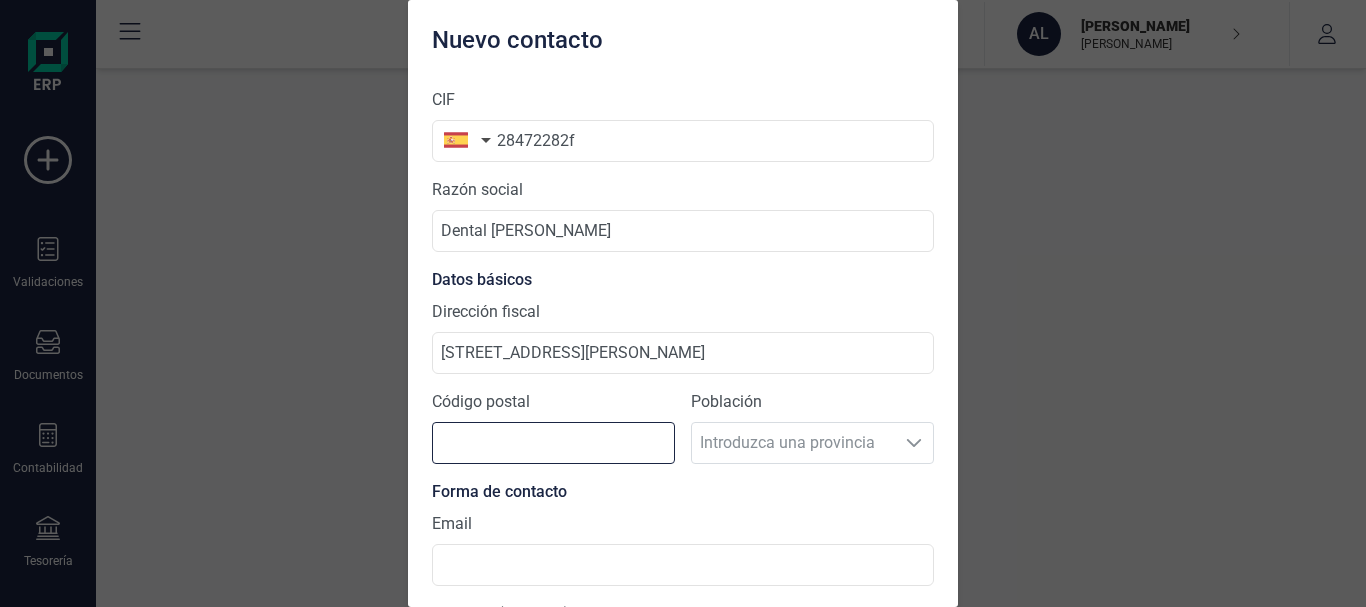 click on "Código postal" at bounding box center [553, 443] 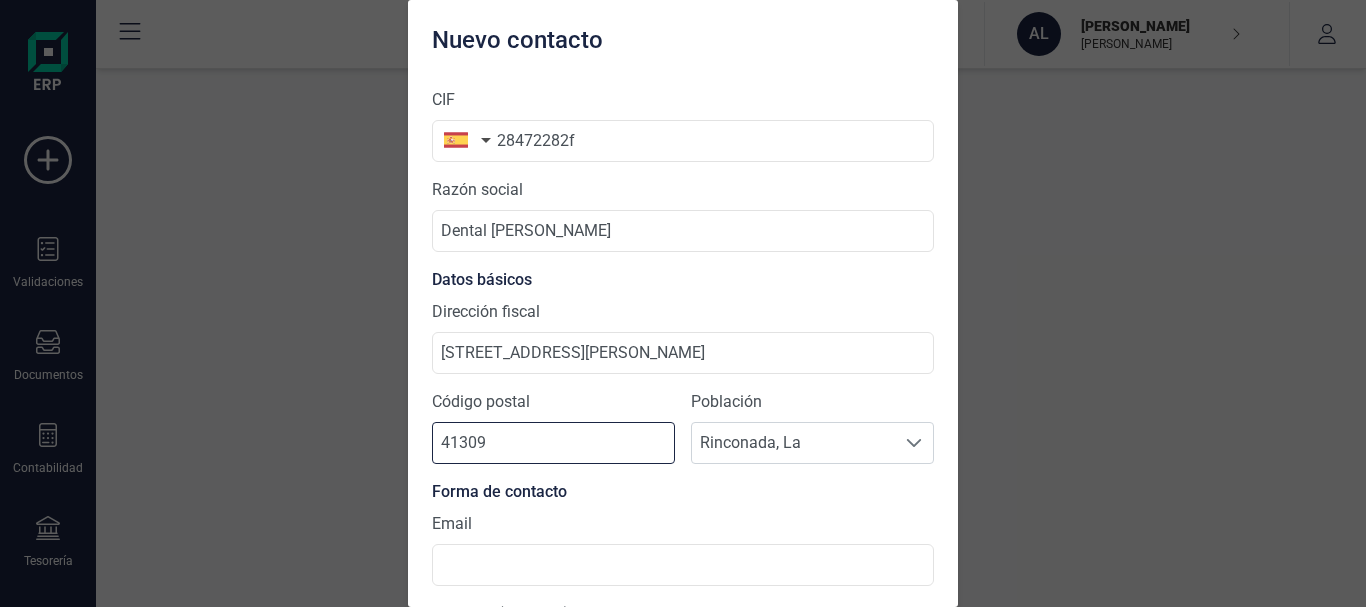 type on "41309" 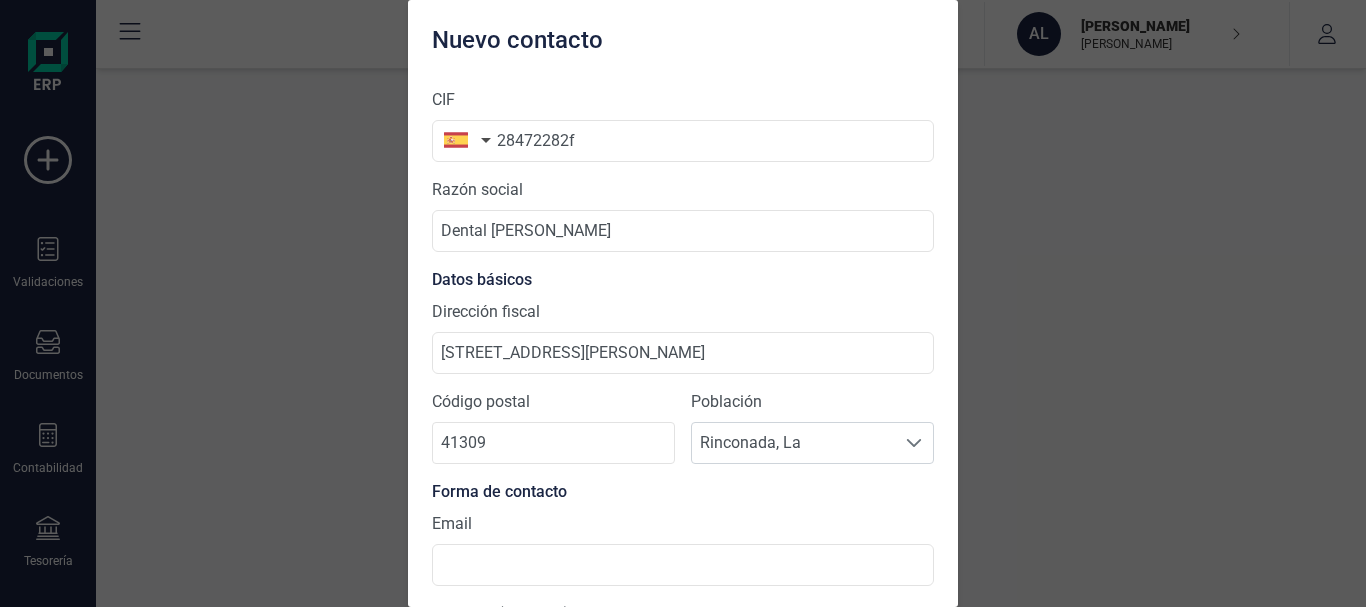click on "Nuevo contacto CIF 28472282f Razón social Dental Bautista Datos básicos Dirección fiscal calle camino del maestro vicente, 3, local Código postal 41309 Población Seleccione una población Rinconada, La Rinconada, La   Forma de contacto   Email   Teléfono (opcional)   Cancelar Crear contacto" at bounding box center (683, 303) 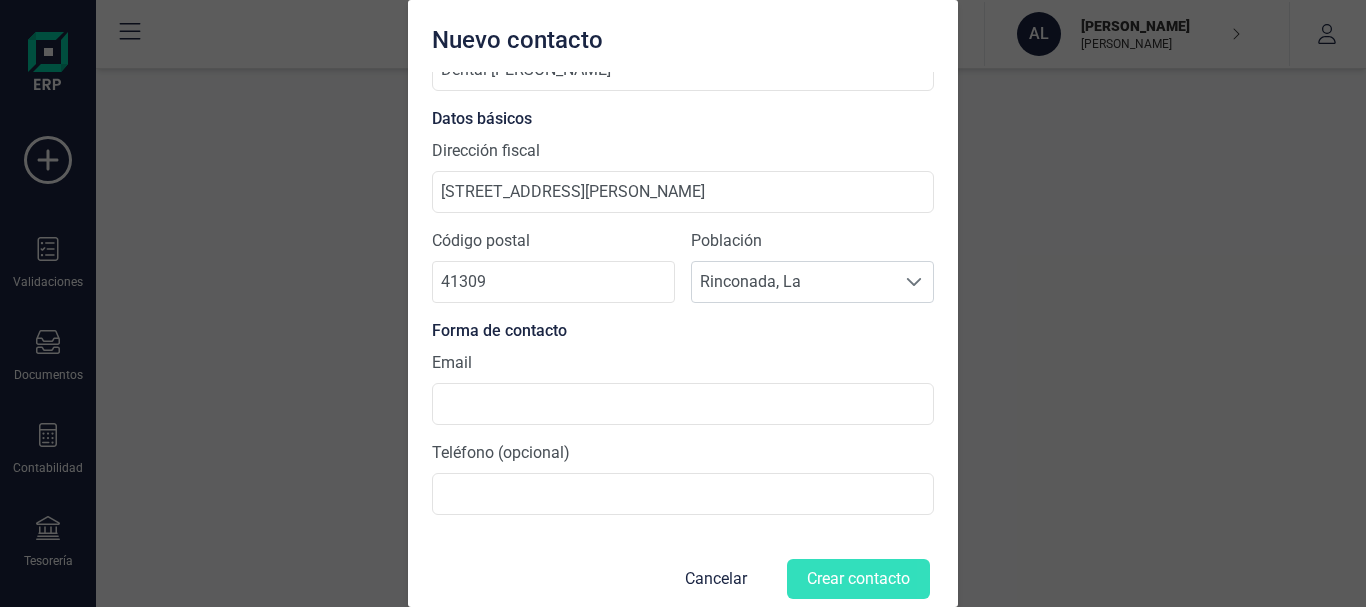 scroll, scrollTop: 181, scrollLeft: 0, axis: vertical 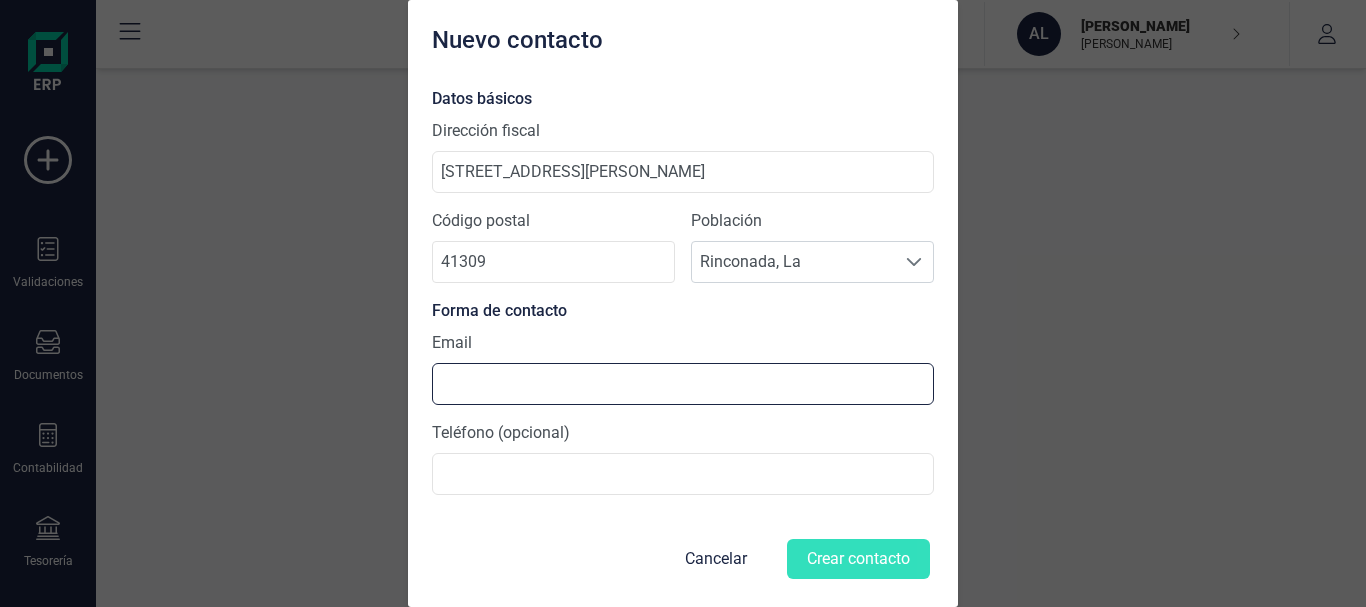 click at bounding box center (683, 384) 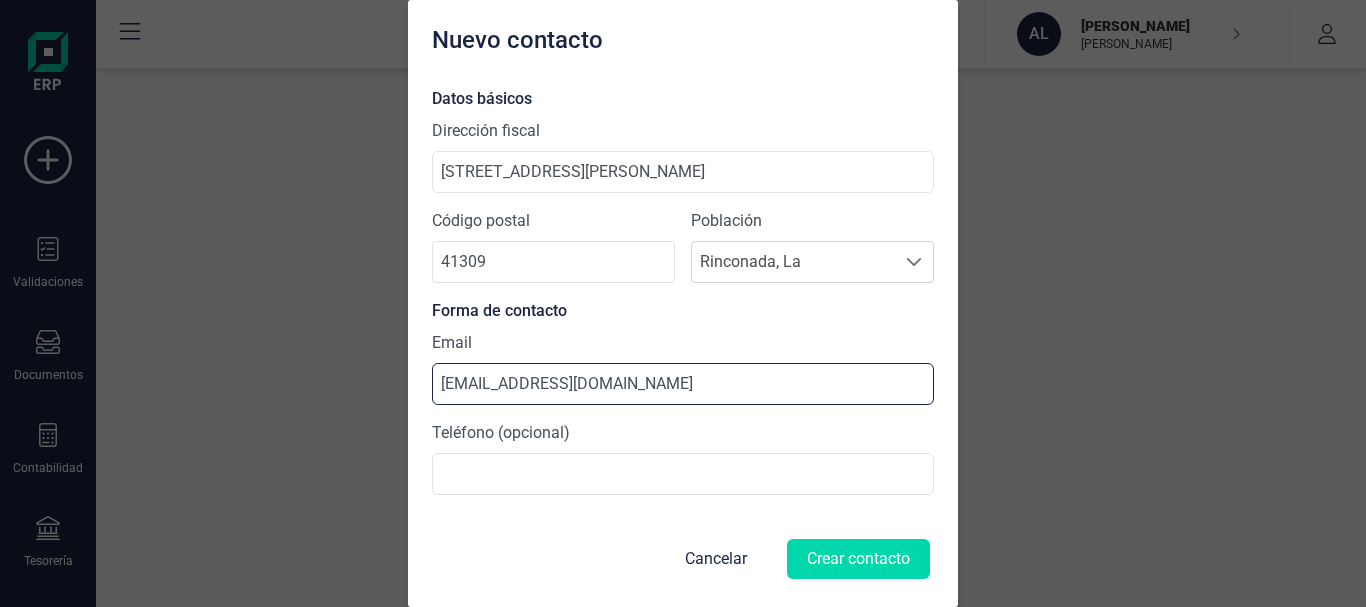 type on "jbautistadental2@gmail.com" 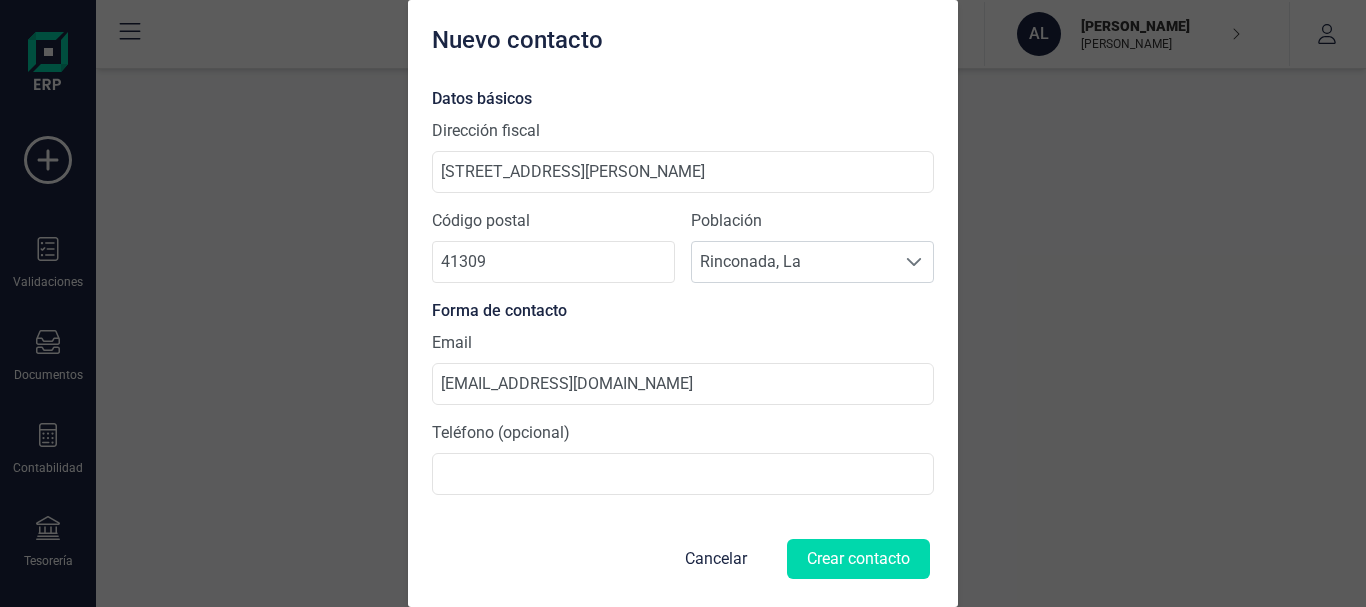 click on "Cancelar Crear contacto" at bounding box center (673, 559) 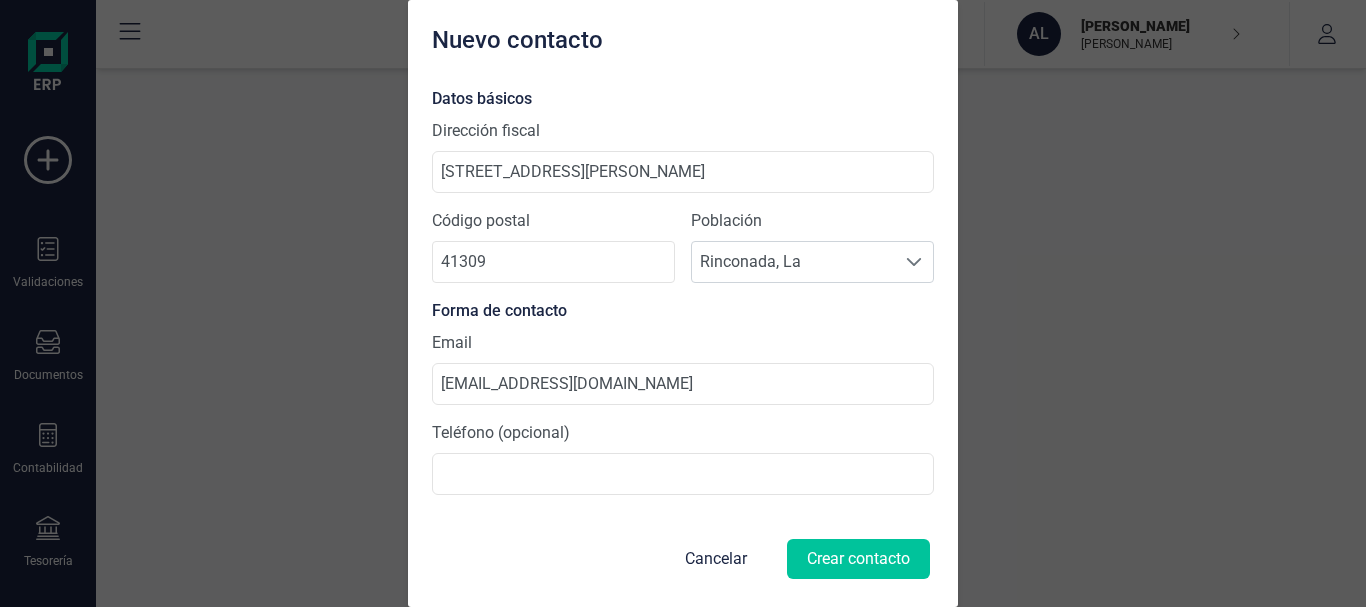 click on "Crear contacto" at bounding box center (858, 559) 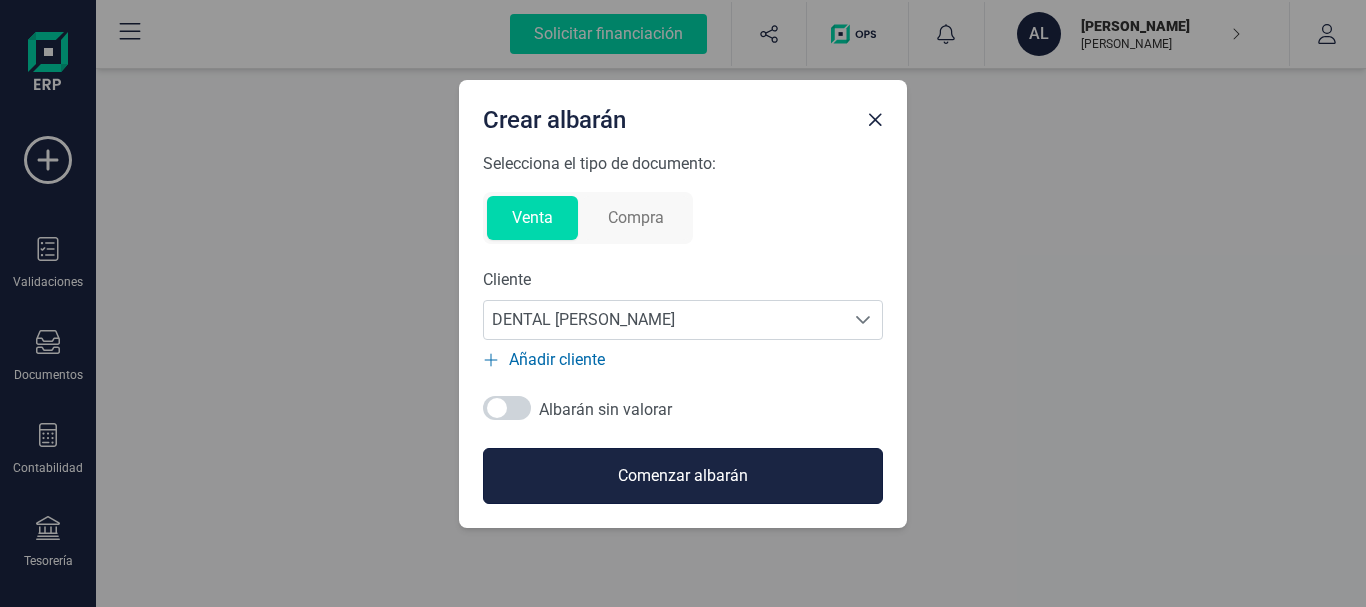 click on "Comenzar    albarán" at bounding box center (683, 476) 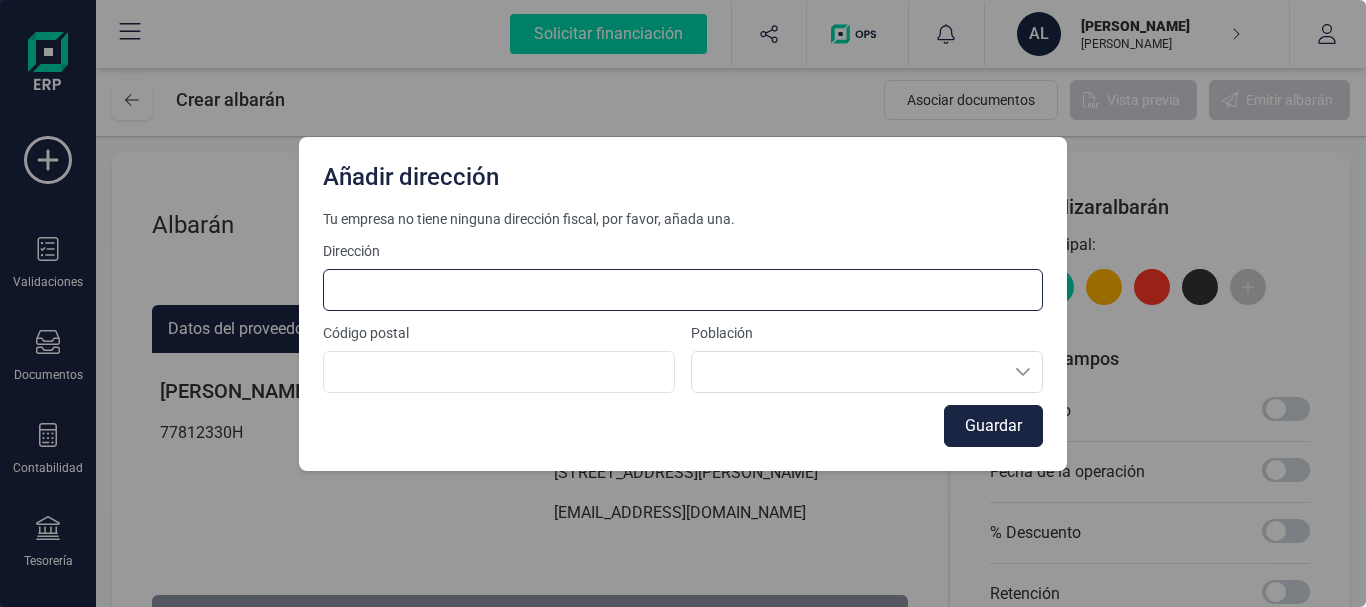 click at bounding box center [683, 290] 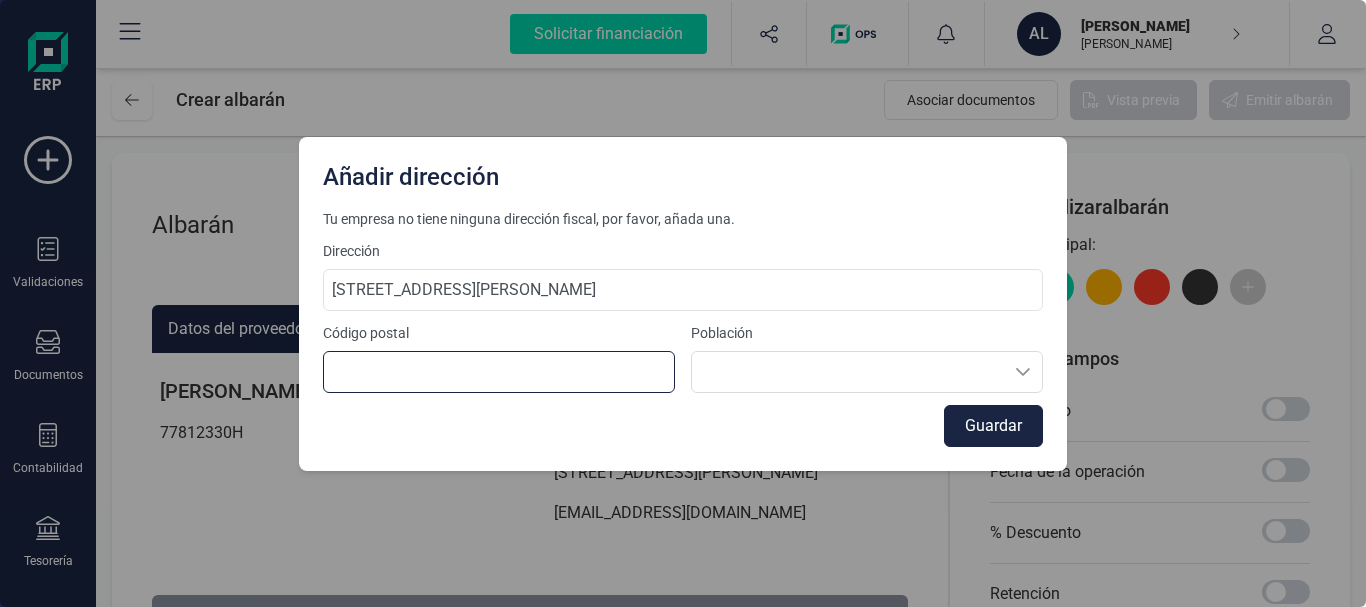type on "41927" 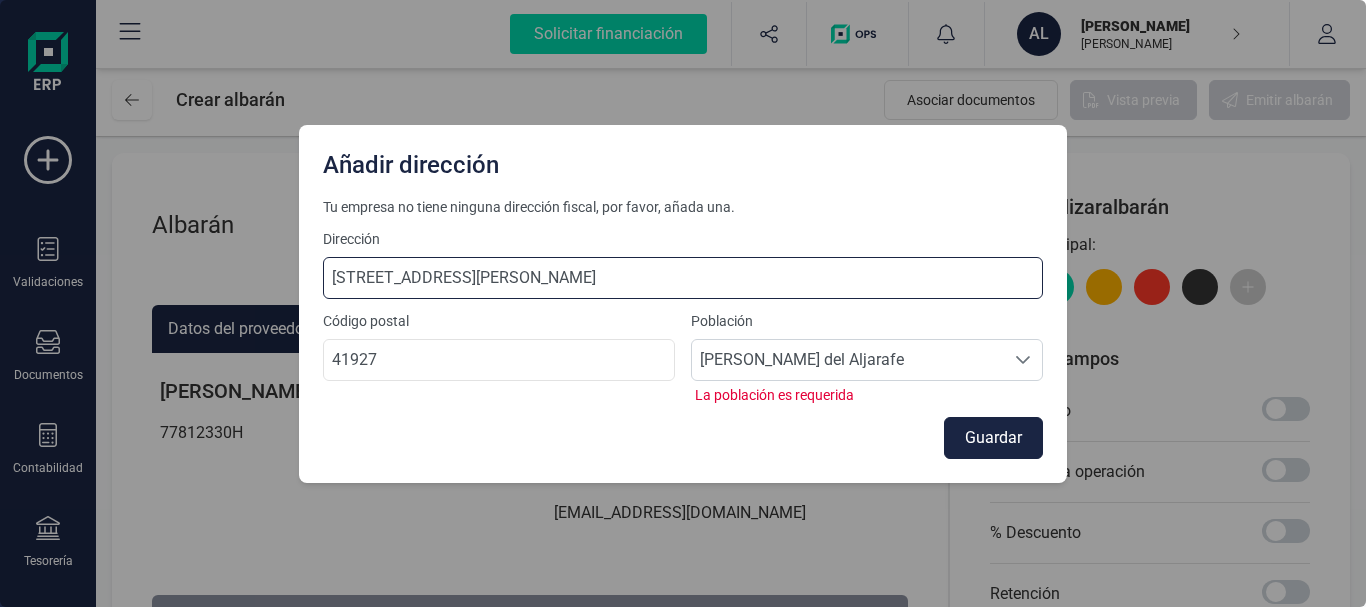 click on "Calle La Santa Maria, 89" at bounding box center (683, 278) 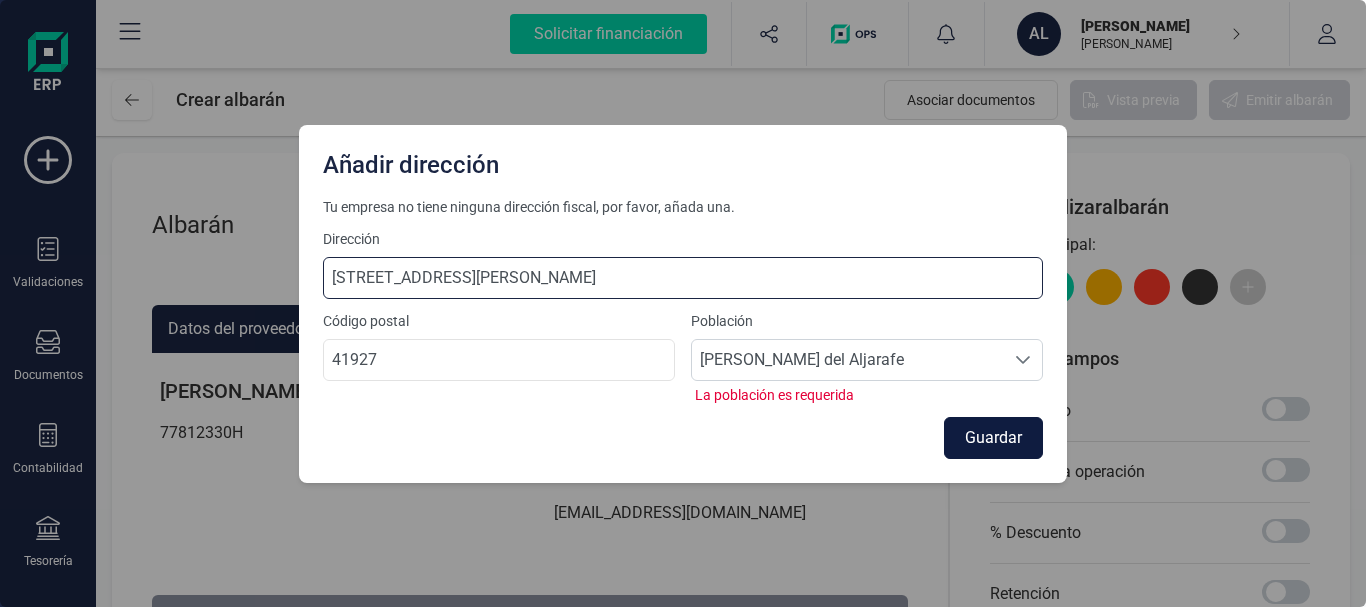 type on "Calle La Santa Maria, 89, portal 3, 348" 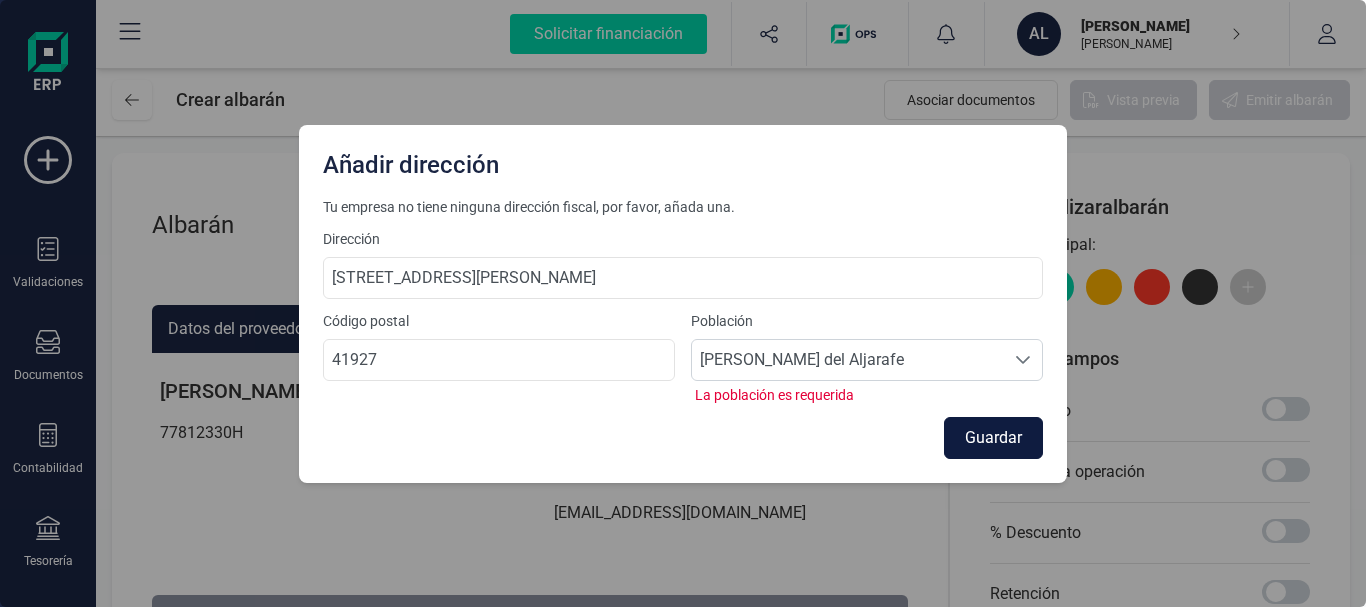 click on "Guardar" at bounding box center (993, 438) 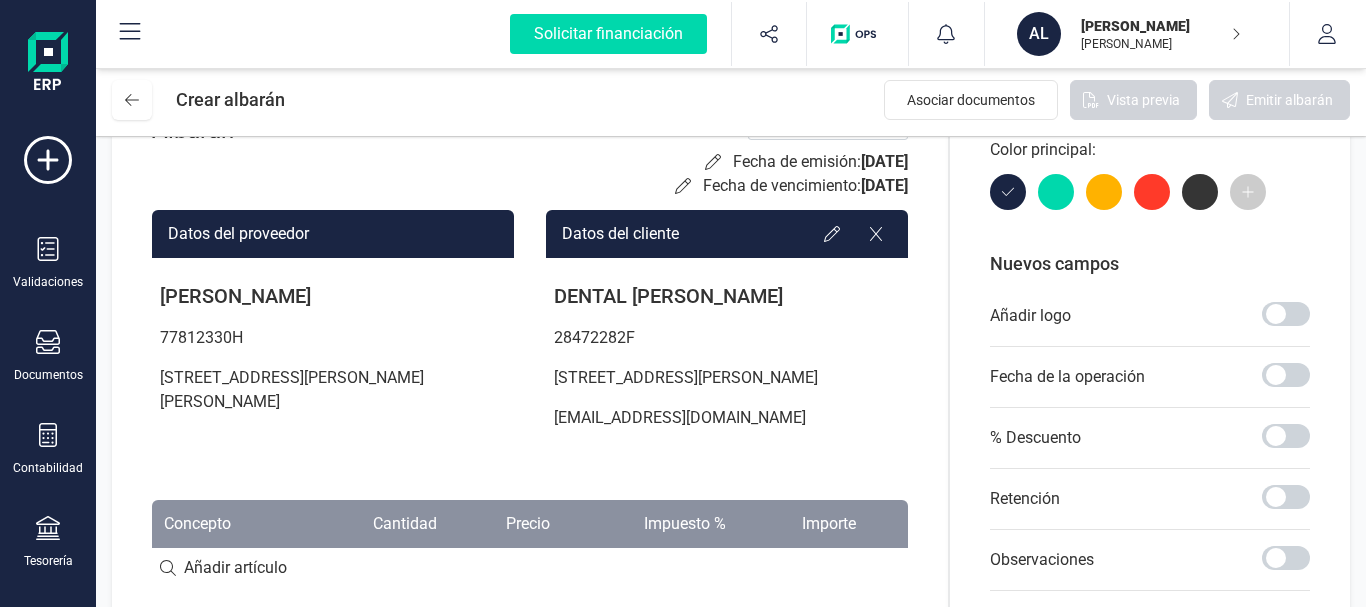 scroll, scrollTop: 101, scrollLeft: 0, axis: vertical 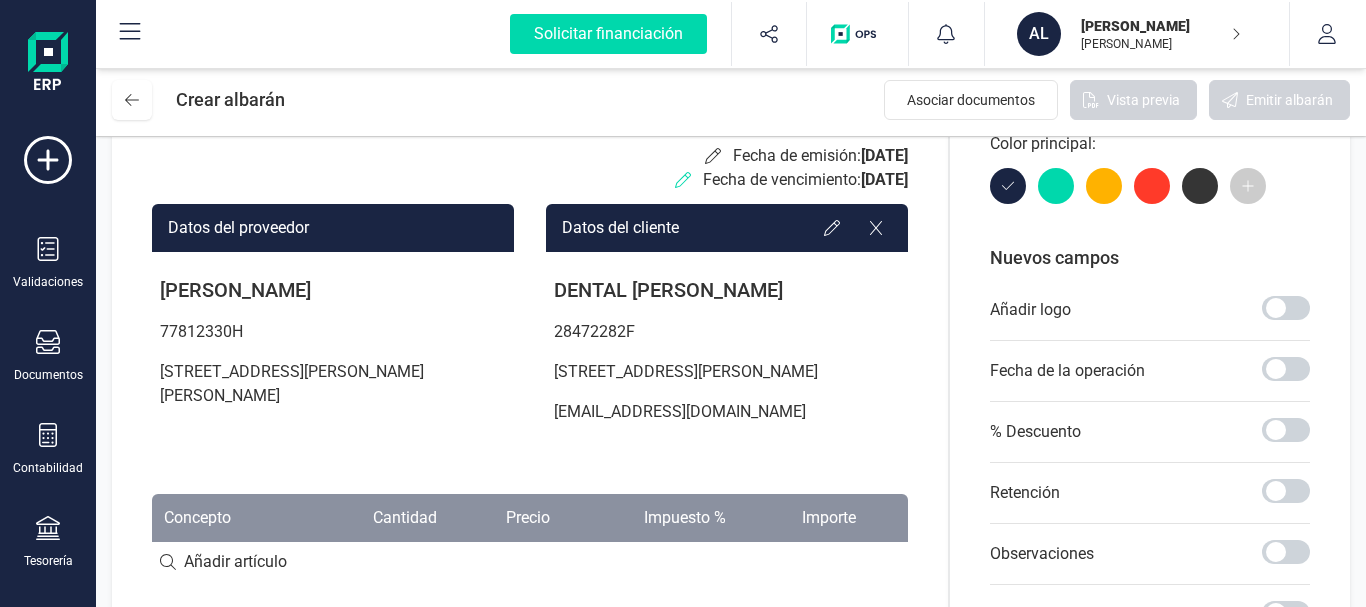 click 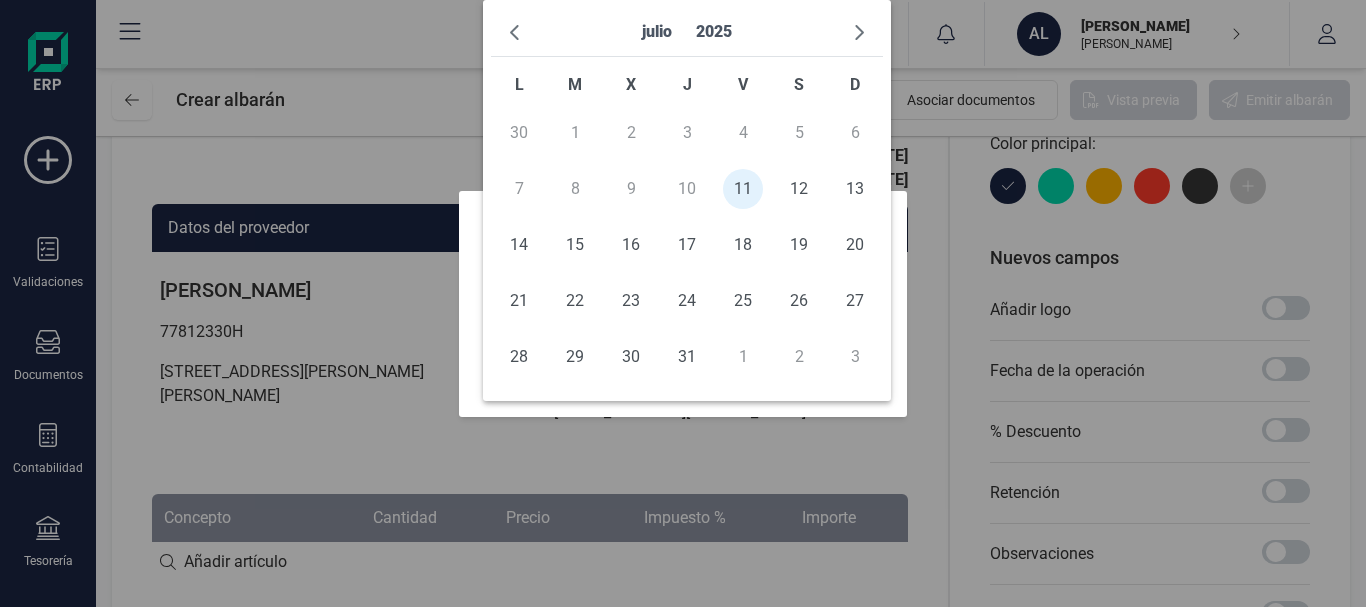click on "Solicitar financiación Validaciones Documentos Documentos Presupuestos Pedidos Albaranes Facturas Facturas proforma Facturas recurrentes Tickets Contabilidad Contabilidad Cuadro de cuentas Libro diario Detalle de impuestos Balance de situación Pérdidas y ganancias Sumas y saldos Préstamos Activos Tesorería Tesorería Cuentas bancarias Pagos y cobros Cartera Remesas Devoluciones de ingresos Contactos Inventario Inventario Artículos Catálogos Categorías   Importar Importar Facturas Productos Contactos Activos   OCR Aplicaciones OPS Compartir herramienta Solicitar financiación Importaciones completadas   0 / 0 AL ALBERTO MEDIAVILLA VERA ALBERTO MEDIAVILLA VERA AL ALBERTO MEDIAVILLA VERA ALBERTO MEDIAVILLA VERA empresa Seleccione la empresa a usar AL ALBERTO MEDIAVILLA VERA empresa Perfil empresa Gestión usuarios Flujo de aprobaciones Gestión categorías contabilidad Impuestos Cuentas contables Cierre contable usuario Mis datos Mis empresas Cerrar sesión   Crear albarán Asociar documentos :" at bounding box center [683, 303] 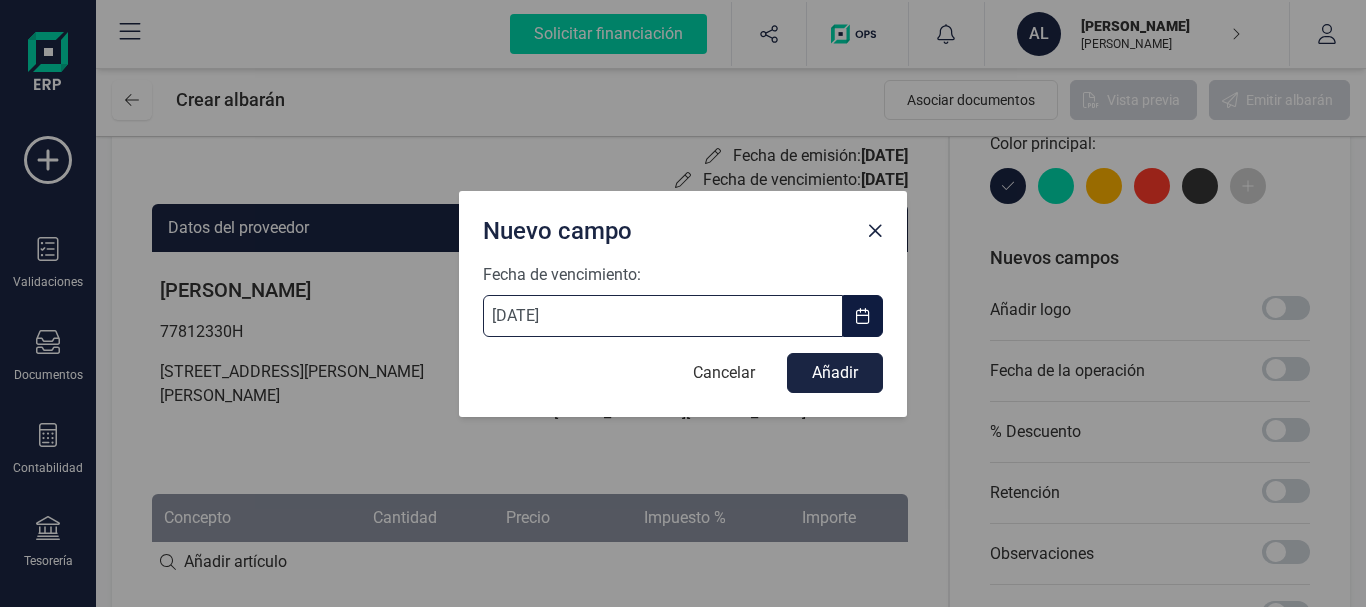click on "11/07/2025" at bounding box center [663, 316] 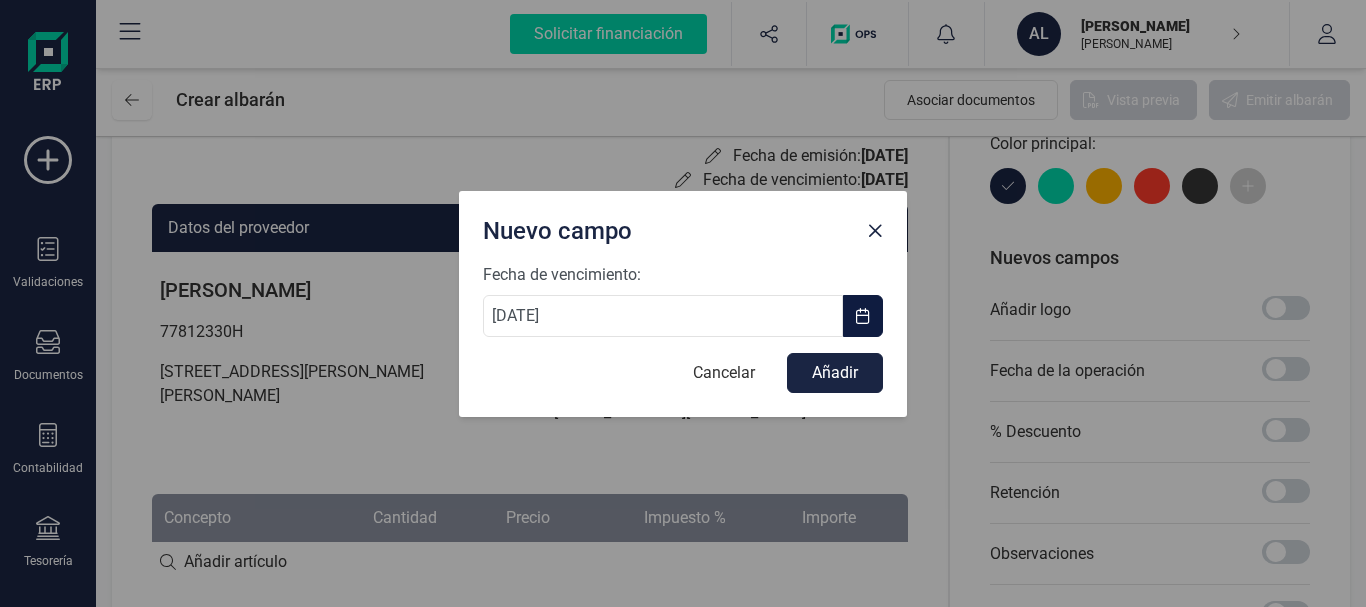 click at bounding box center [863, 316] 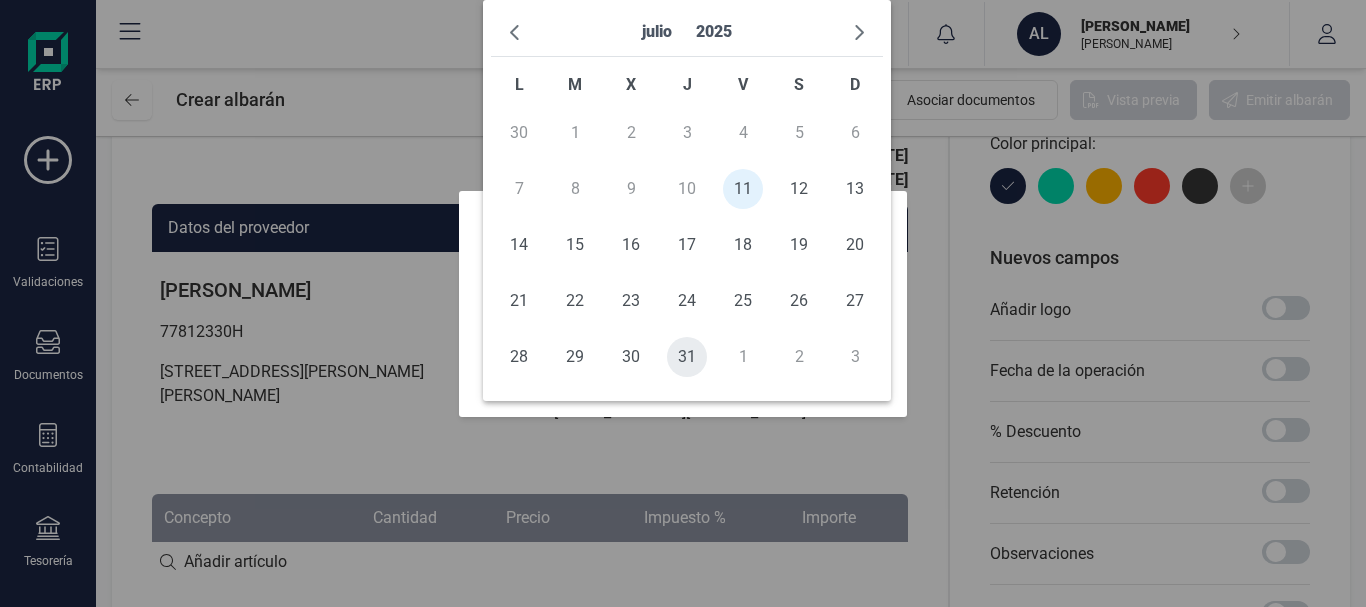 click on "31" at bounding box center (687, 357) 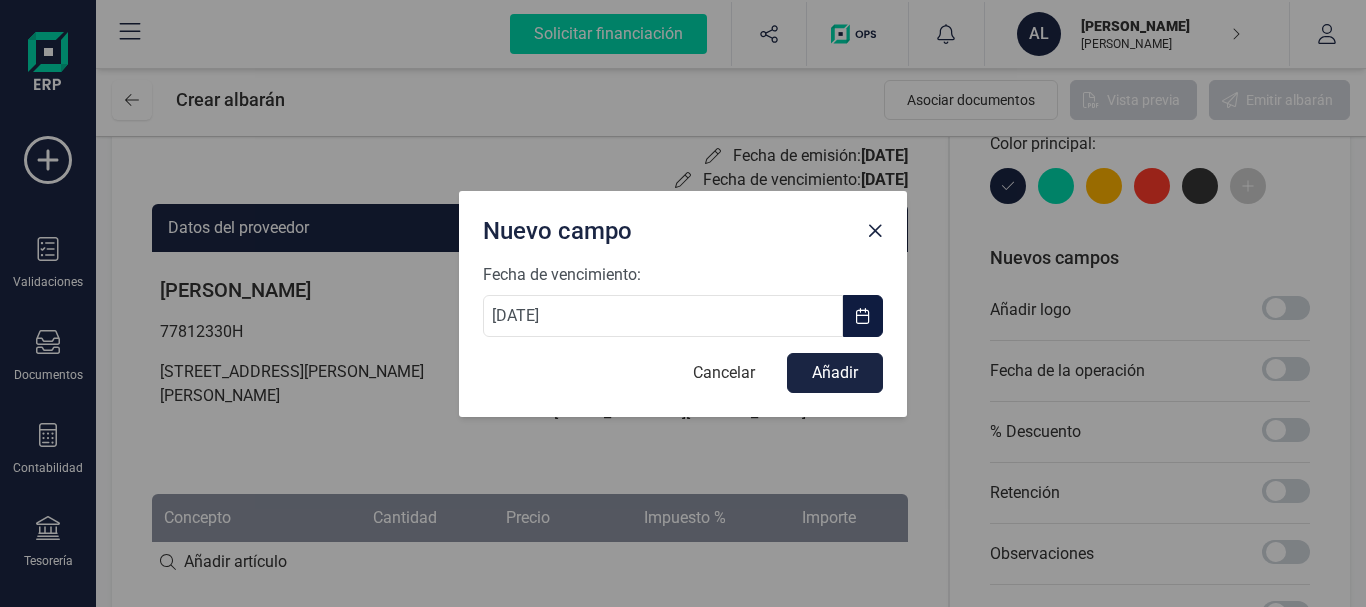 click at bounding box center [863, 316] 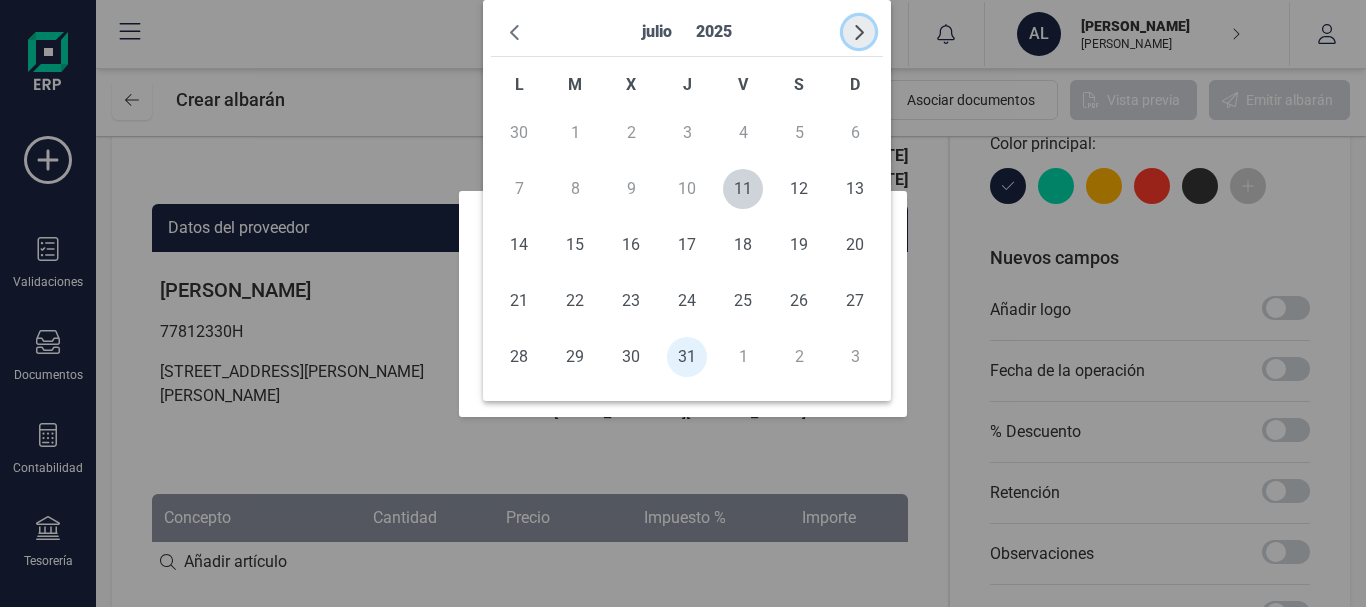 click at bounding box center (859, 32) 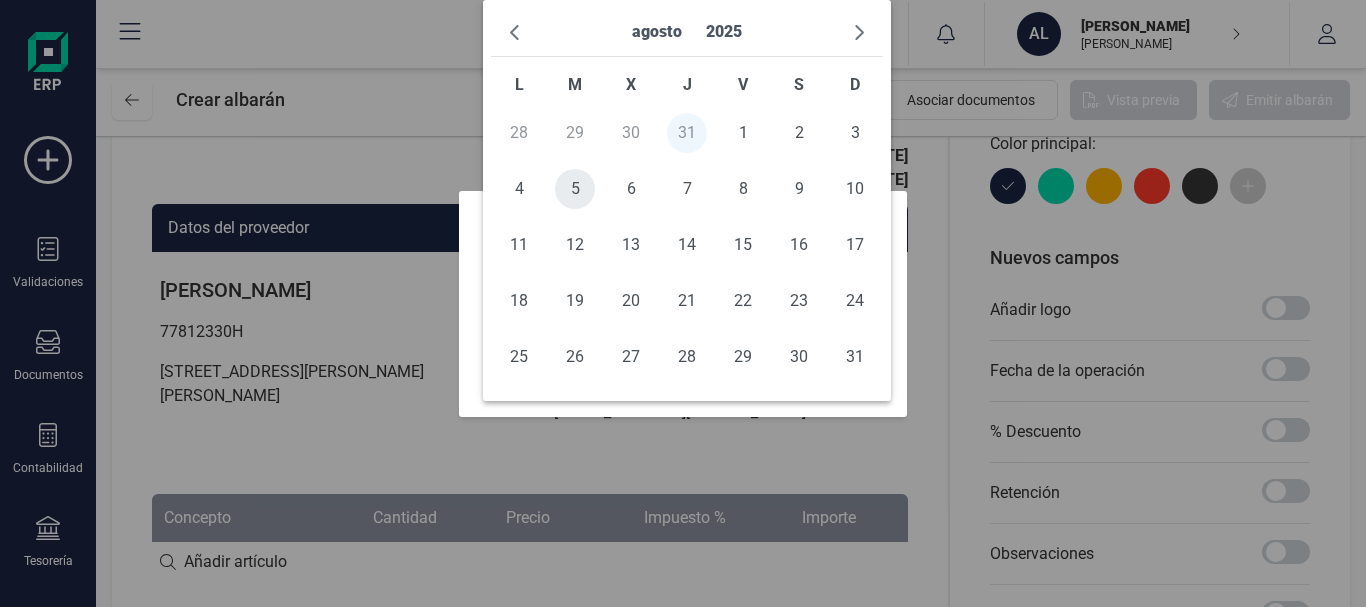click on "5" at bounding box center (575, 189) 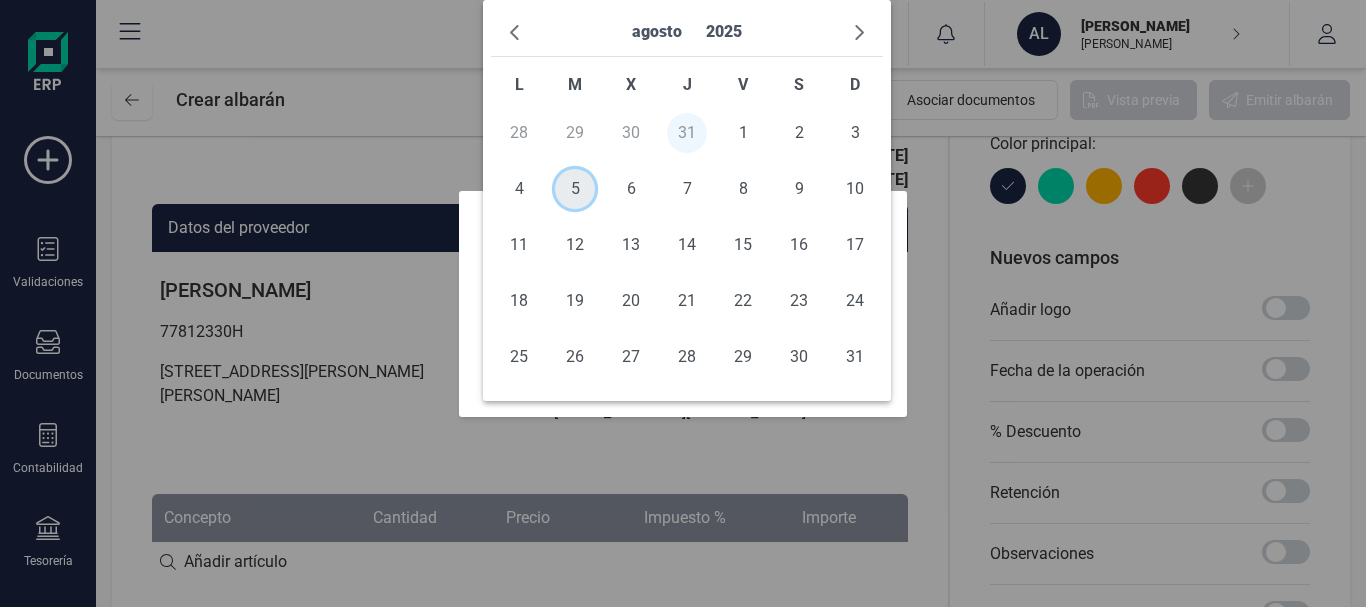 type on "05/08/2025" 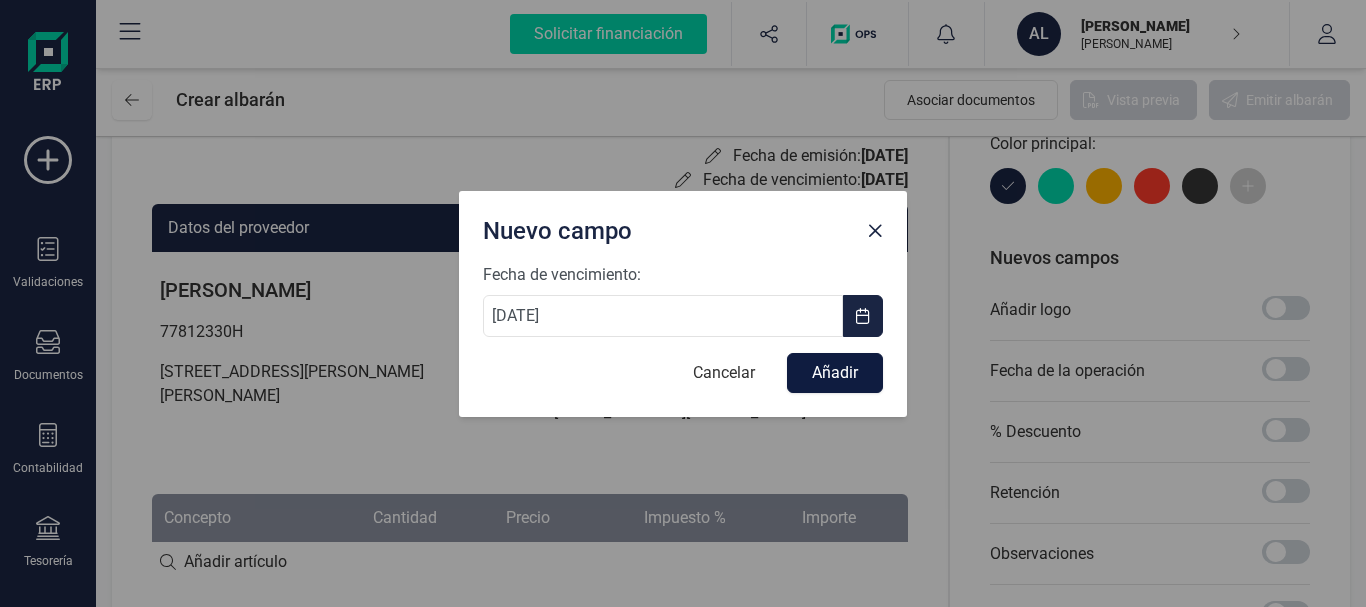 click on "Añadir" at bounding box center [835, 373] 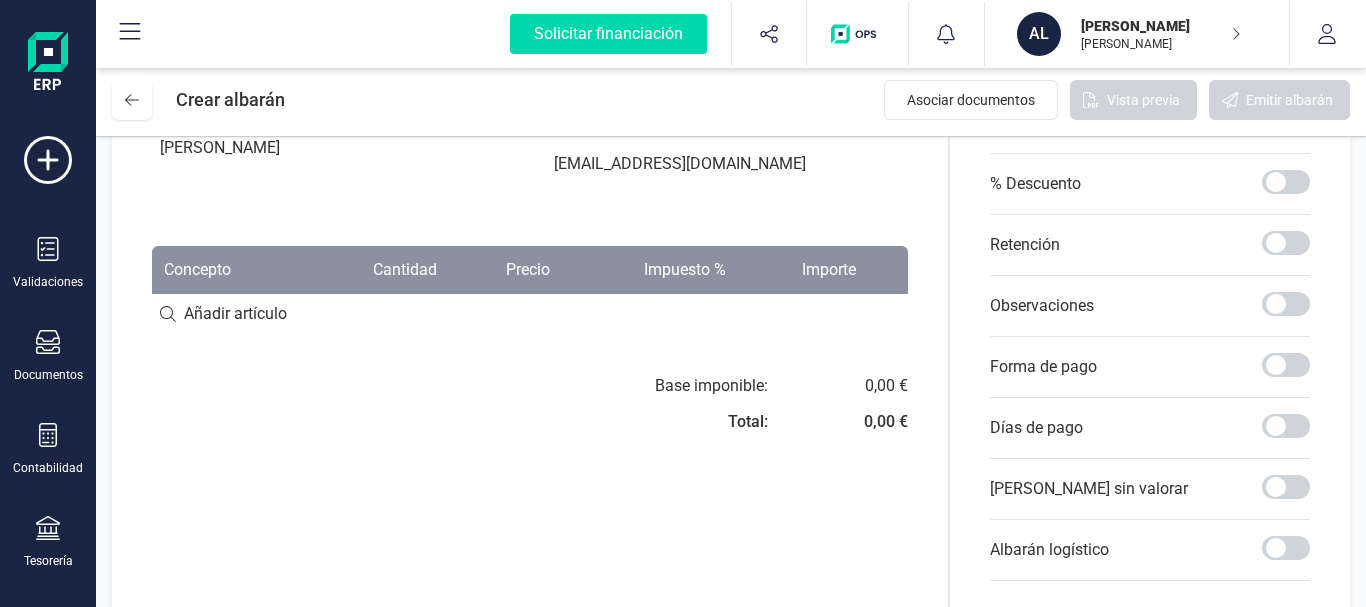scroll, scrollTop: 352, scrollLeft: 0, axis: vertical 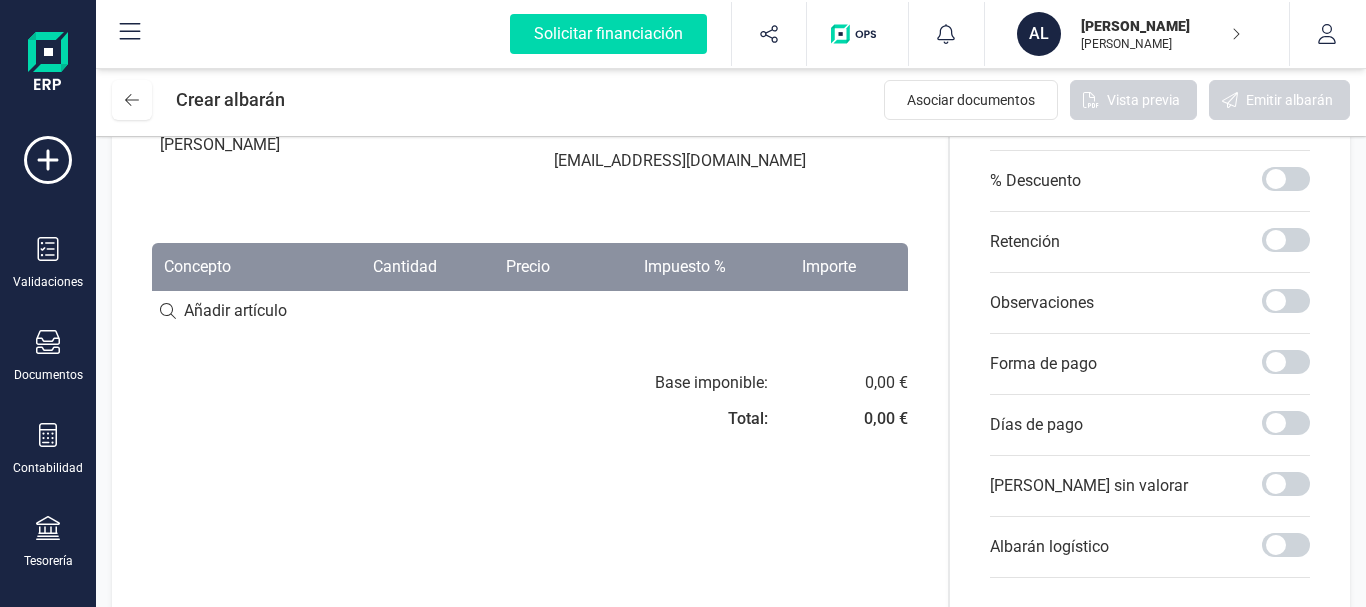 click at bounding box center [530, 311] 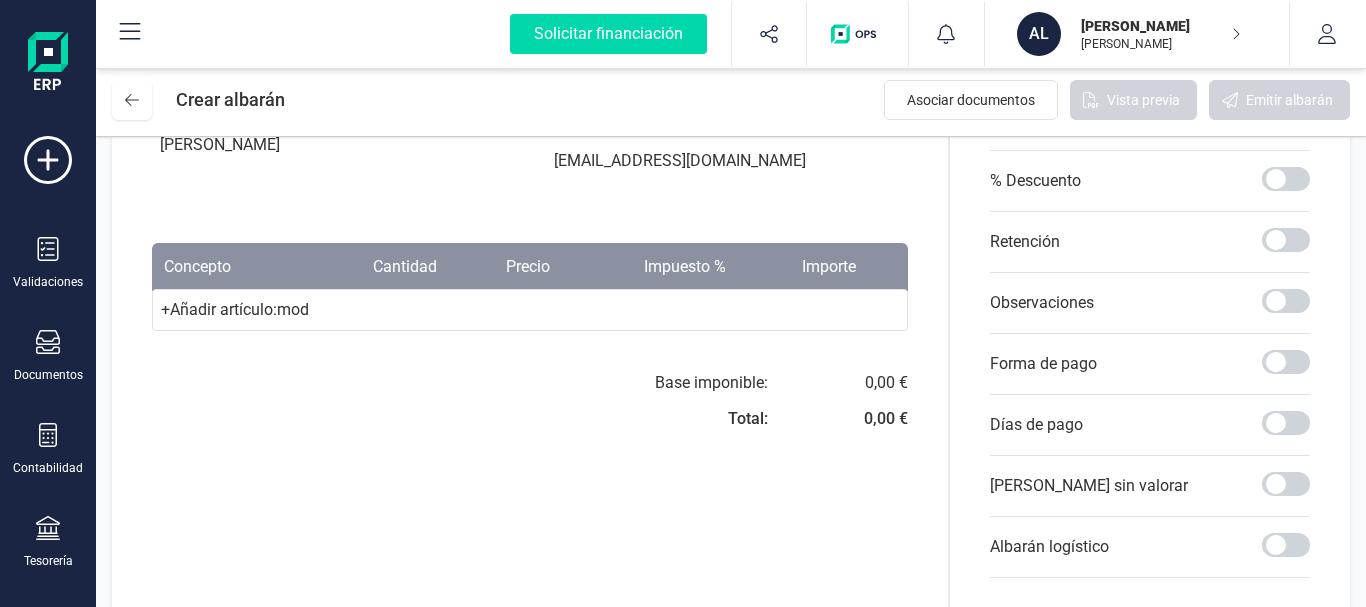type on "m" 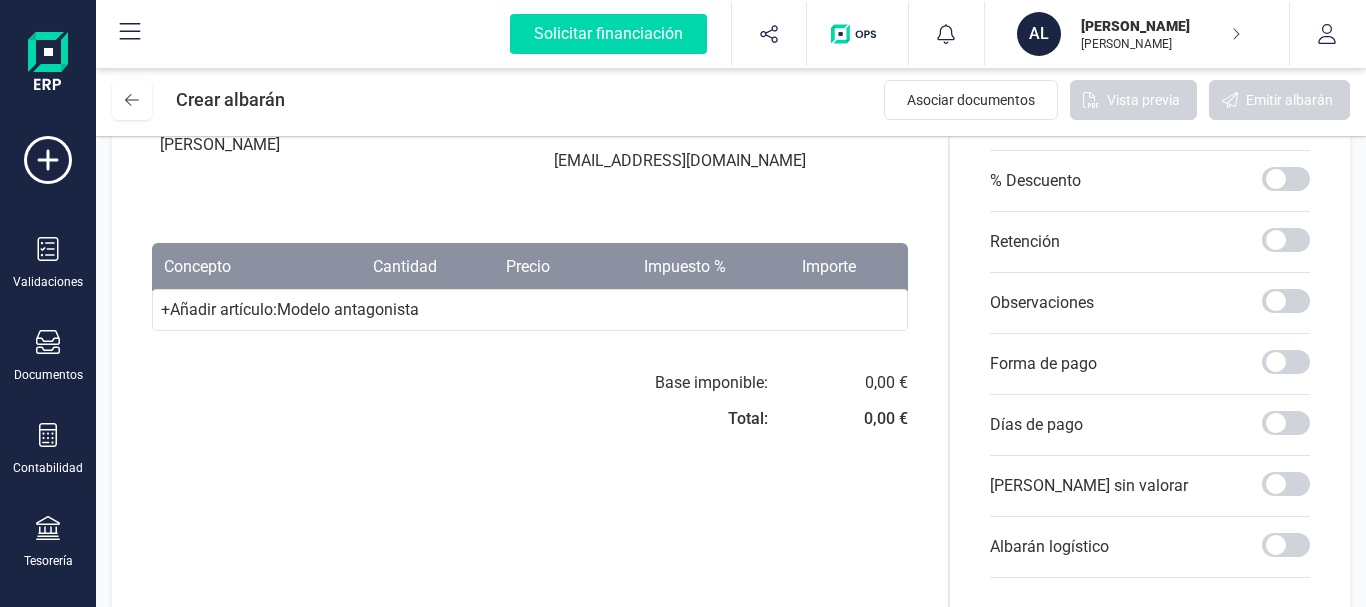 type on "Modelo antagonista" 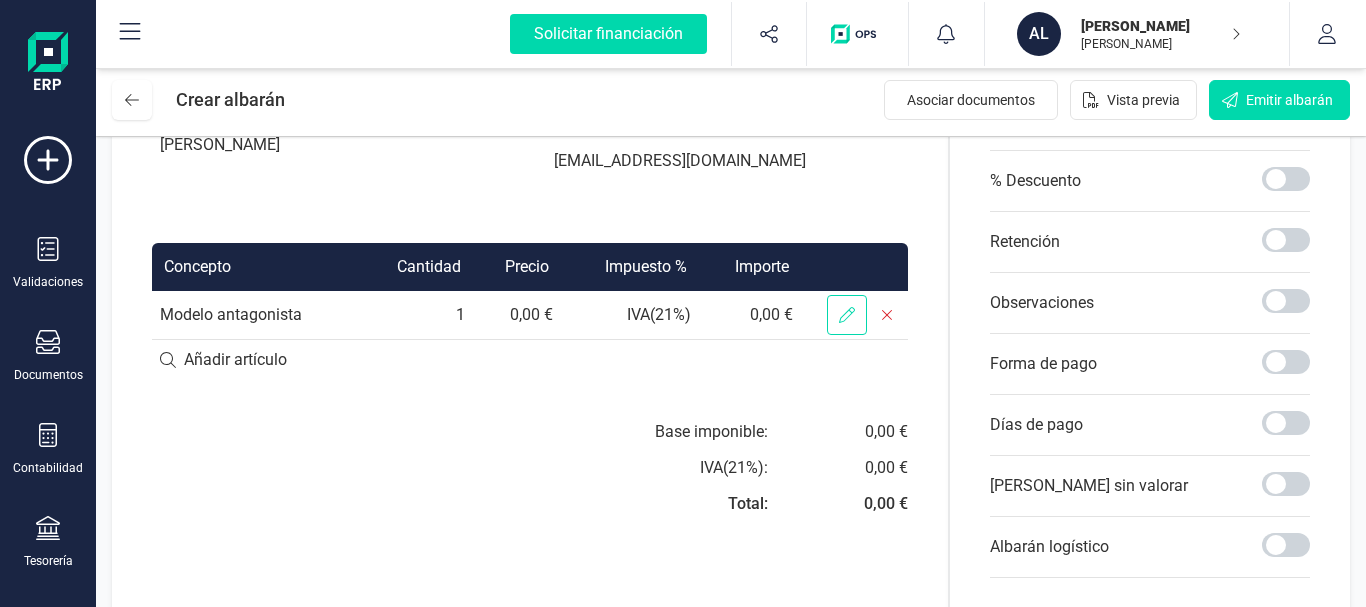 click 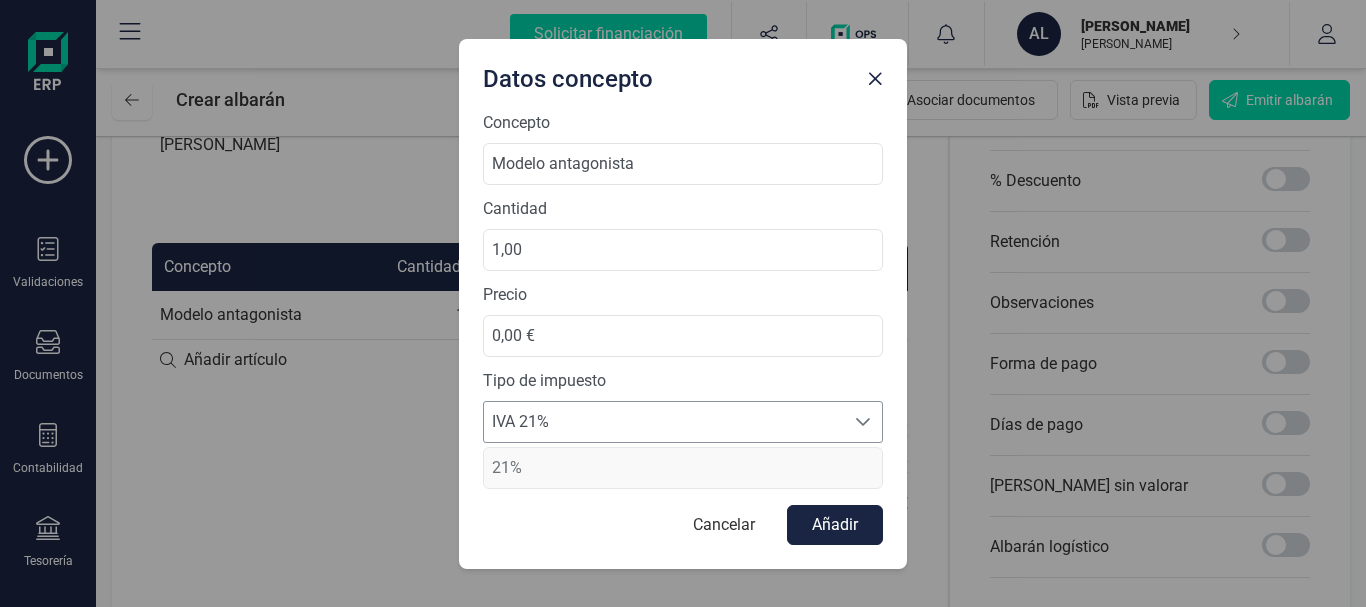 click on "IVA 21%" at bounding box center [664, 422] 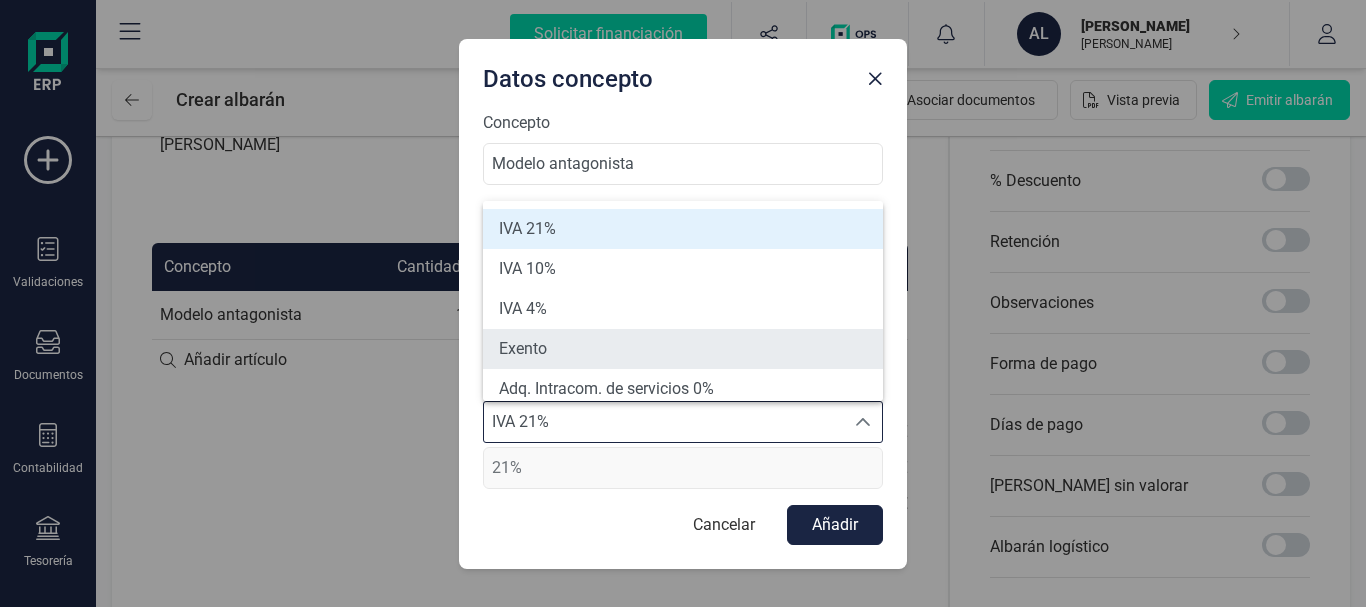 scroll, scrollTop: 8, scrollLeft: 0, axis: vertical 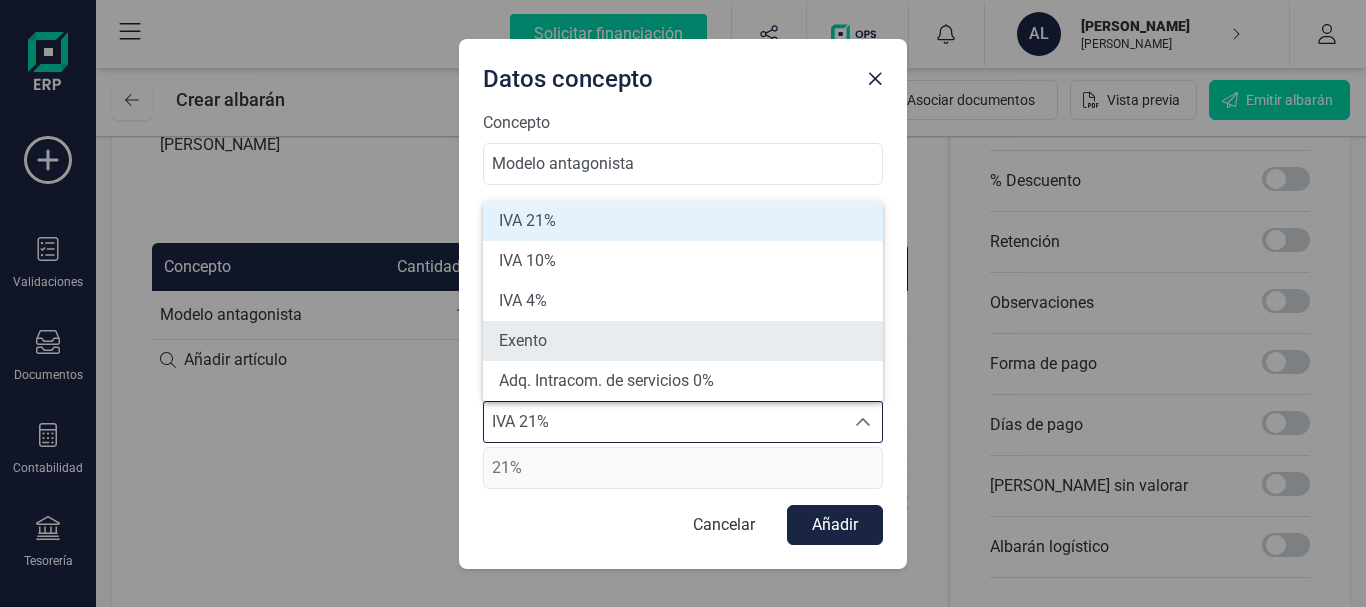 click on "Exento" at bounding box center (683, 341) 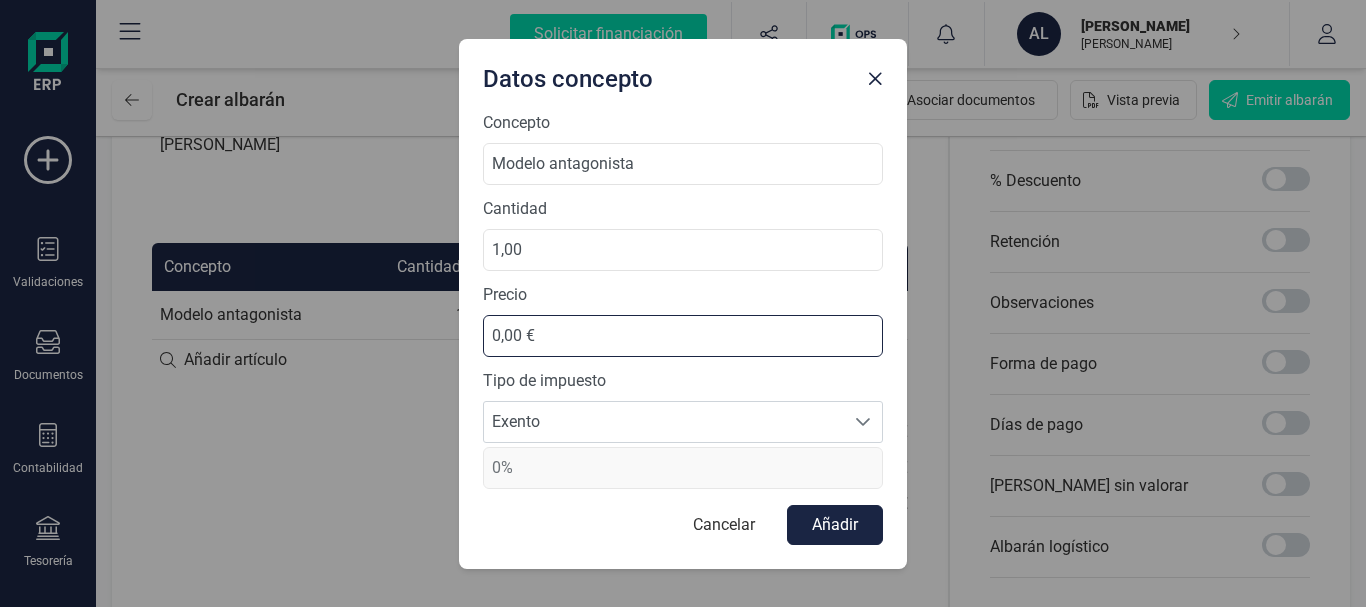 click on "0,00 €" at bounding box center [683, 336] 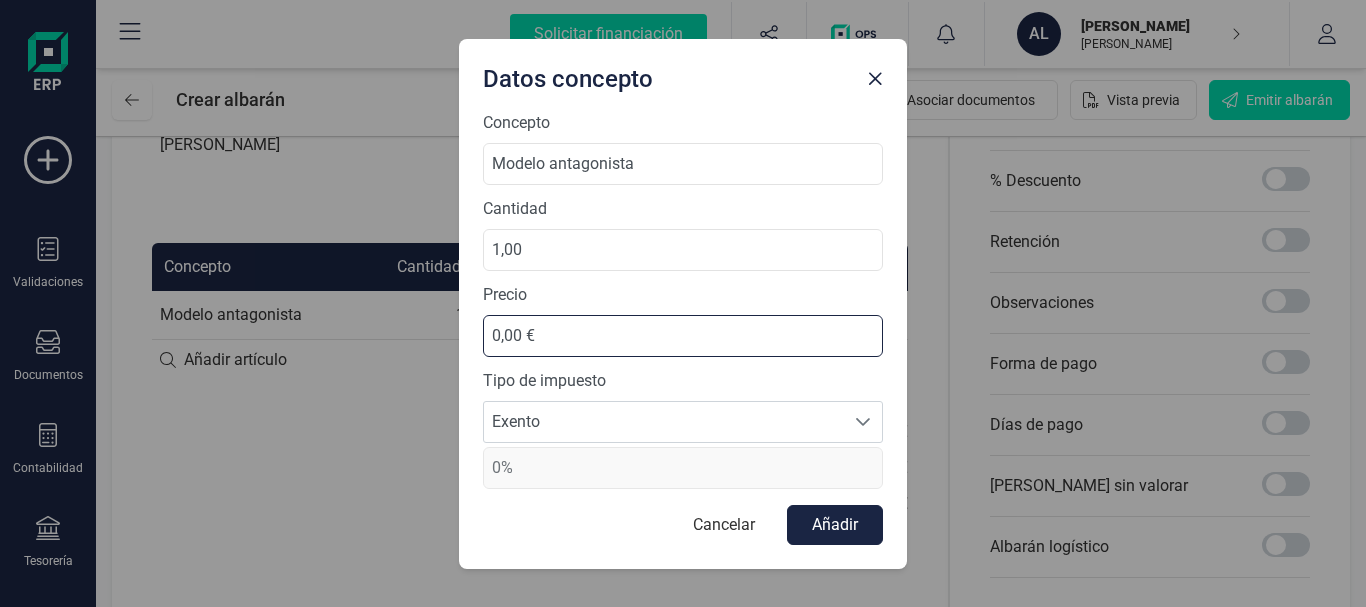 type on "3,00 €" 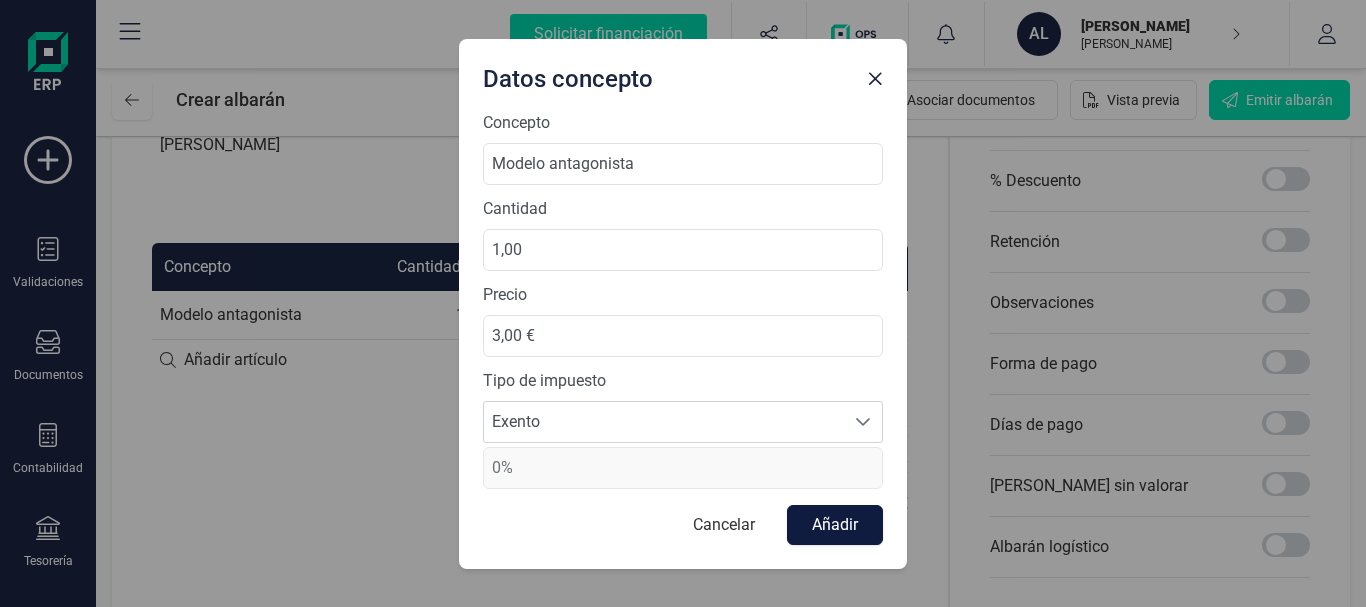 click on "Añadir" at bounding box center [835, 525] 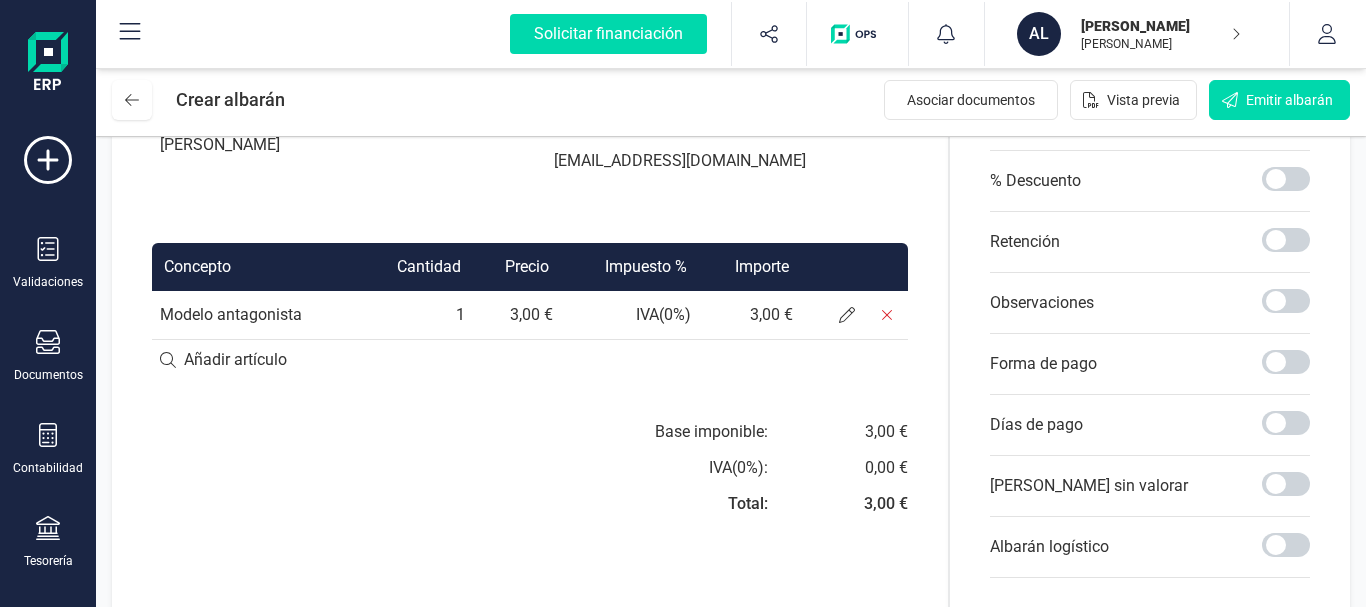 click at bounding box center [530, 360] 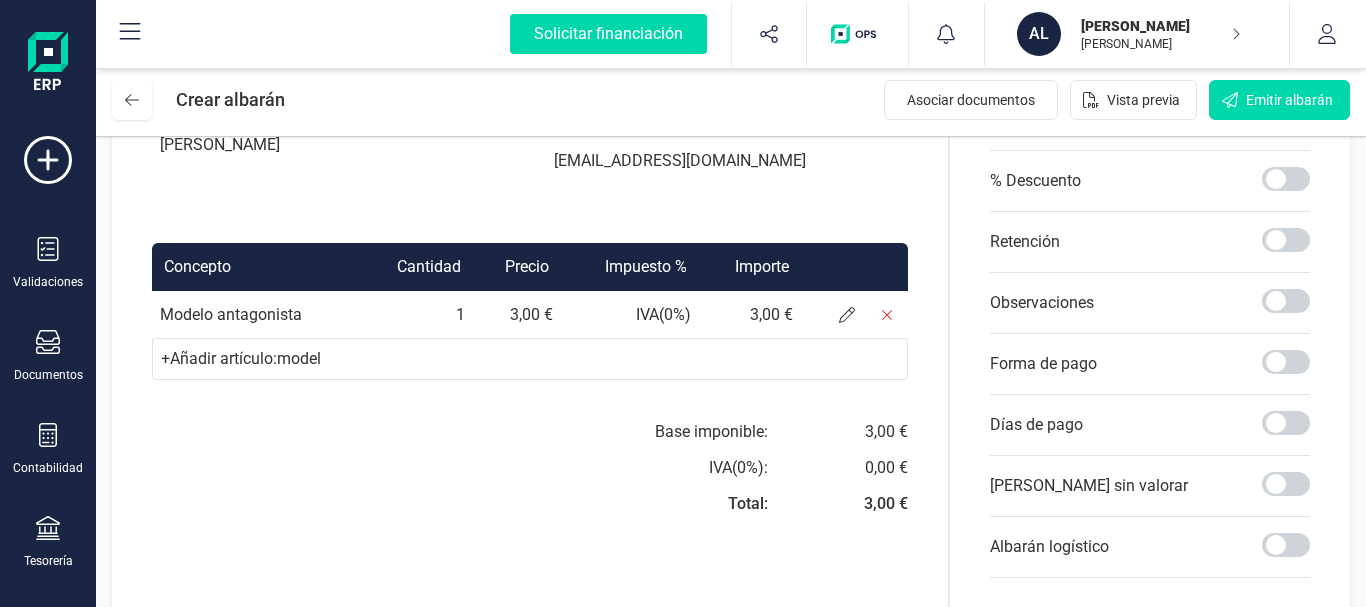 type on "m" 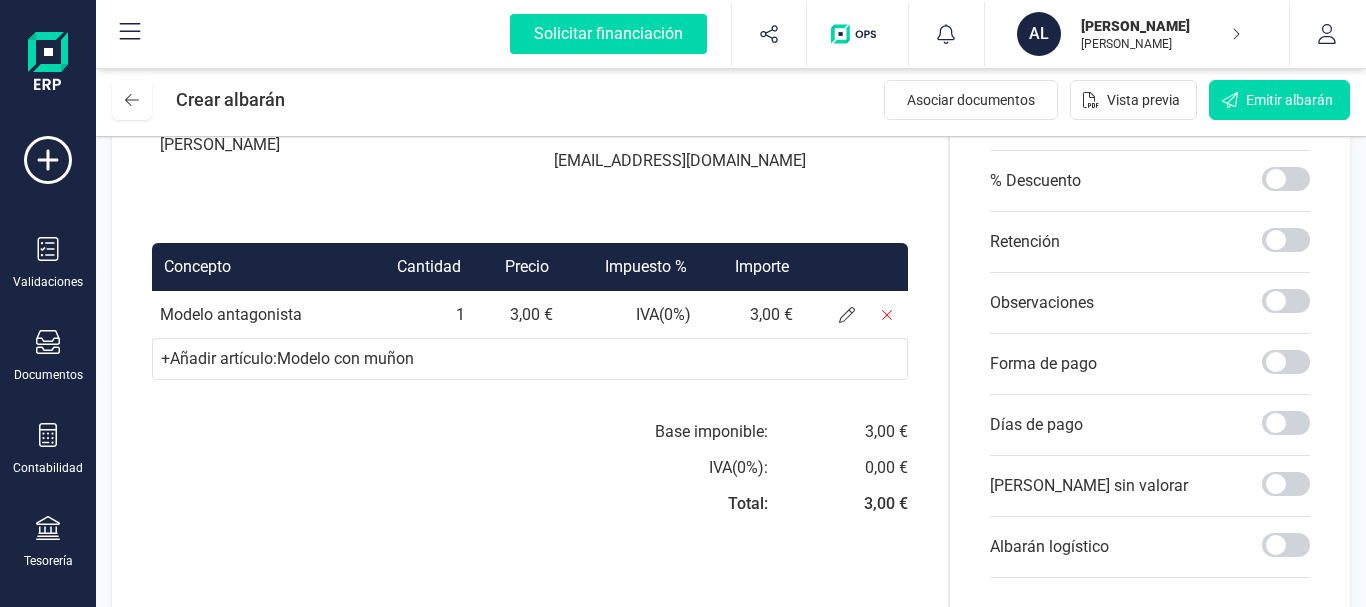type on "Modelo con muñones" 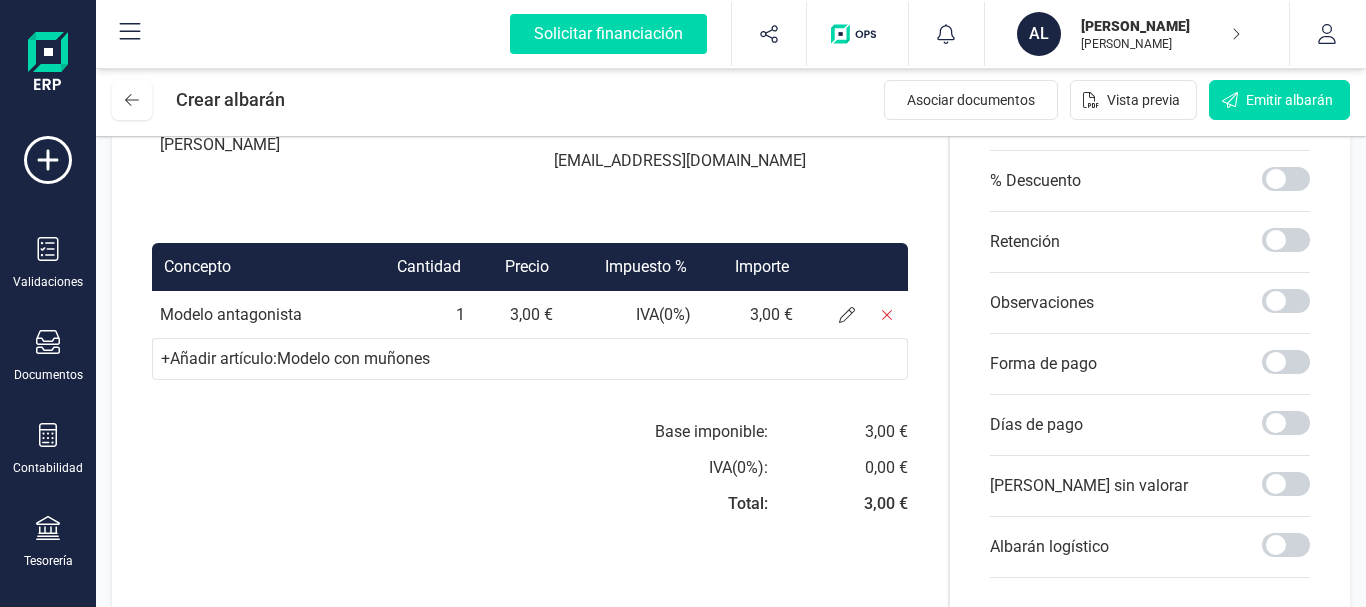 type 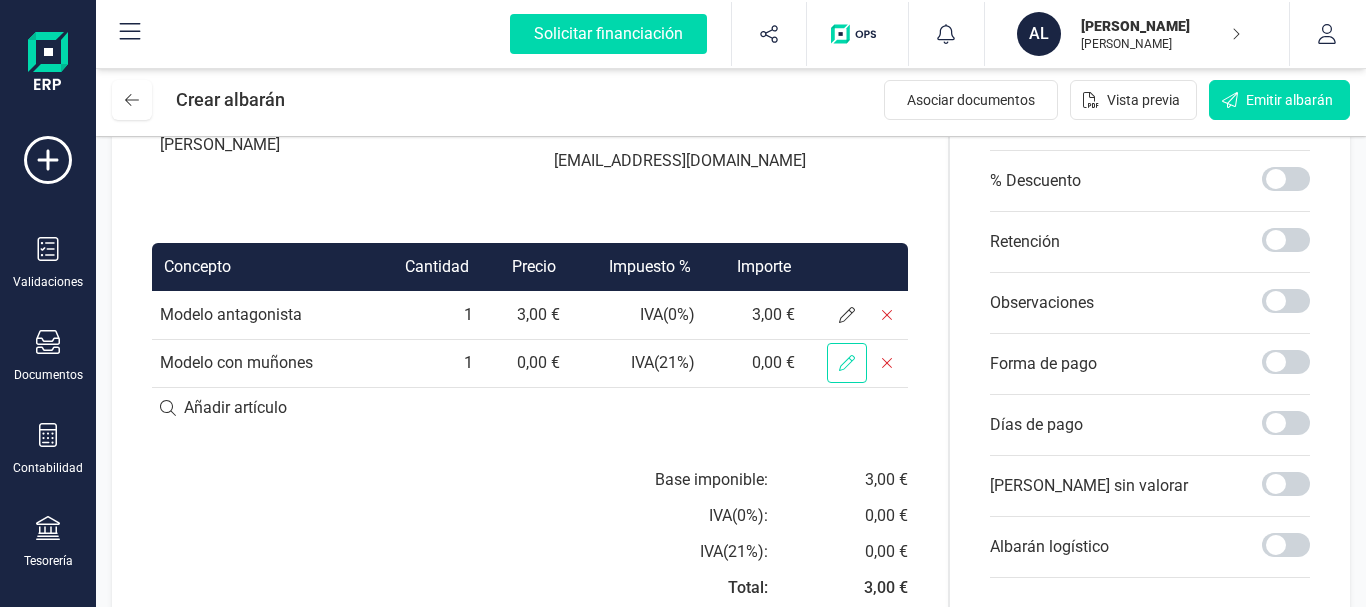 click 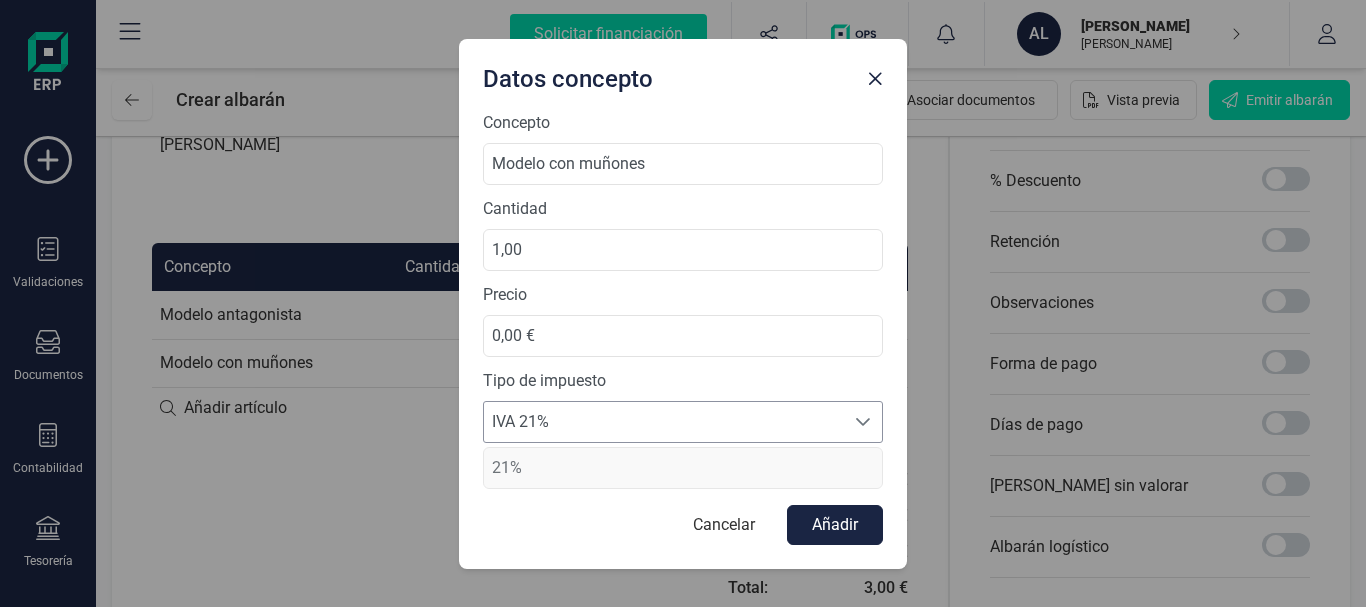 click on "IVA 21%" at bounding box center [664, 422] 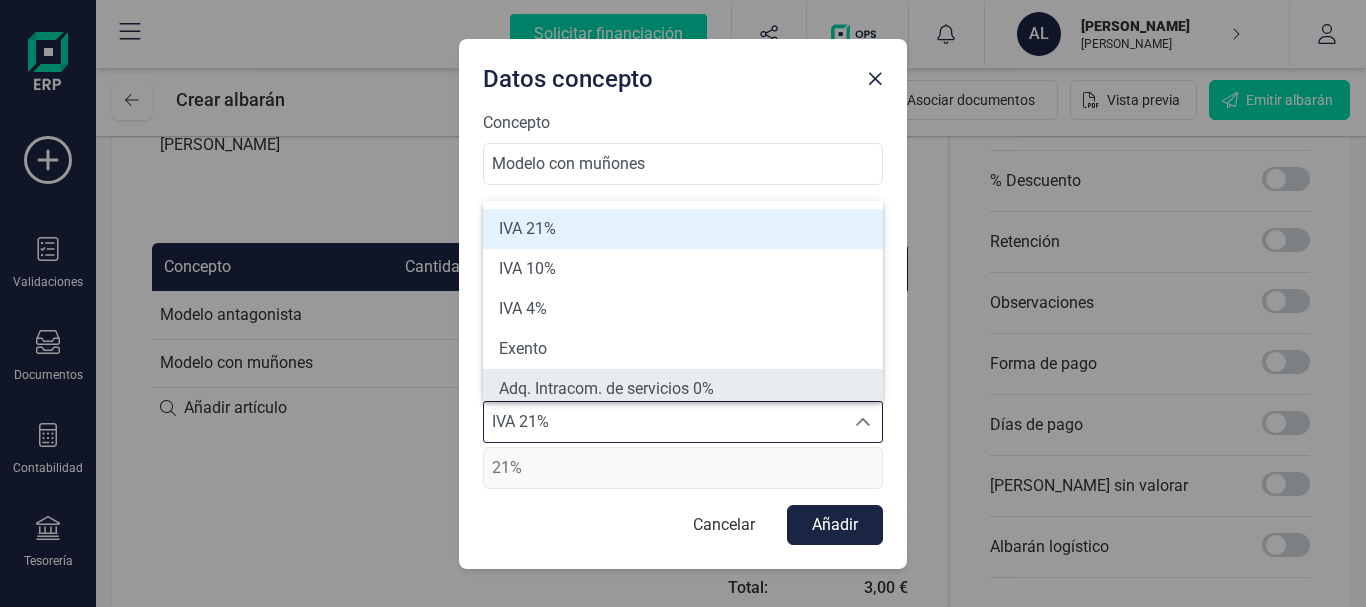 scroll, scrollTop: 8, scrollLeft: 0, axis: vertical 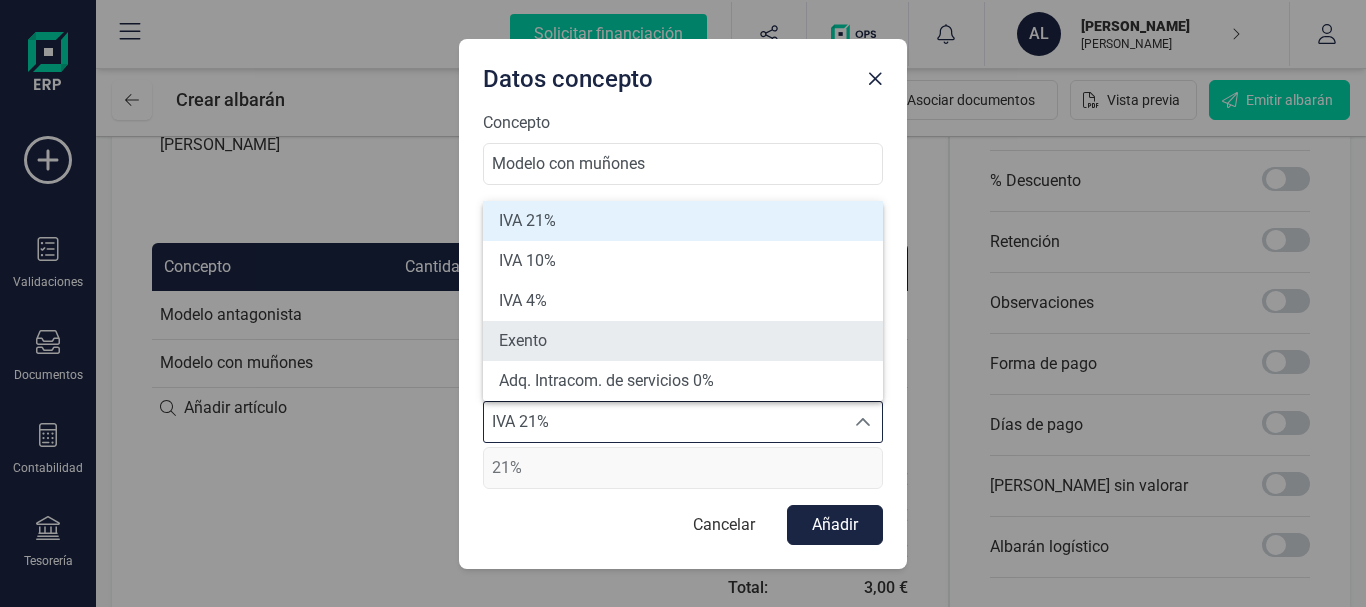 click on "Exento" at bounding box center (683, 341) 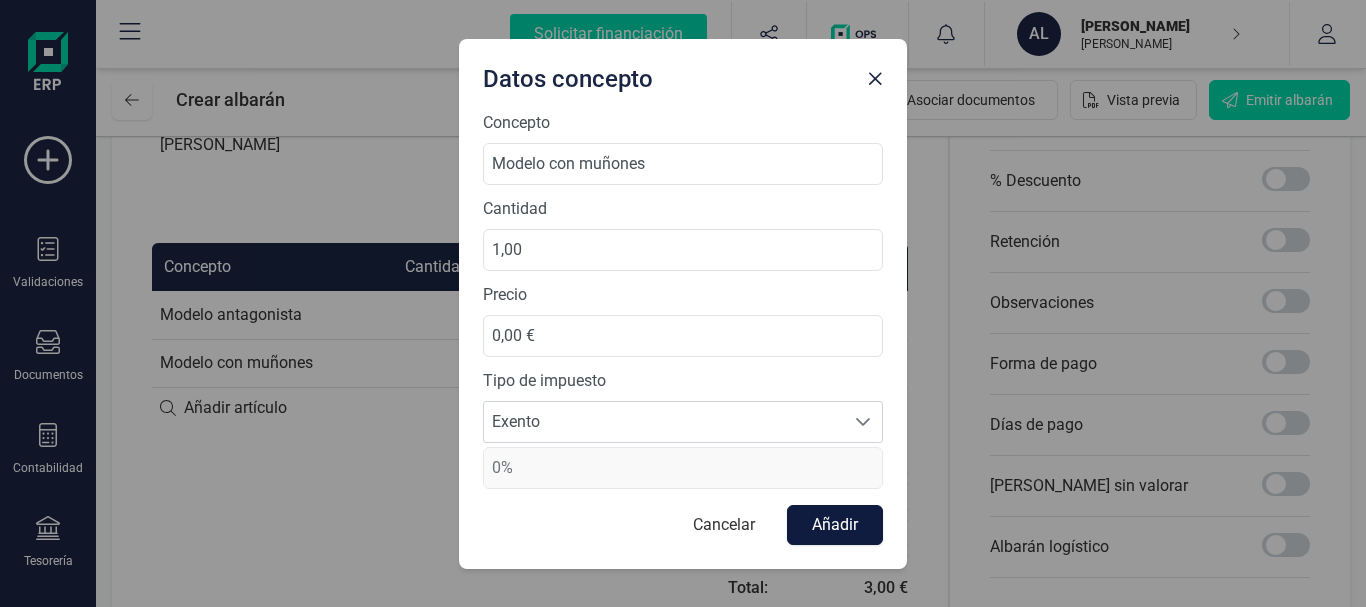 click on "Añadir" at bounding box center (835, 525) 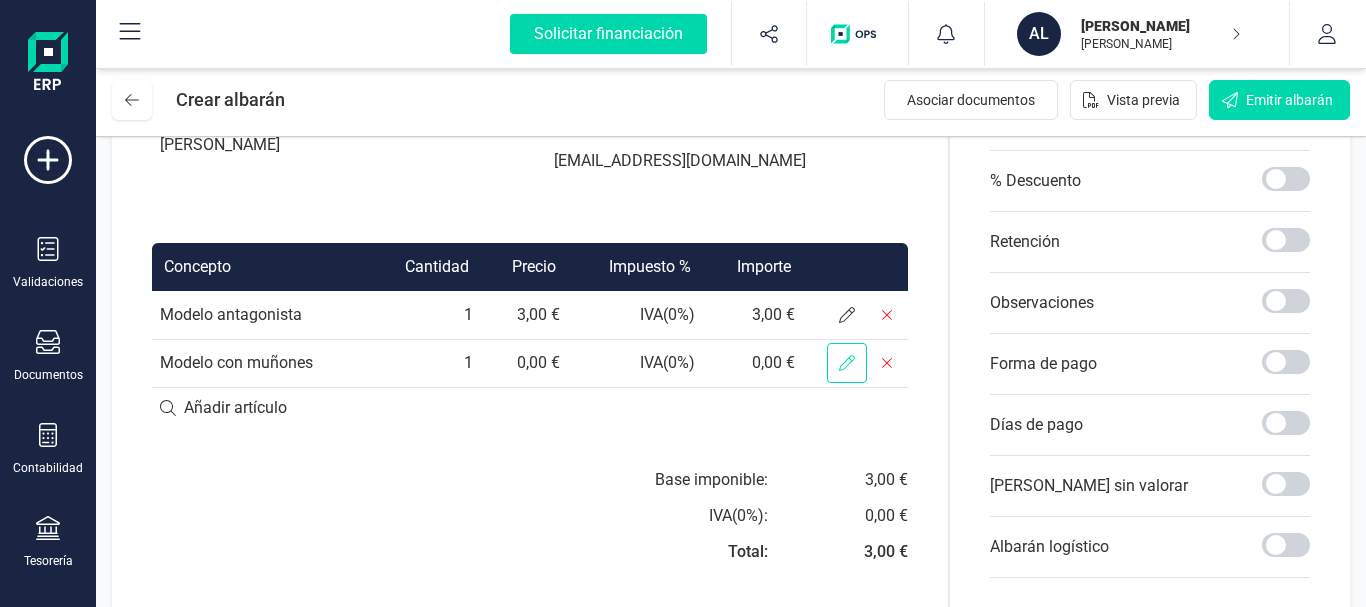 click 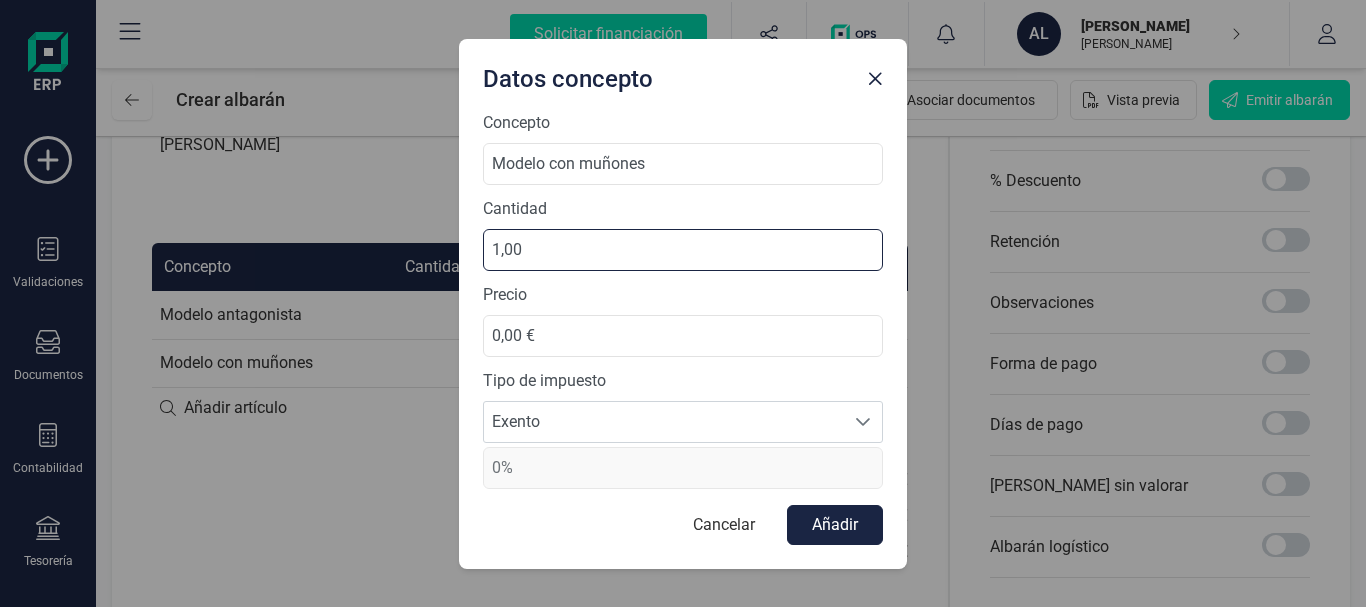 click on "1,00" at bounding box center (683, 250) 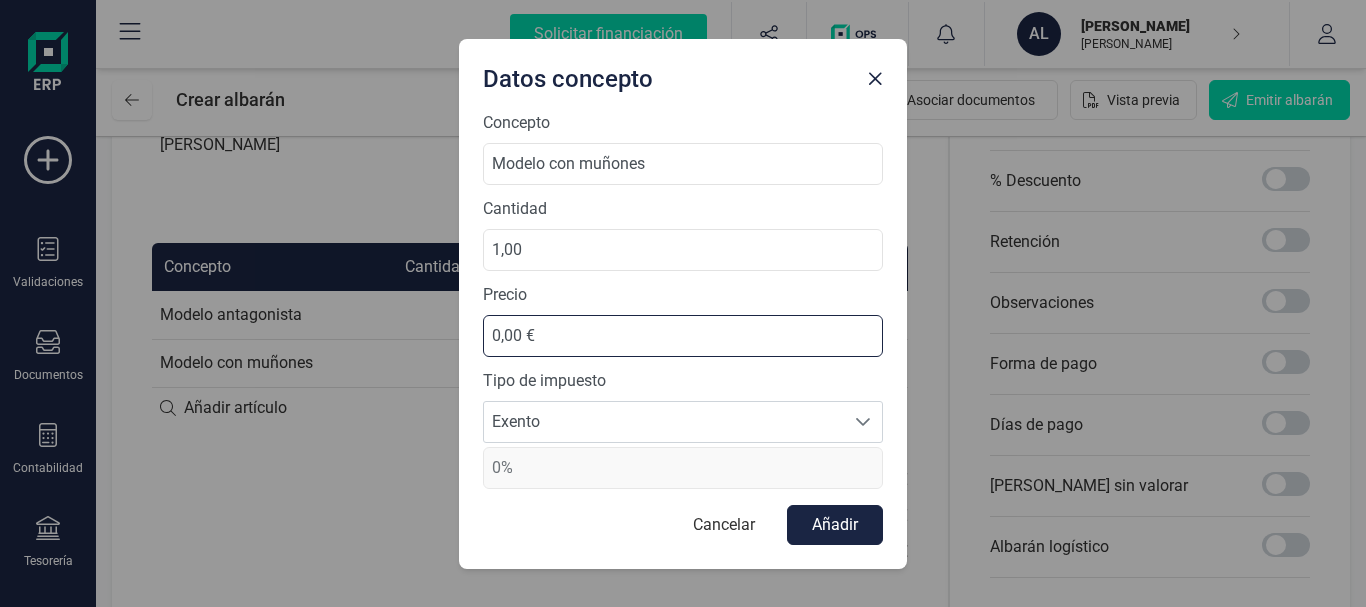 click on "0,00 €" at bounding box center (683, 336) 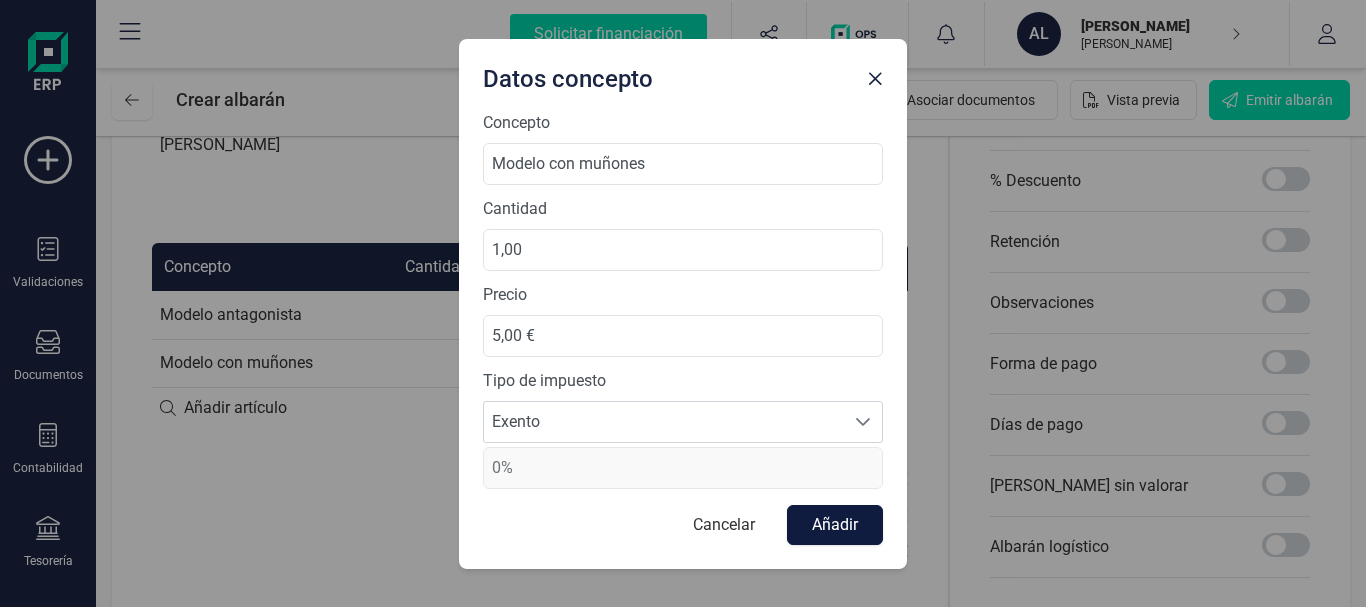 click on "Añadir" at bounding box center (835, 525) 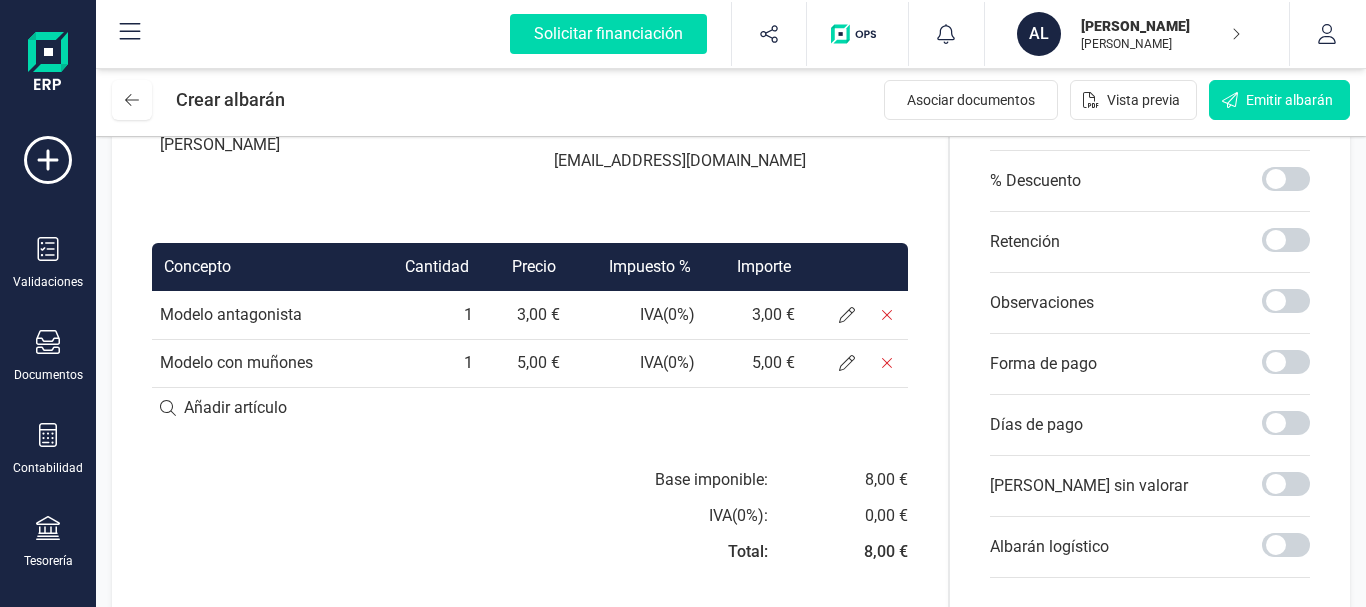 click at bounding box center (530, 408) 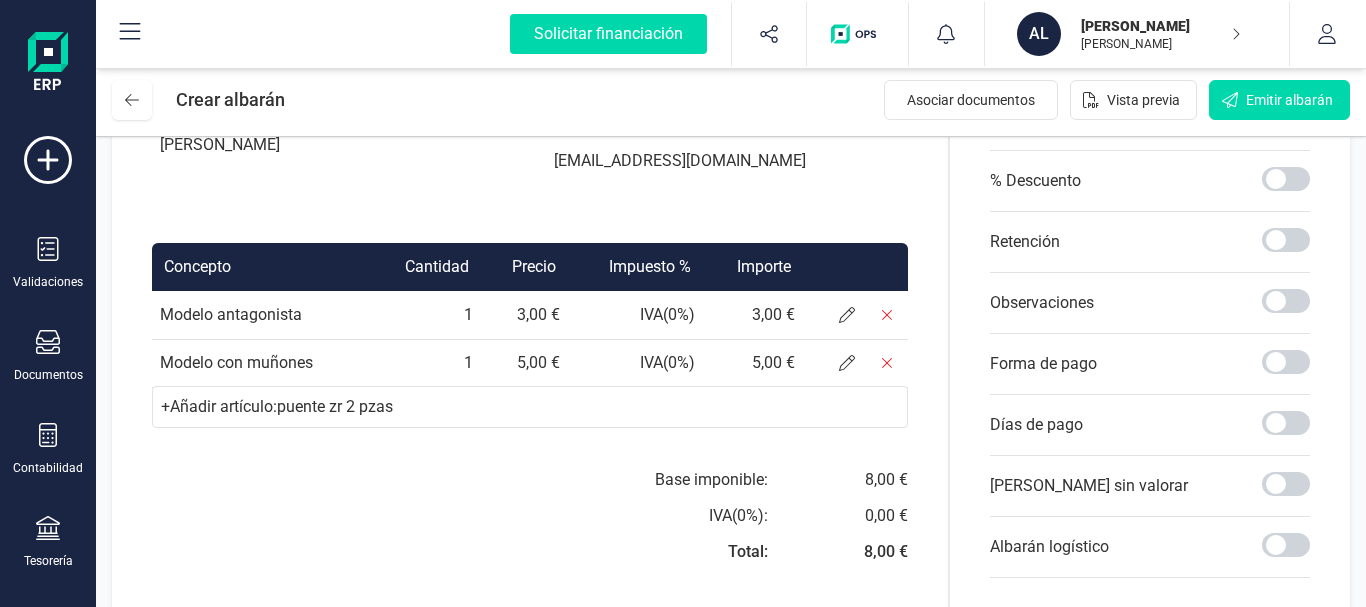 type on "puente zr 2 pzas" 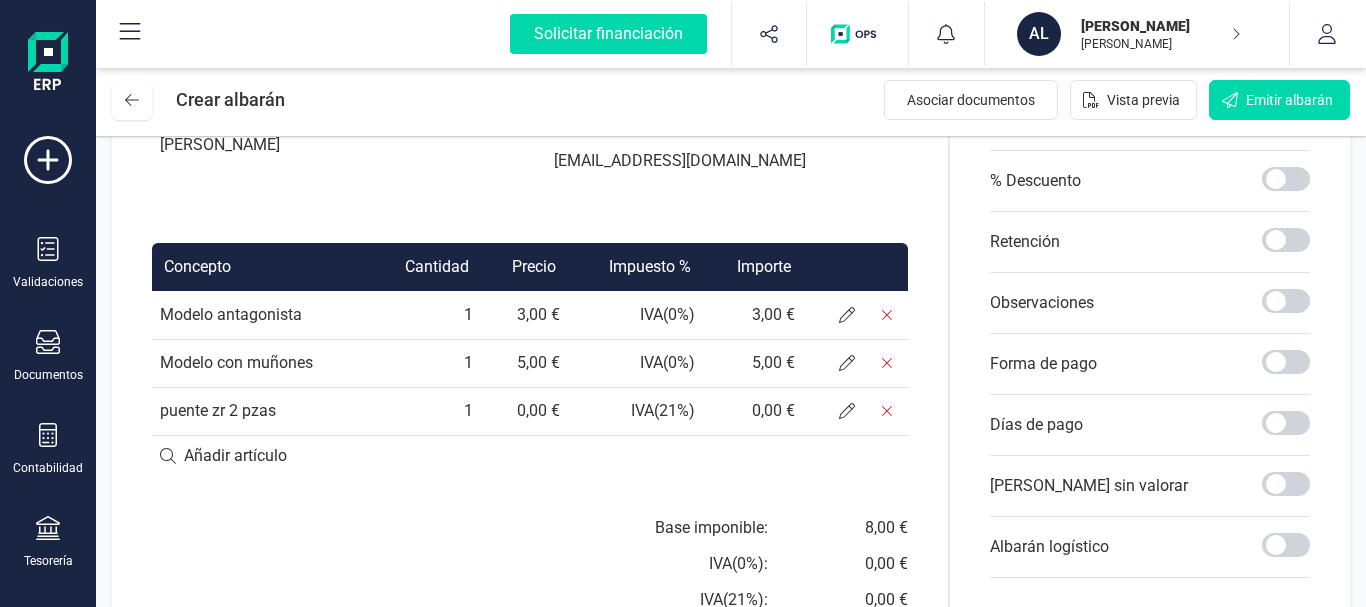 click on "puente zr 2 pzas" at bounding box center [260, 411] 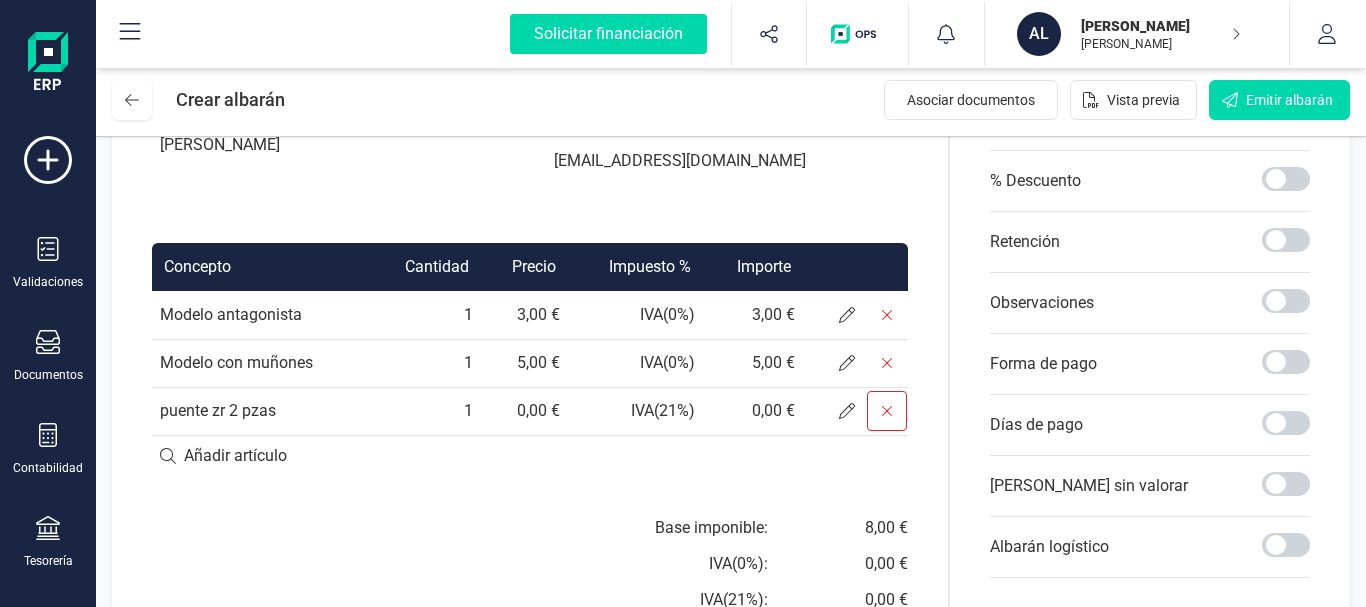 click 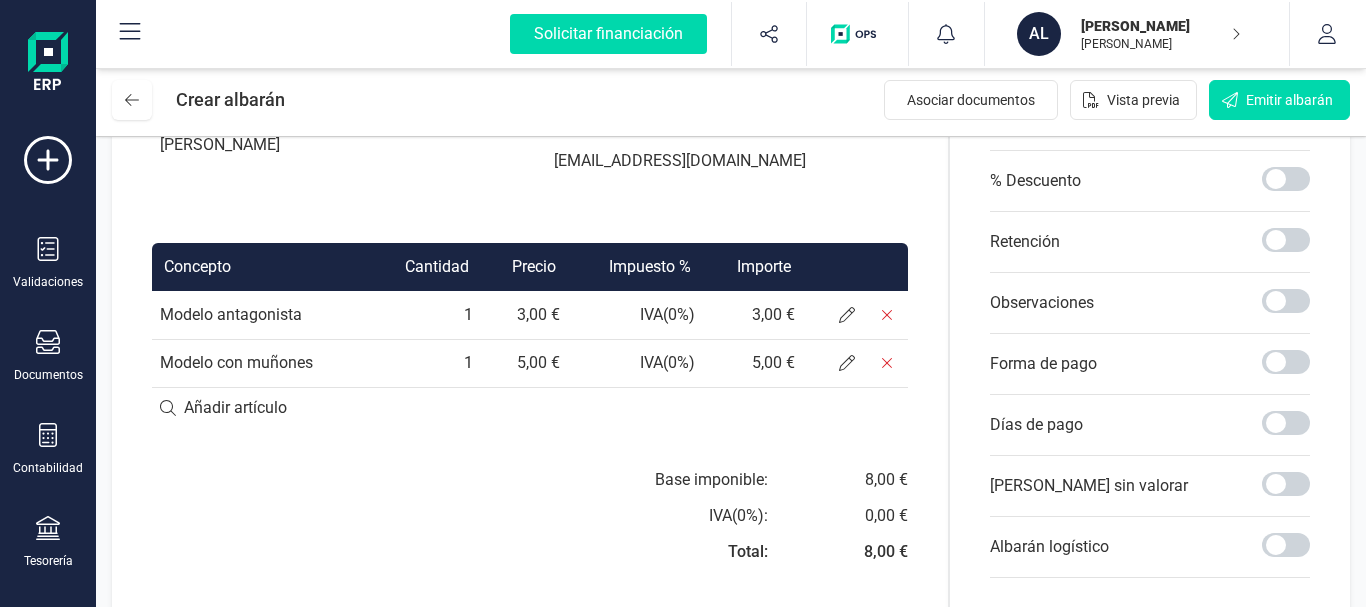 click at bounding box center [530, 408] 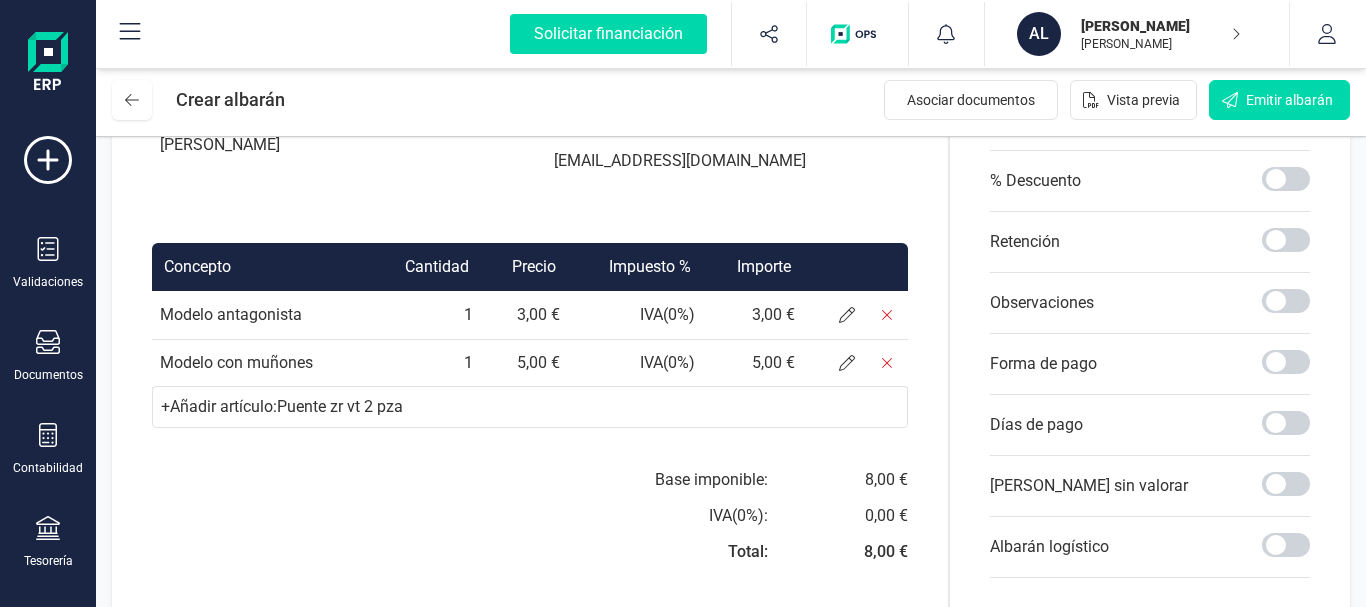 type on "Puente zr vt 2 pzas" 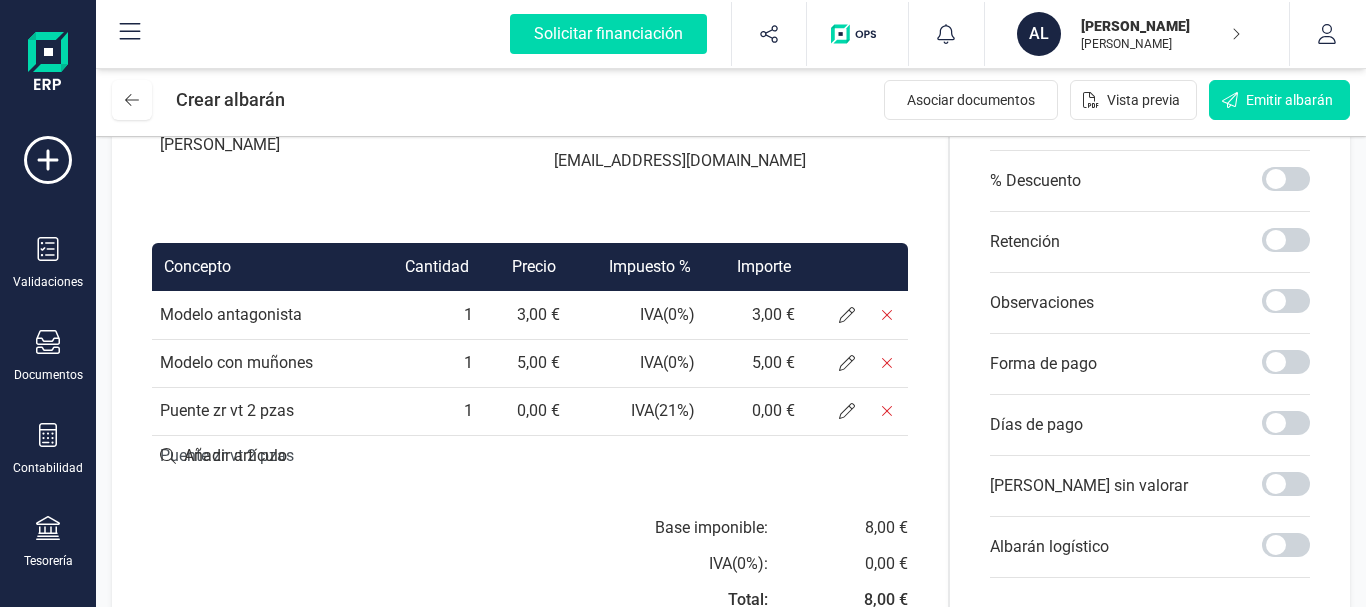 type 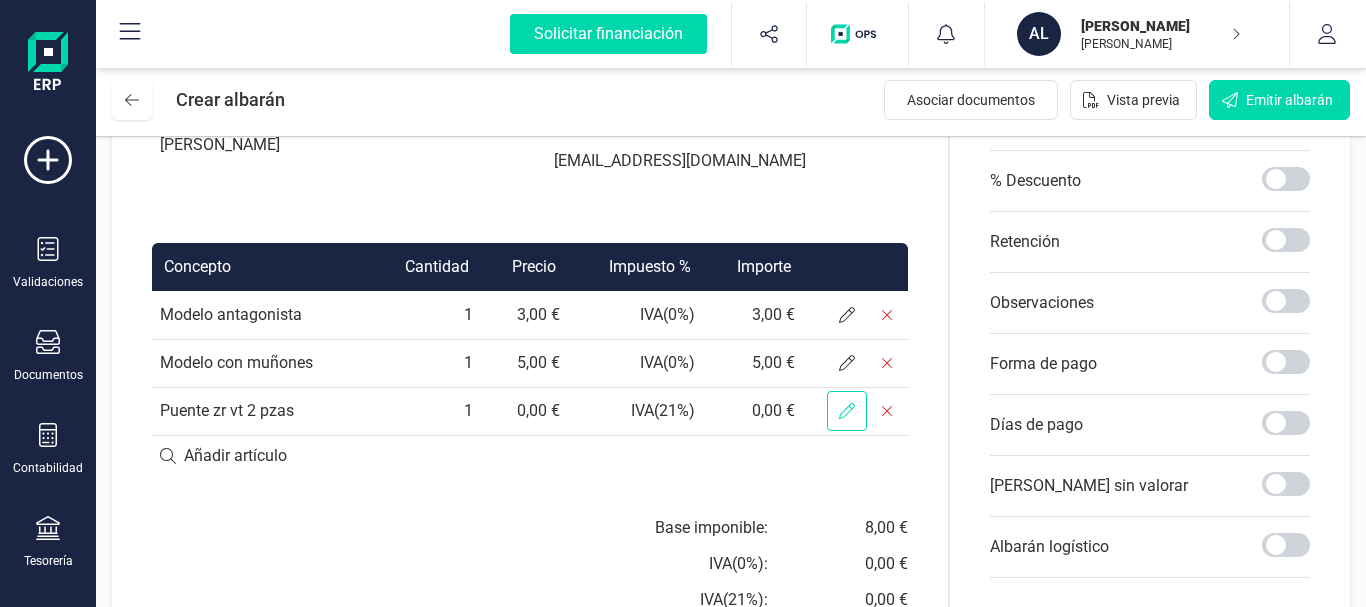 click 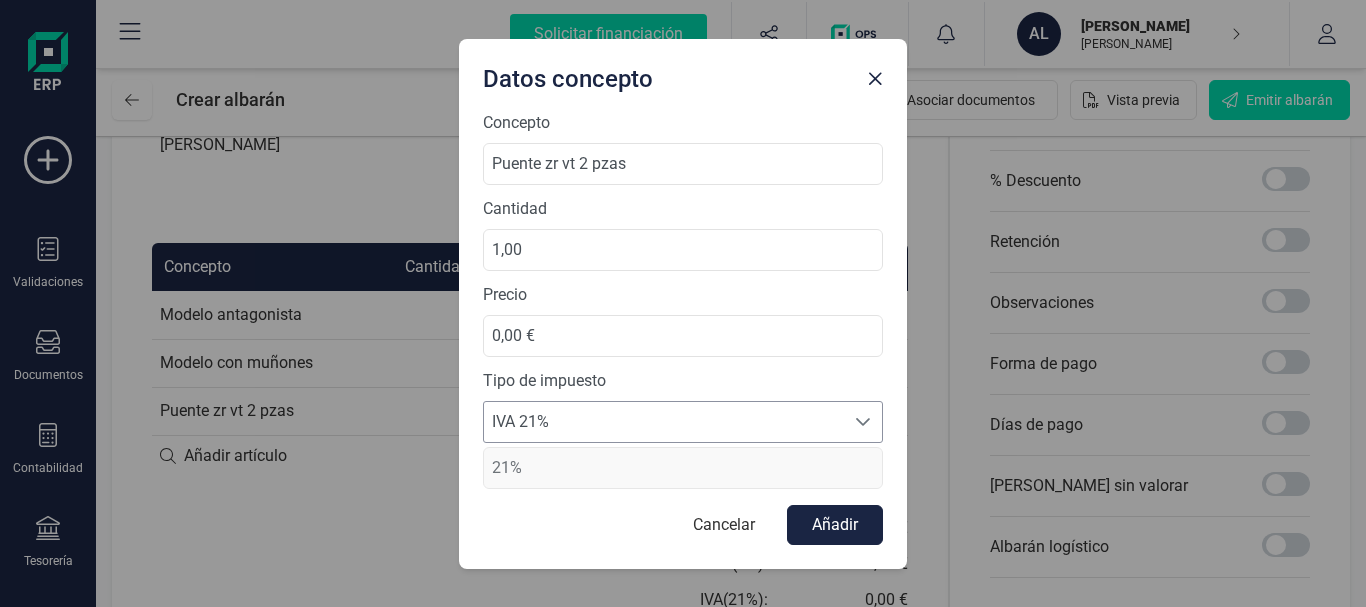 click on "IVA 21%" at bounding box center [664, 422] 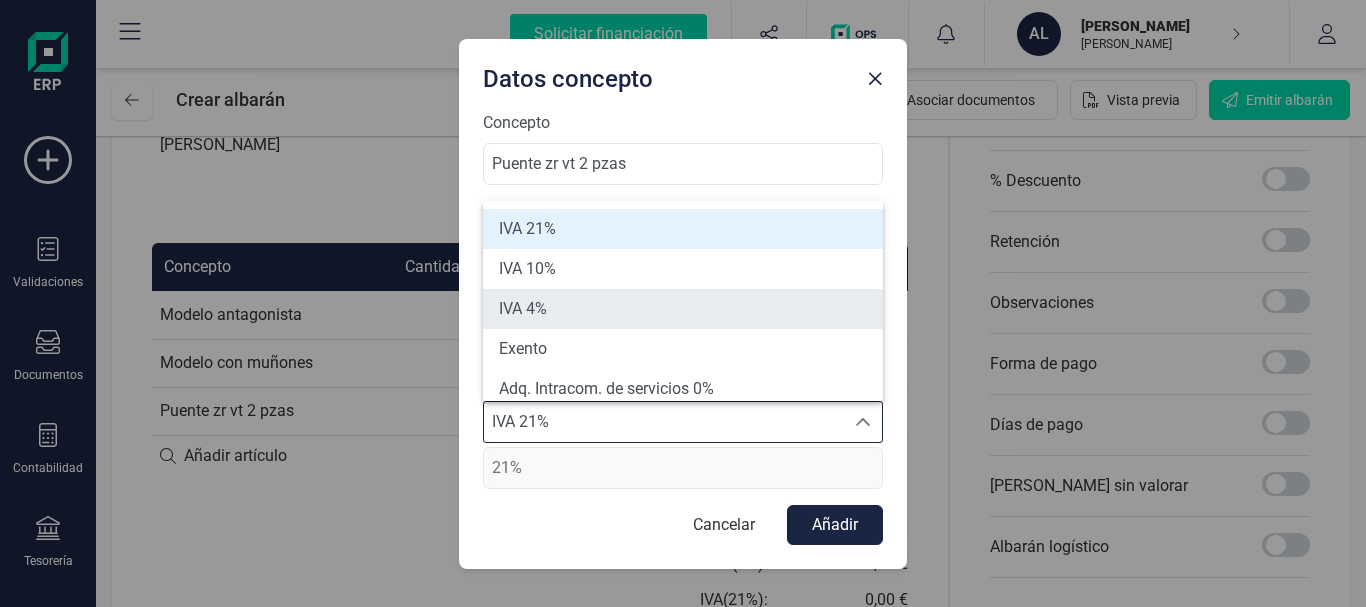 scroll, scrollTop: 8, scrollLeft: 0, axis: vertical 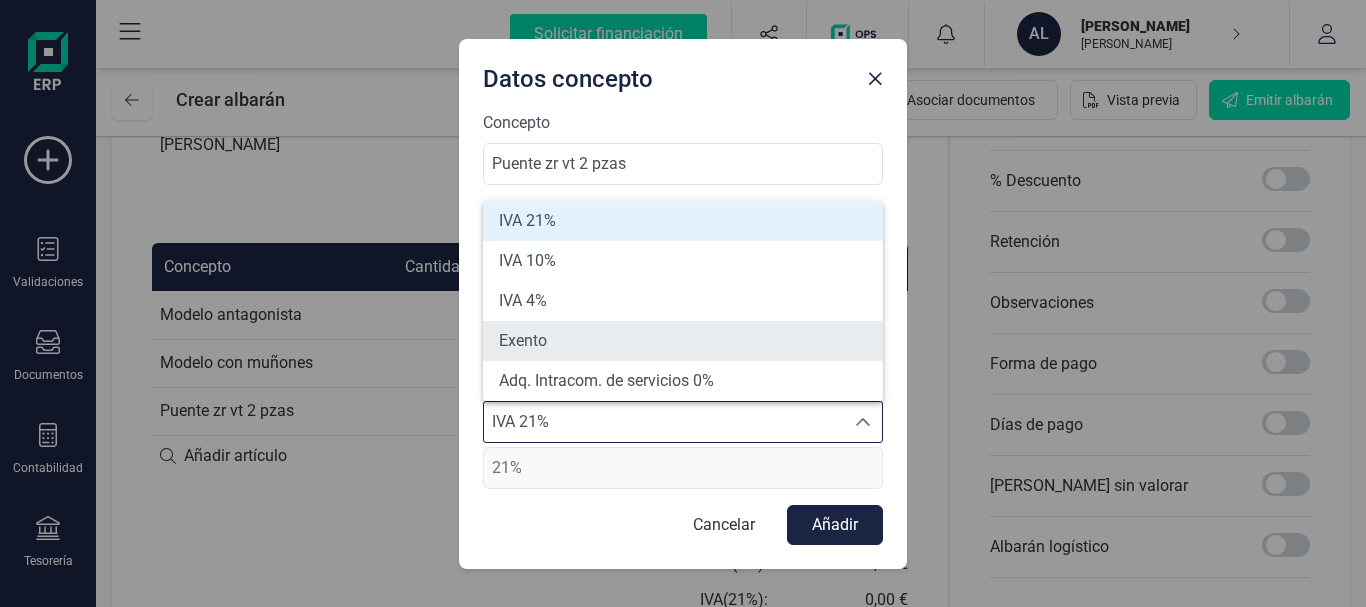 click on "Exento" at bounding box center (683, 341) 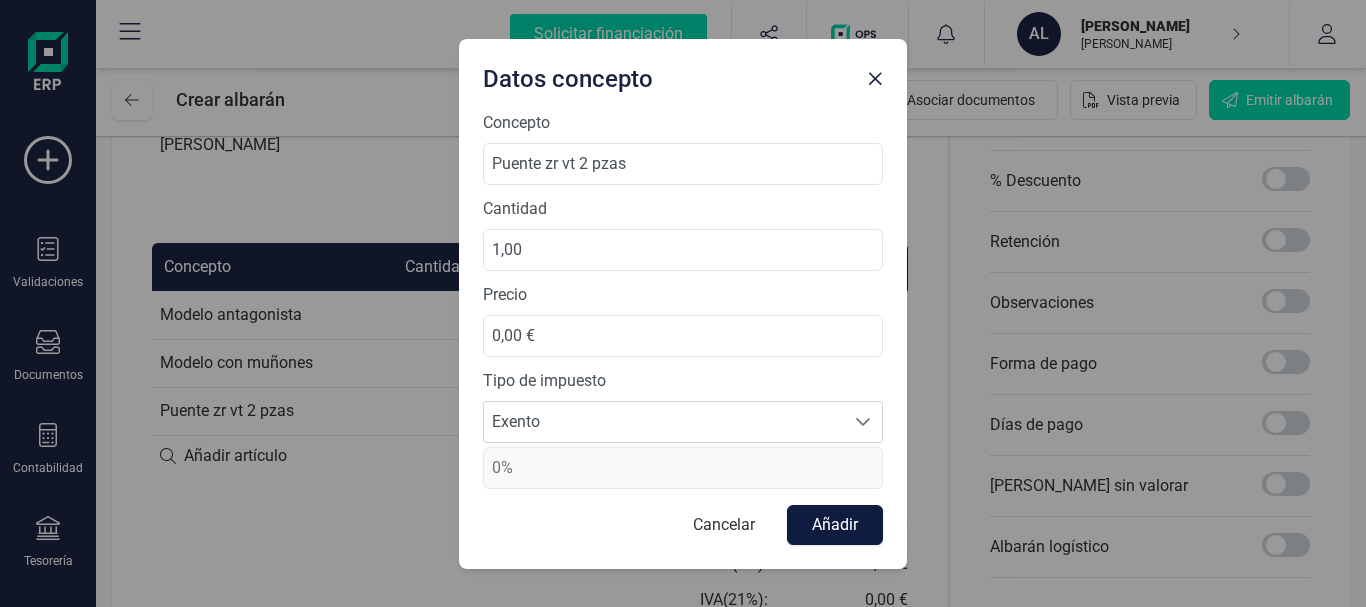 click on "Añadir" at bounding box center [835, 525] 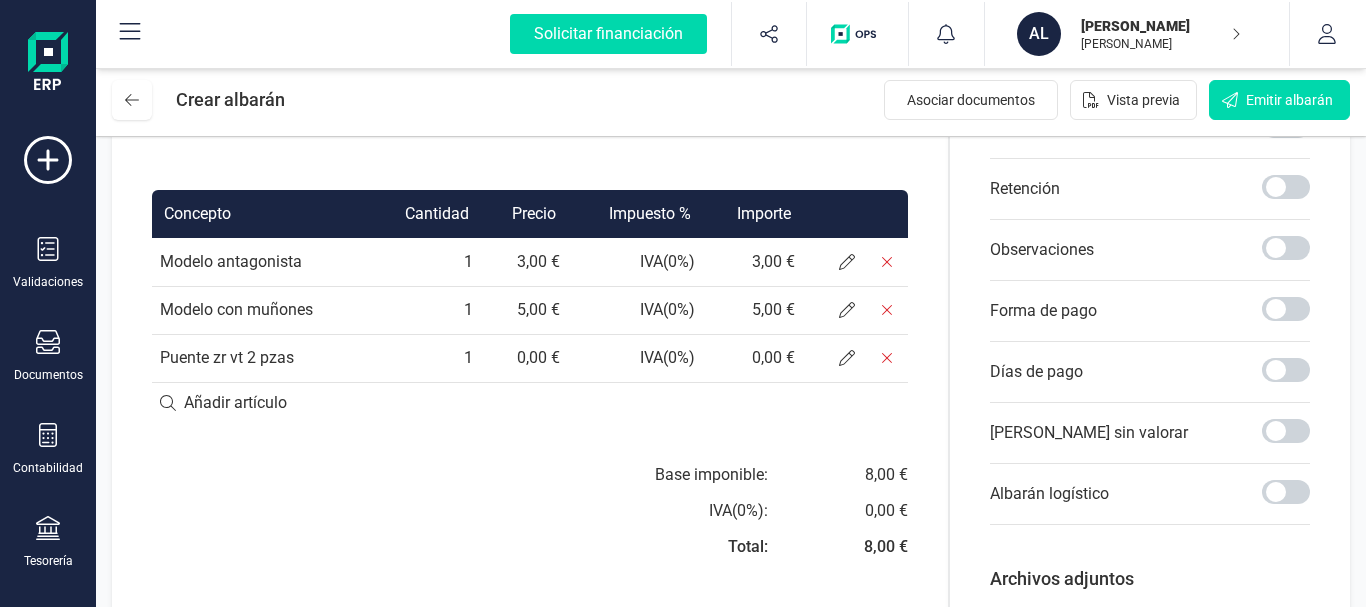 scroll, scrollTop: 403, scrollLeft: 0, axis: vertical 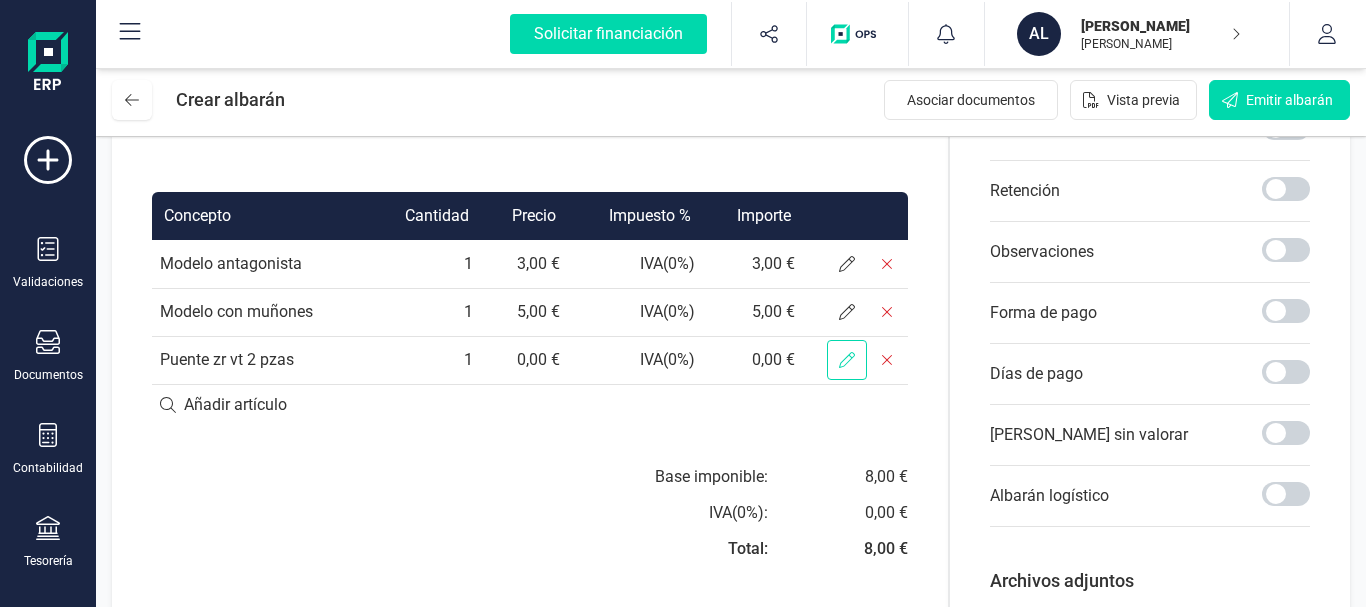 click at bounding box center (847, 360) 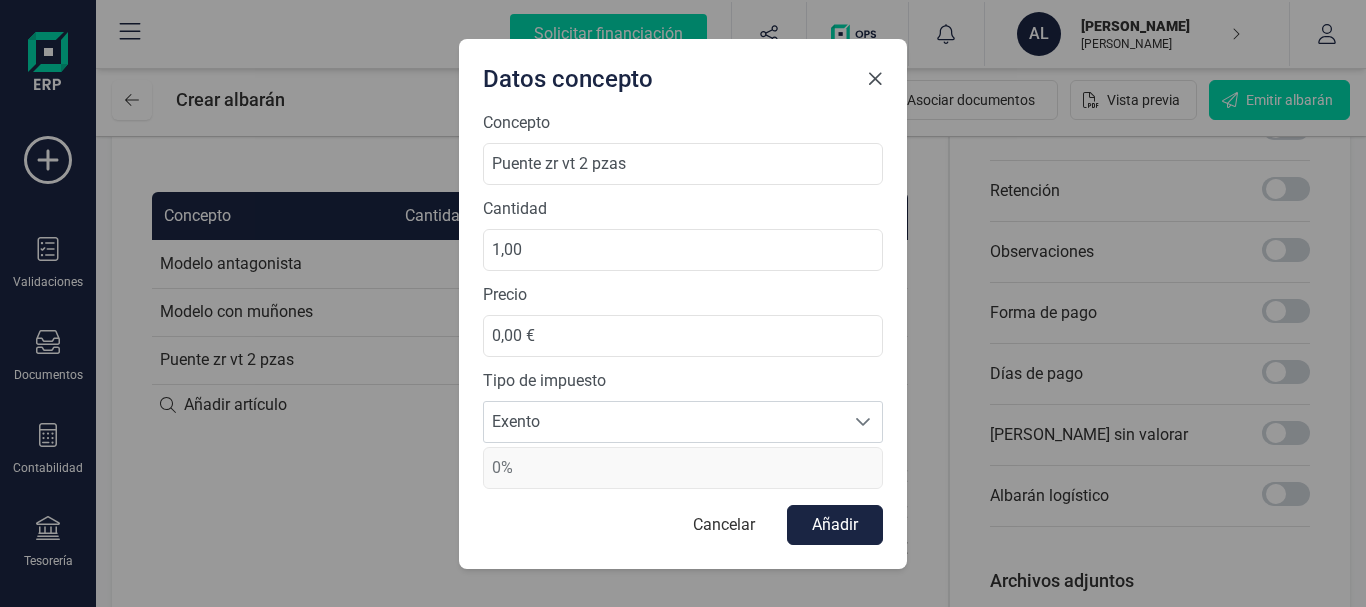 click at bounding box center [875, 79] 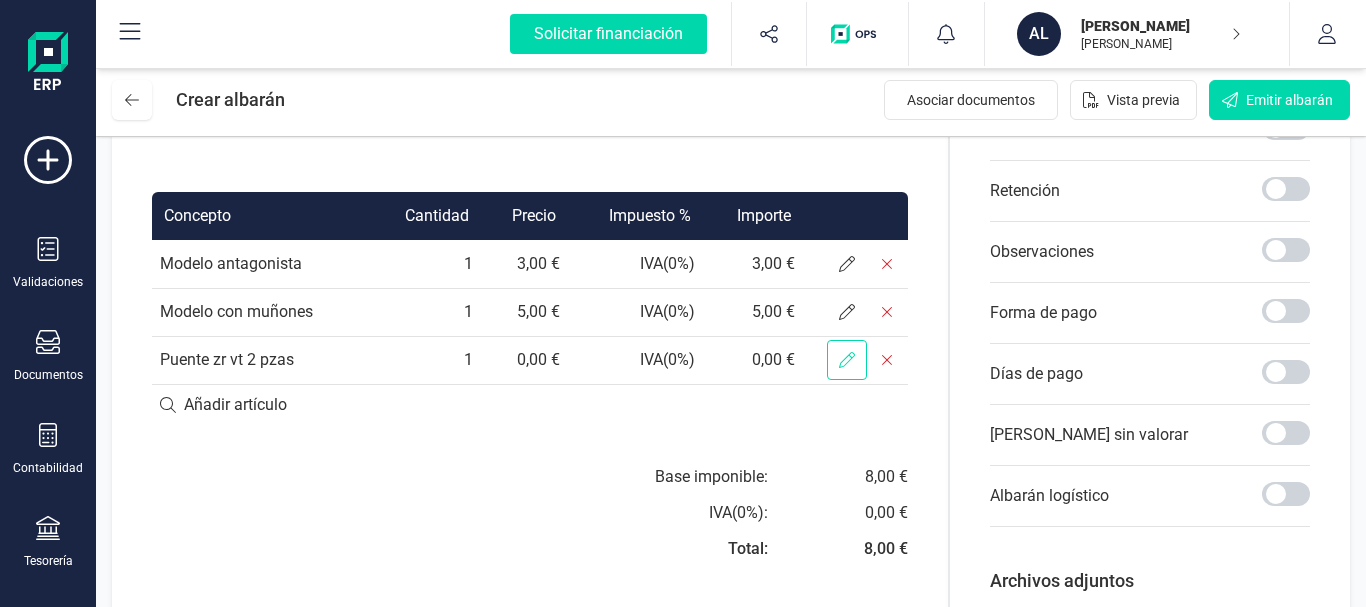 click at bounding box center (847, 360) 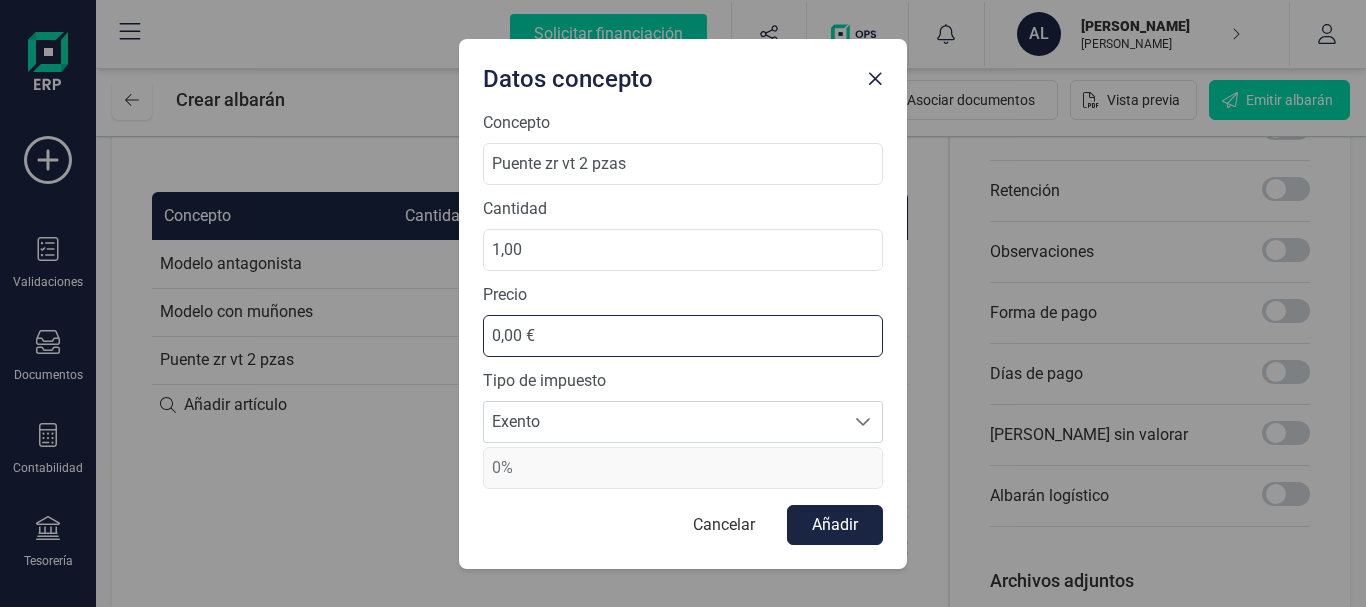 click on "0,00 €" at bounding box center (683, 336) 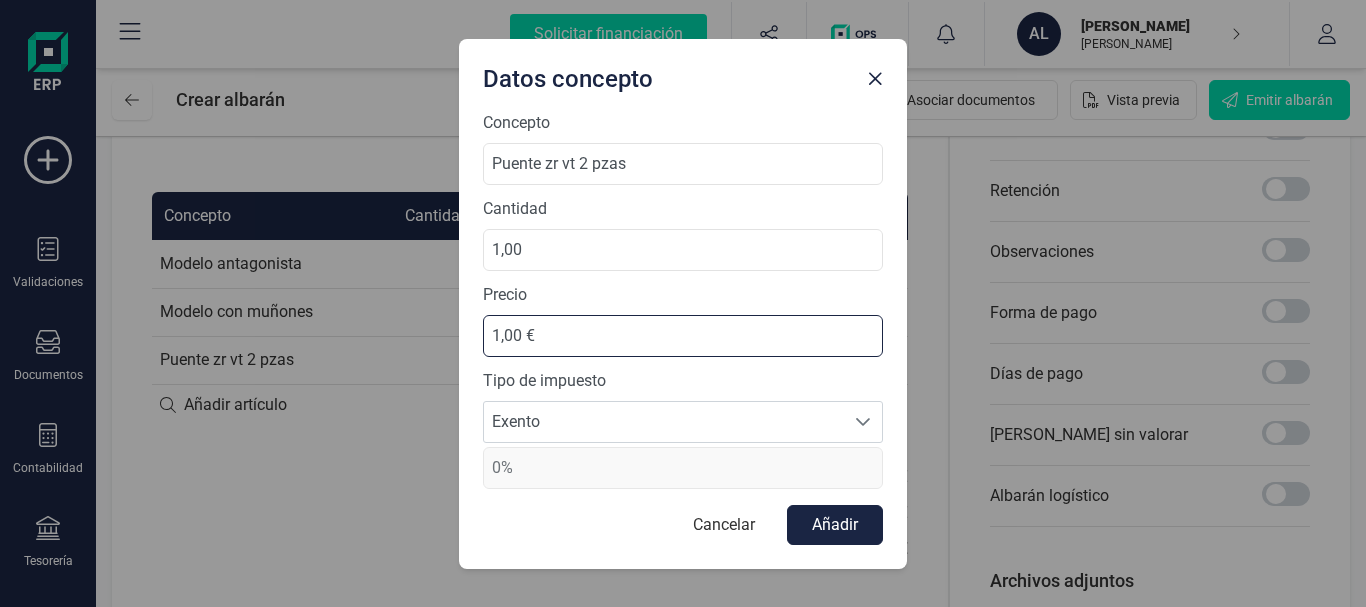 type on "10,00 €" 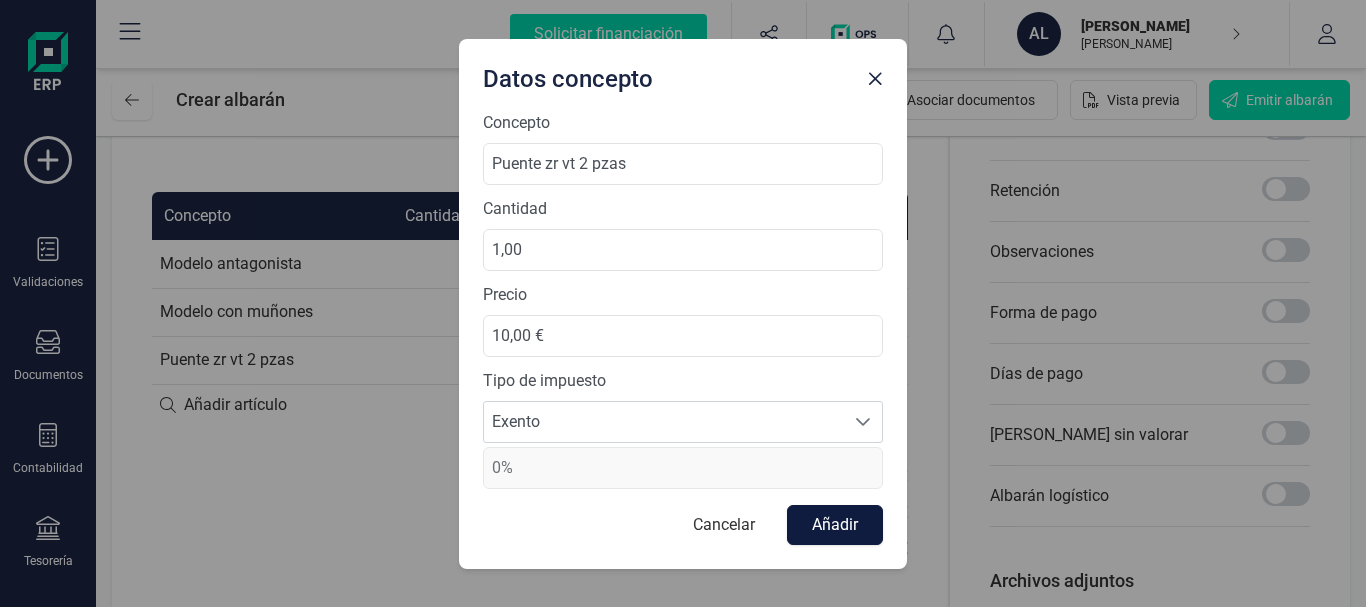 click on "Añadir" at bounding box center (835, 525) 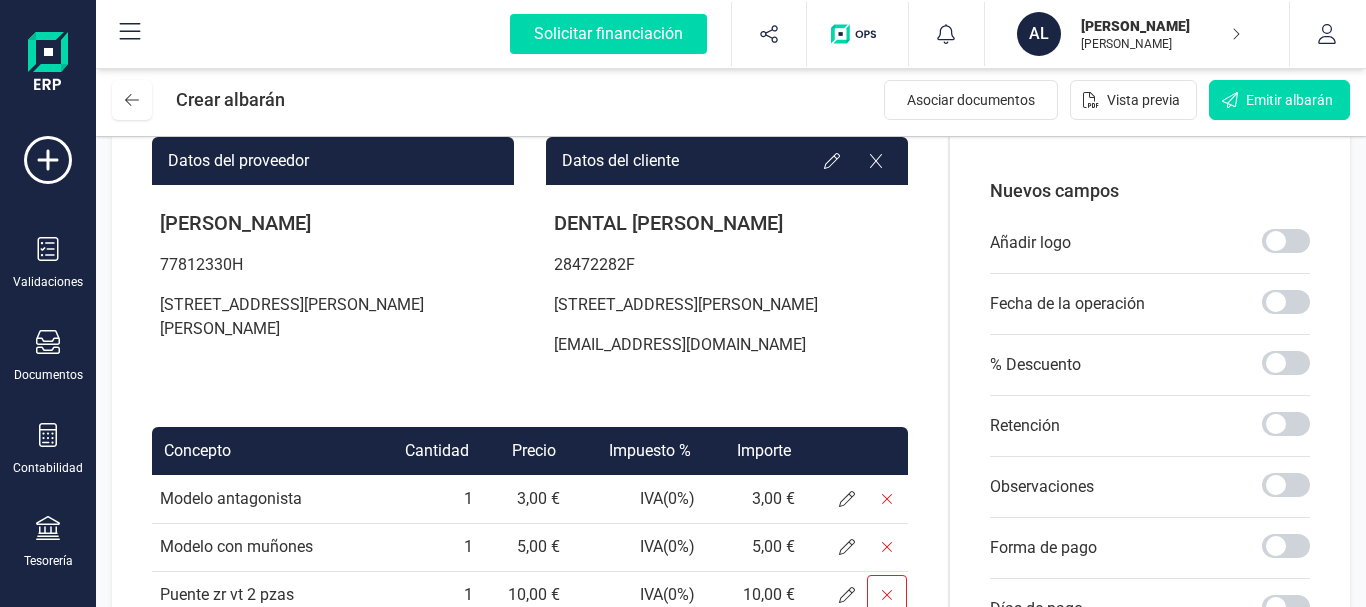 scroll, scrollTop: 163, scrollLeft: 0, axis: vertical 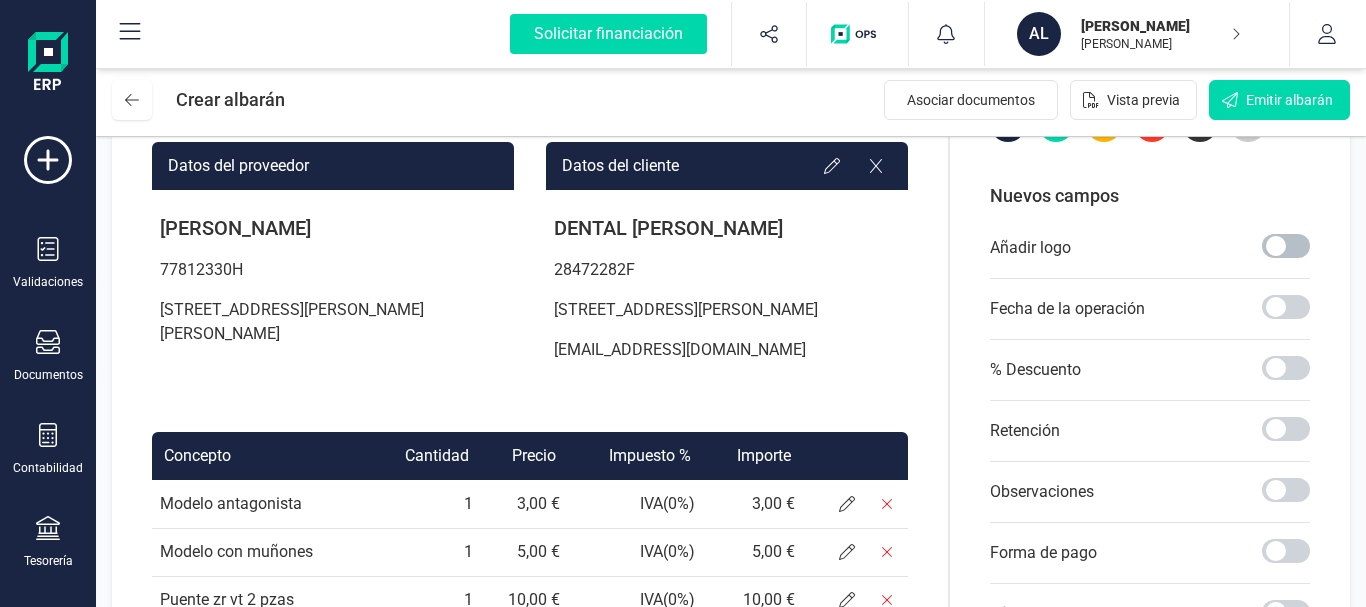 click at bounding box center [1286, 246] 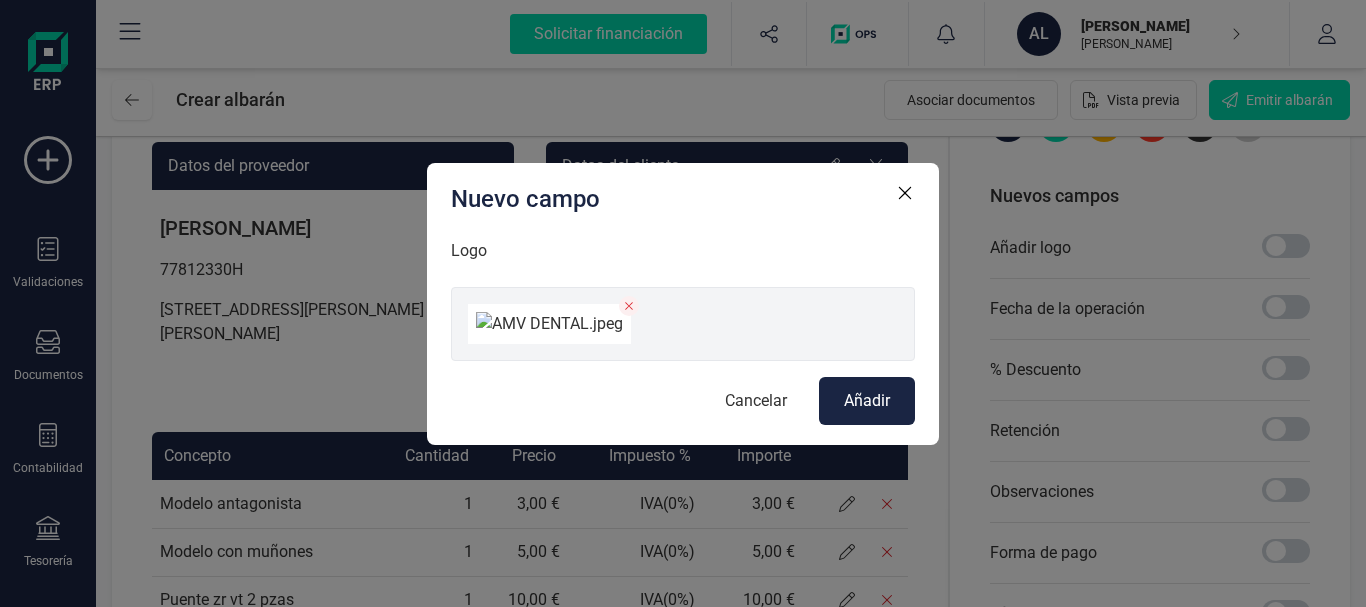 click on "Añadir" at bounding box center (867, 401) 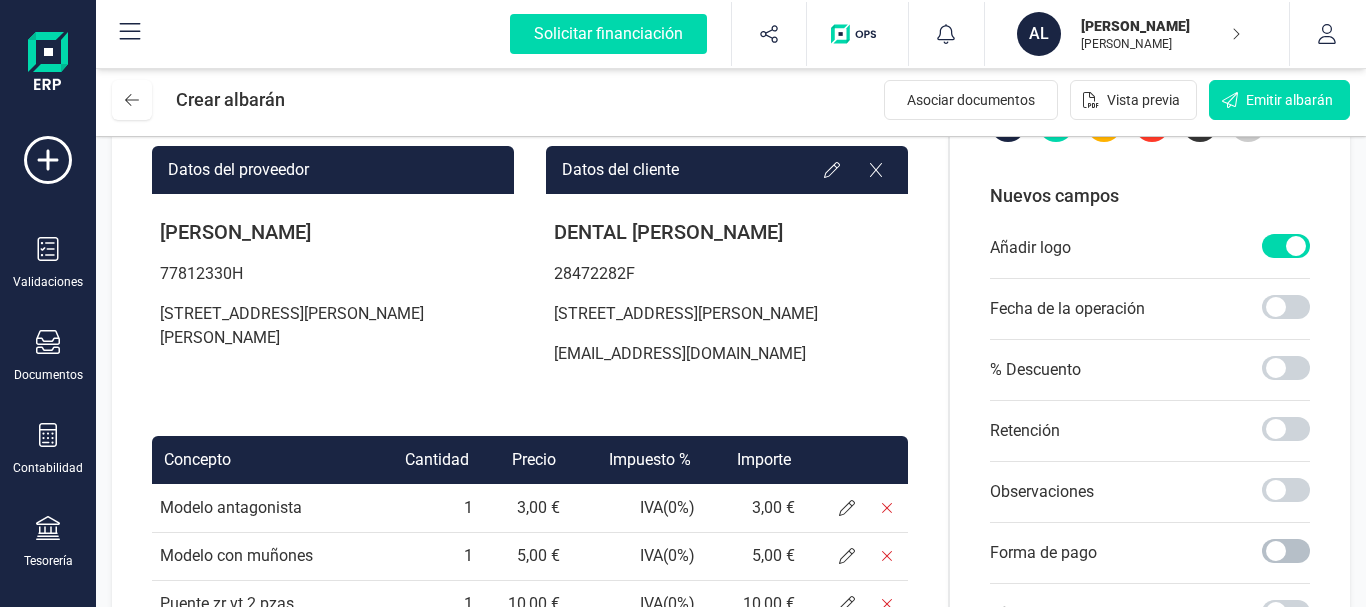 click at bounding box center [1286, 551] 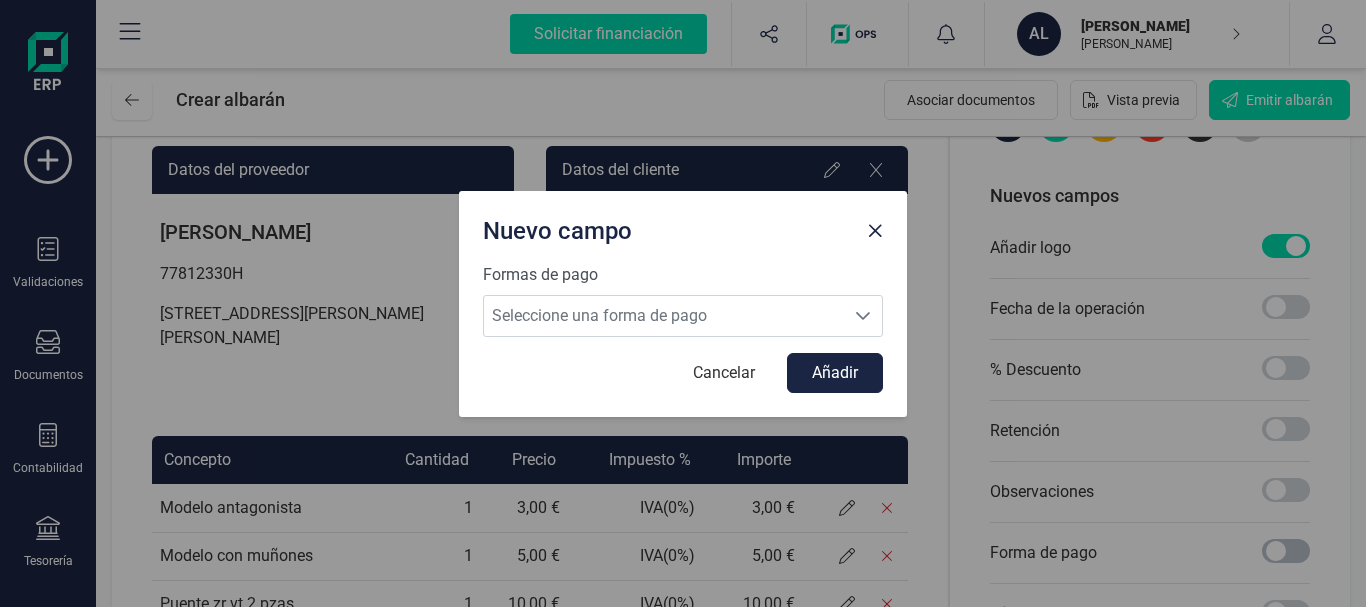 scroll, scrollTop: 11, scrollLeft: 7, axis: both 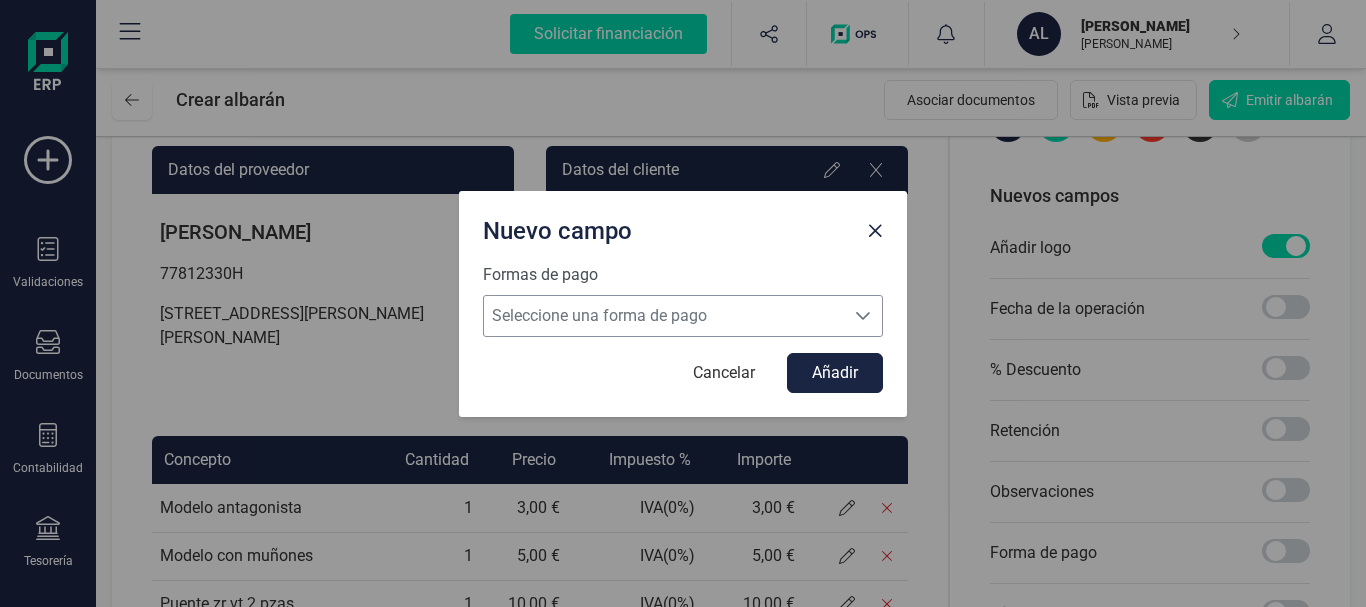 click on "Seleccione una forma de pago" at bounding box center (664, 316) 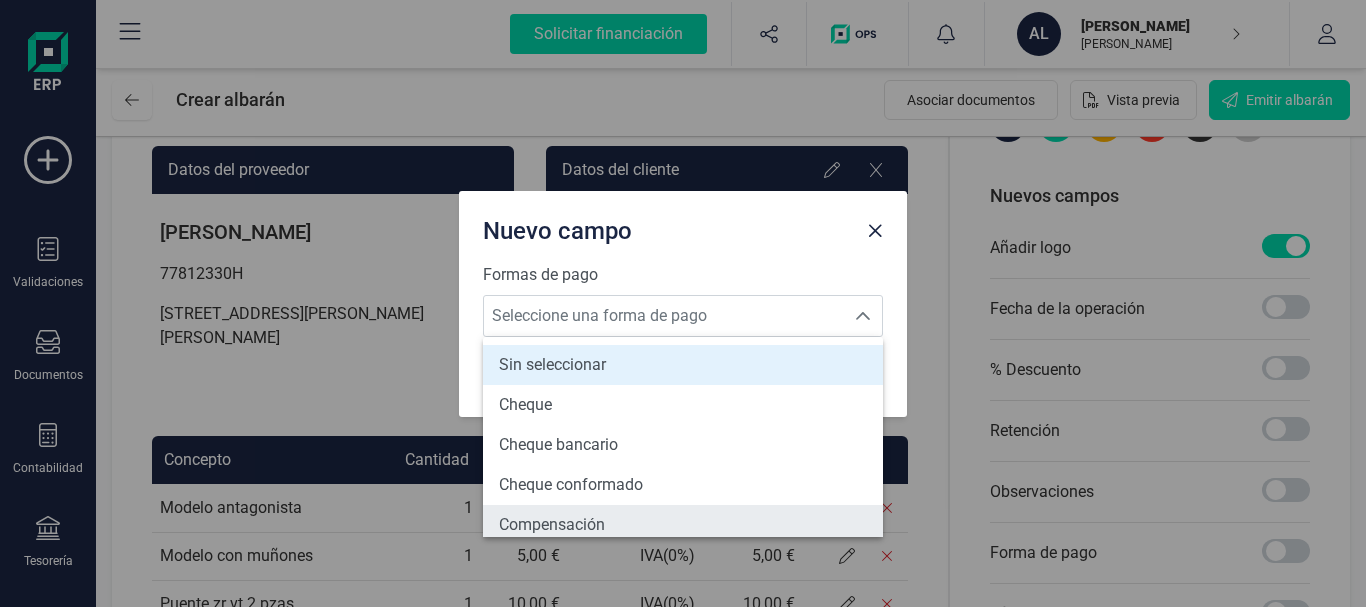 scroll, scrollTop: 8, scrollLeft: 0, axis: vertical 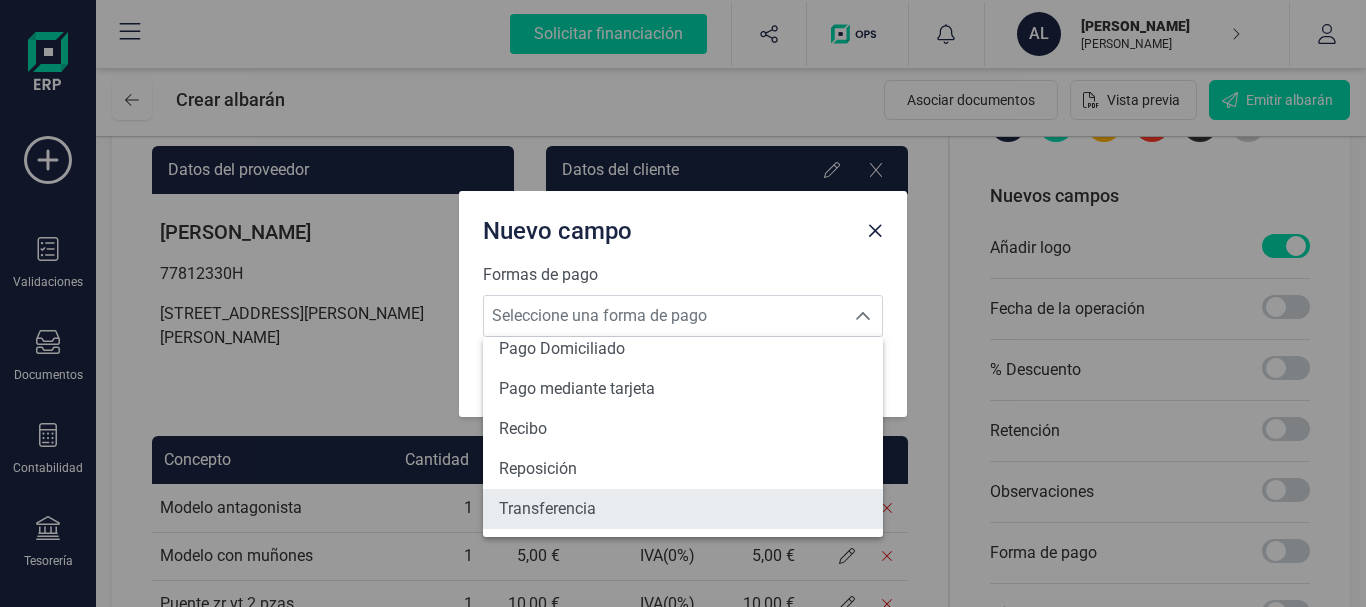 click on "Transferencia" at bounding box center [547, 509] 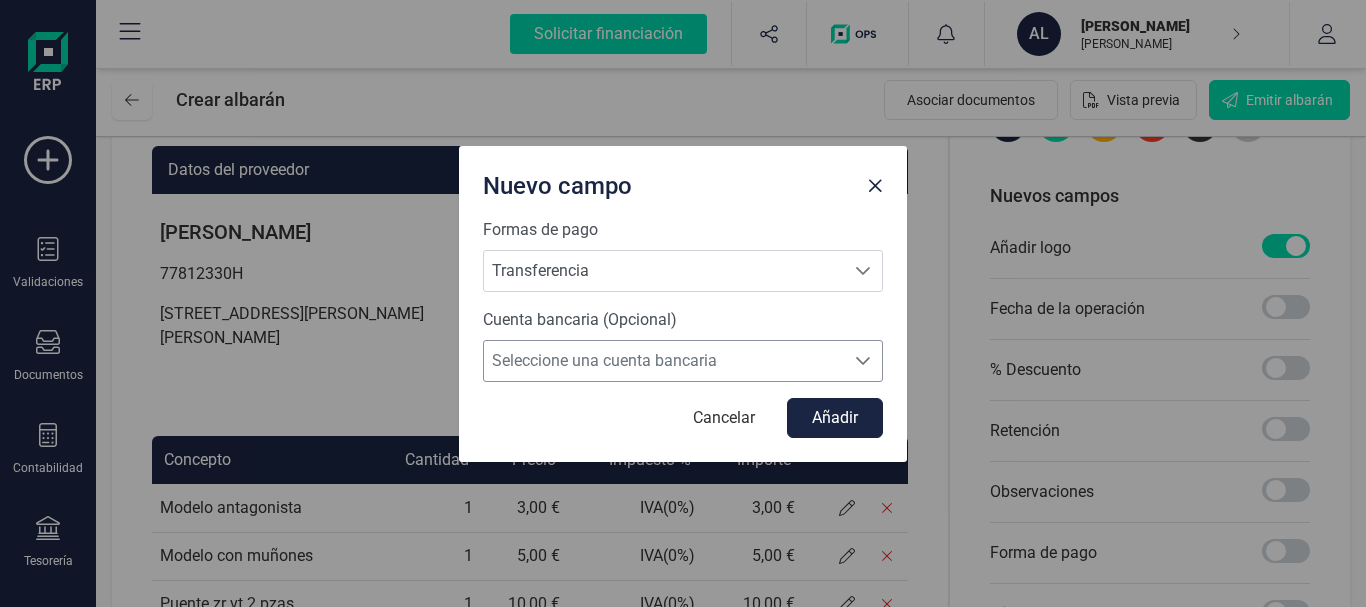 click on "Seleccione una cuenta bancaria" at bounding box center [664, 361] 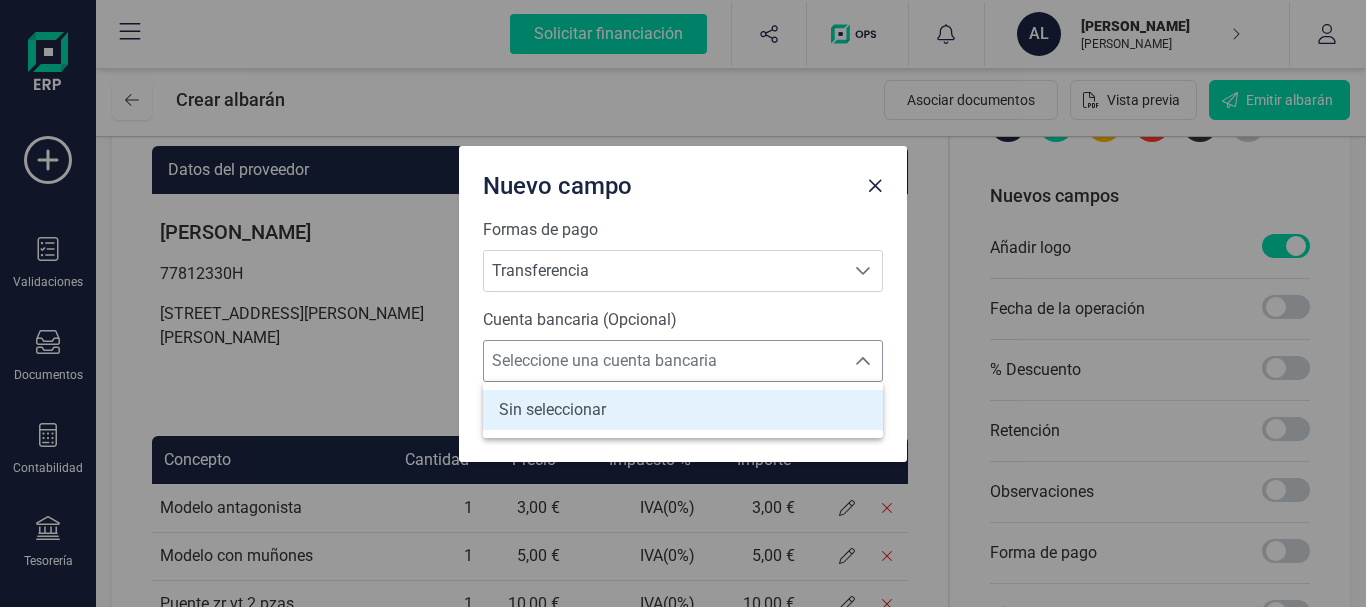 click on "Seleccione una cuenta bancaria" at bounding box center [664, 361] 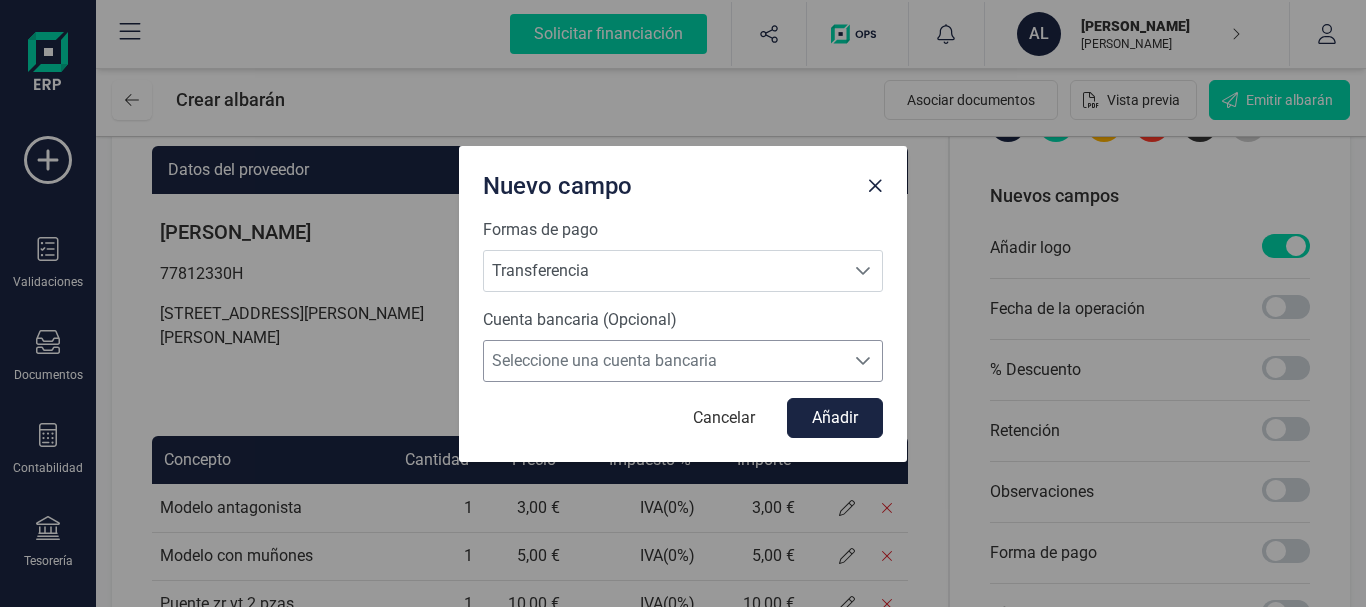 click on "Seleccione una cuenta bancaria" at bounding box center (664, 361) 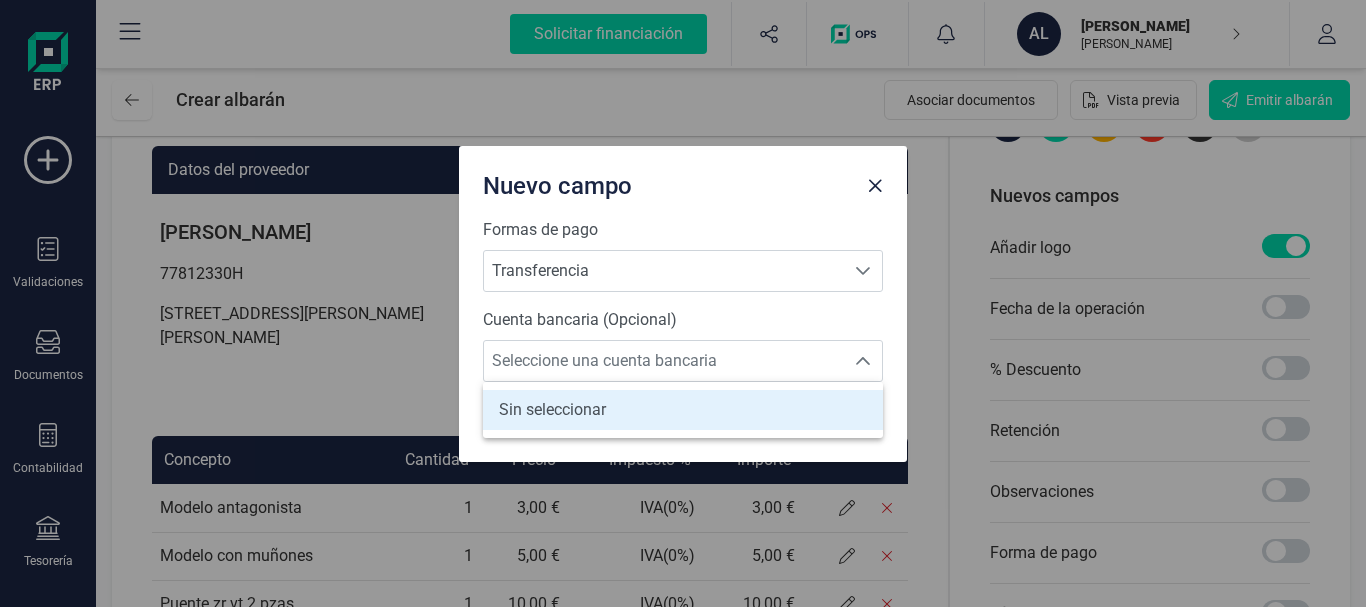 click on "Sin seleccionar" at bounding box center (552, 410) 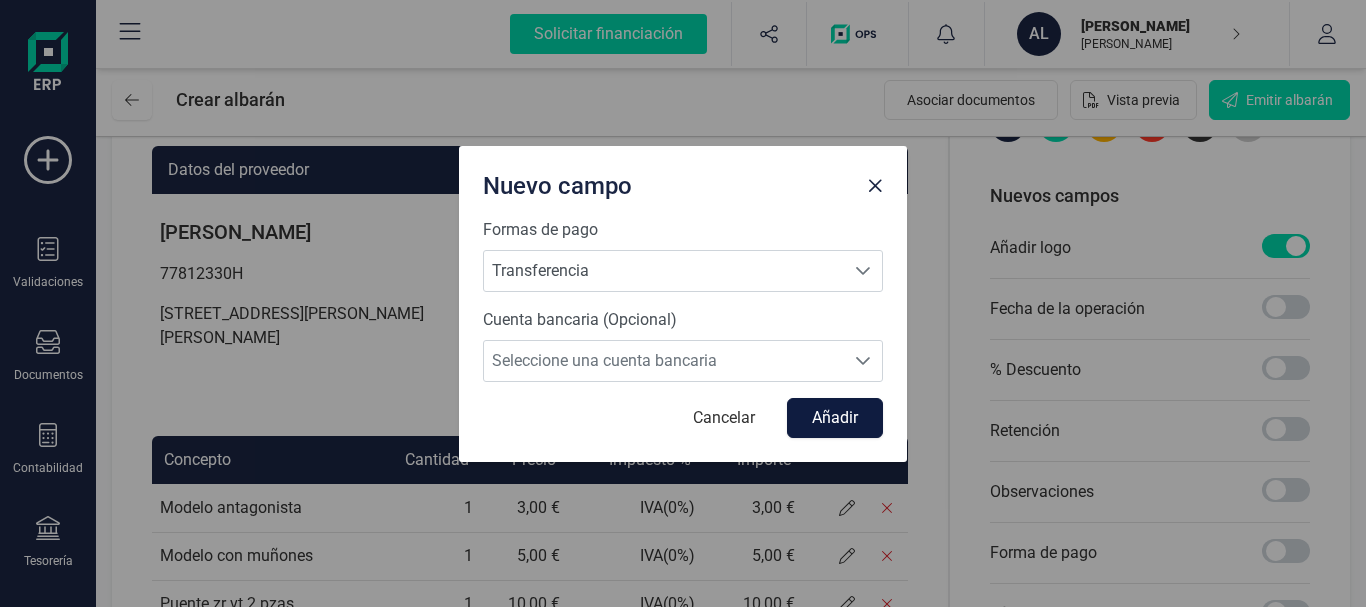 click on "Añadir" at bounding box center [835, 418] 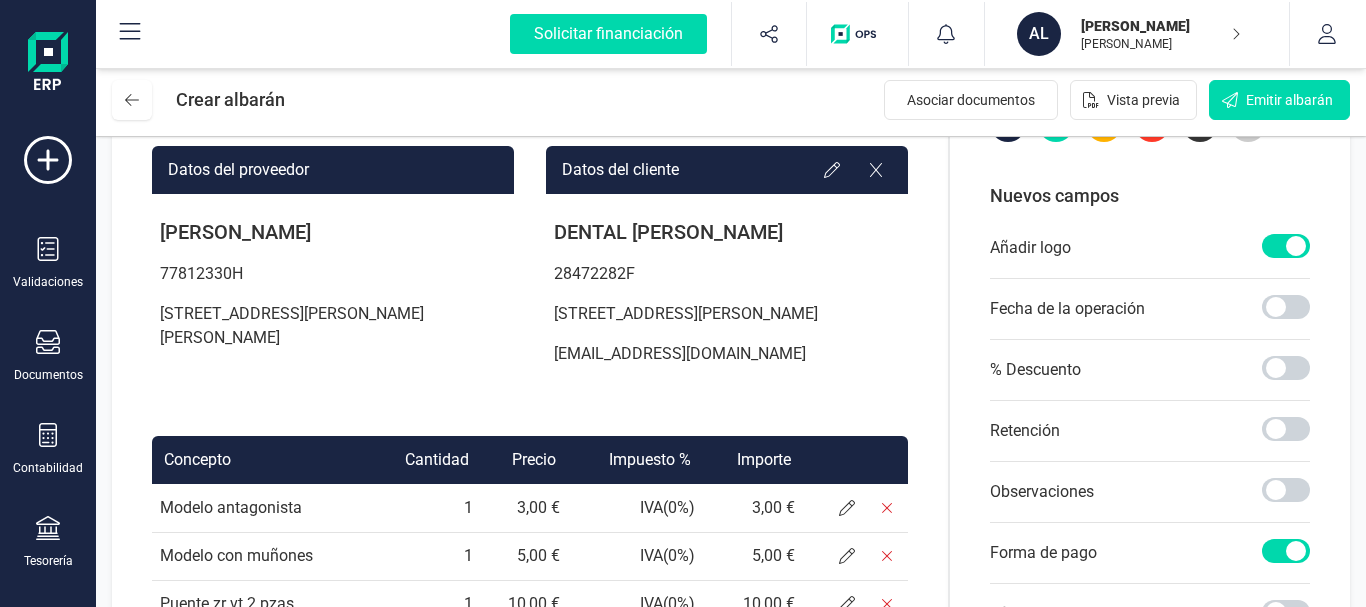 click at bounding box center (1286, 551) 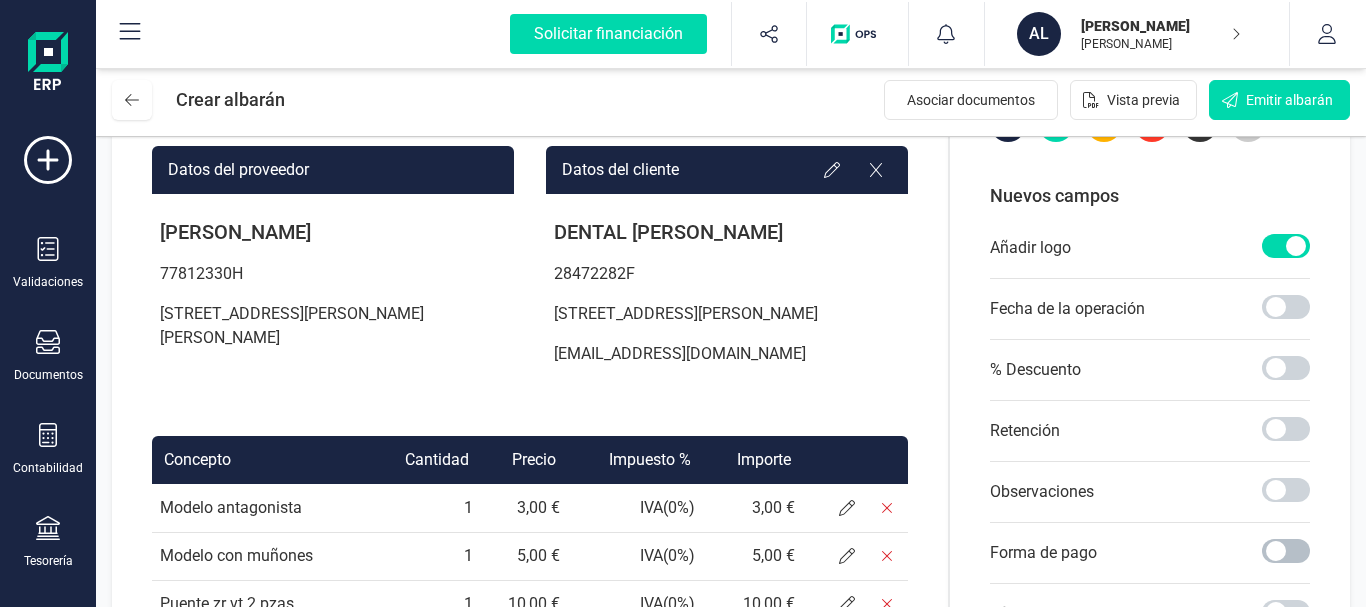 click at bounding box center (1286, 551) 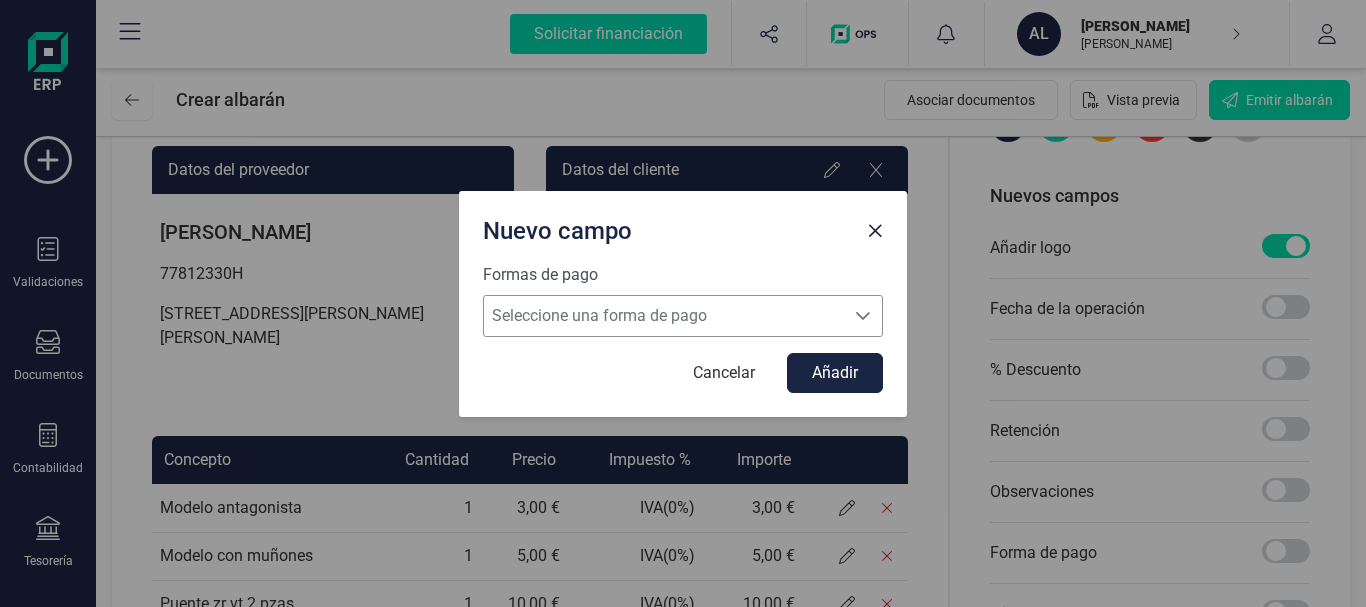 click on "Seleccione una forma de pago" at bounding box center [664, 316] 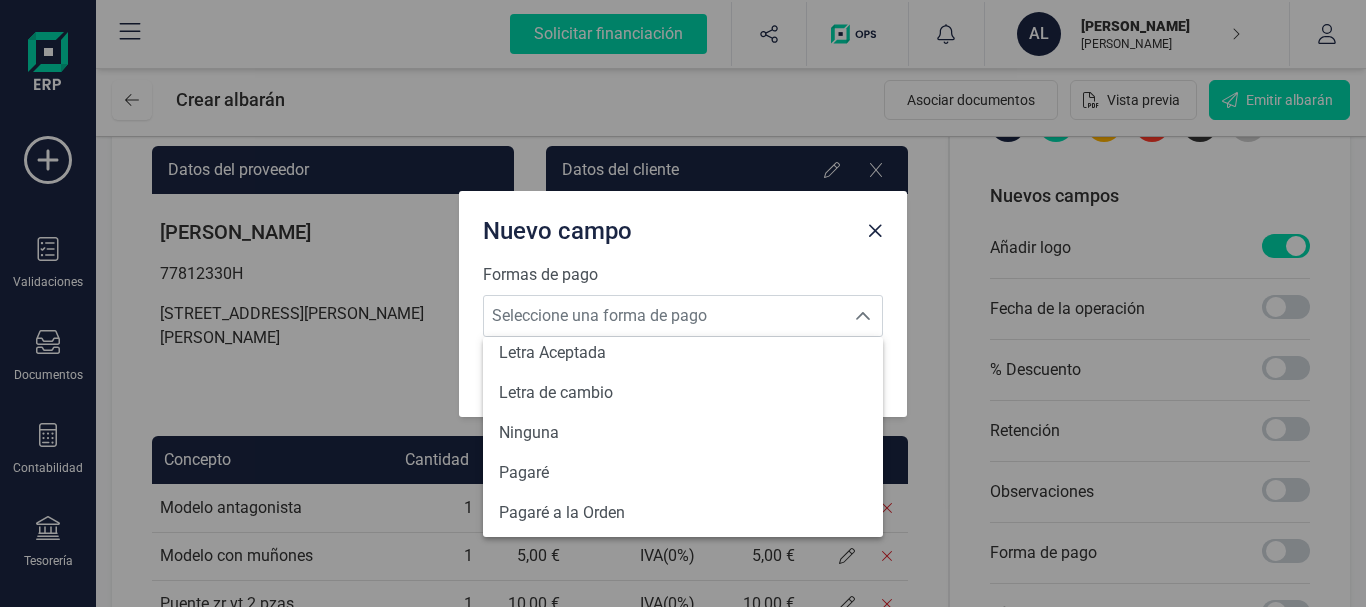 scroll, scrollTop: 736, scrollLeft: 0, axis: vertical 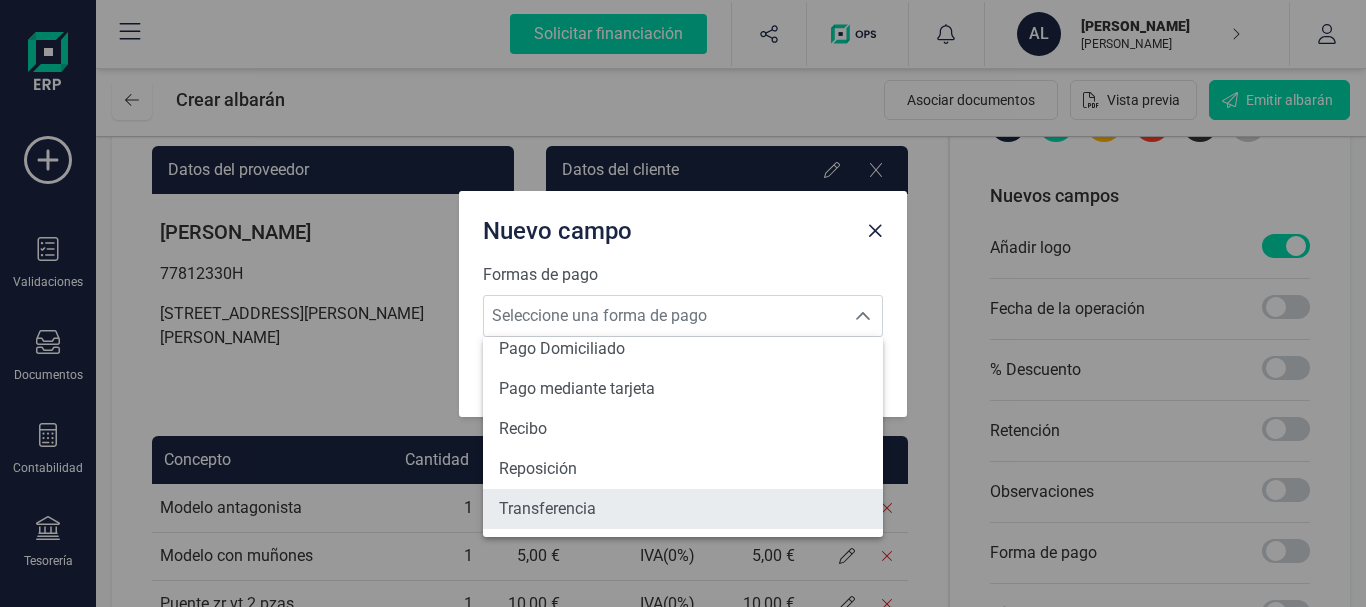 click on "Transferencia" at bounding box center [683, 509] 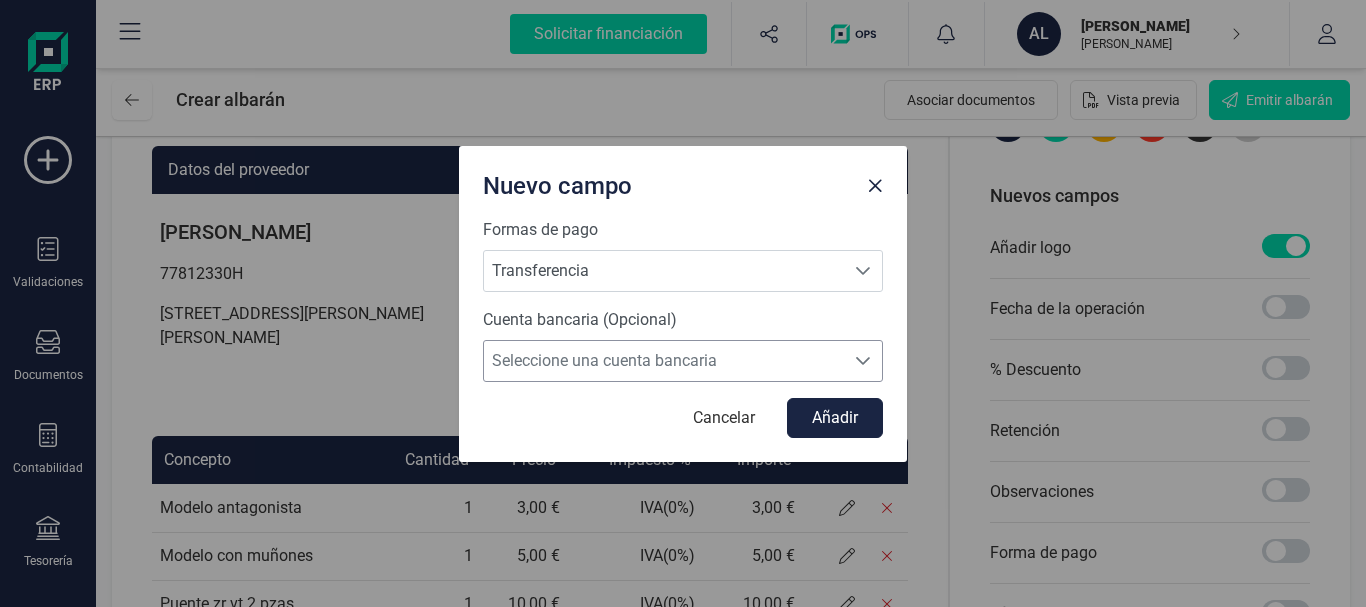 click on "Seleccione una cuenta bancaria" at bounding box center (664, 361) 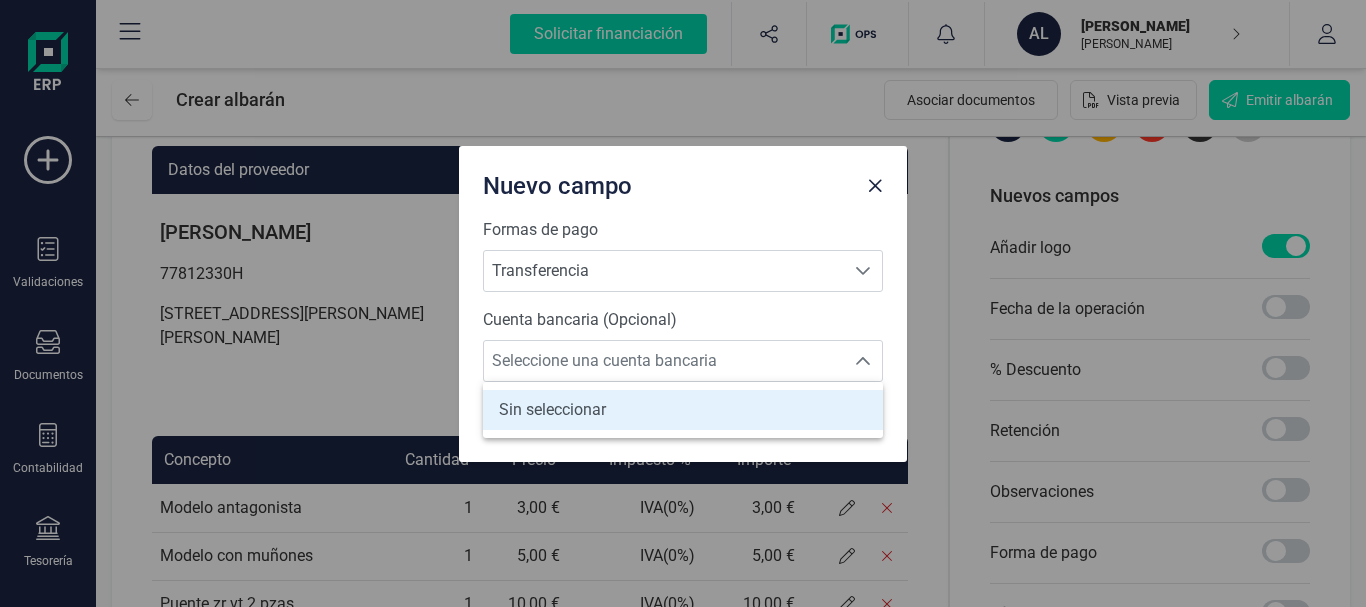 click on "Sin seleccionar" at bounding box center (683, 410) 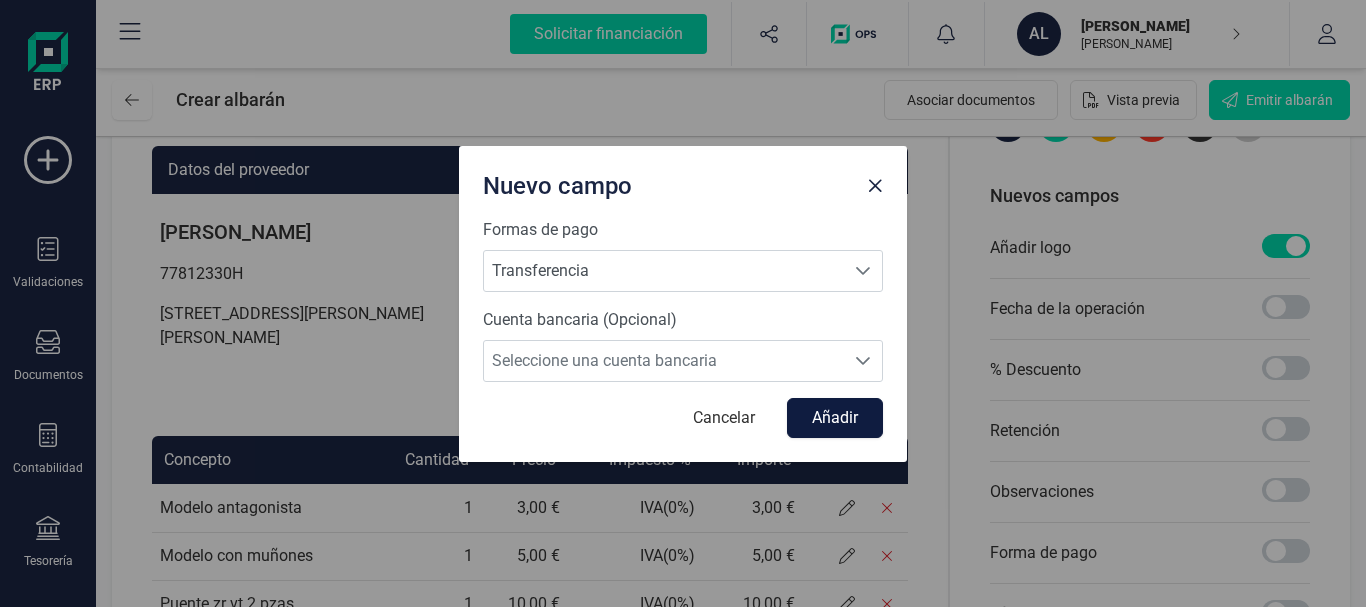 click on "Añadir" at bounding box center [835, 418] 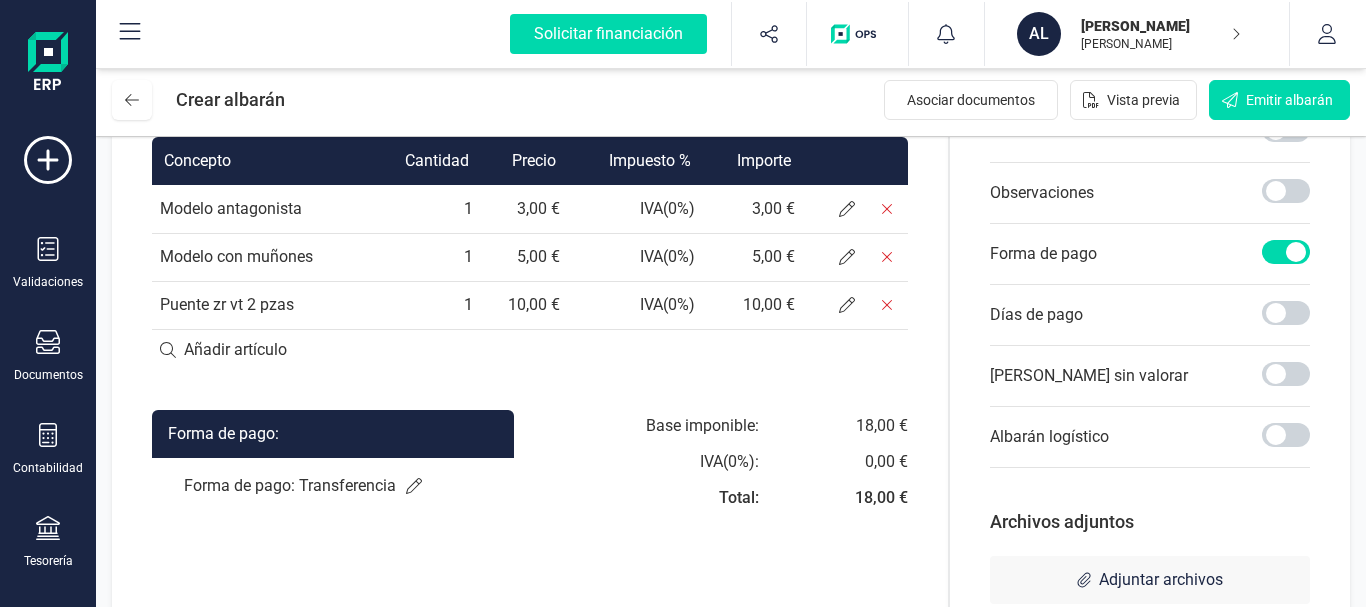 scroll, scrollTop: 464, scrollLeft: 0, axis: vertical 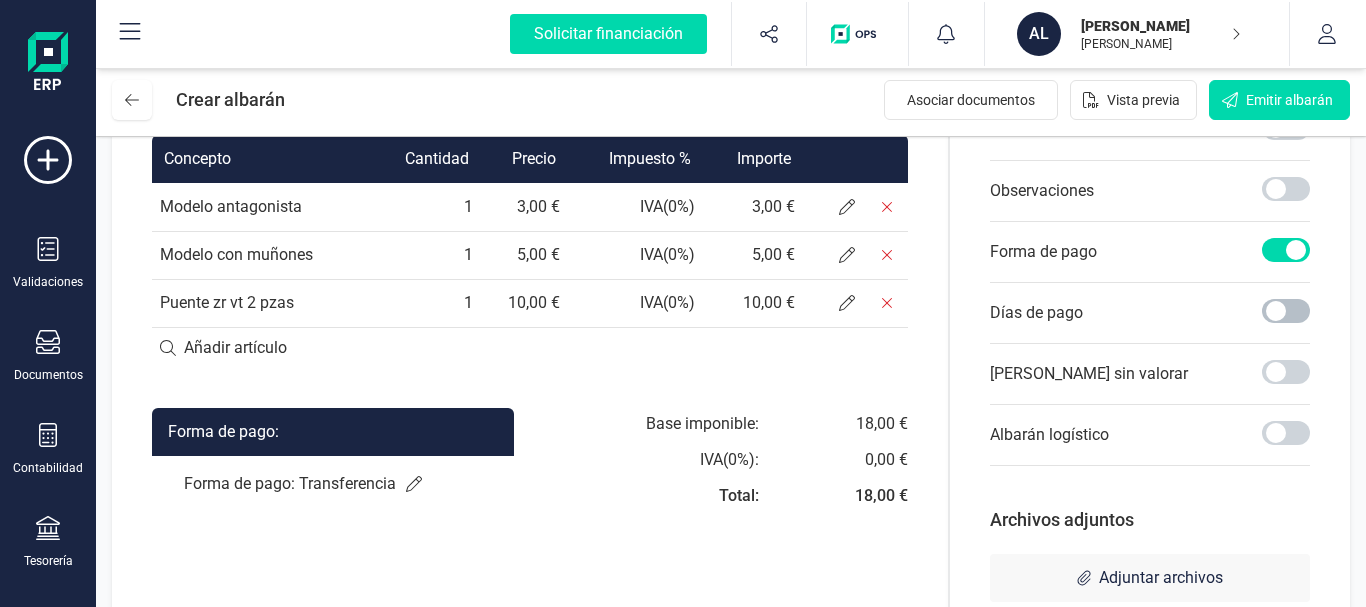 click at bounding box center (1286, 311) 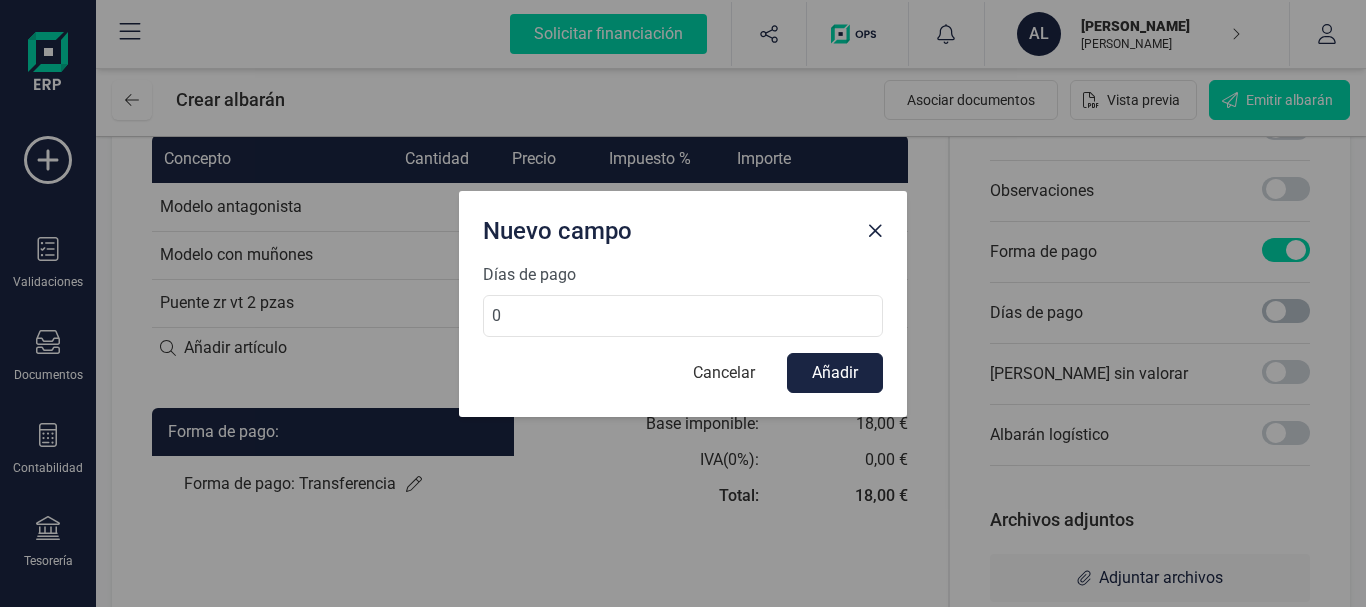 scroll, scrollTop: 11, scrollLeft: 7, axis: both 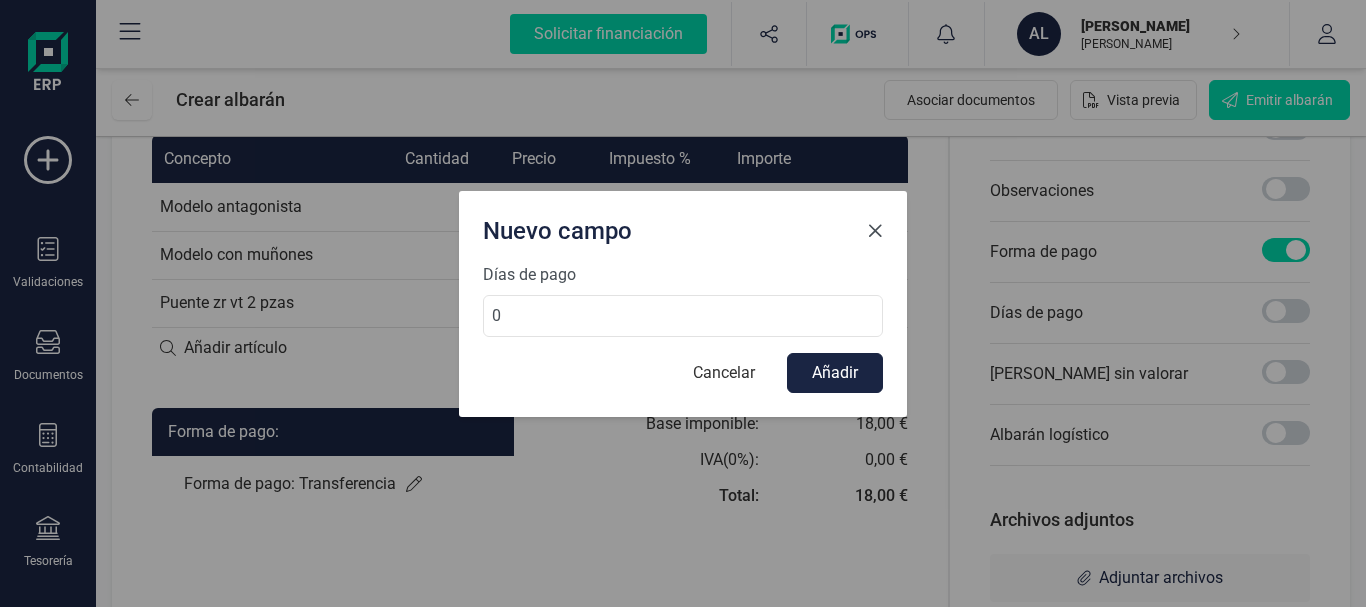 click at bounding box center [875, 231] 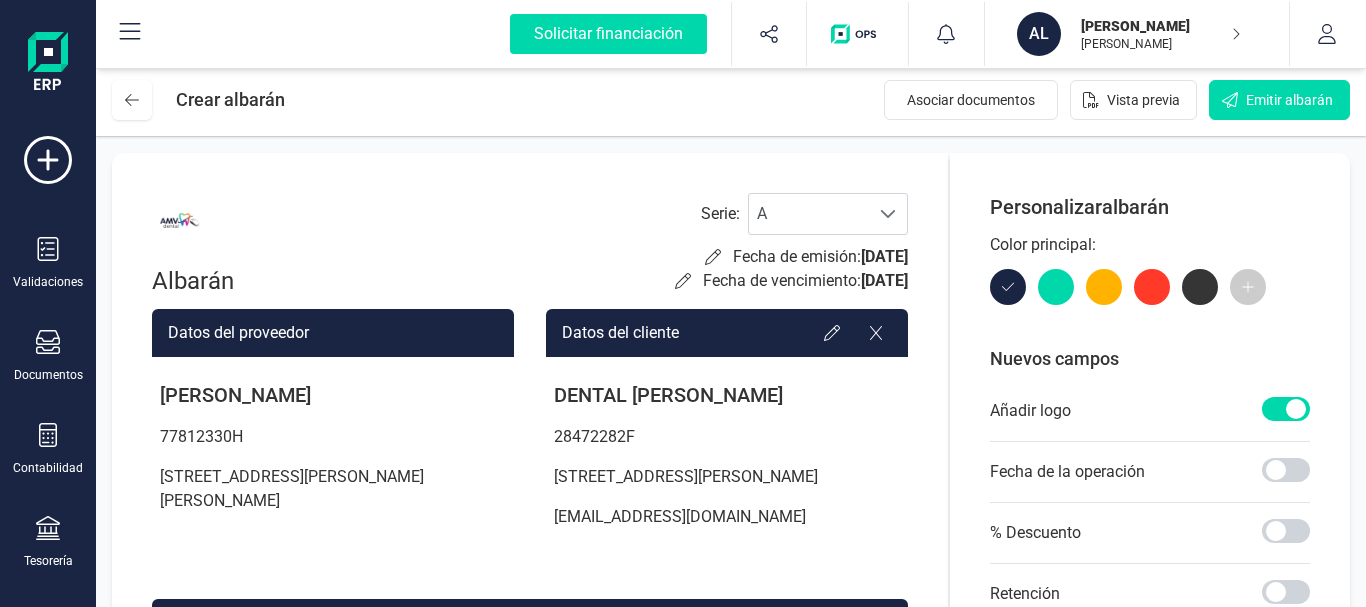 scroll, scrollTop: 0, scrollLeft: 0, axis: both 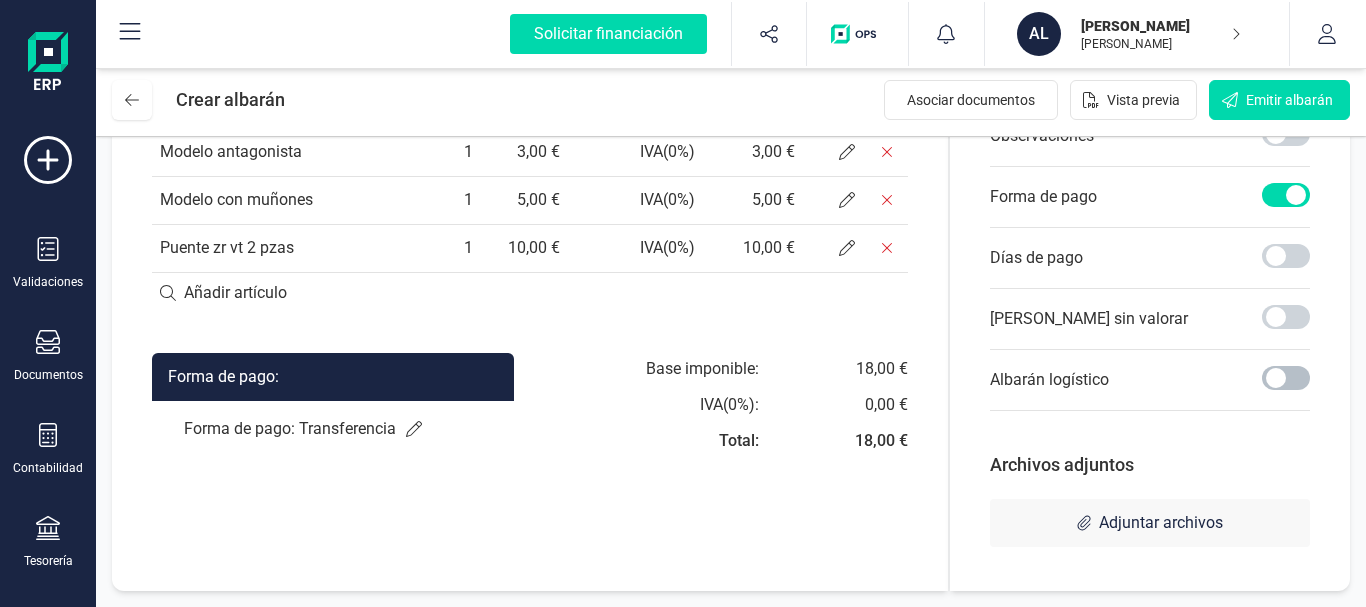 click at bounding box center [1286, 380] 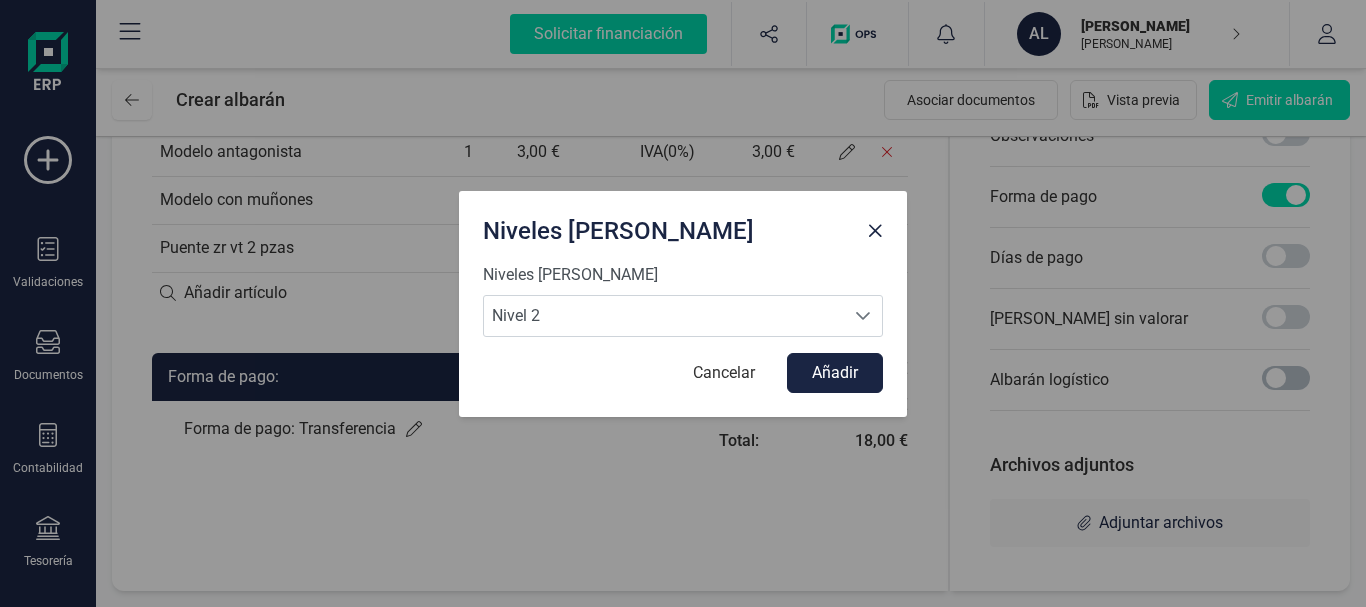 scroll, scrollTop: 11, scrollLeft: 7, axis: both 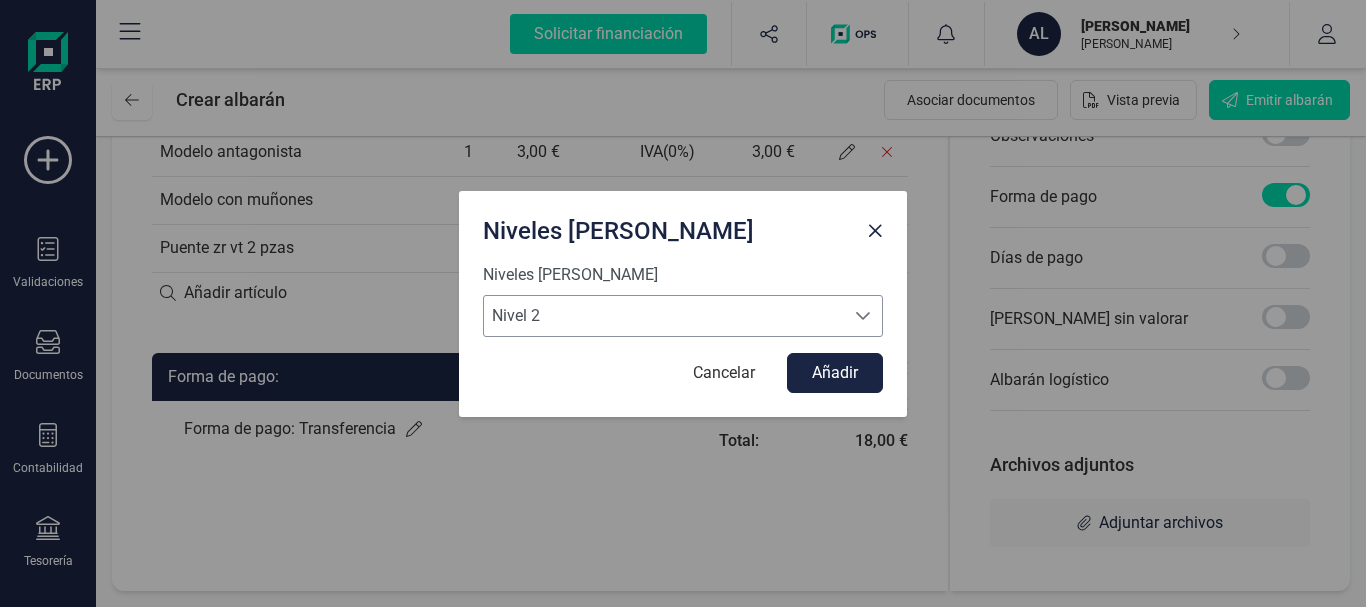 click at bounding box center (863, 316) 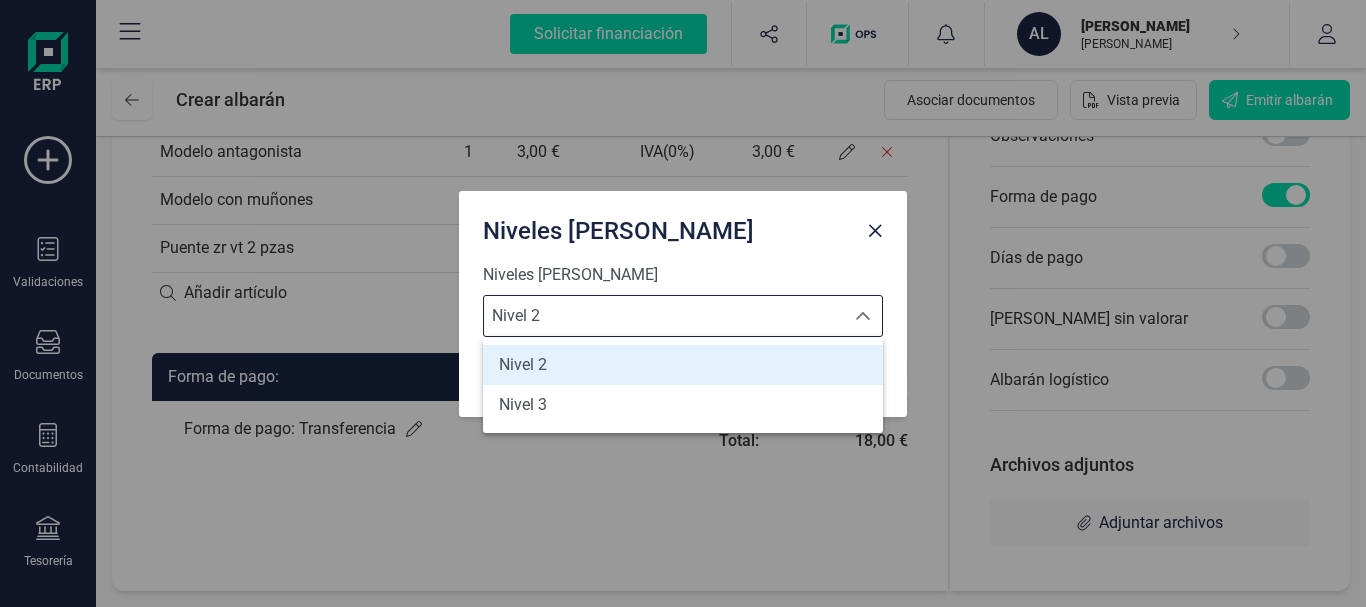 click at bounding box center [863, 316] 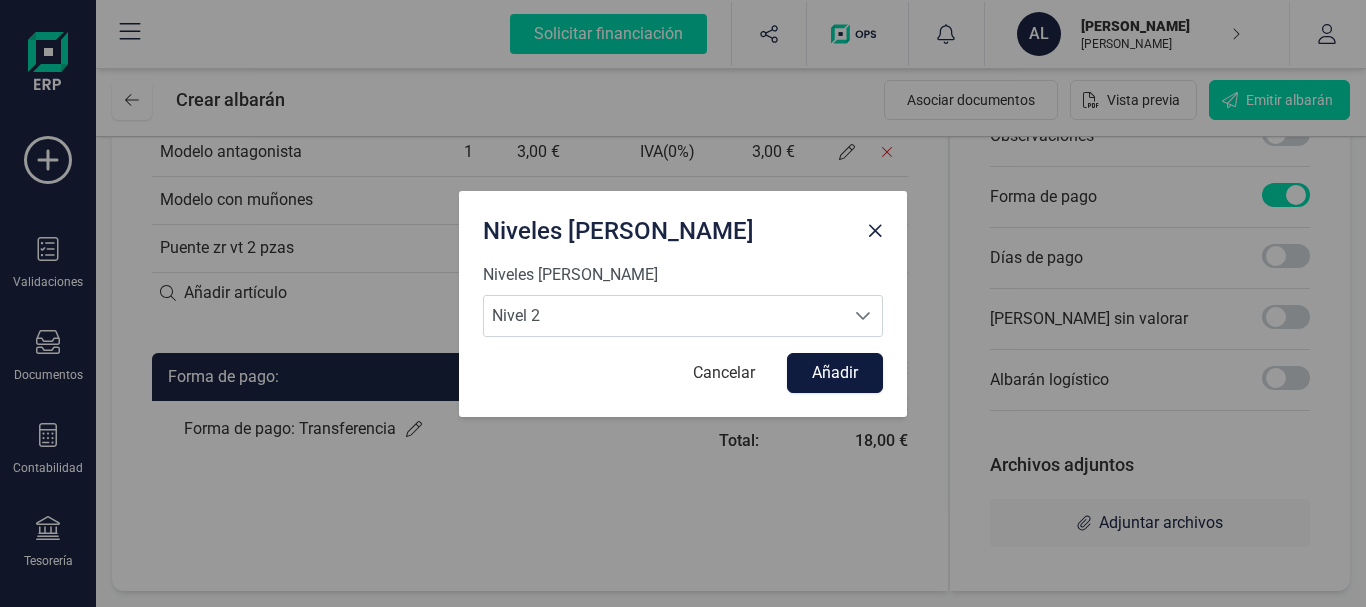 click on "Añadir" at bounding box center (835, 373) 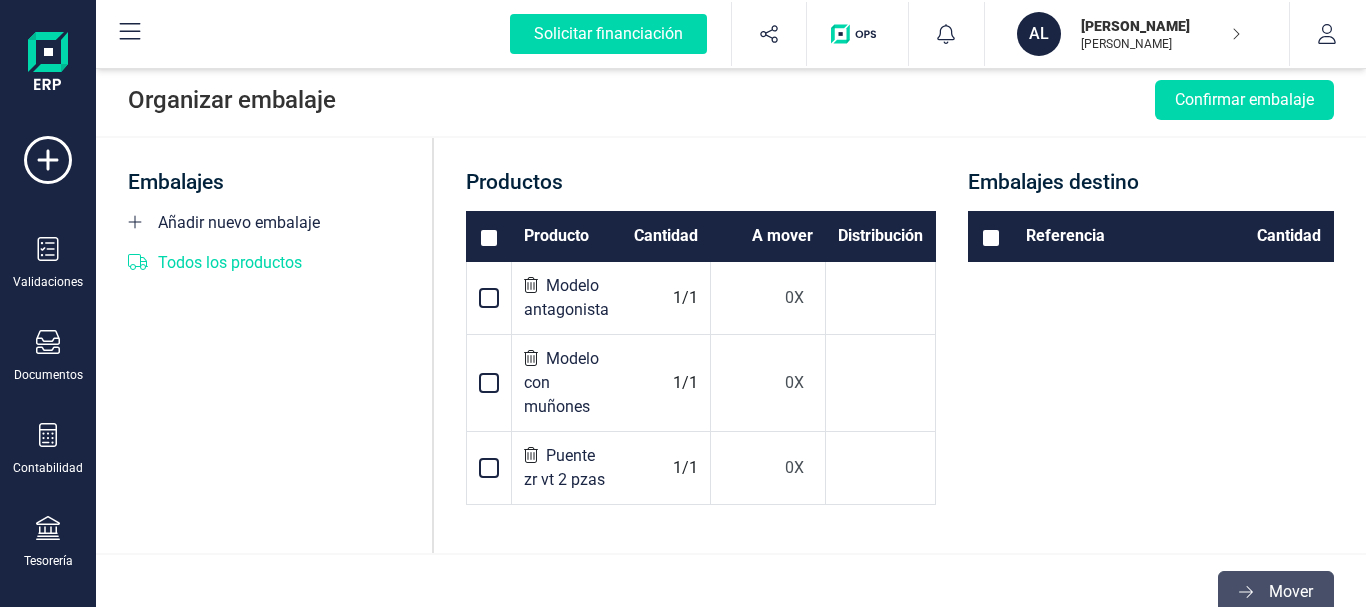 scroll, scrollTop: 22, scrollLeft: 0, axis: vertical 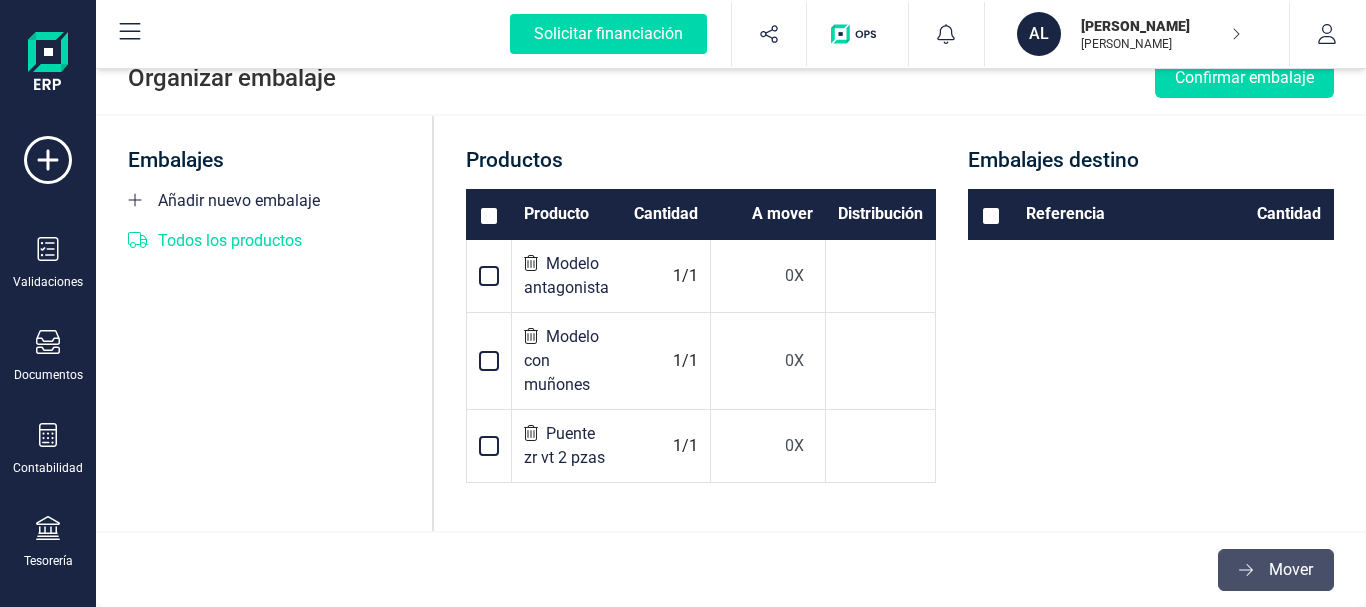 click on "Organizar embalaje Confirmar embalaje" at bounding box center (731, 79) 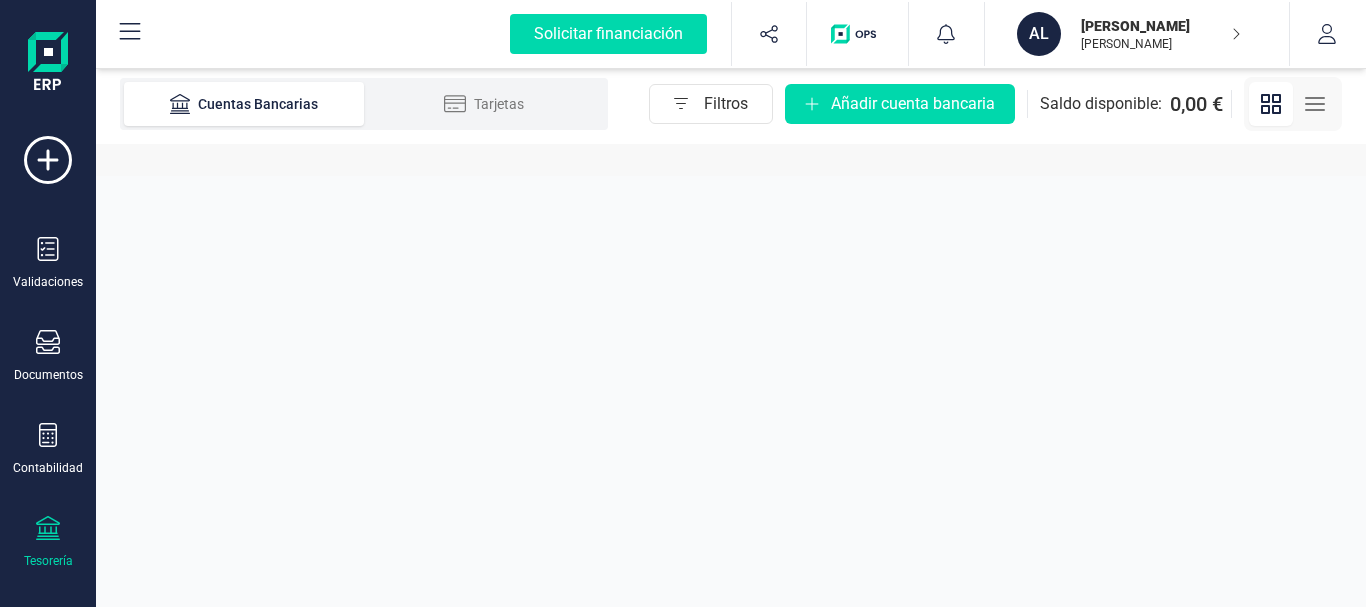 scroll, scrollTop: 0, scrollLeft: 0, axis: both 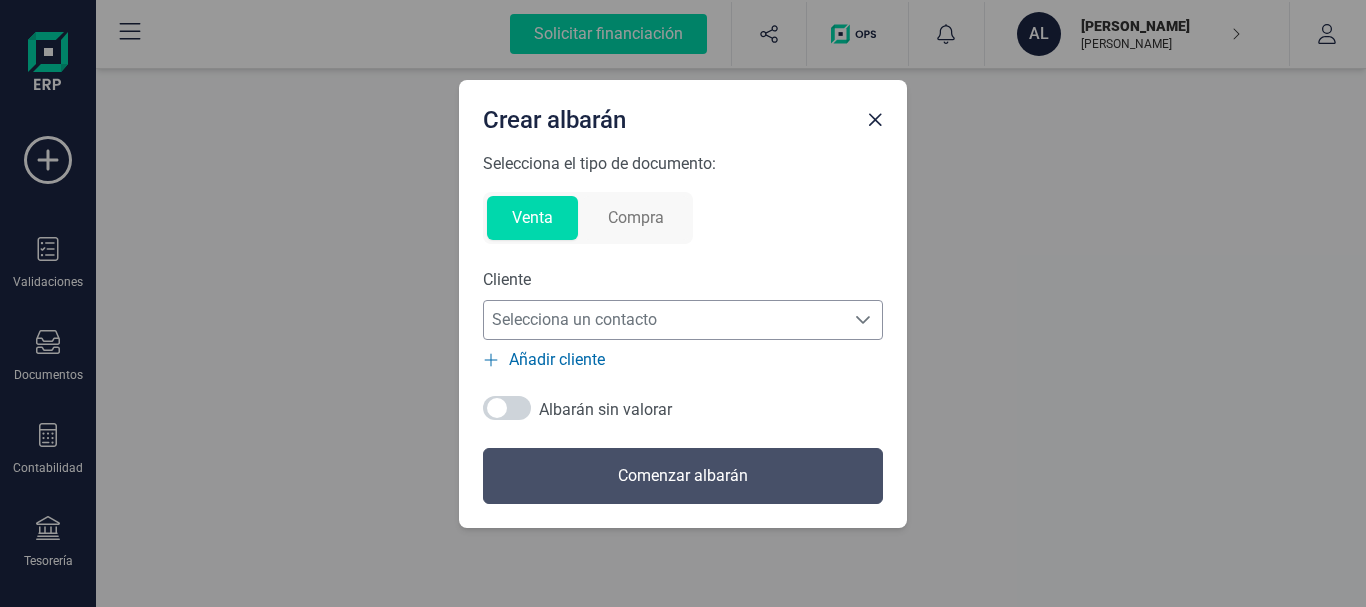 click on "Selecciona un contacto" at bounding box center [664, 320] 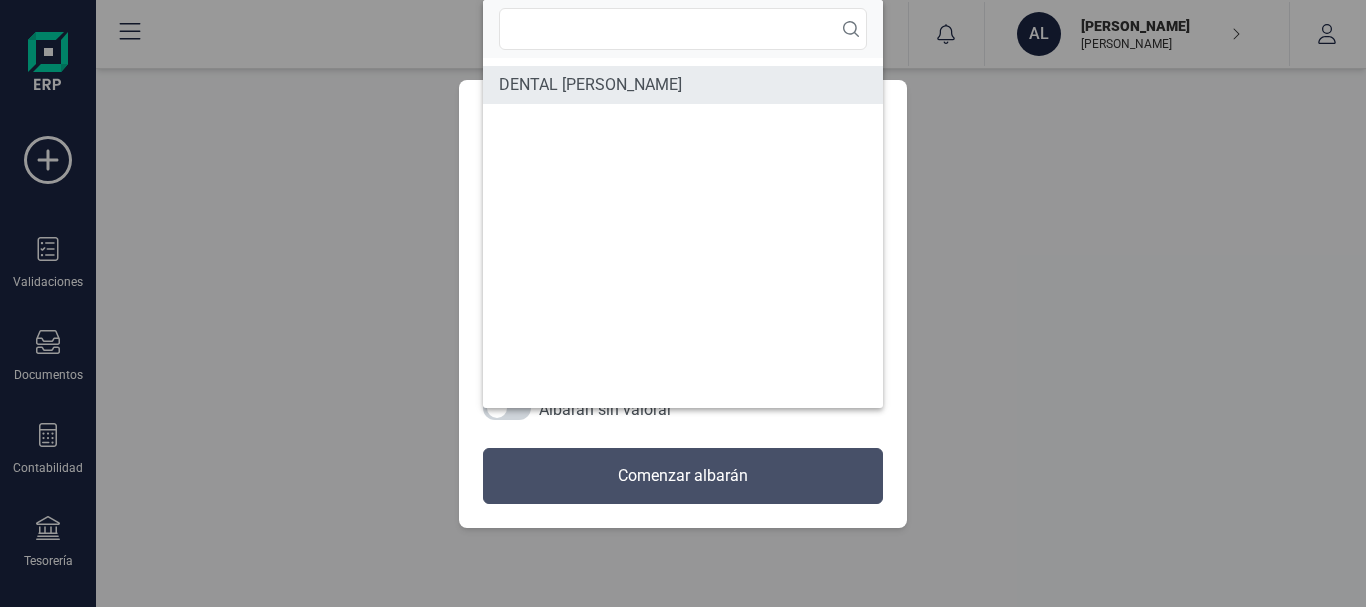 click on "DENTAL BAUTISTA" at bounding box center [590, 85] 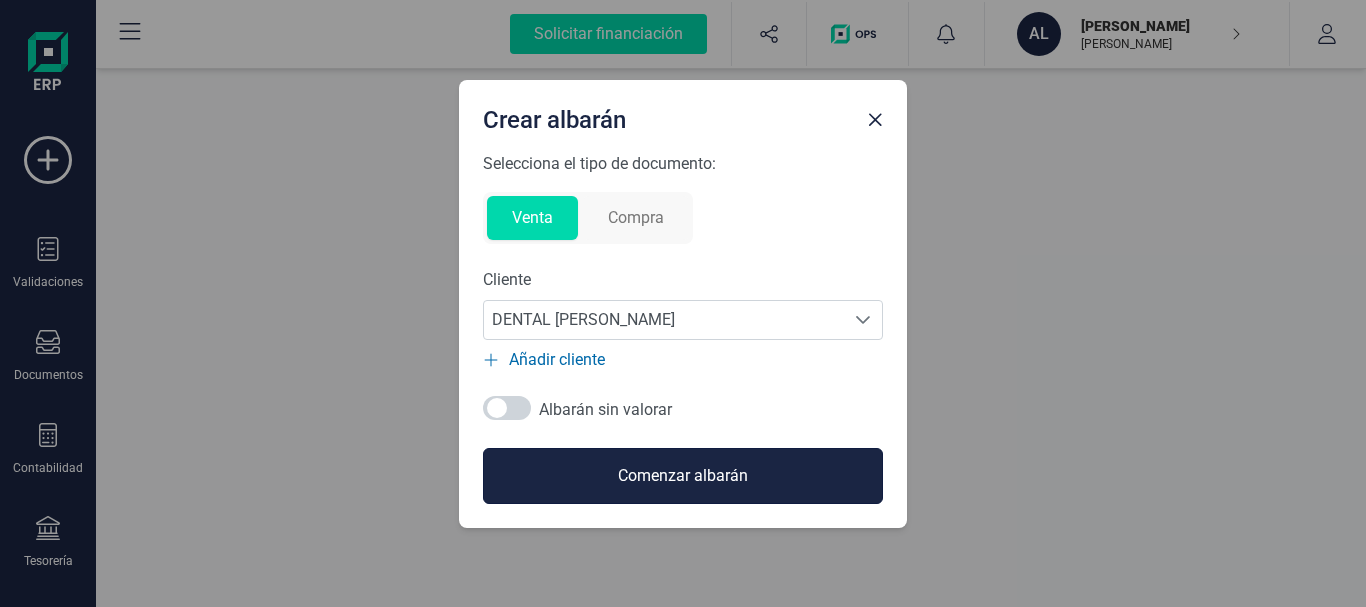 click on "Comenzar    albarán" at bounding box center (683, 476) 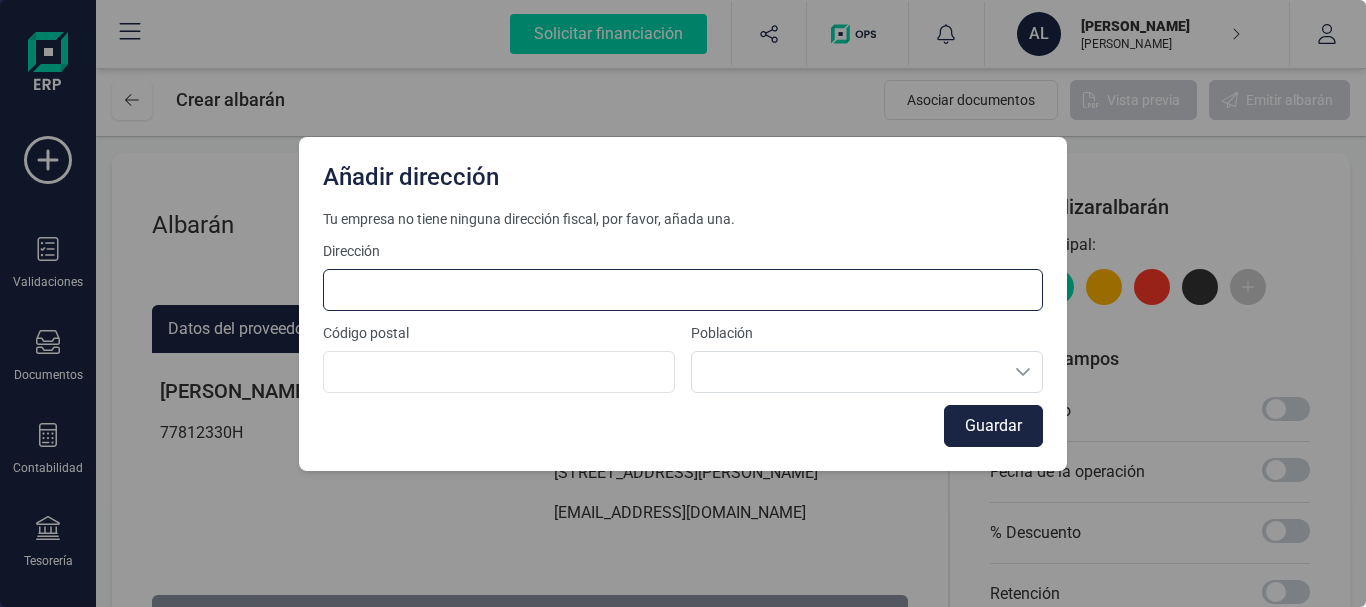 click at bounding box center (683, 290) 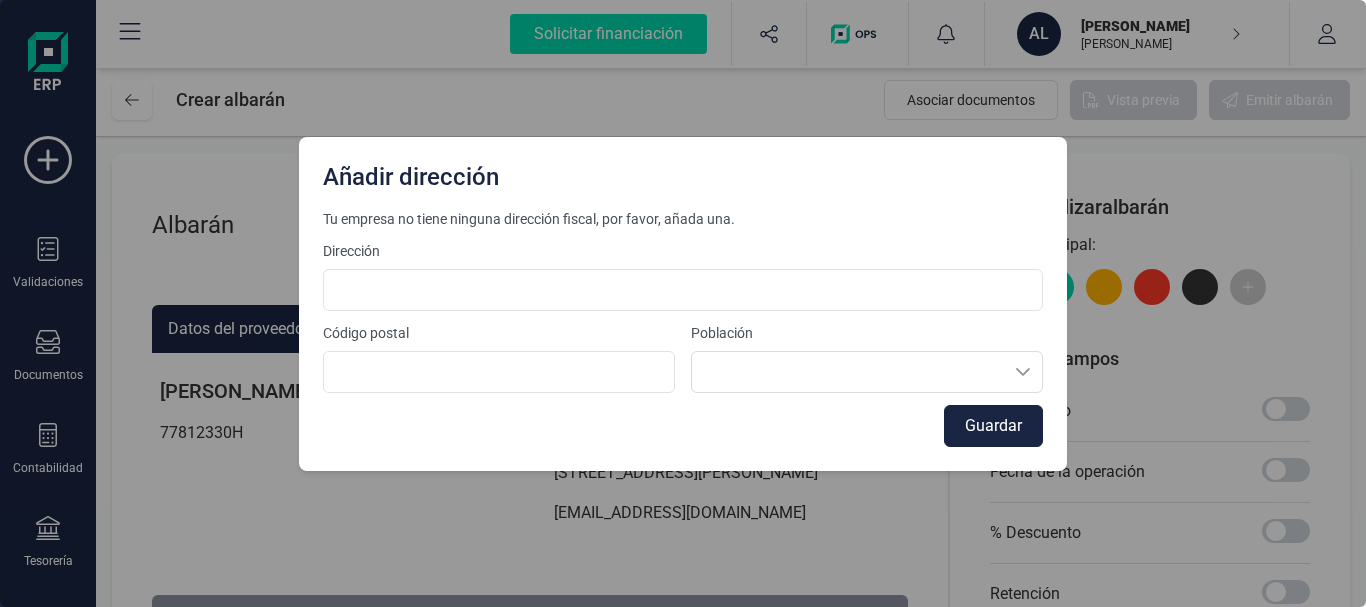 click on "Añadir dirección Tu empresa no tiene ninguna dirección fiscal, por favor, añada una. Dirección  Código postal Población   Guardar" at bounding box center [683, 303] 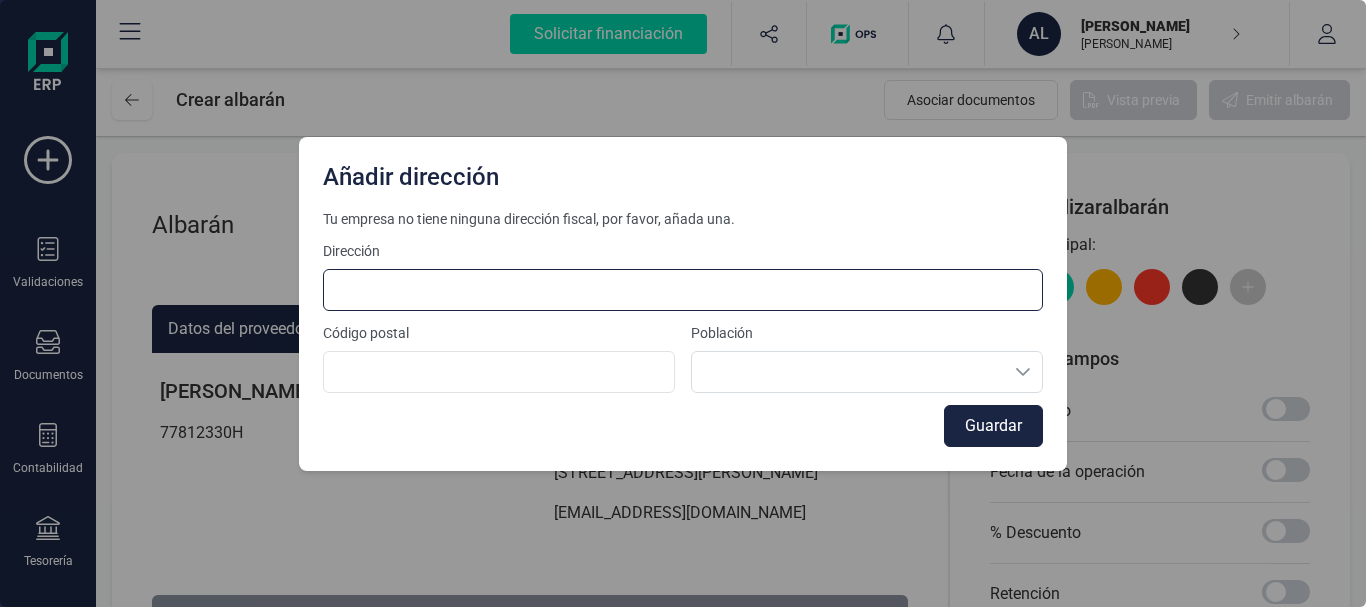 click at bounding box center [683, 290] 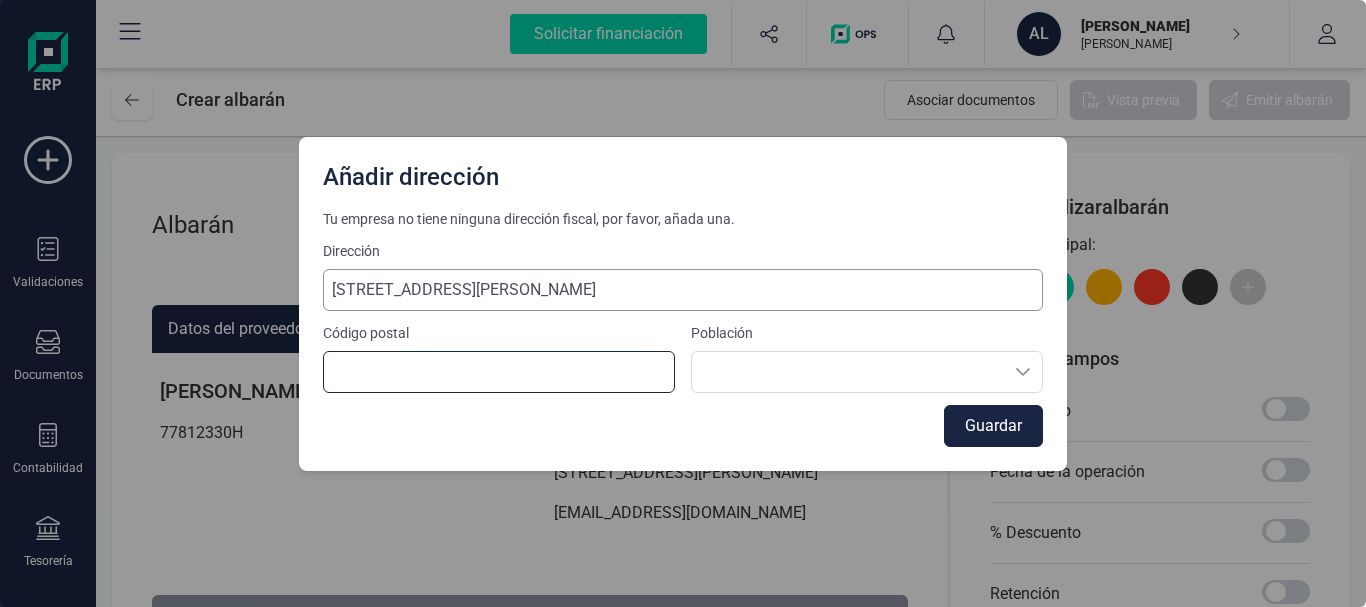 type on "41927" 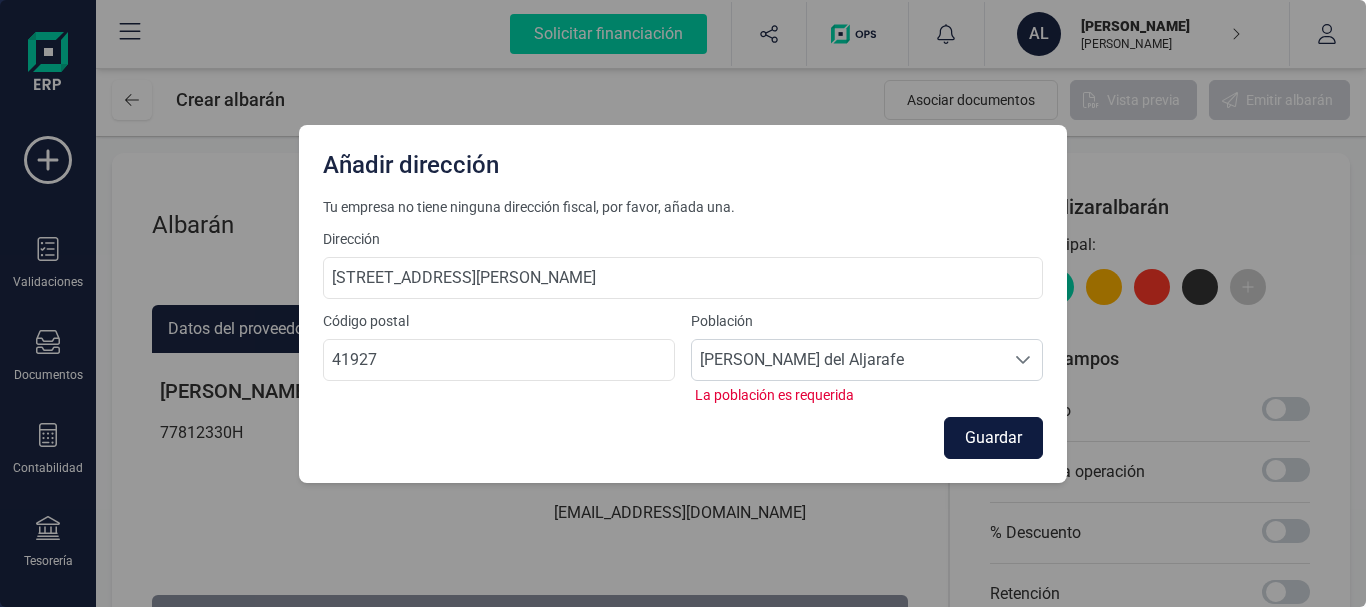 click on "Guardar" at bounding box center (993, 438) 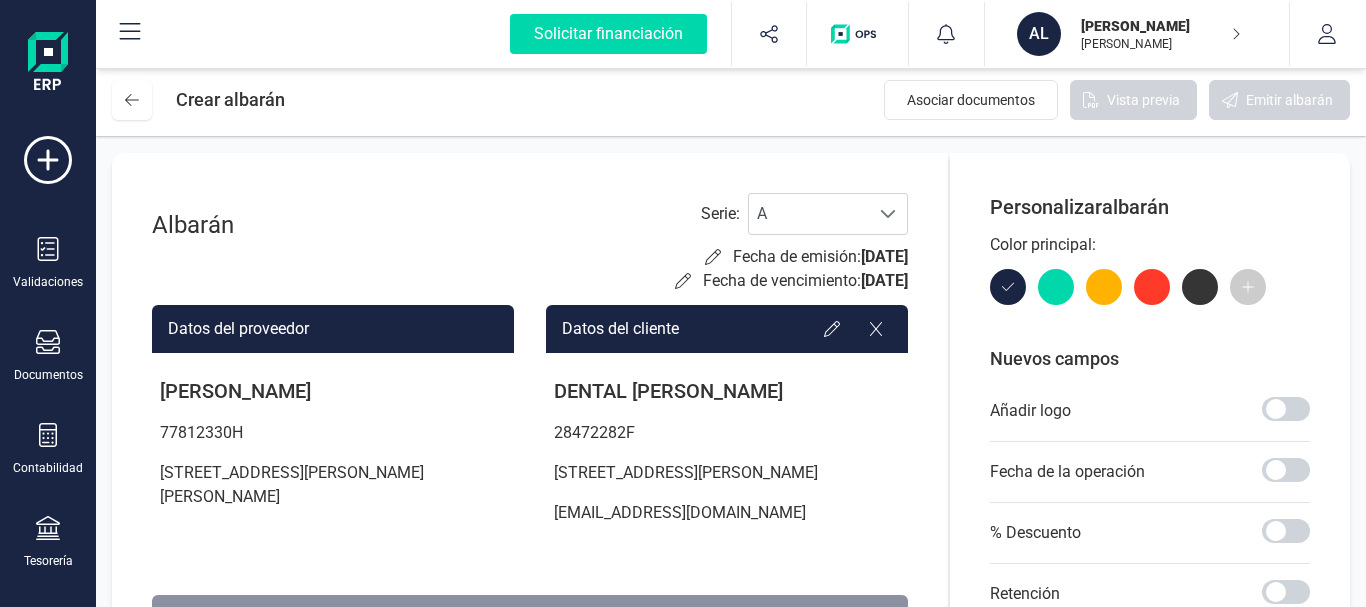 click on "Calle La Santa Maria, 89, 41927, Mairena del Aljarafe (SEVILLA)" at bounding box center (333, 485) 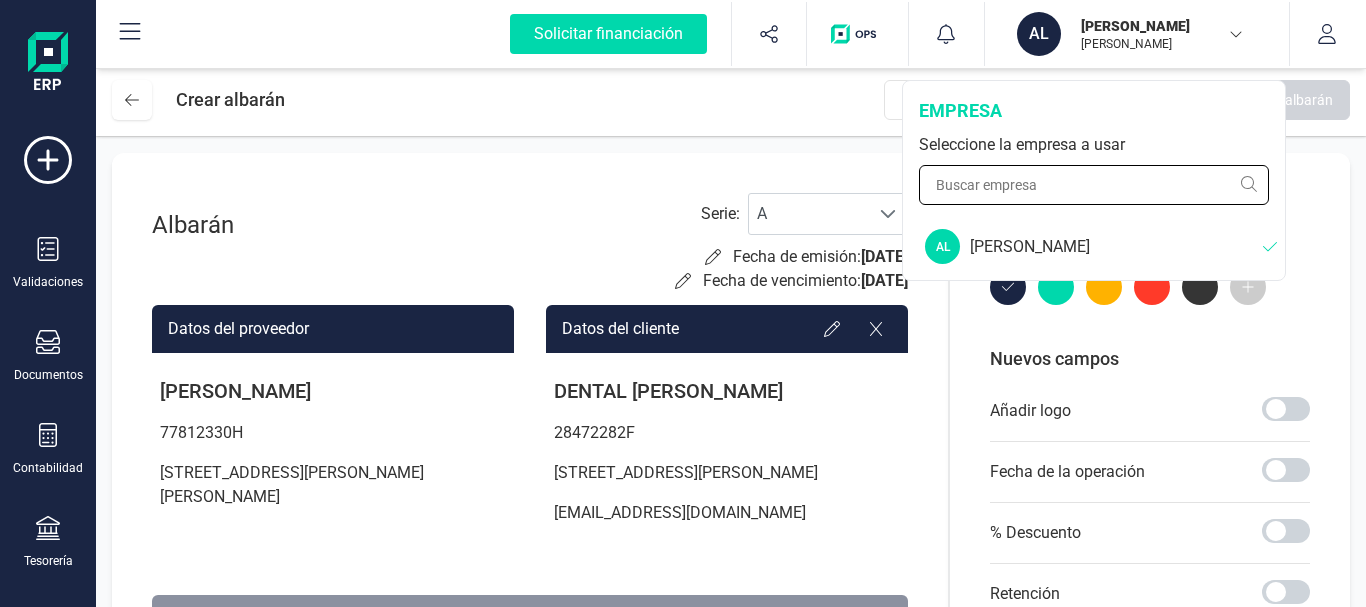 click at bounding box center (1094, 185) 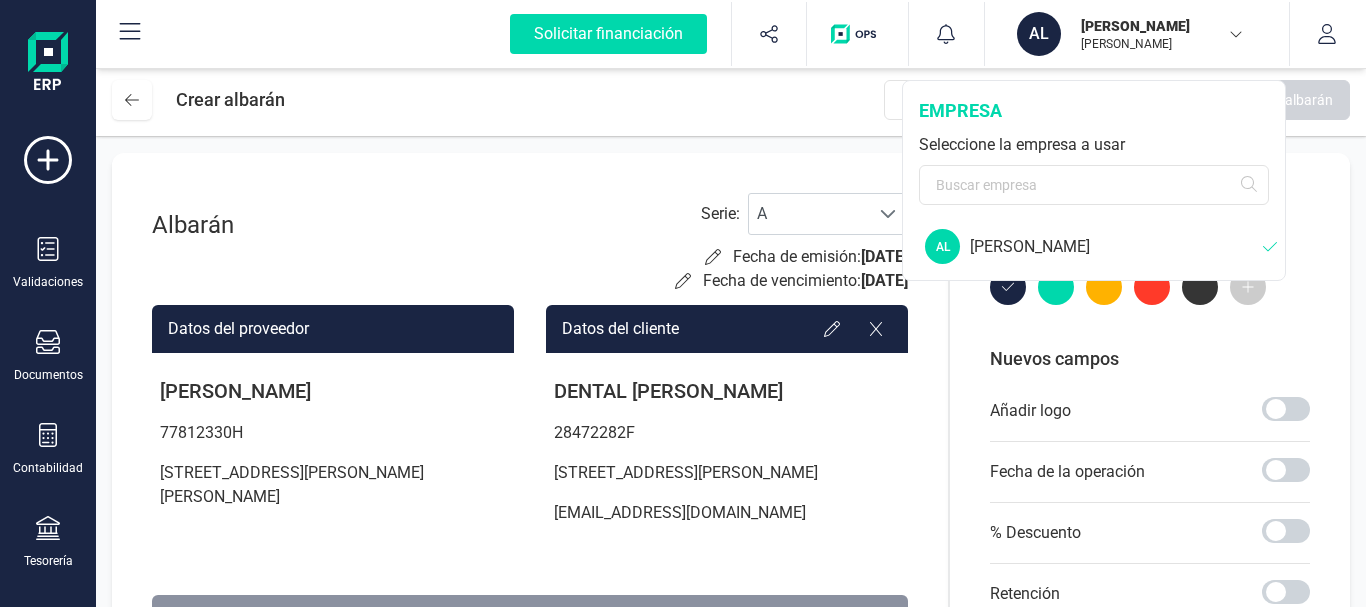 click on "[PERSON_NAME] [PERSON_NAME]" at bounding box center [1116, 247] 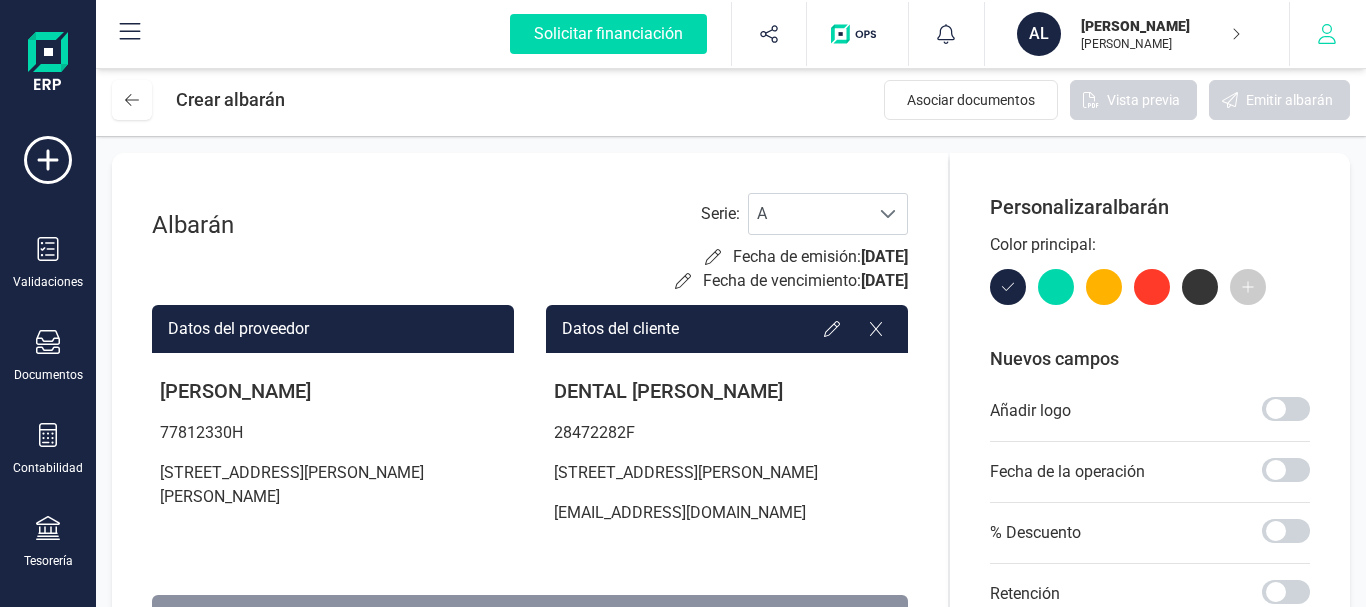 click 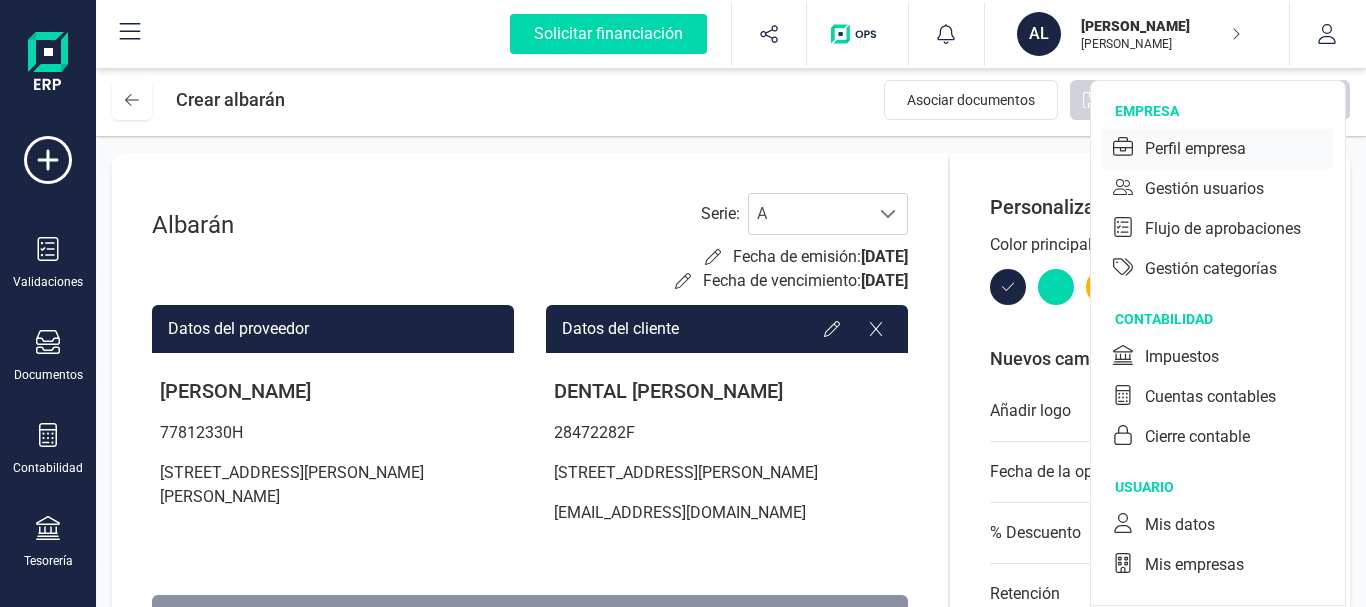 click on "Perfil empresa" at bounding box center [1195, 149] 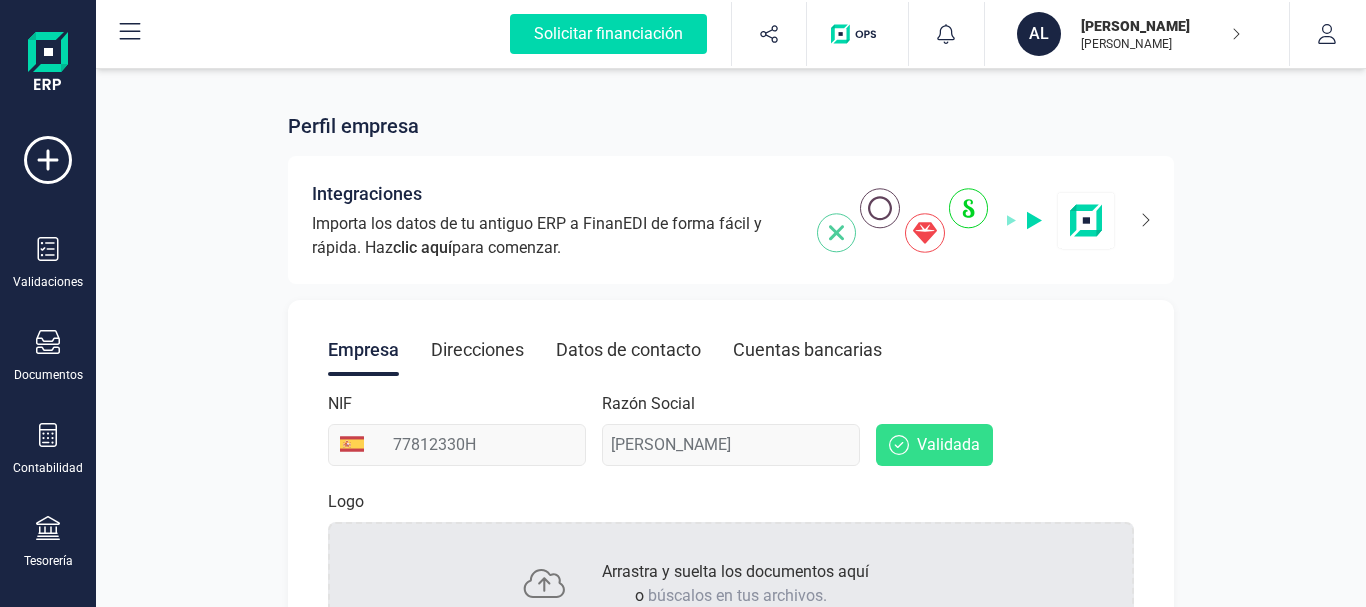 scroll, scrollTop: 108, scrollLeft: 0, axis: vertical 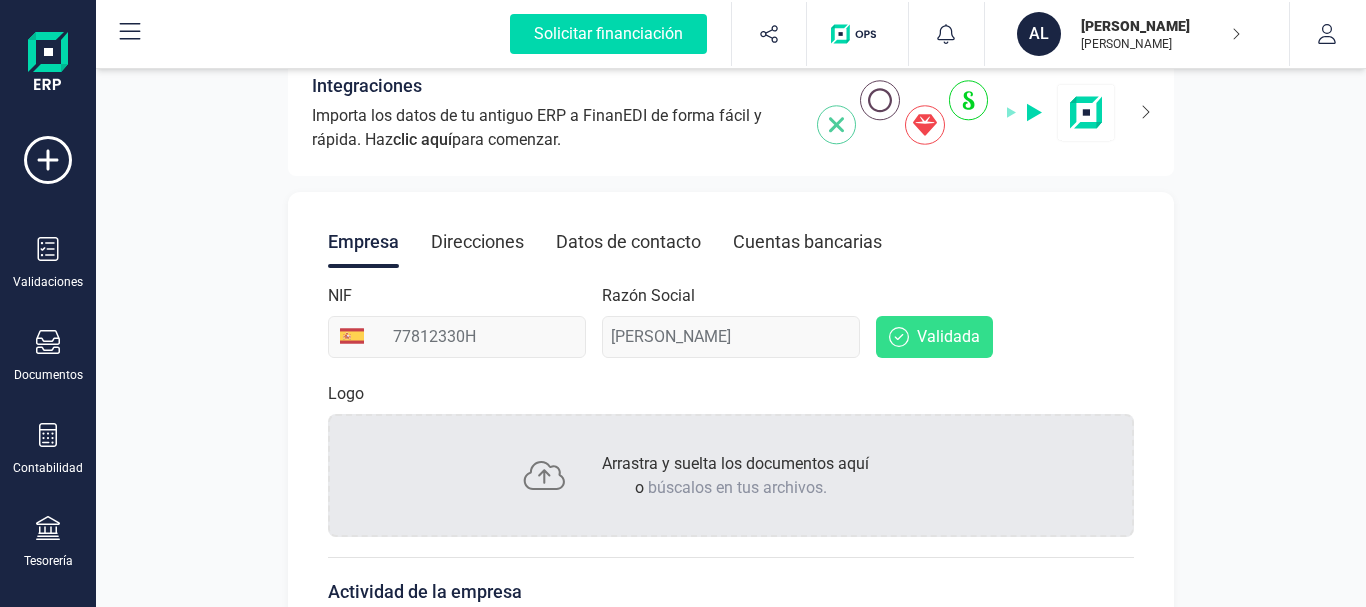 click on "Direcciones" at bounding box center [477, 242] 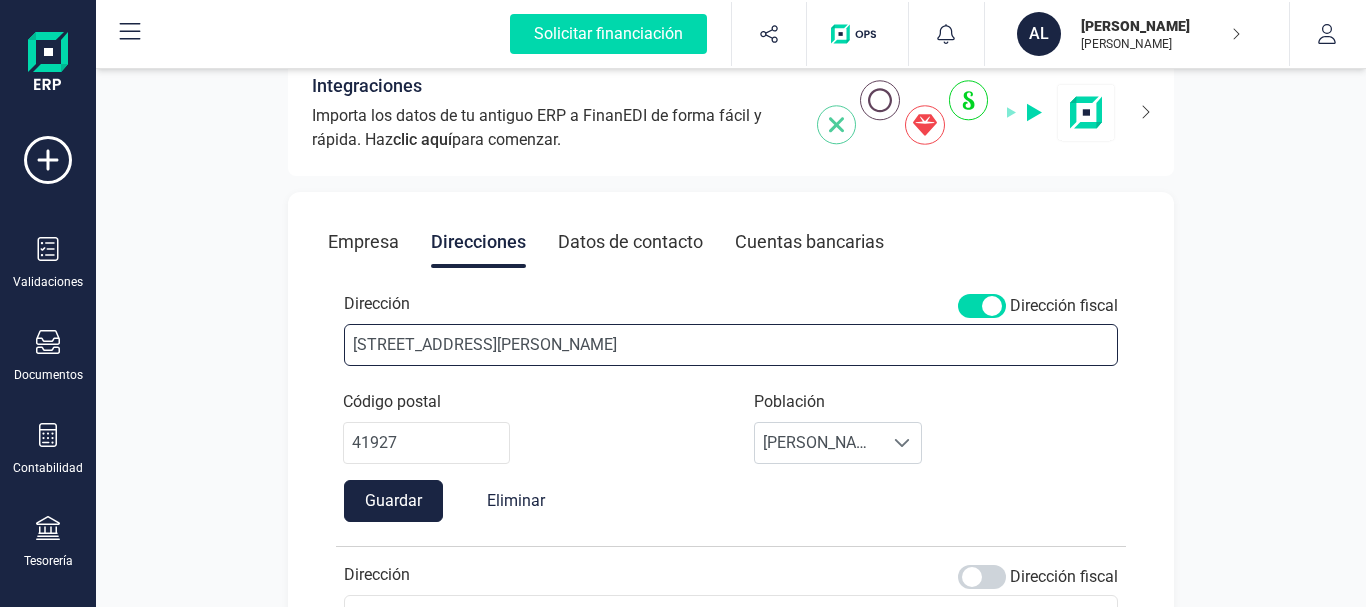click on "Calle La Santa Maria, 89" at bounding box center (731, 345) 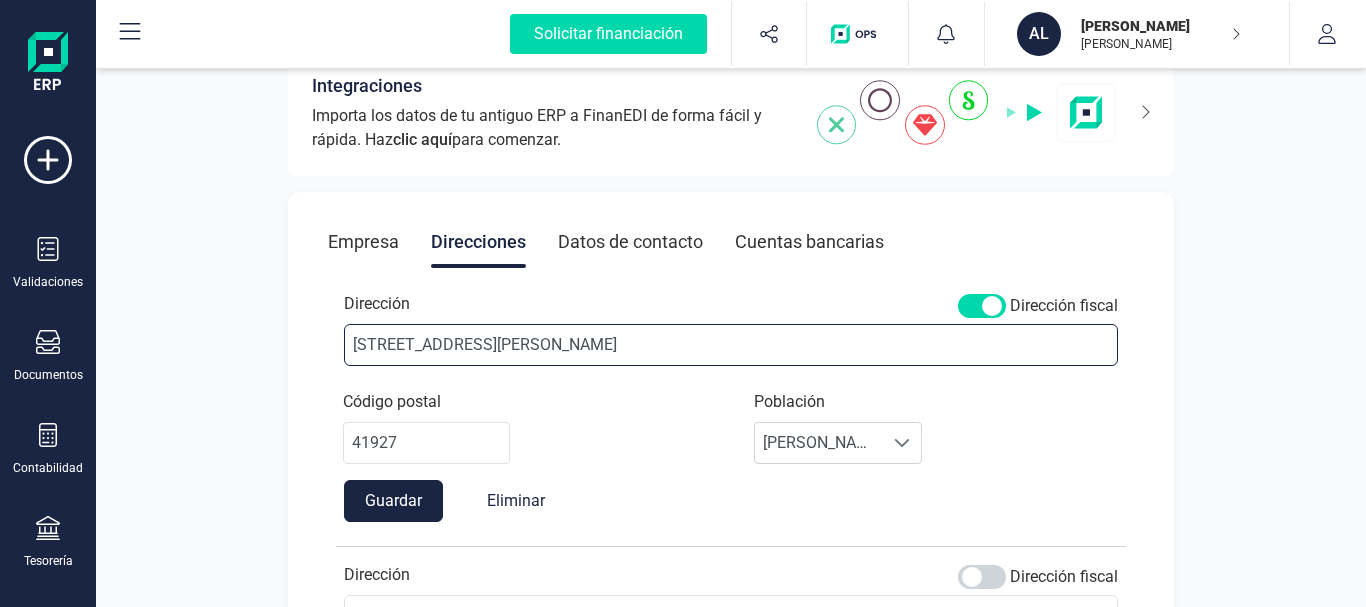 type on "Calle La Santa Maria, 89, portal 3, 348" 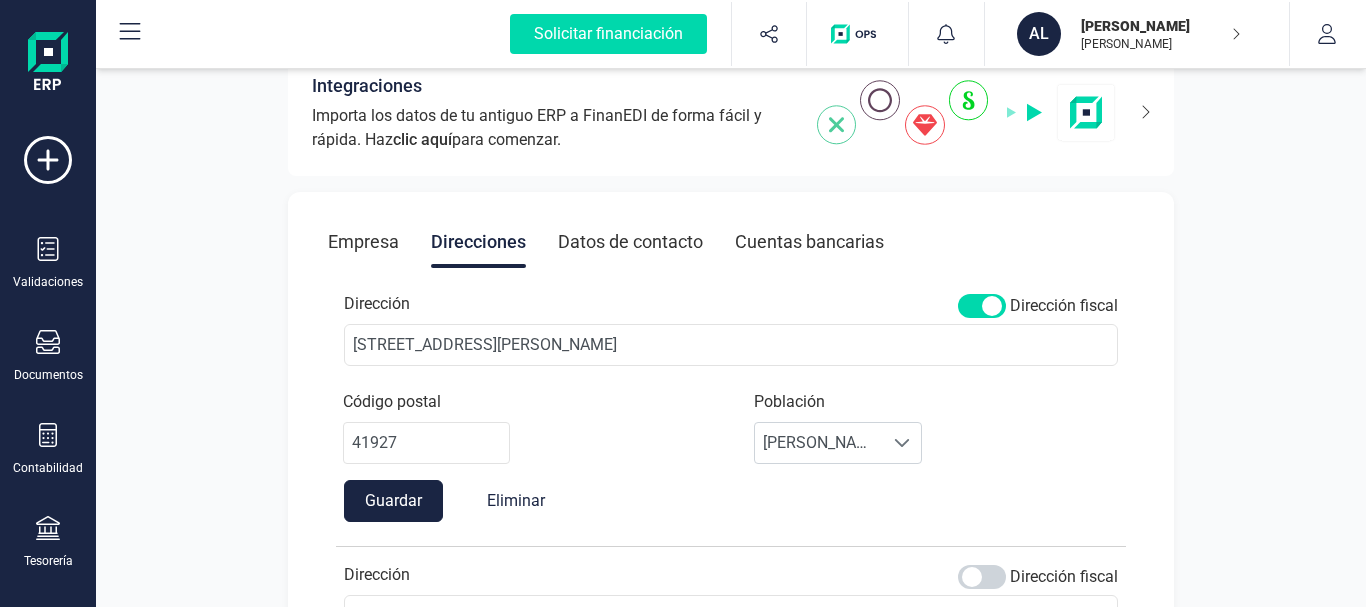 click on "Código postal 41927 Población Seleccione una población Mairena del Aljarafe Mairena del Aljarafe" at bounding box center (731, 435) 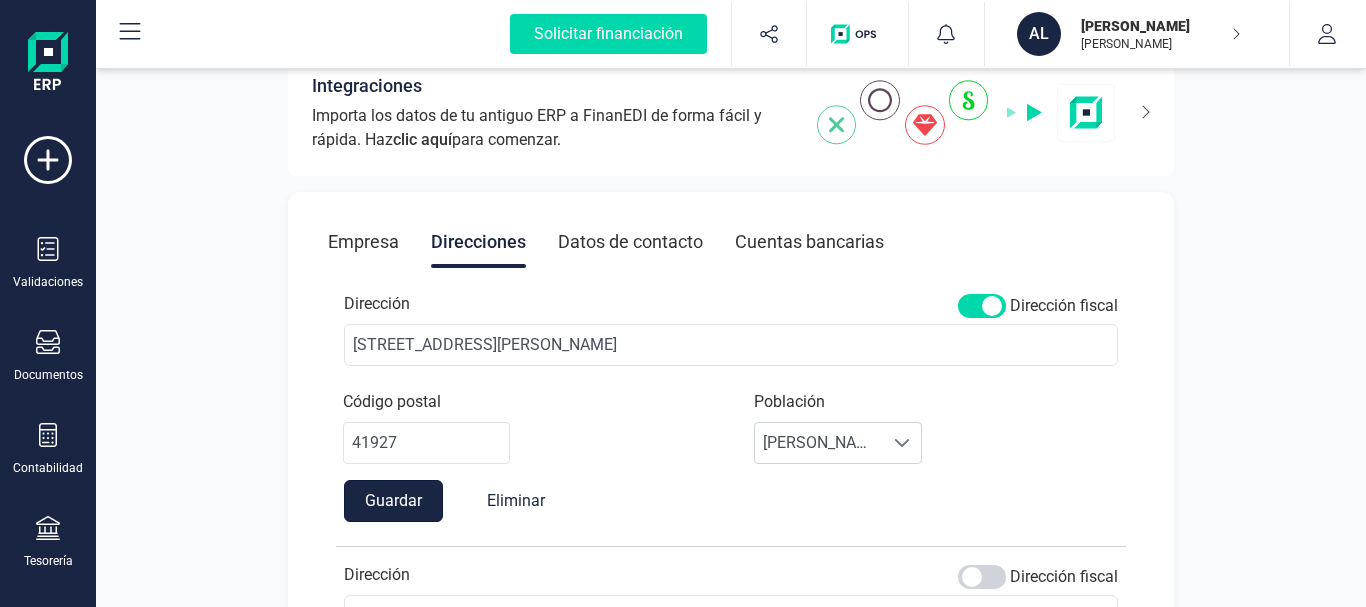 click on "Guardar" at bounding box center [393, 501] 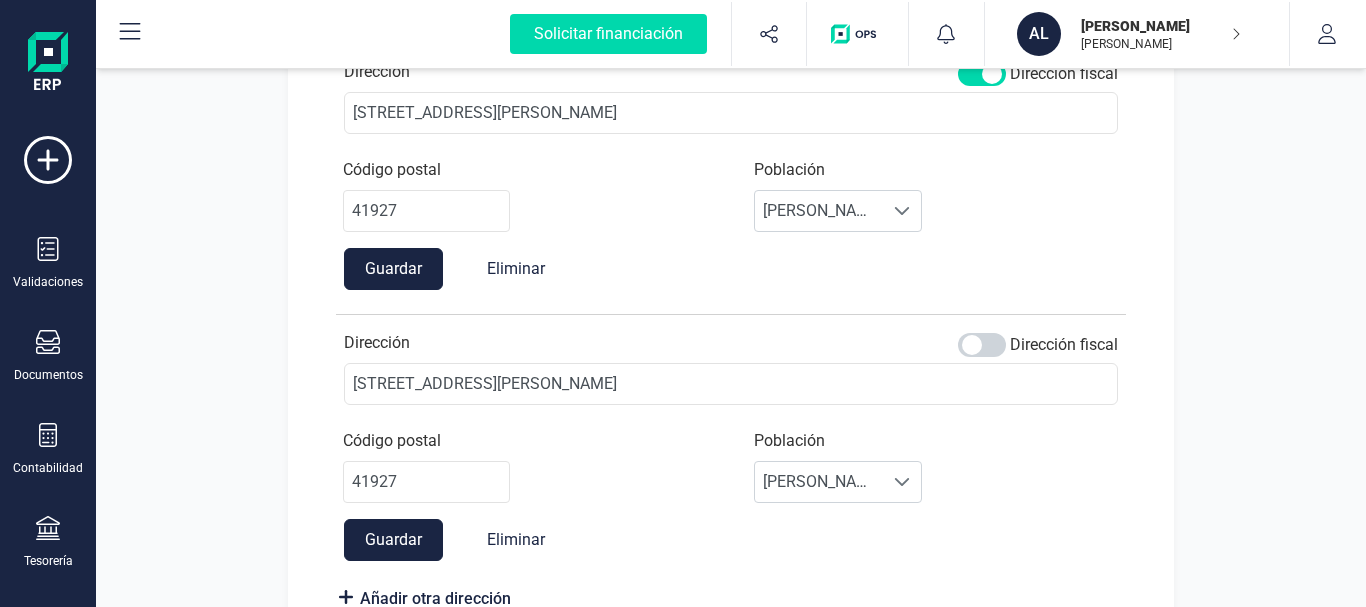 scroll, scrollTop: 334, scrollLeft: 0, axis: vertical 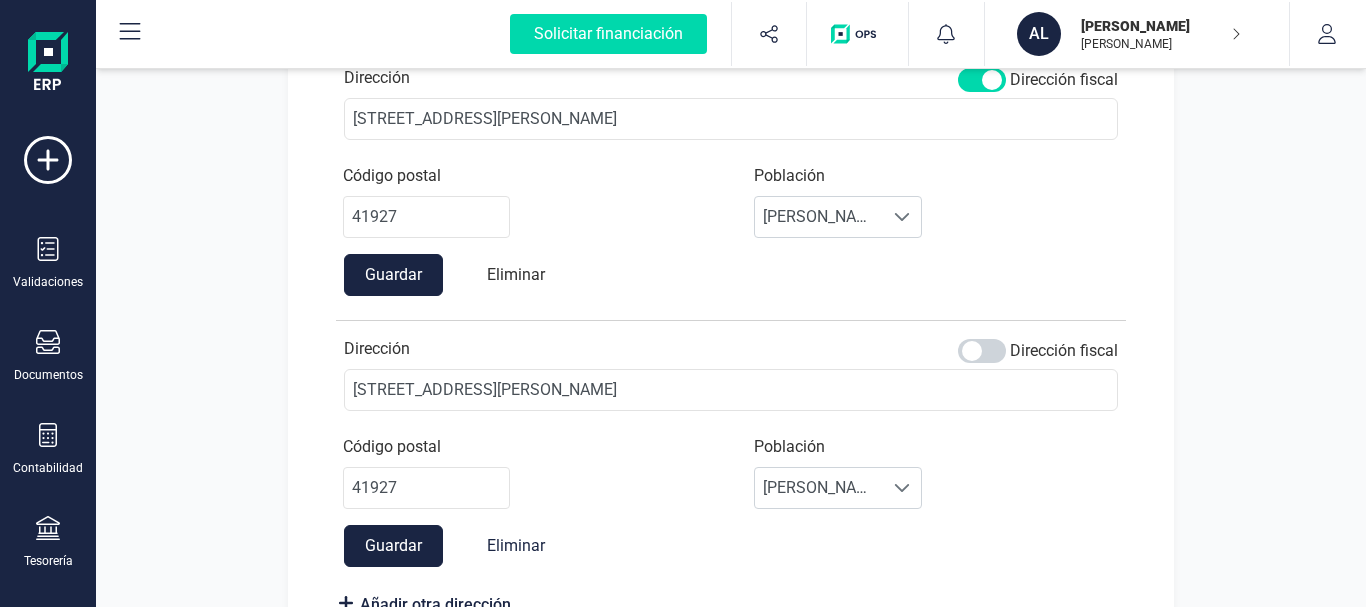 click on "Eliminar" at bounding box center [516, 275] 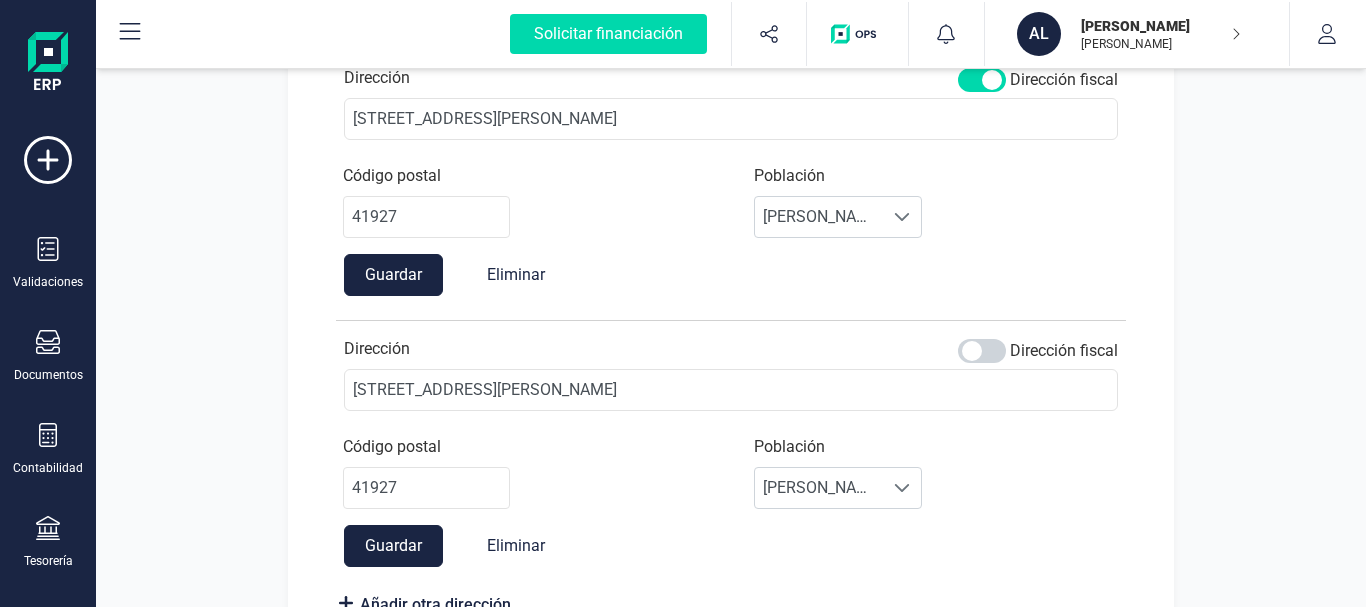 click at bounding box center [982, 80] 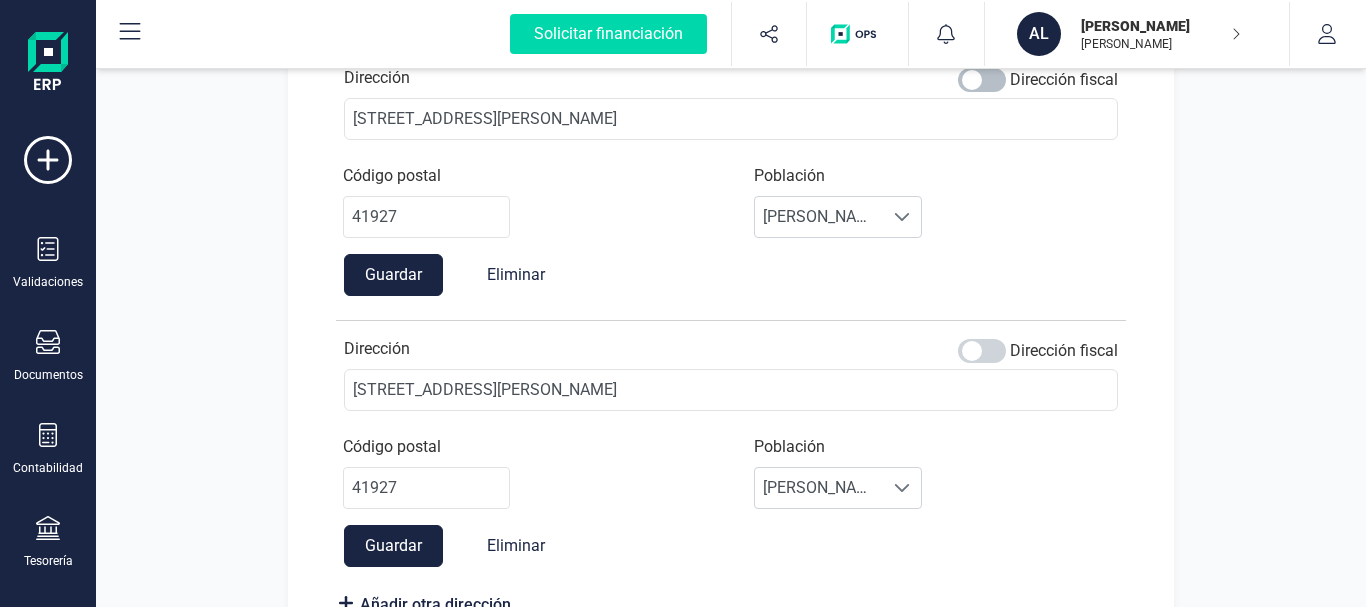 scroll, scrollTop: 11, scrollLeft: 7, axis: both 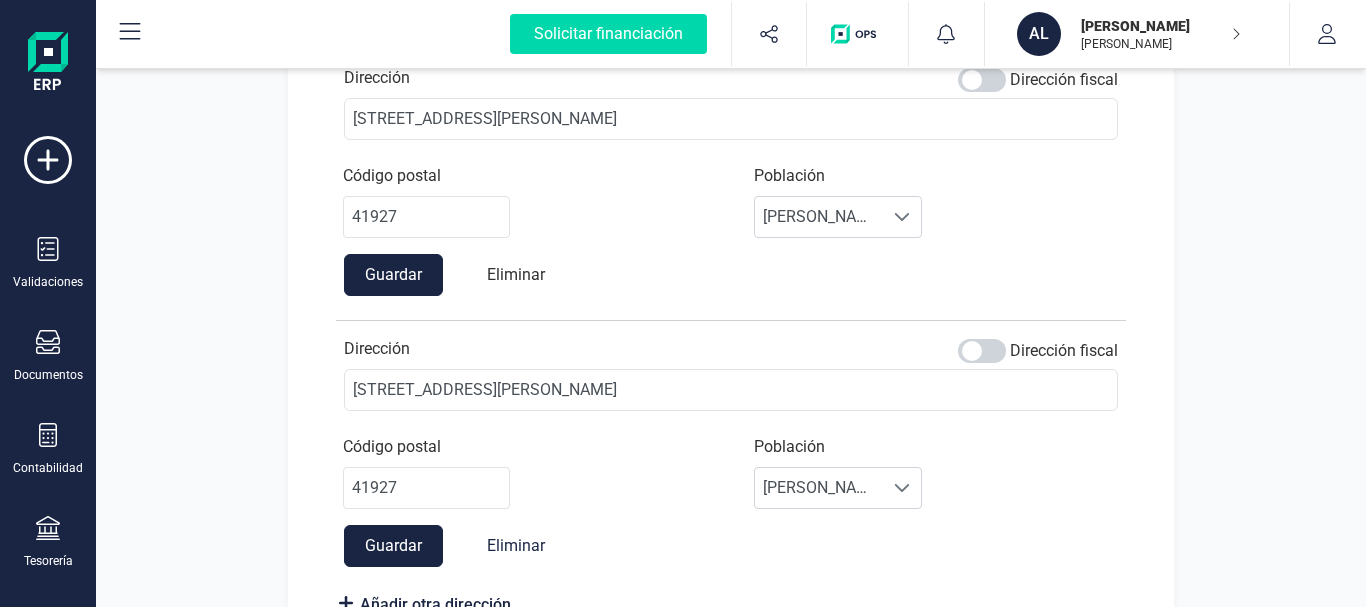 click on "Eliminar" at bounding box center [516, 275] 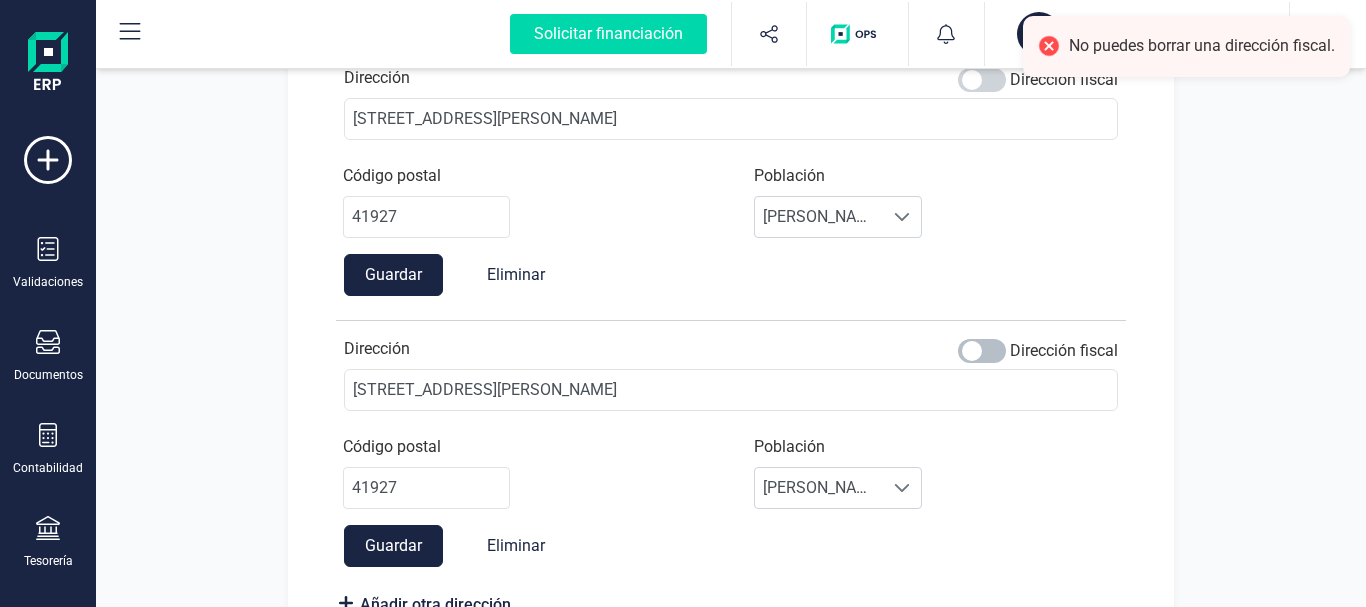 click at bounding box center (982, 351) 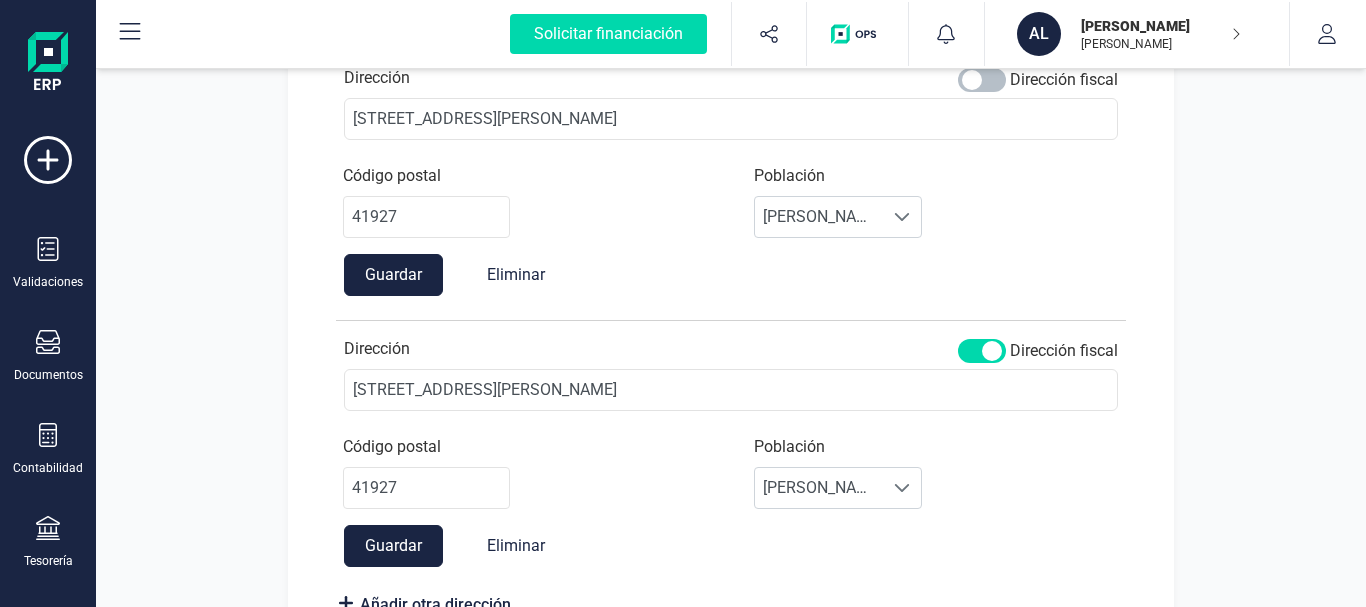 click at bounding box center [982, 80] 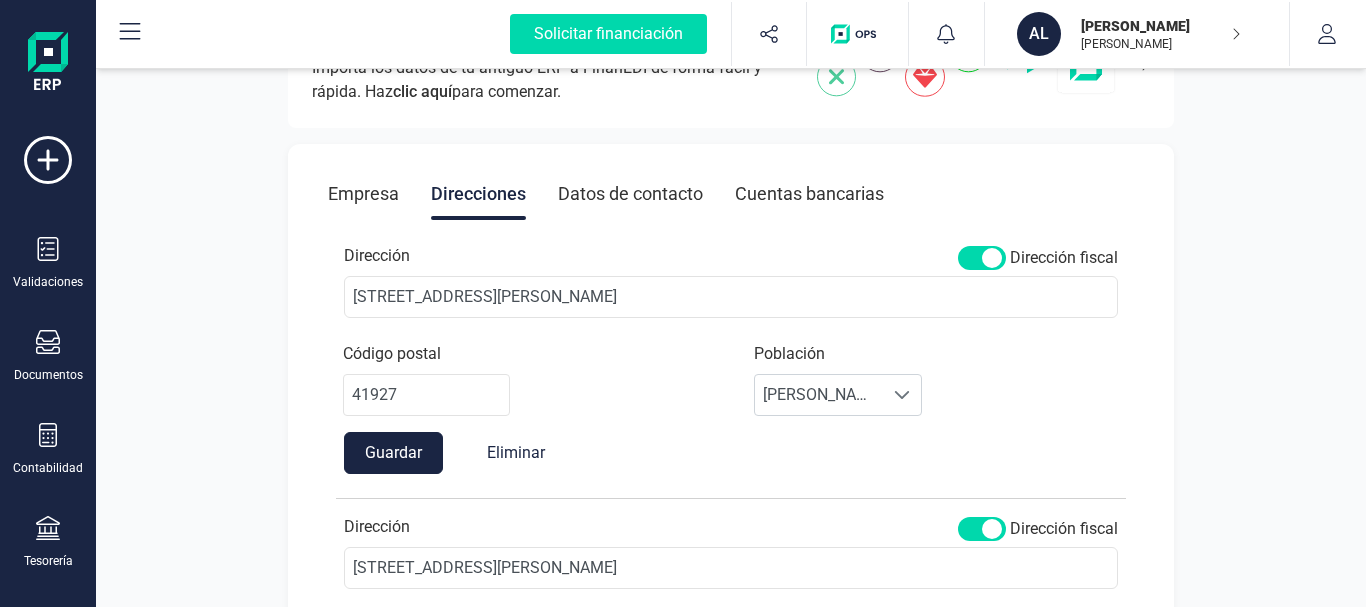 scroll, scrollTop: 155, scrollLeft: 0, axis: vertical 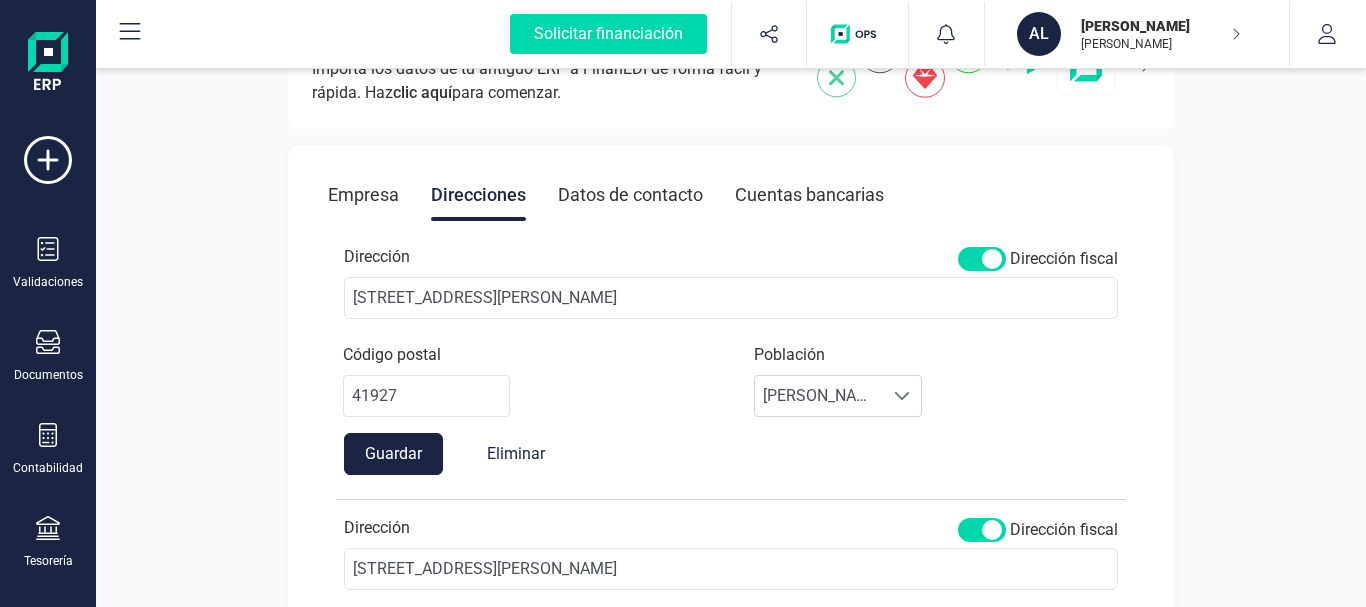 click on "Datos de contacto" at bounding box center (630, 195) 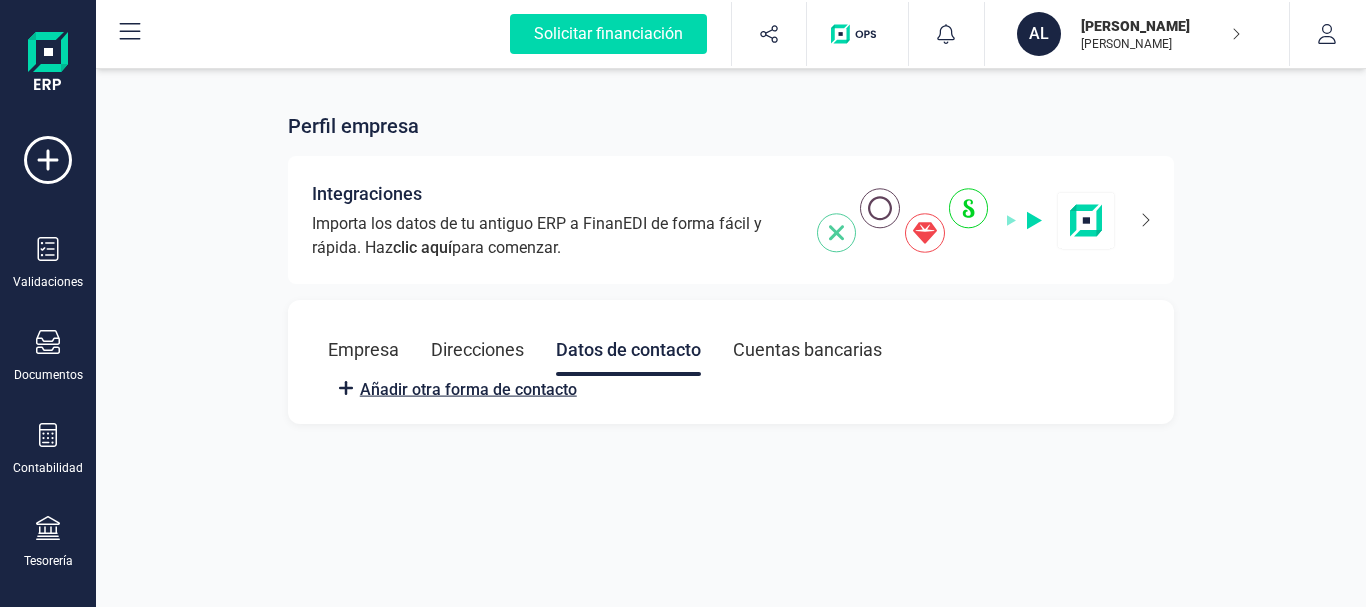 click on "Añadir otra forma de contacto" at bounding box center (468, 390) 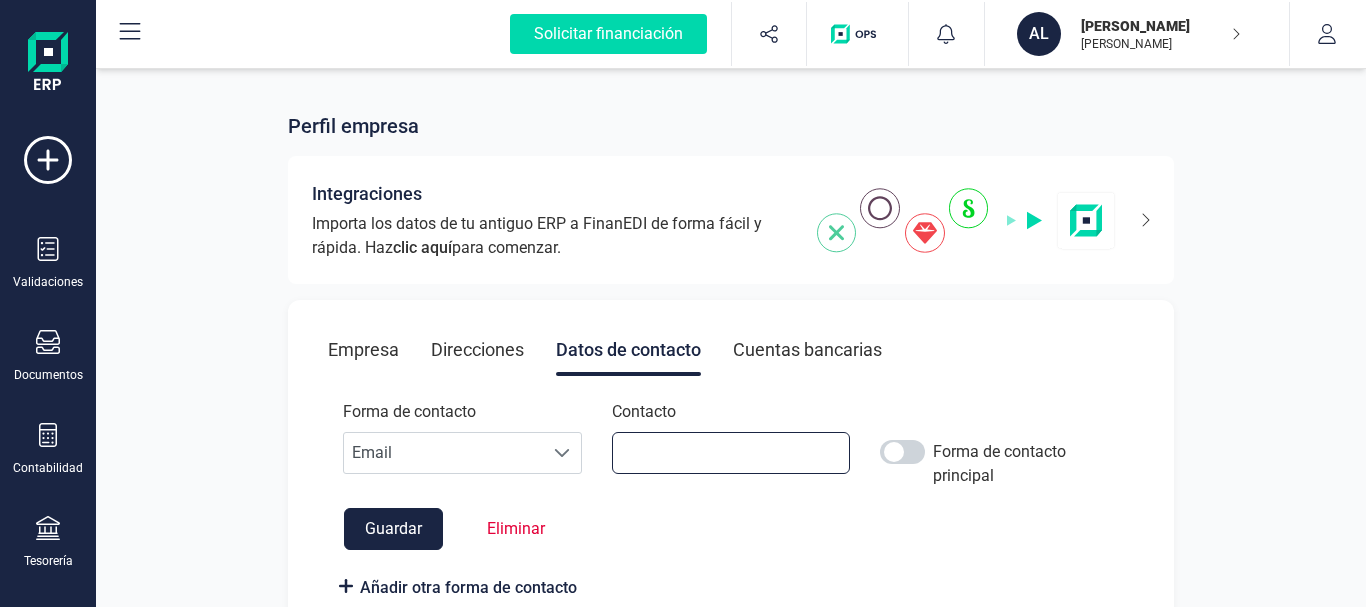 click at bounding box center [731, 453] 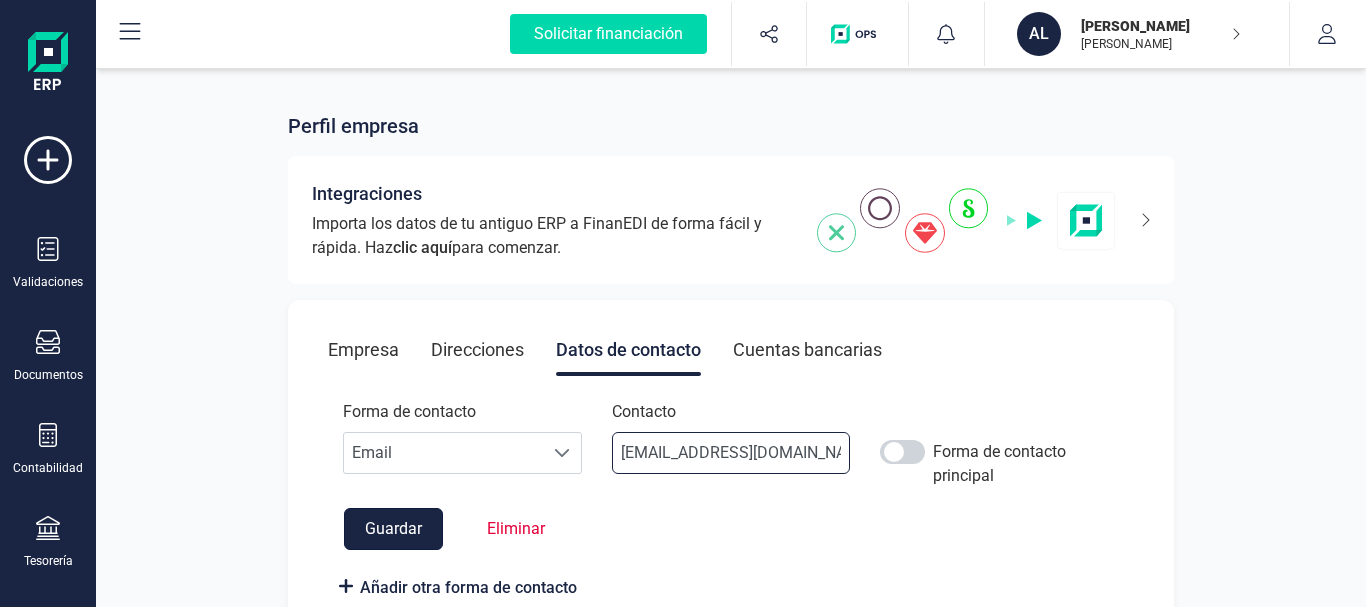 type on "almedver3788@outlook.es" 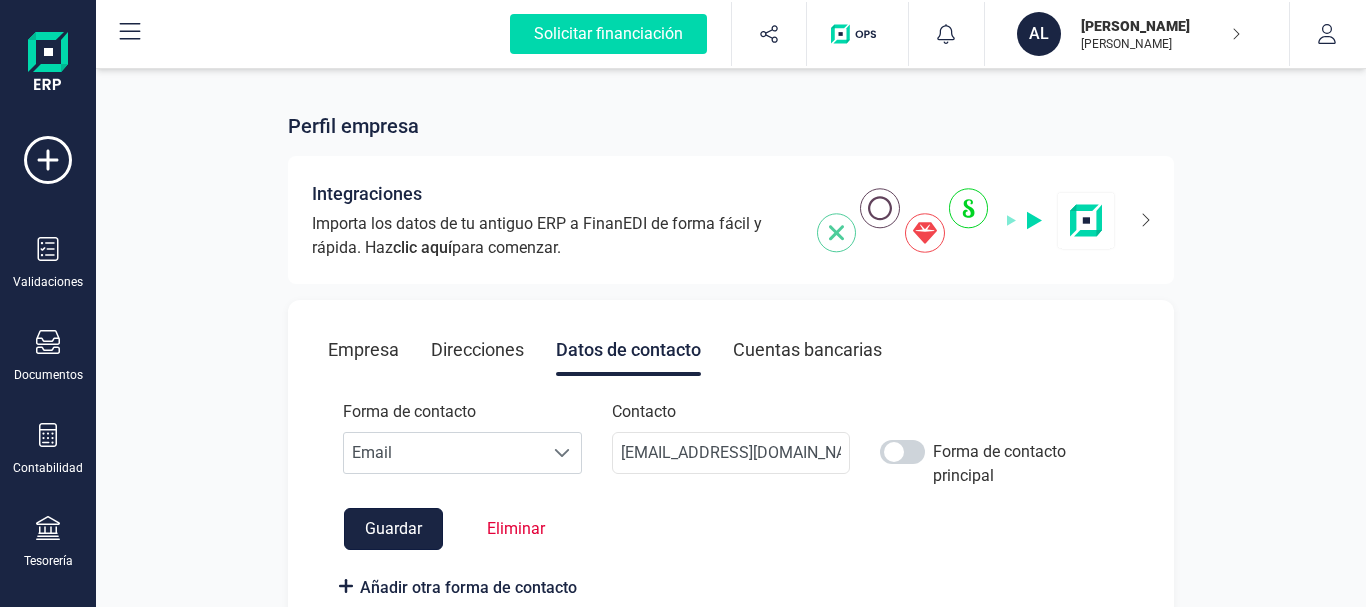 click on "Guardar" at bounding box center (393, 529) 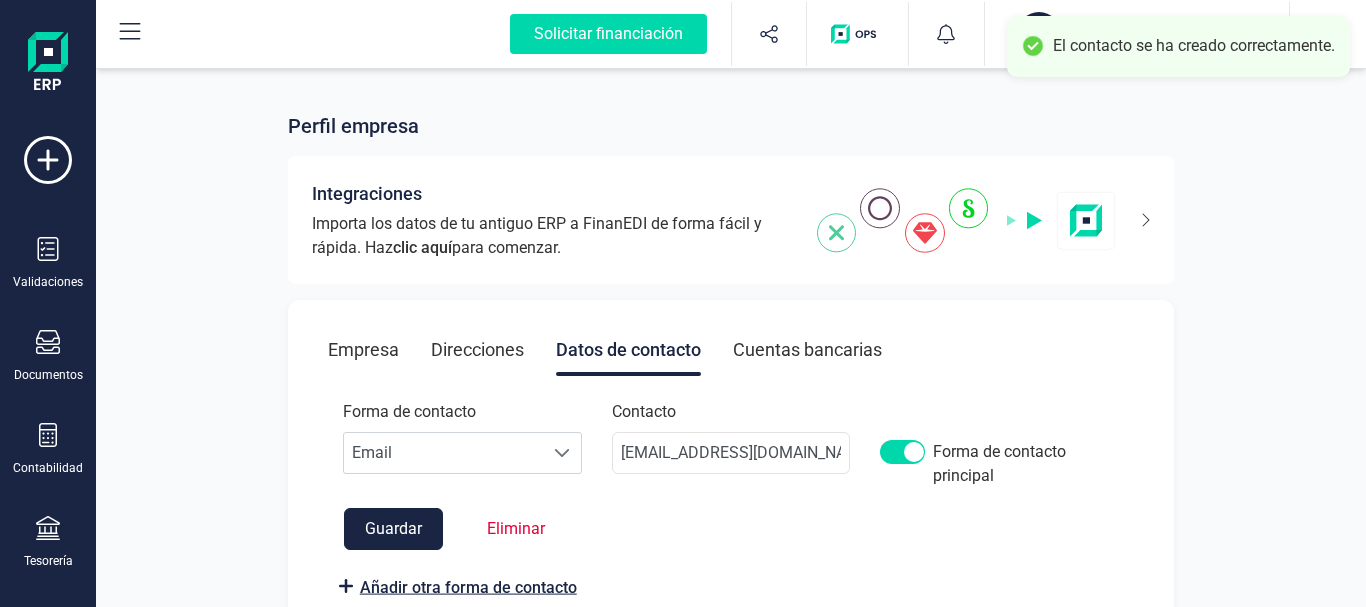 click on "Añadir otra forma de contacto" at bounding box center (468, 588) 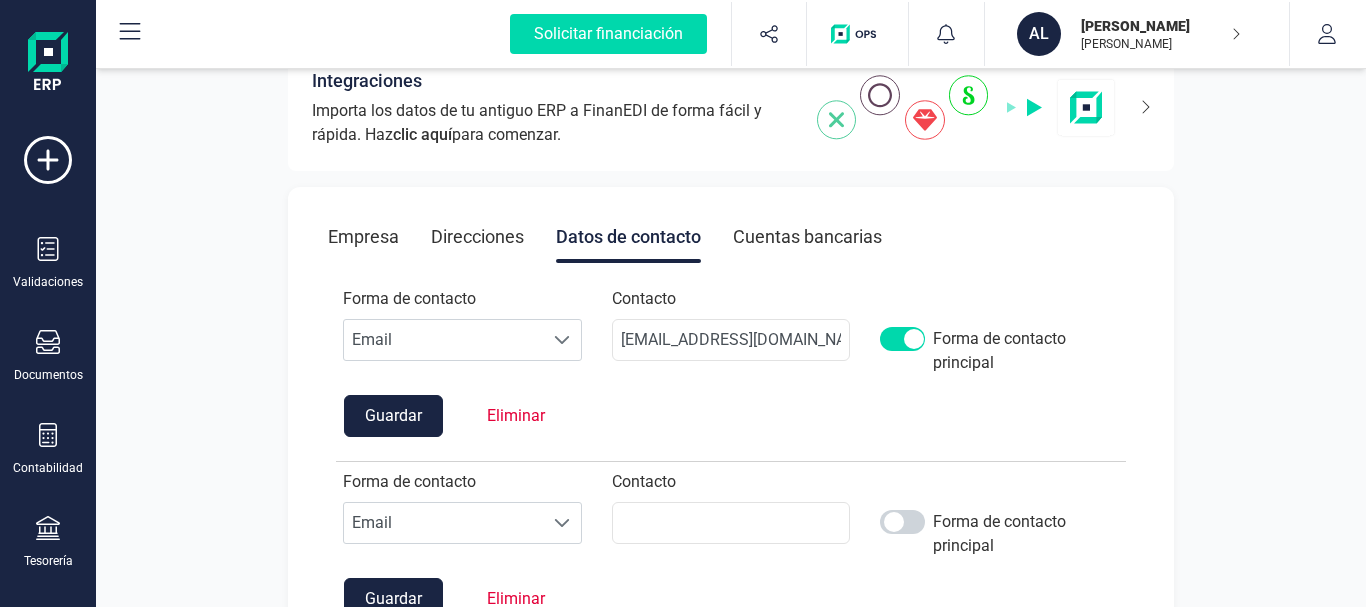scroll, scrollTop: 116, scrollLeft: 0, axis: vertical 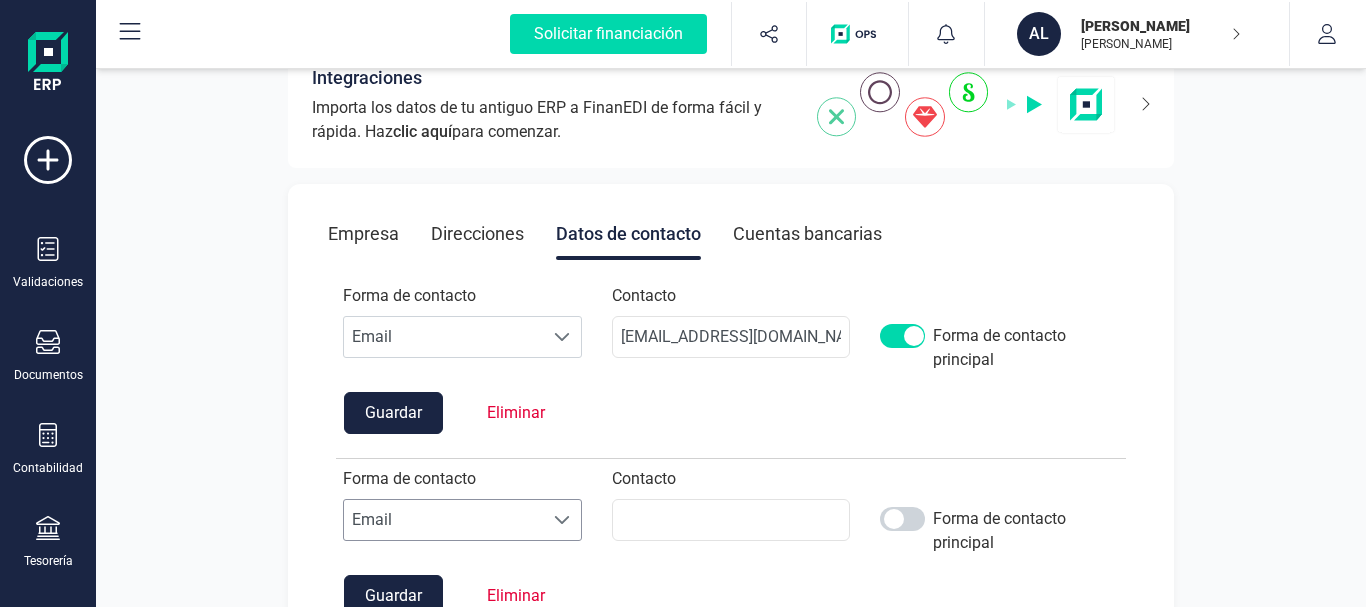 click at bounding box center [562, 520] 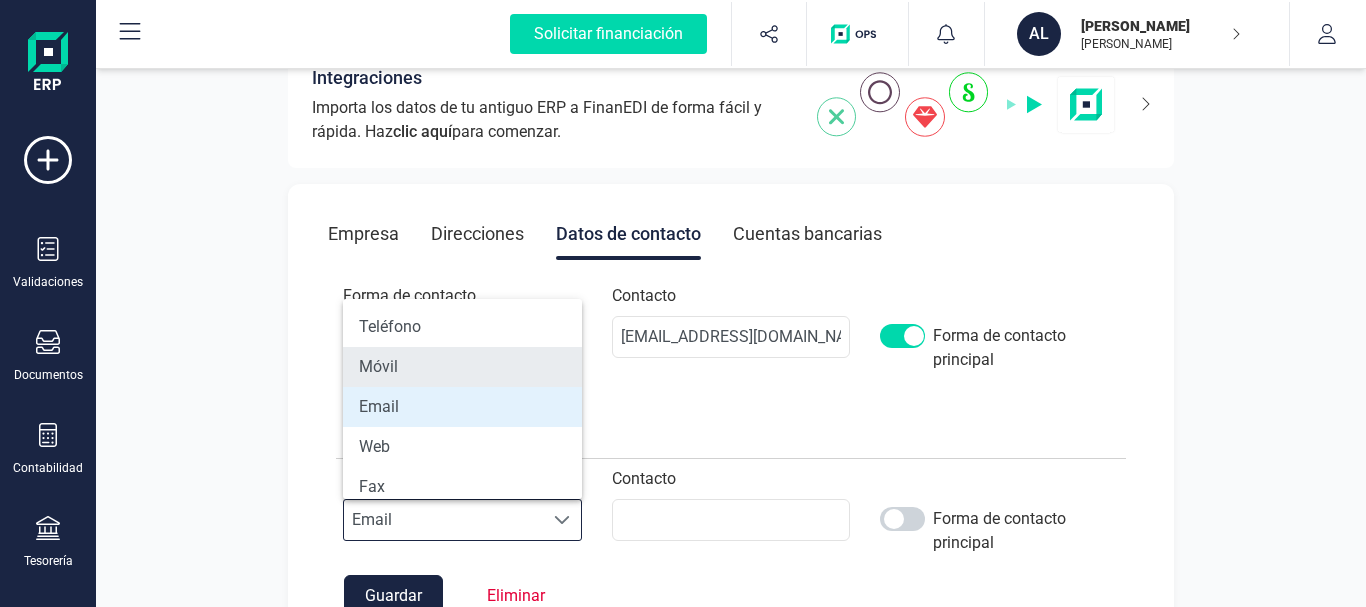 click on "Móvil" at bounding box center (462, 367) 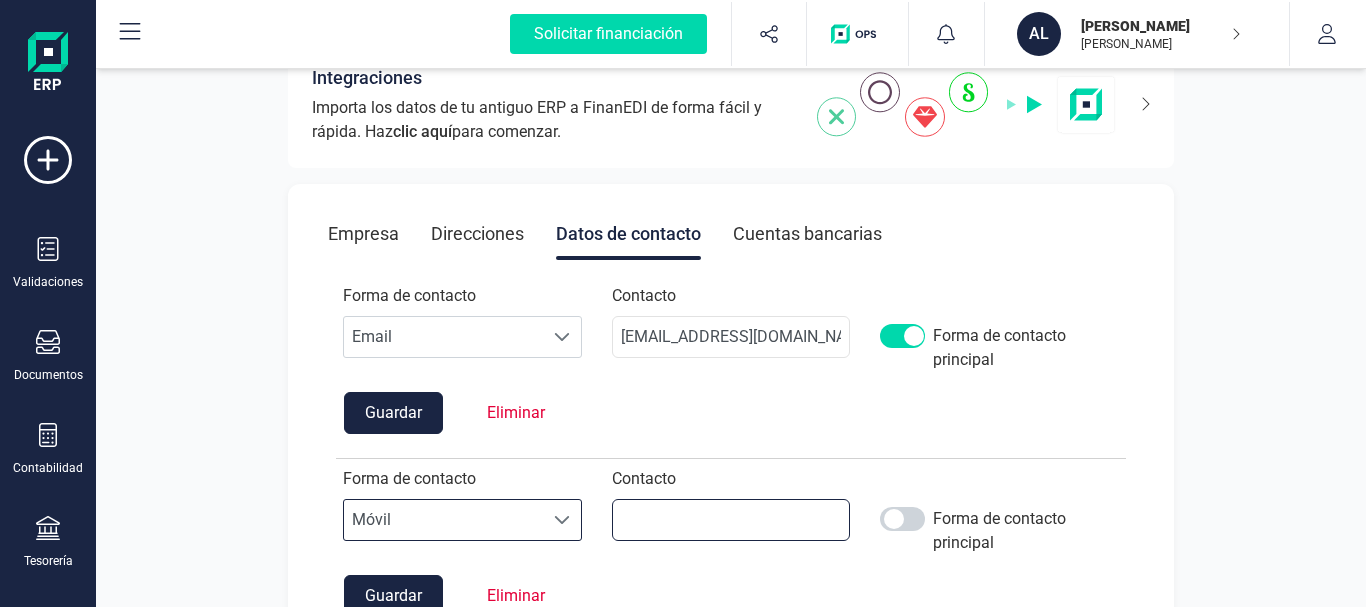 click at bounding box center [731, 520] 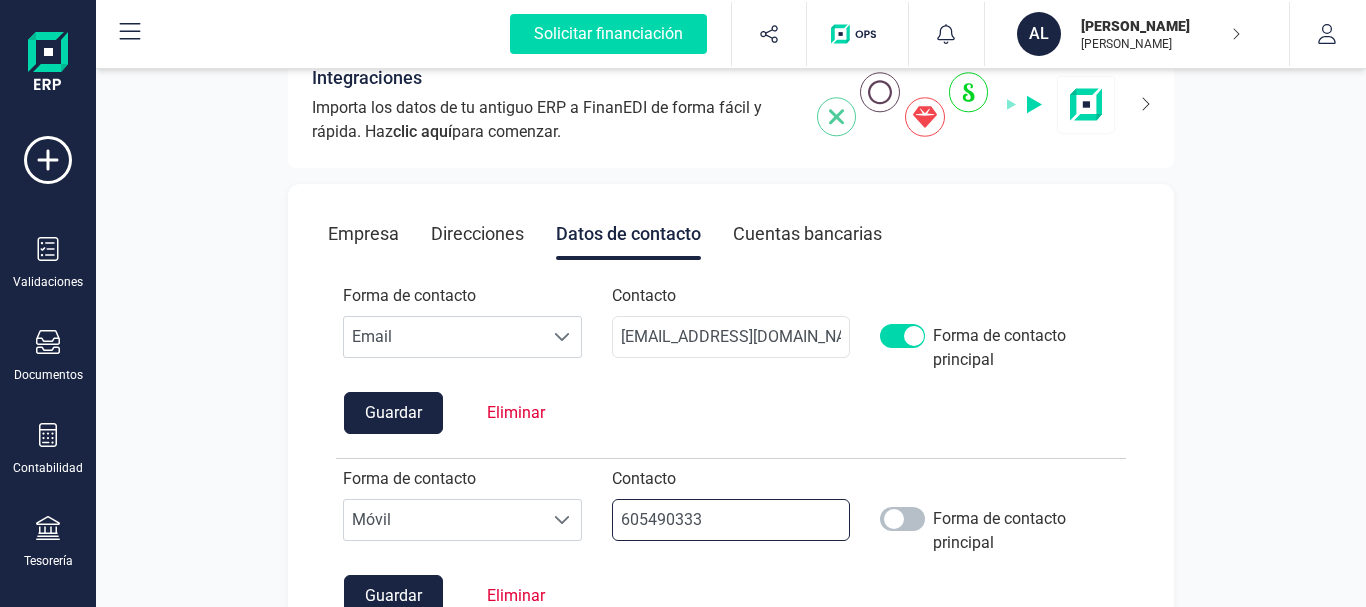 type on "605490333" 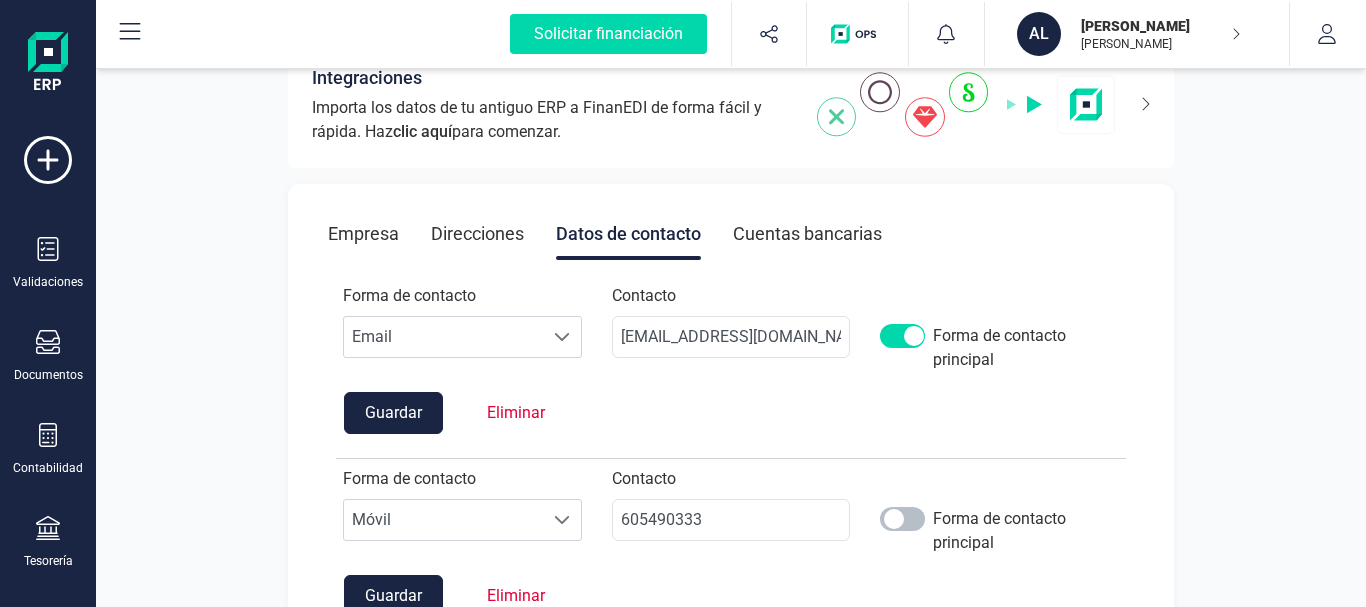 click at bounding box center [902, 519] 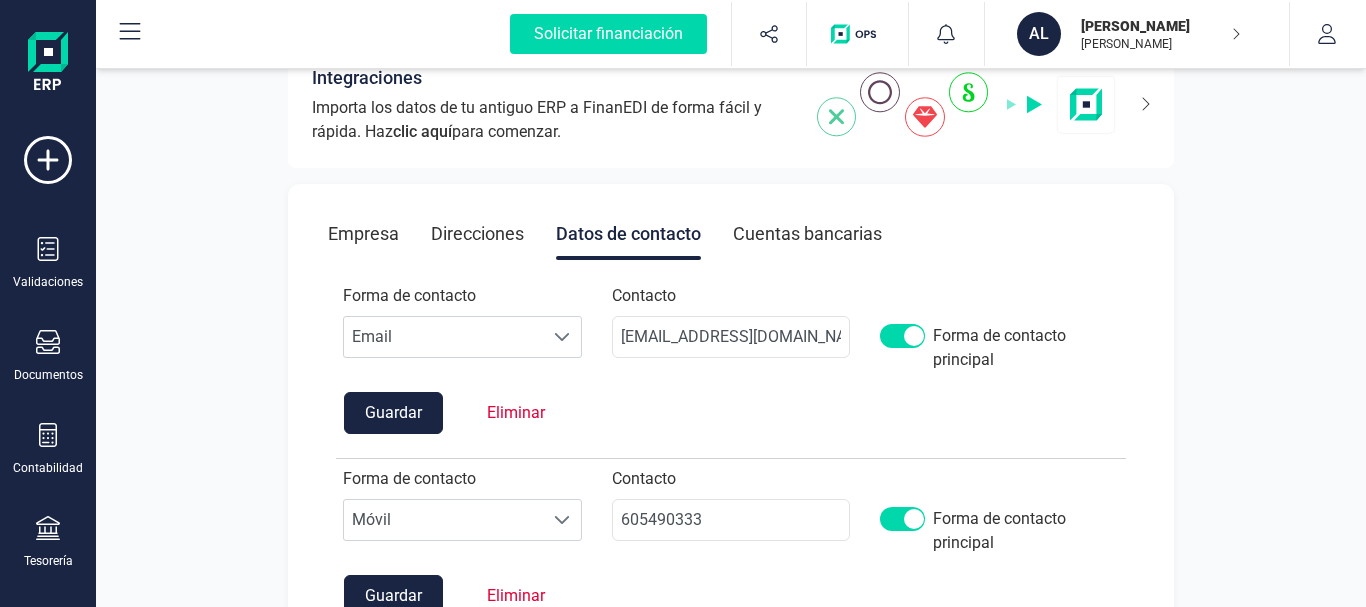 click at bounding box center [902, 336] 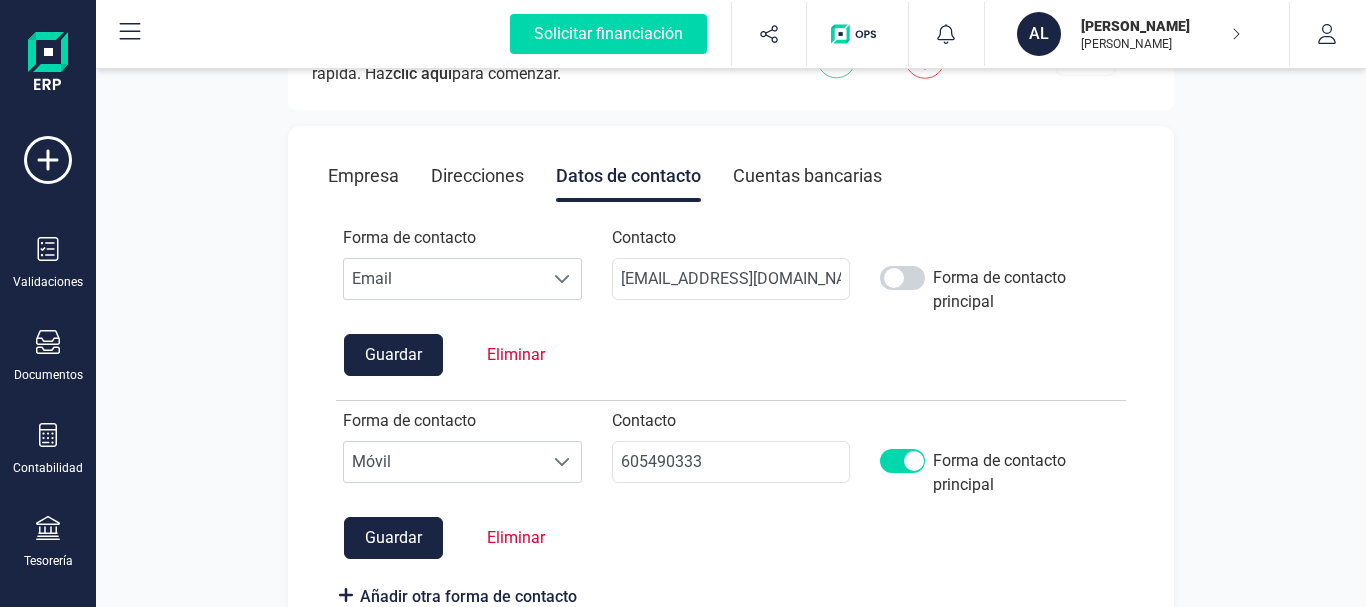 scroll, scrollTop: 175, scrollLeft: 0, axis: vertical 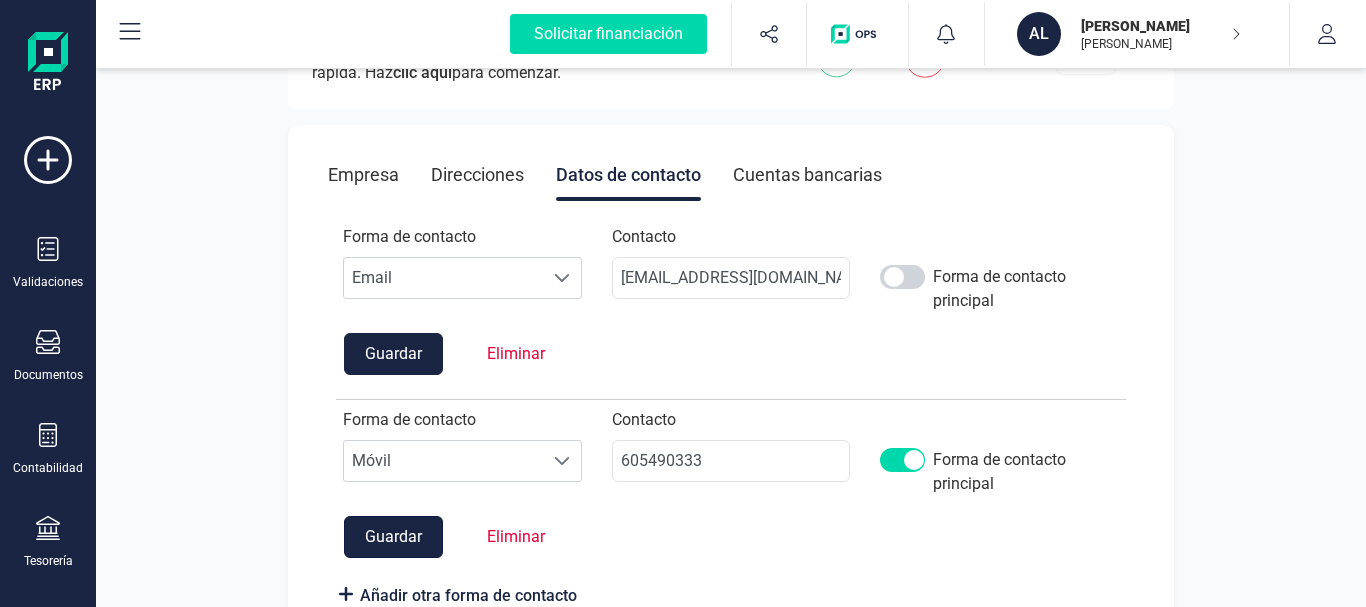 click on "Guardar" at bounding box center [393, 537] 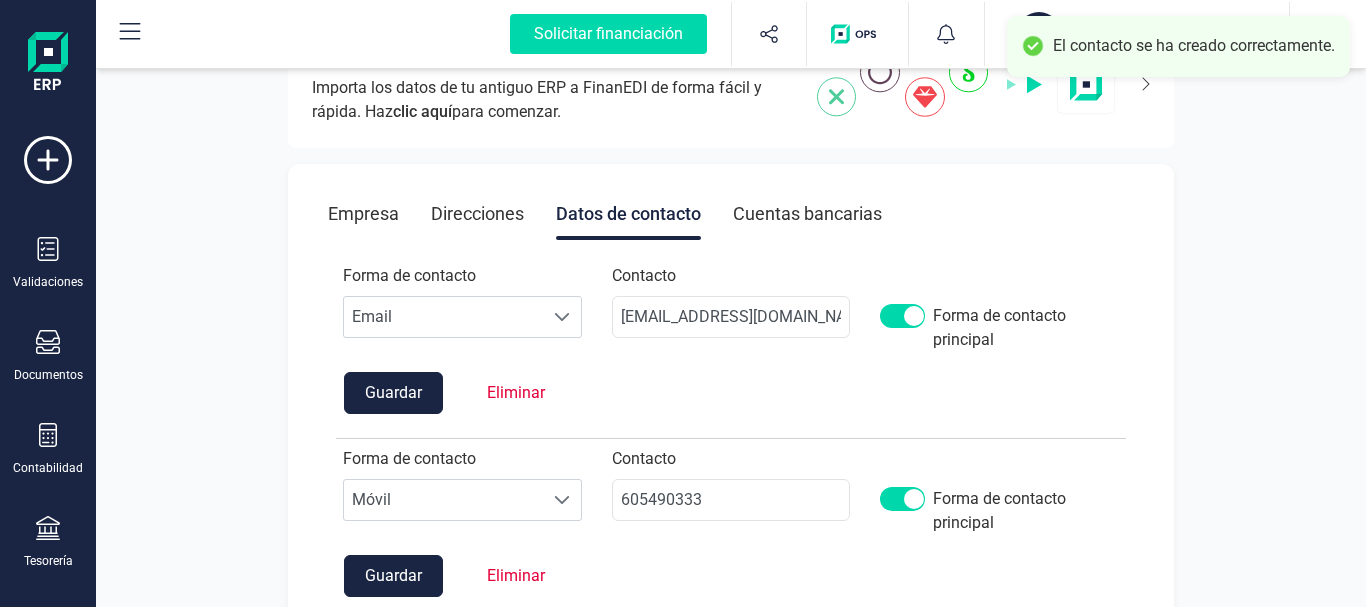 scroll, scrollTop: 222, scrollLeft: 0, axis: vertical 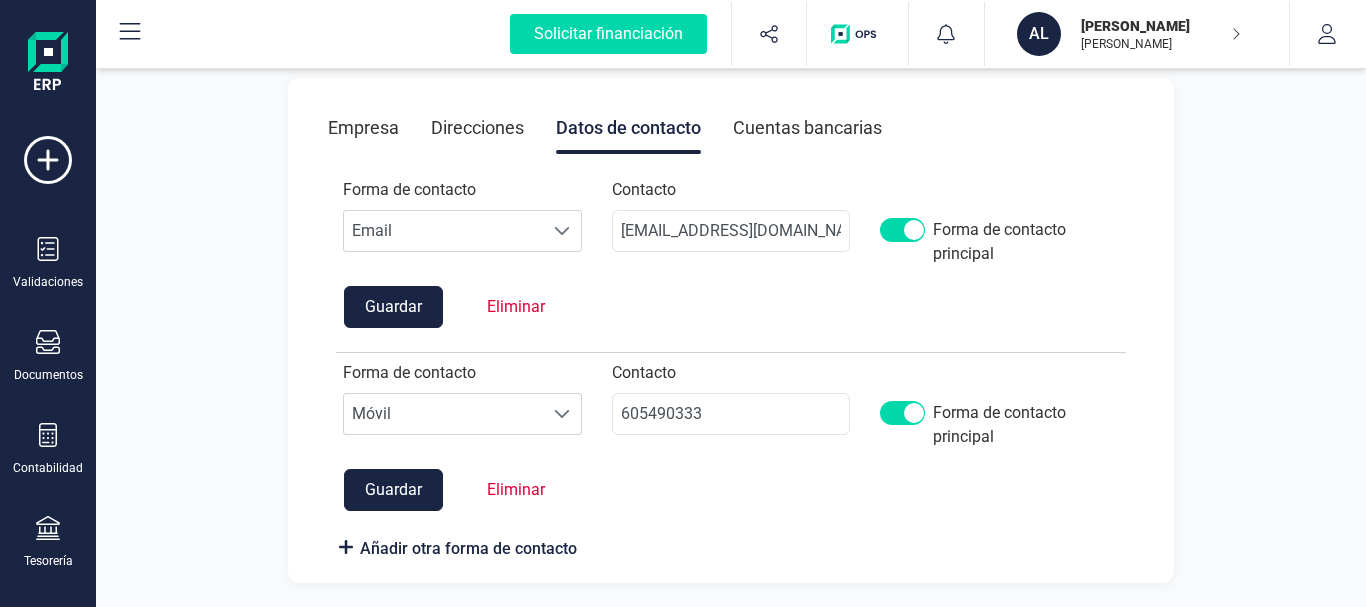 click on "Cuentas bancarias" at bounding box center [807, 128] 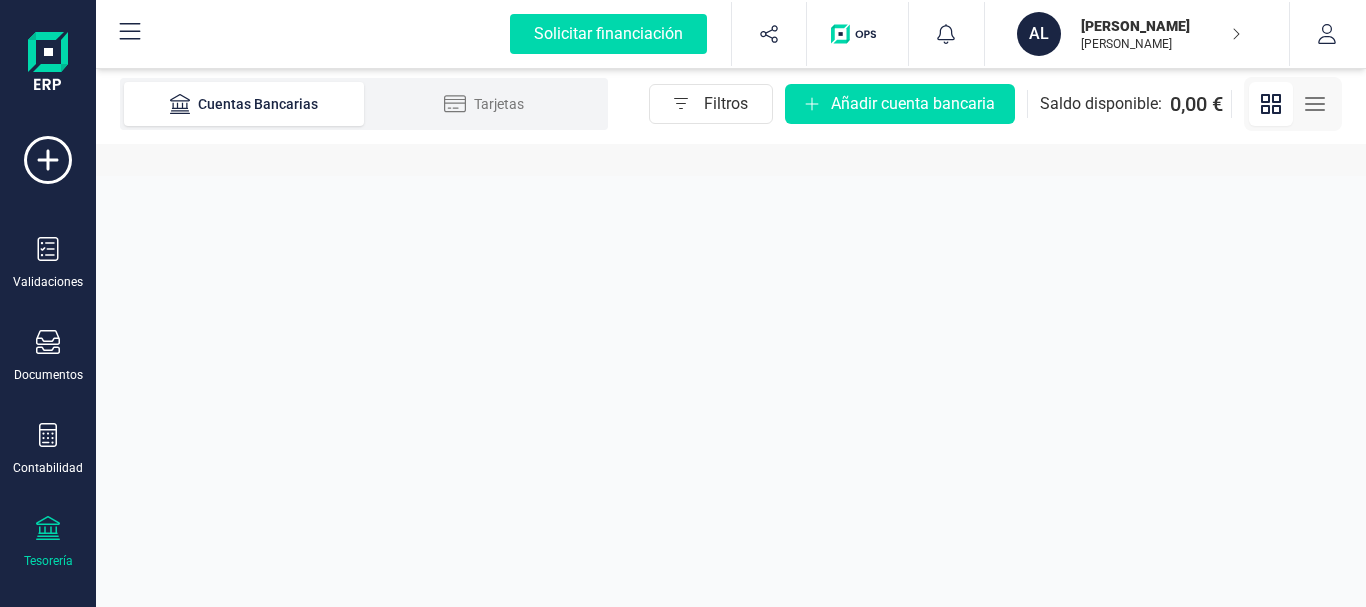 scroll, scrollTop: 0, scrollLeft: 0, axis: both 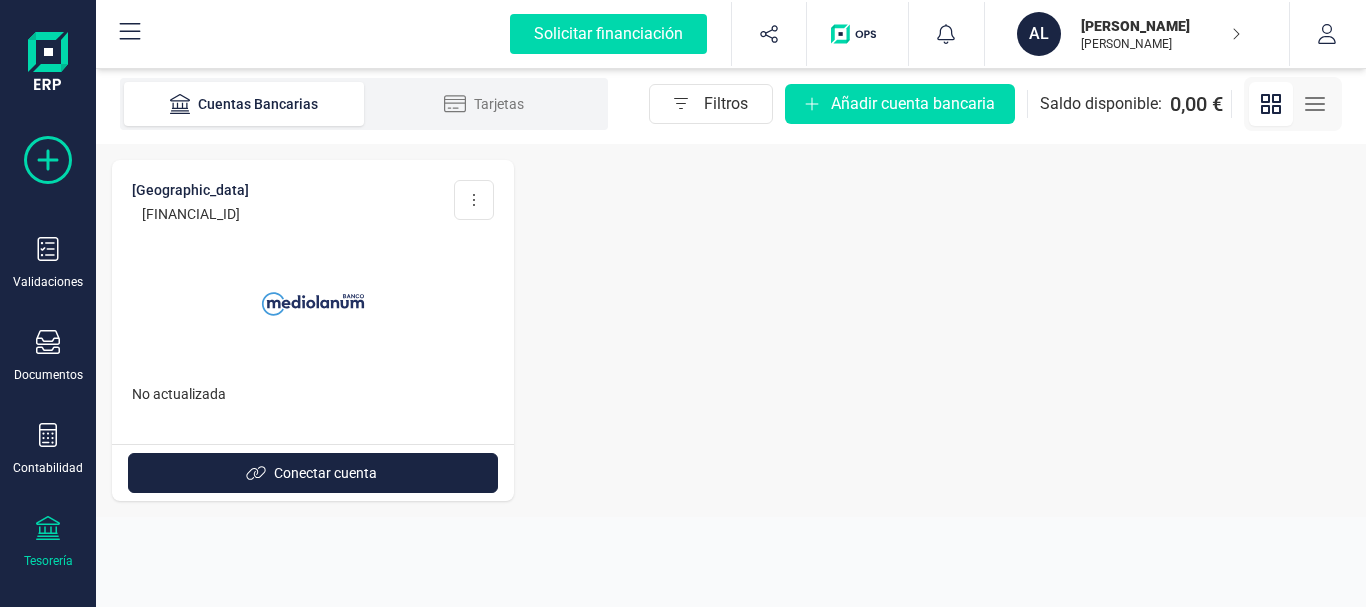 click 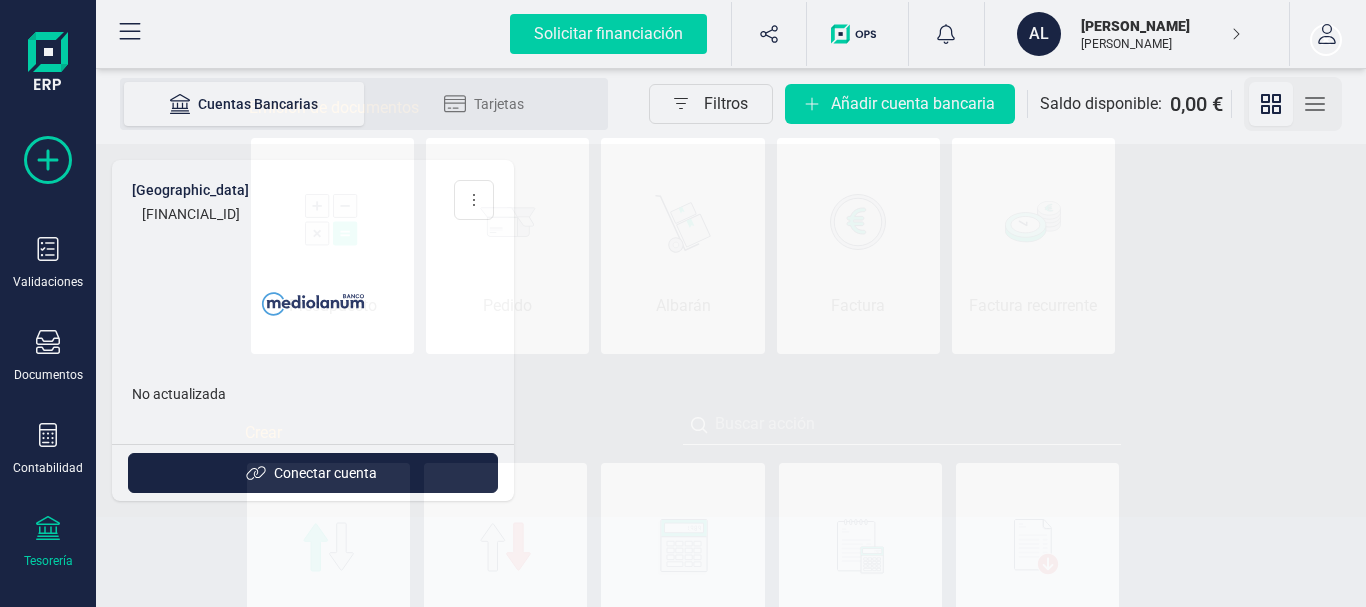scroll, scrollTop: 0, scrollLeft: 100, axis: horizontal 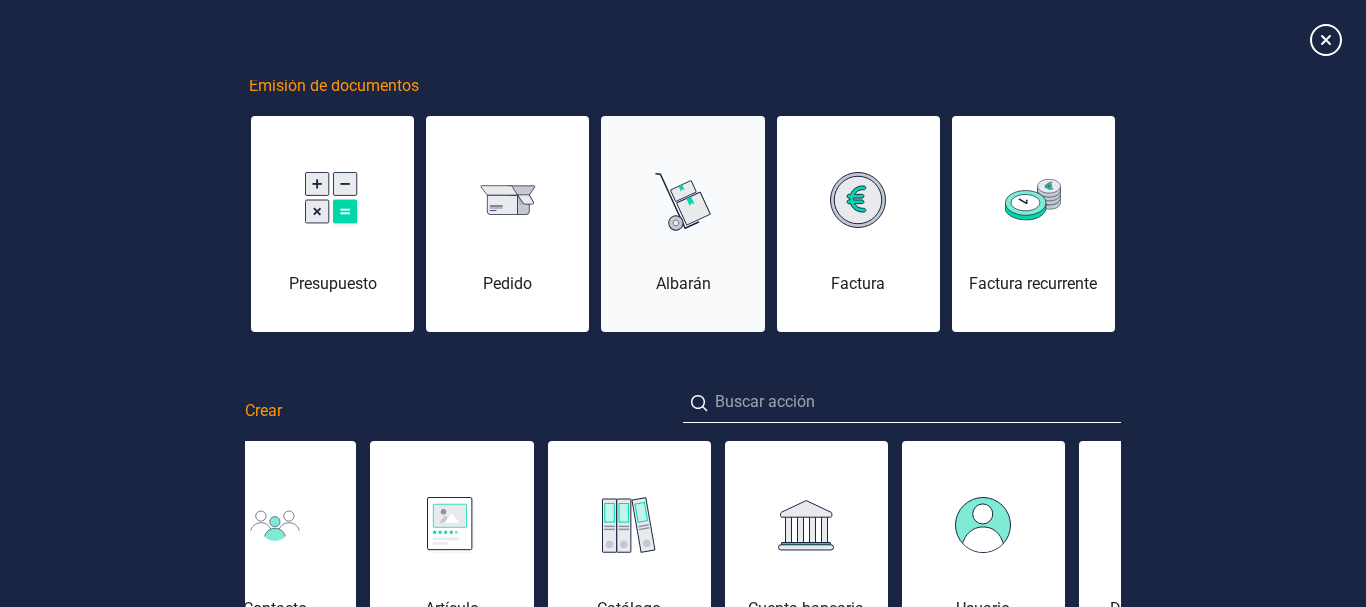 click at bounding box center [683, 200] 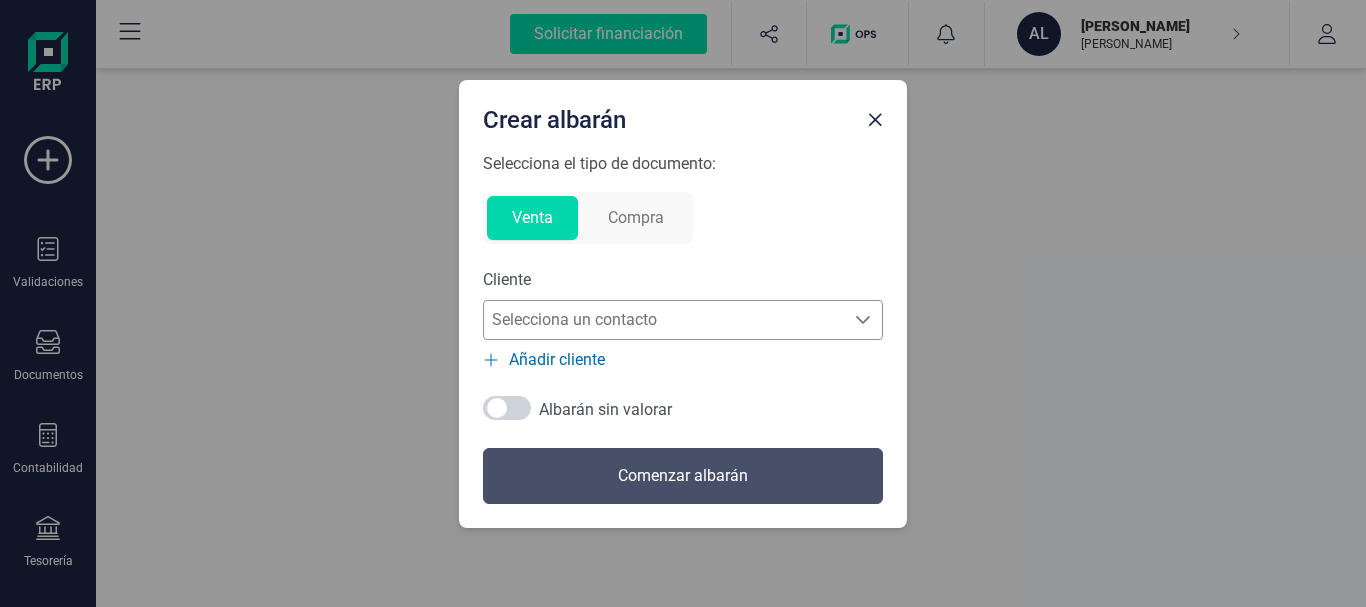 click on "Selecciona un contacto" at bounding box center (664, 320) 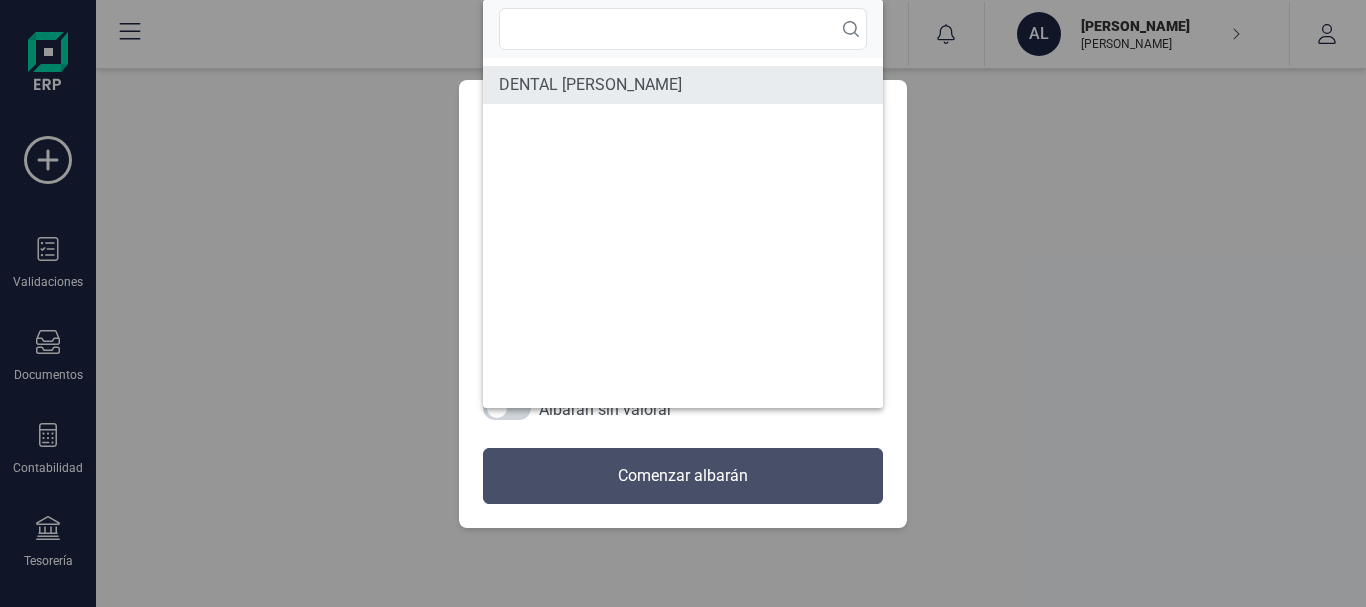 click on "DENTAL BAUTISTA" at bounding box center (590, 85) 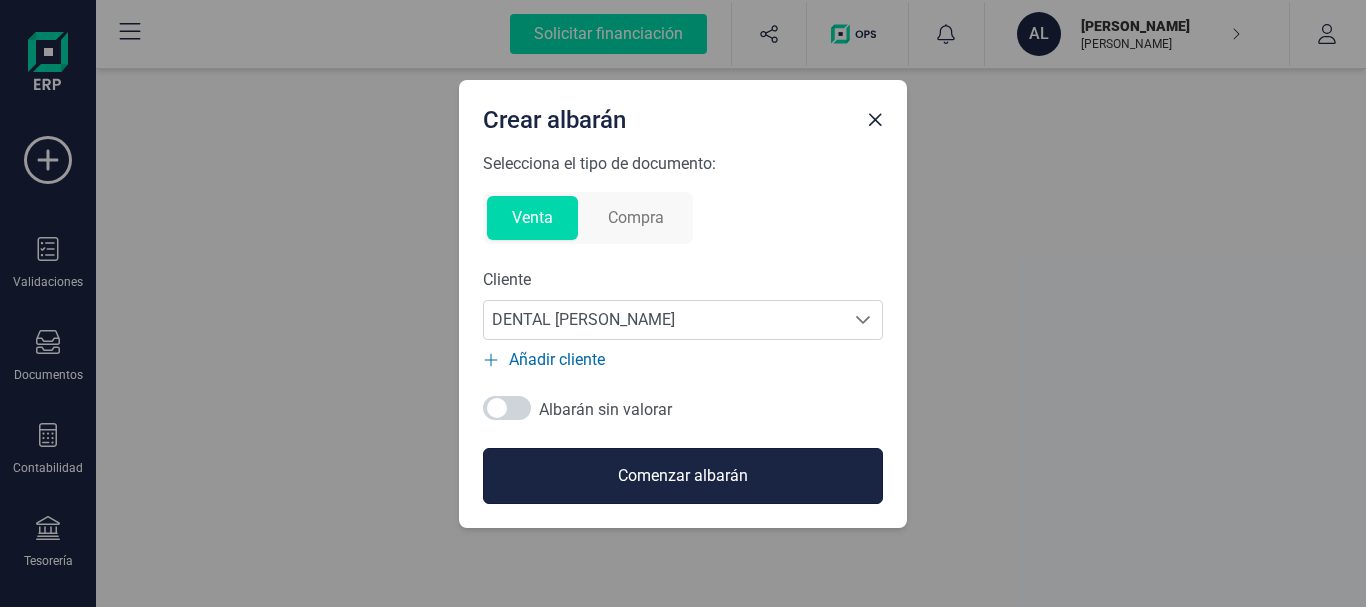 click on "Comenzar    albarán" at bounding box center [683, 476] 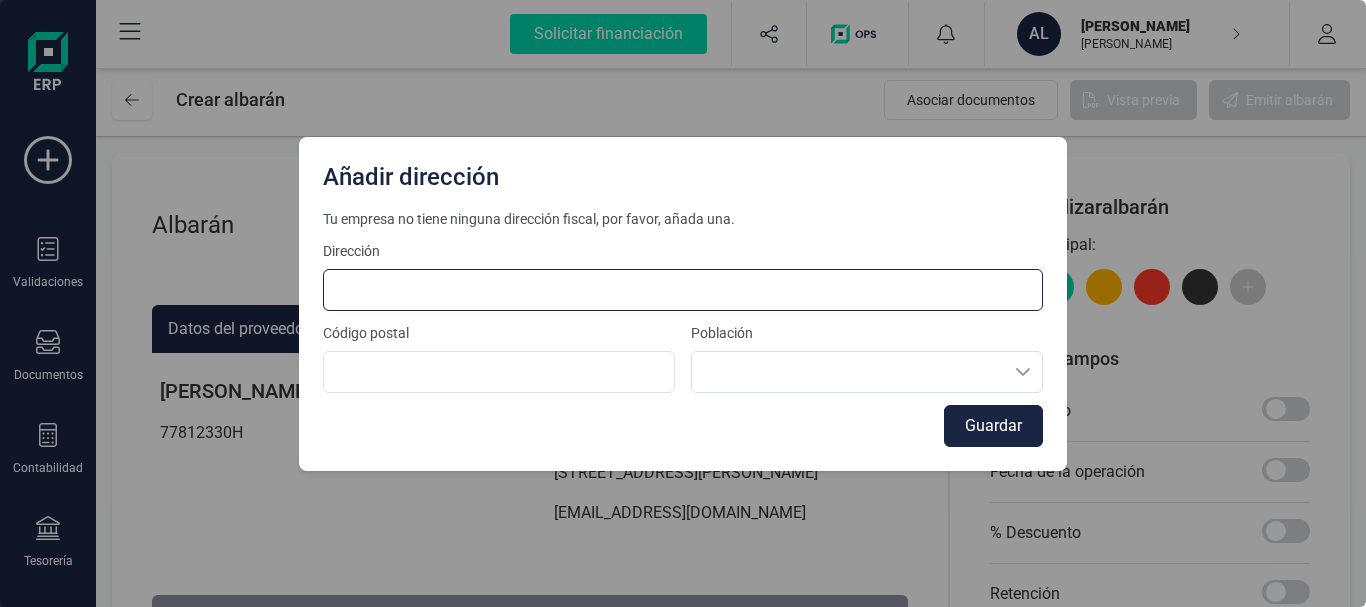click at bounding box center [683, 290] 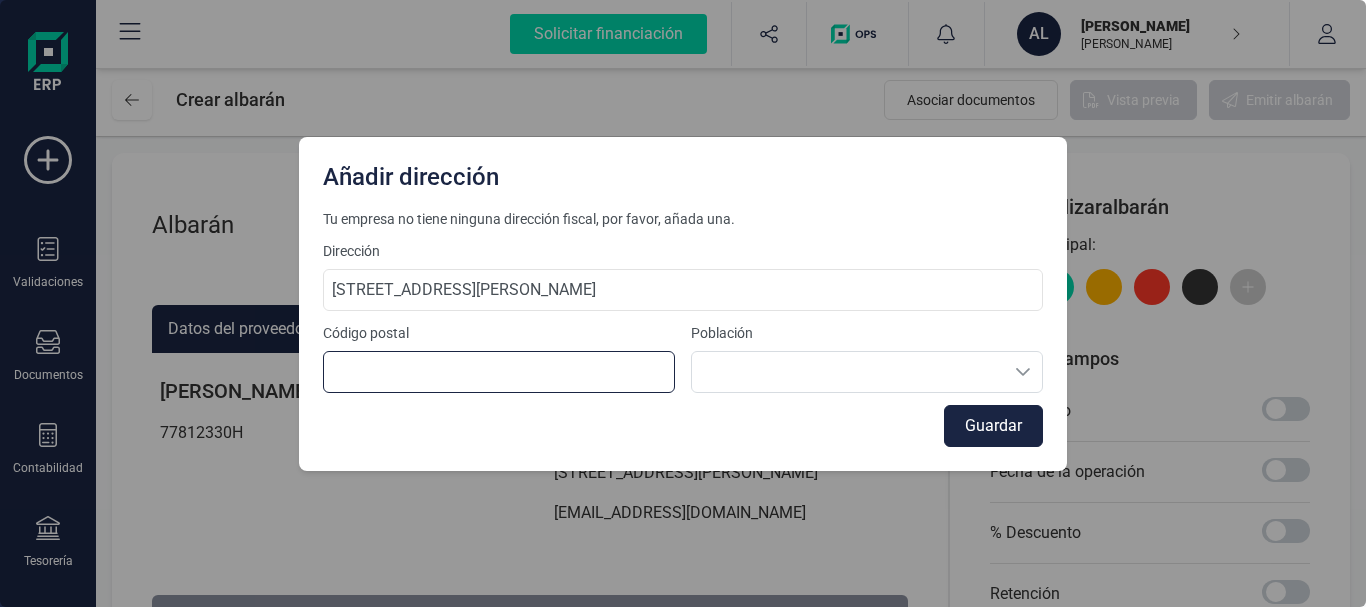 type on "41927" 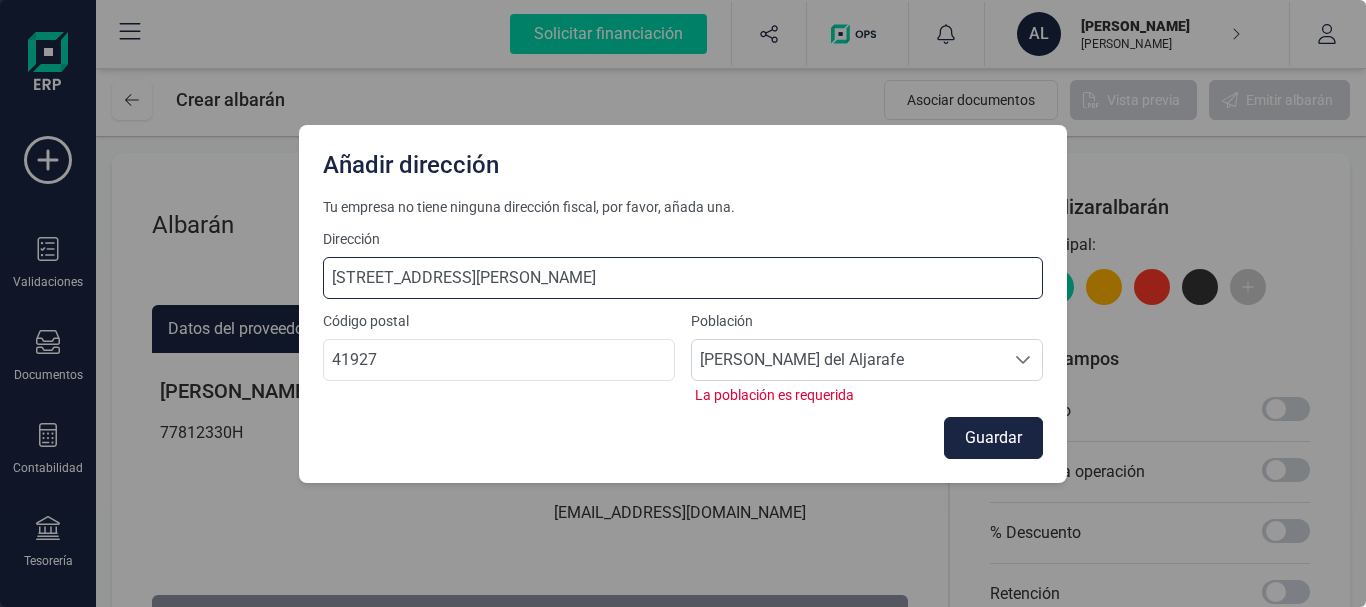 click on "Calle La Santa Maria, 89" at bounding box center [683, 278] 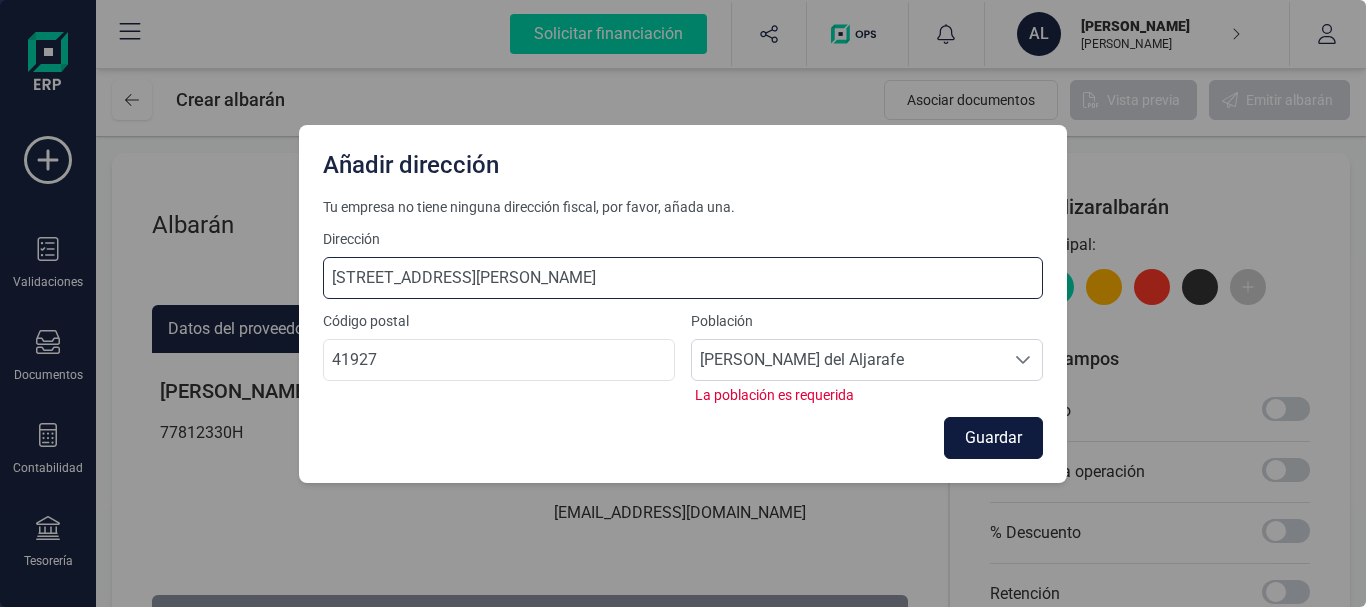type on "Calle La Santa Maria, 89, portal 3, 348" 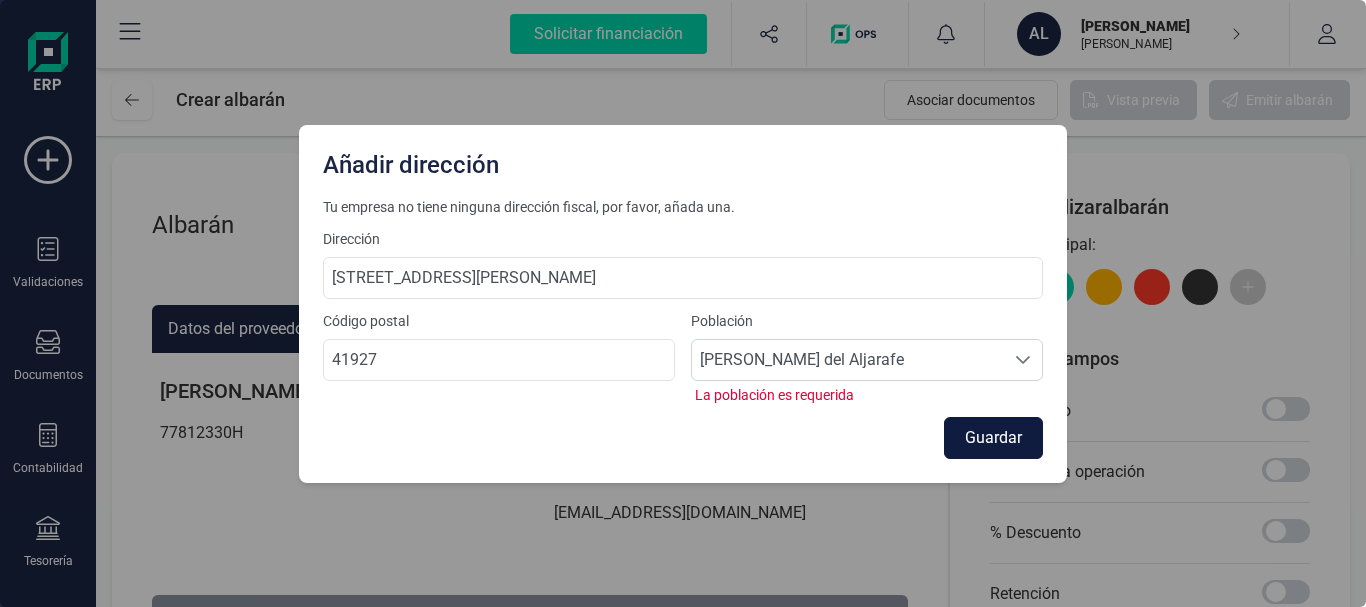 click on "Guardar" at bounding box center (993, 438) 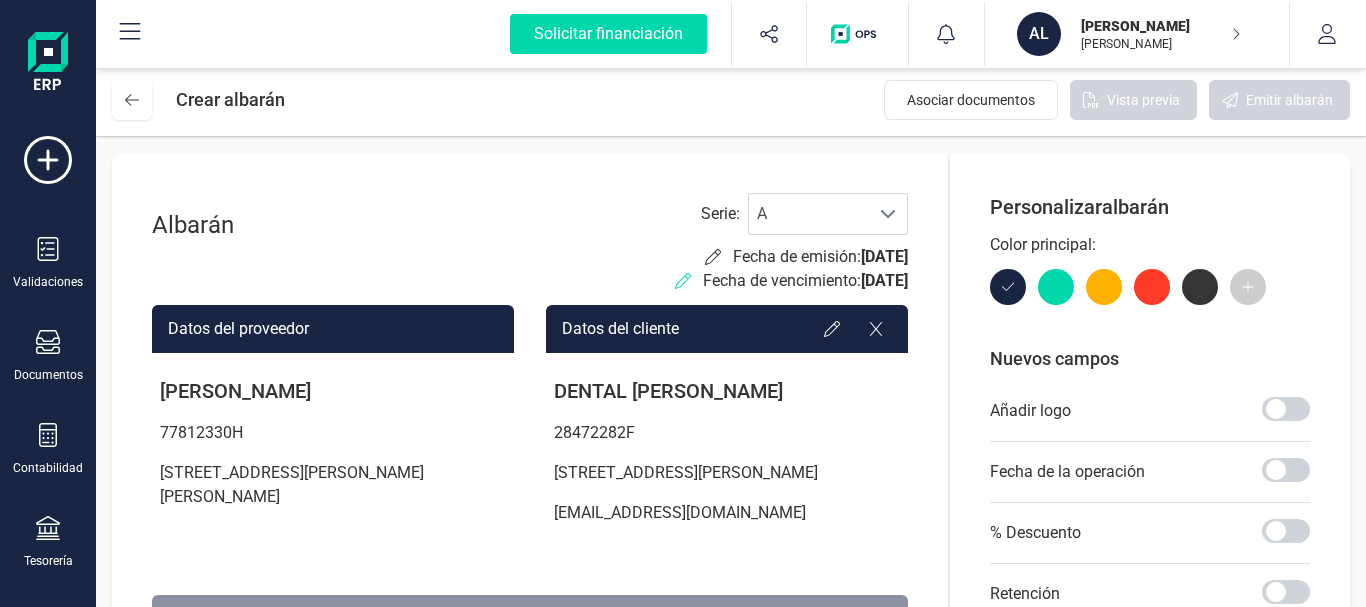 click 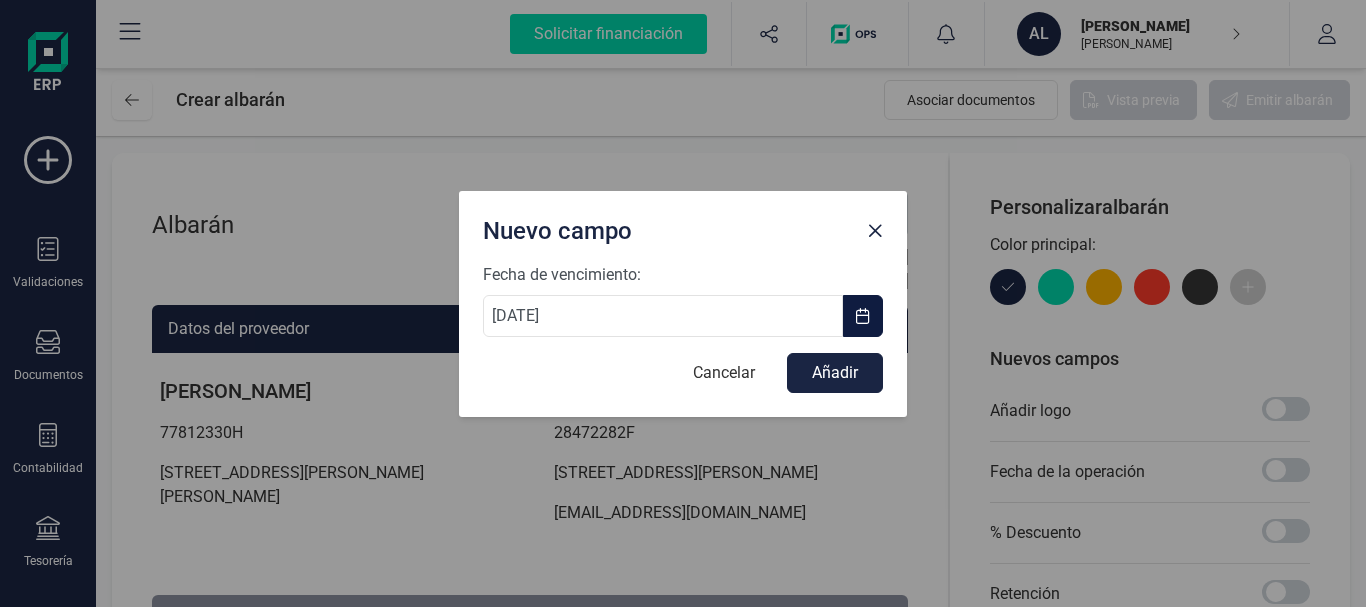 click at bounding box center [863, 316] 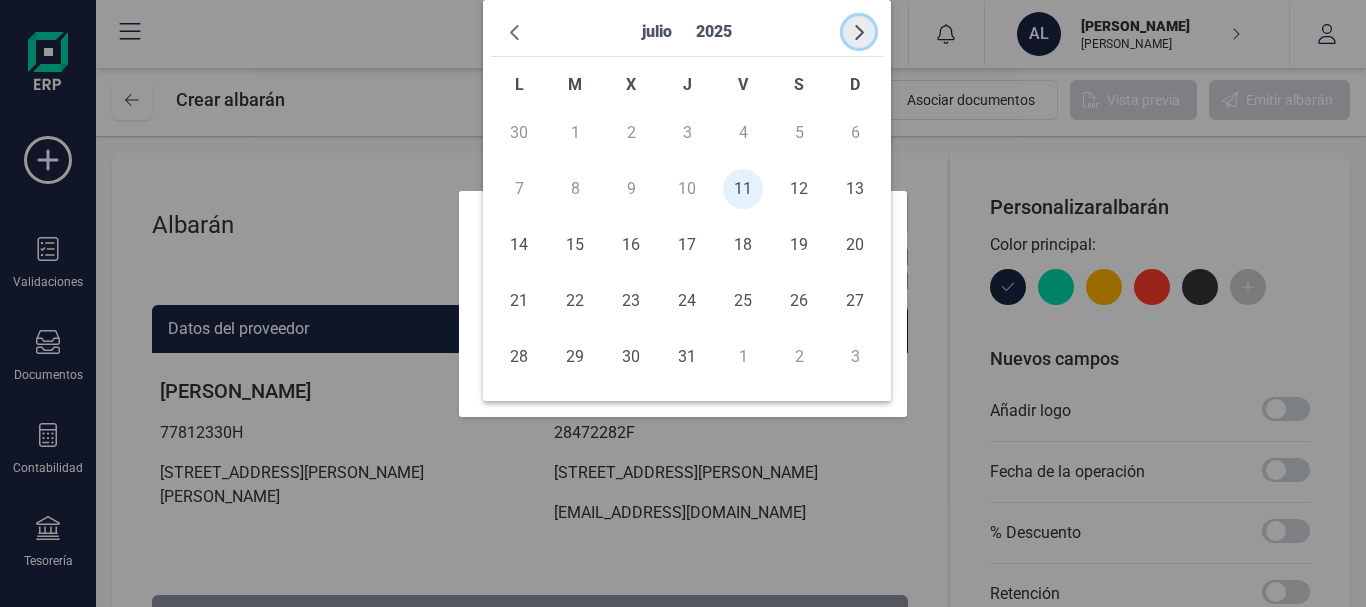 click at bounding box center [859, 32] 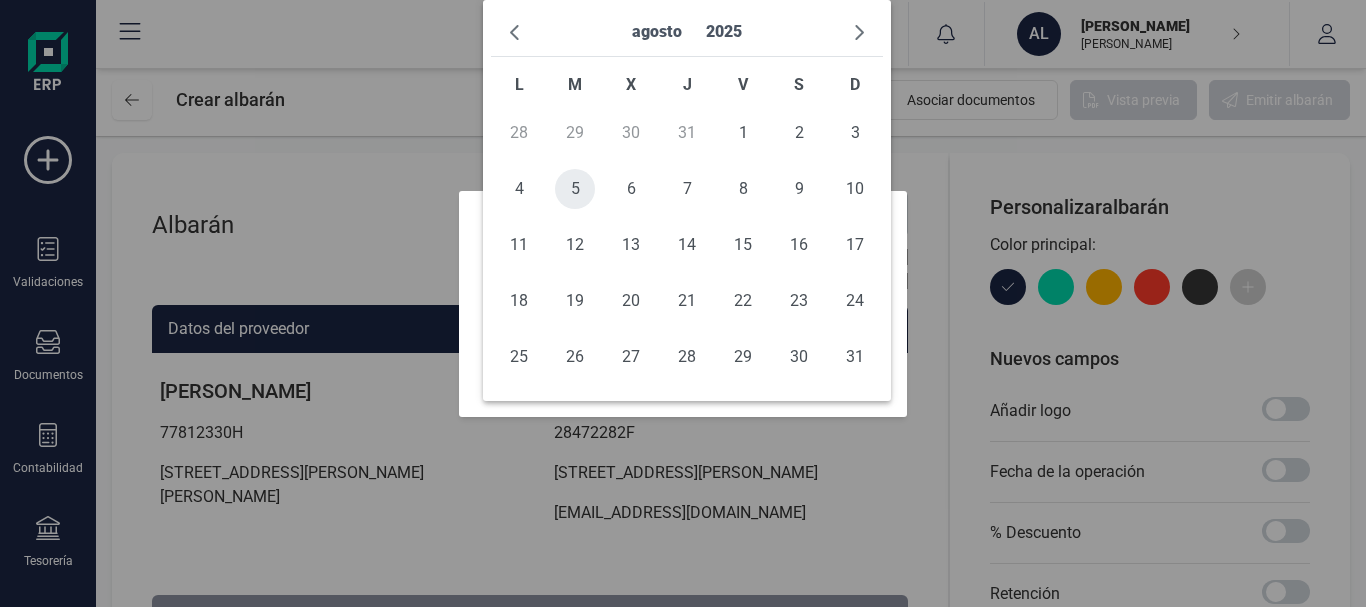 click on "5" at bounding box center (575, 189) 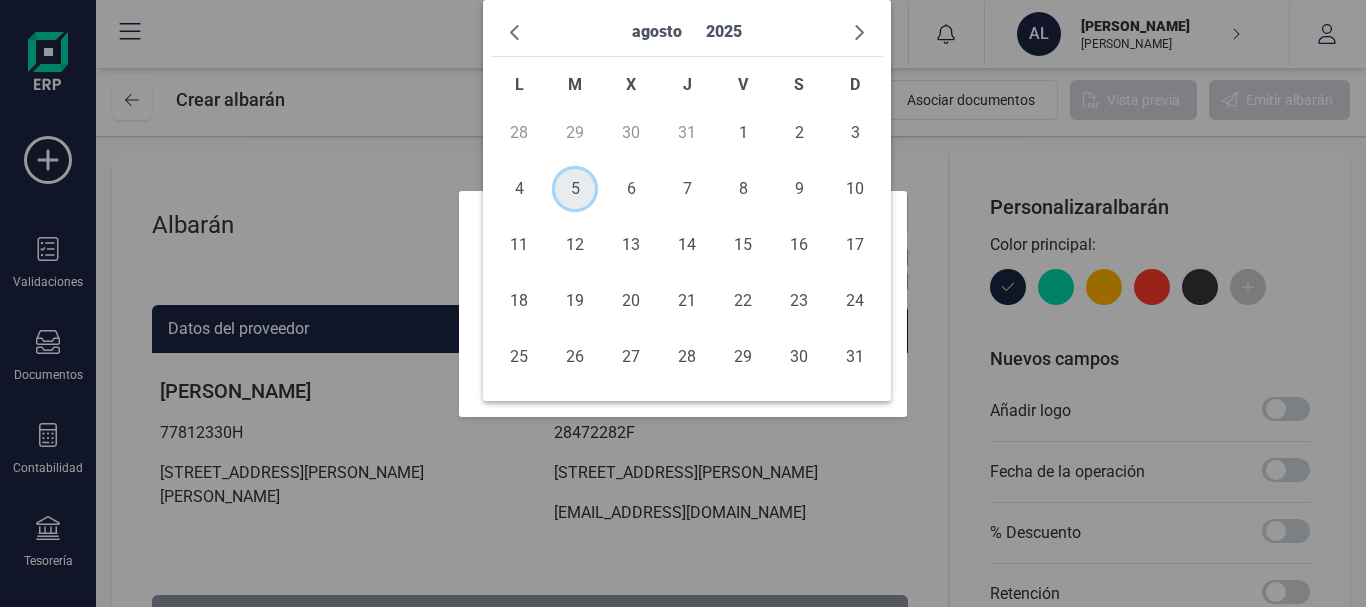 type on "05/08/2025" 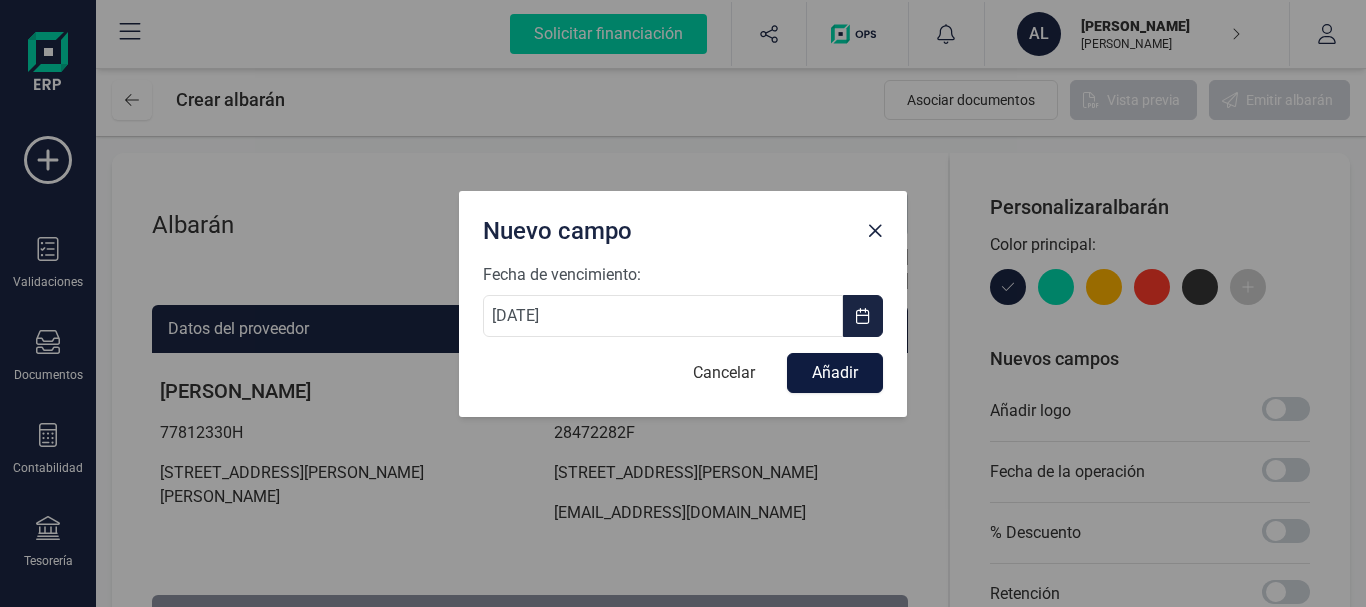 click on "Añadir" at bounding box center [835, 373] 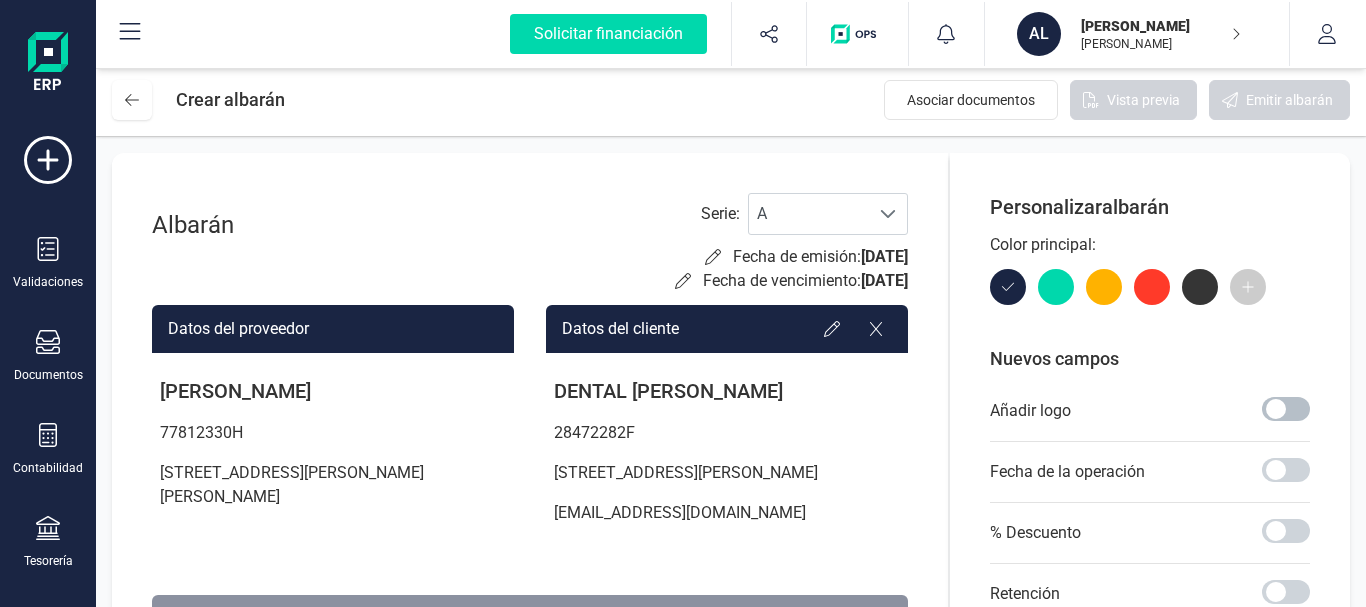 click at bounding box center [1286, 409] 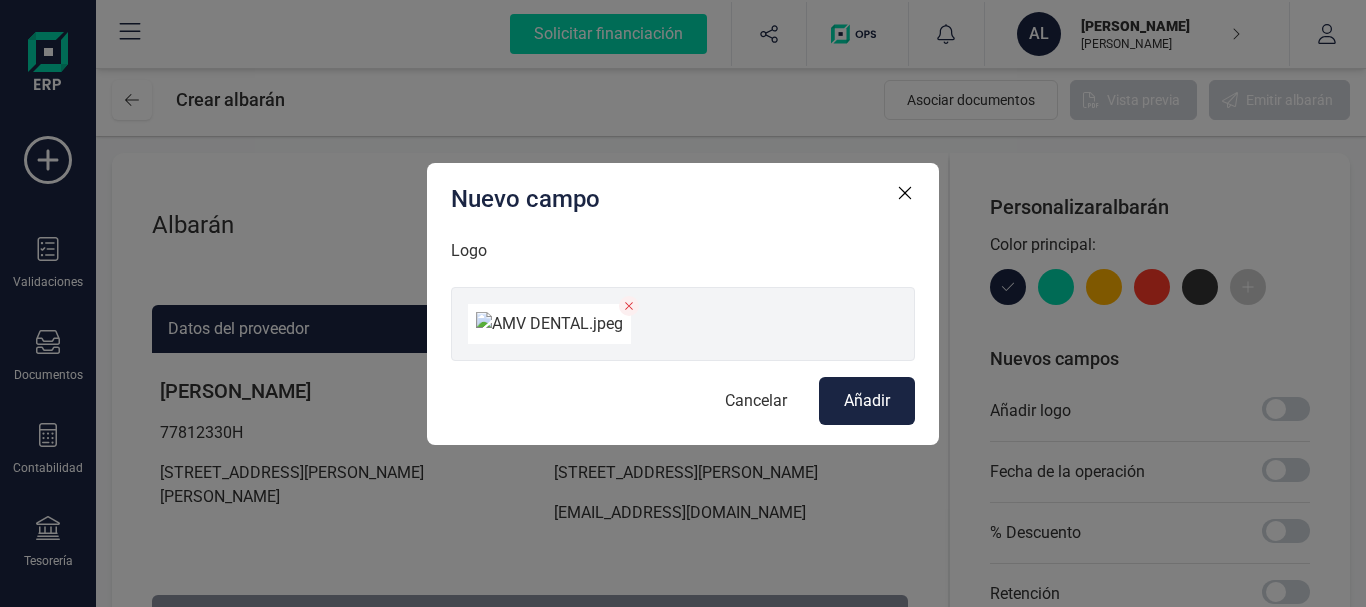 click on "Añadir" at bounding box center (867, 401) 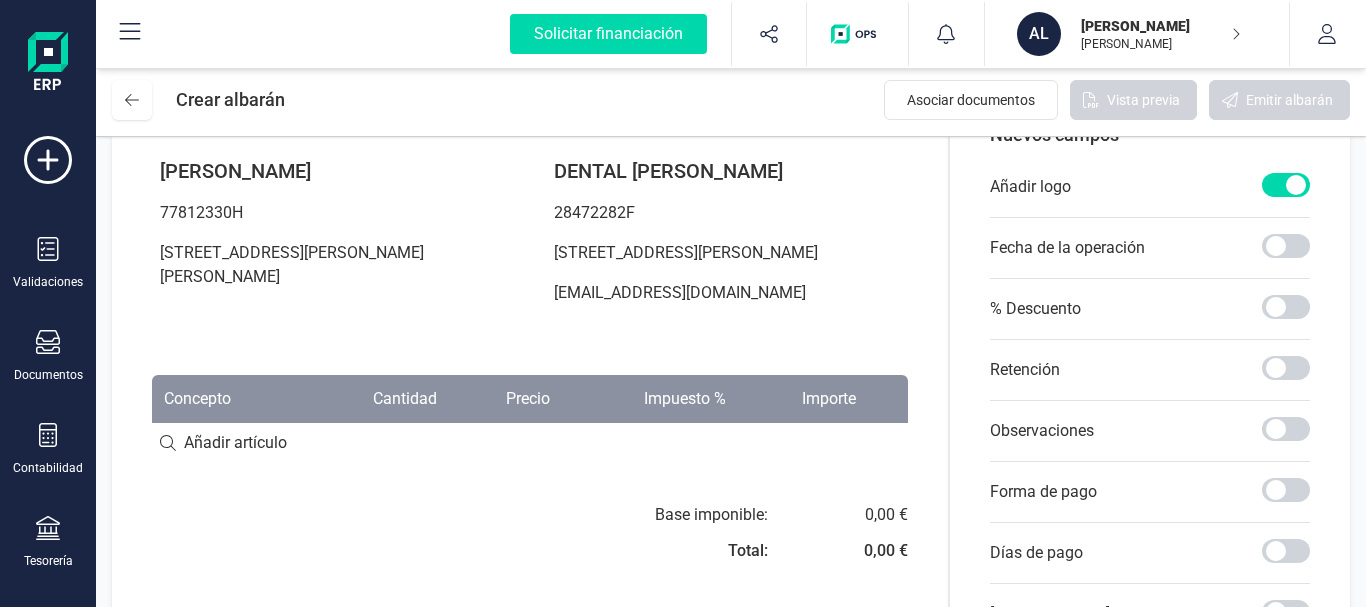 scroll, scrollTop: 217, scrollLeft: 0, axis: vertical 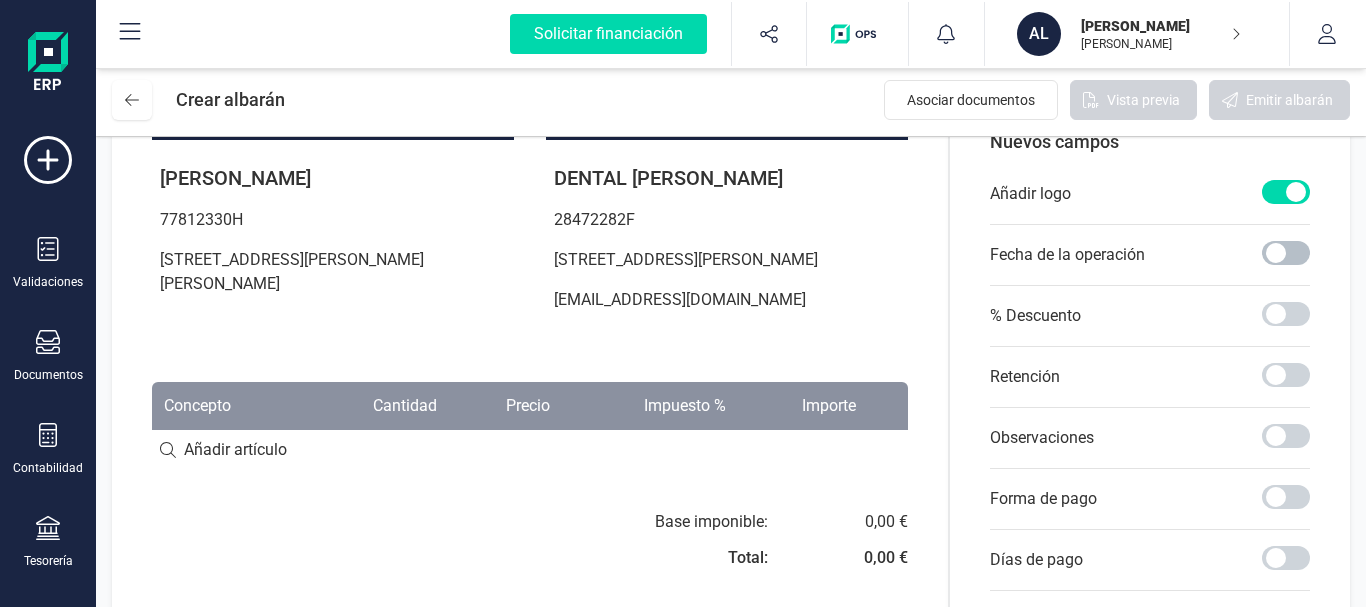 click at bounding box center [1286, 253] 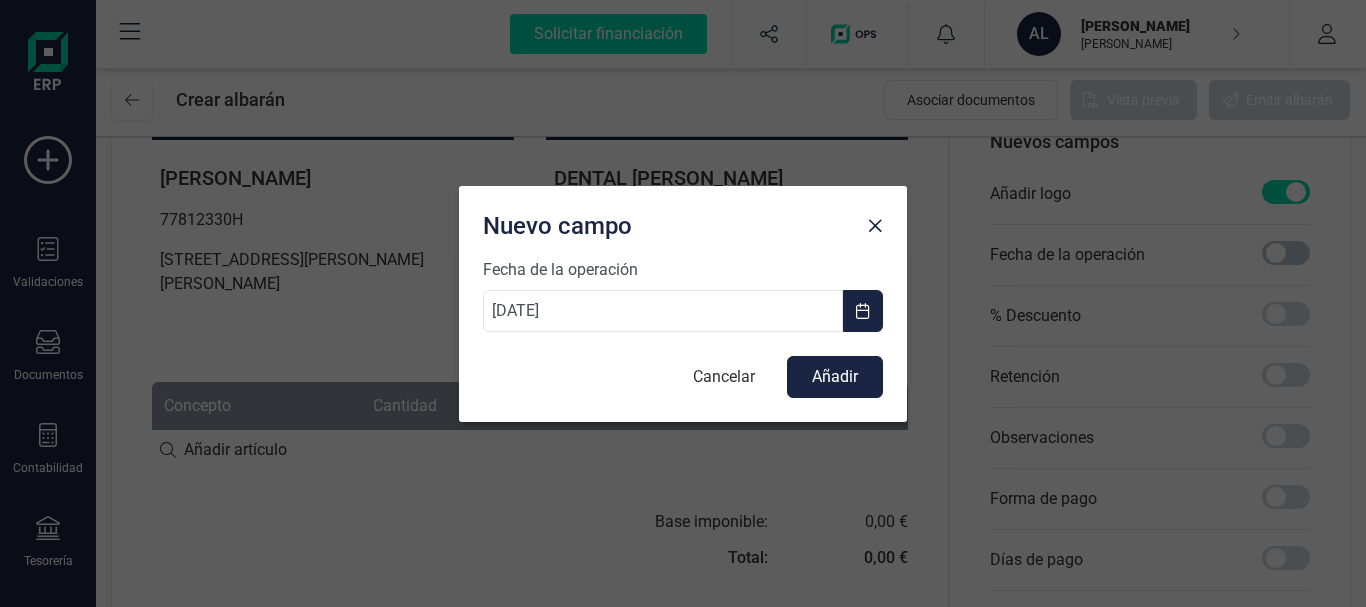 scroll, scrollTop: 11, scrollLeft: 7, axis: both 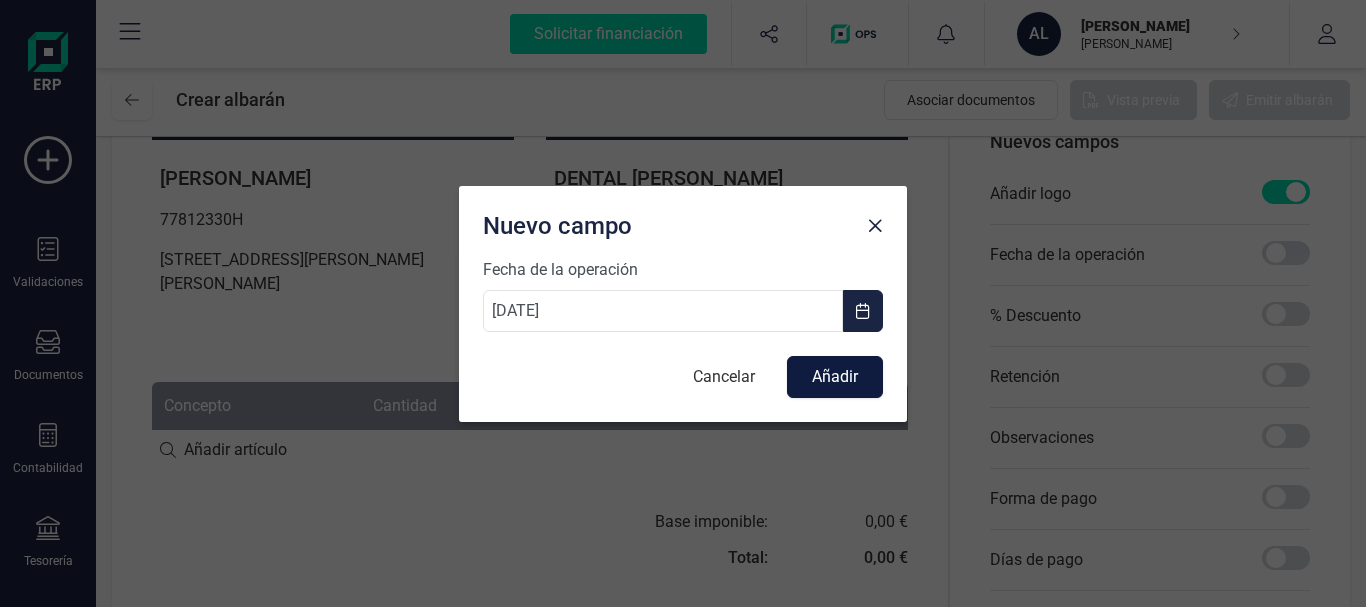 click on "Añadir" at bounding box center (835, 377) 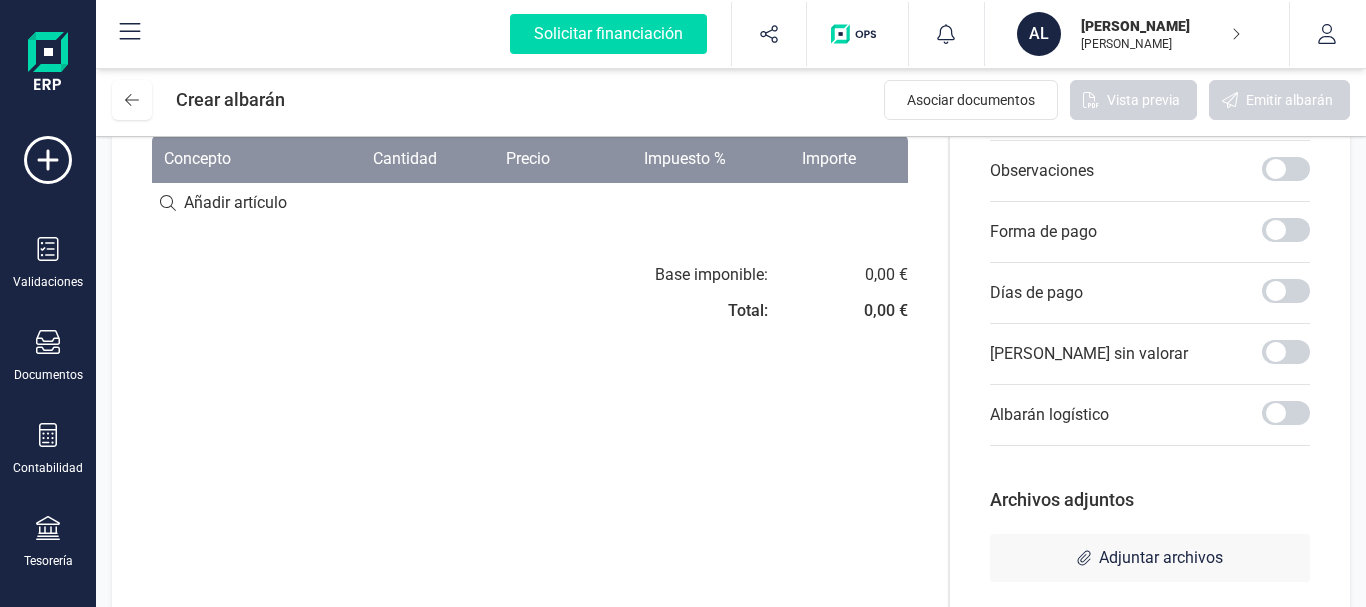 scroll, scrollTop: 485, scrollLeft: 0, axis: vertical 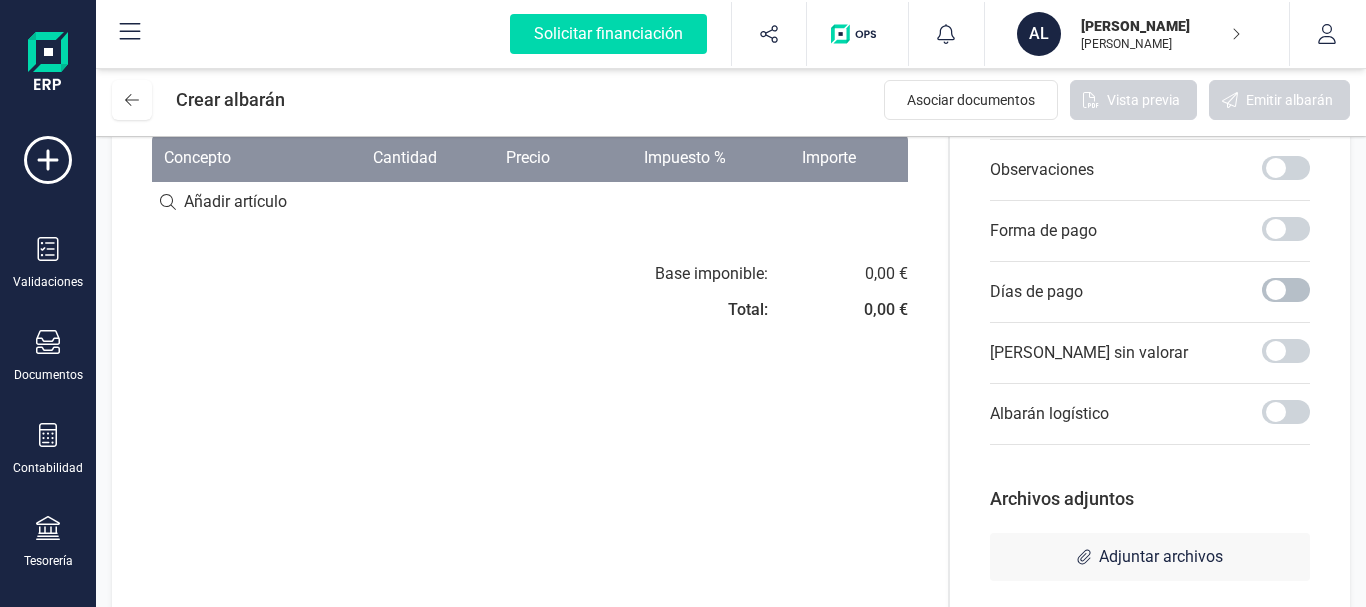click at bounding box center (1286, 290) 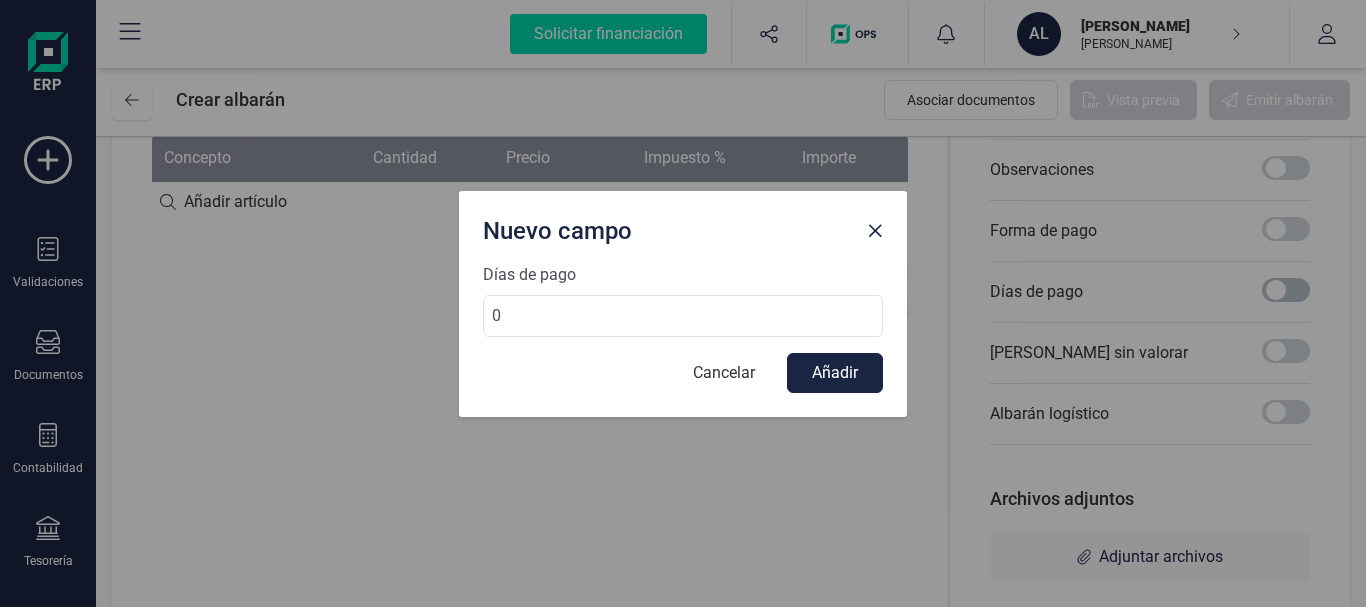scroll, scrollTop: 11, scrollLeft: 7, axis: both 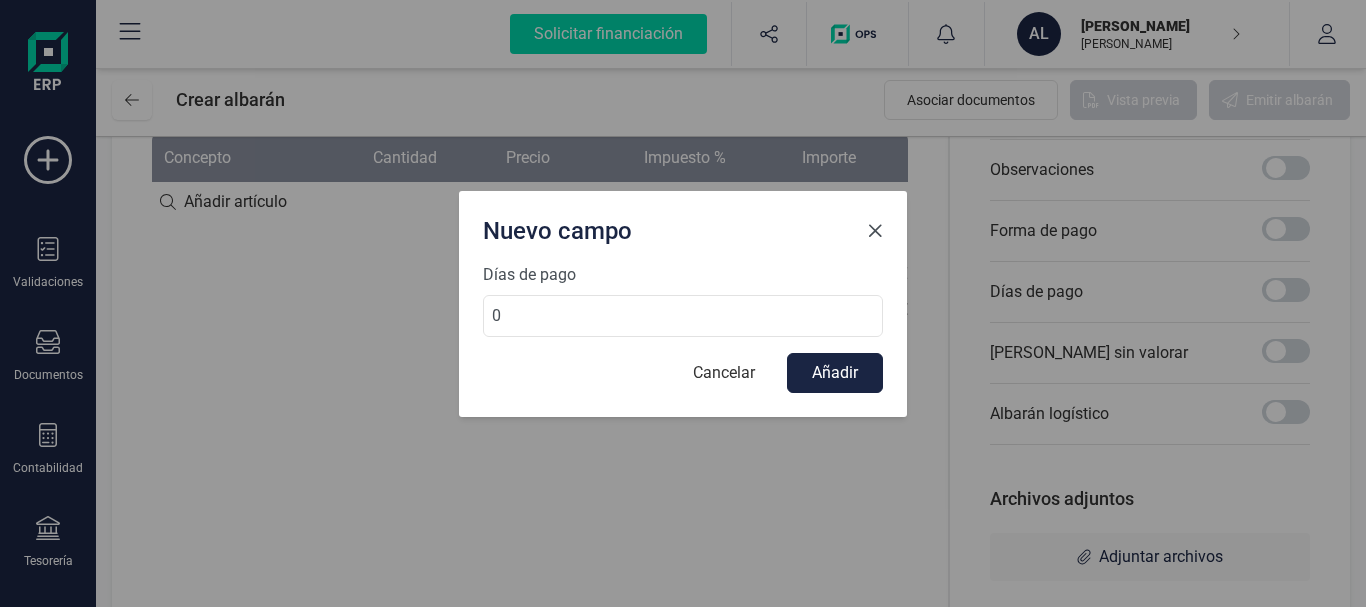 click at bounding box center [875, 231] 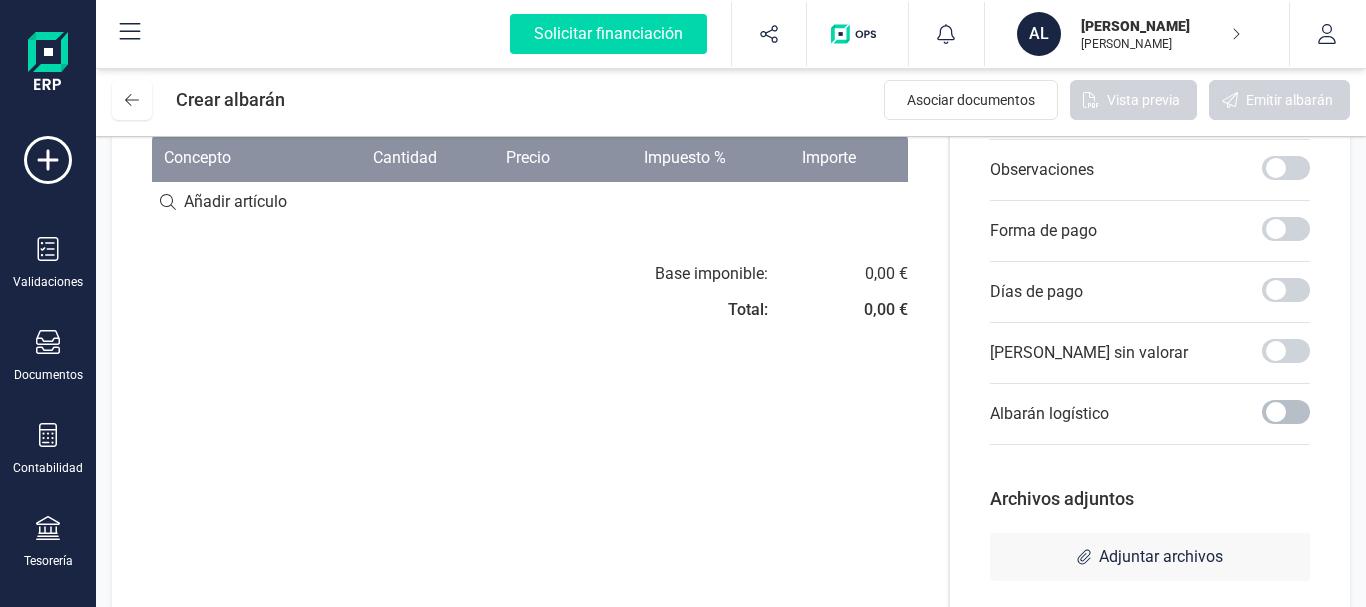 click at bounding box center [1286, 412] 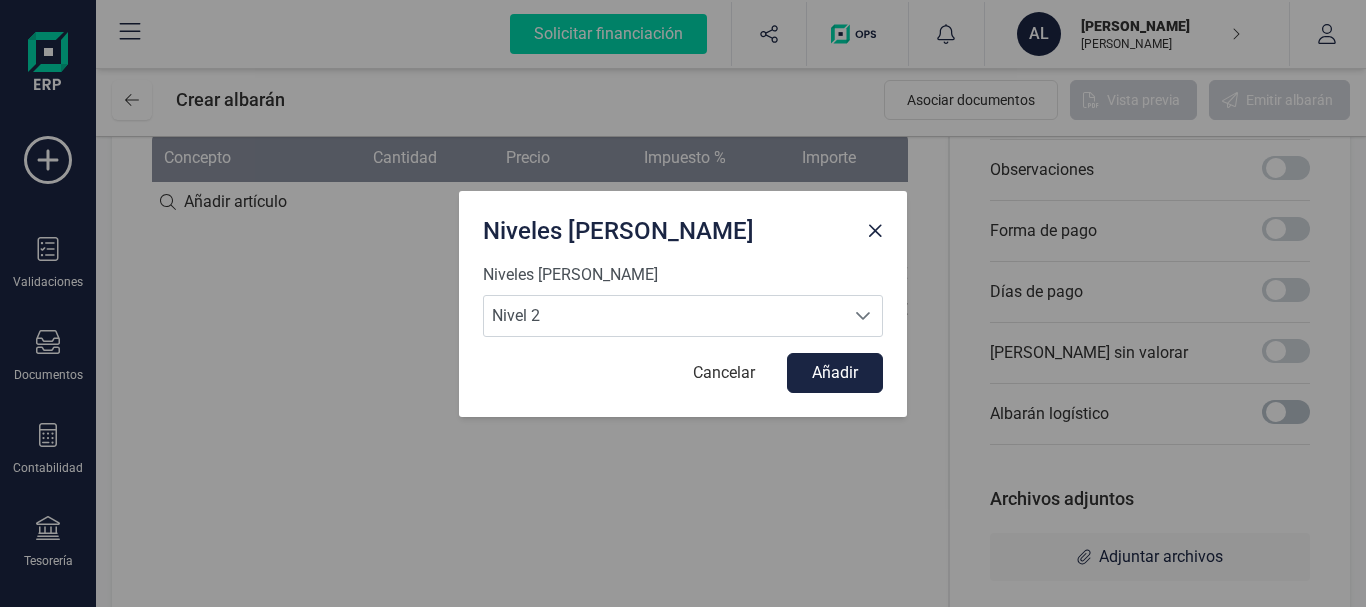 scroll, scrollTop: 11, scrollLeft: 7, axis: both 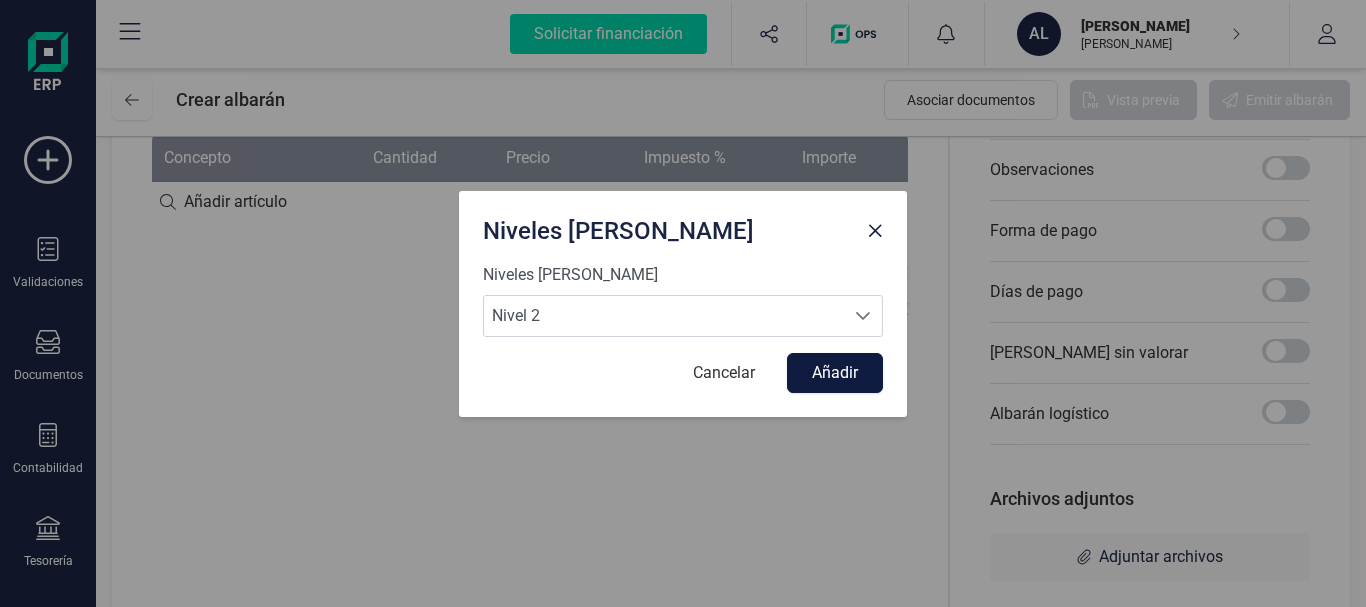 click on "Añadir" at bounding box center [835, 373] 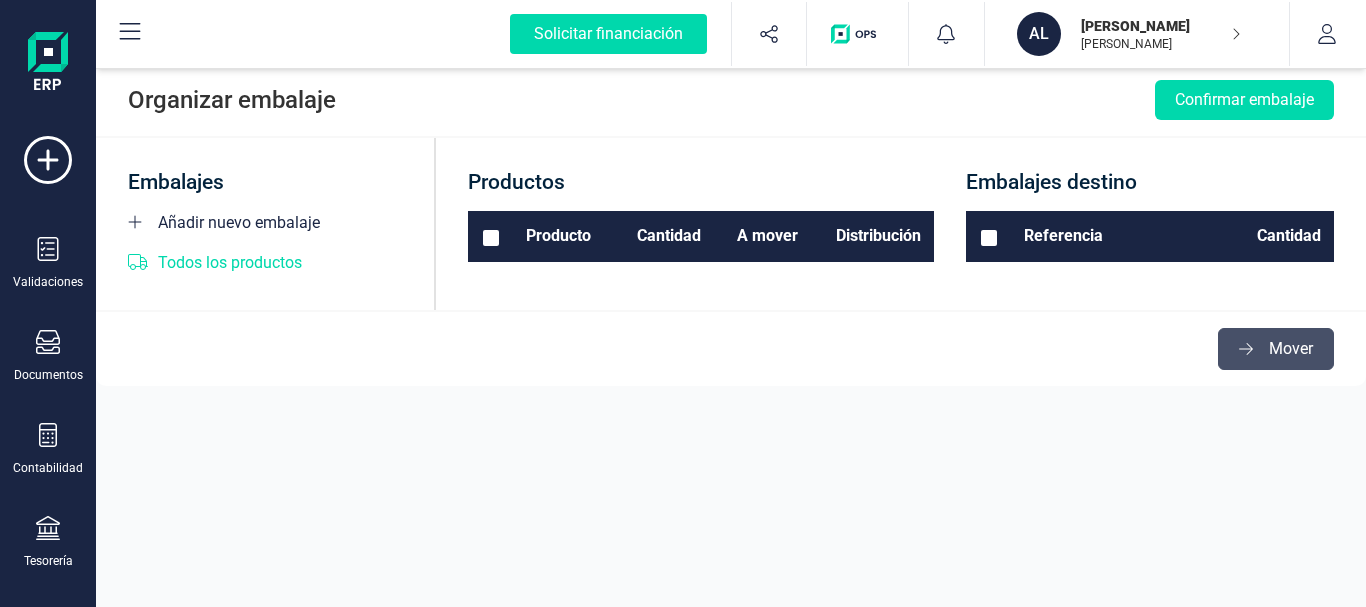 scroll, scrollTop: 0, scrollLeft: 0, axis: both 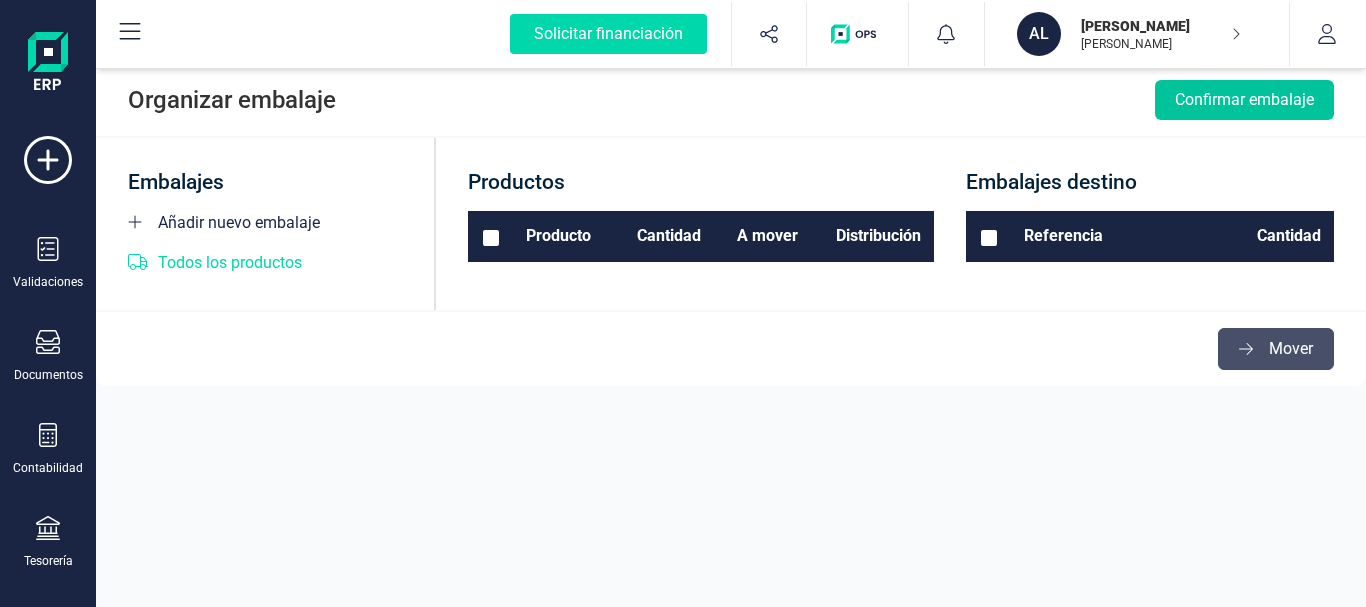 click on "Confirmar embalaje" at bounding box center (1244, 100) 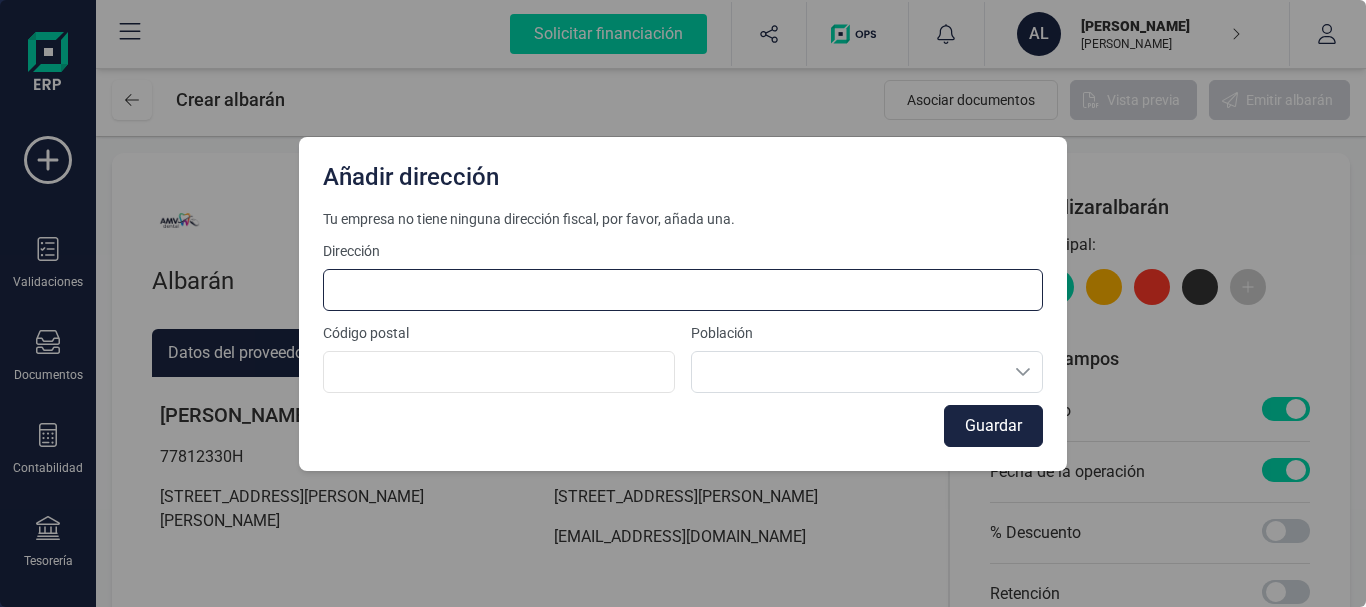 click at bounding box center [683, 290] 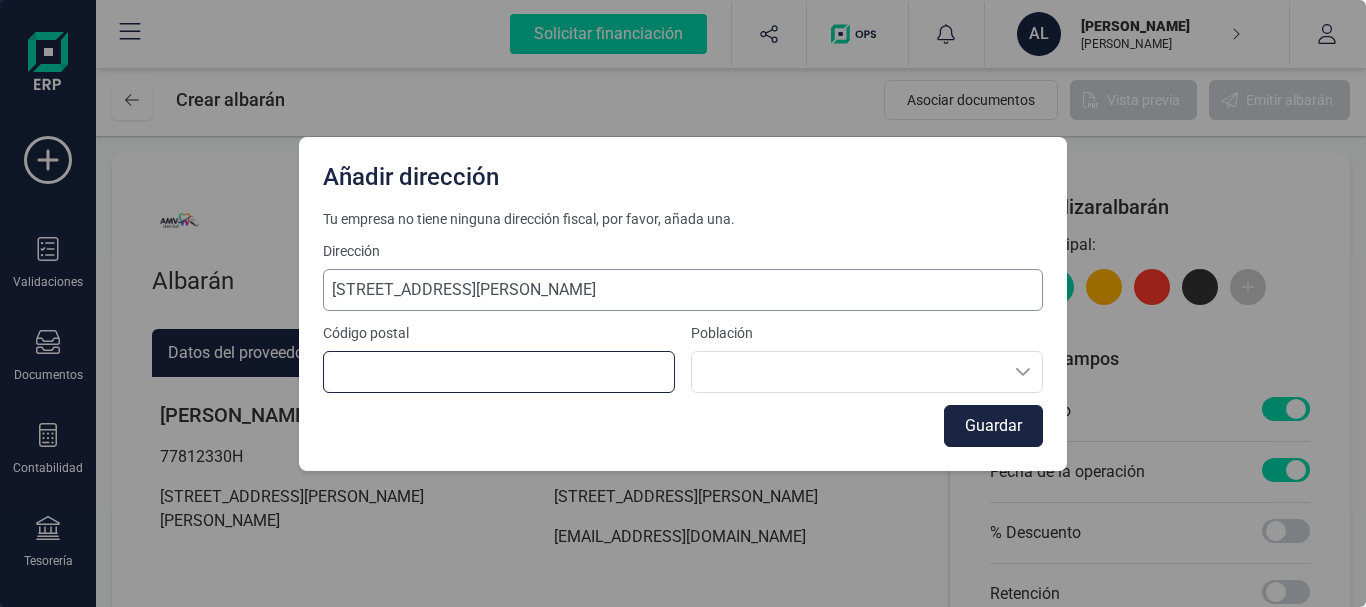 type on "41927" 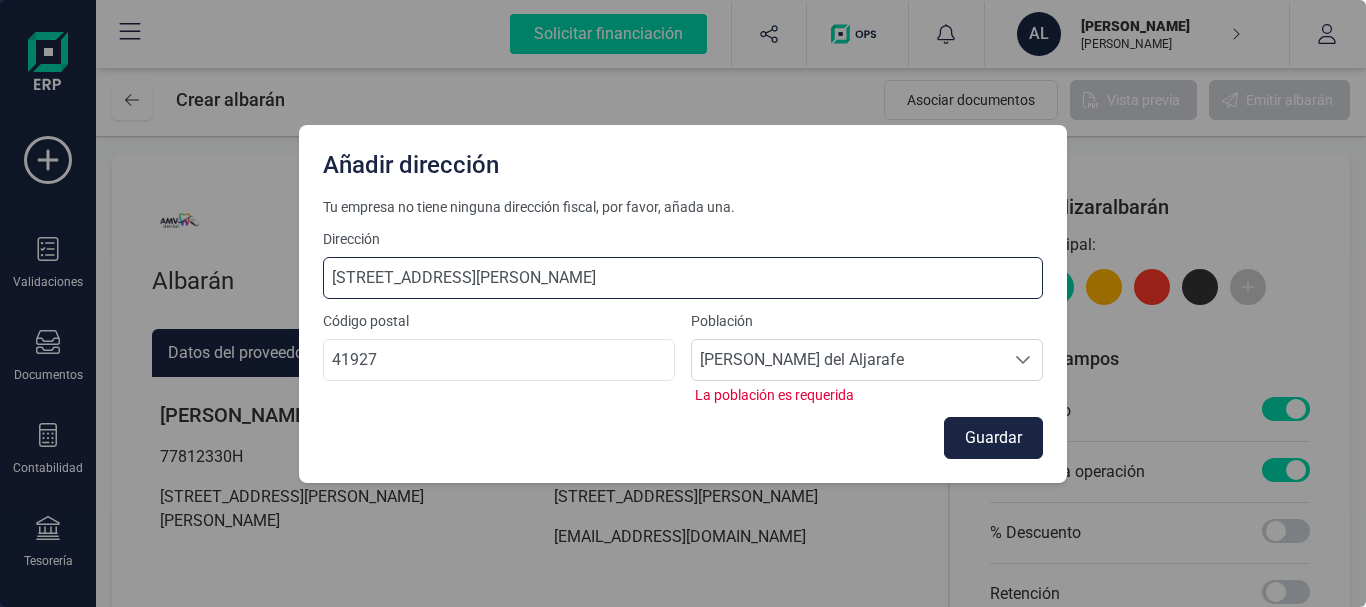 click on "Calle La Santa Maria, 89" at bounding box center [683, 278] 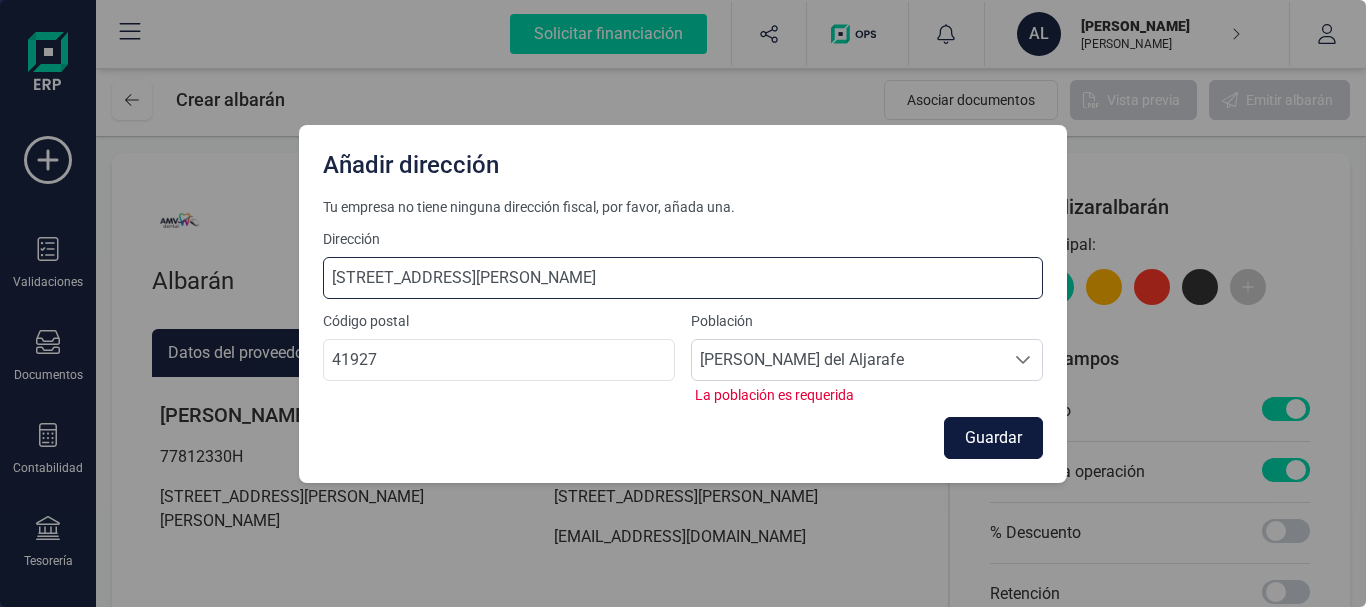 type on "Calle La Santa Maria, 89, portal 3, 348" 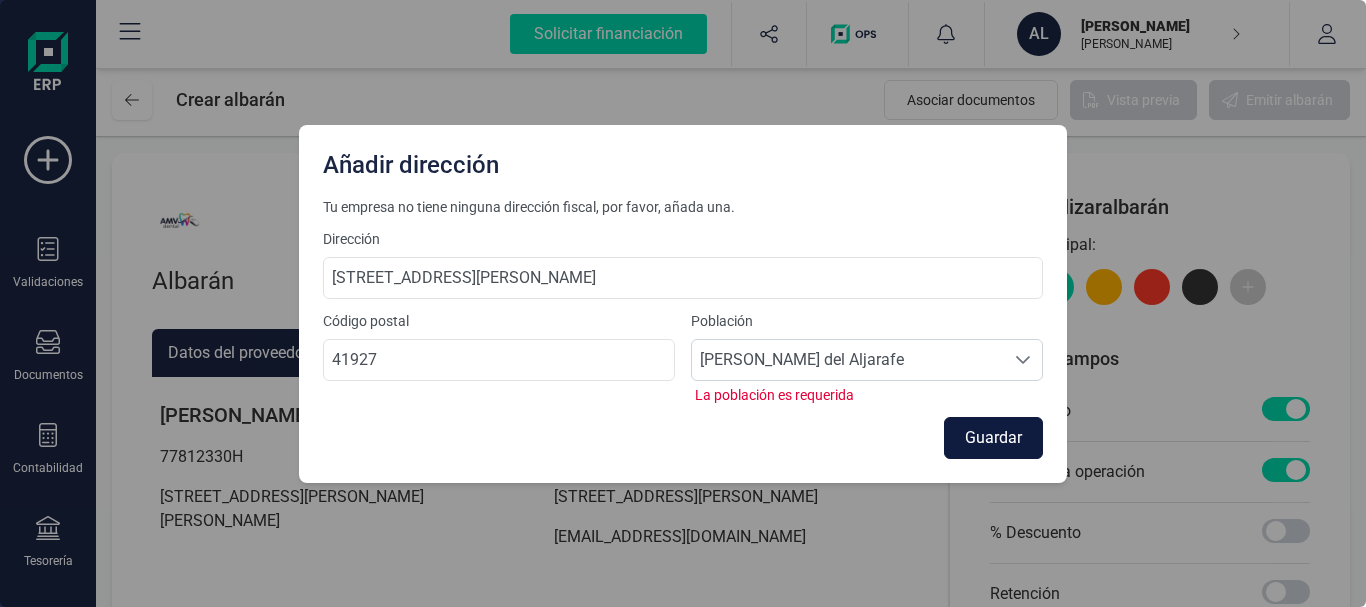 click on "Guardar" at bounding box center (993, 438) 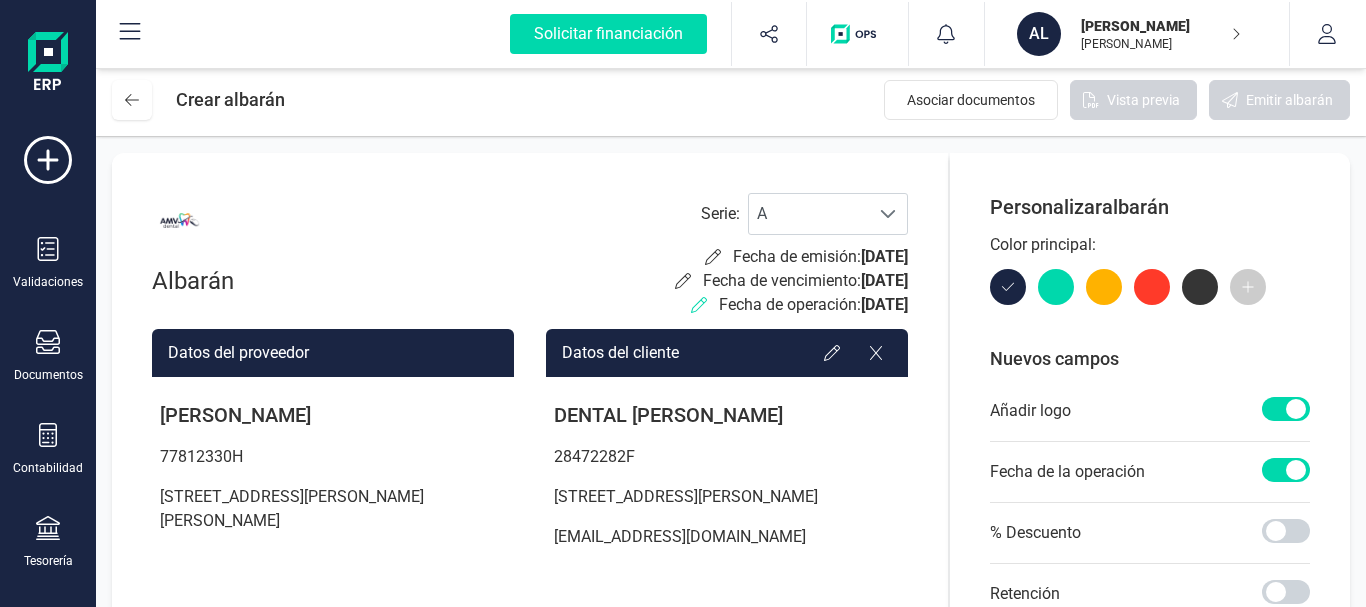 click 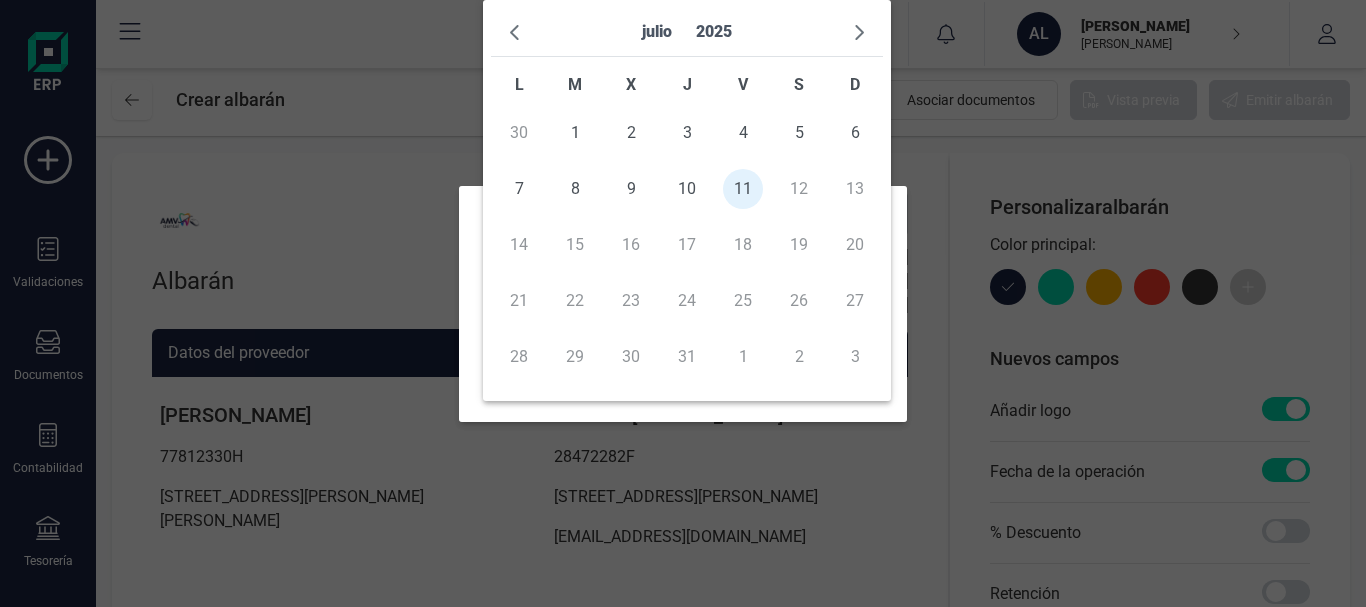 click on "Solicitar financiación Validaciones Documentos Documentos Presupuestos Pedidos Albaranes Facturas Facturas proforma Facturas recurrentes Tickets Contabilidad Contabilidad Cuadro de cuentas Libro diario Detalle de impuestos Balance de situación Pérdidas y ganancias Sumas y saldos Préstamos Activos Tesorería Tesorería Cuentas bancarias Pagos y cobros Cartera Remesas Devoluciones de ingresos Contactos Inventario Inventario Artículos Catálogos Categorías   Importar Importar Facturas Productos Contactos Activos   OCR Aplicaciones OPS Compartir herramienta Solicitar financiación Importaciones completadas   0 / 0 AL ALBERTO MEDIAVILLA VERA ALBERTO MEDIAVILLA VERA AL ALBERTO MEDIAVILLA VERA ALBERTO MEDIAVILLA VERA empresa Seleccione la empresa a usar AL ALBERTO MEDIAVILLA VERA empresa Perfil empresa Gestión usuarios Flujo de aprobaciones Gestión categorías contabilidad Impuestos Cuentas contables Cierre contable usuario Mis datos Mis empresas Cerrar sesión   Crear albarán Asociar documentos :" at bounding box center [683, 303] 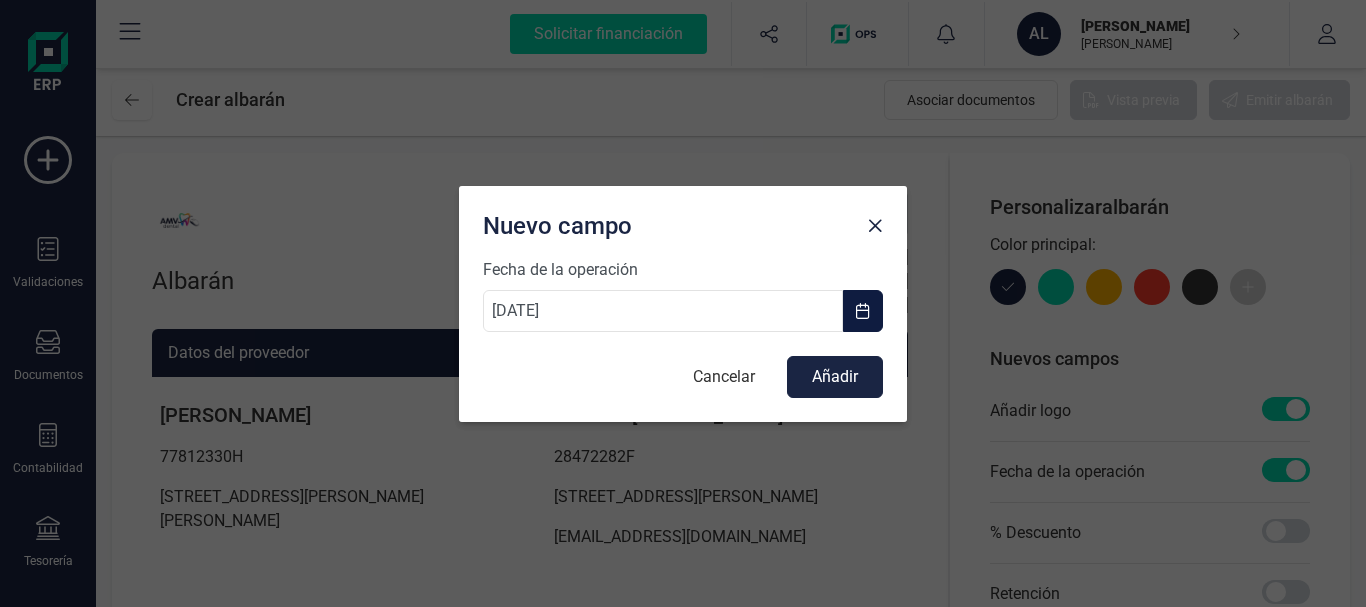 click at bounding box center [863, 311] 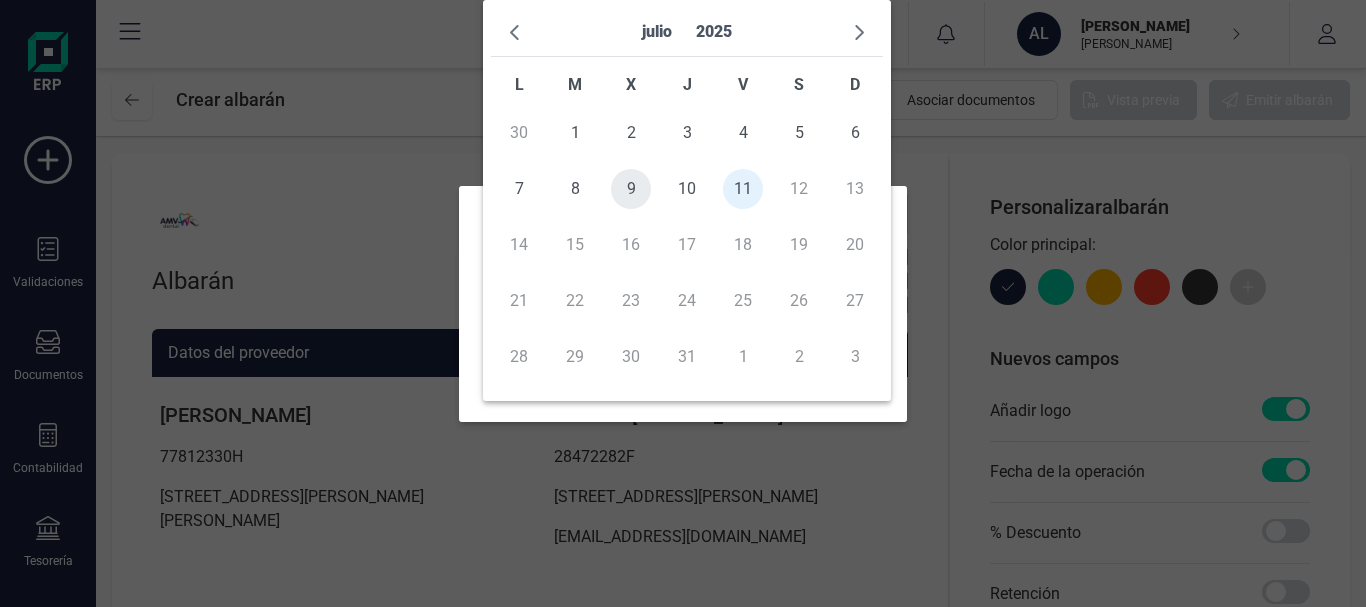 click on "9" at bounding box center (631, 189) 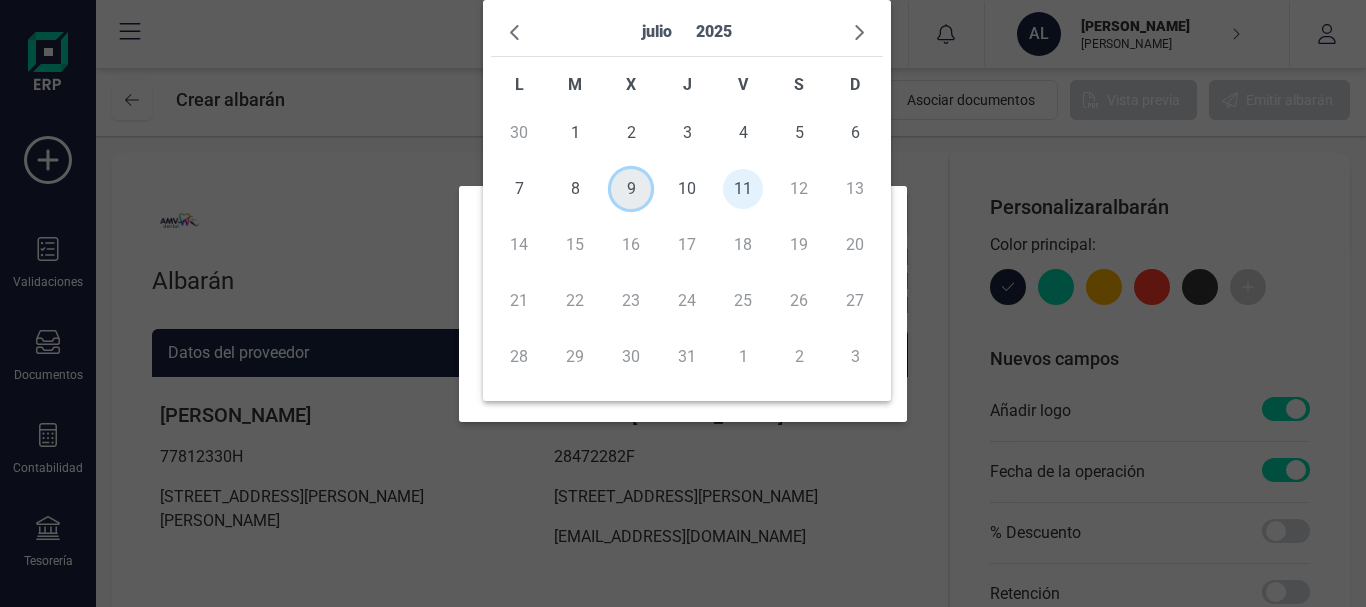 type on "09/07/2025" 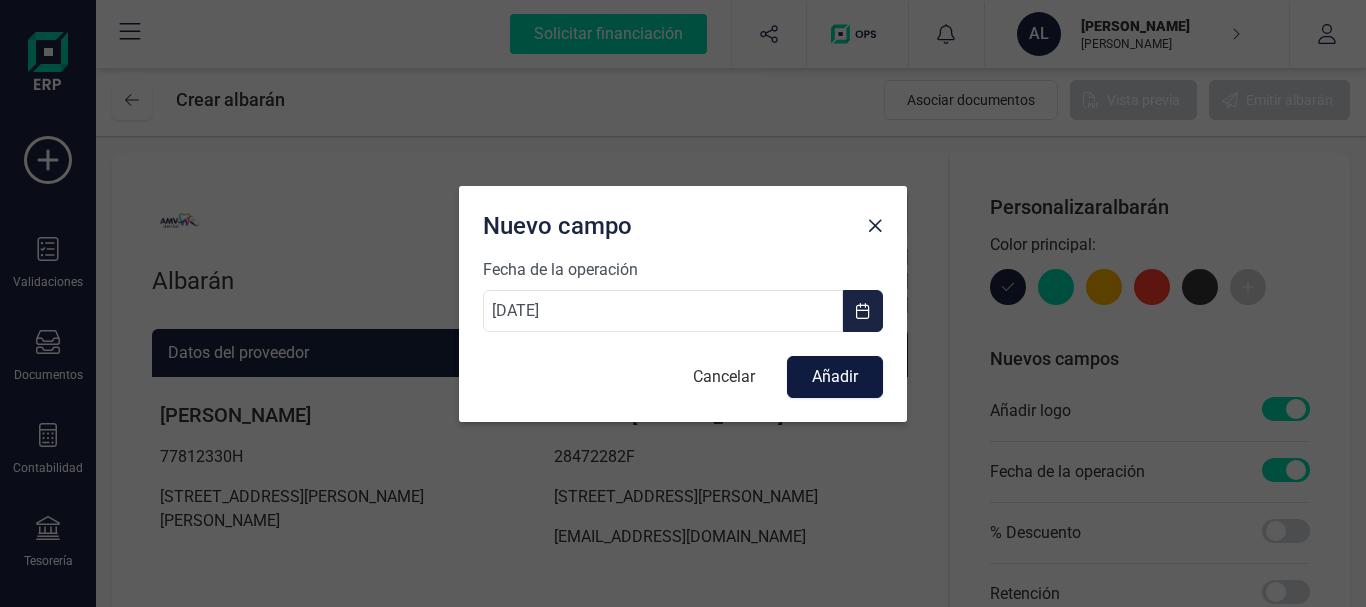 click on "Añadir" at bounding box center [835, 377] 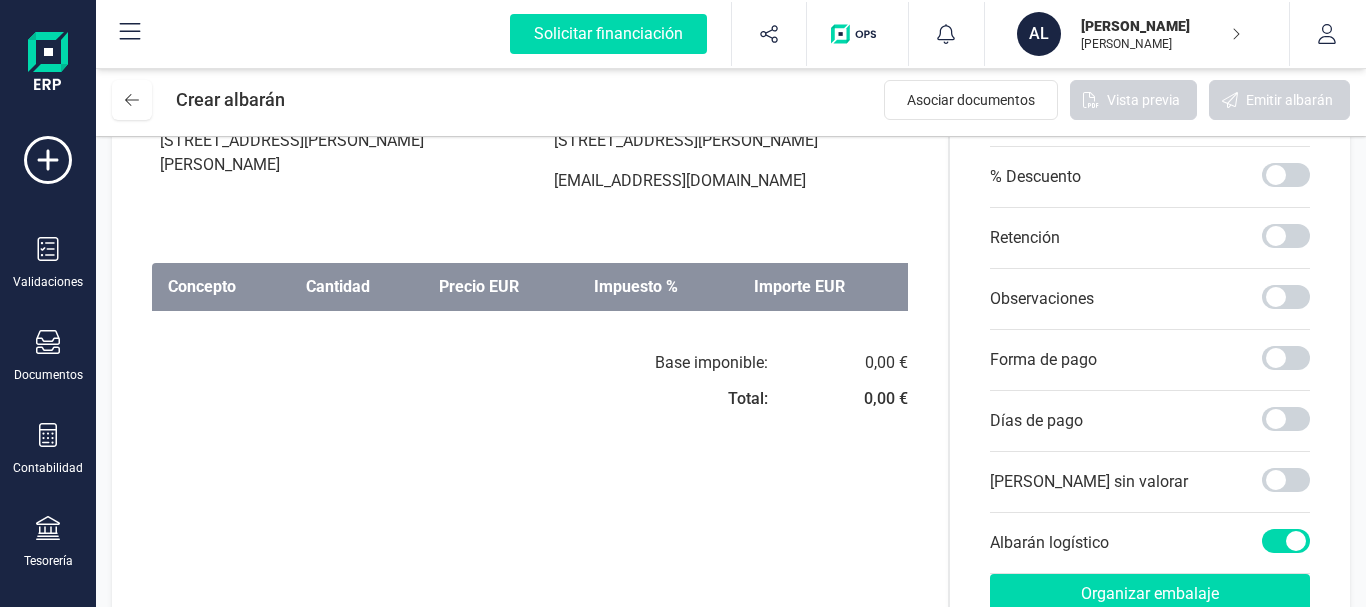 scroll, scrollTop: 358, scrollLeft: 0, axis: vertical 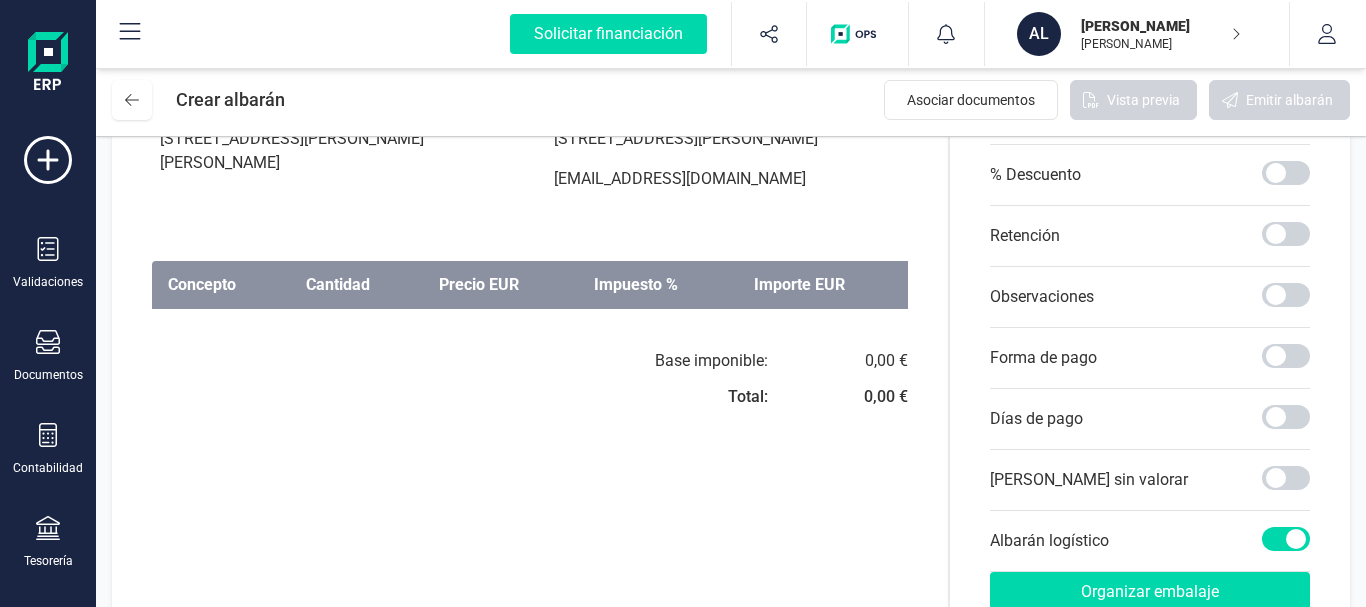 click on "Albarán Serie : A A Fecha de emisión:  11/07/2025 Fecha de vencimiento:  05/08/2025 Fecha de operación:  09/07/2025 Datos del proveedor ALBERTO MEDIAVILLA VERA 77812330H Calle La Santa Maria, 89, portal 3, 348, 41927, Mairena del Aljarafe (SEVILLA) Datos del cliente DENTAL BAUTISTA 28472282F calle camino del maestro vicente, 3, local, 41309, Rinconada, La (SEVILLA) jbautistadental2@gmail.com Concepto Cantidad Precio EUR Impuesto % Importe EUR Base imponible: Total: 0,00 € 0,00 €" at bounding box center [530, 293] 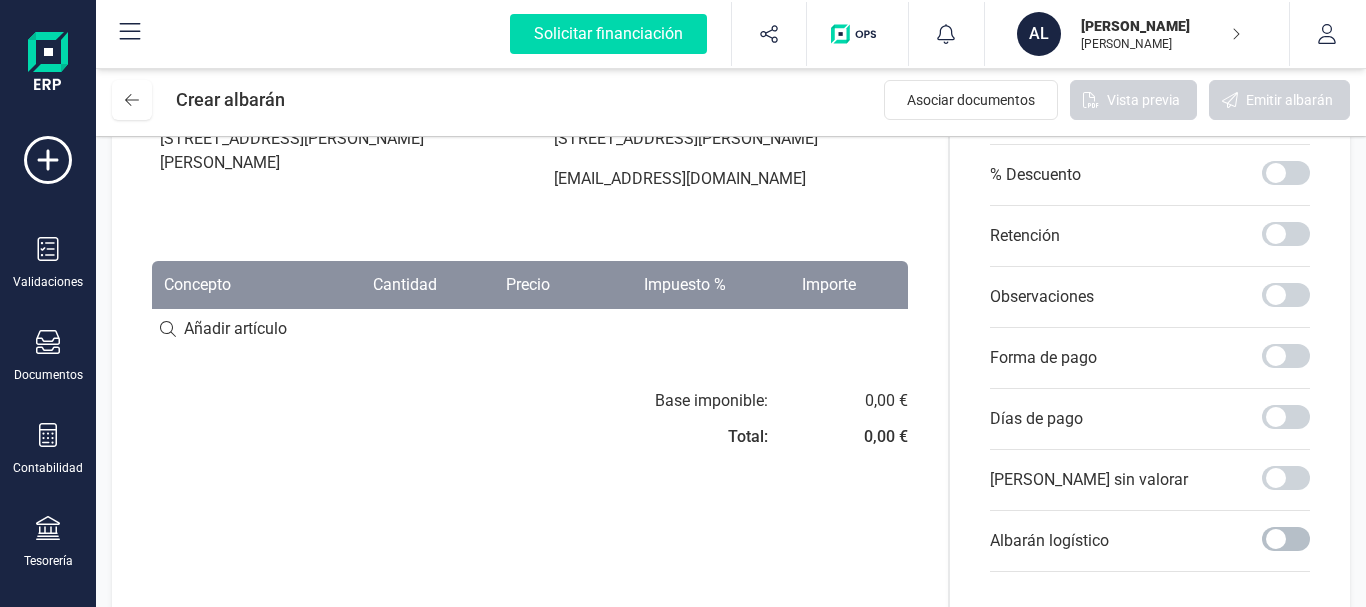 scroll, scrollTop: 11, scrollLeft: 7, axis: both 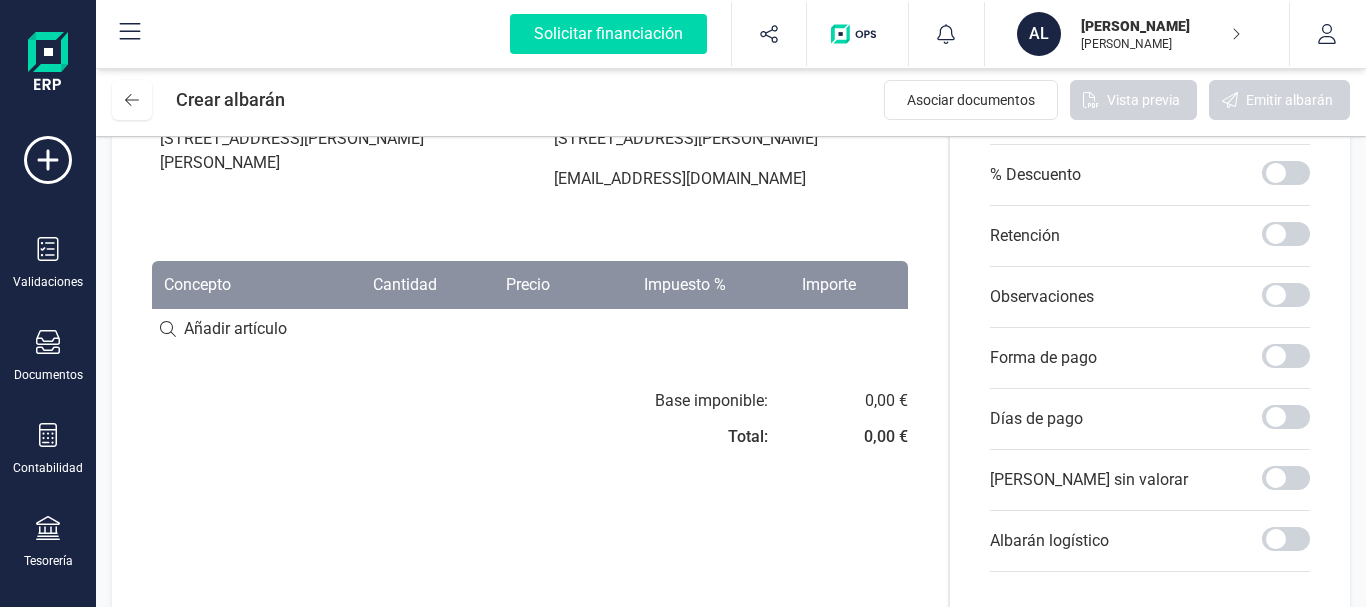 click at bounding box center [530, 329] 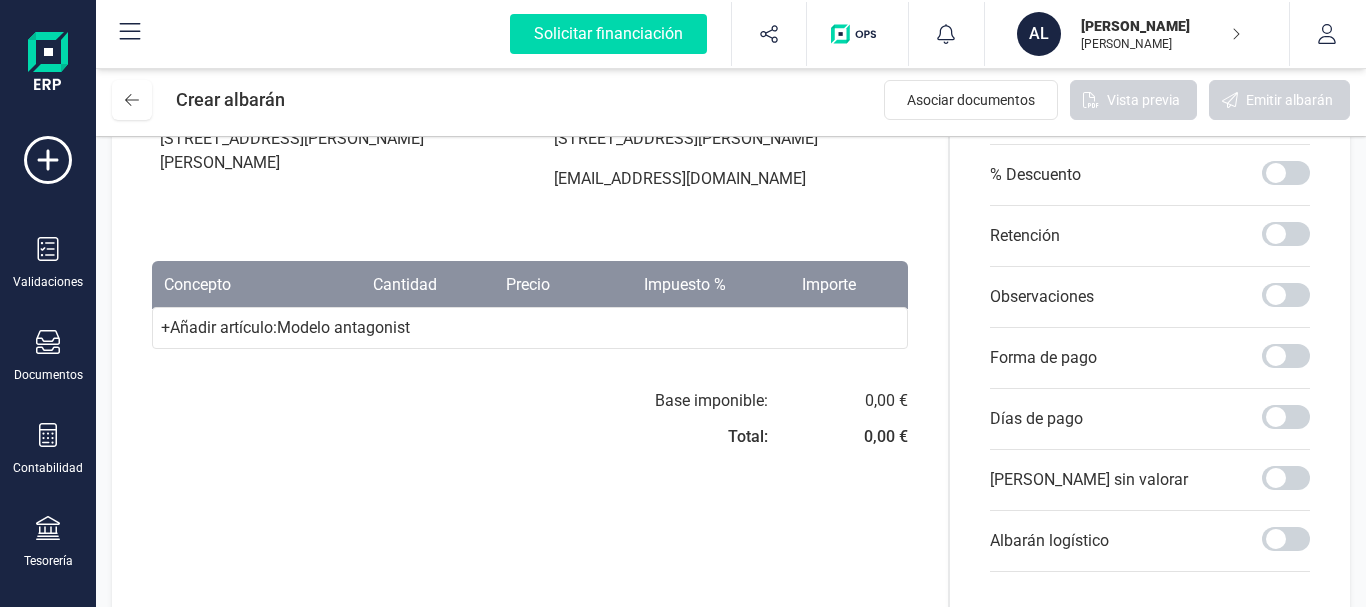 type on "Modelo antagonista" 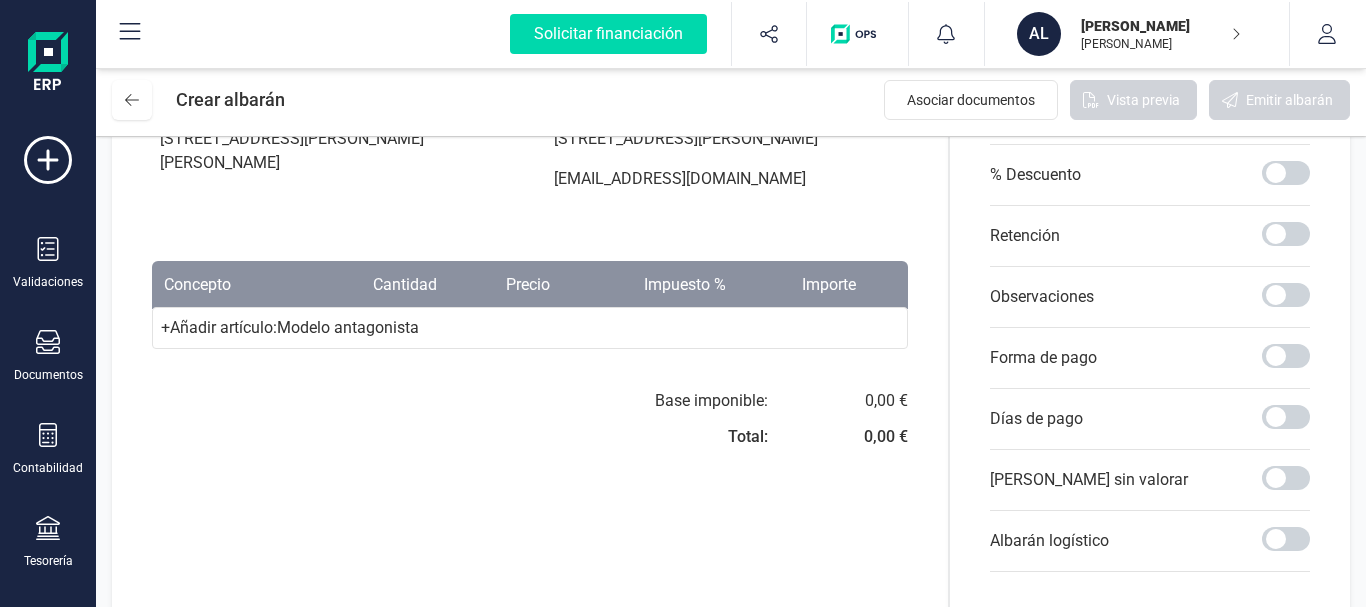 type 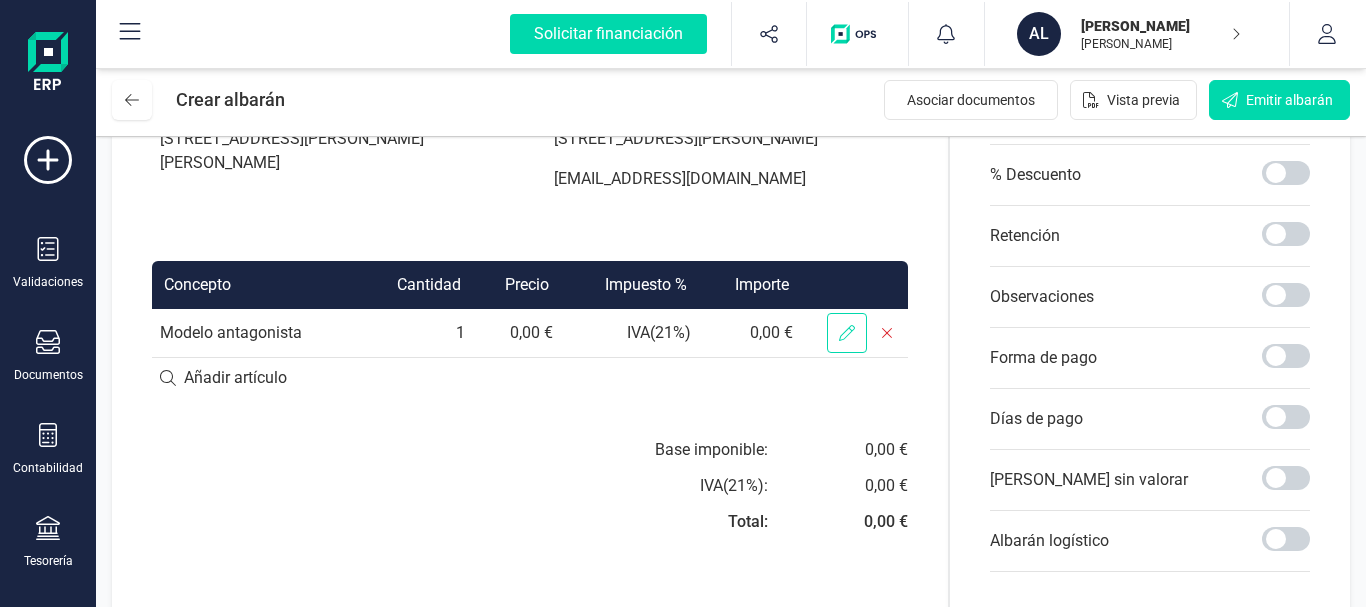 click 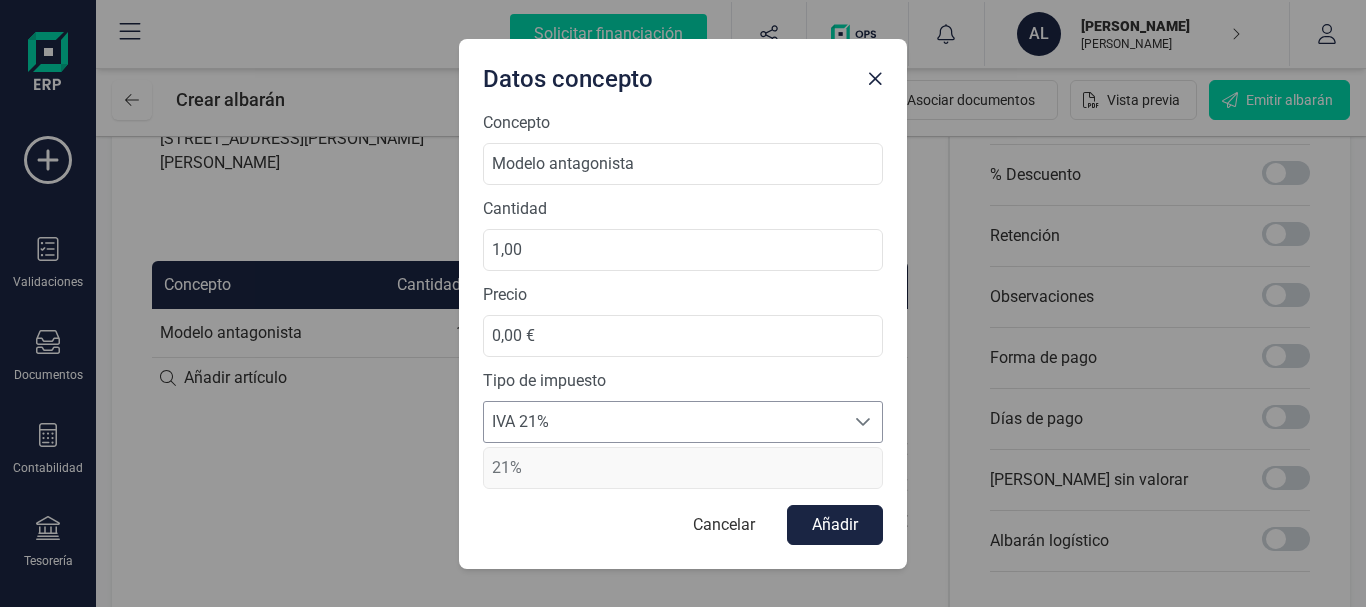 click on "IVA 21%" at bounding box center [664, 422] 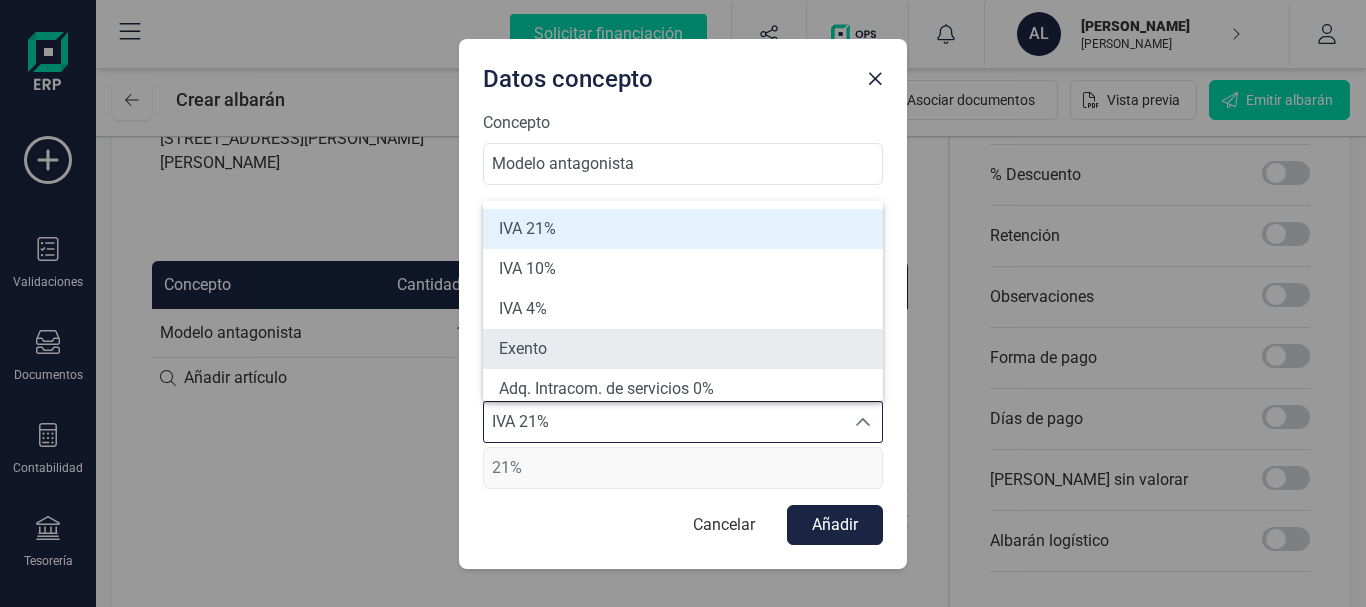 scroll, scrollTop: 8, scrollLeft: 0, axis: vertical 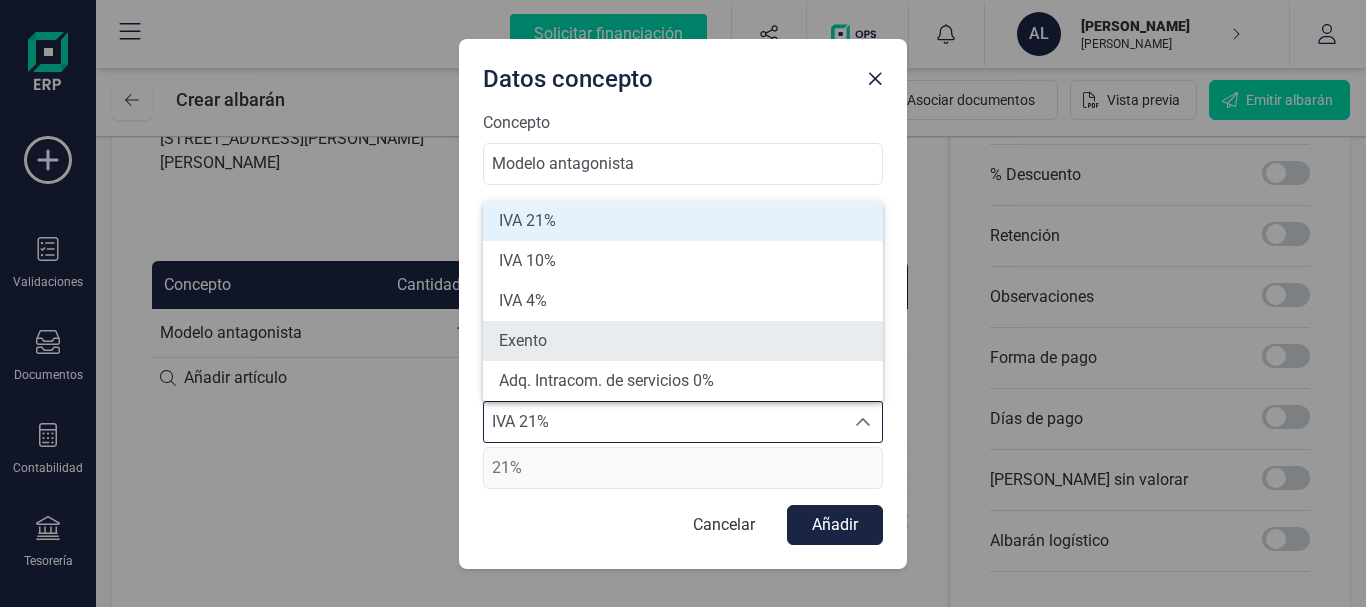 click on "Exento" at bounding box center (523, 341) 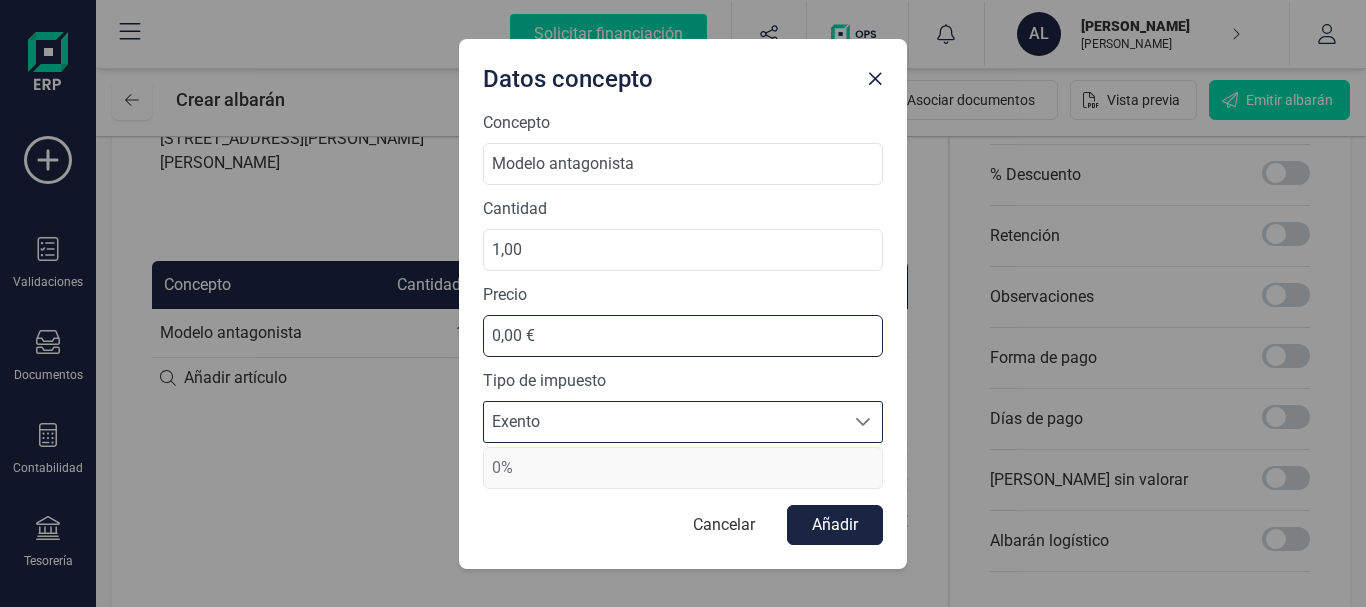 click on "0,00 €" at bounding box center [683, 336] 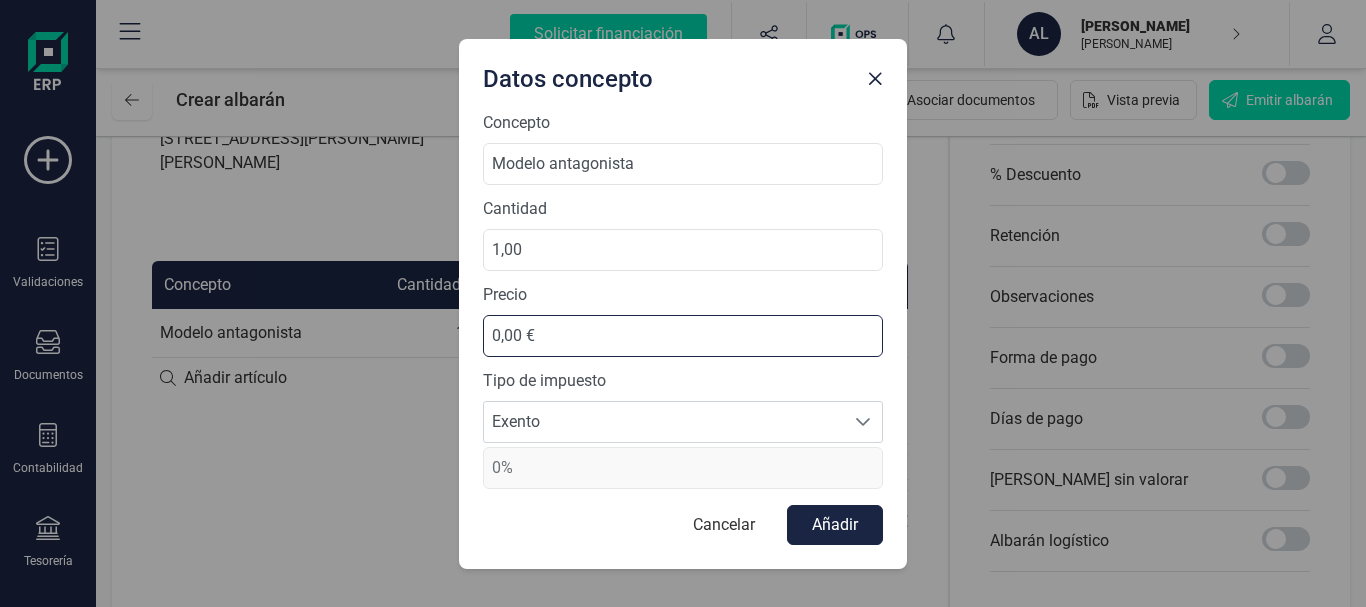 click on "0,00 €" at bounding box center (683, 336) 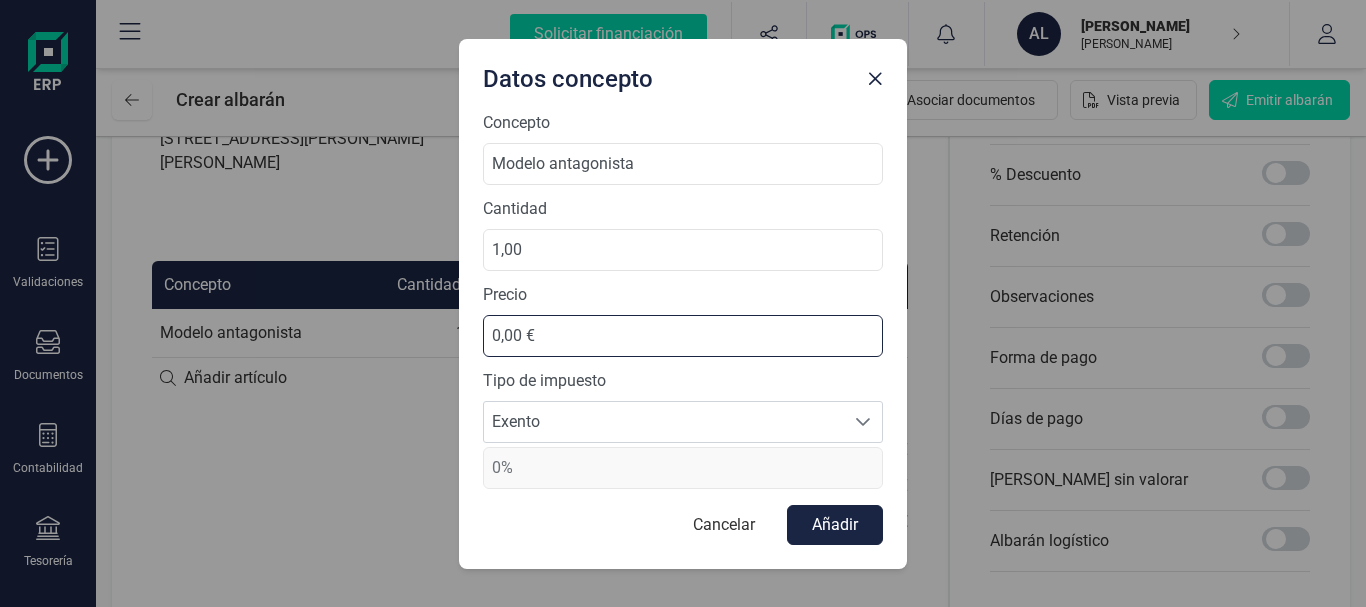 type on "3,00 €" 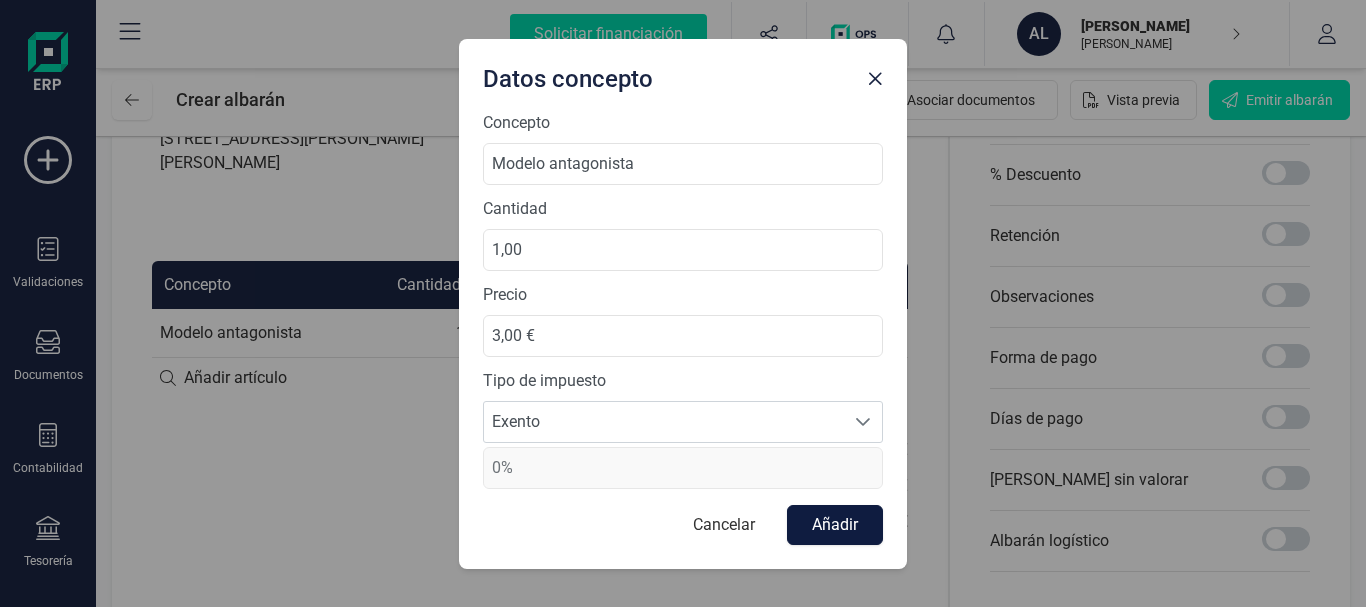 click on "Añadir" at bounding box center (835, 525) 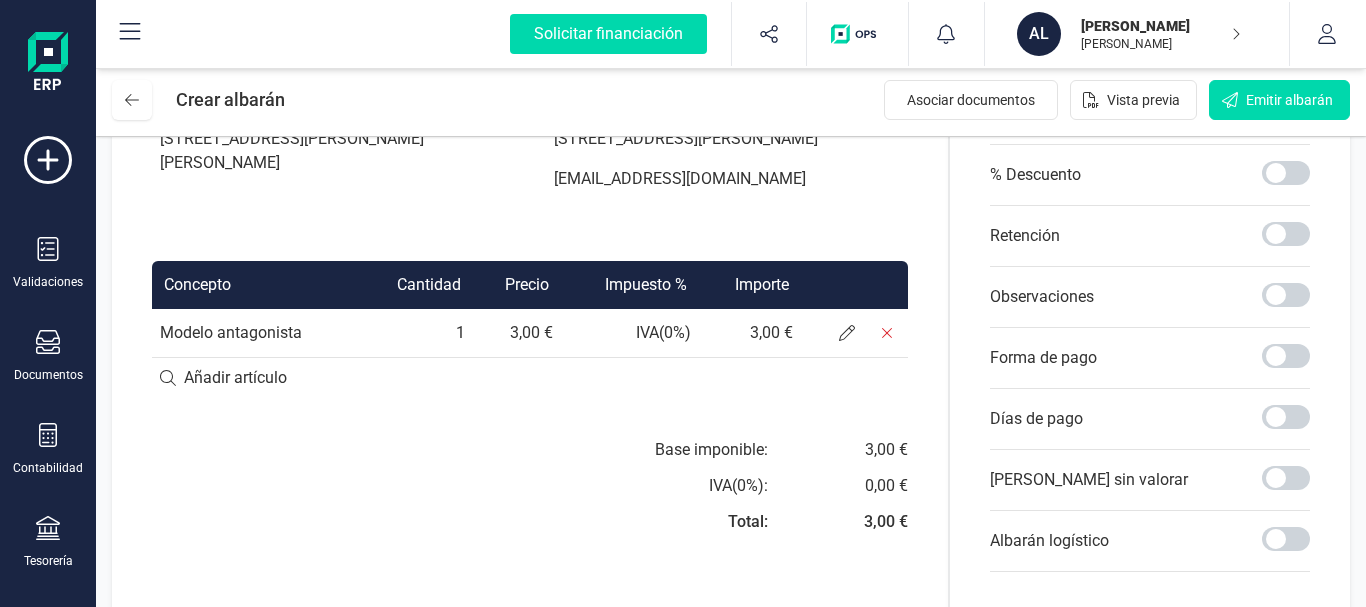 click at bounding box center (530, 378) 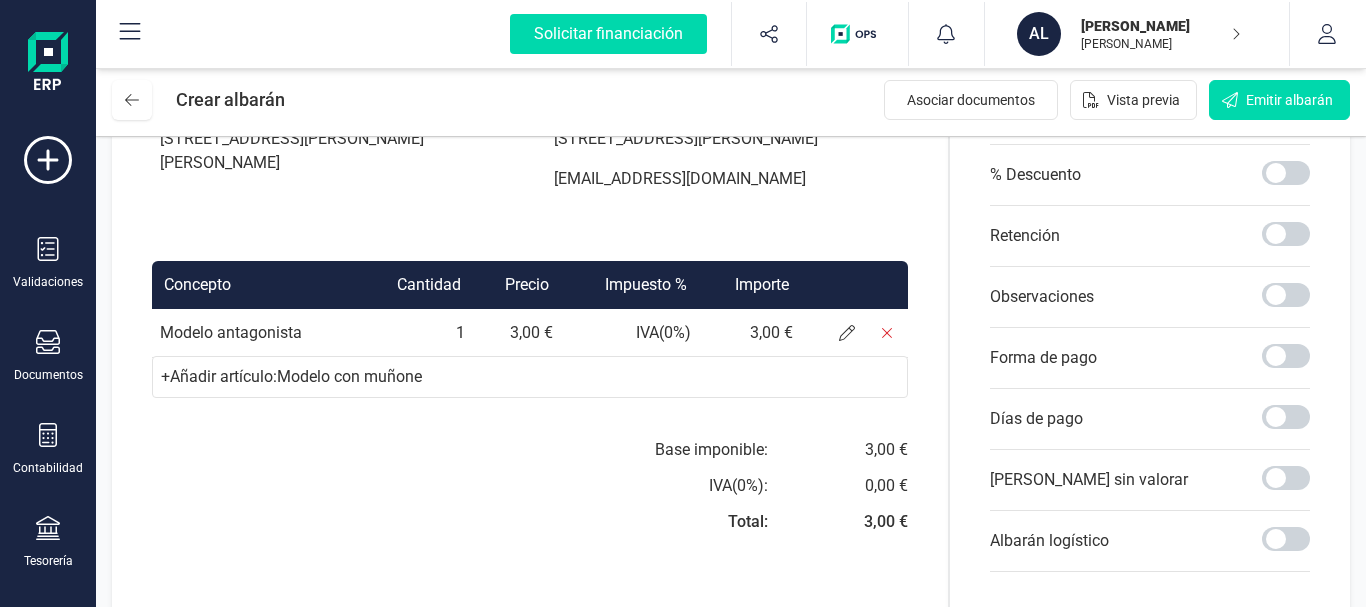 type on "Modelo con muñones" 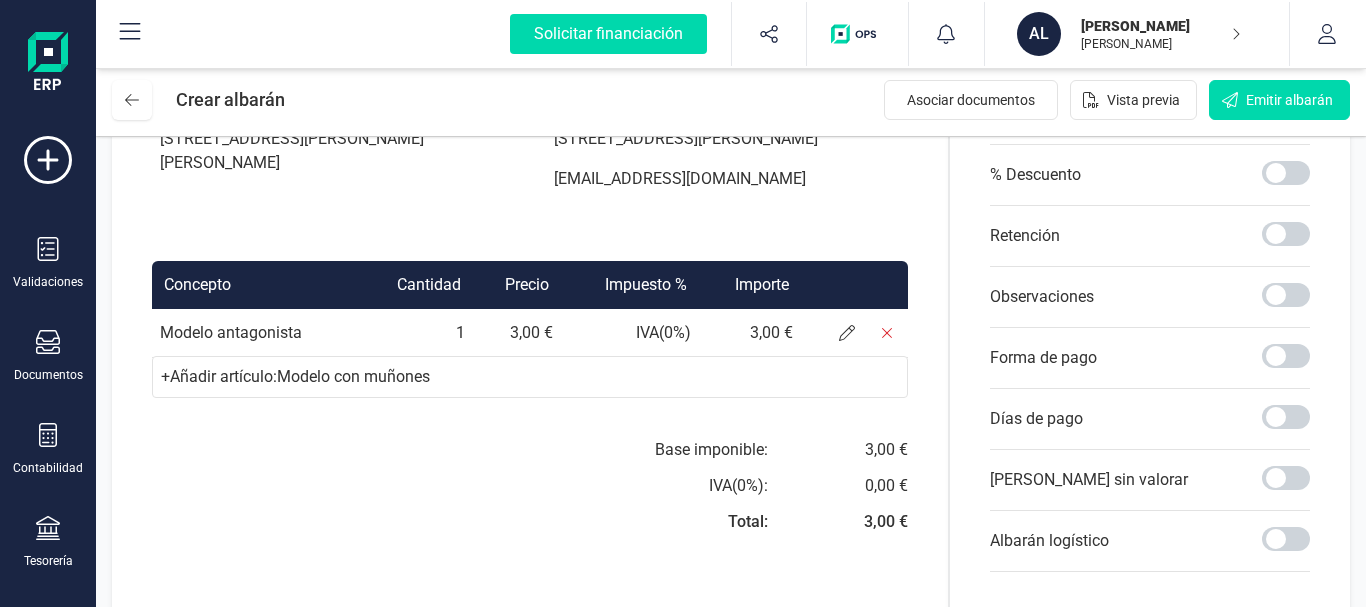type 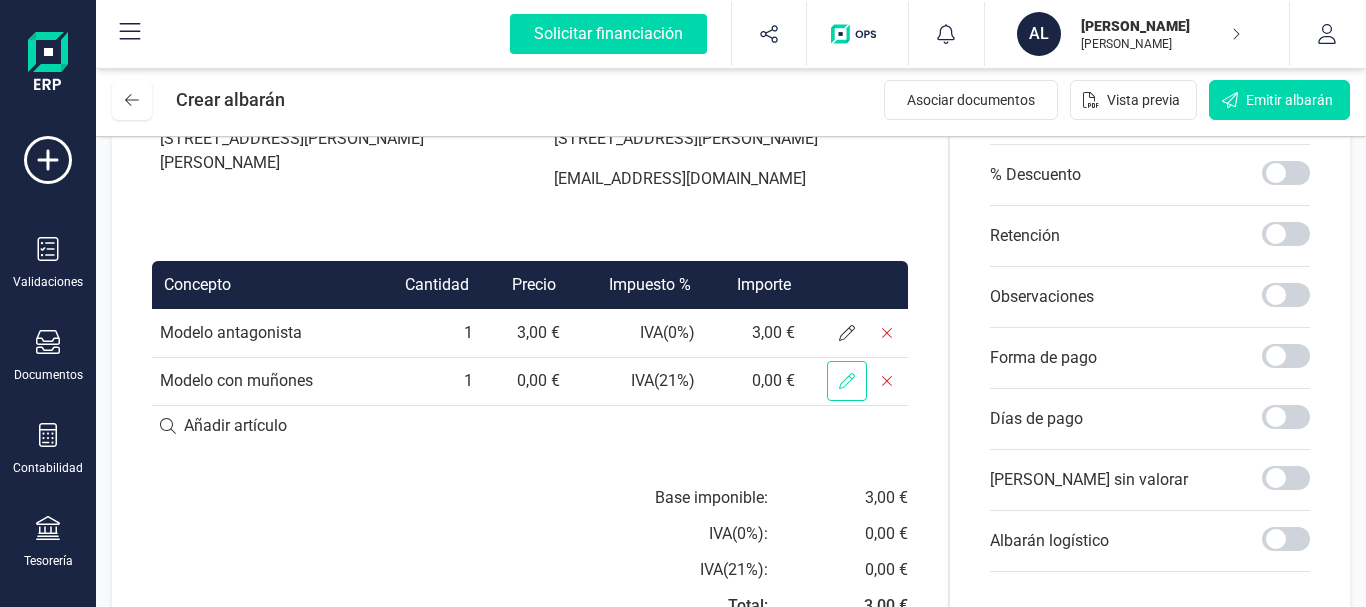 click at bounding box center [847, 381] 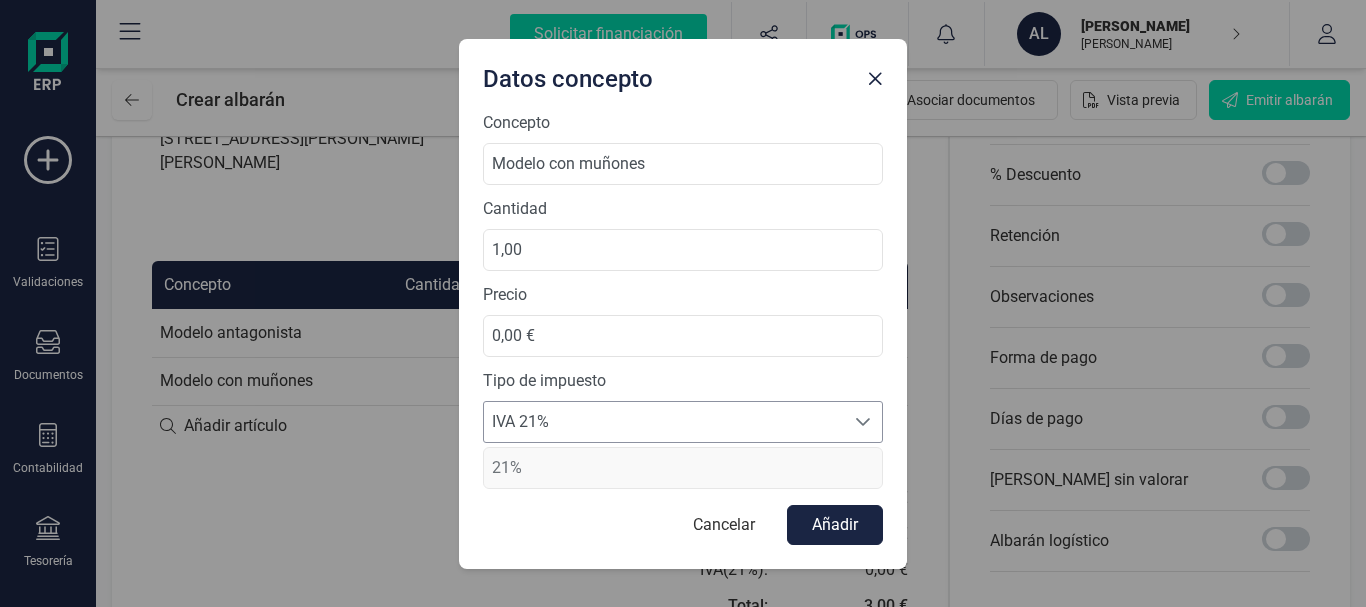click on "IVA 21%" at bounding box center [664, 422] 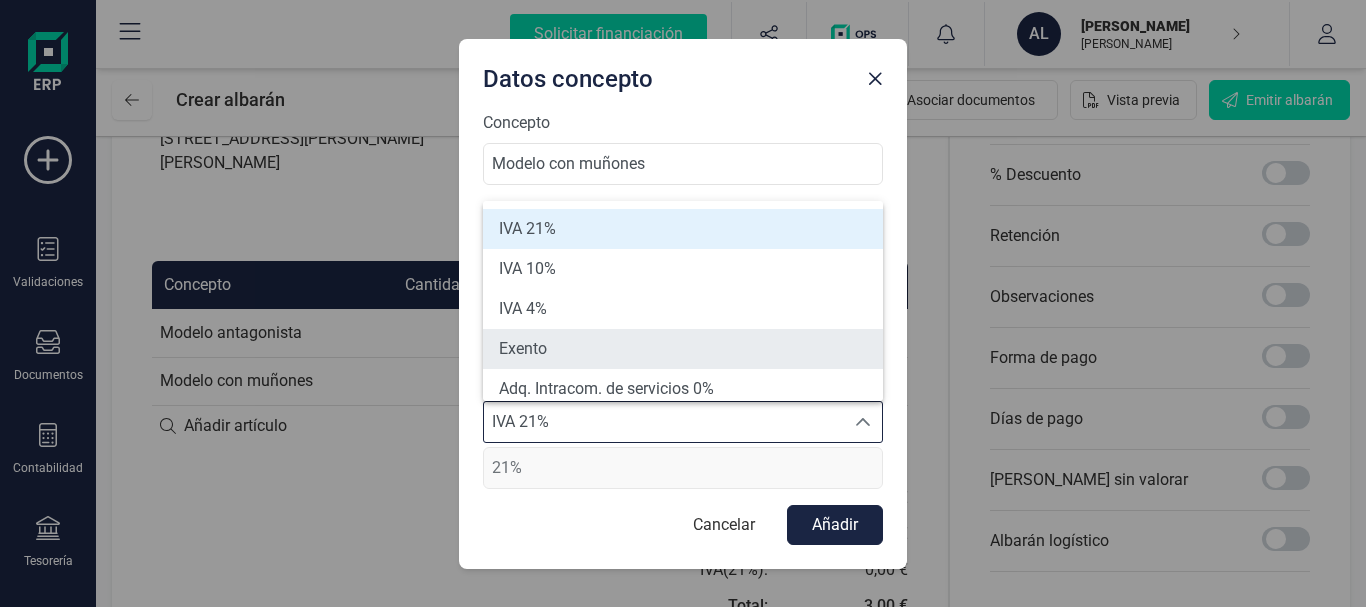 scroll, scrollTop: 8, scrollLeft: 0, axis: vertical 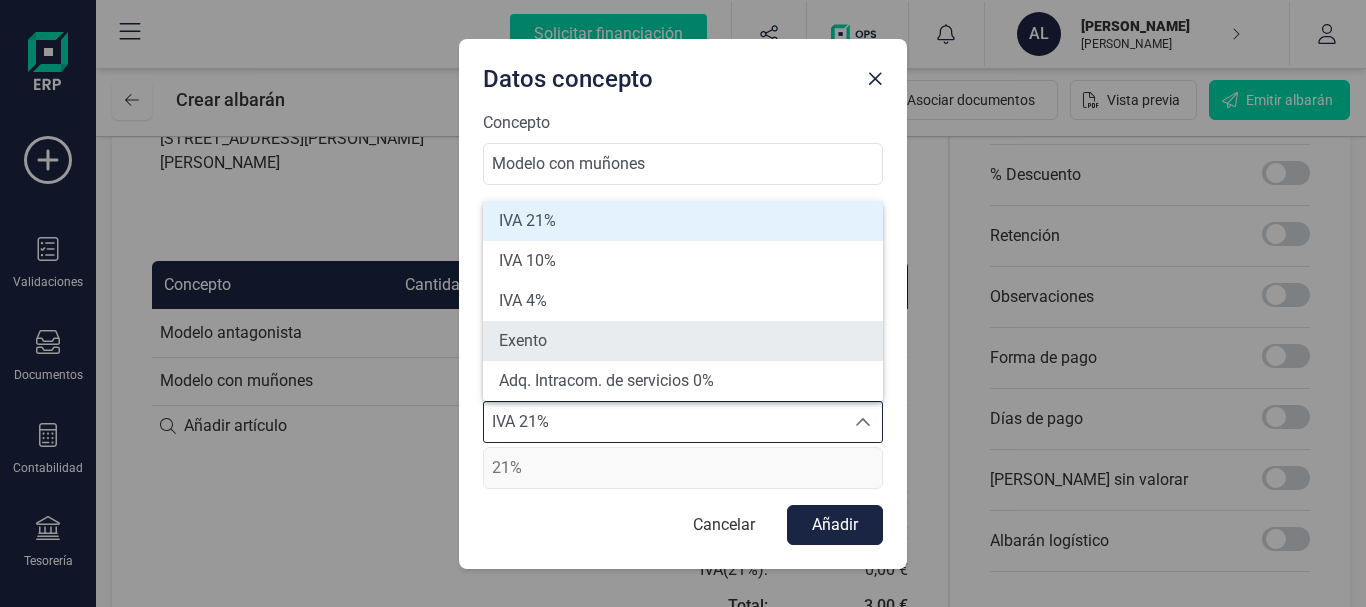 click on "Exento" at bounding box center (683, 341) 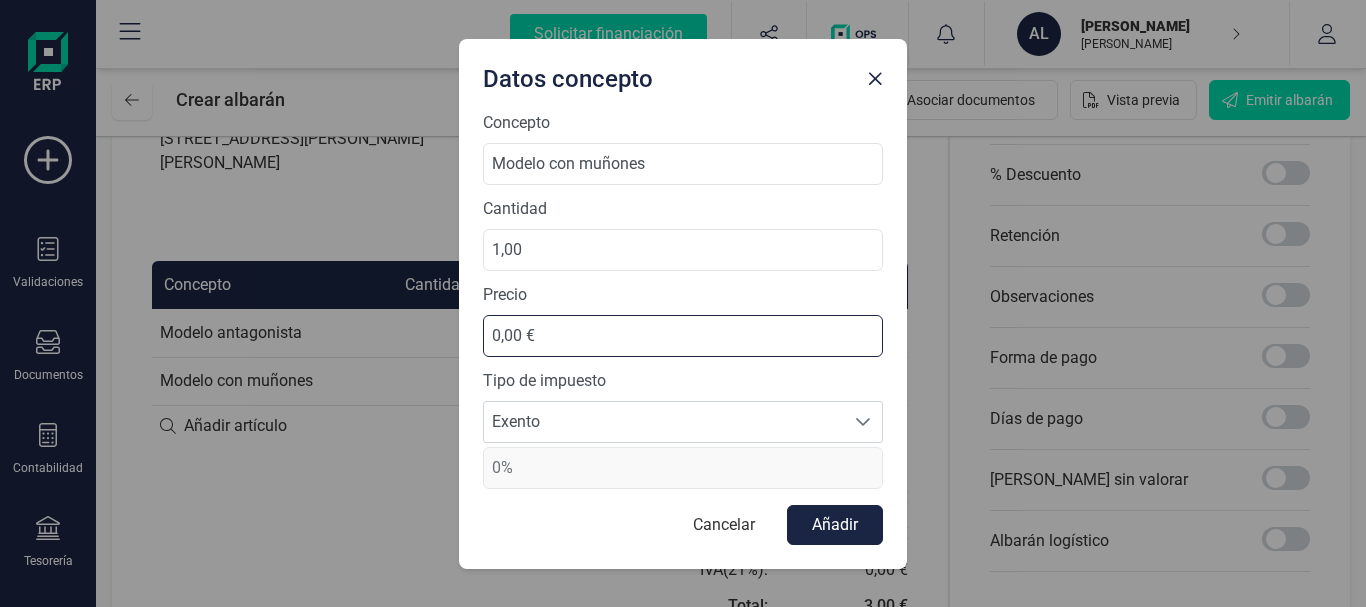 click on "0,00 €" at bounding box center (683, 336) 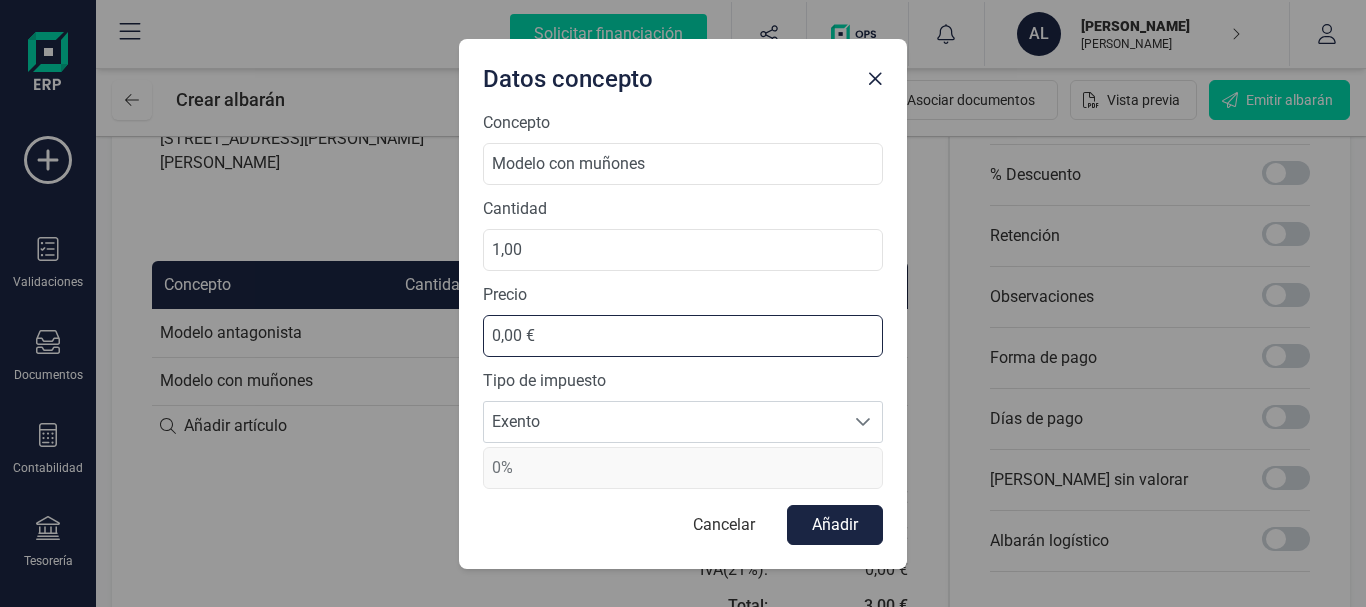 type on "5,00 €" 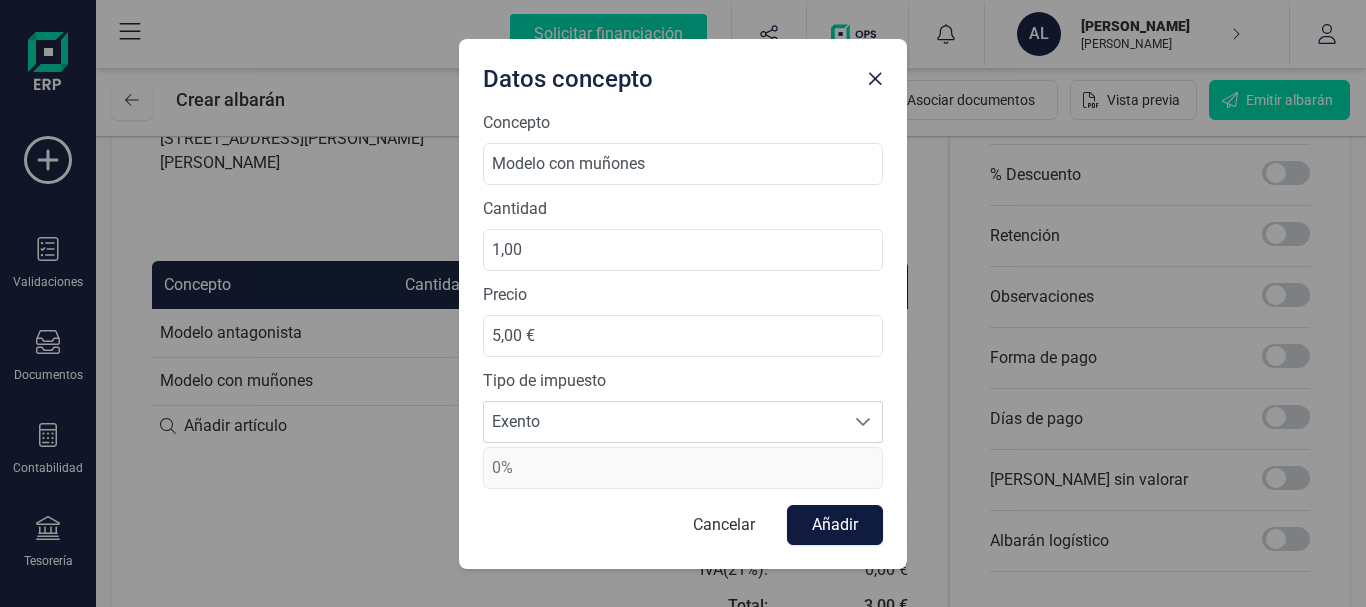 click on "Añadir" at bounding box center (835, 525) 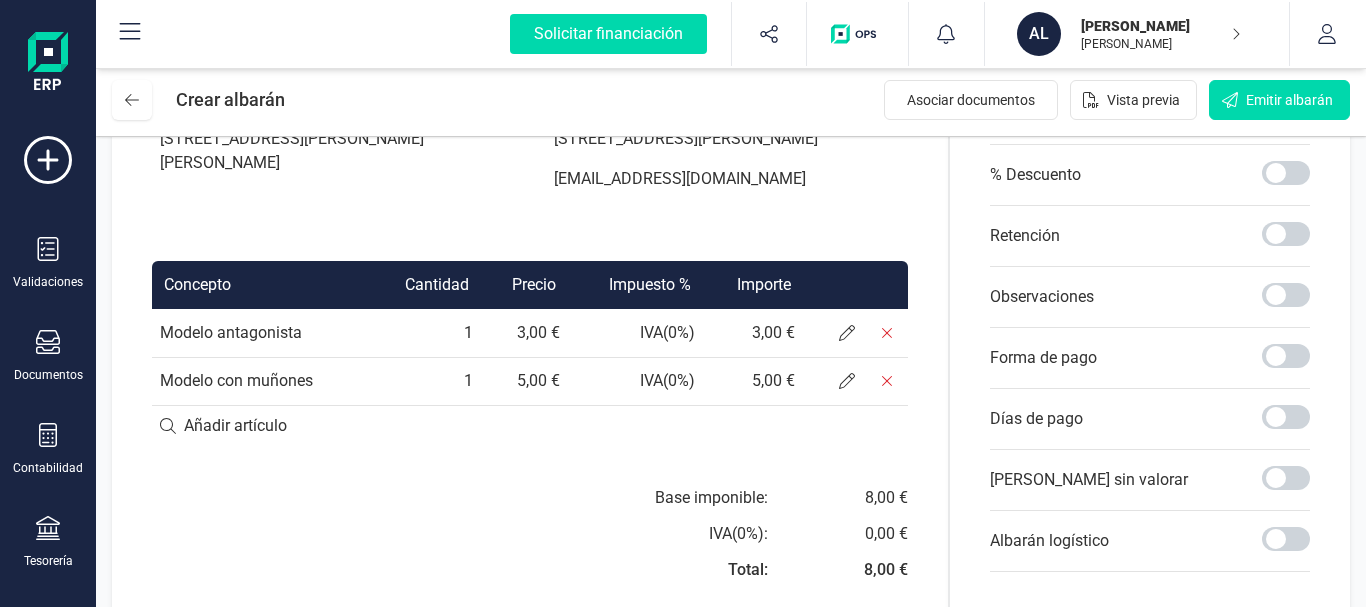 click at bounding box center [530, 426] 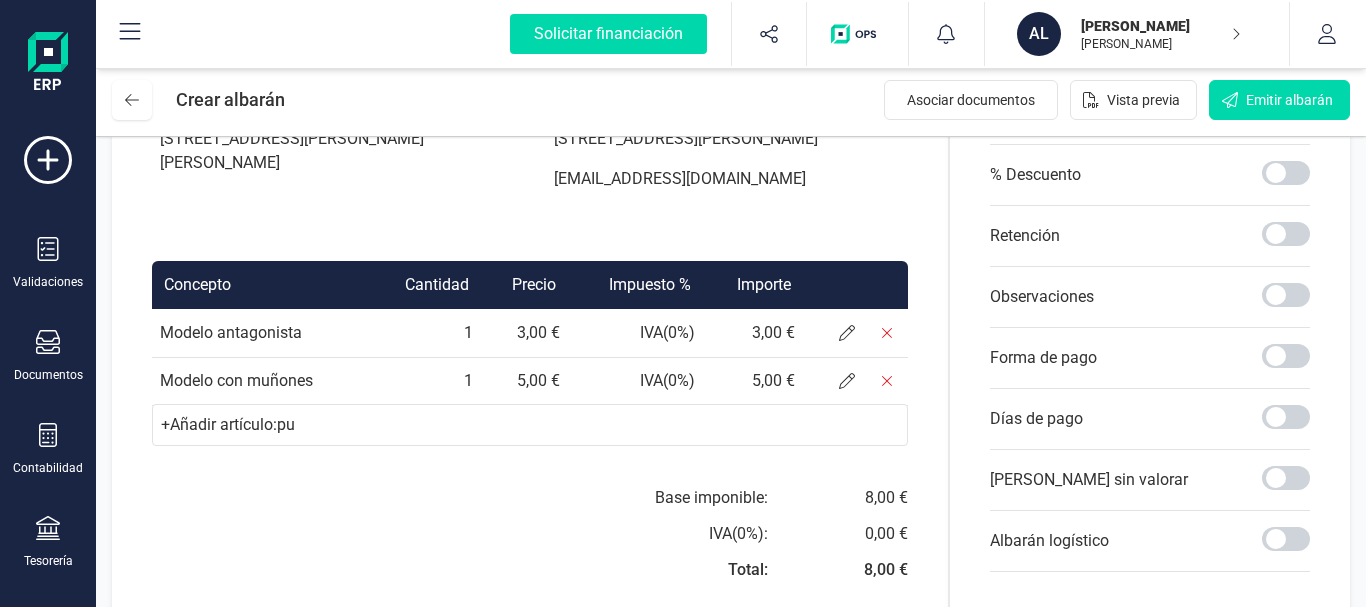 type on "p" 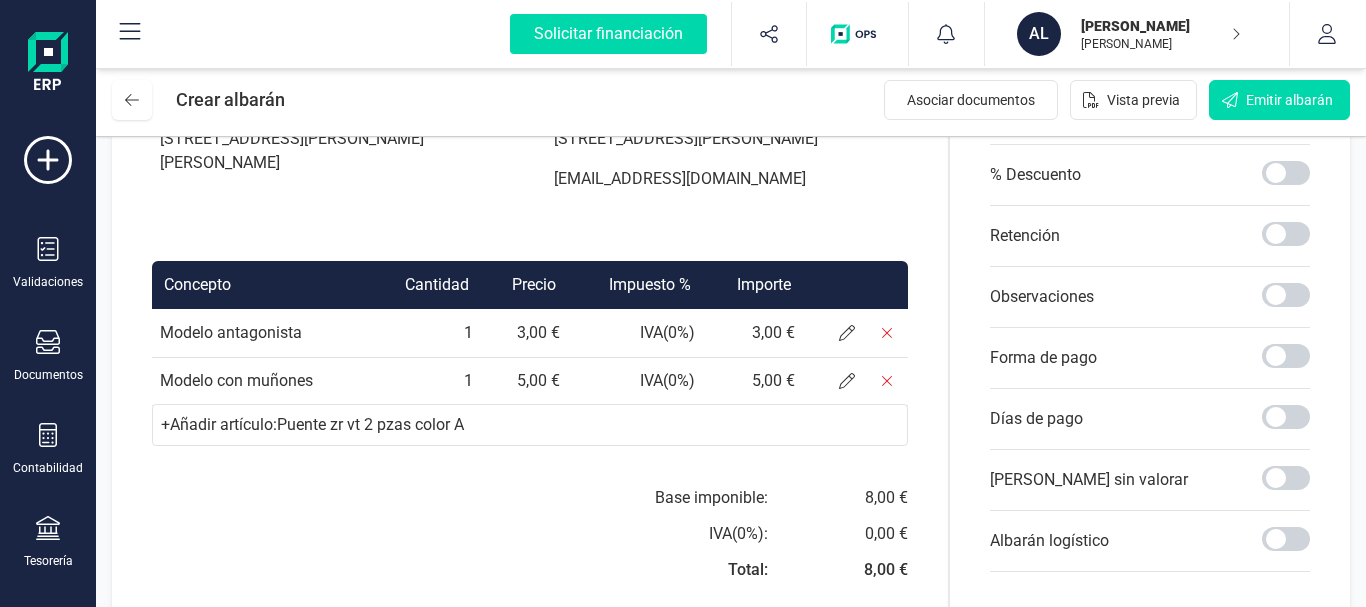 type on "Puente zr vt 2 pzas color A3" 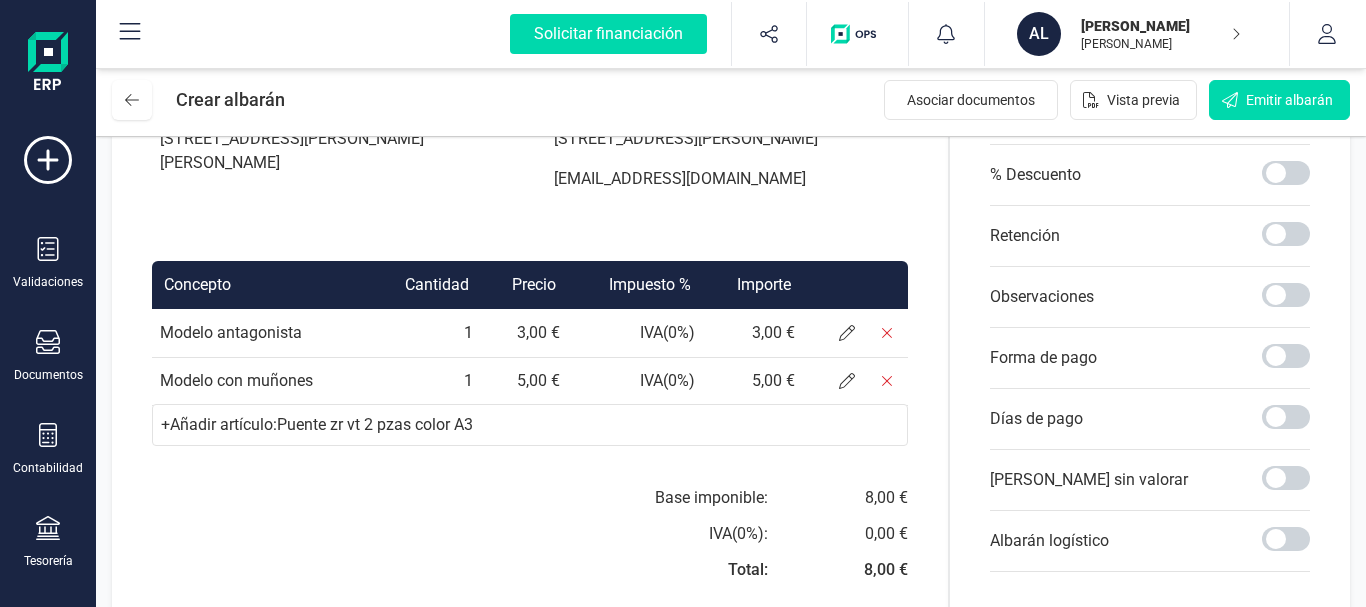 type 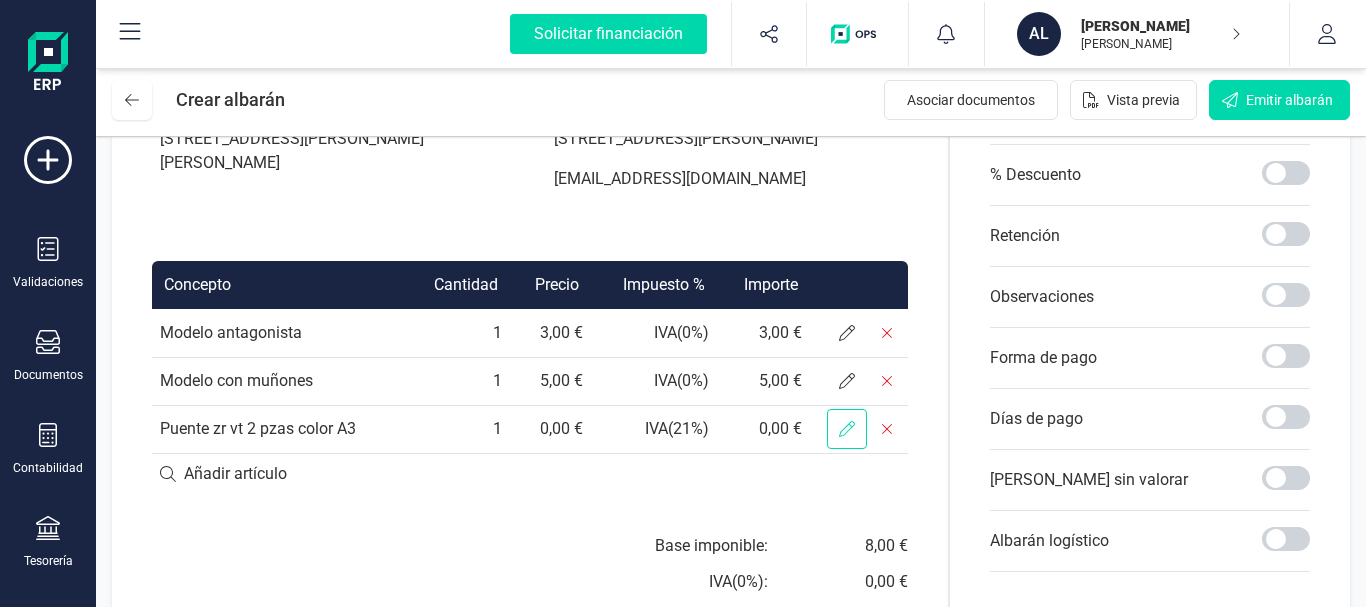 click at bounding box center [847, 429] 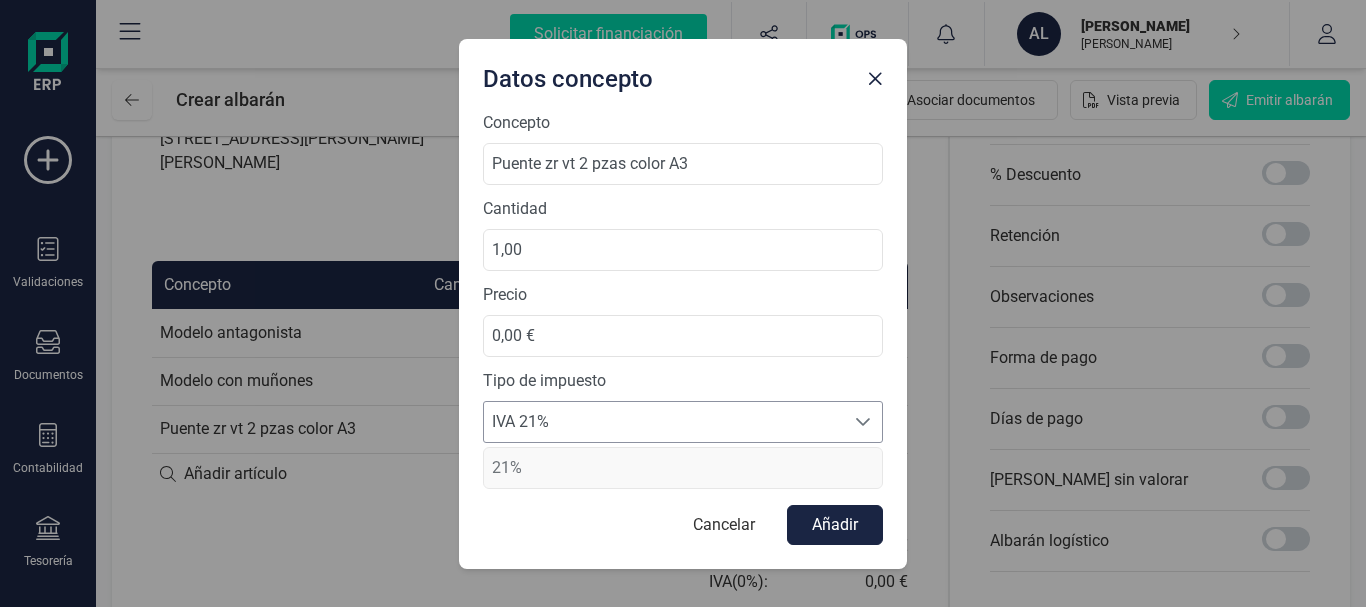 click on "IVA 21%" at bounding box center [664, 422] 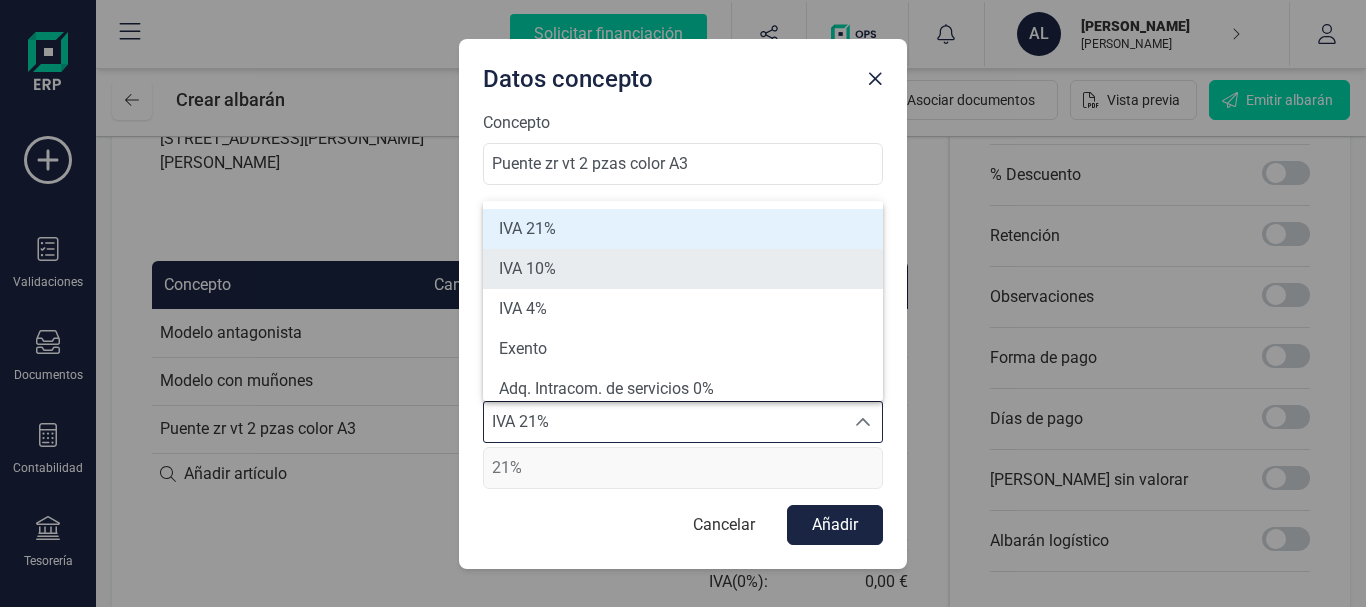scroll, scrollTop: 8, scrollLeft: 0, axis: vertical 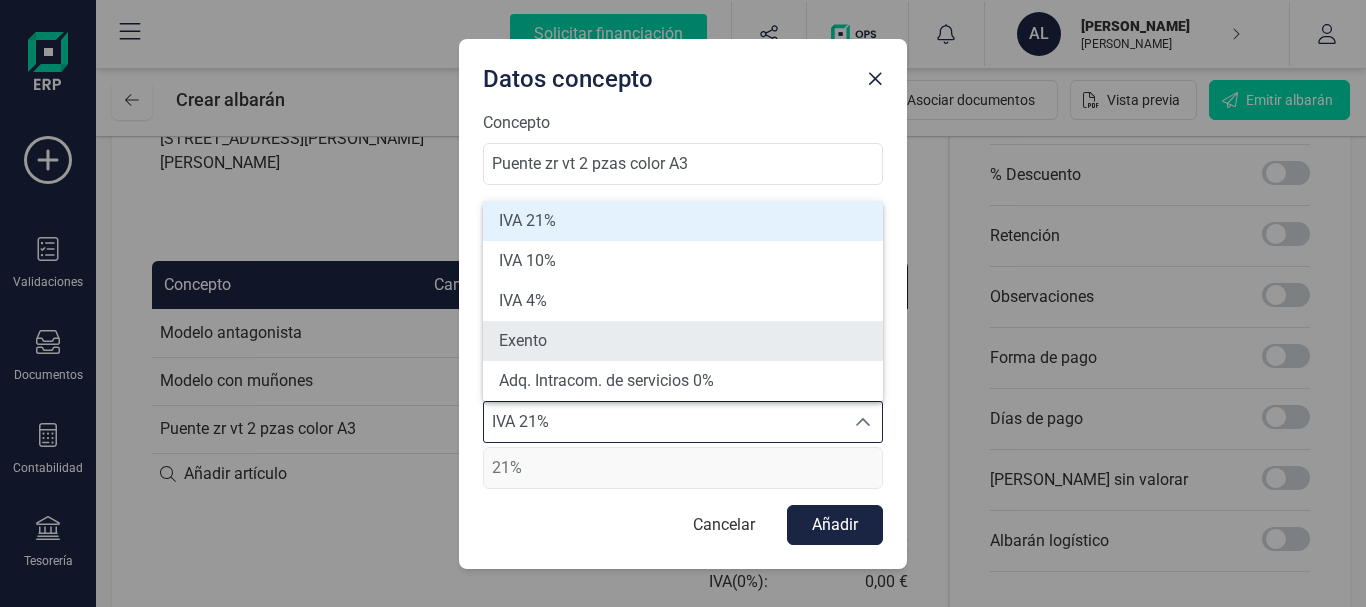 click on "Exento" at bounding box center [683, 341] 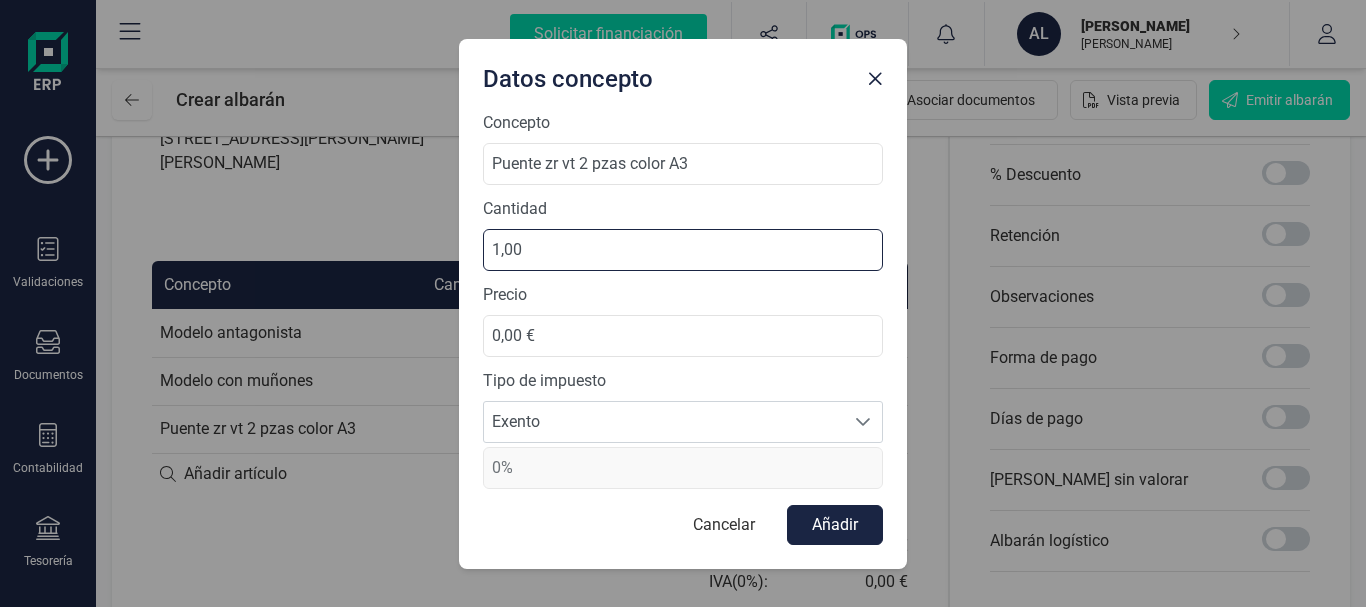 click on "1,00" at bounding box center (683, 250) 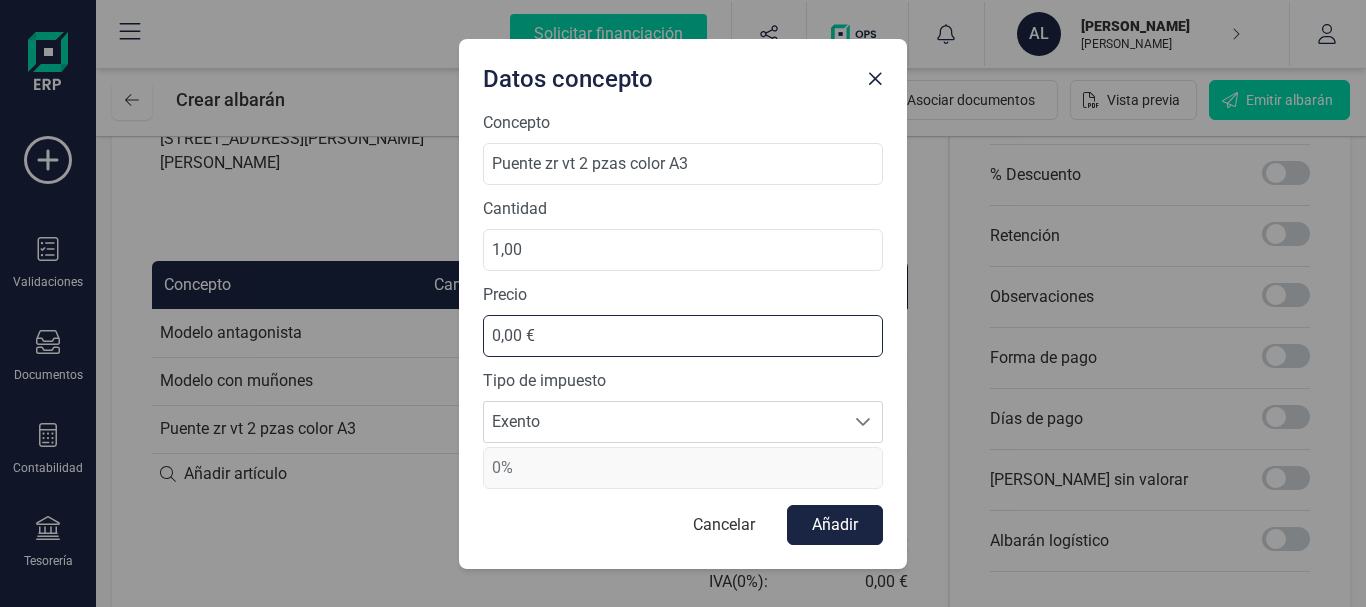 click on "0,00 €" at bounding box center (683, 336) 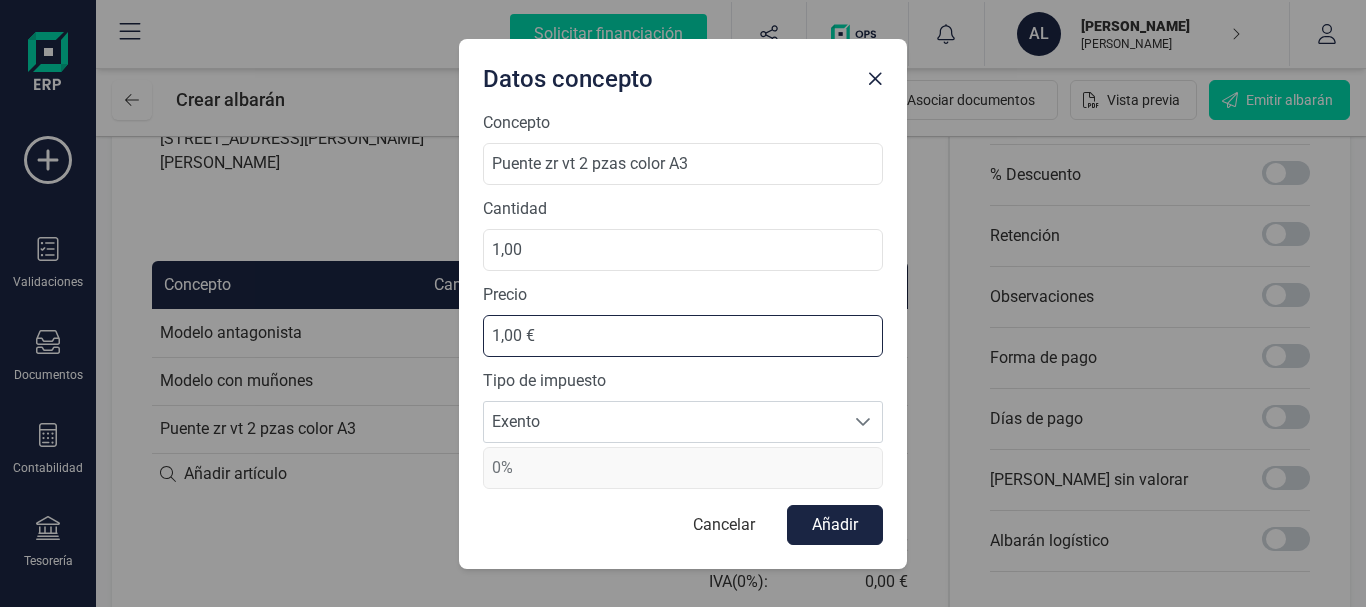type on "10,00 €" 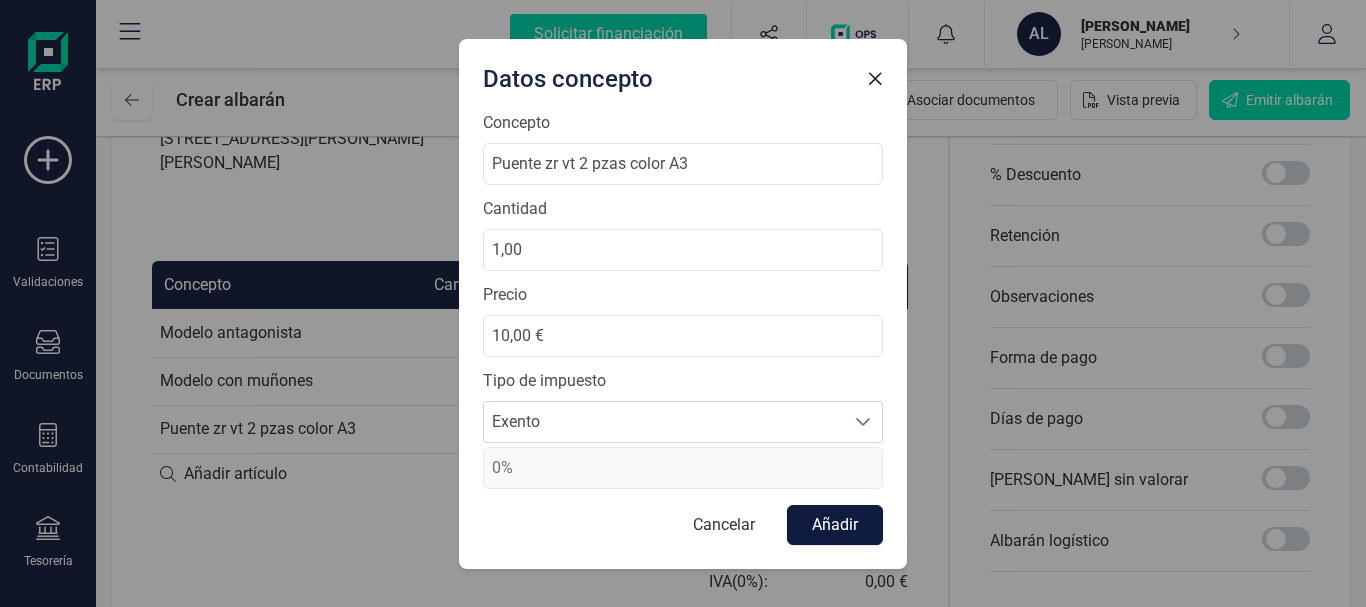 click on "Añadir" at bounding box center (835, 525) 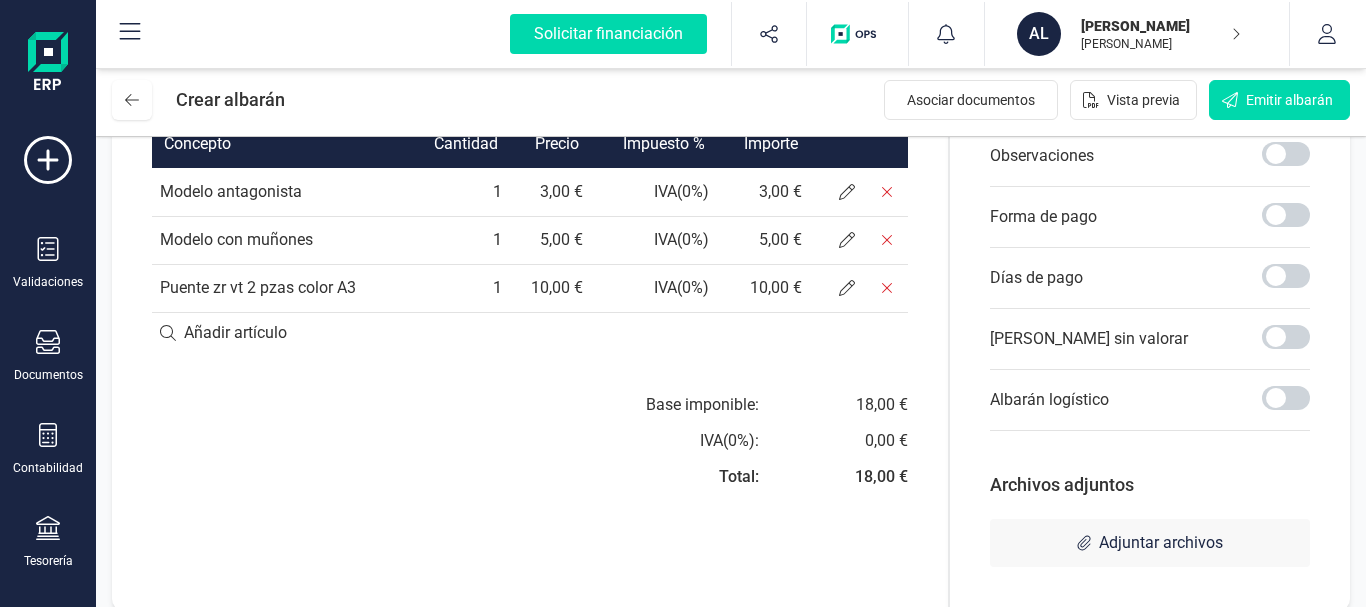 scroll, scrollTop: 519, scrollLeft: 0, axis: vertical 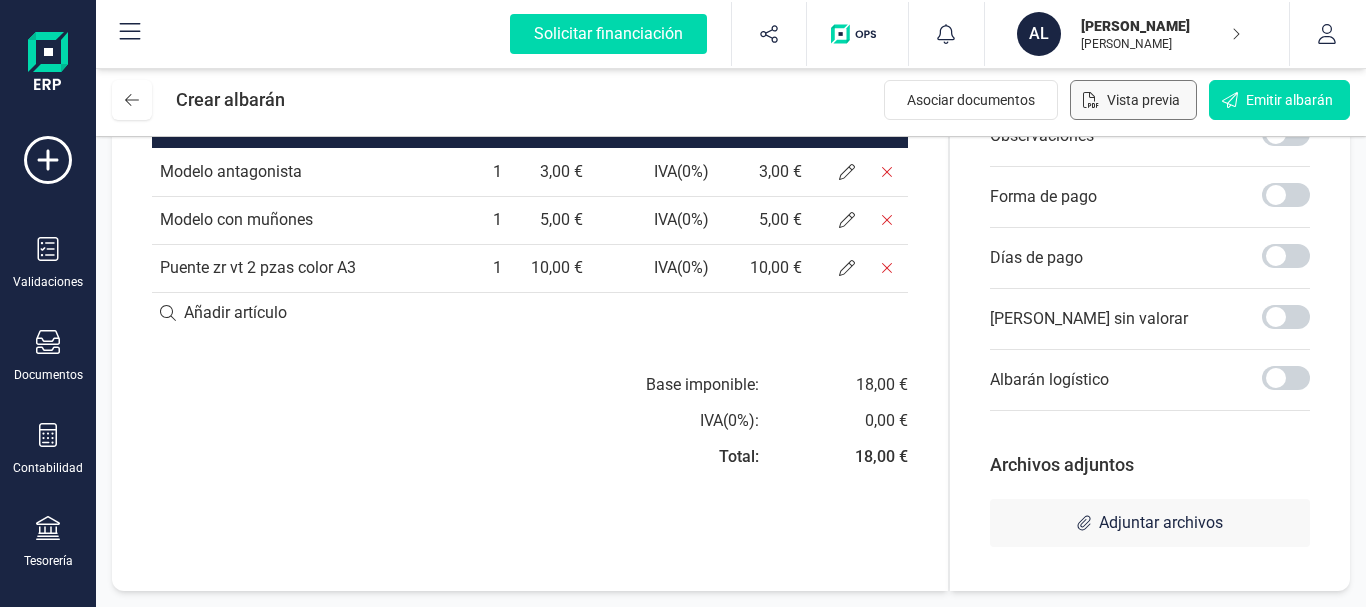 click on "Vista previa" at bounding box center [1143, 100] 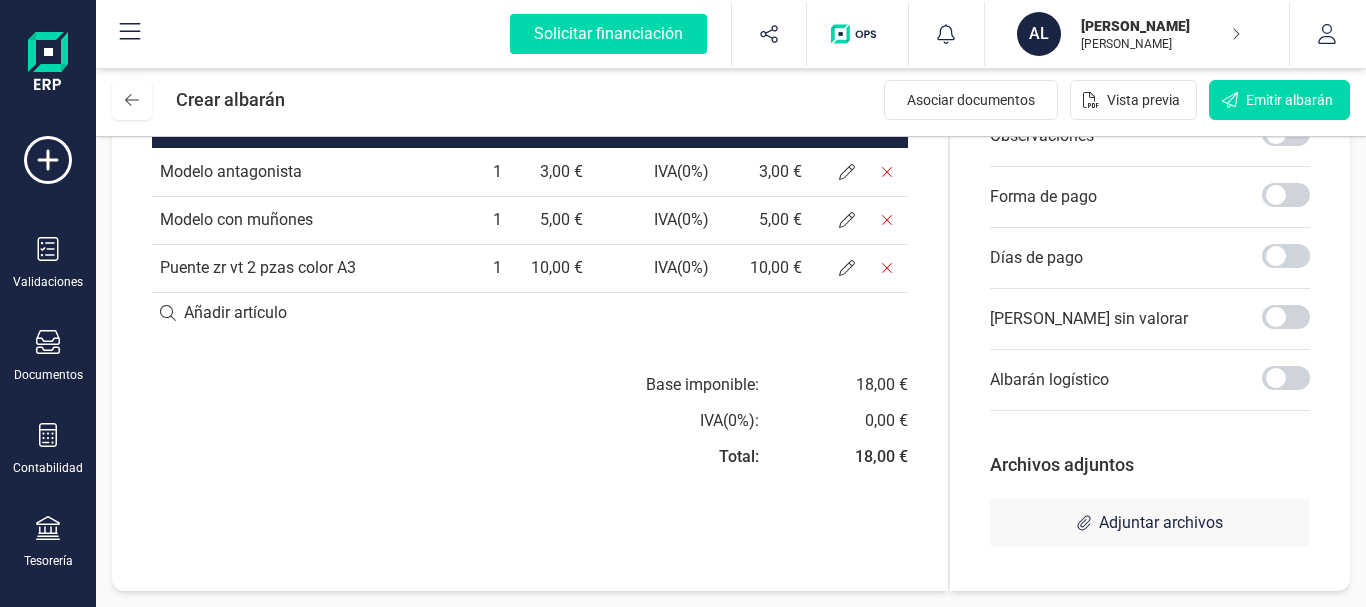 click on "Albarán Serie : A A Fecha de emisión:  11/07/2025 Fecha de vencimiento:  05/08/2025 Fecha de operación:  09/07/2025 Datos del proveedor ALBERTO MEDIAVILLA VERA 77812330H Calle La Santa Maria, 89, portal 3, 348, 41927, Mairena del Aljarafe (SEVILLA) Datos del cliente DENTAL BAUTISTA 28472282F calle camino del maestro vicente, 3, local, 41309, Rinconada, La (SEVILLA) jbautistadental2@gmail.com Concepto Cantidad Precio Impuesto % Importe Modelo antagonista 1 3,00 € IVA  ( 0  %) 3,00 € Modelo con muñones 1 5,00 € IVA  ( 0  %) 5,00 € Puente zr vt 2 pzas color A3 1 10,00 € IVA  ( 0  %) 10,00 € Añadir artículo Base imponible: IVA  ( 0 %): Total: 18,00 € 0,00 € 18,00 €" at bounding box center [530, 112] 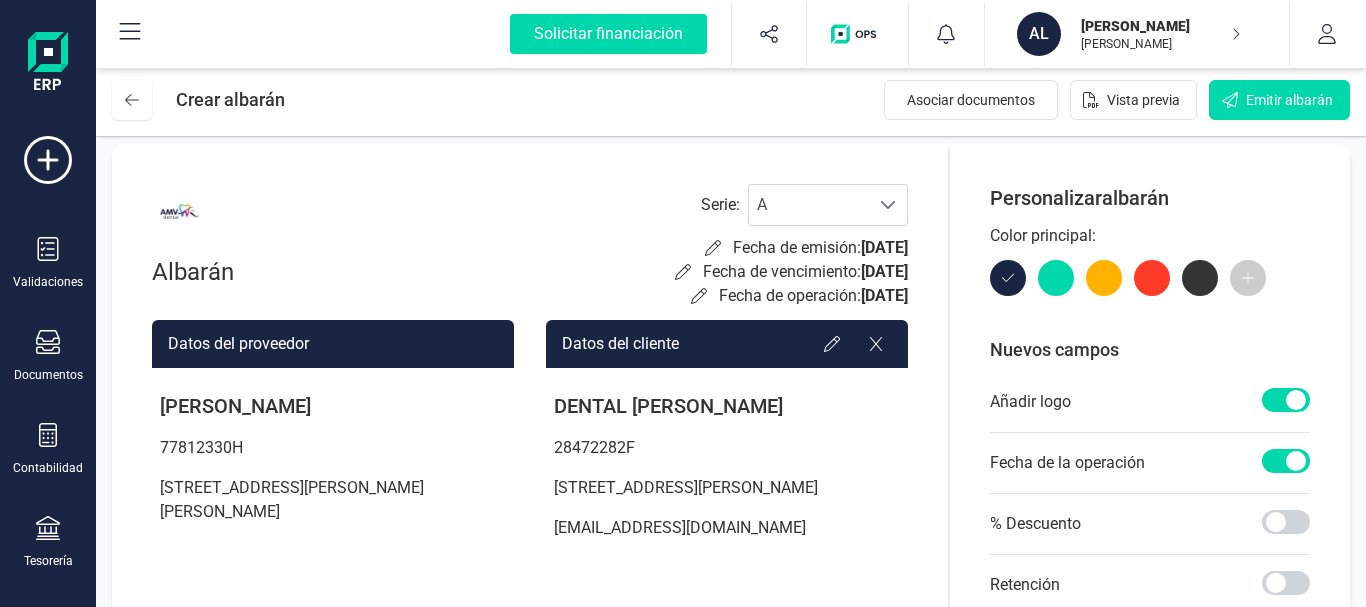 scroll, scrollTop: 0, scrollLeft: 0, axis: both 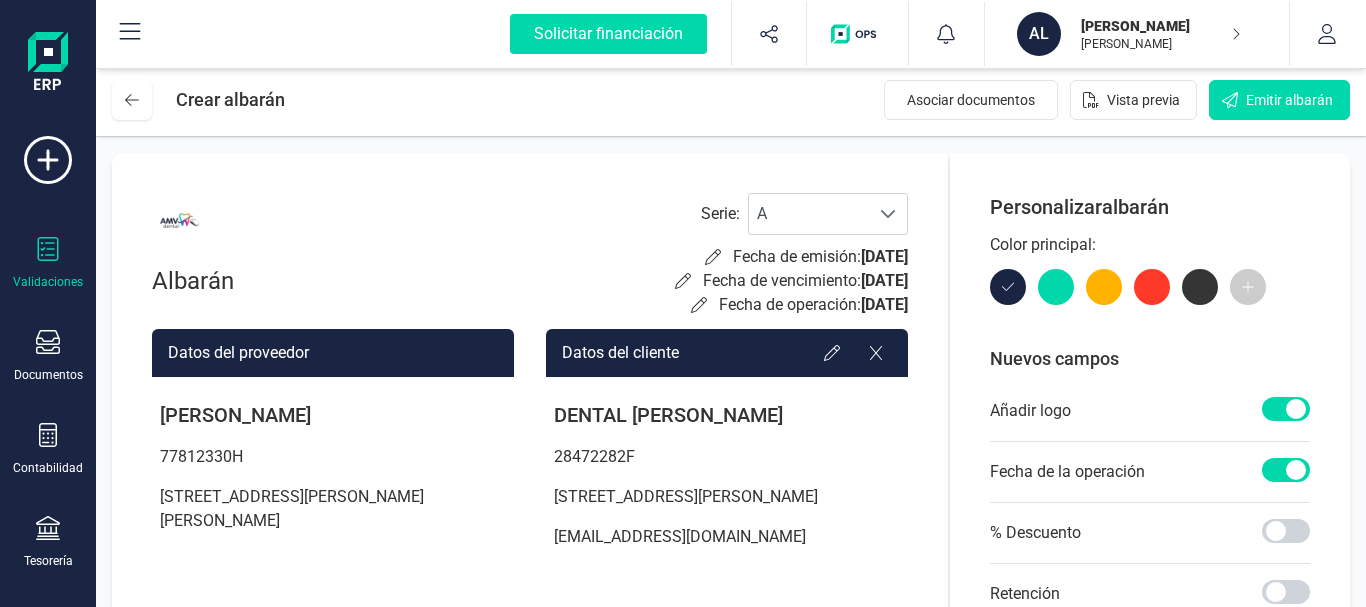 click on "Validaciones" at bounding box center [48, 263] 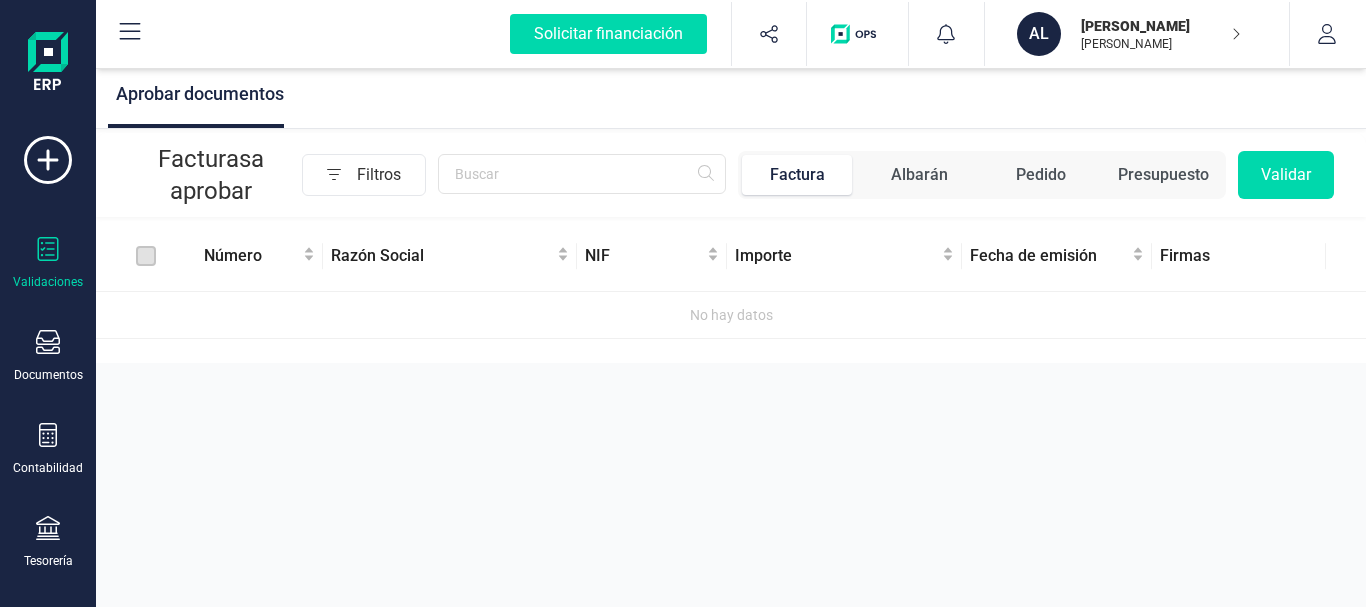 drag, startPoint x: 308, startPoint y: 354, endPoint x: 199, endPoint y: 344, distance: 109.457756 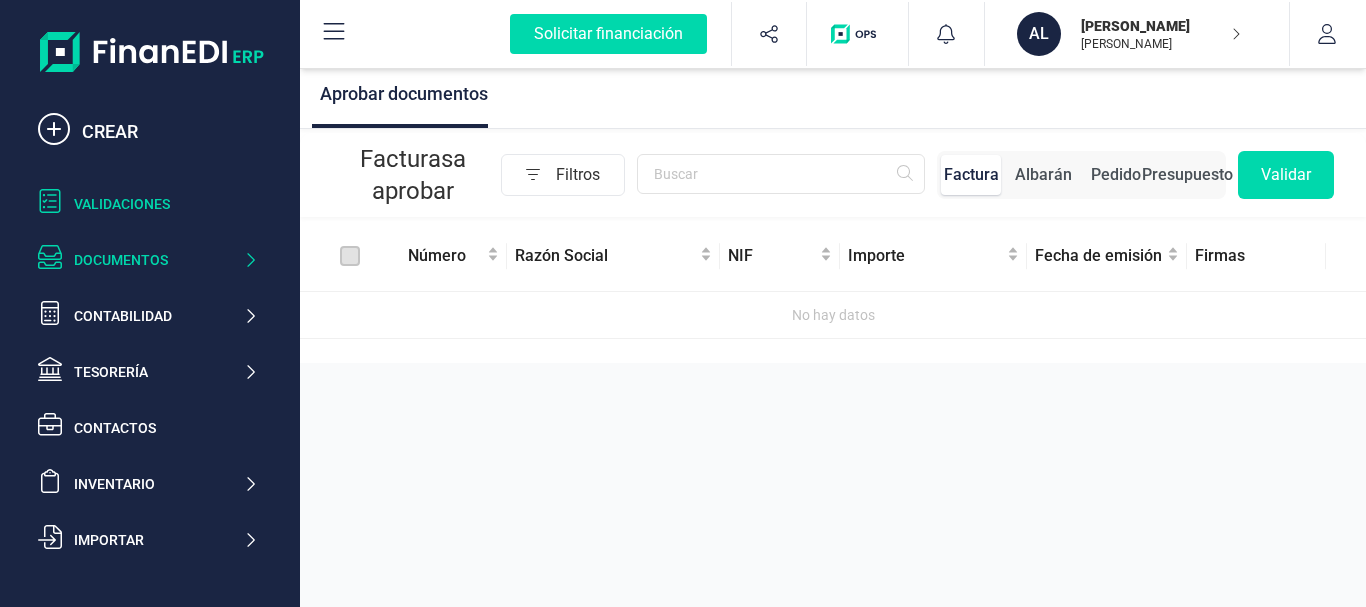 click on "Documentos" at bounding box center (158, 260) 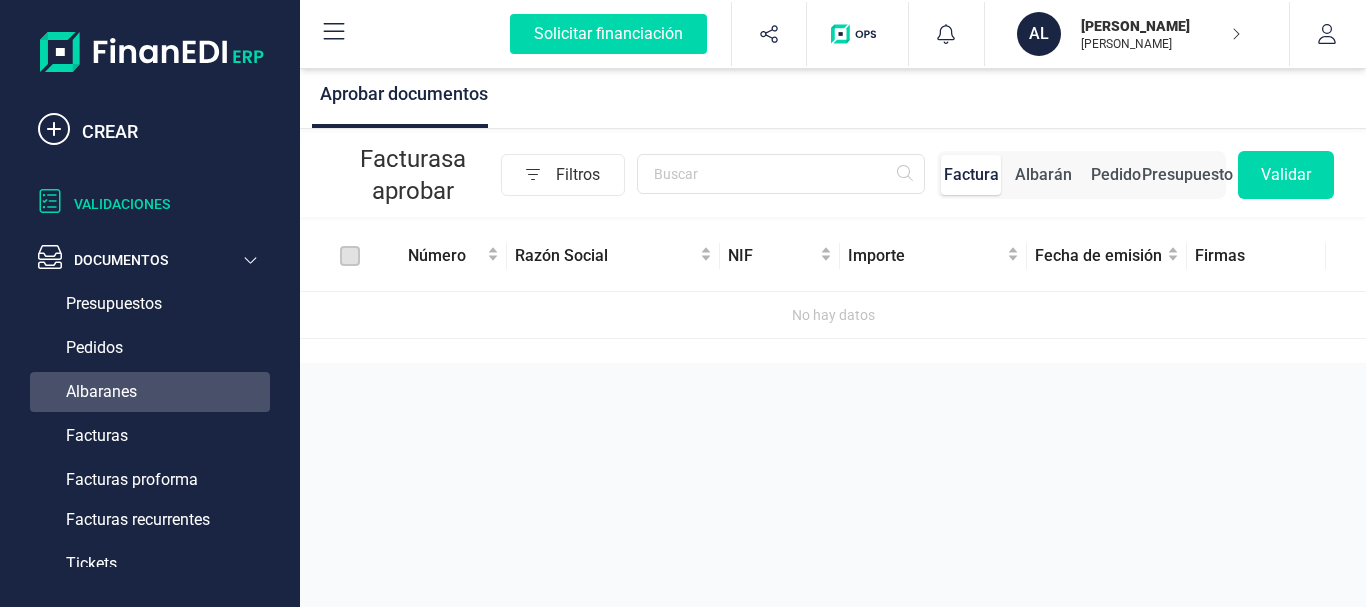 click on "Albaranes" at bounding box center (150, 392) 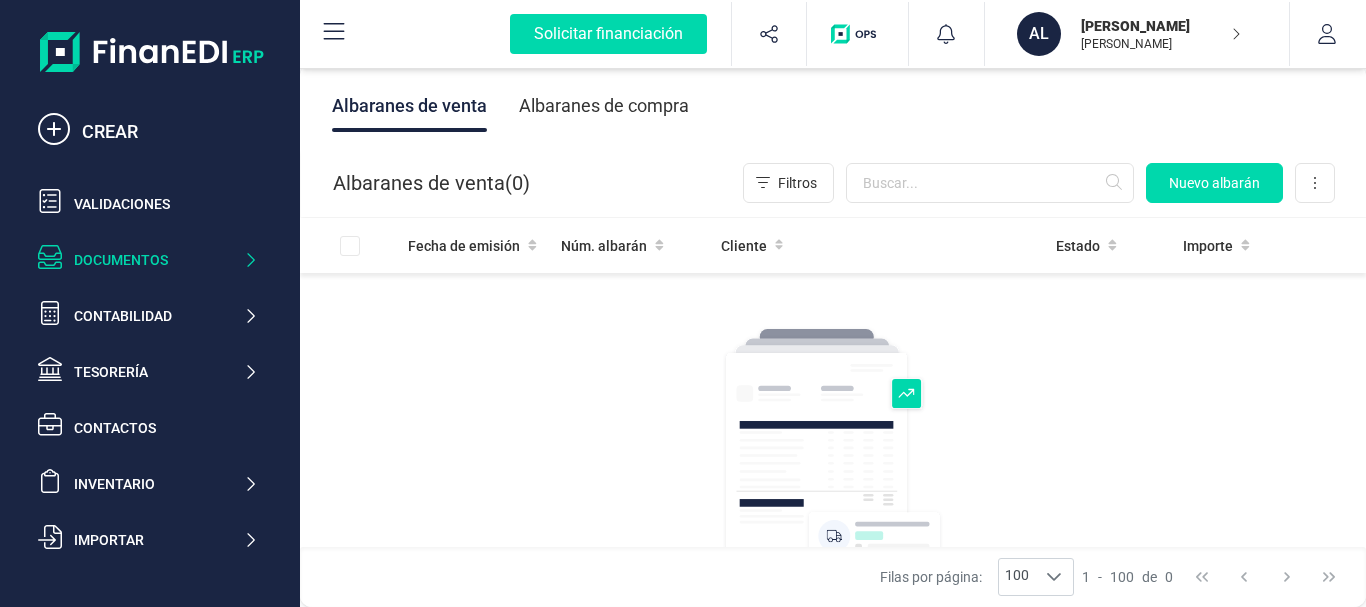scroll, scrollTop: 0, scrollLeft: 0, axis: both 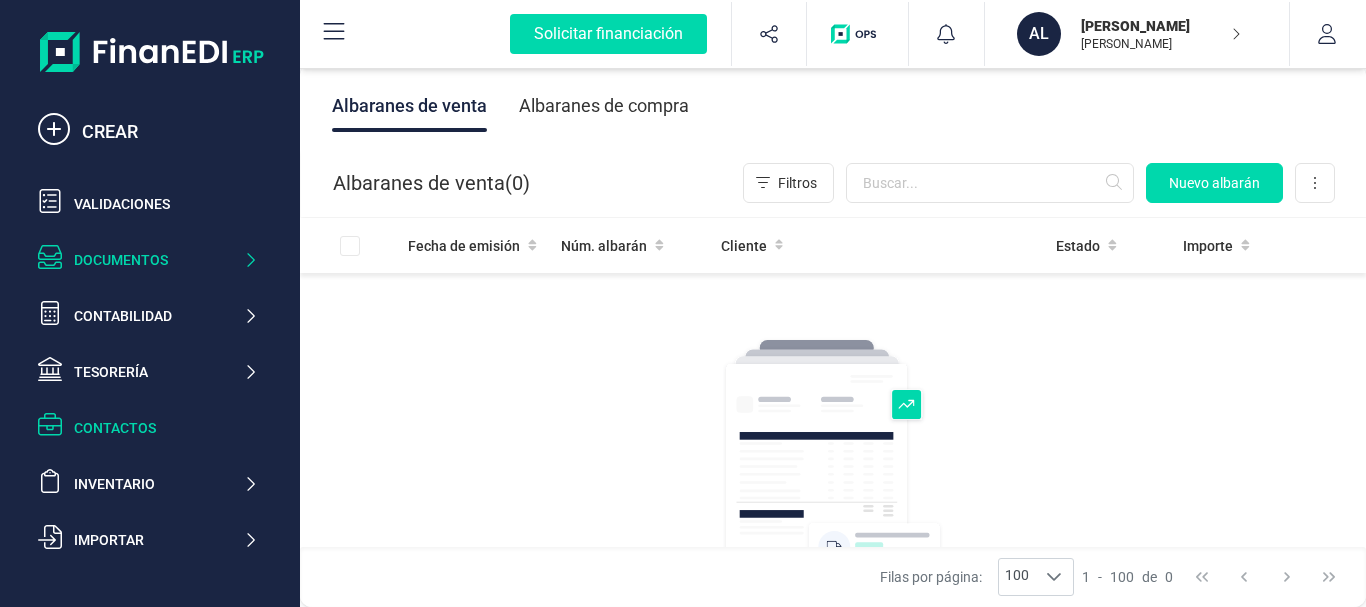 click on "Contactos" at bounding box center (166, 428) 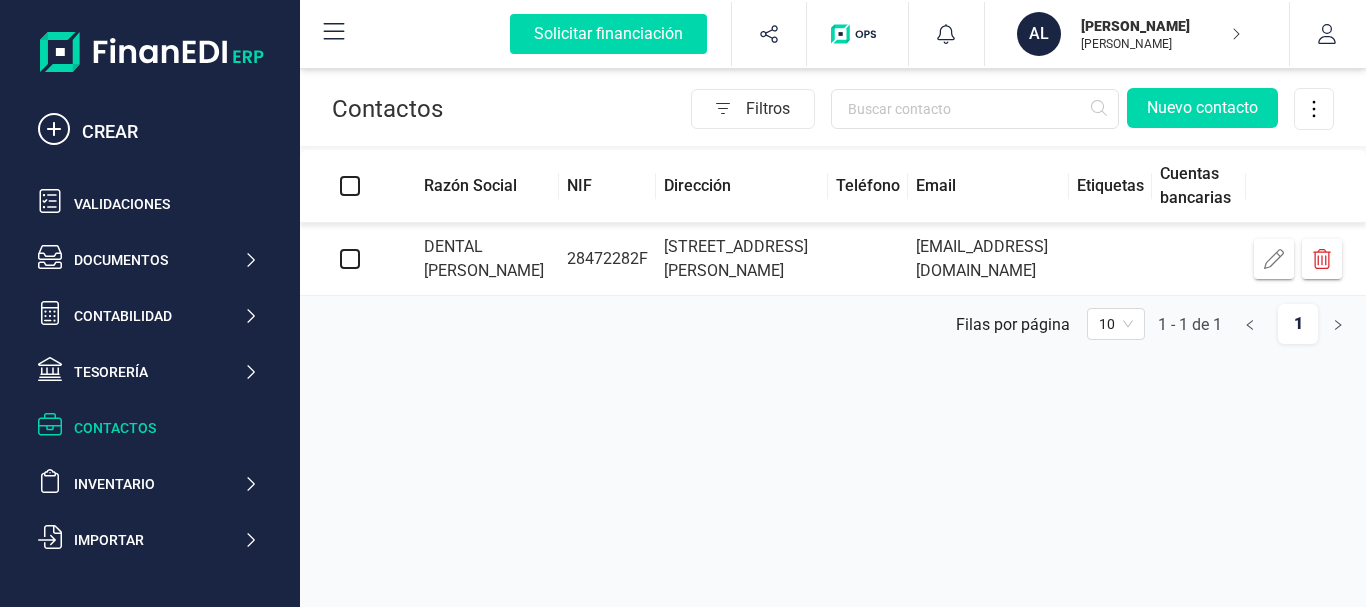 click at bounding box center (350, 259) 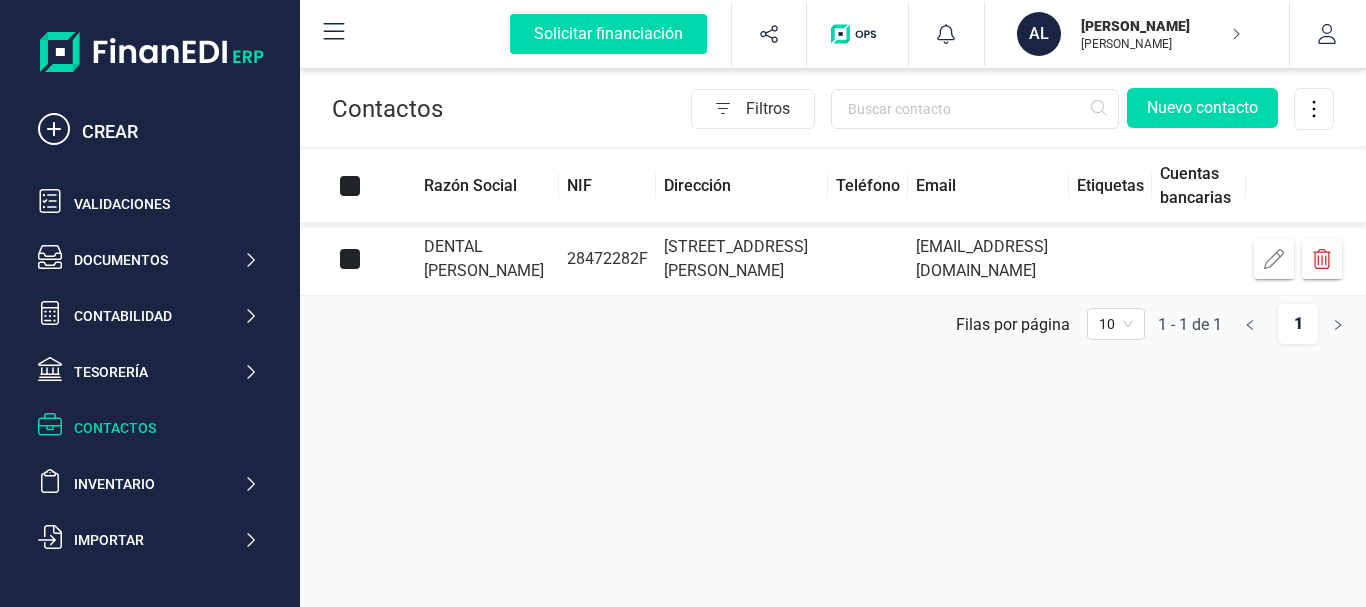 checkbox on "true" 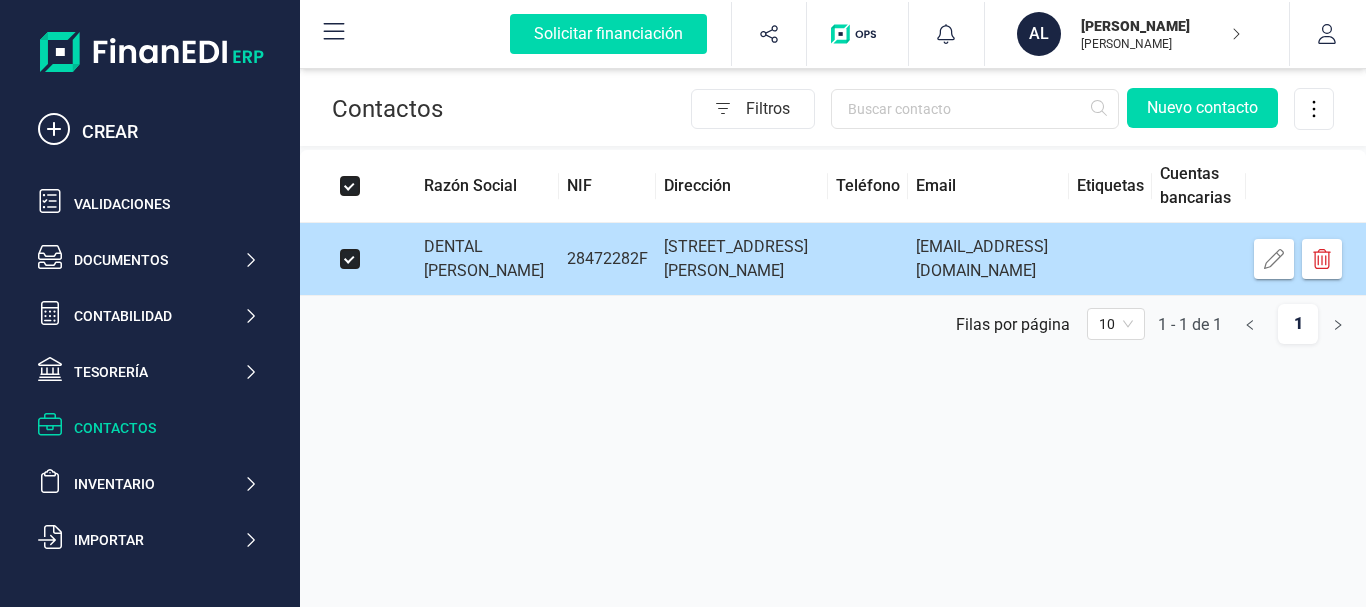 click at bounding box center [350, 259] 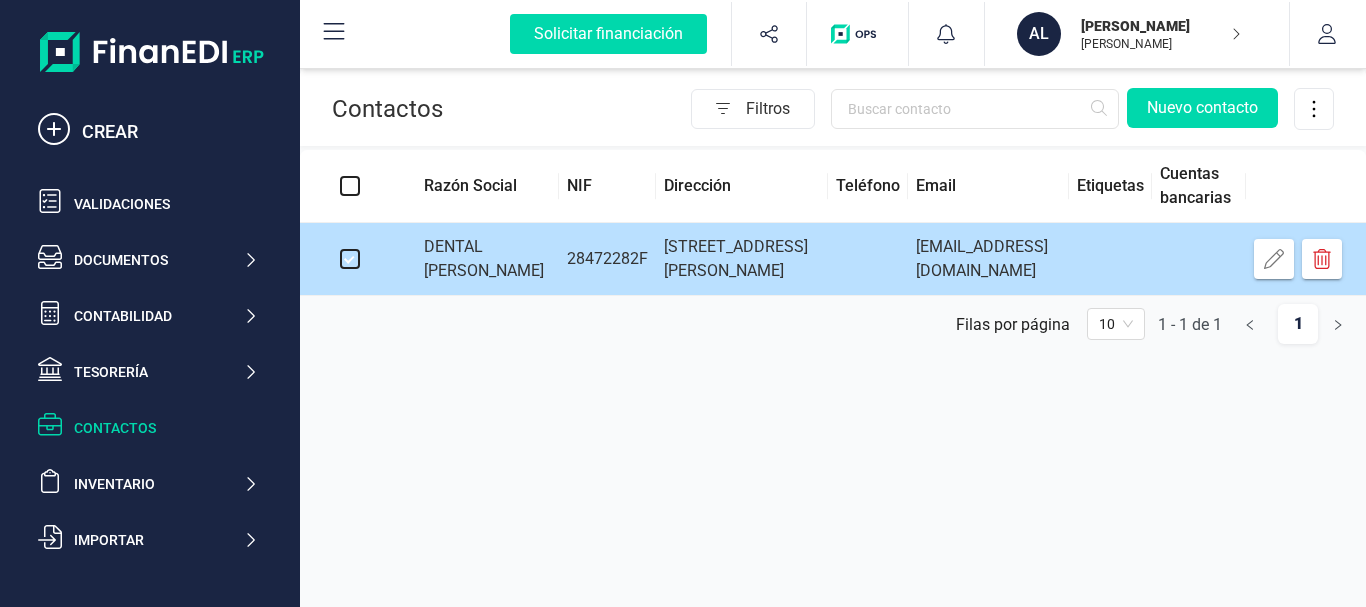 checkbox on "false" 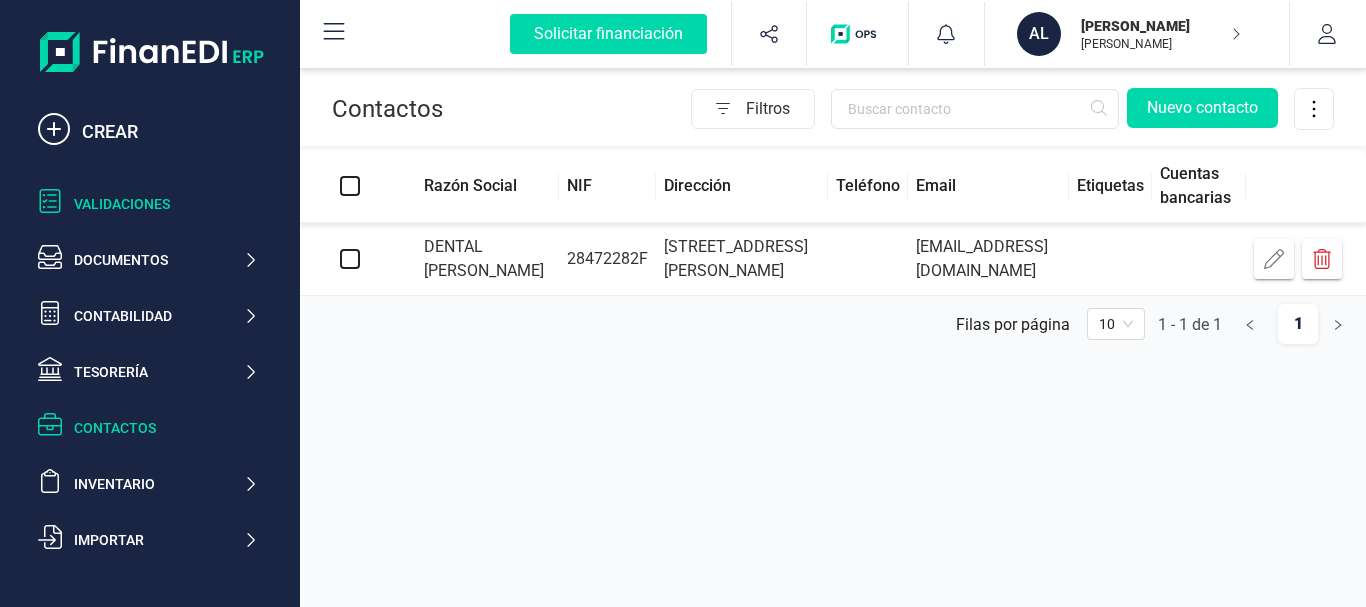 click on "Validaciones" at bounding box center (166, 204) 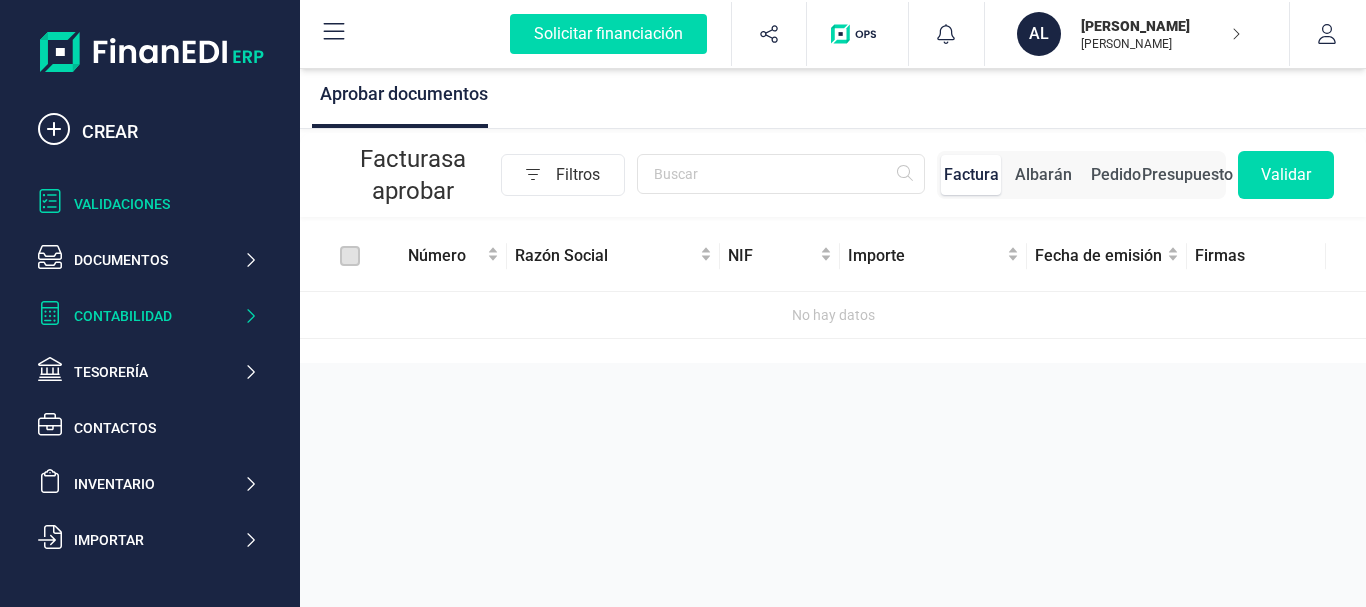 click on "Contabilidad" at bounding box center (148, 316) 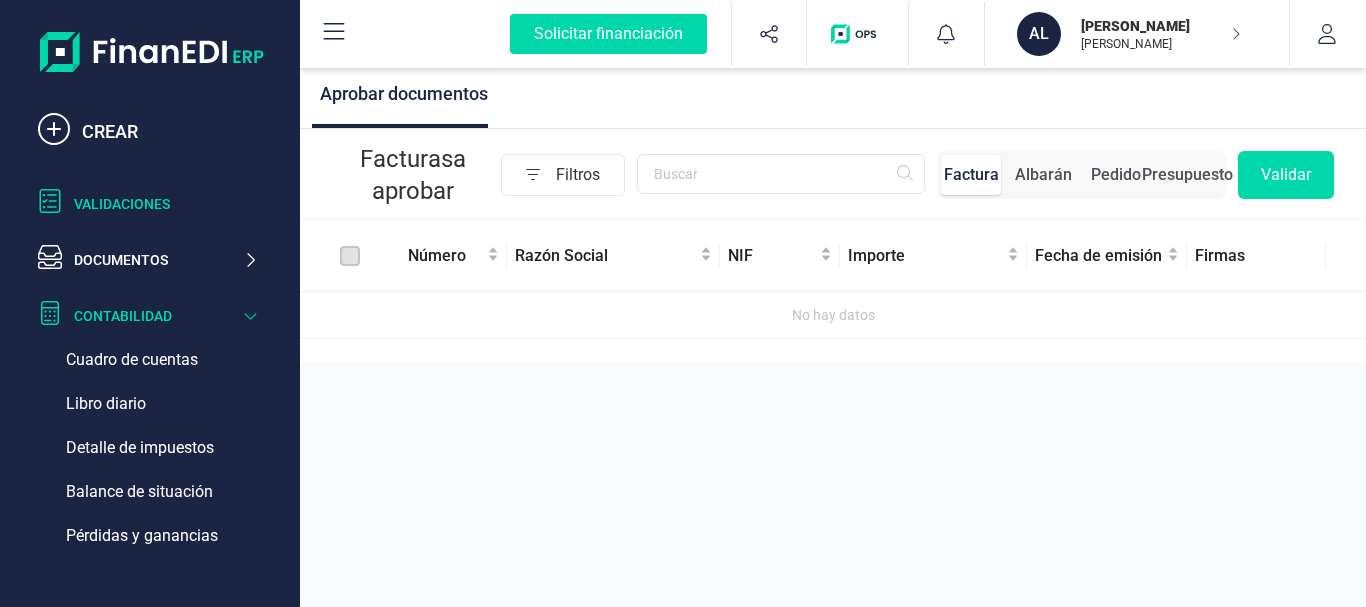 click on "Contabilidad" at bounding box center [148, 316] 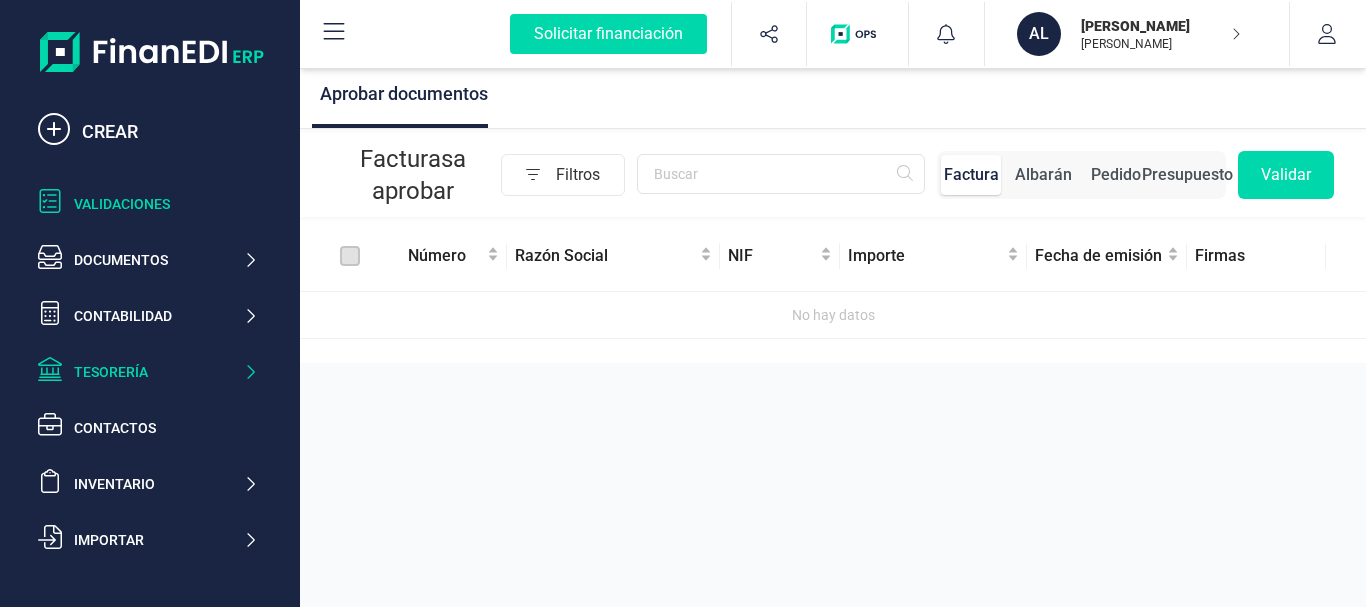 click on "Tesorería" at bounding box center (158, 372) 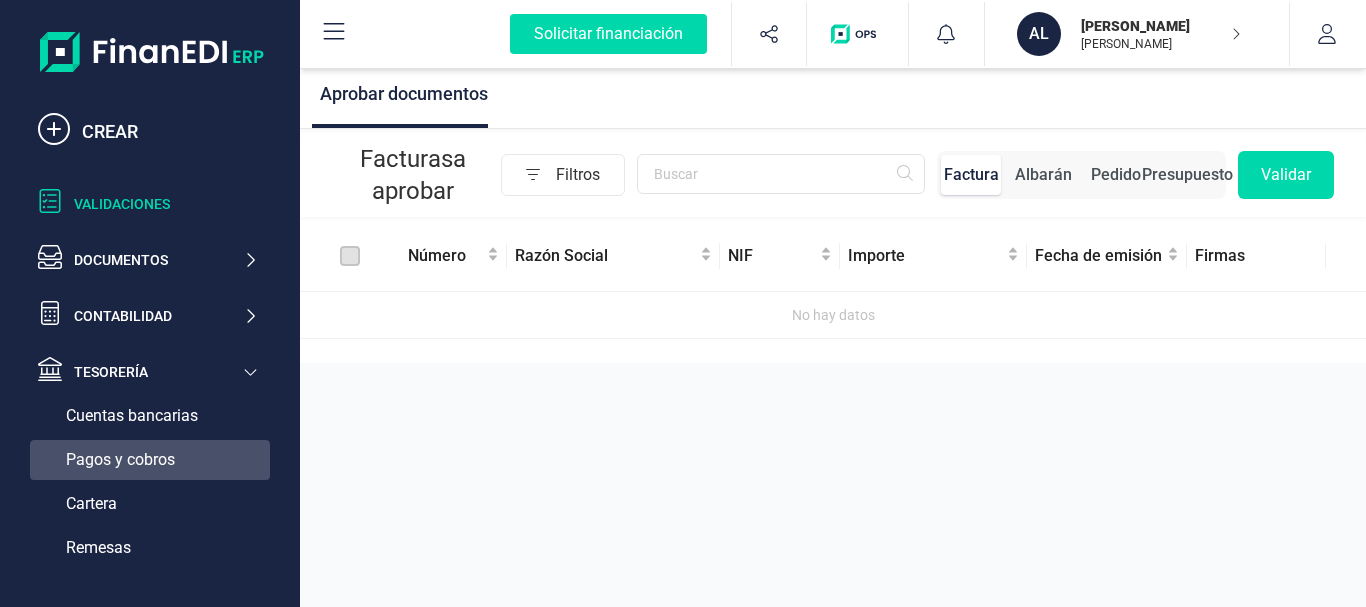 click on "Pagos y cobros" at bounding box center (120, 460) 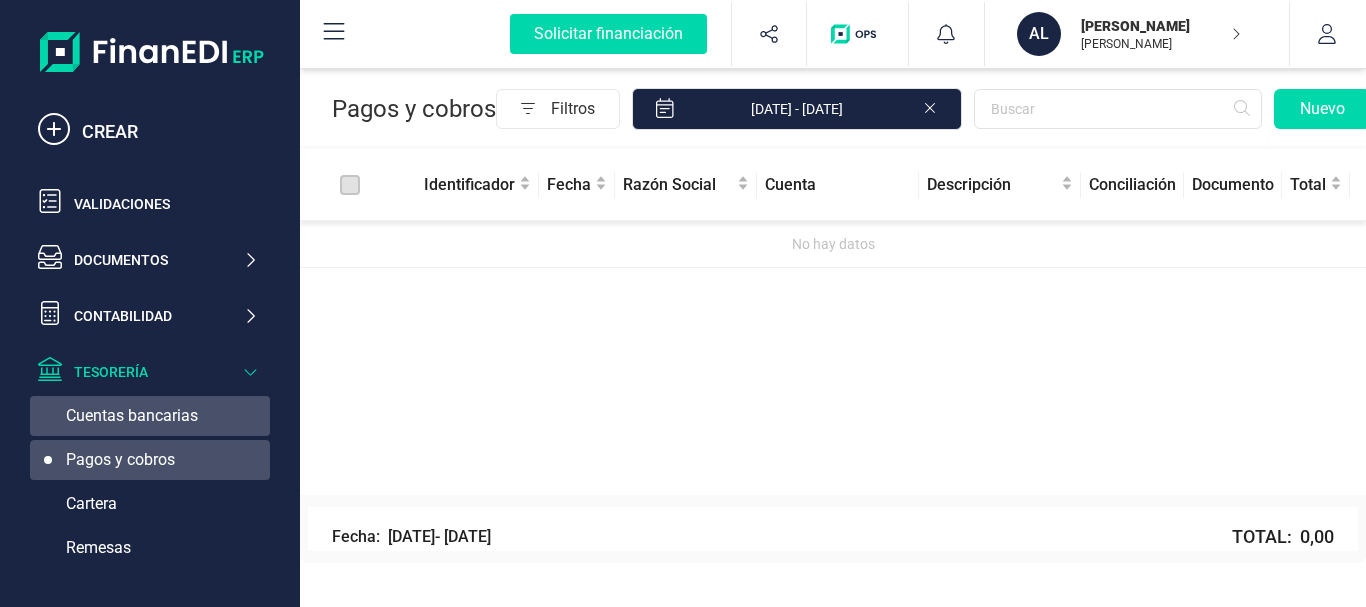 click on "Cuentas bancarias" at bounding box center [150, 416] 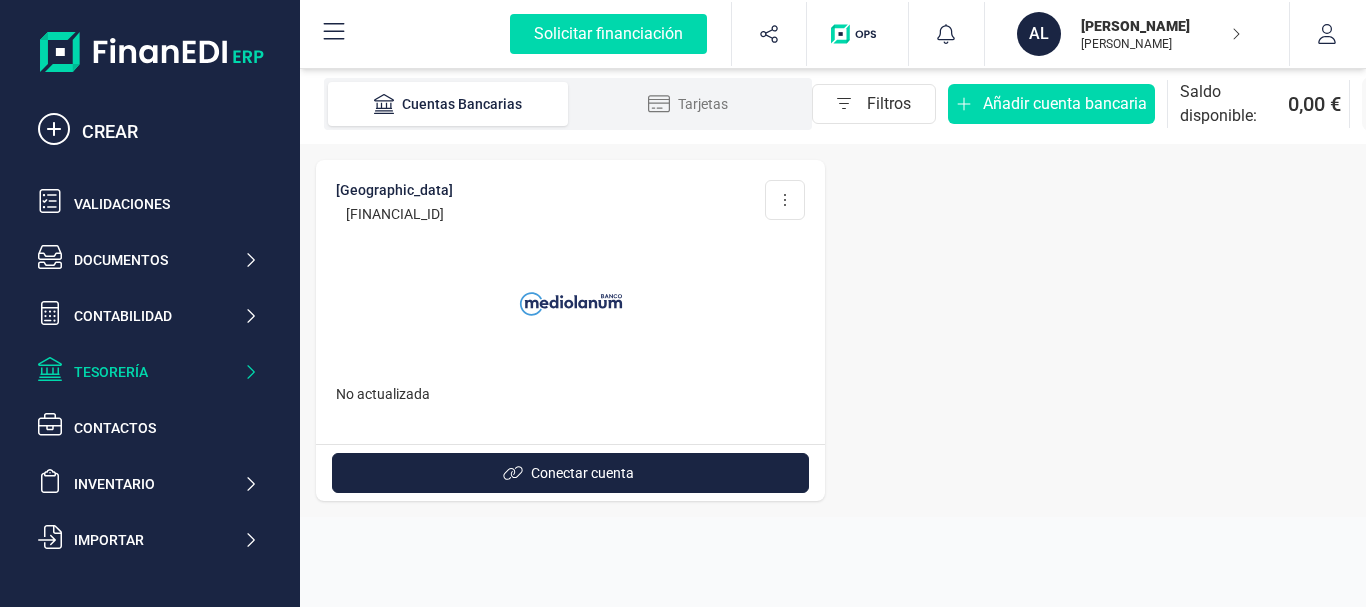 click at bounding box center [571, 304] 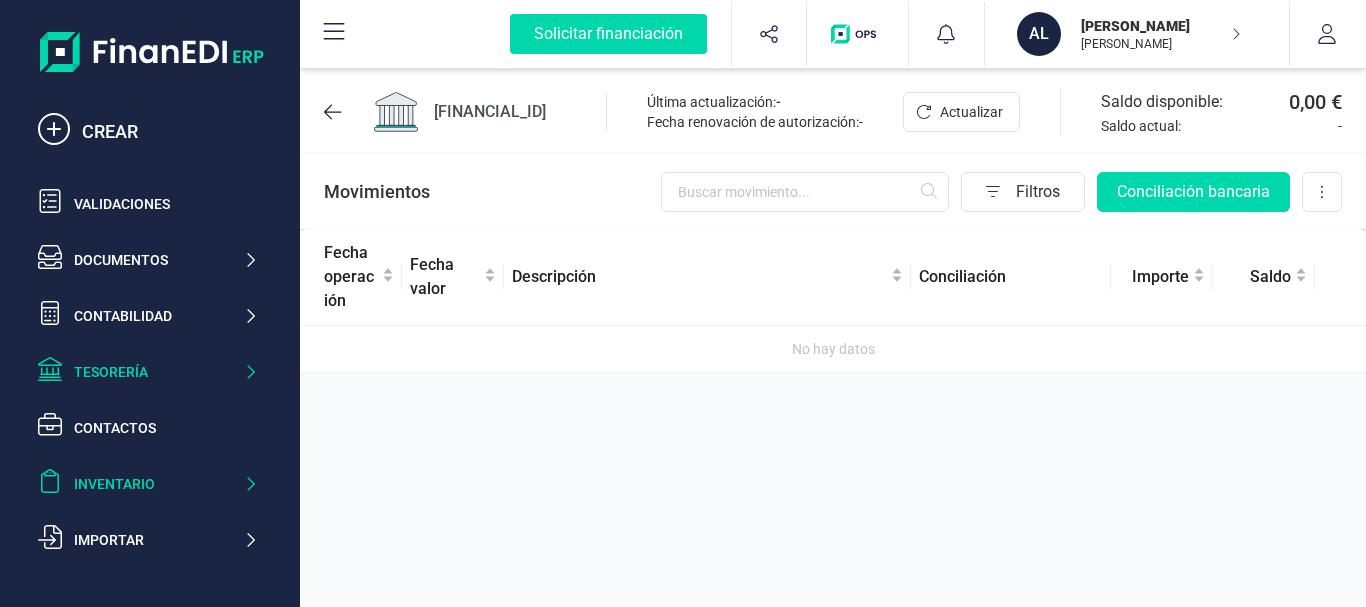 click on "Inventario" at bounding box center [158, 484] 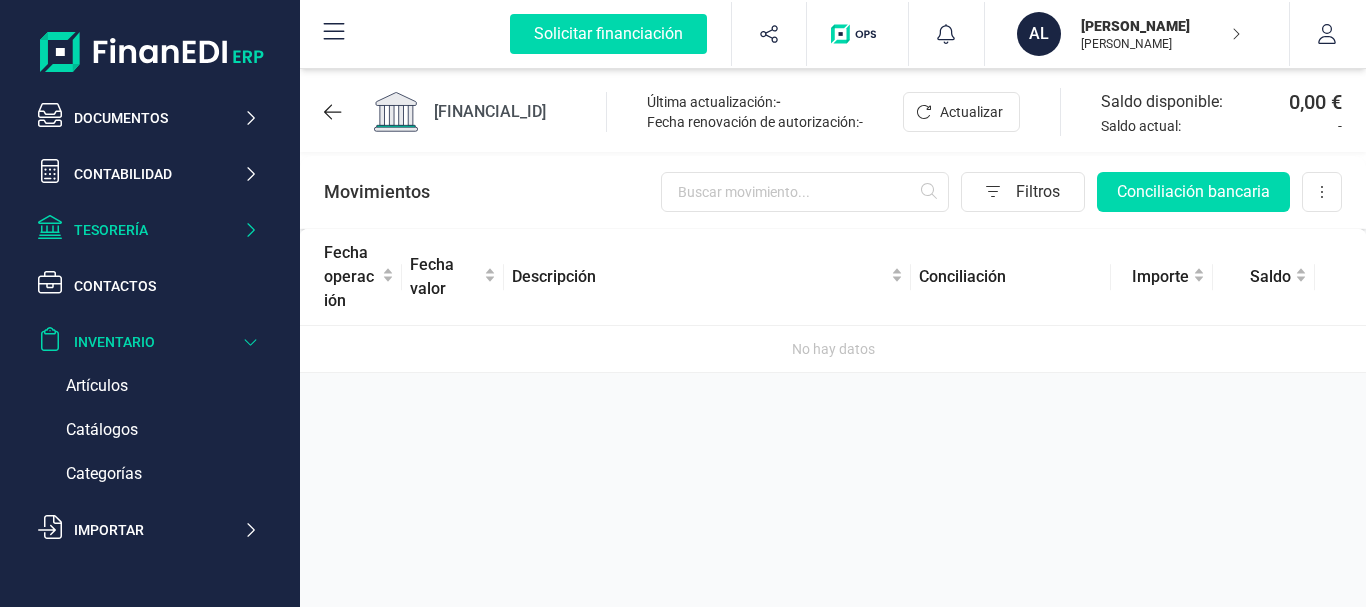 scroll, scrollTop: 197, scrollLeft: 0, axis: vertical 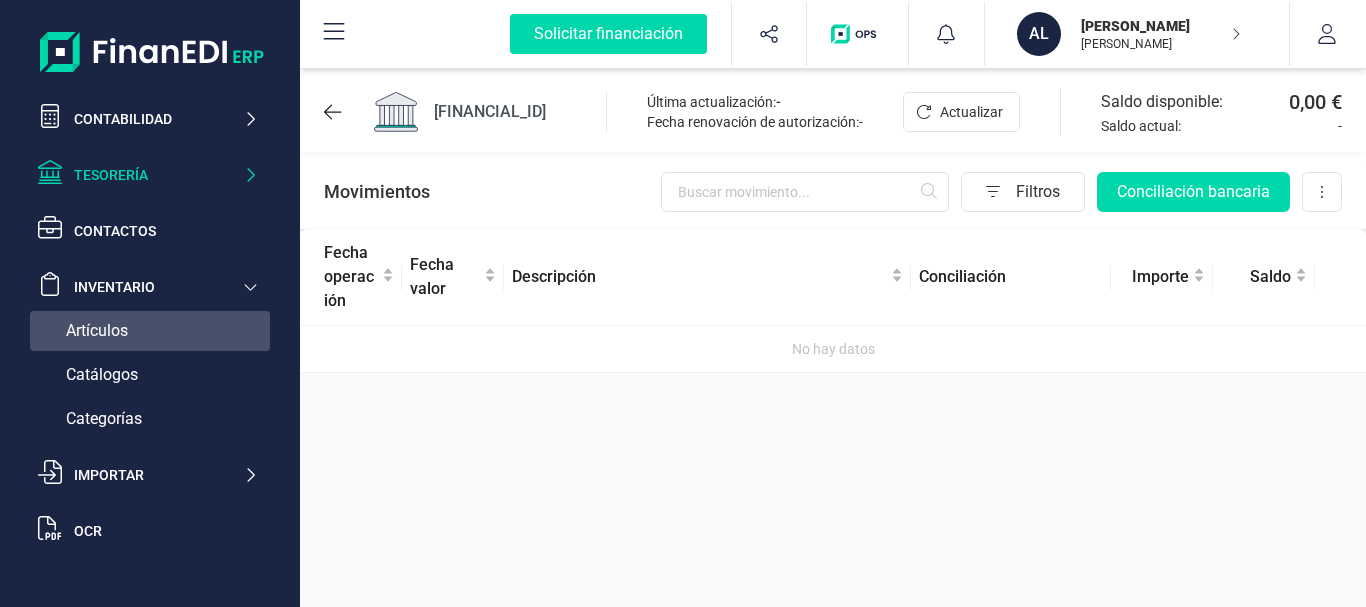click on "Artículos" at bounding box center (97, 331) 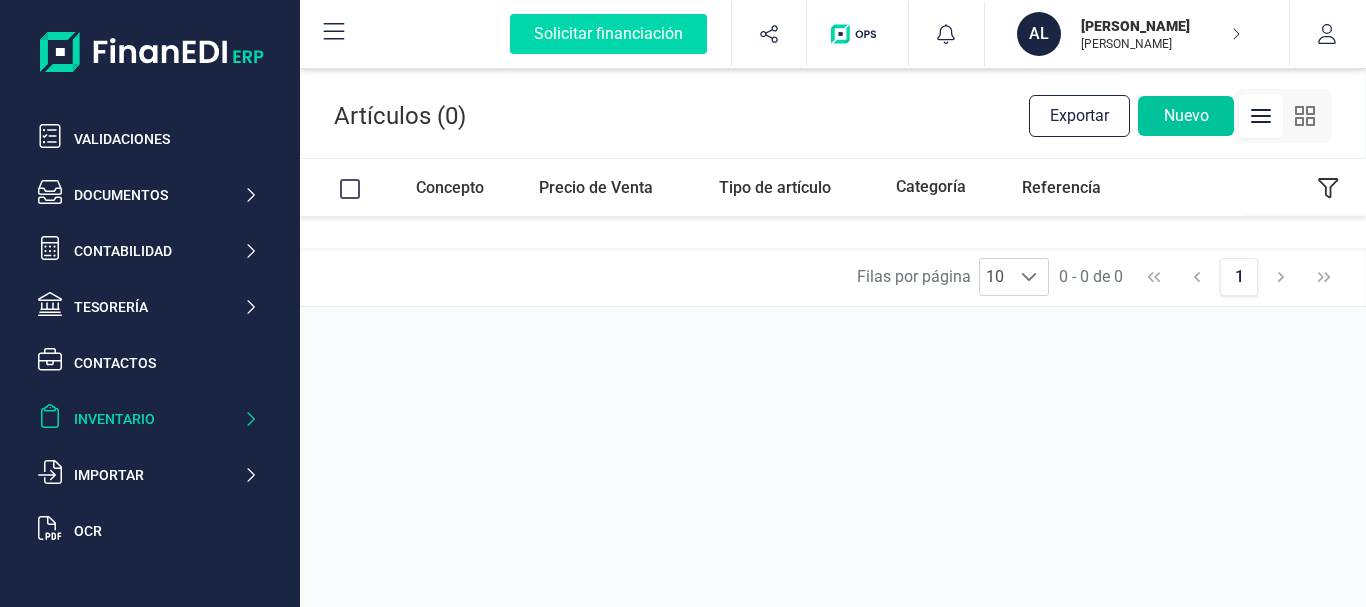 scroll, scrollTop: 65, scrollLeft: 0, axis: vertical 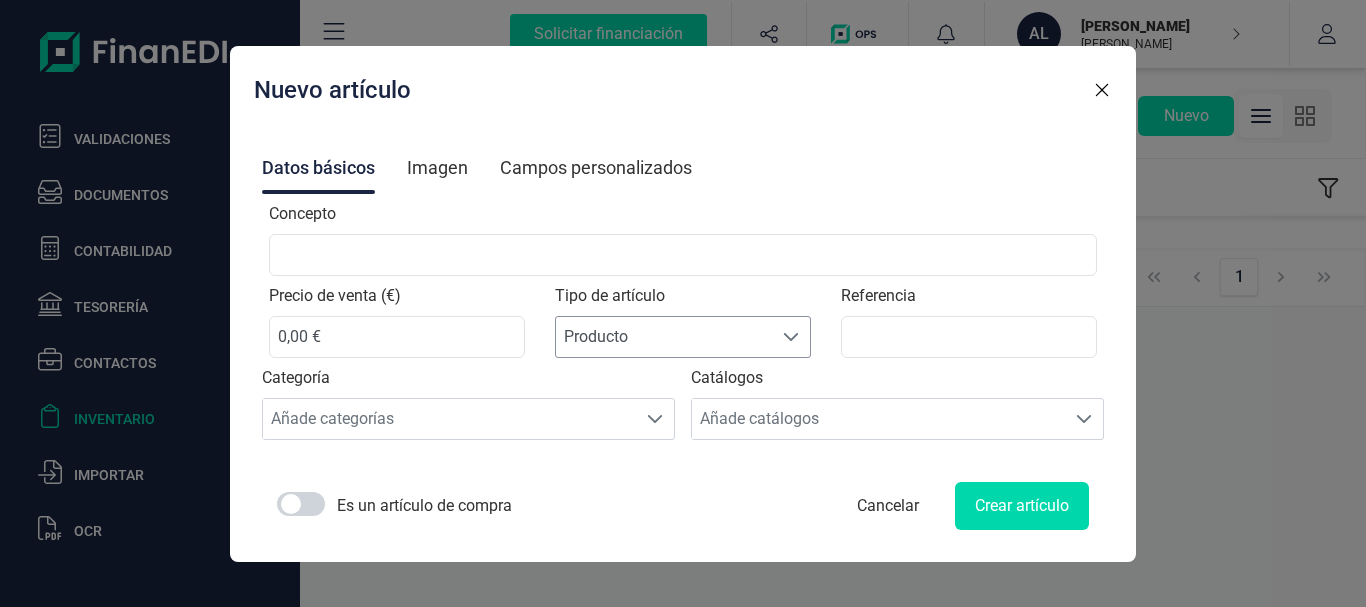 click on "Producto" at bounding box center (664, 337) 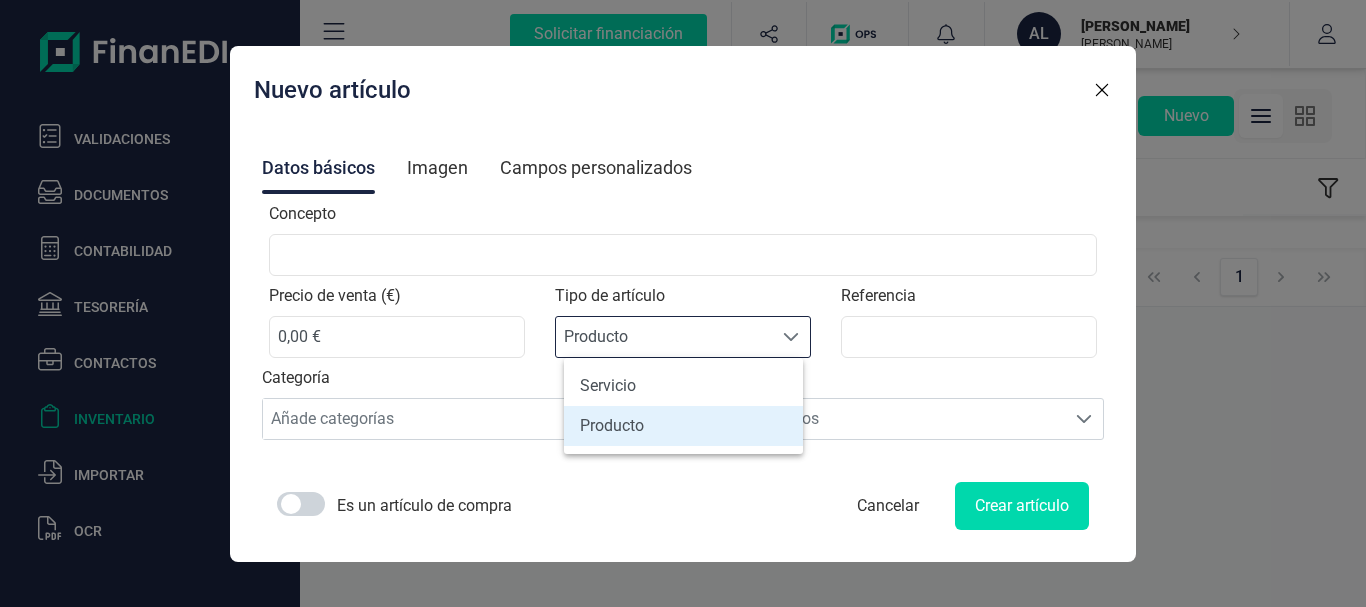 click on "Producto" at bounding box center [664, 337] 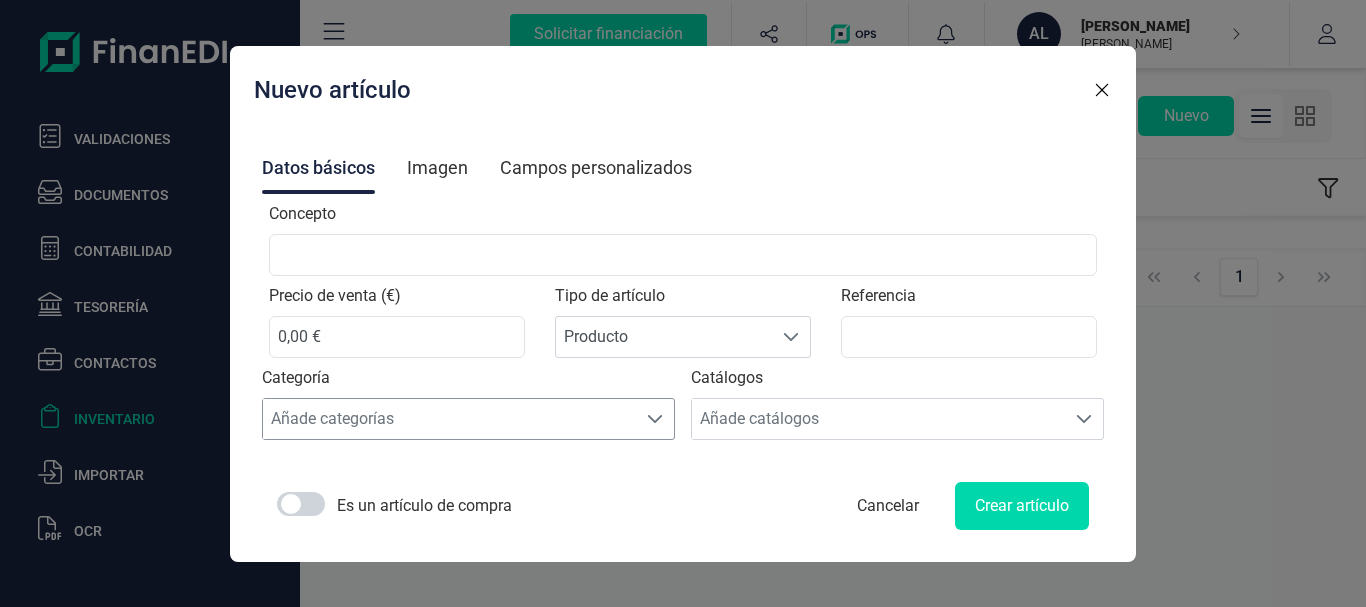 click on "Añade categorías" at bounding box center [450, 419] 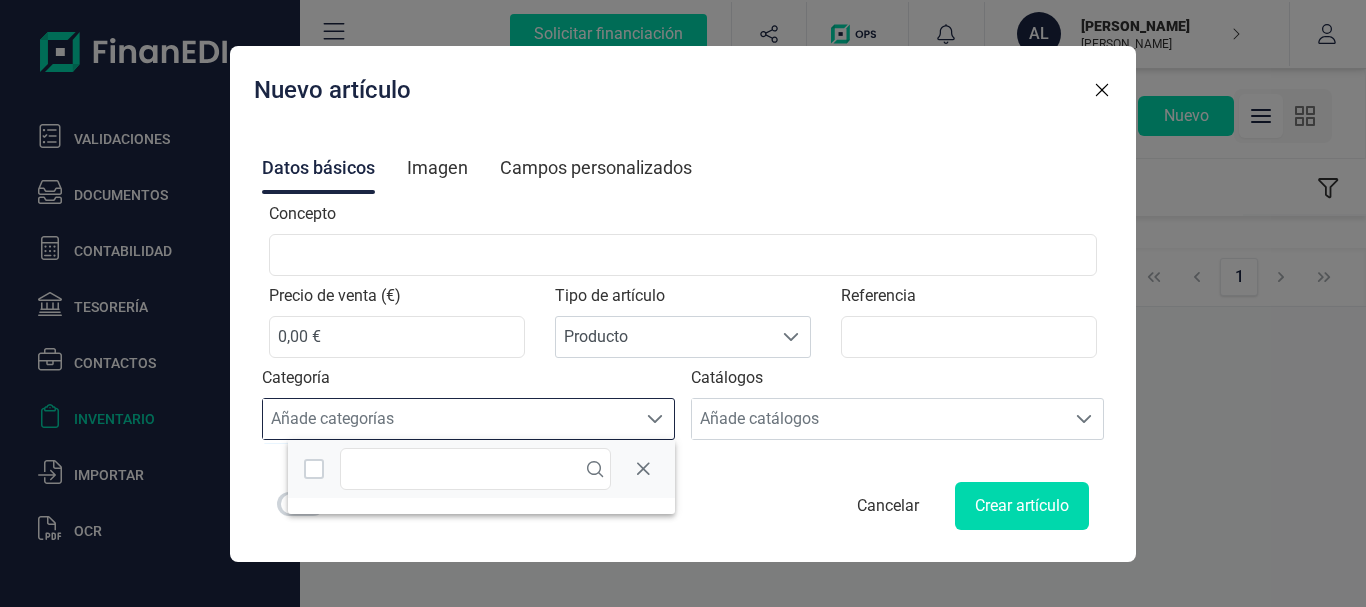 click on "Añade categorías" at bounding box center [450, 419] 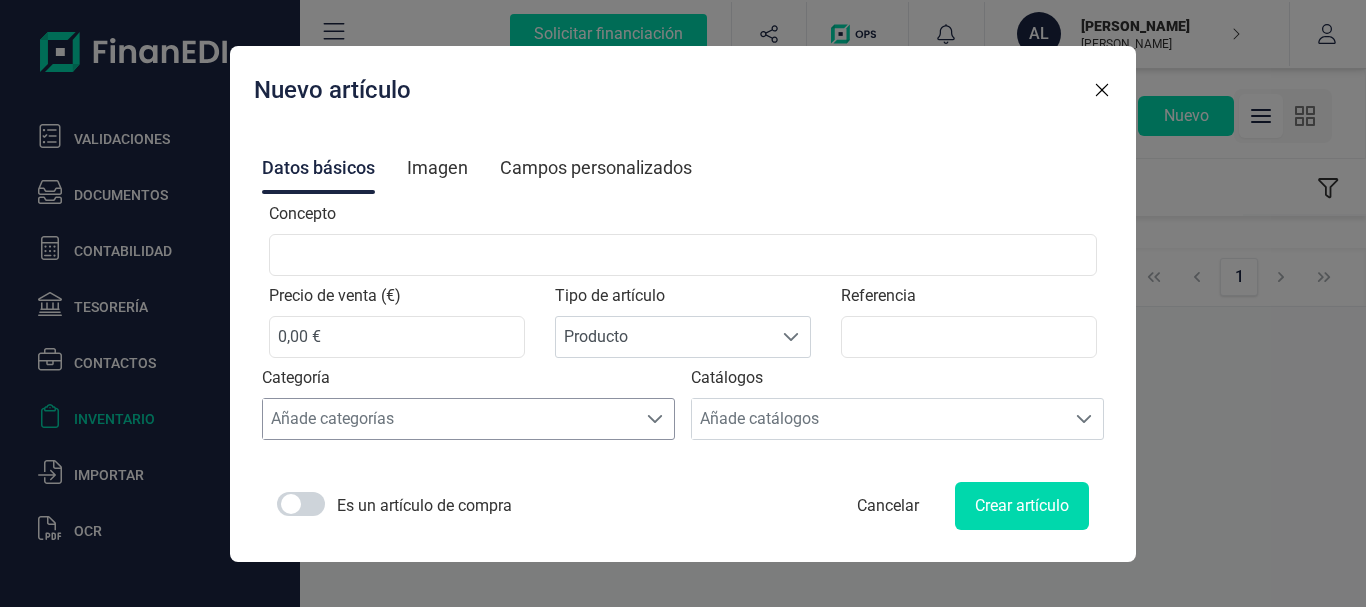 click on "Añade categorías" at bounding box center [450, 419] 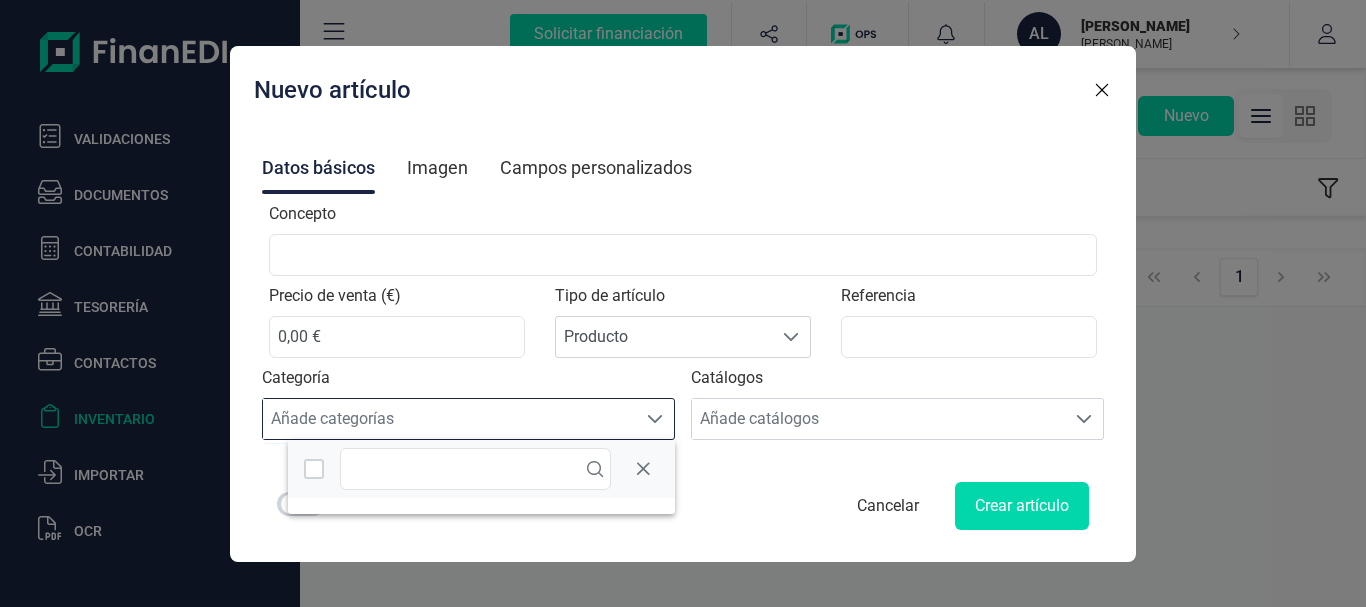 click on "Añade categorías" at bounding box center (450, 419) 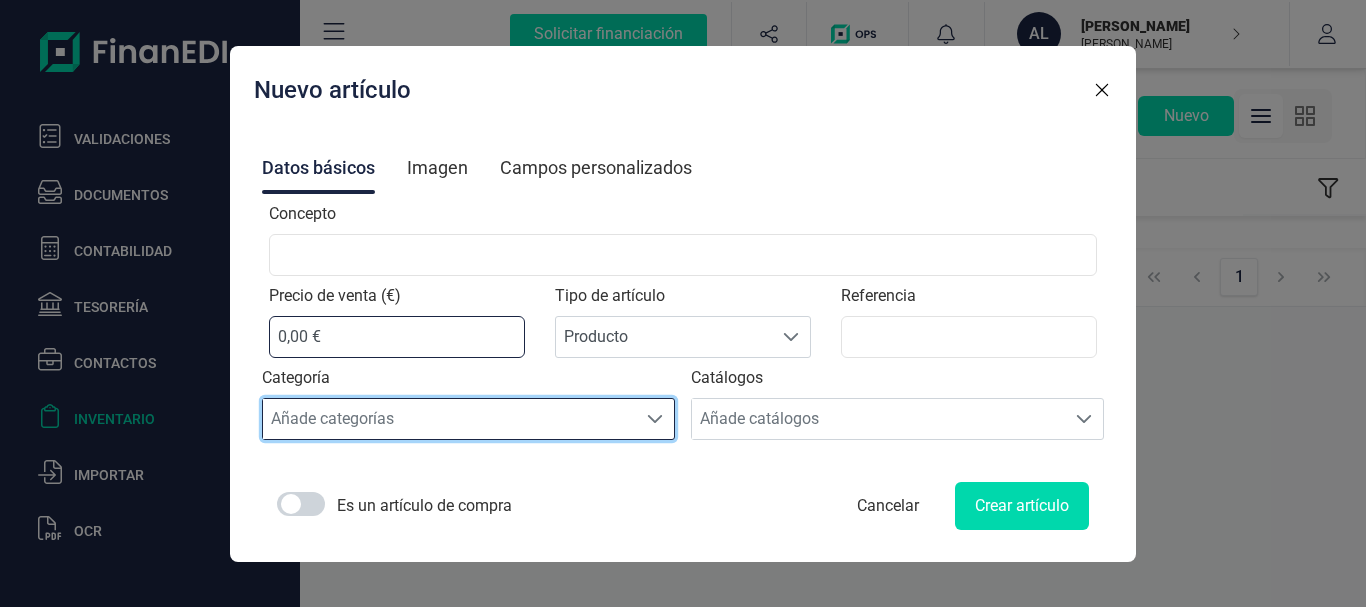 click on "0,00 €" at bounding box center (397, 337) 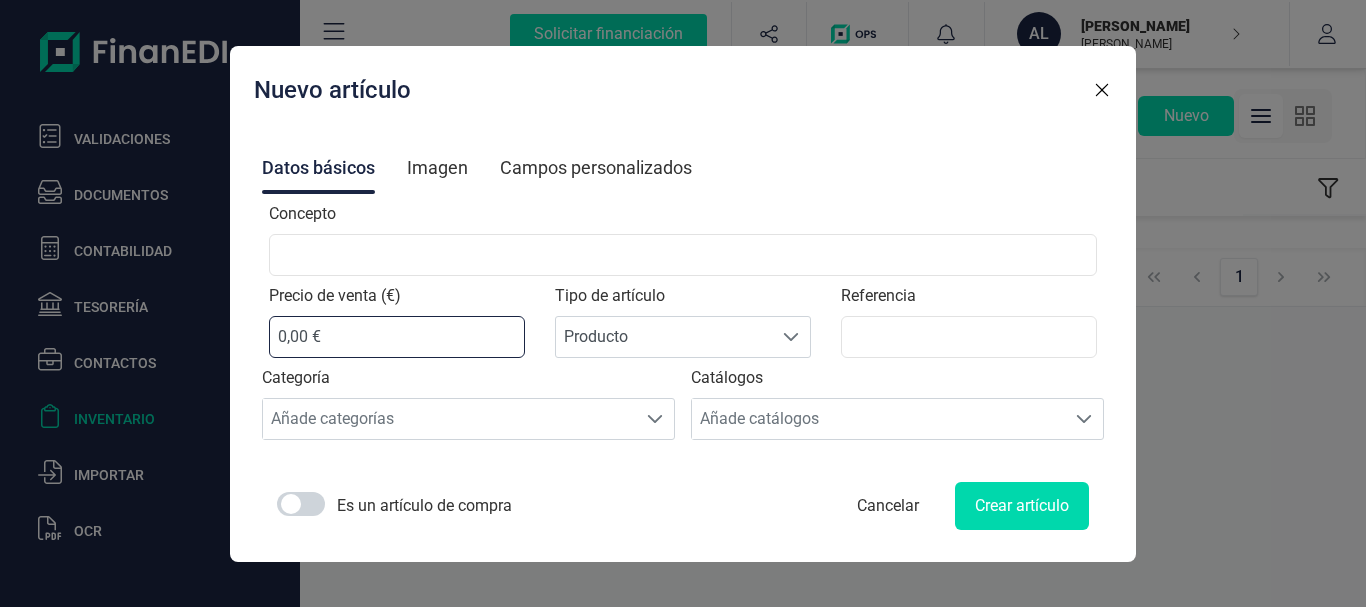 click on "0,00 €" at bounding box center [397, 337] 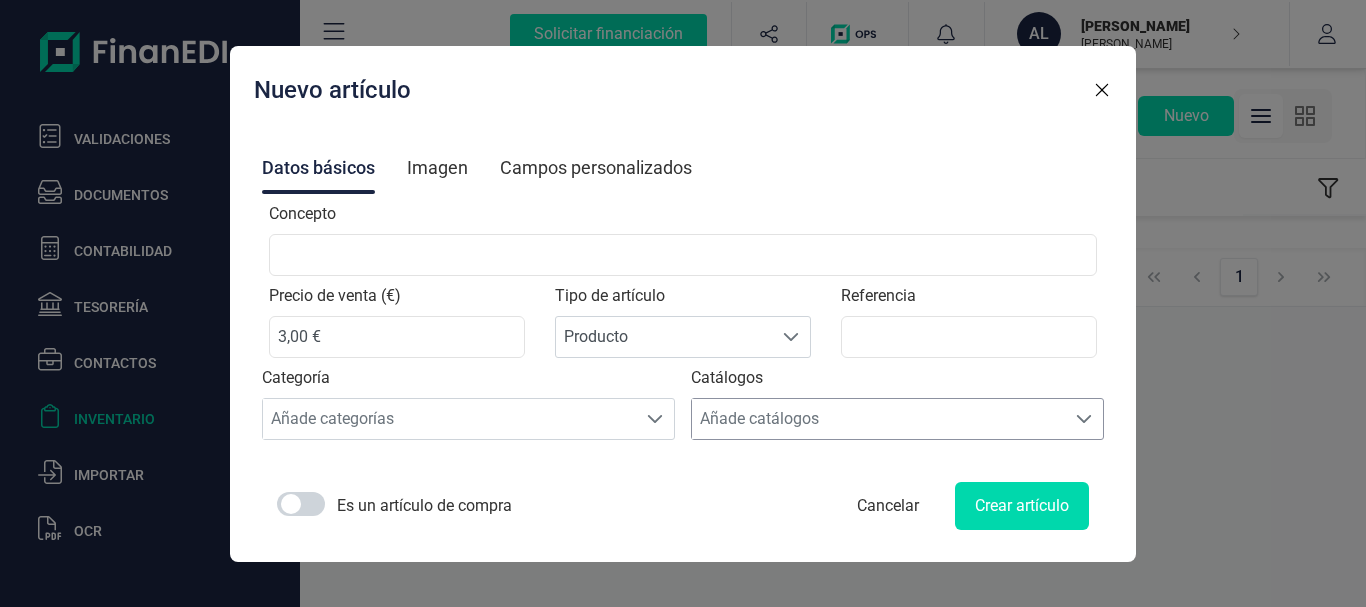 click on "Añade catálogos" at bounding box center (879, 419) 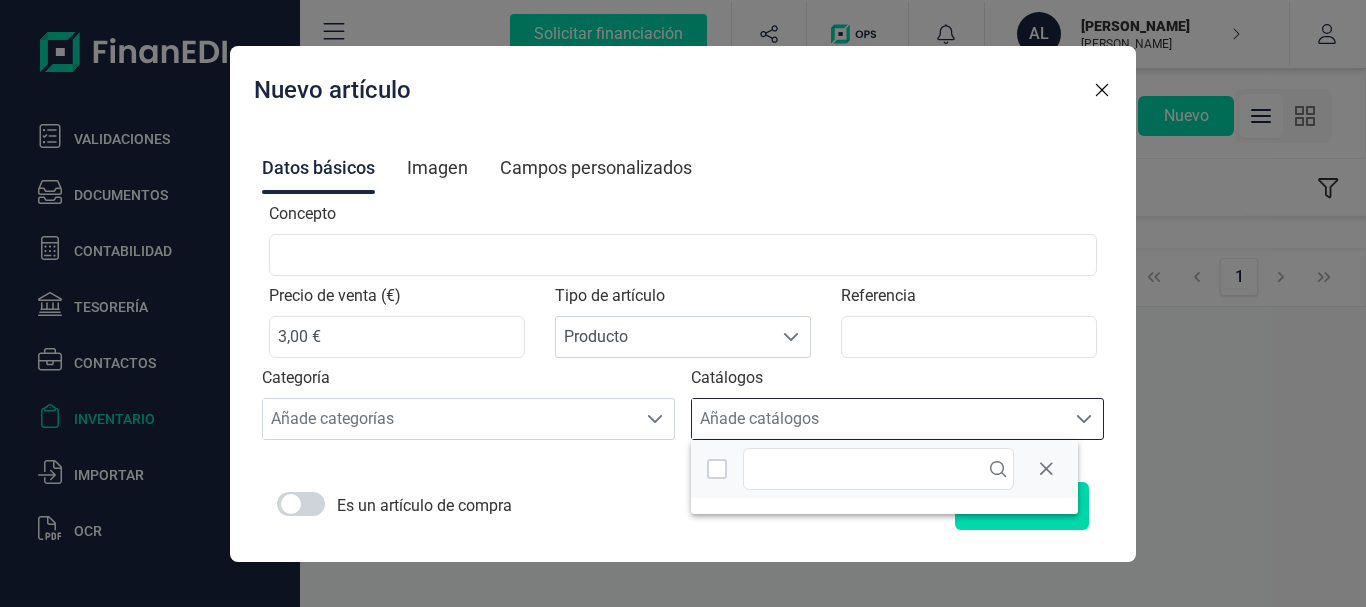 click on "Añade catálogos" at bounding box center [879, 419] 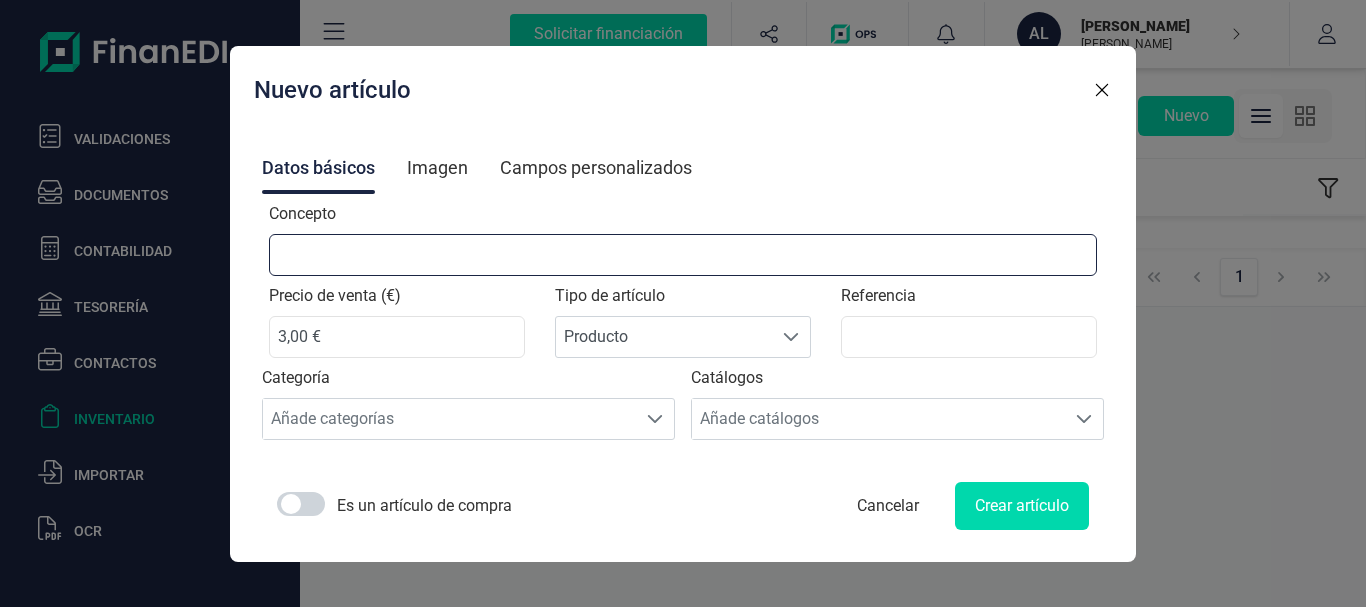 click on "Concepto" at bounding box center (683, 255) 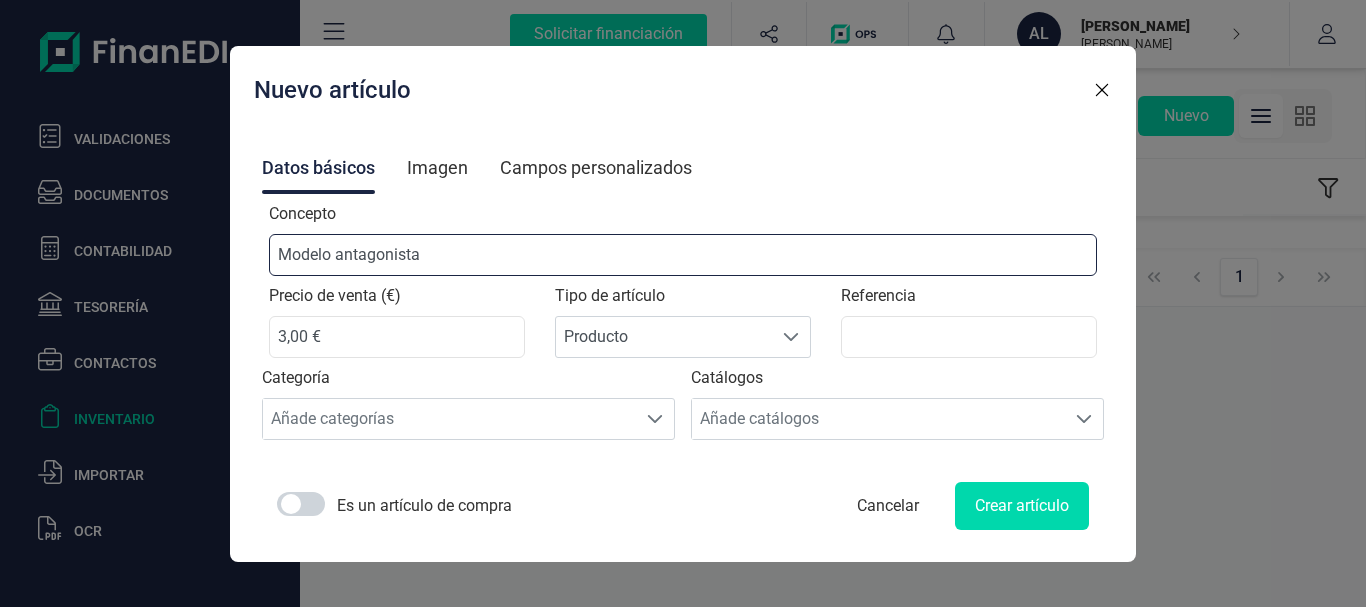 type on "Modelo antagonista" 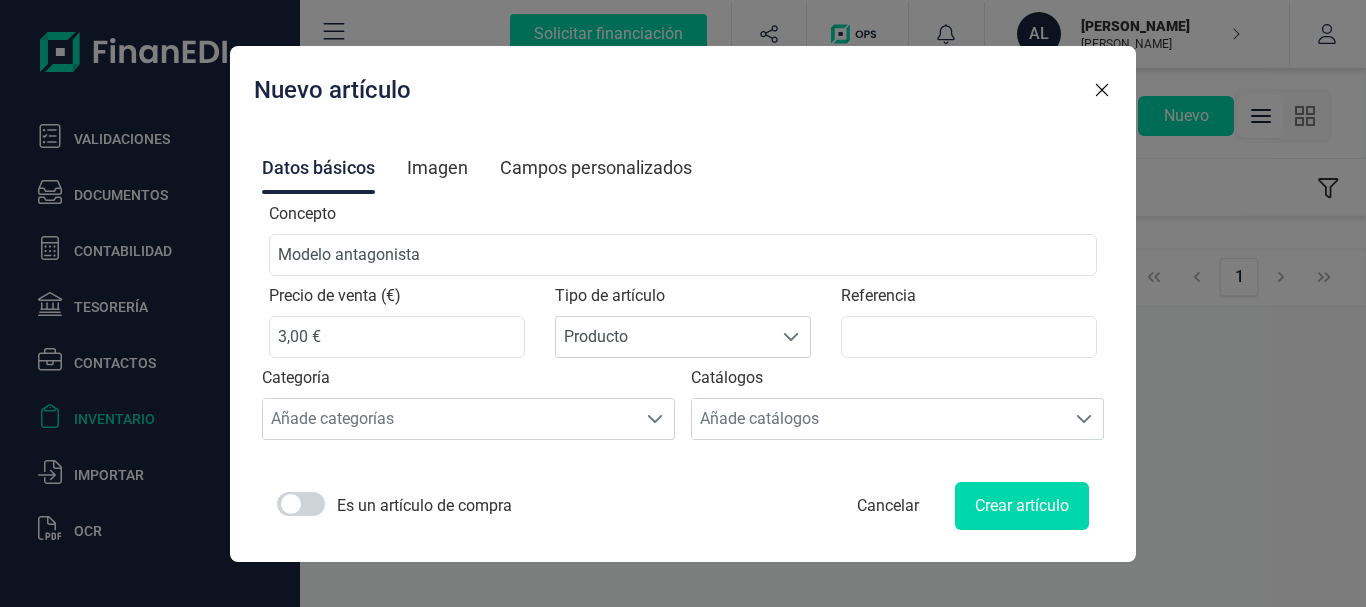 click on "Imagen" at bounding box center (437, 168) 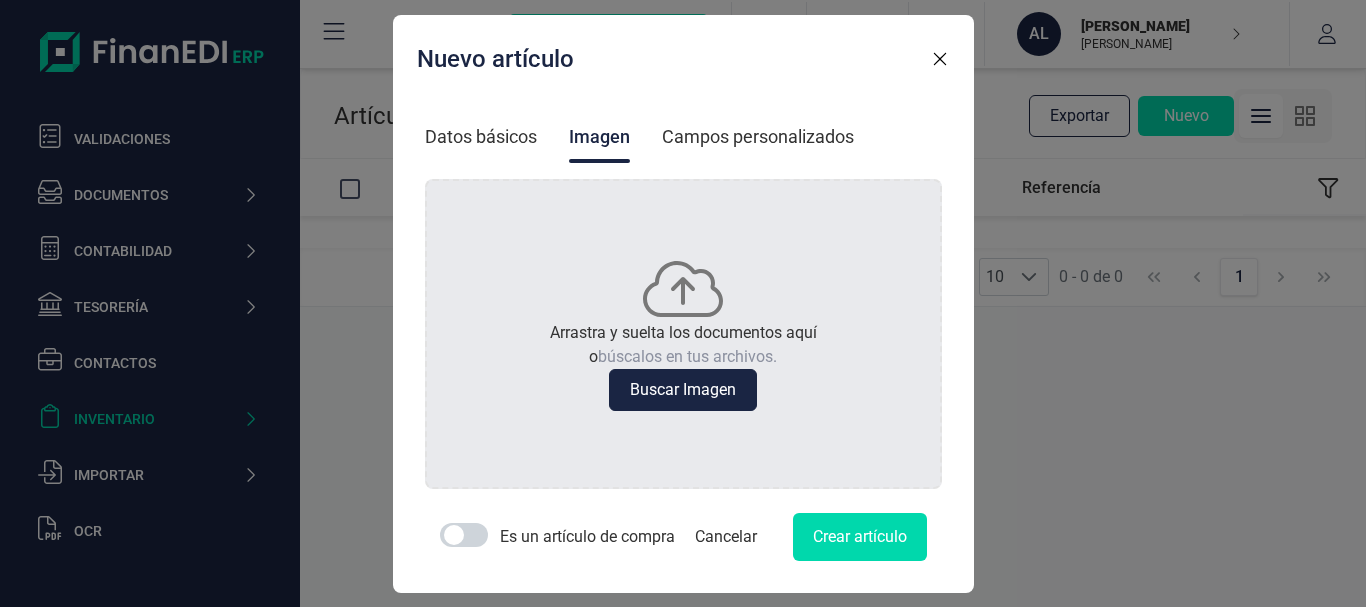 click on "Campos personalizados" at bounding box center [758, 137] 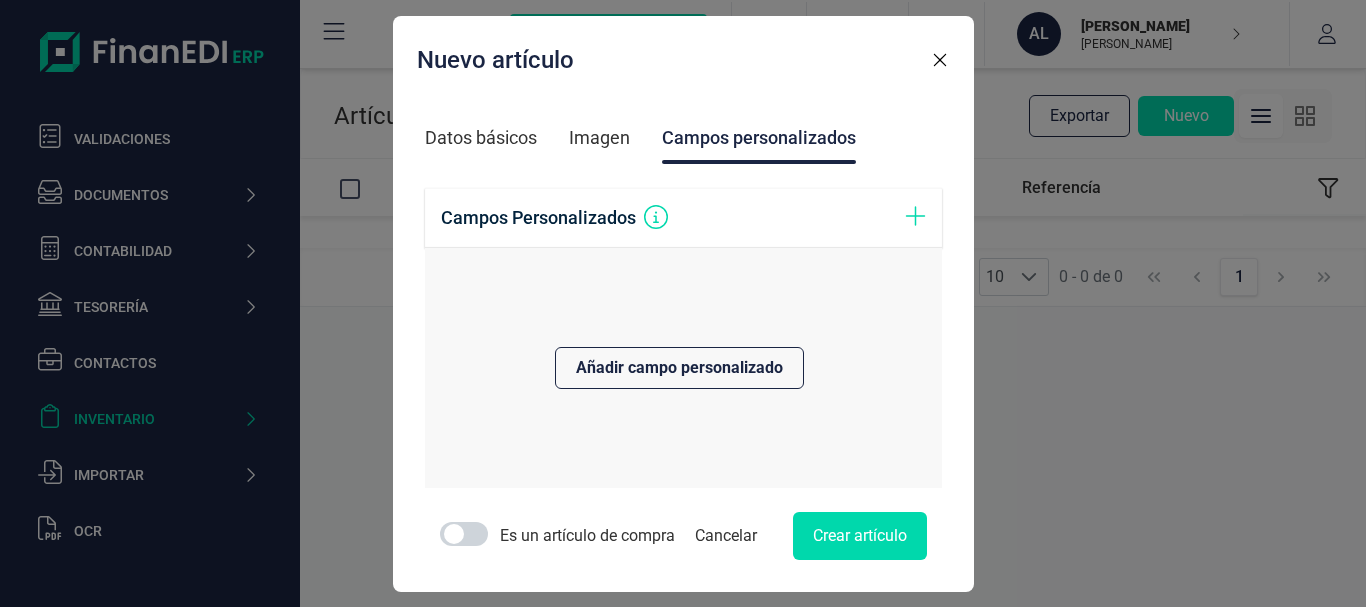 click on "Datos básicos" at bounding box center (481, 138) 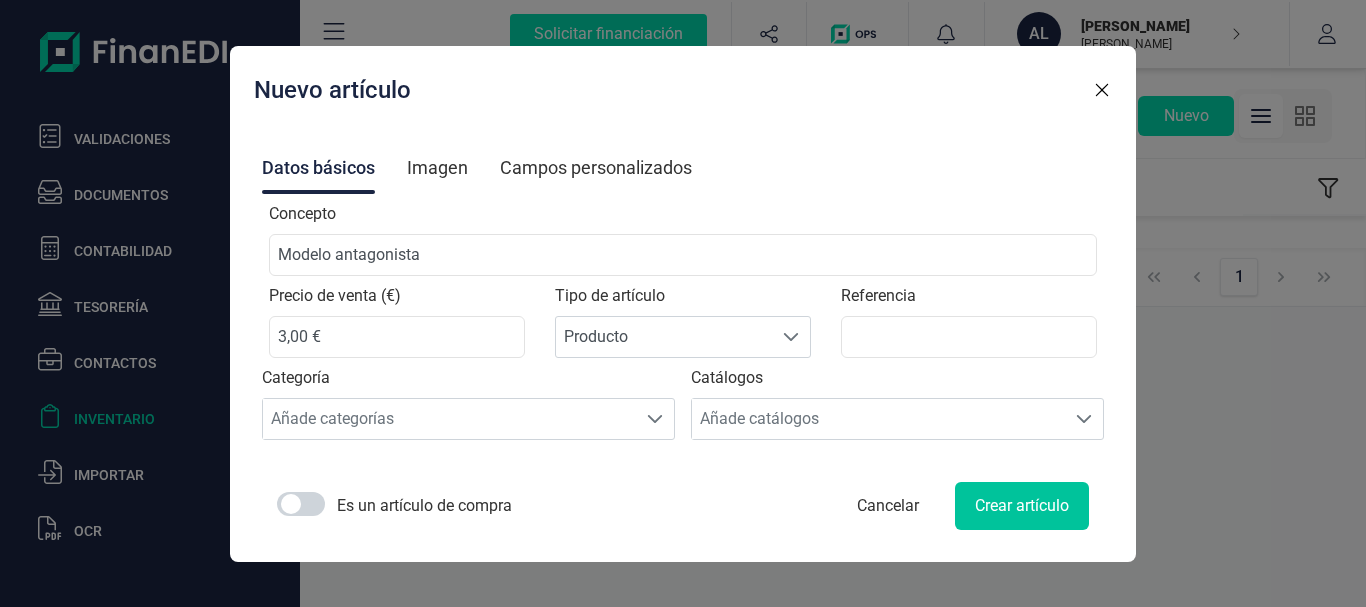 click on "Crear artículo" at bounding box center [1022, 506] 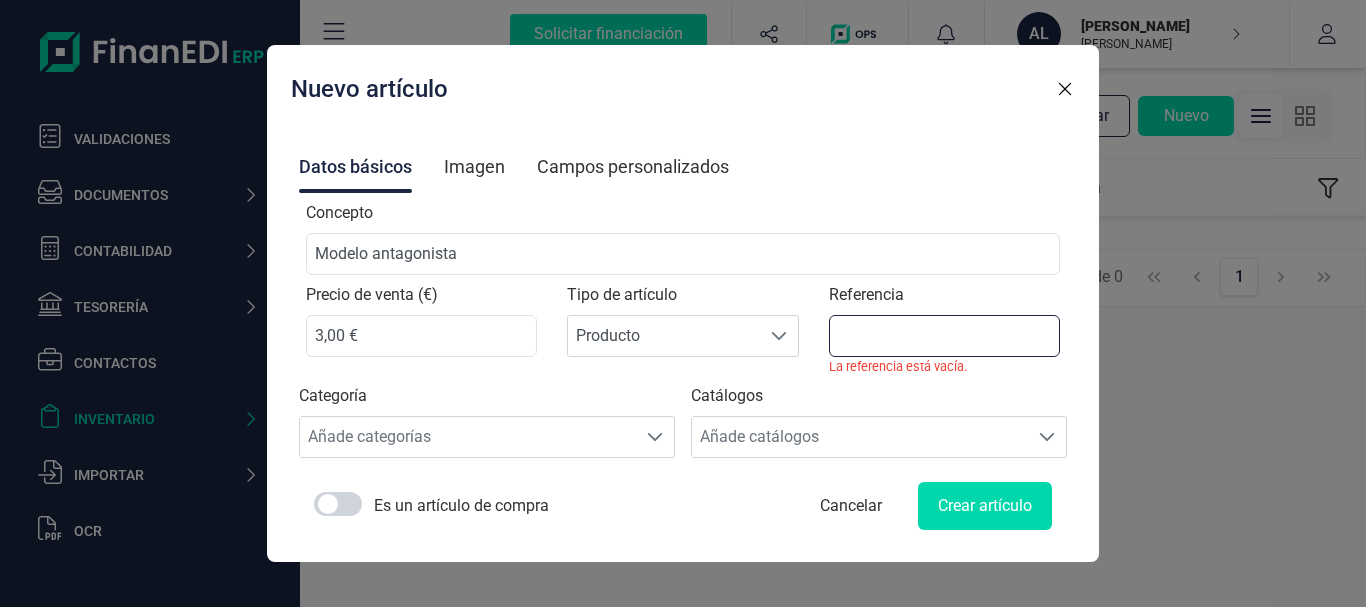 click on "Referencia" at bounding box center [944, 336] 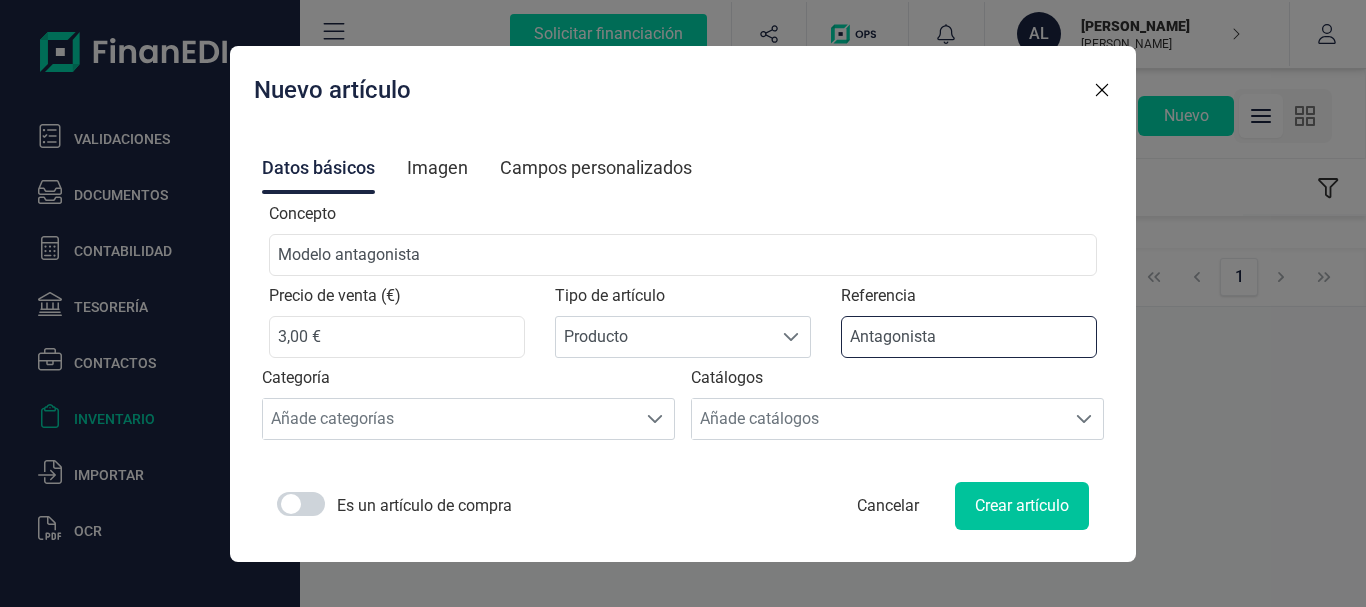 type on "Antagonista" 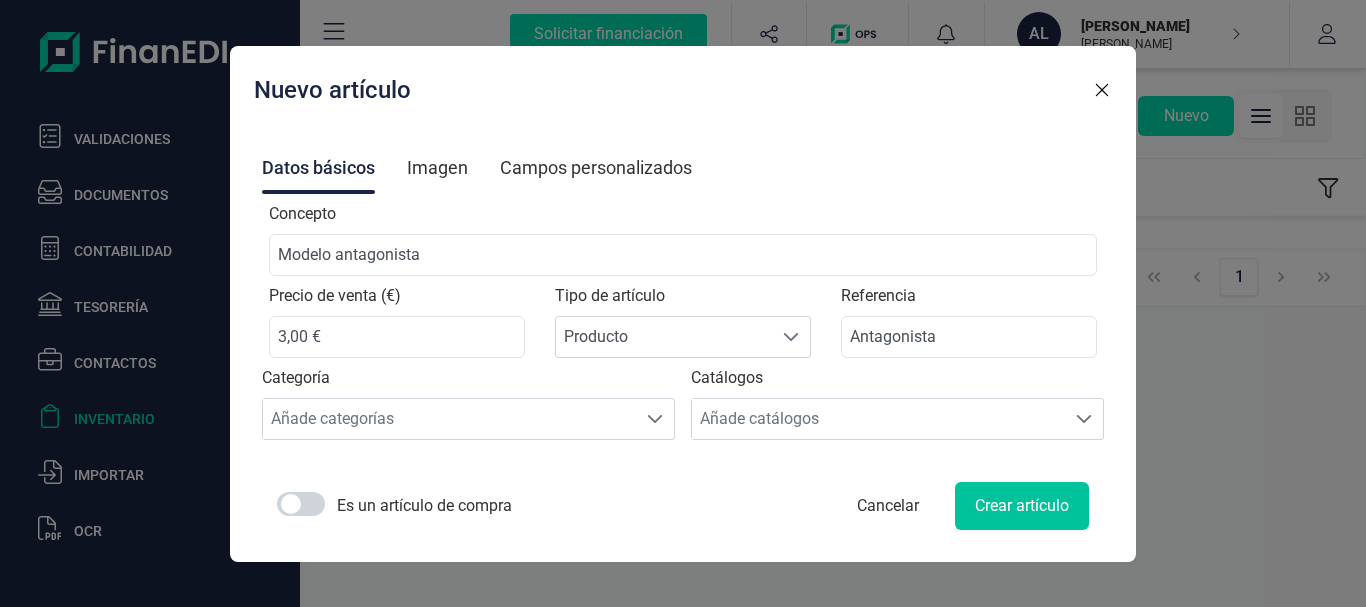 click on "Crear artículo" at bounding box center (1022, 506) 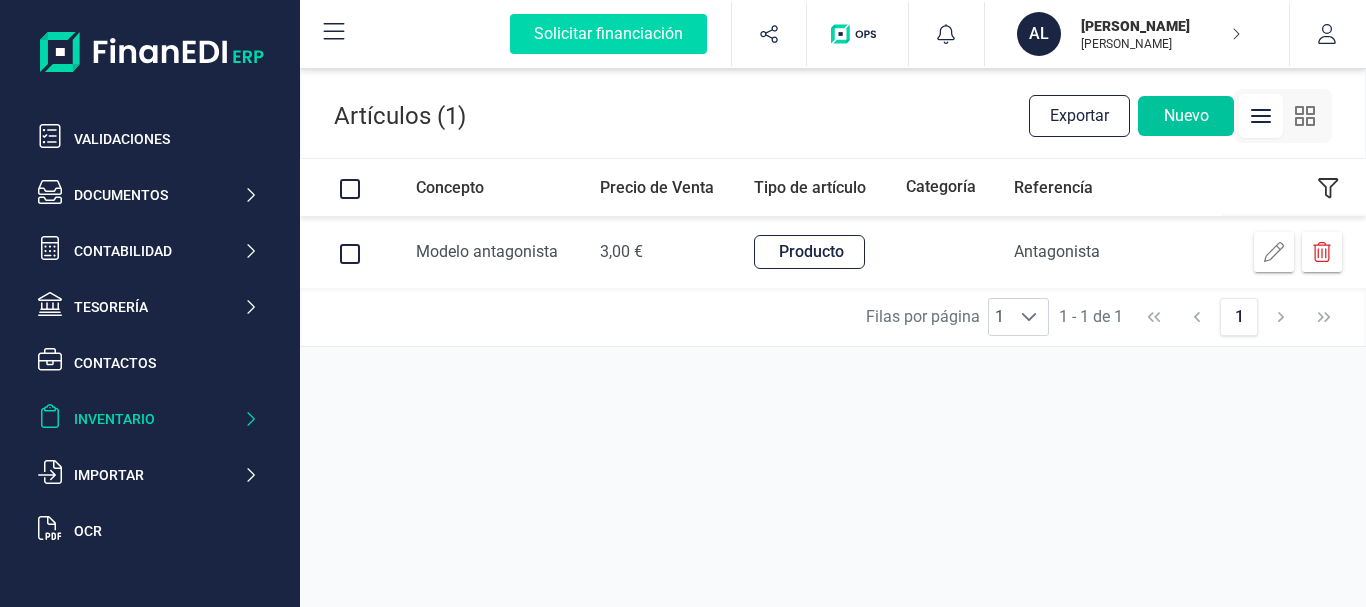 click on "Nuevo" at bounding box center [1186, 116] 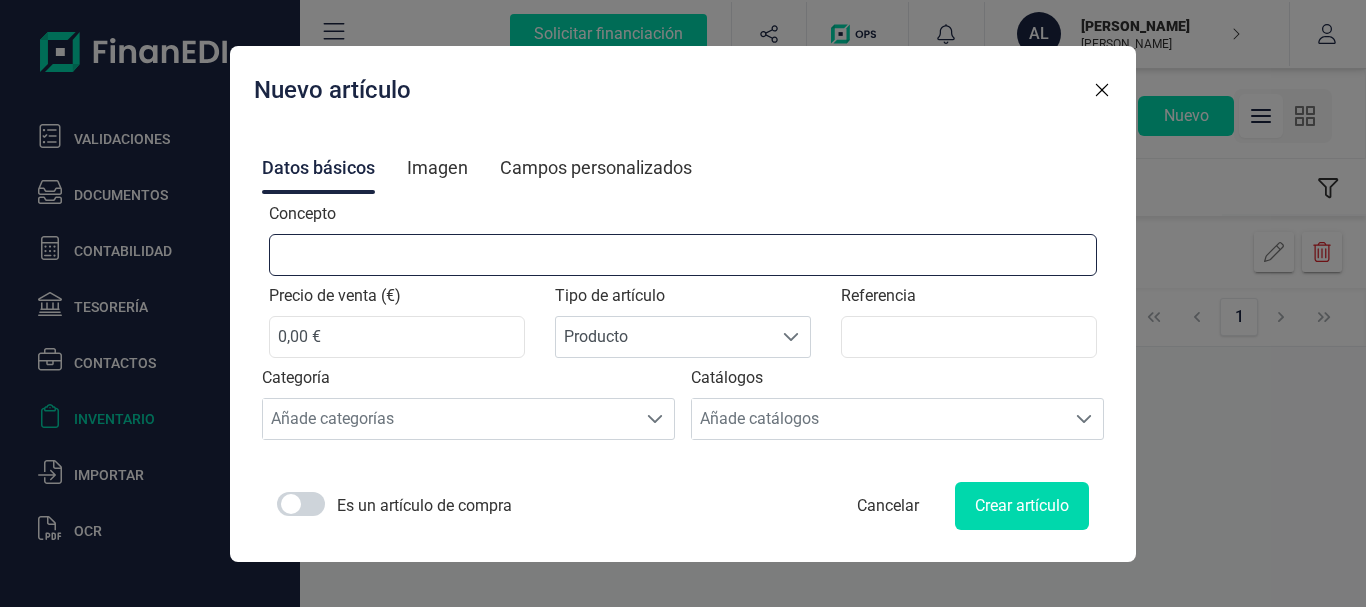 click on "Concepto" at bounding box center [683, 255] 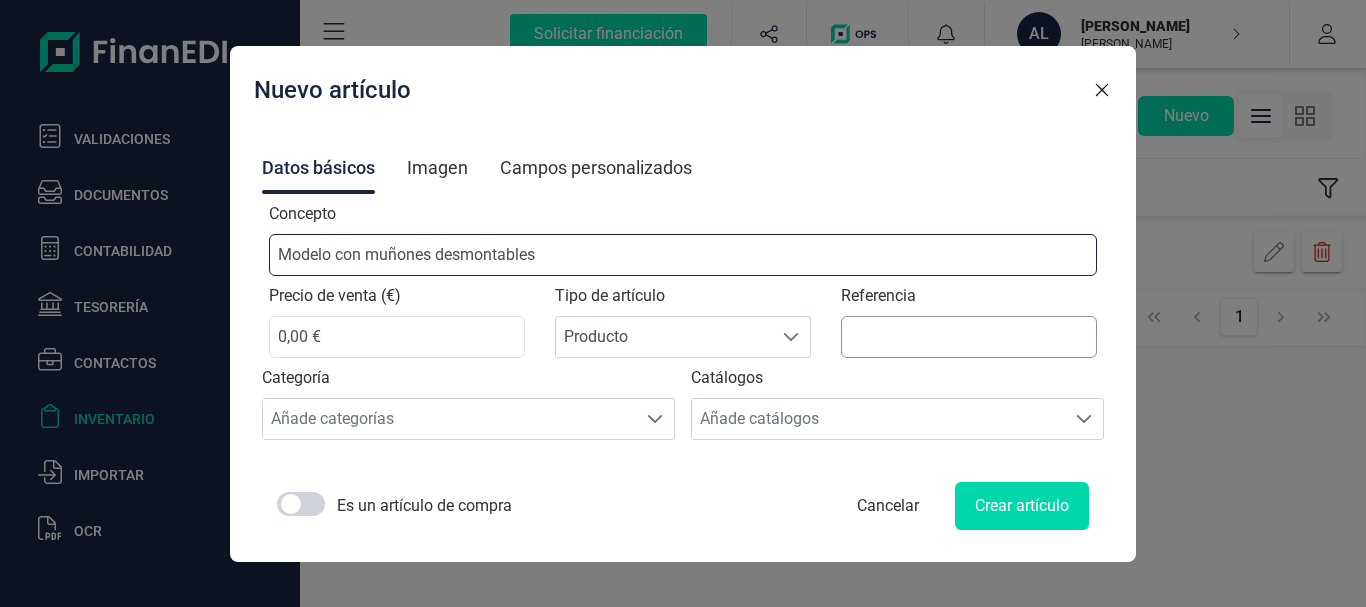 type on "Modelo con muñones desmontables" 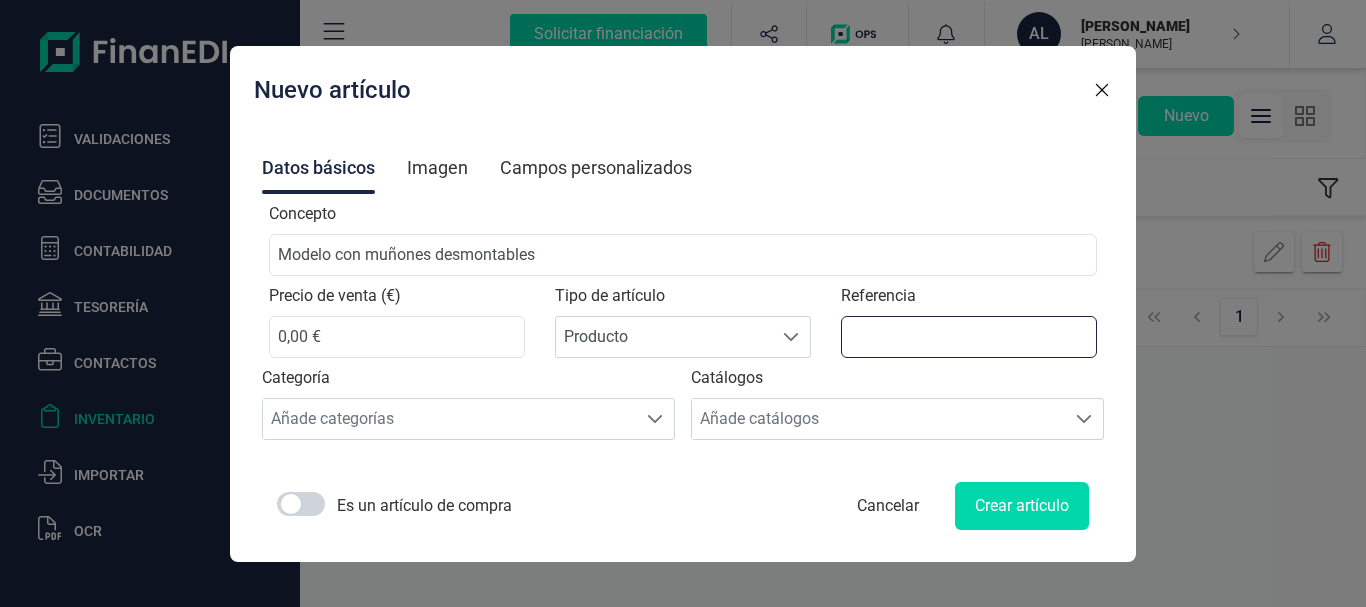click on "Referencia" at bounding box center (969, 337) 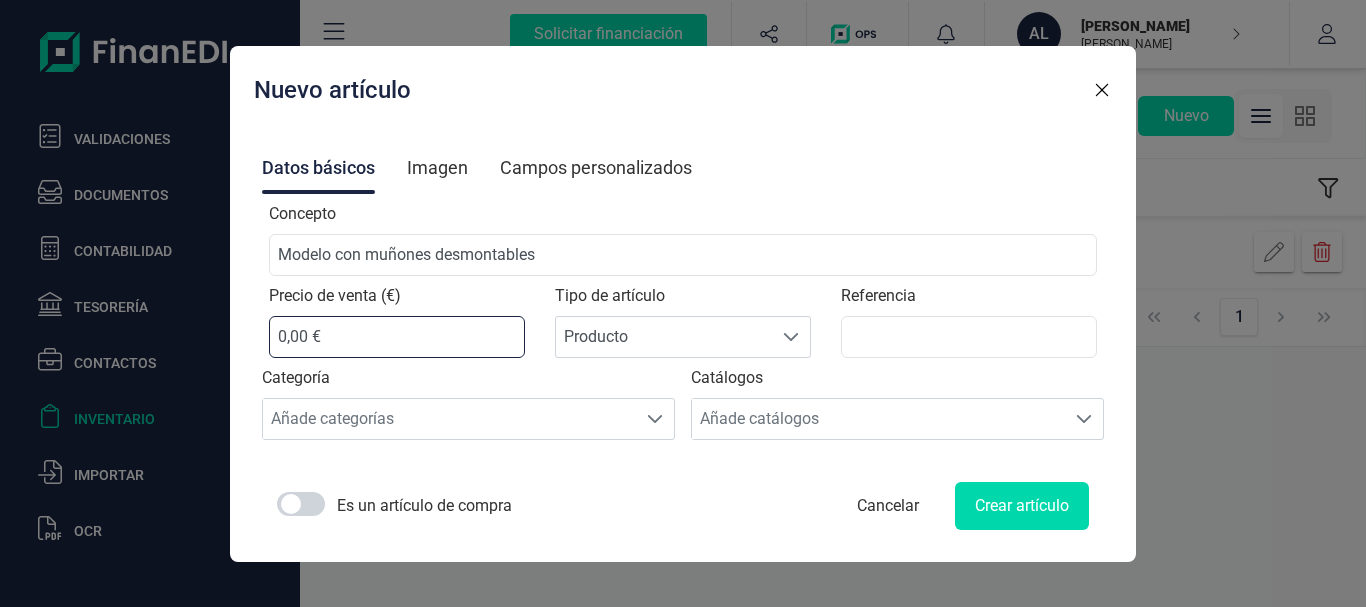 click on "0,00 €" at bounding box center [397, 337] 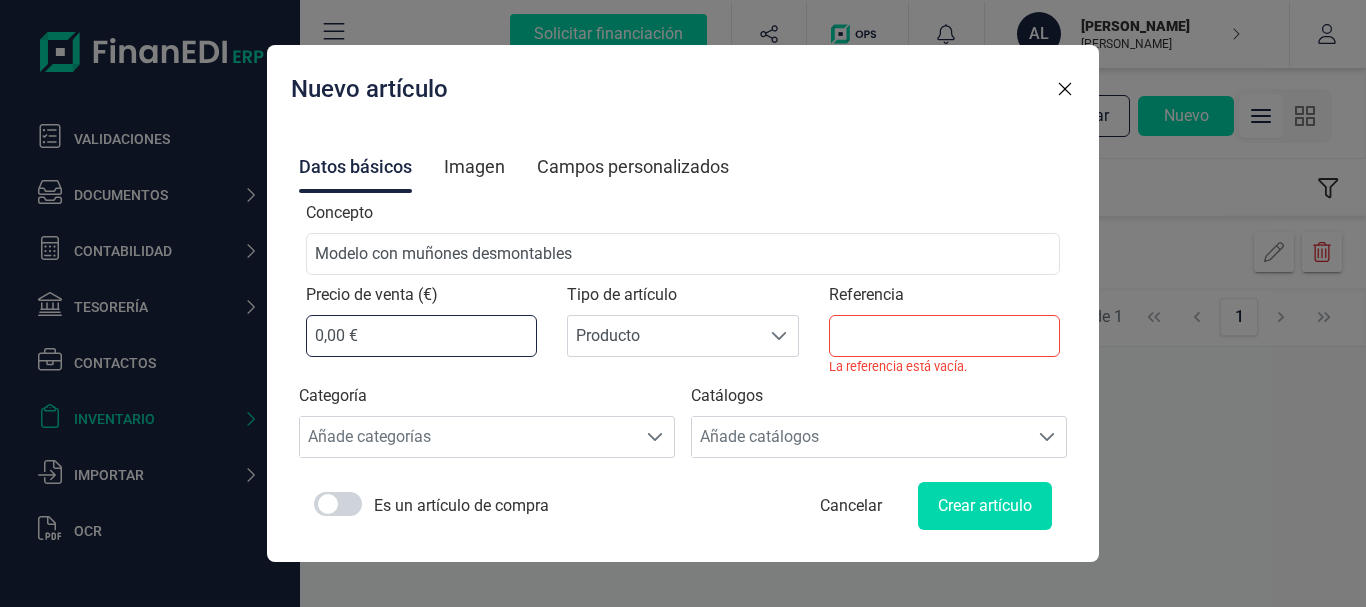 click on "0,00 €" at bounding box center (421, 336) 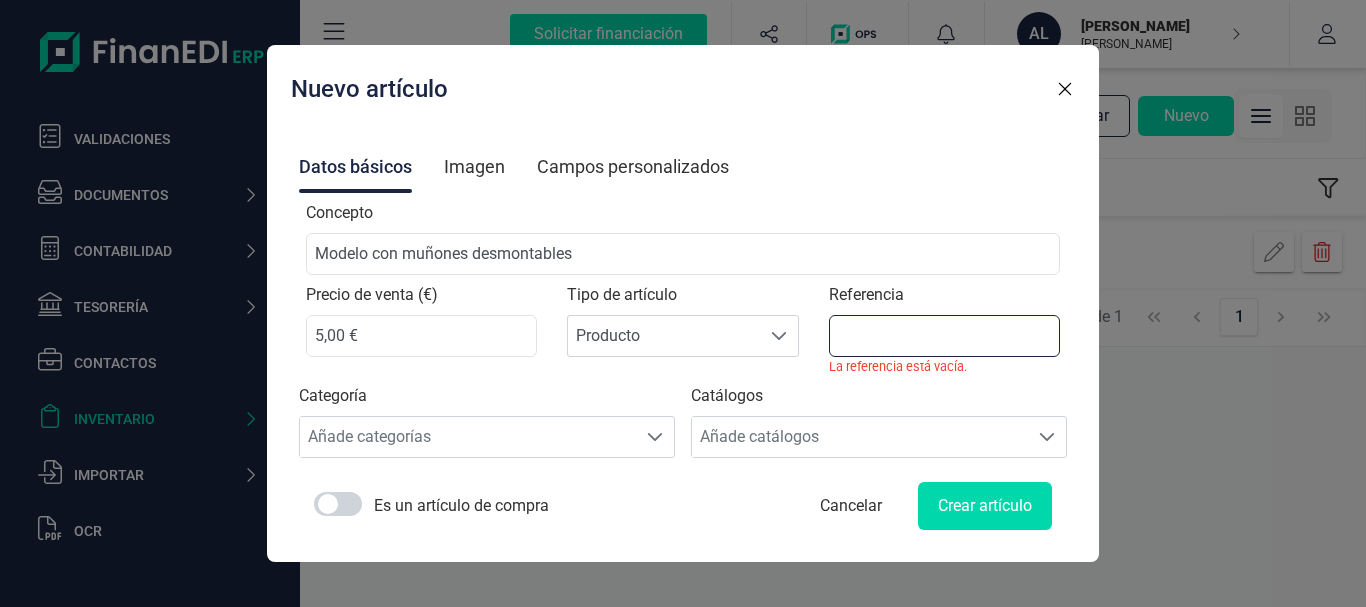 click on "Referencia" at bounding box center [944, 336] 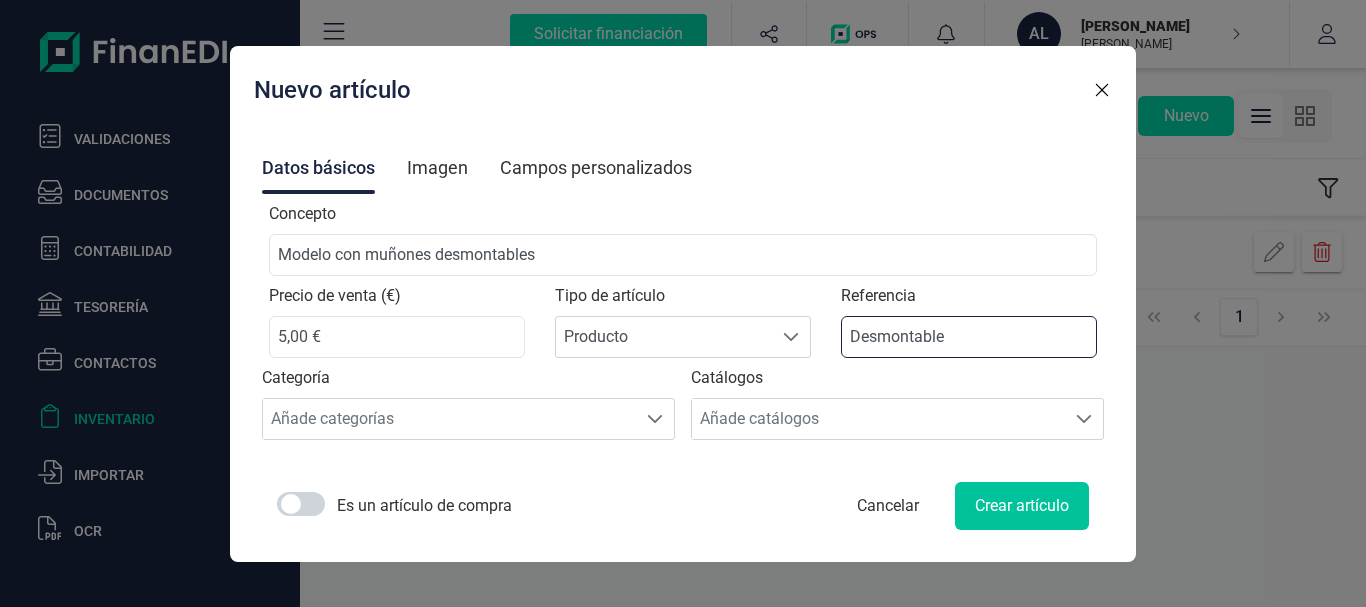 type on "Desmontable" 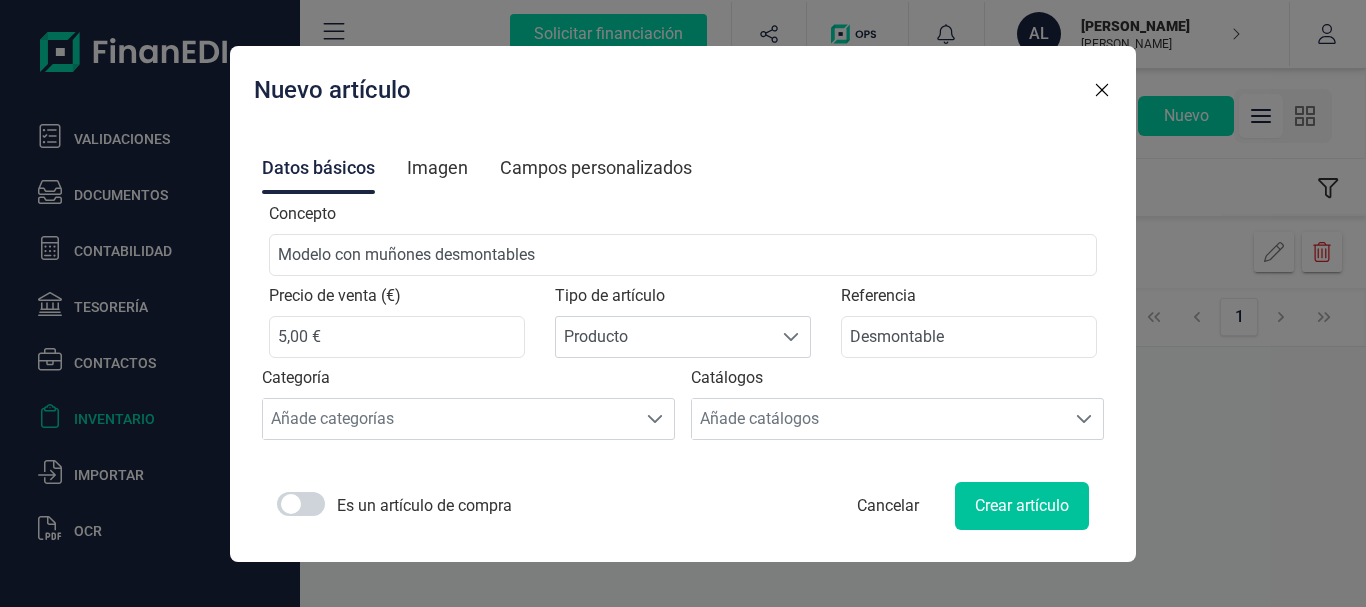 click on "Crear artículo" at bounding box center (1022, 506) 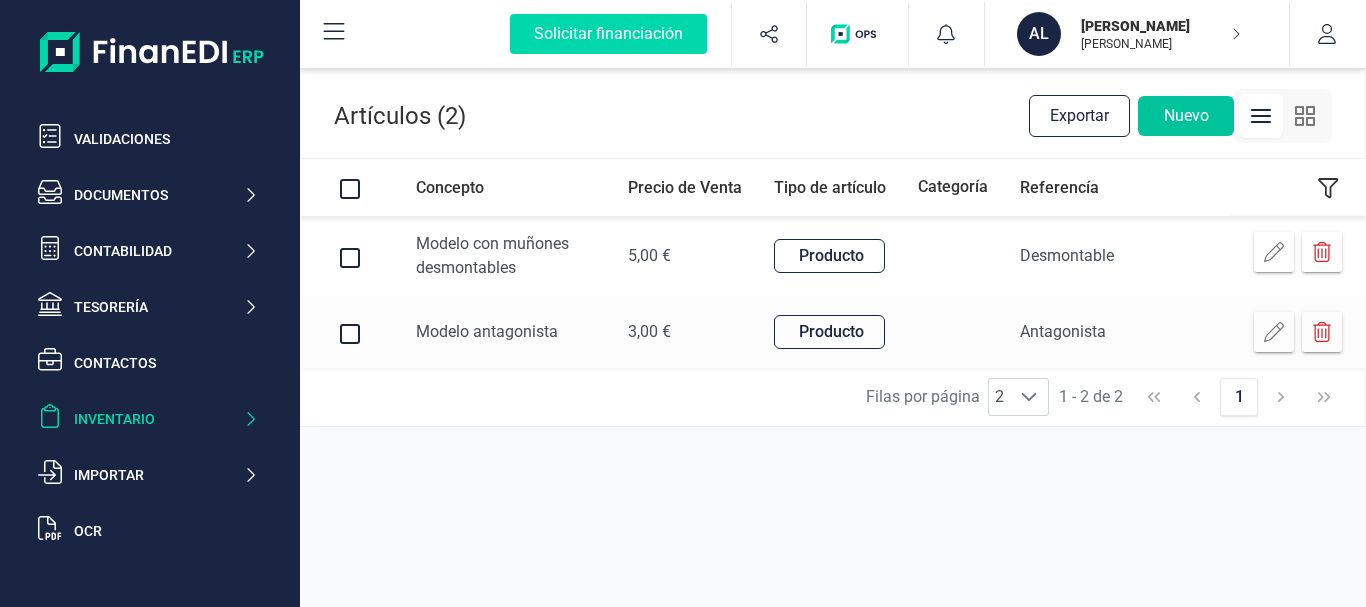 click on "Nuevo" at bounding box center [1186, 116] 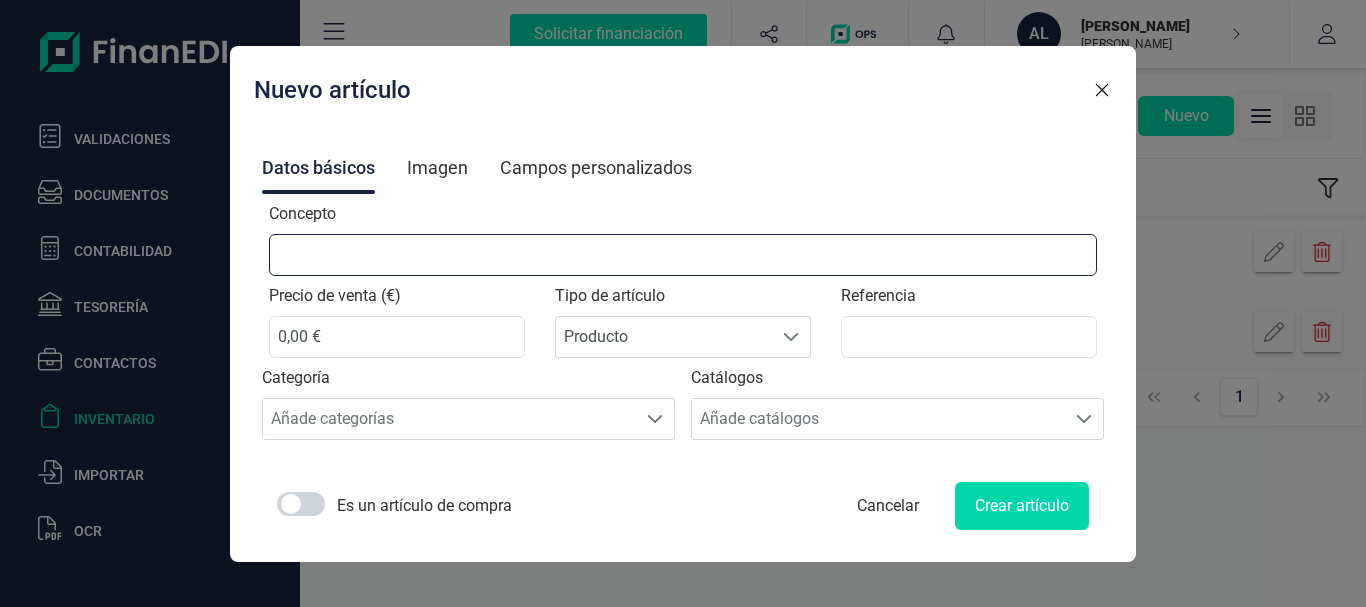 click on "Concepto" at bounding box center (683, 255) 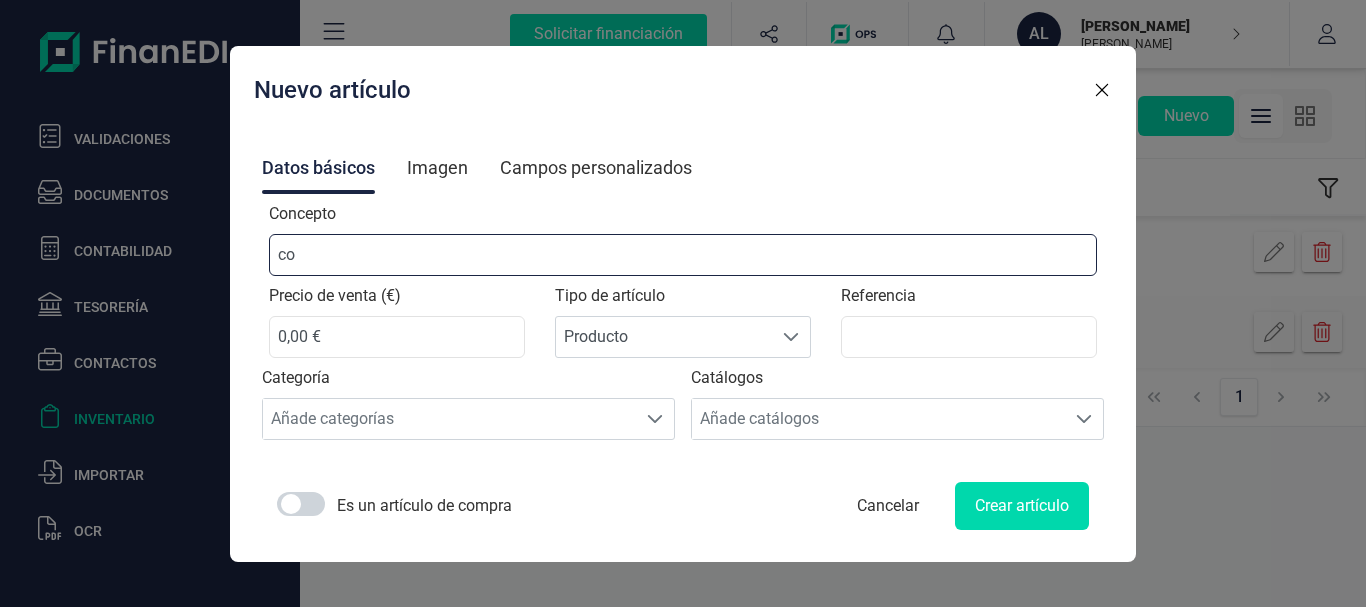 type on "c" 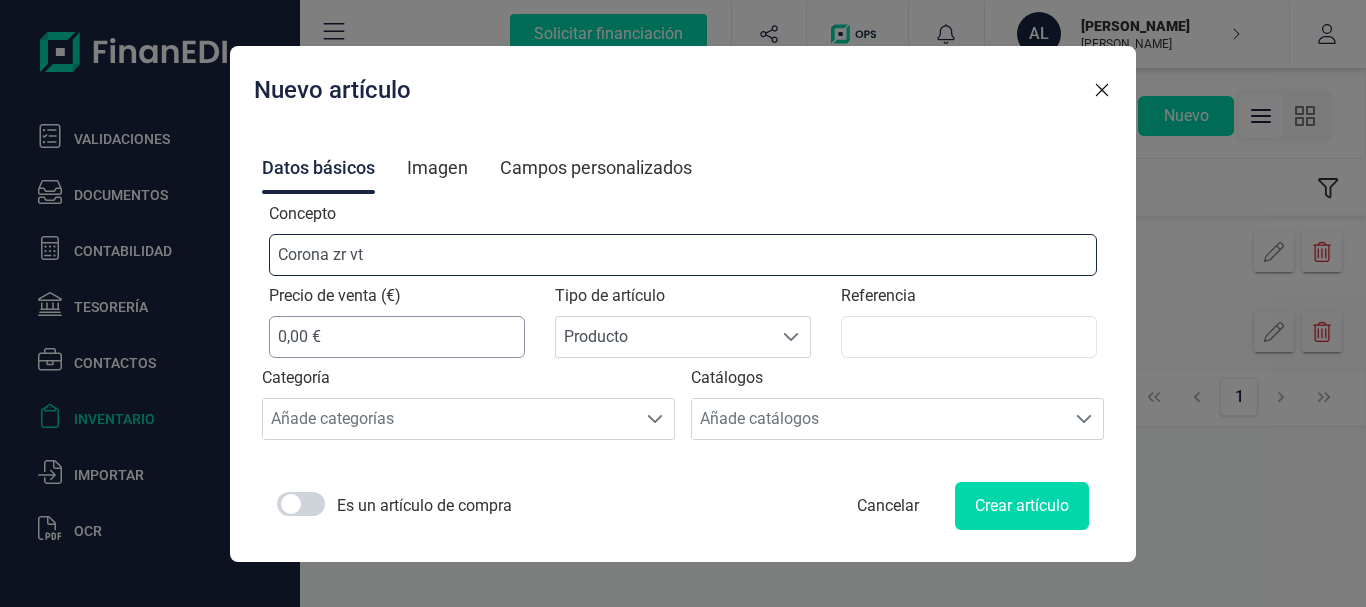 type on "Corona zr vt" 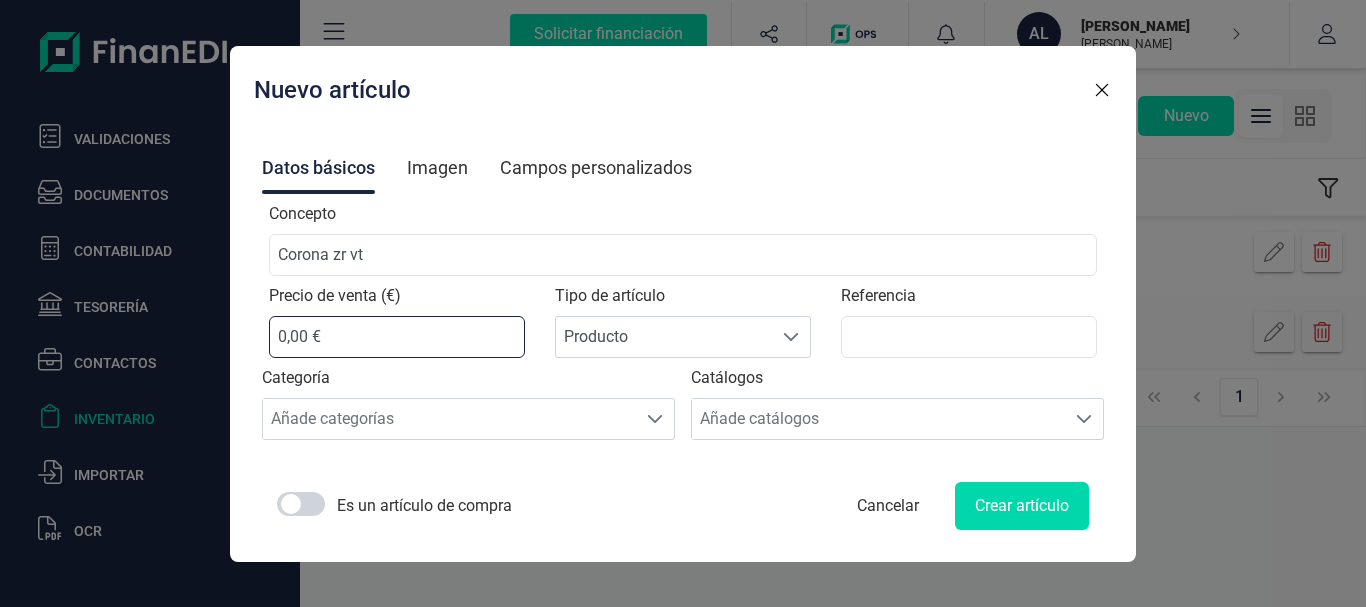 click on "0,00 €" at bounding box center [397, 337] 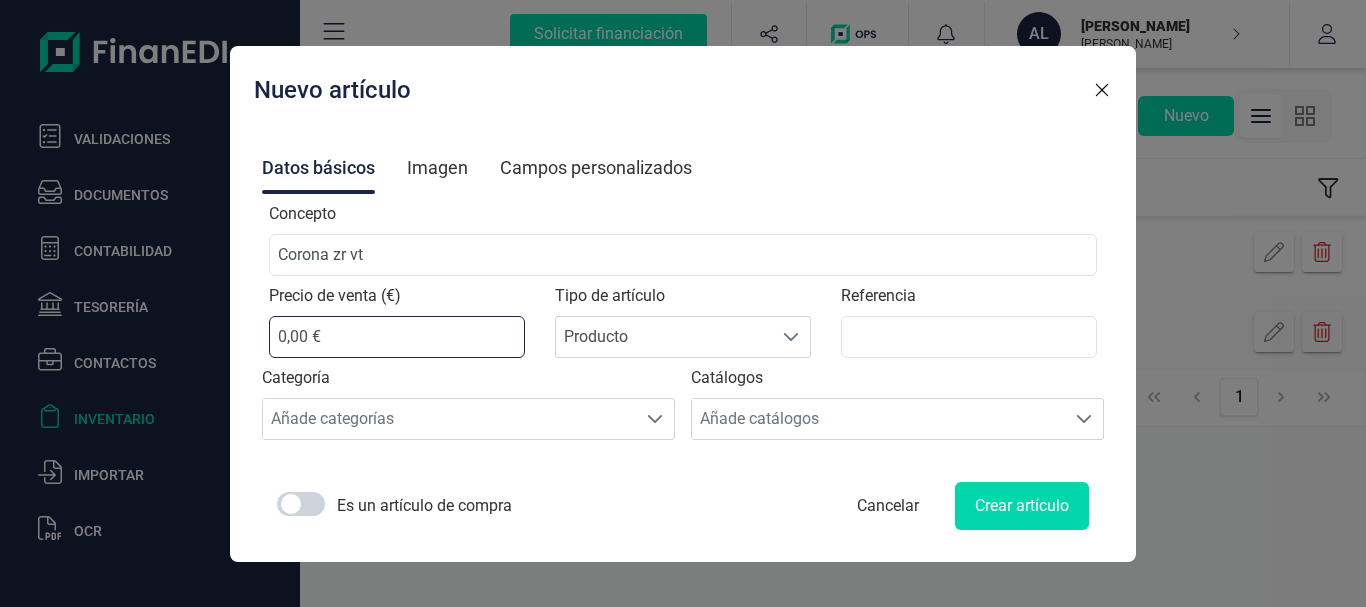 click on "0,00 €" at bounding box center [397, 337] 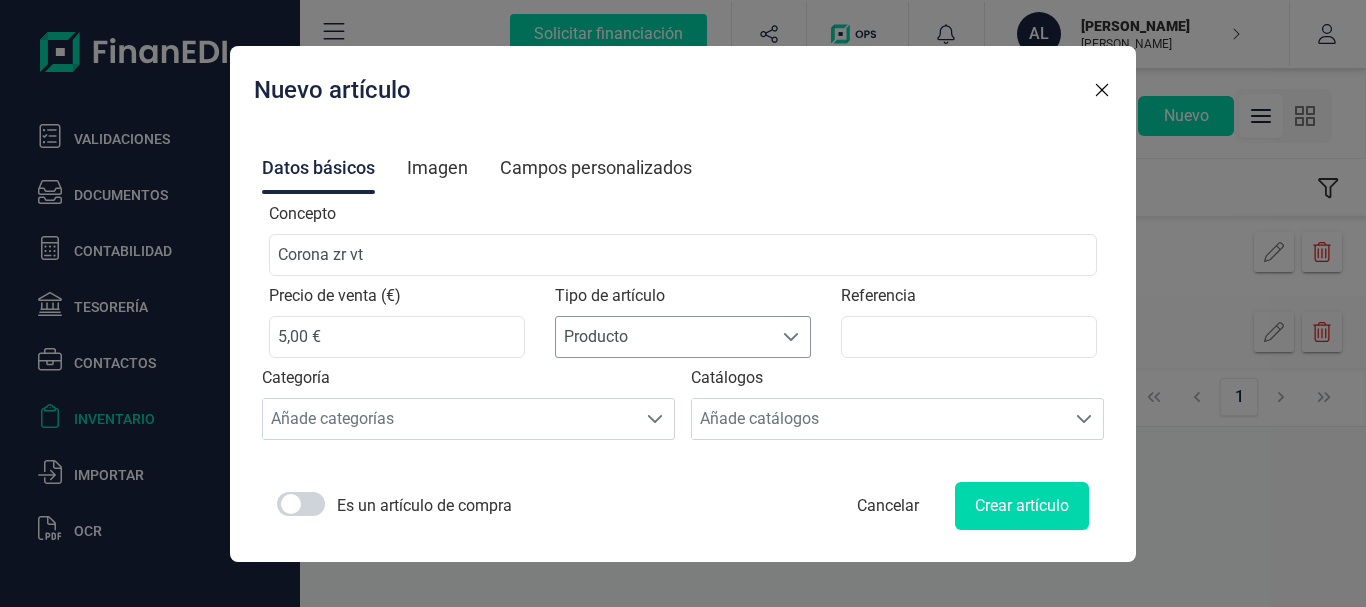 click on "Producto" at bounding box center (664, 337) 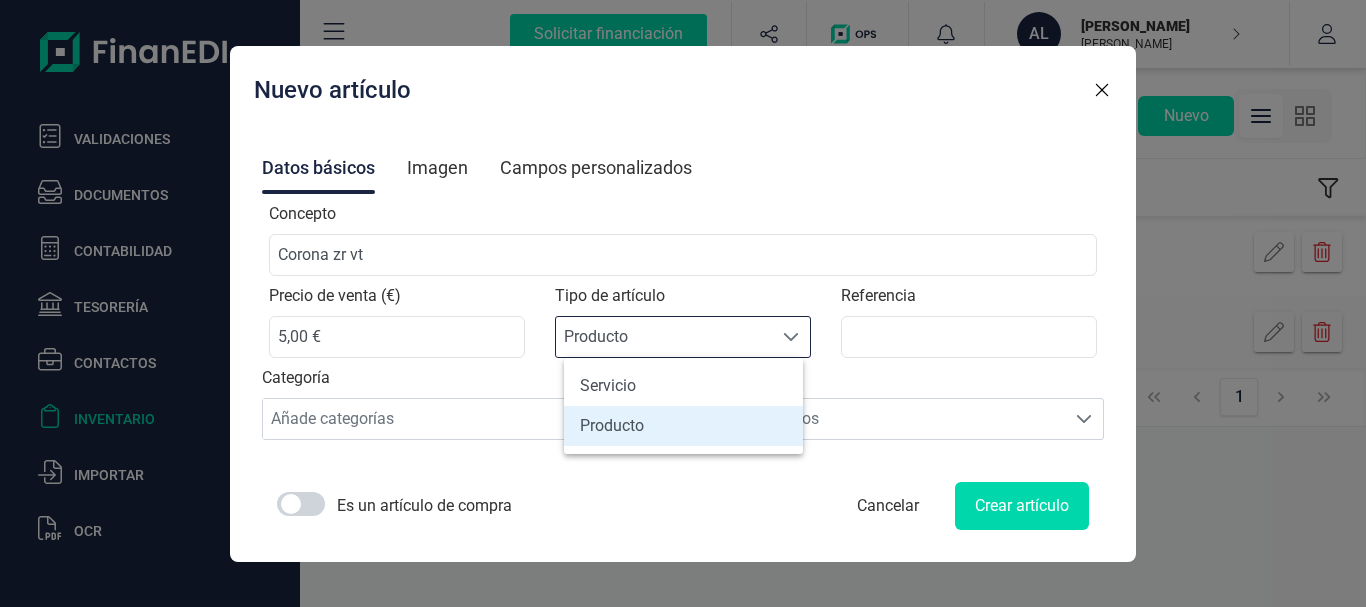 click on "Producto" at bounding box center [664, 337] 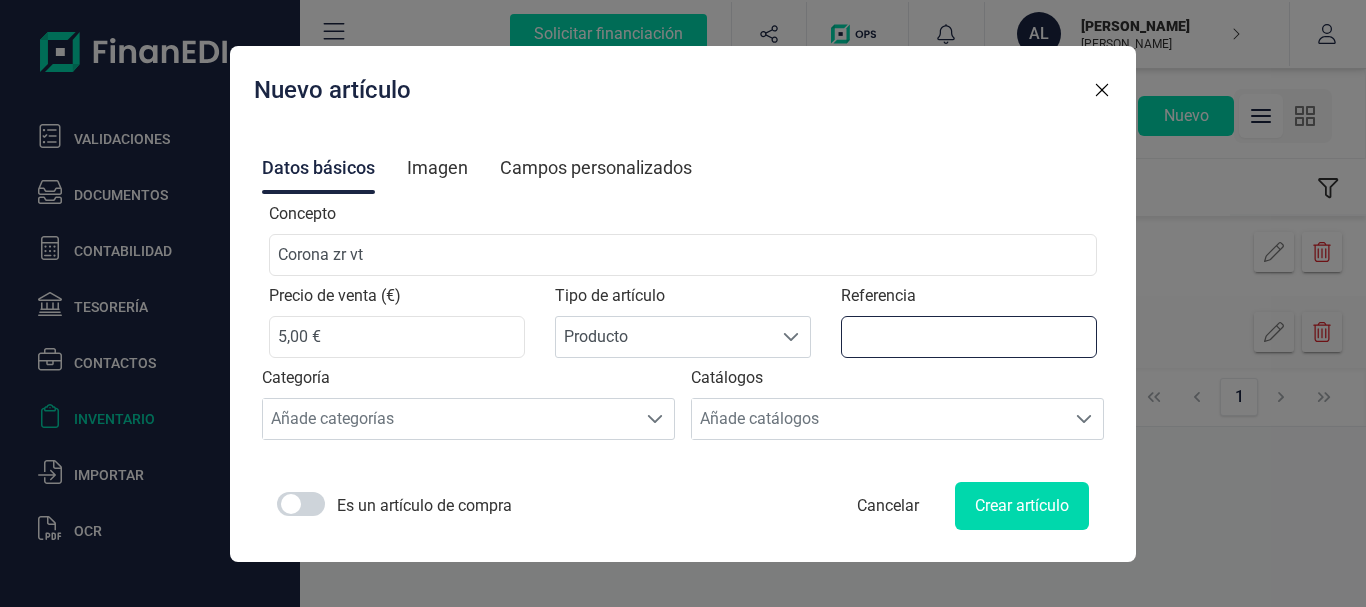 click on "Referencia" at bounding box center [969, 337] 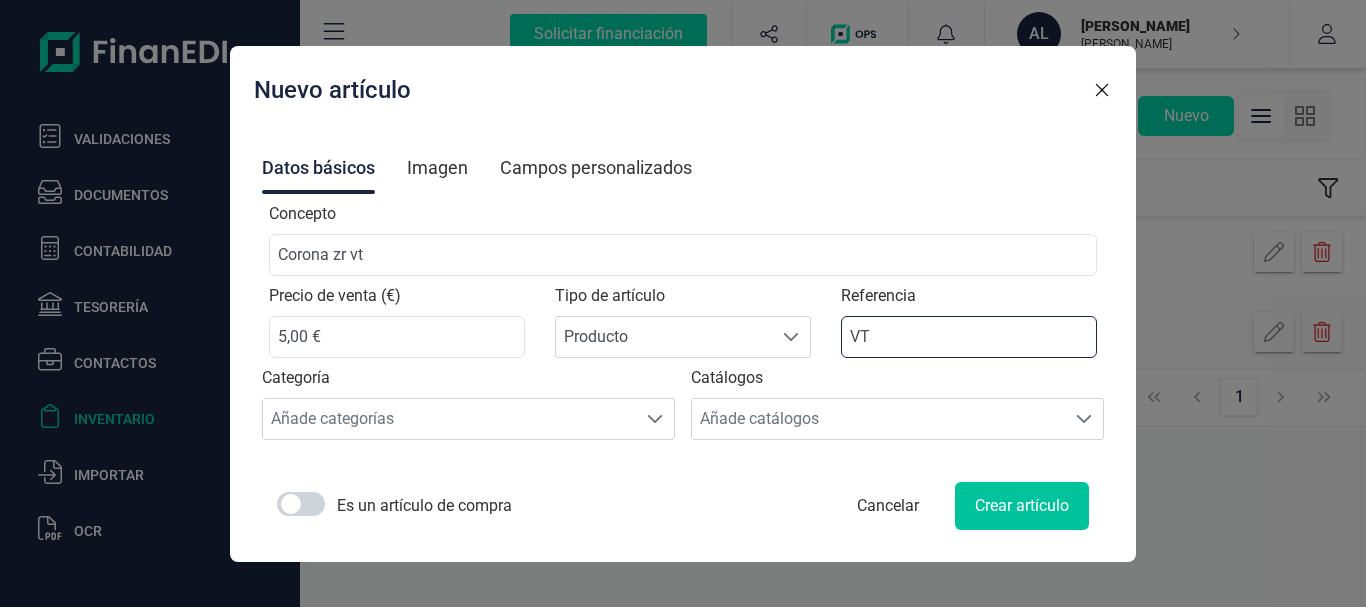 type on "VT" 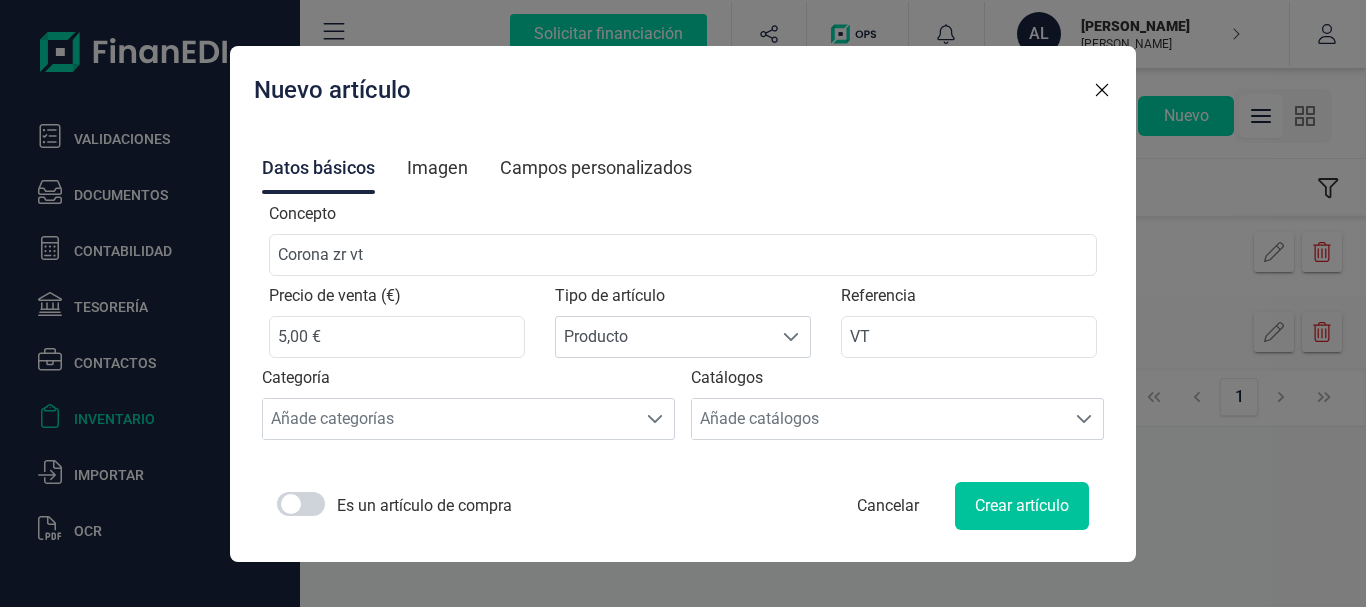 click on "Crear artículo" at bounding box center (1022, 506) 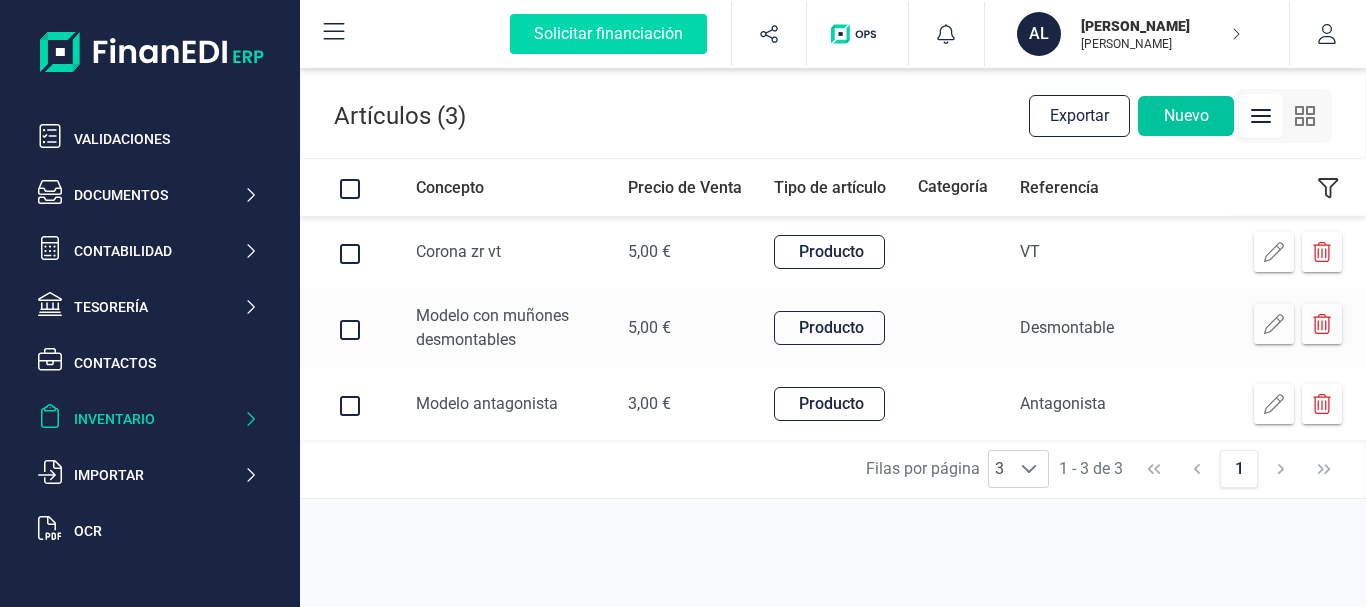 click on "Nuevo" at bounding box center [1186, 116] 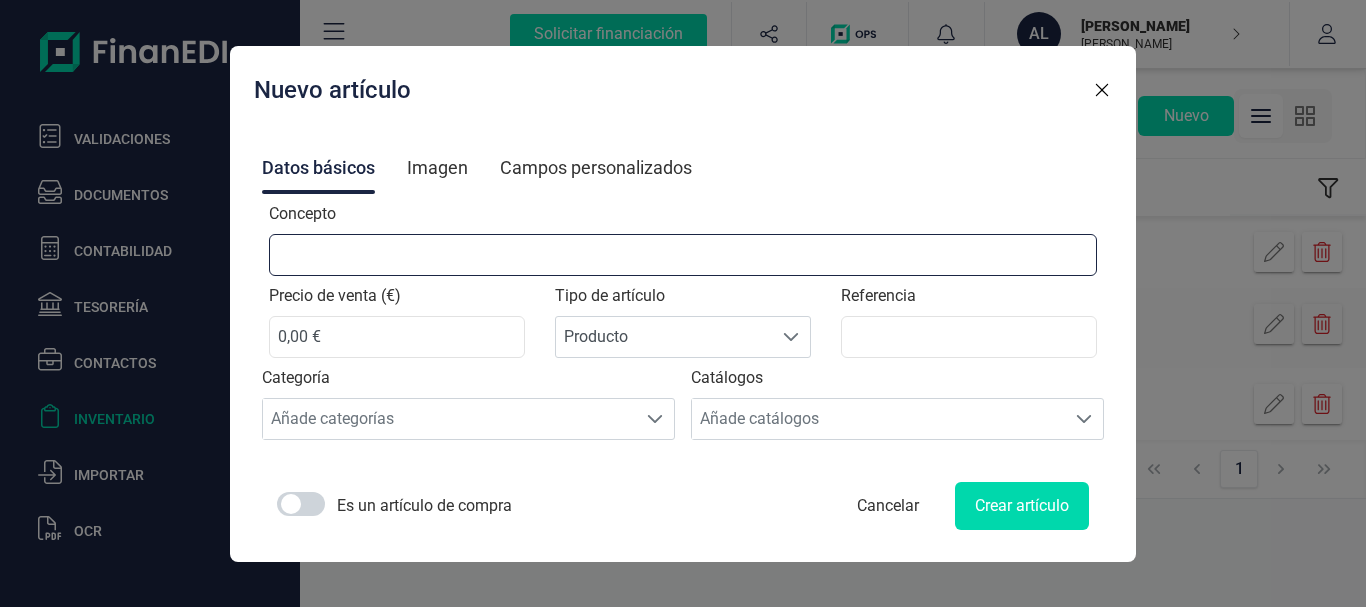 click on "Concepto" at bounding box center [683, 255] 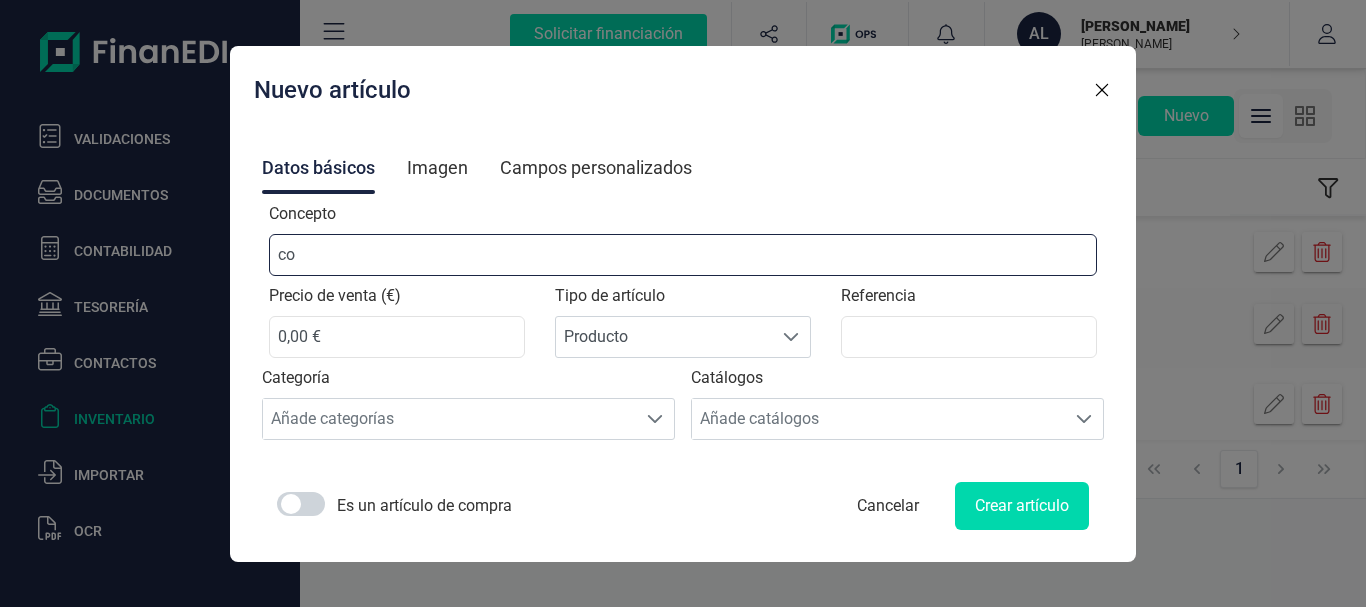 type on "c" 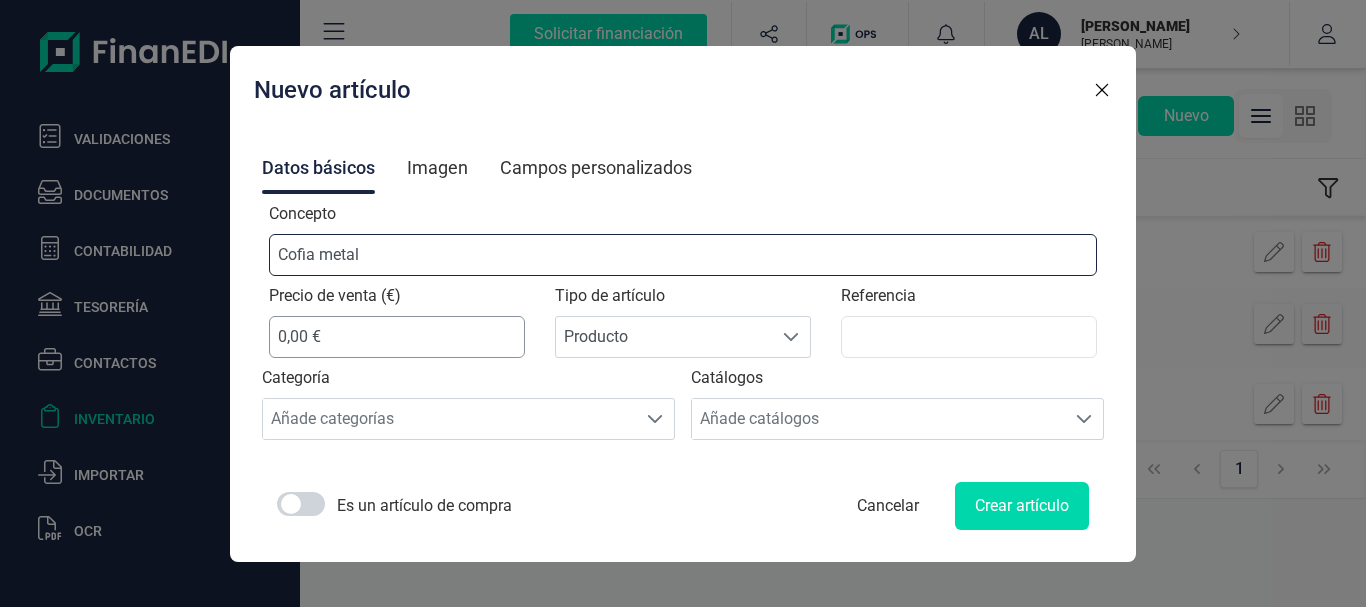 type on "Cofia metal" 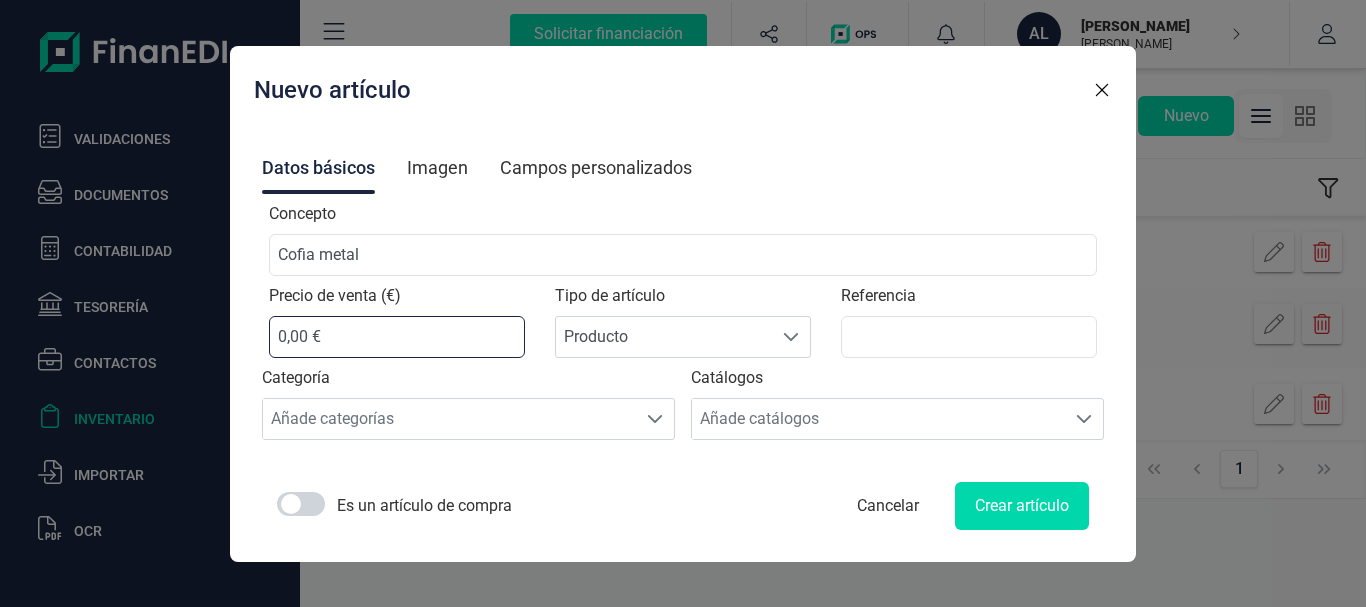 click on "0,00 €" at bounding box center (397, 337) 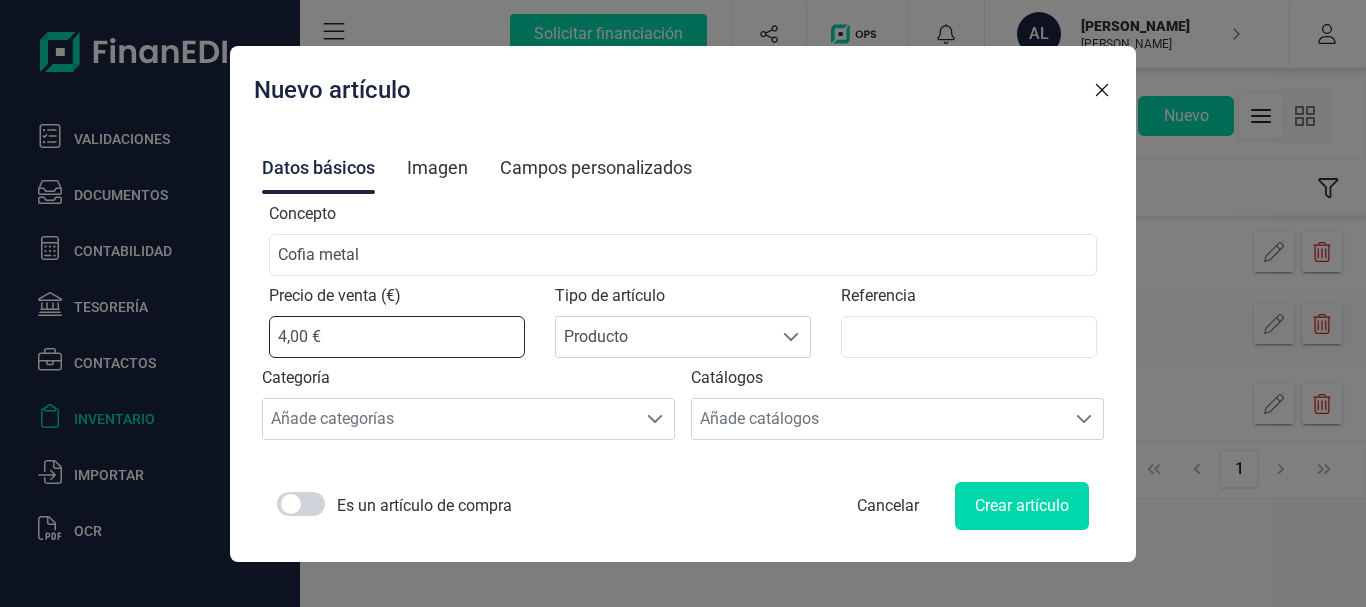 type on "4,50 €" 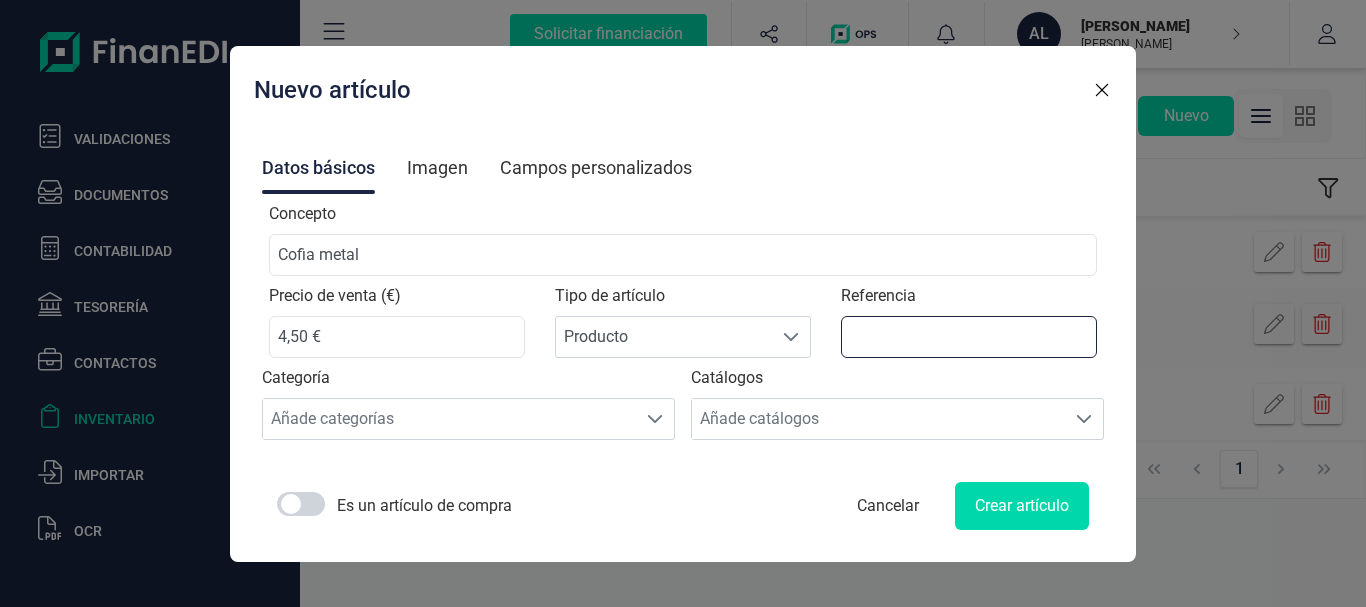 click on "Referencia" at bounding box center [969, 337] 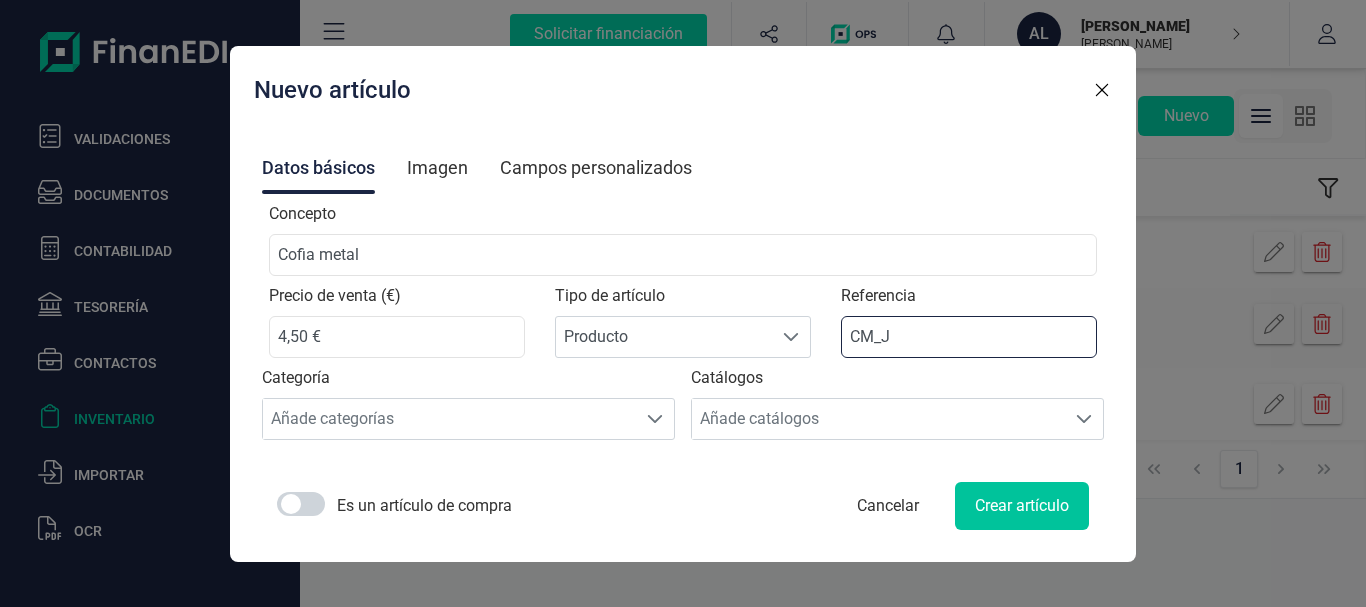 type on "CM_J" 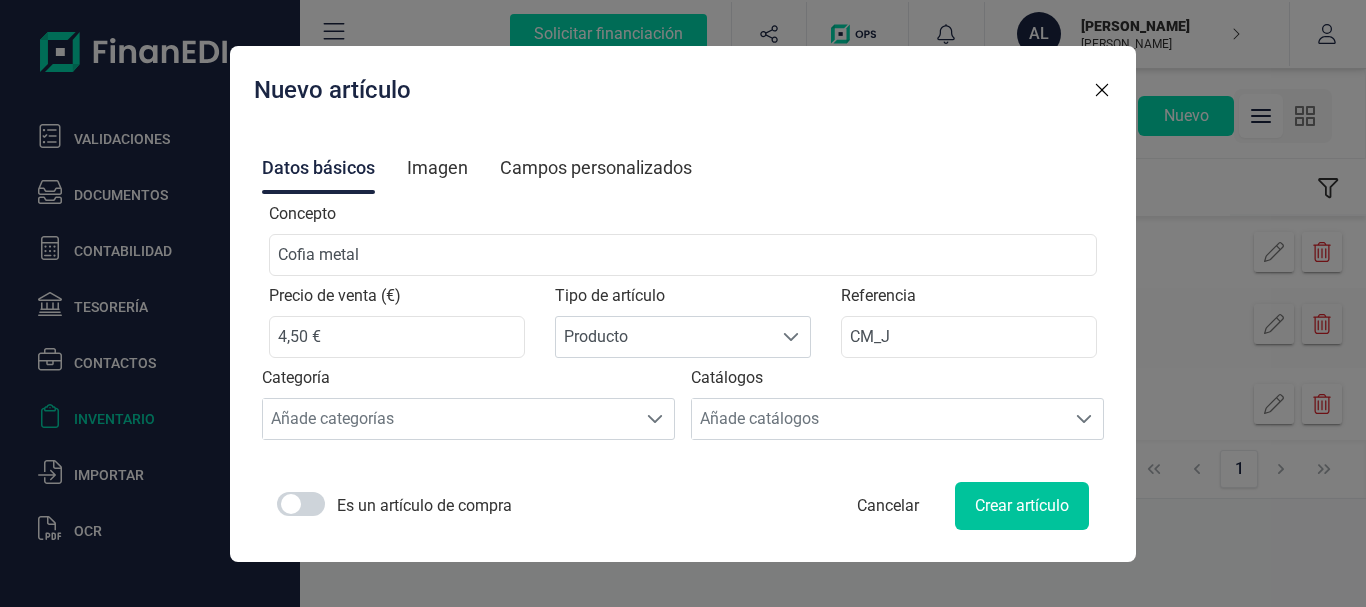 click on "Crear artículo" at bounding box center [1022, 506] 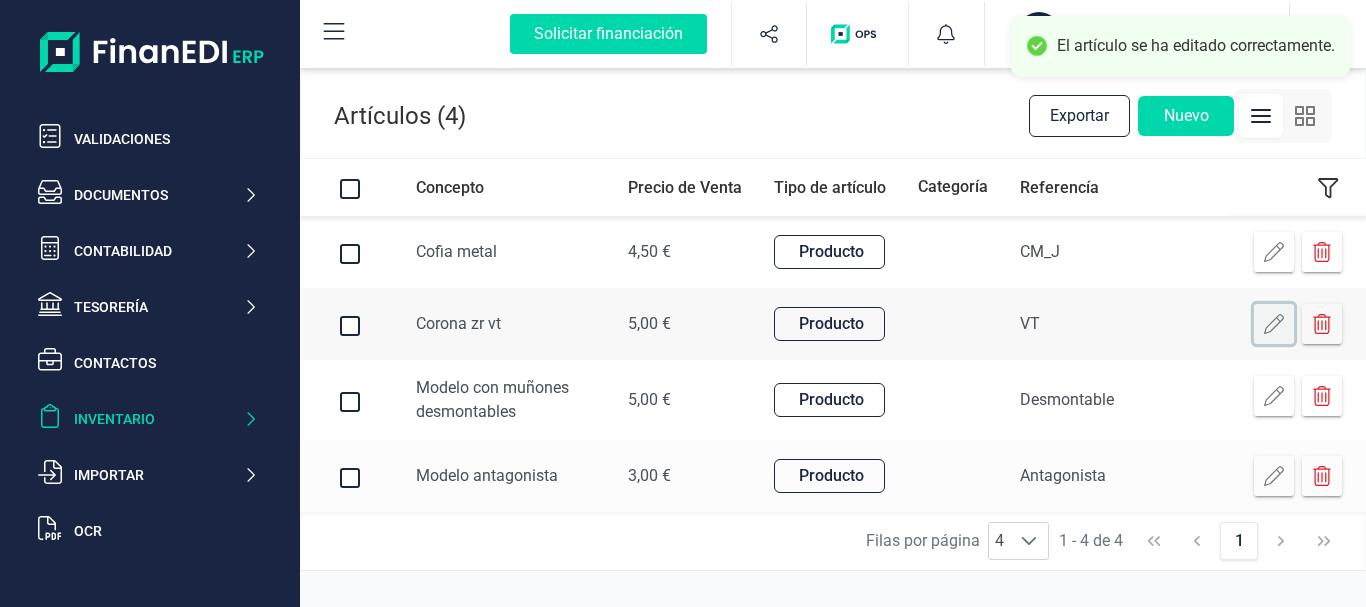 click 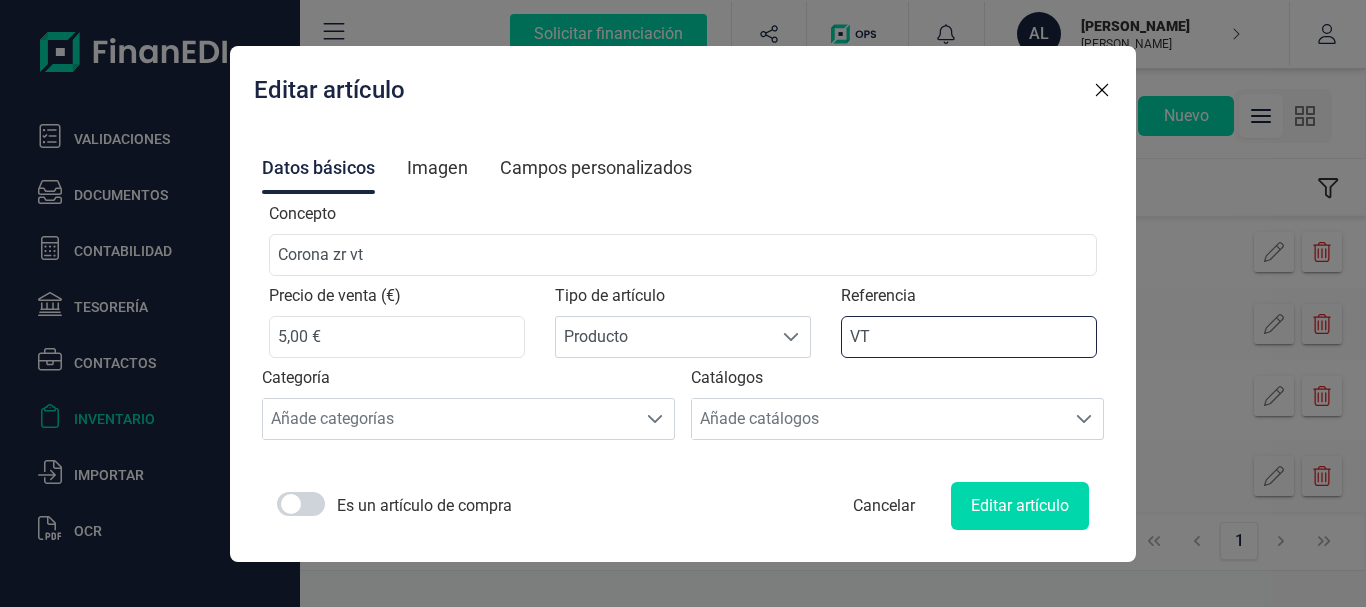 click on "VT" at bounding box center (969, 337) 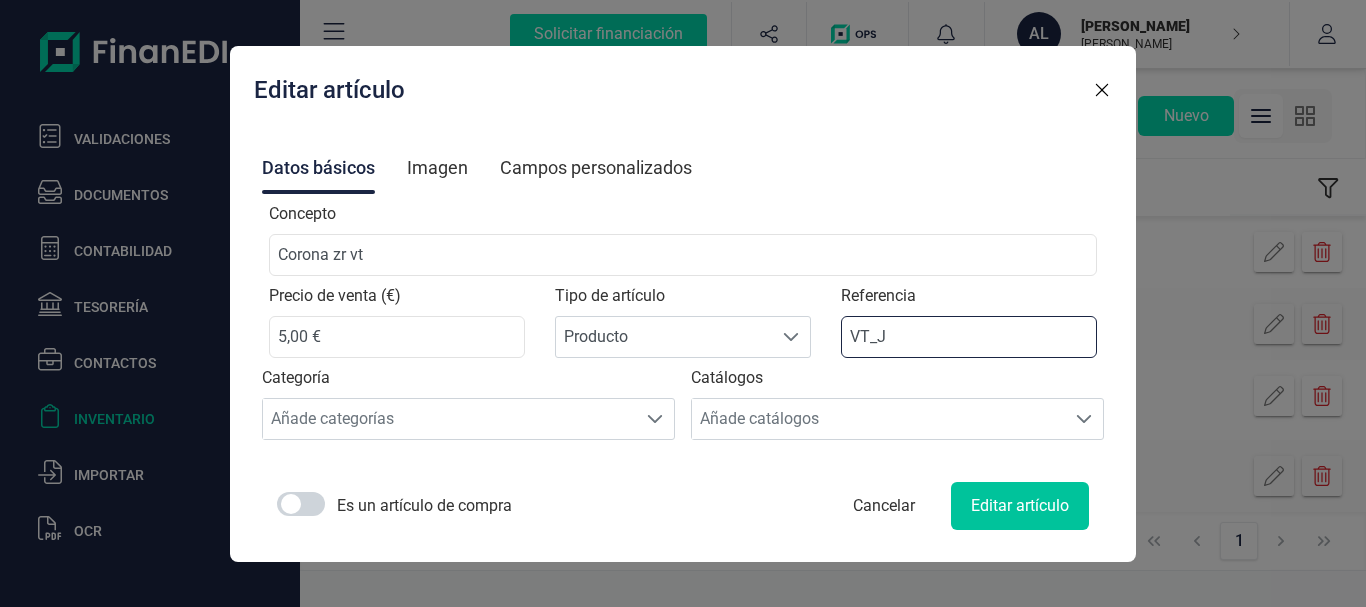 type on "VT_J" 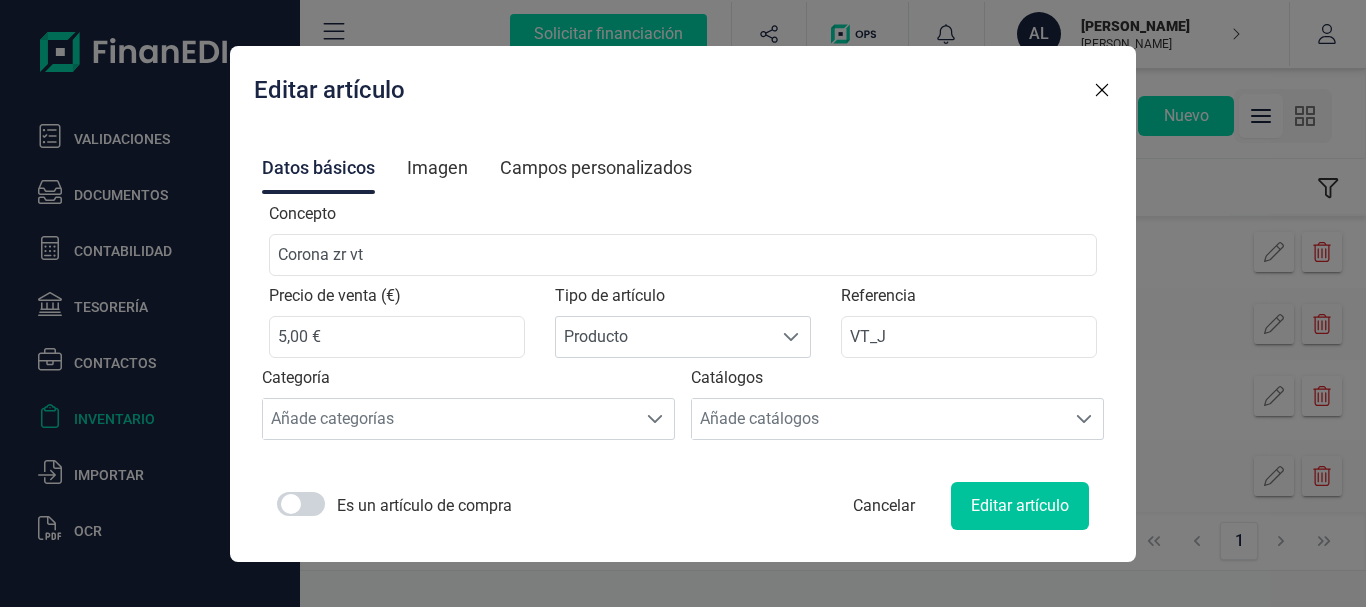 click on "Editar artículo" at bounding box center (1020, 506) 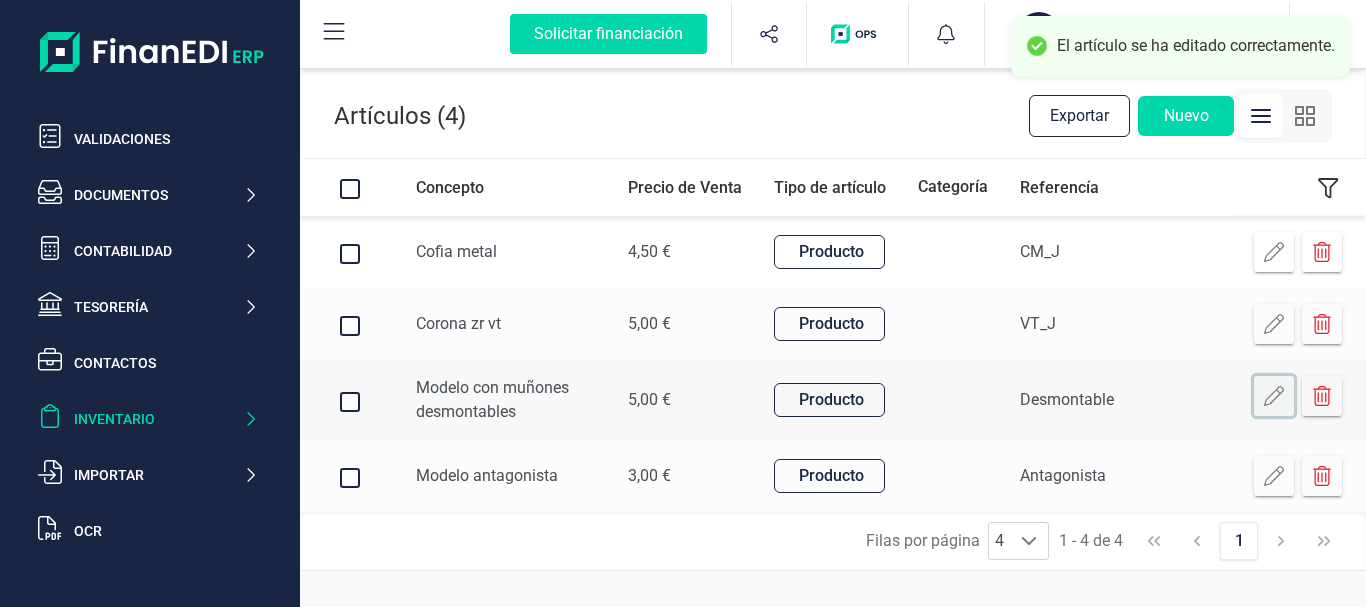 click 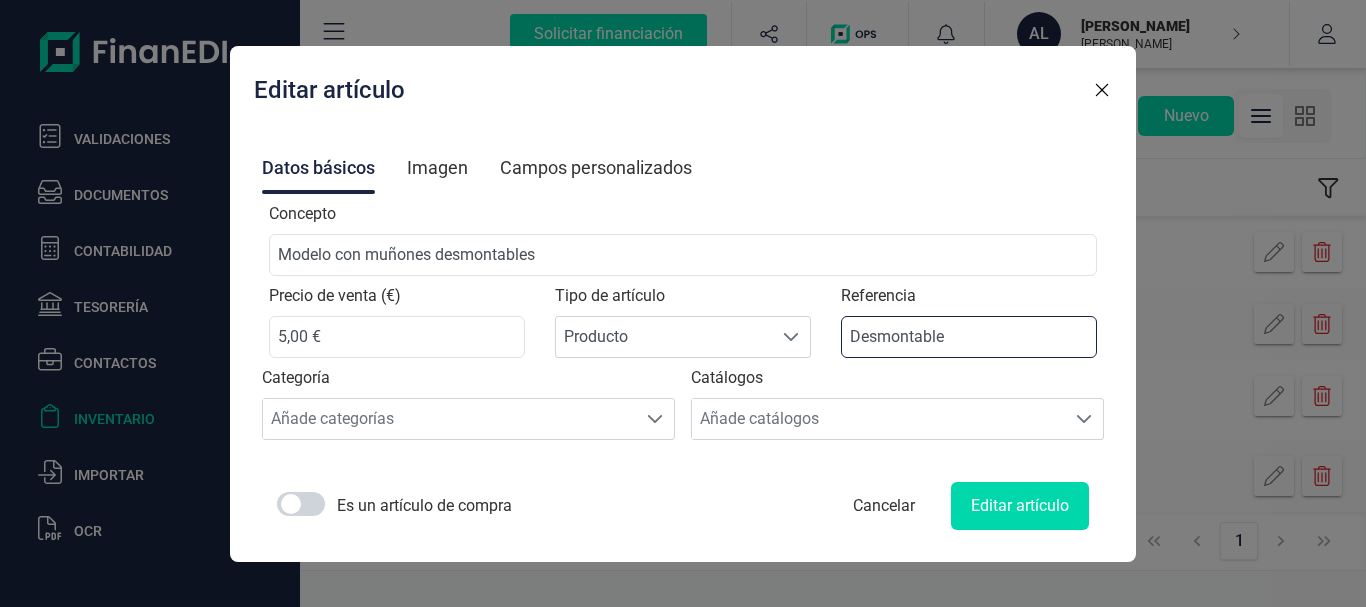 click on "Desmontable" at bounding box center [969, 337] 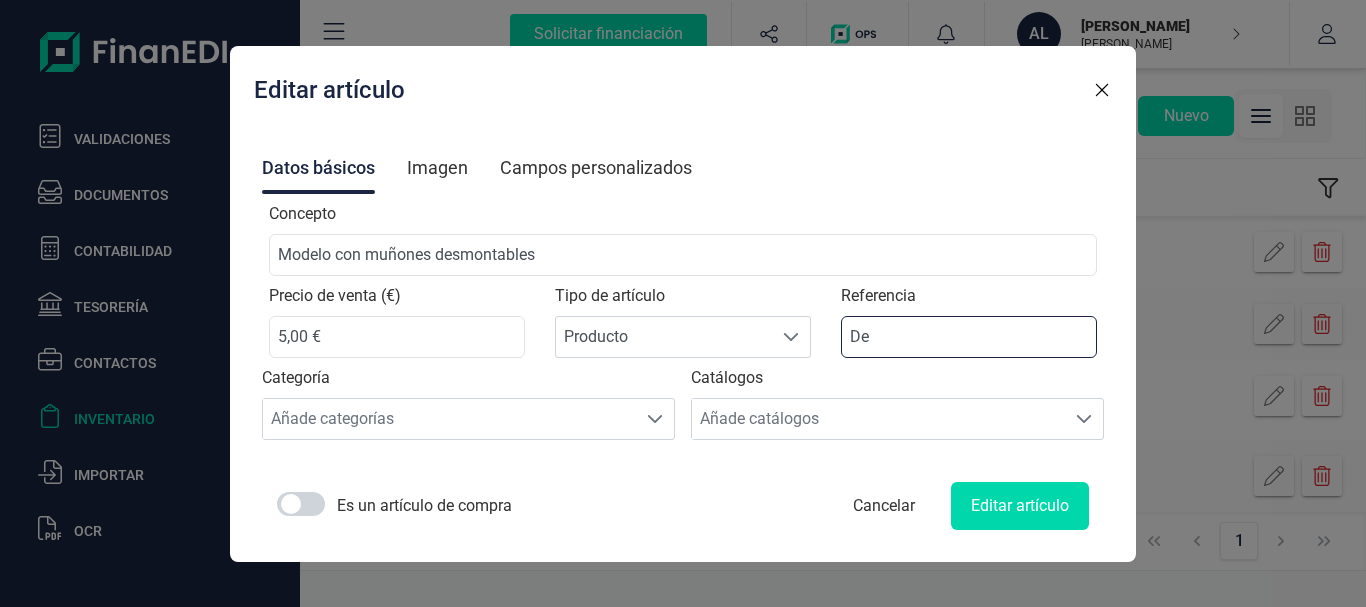 type on "D" 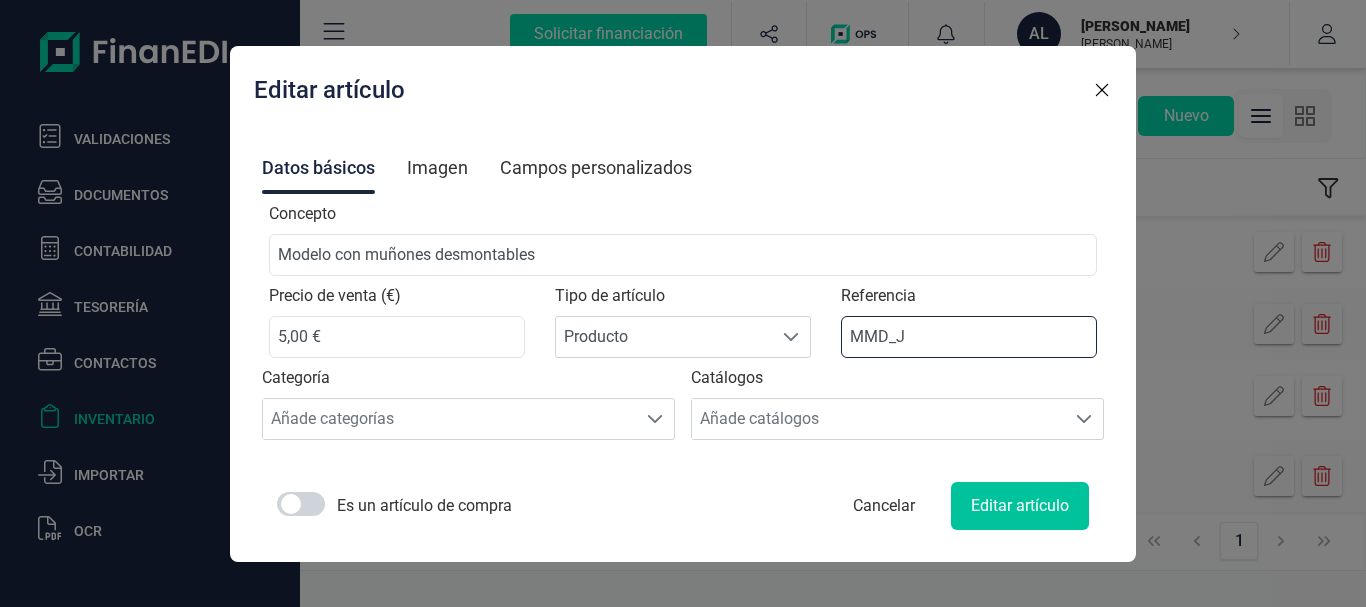 type on "MMD_J" 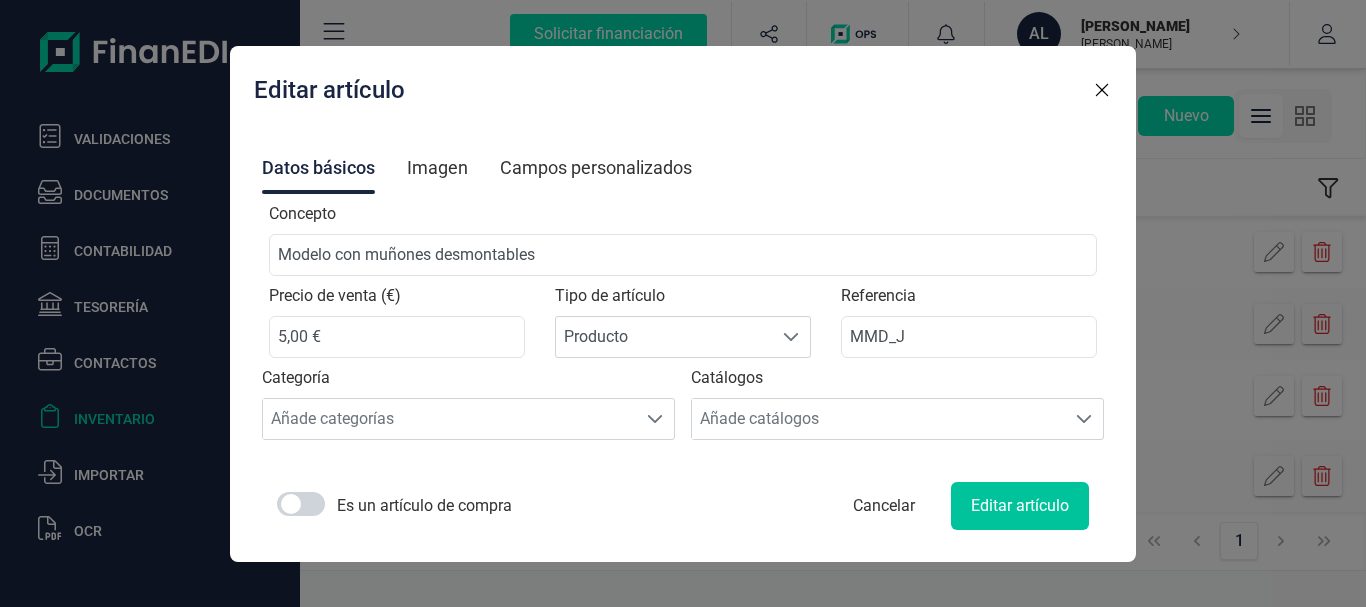 click on "Editar artículo" at bounding box center (1020, 506) 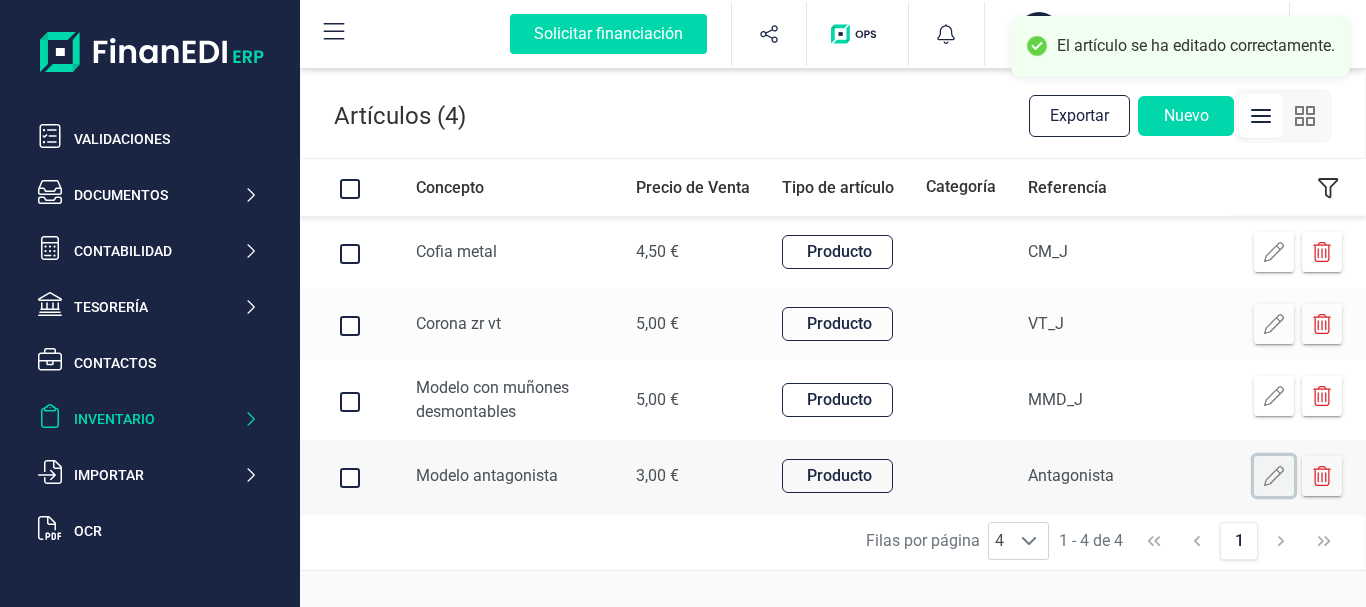 click 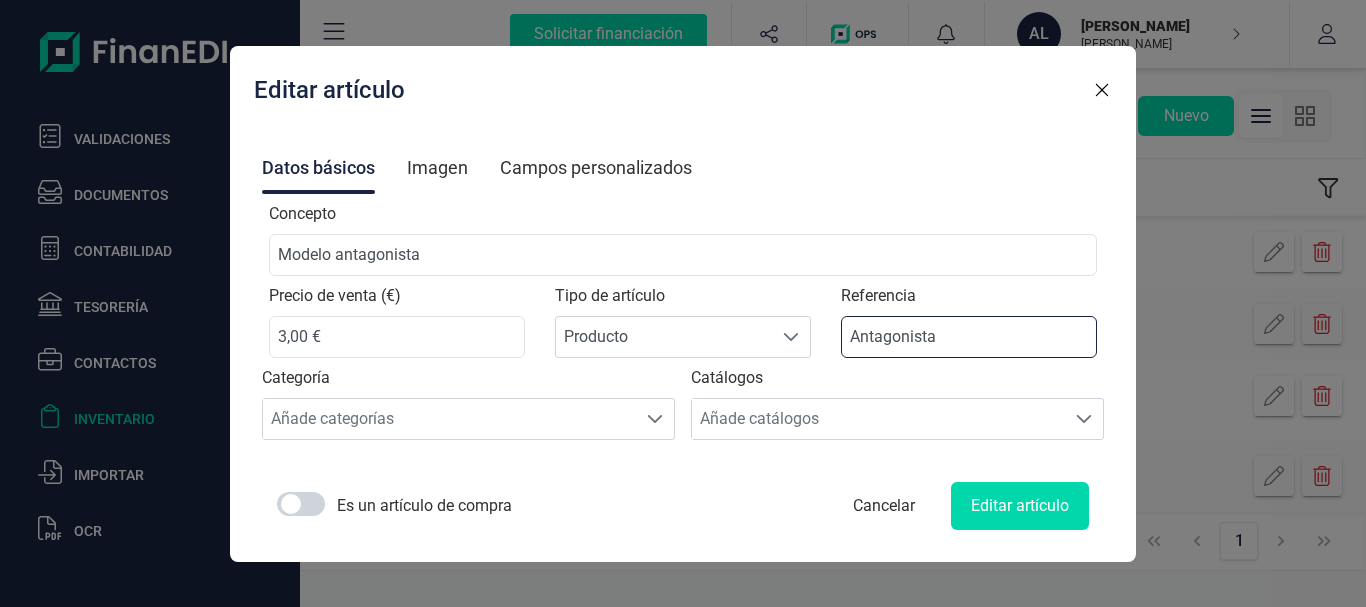 click on "Antagonista" at bounding box center [969, 337] 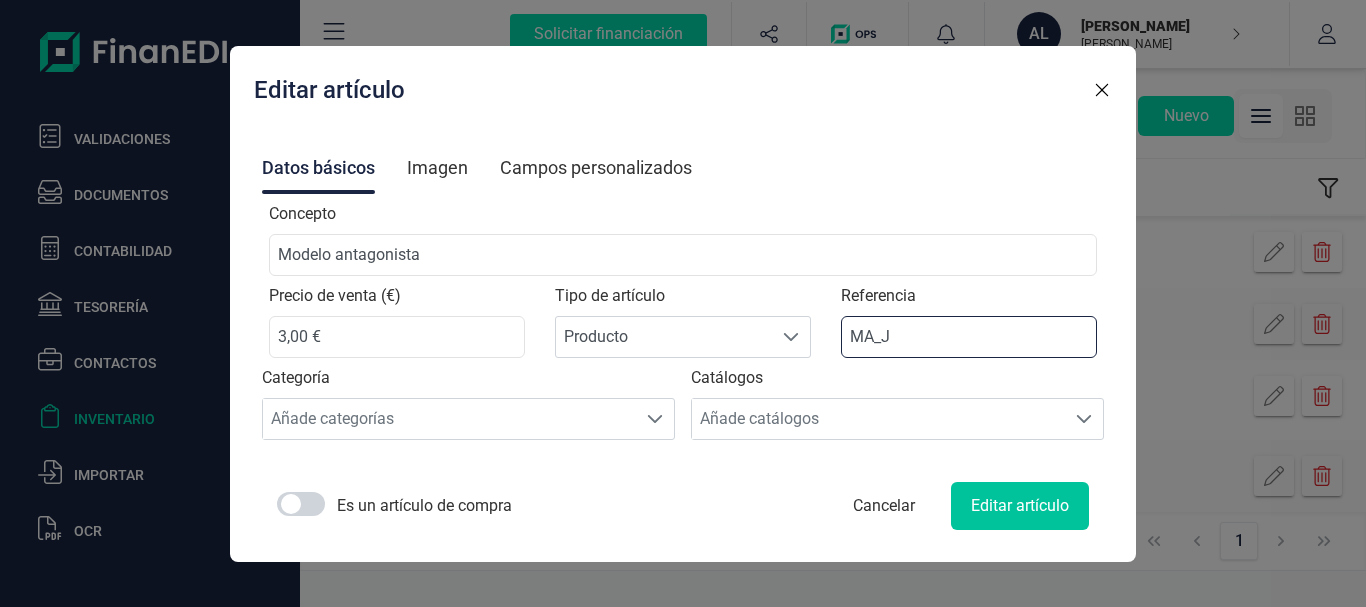 type on "MA_J" 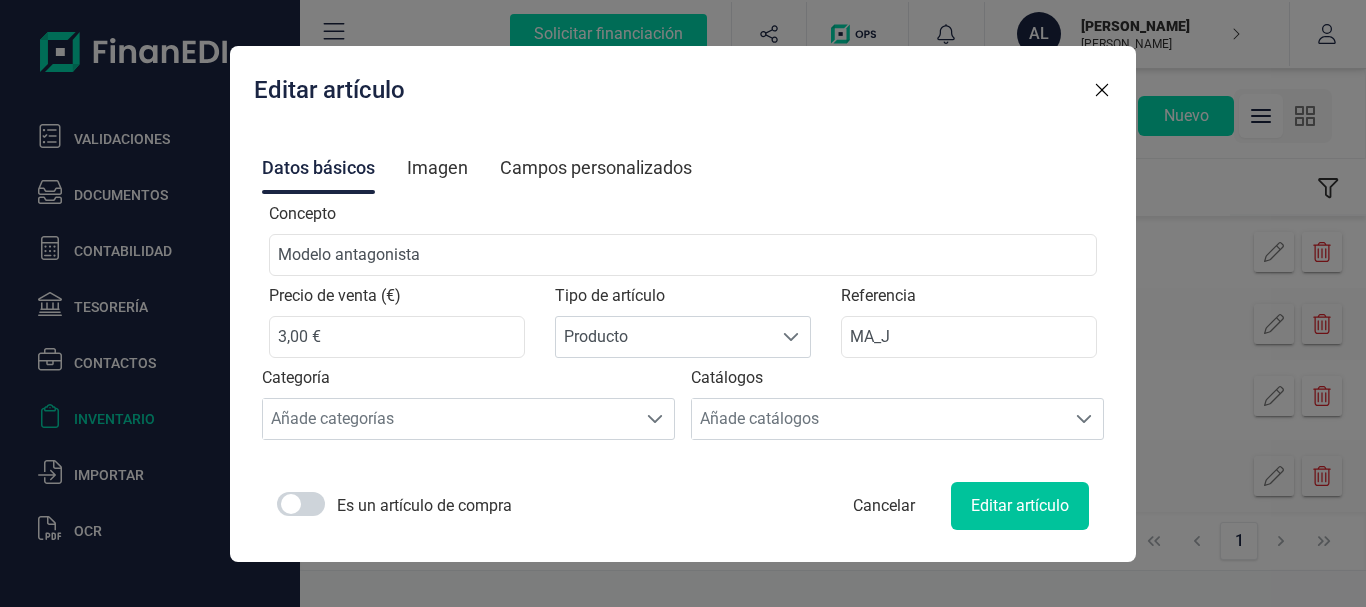 click on "Editar artículo" at bounding box center (1020, 506) 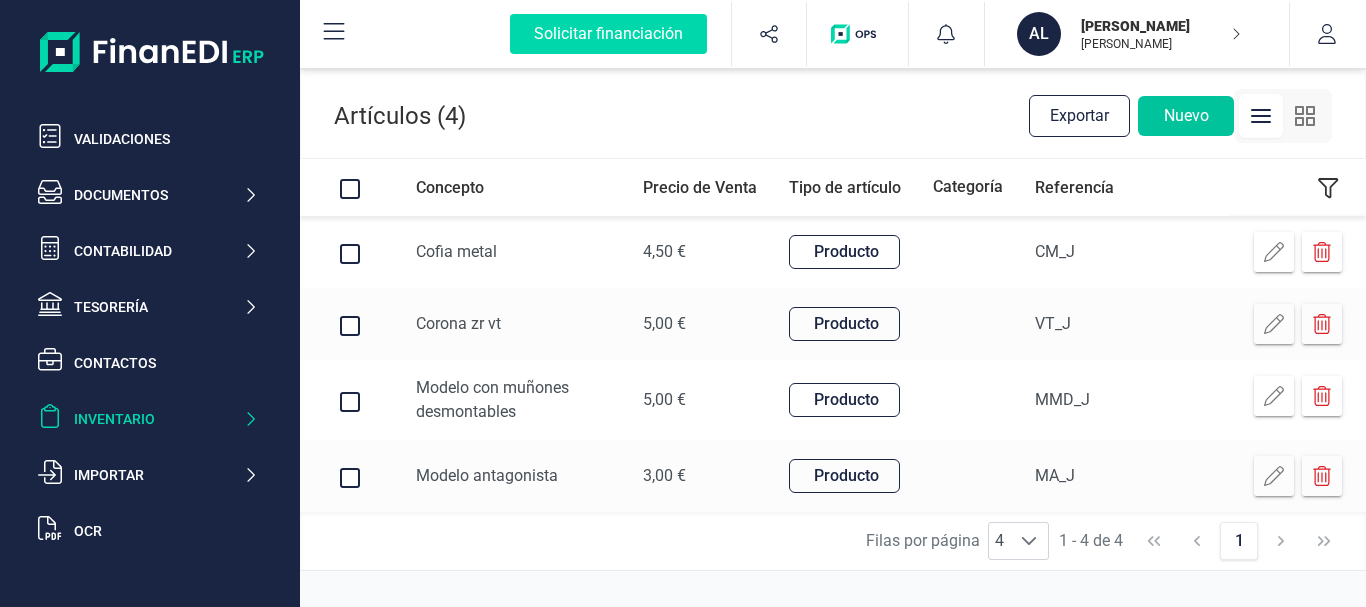 click on "Nuevo" at bounding box center (1186, 116) 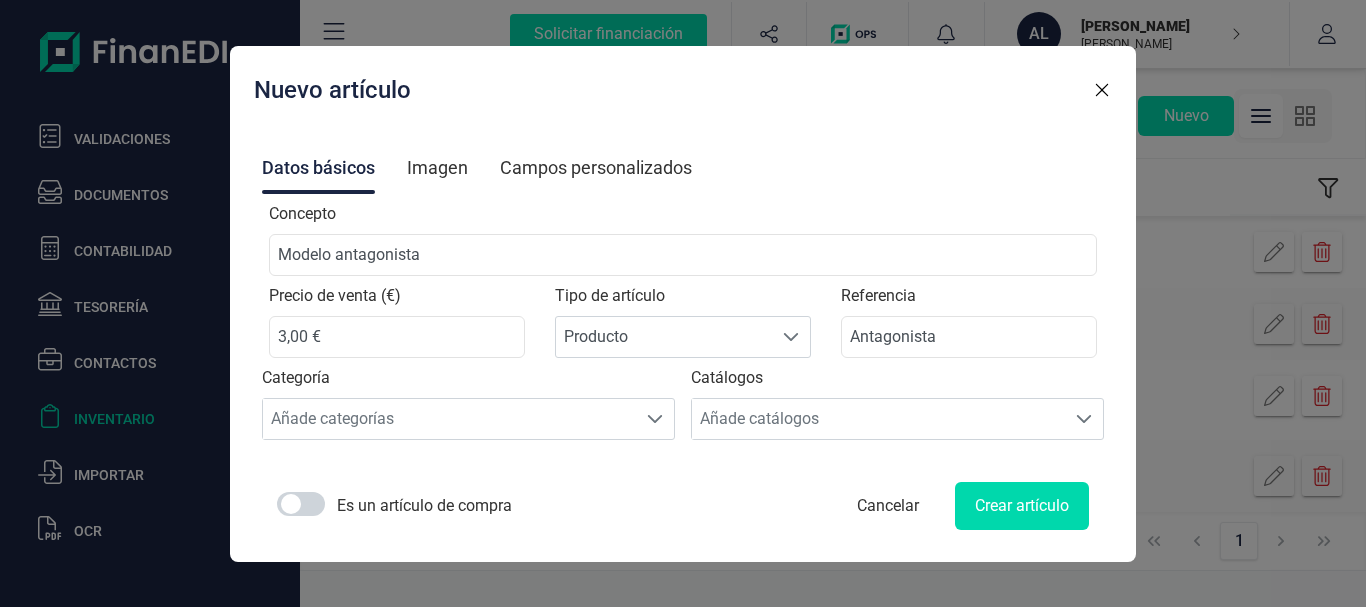 click 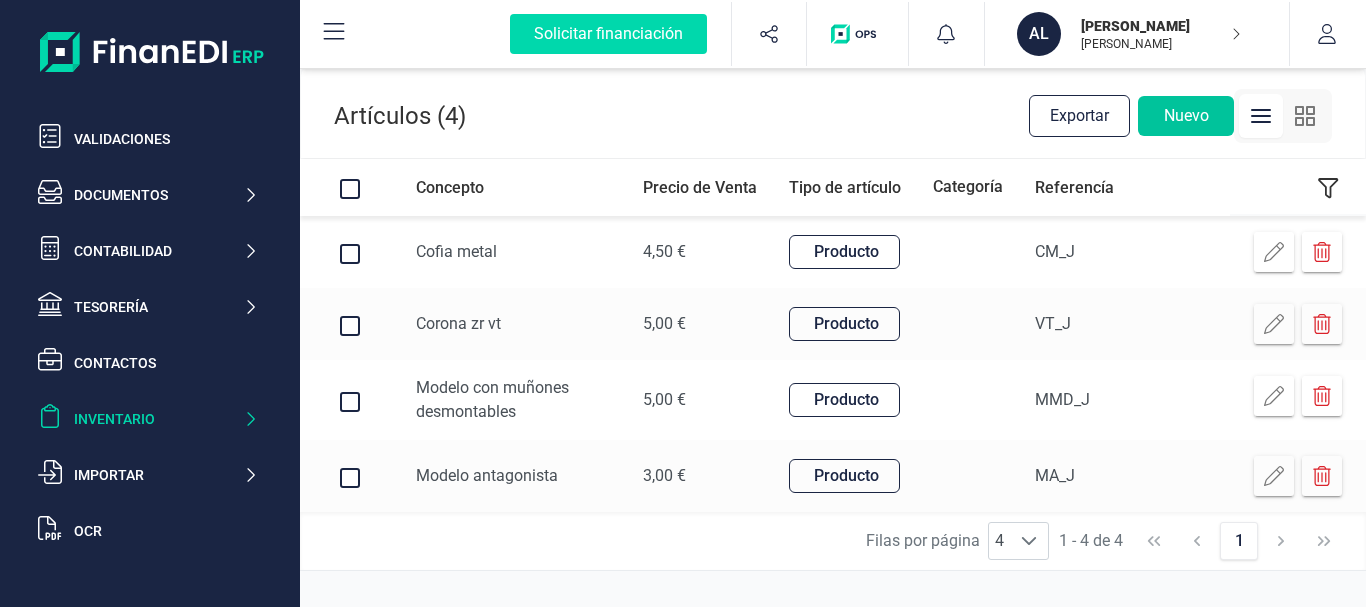 click on "Nuevo" at bounding box center [1186, 116] 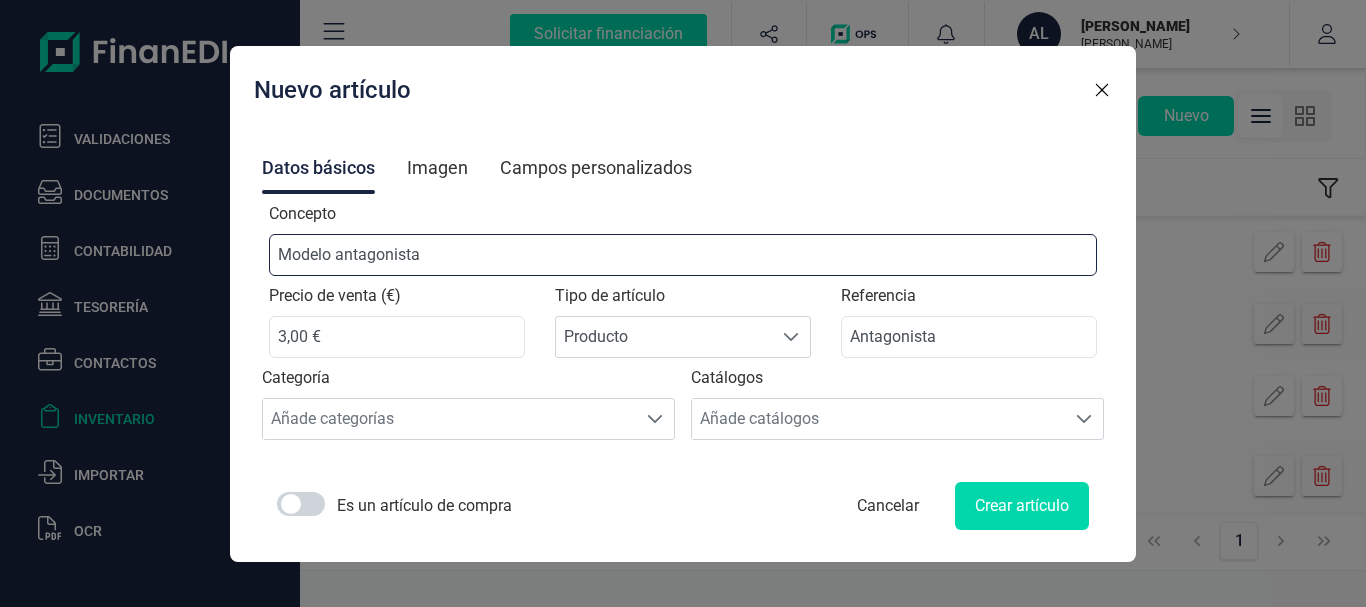click on "Modelo antagonista" at bounding box center [683, 255] 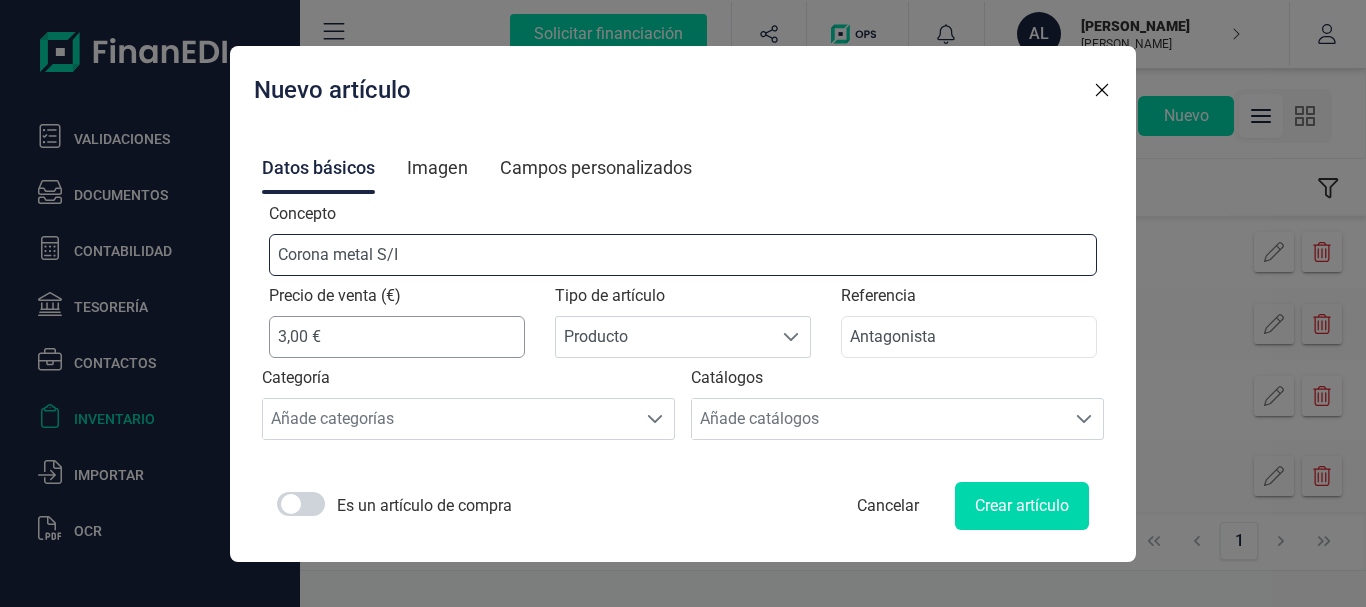 type on "Corona metal S/I" 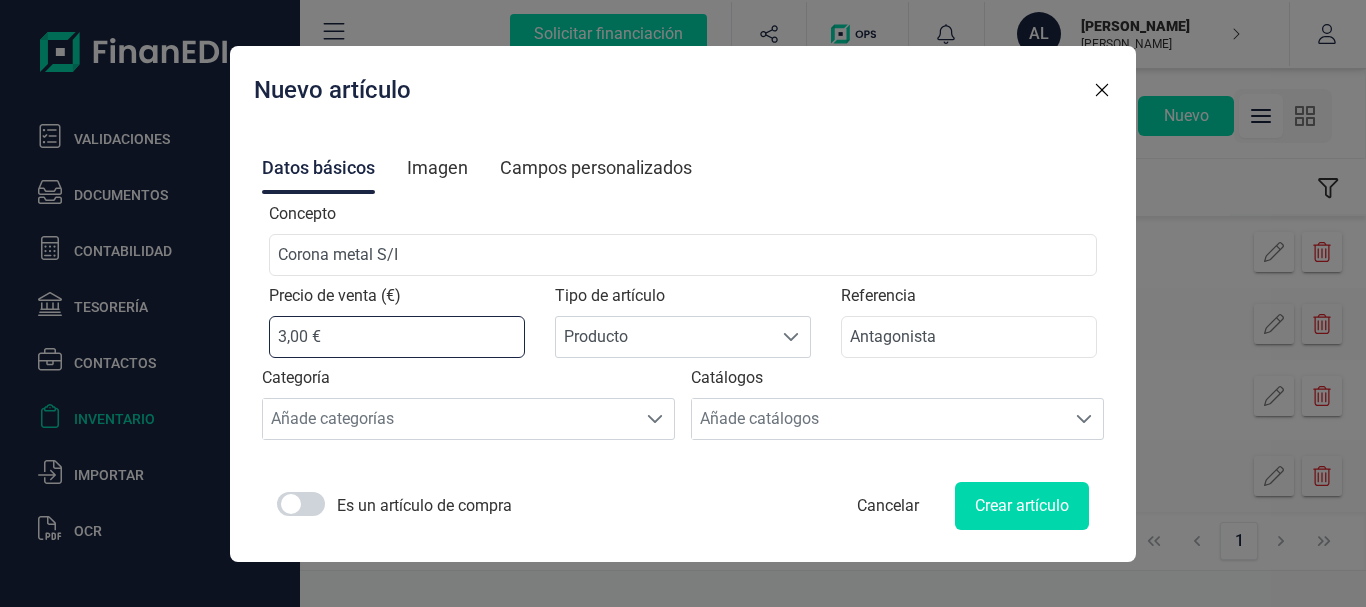 click on "3,00 €" at bounding box center [397, 337] 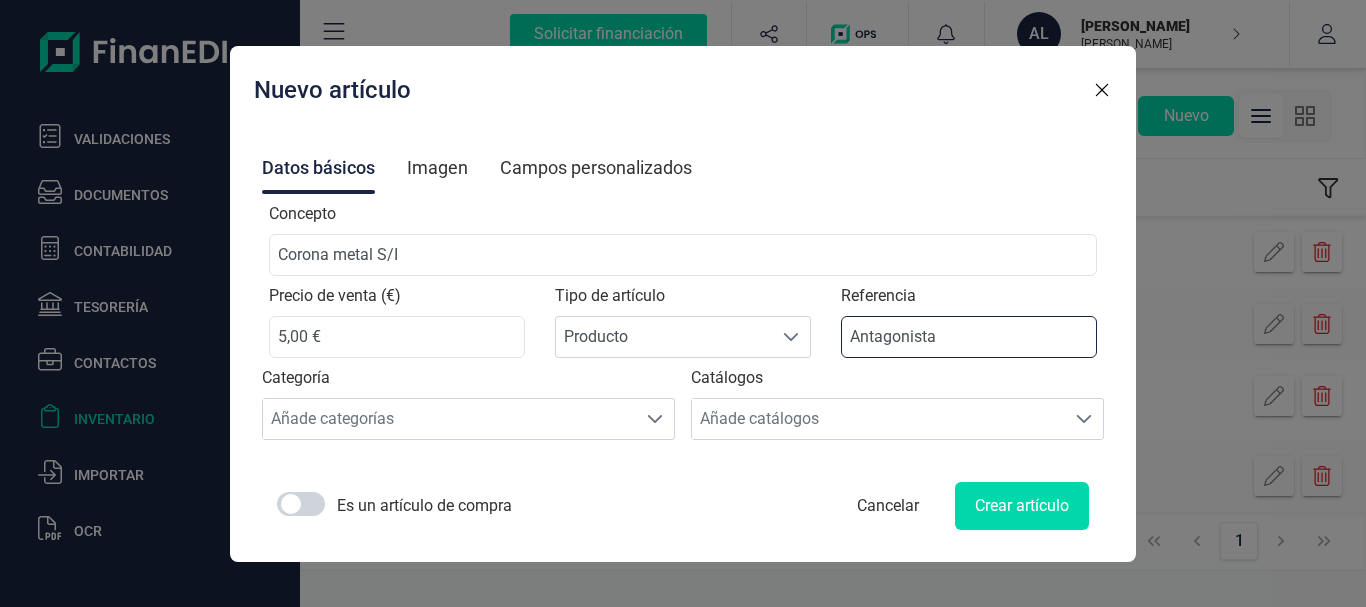 click on "Antagonista" at bounding box center [969, 337] 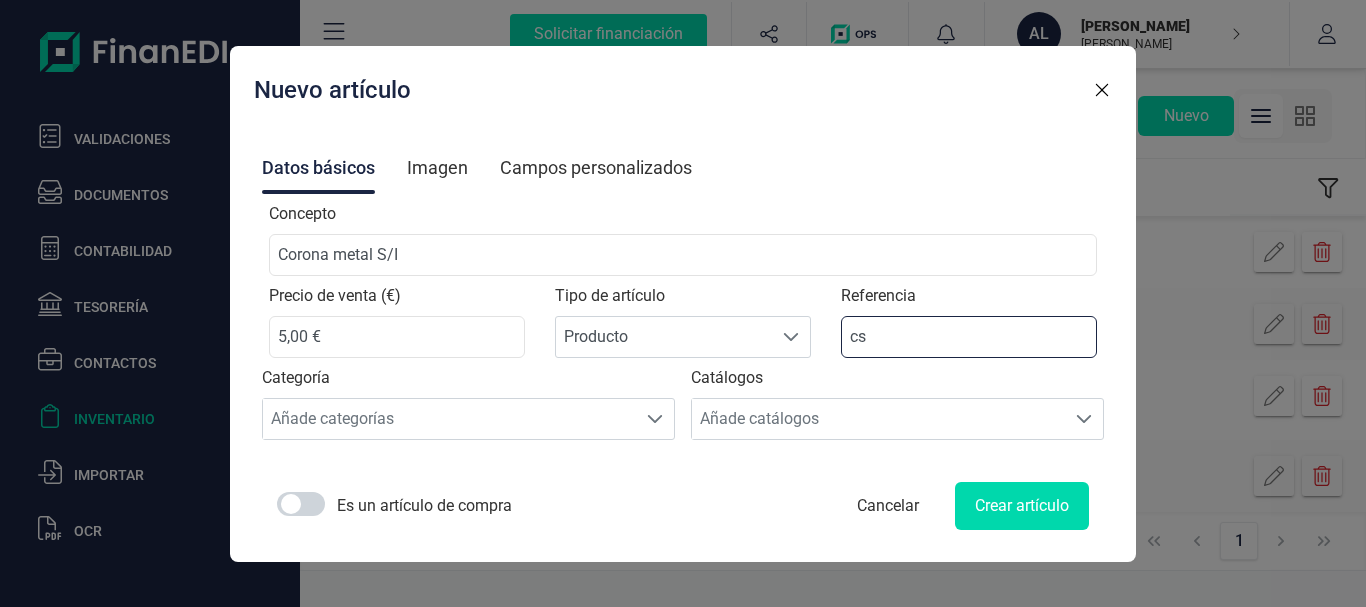 type on "c" 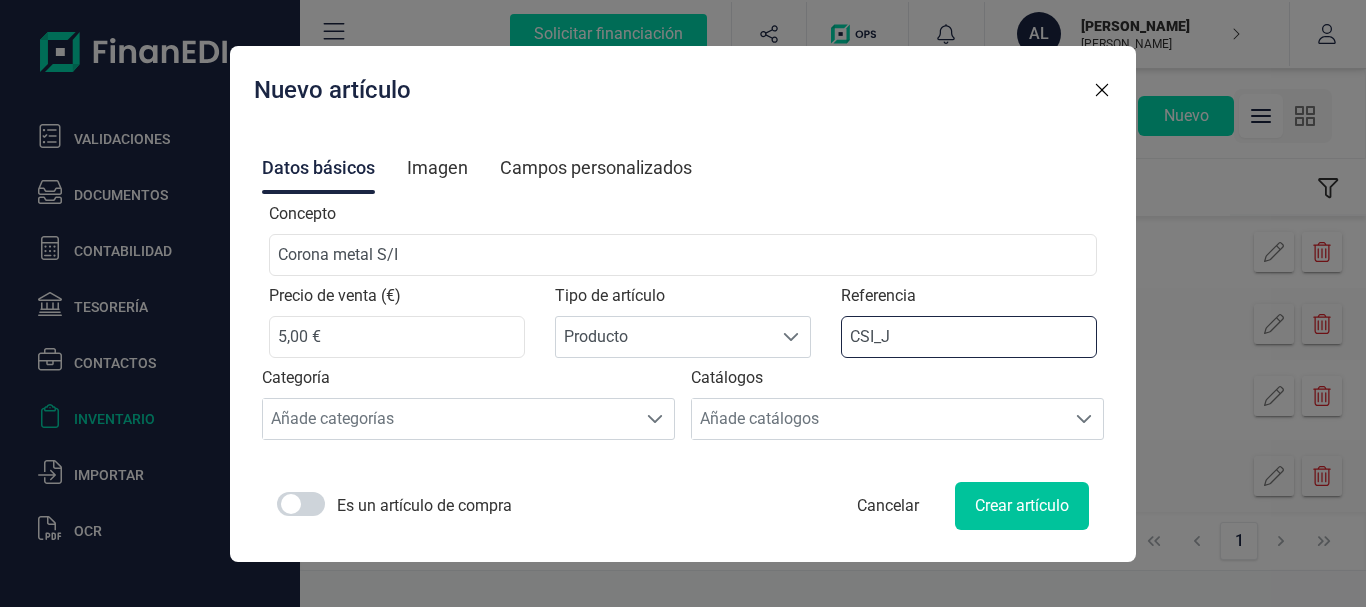 type on "CSI_J" 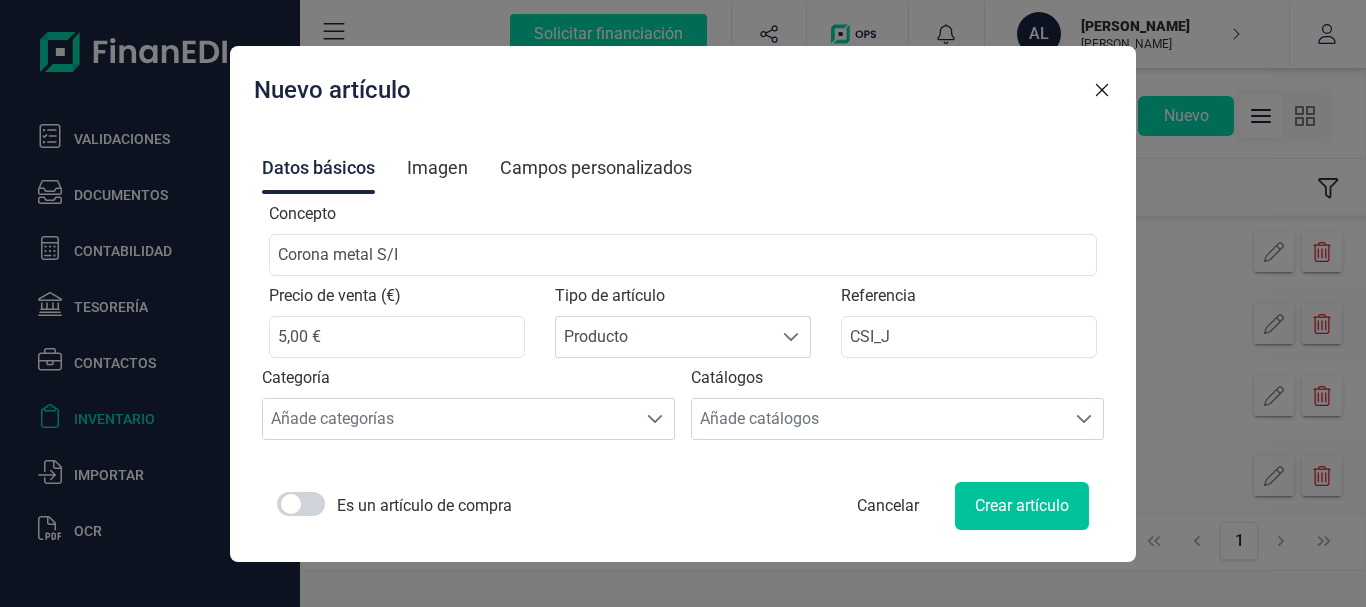 click on "Crear artículo" at bounding box center (1022, 506) 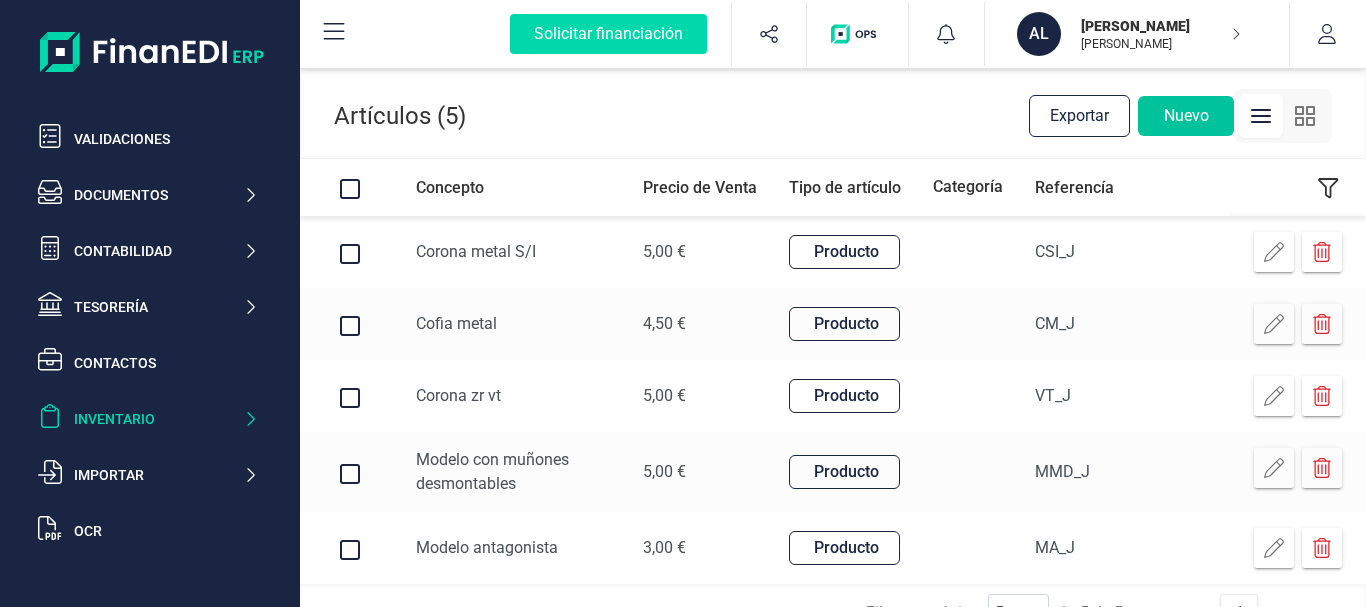click on "Nuevo" at bounding box center [1186, 116] 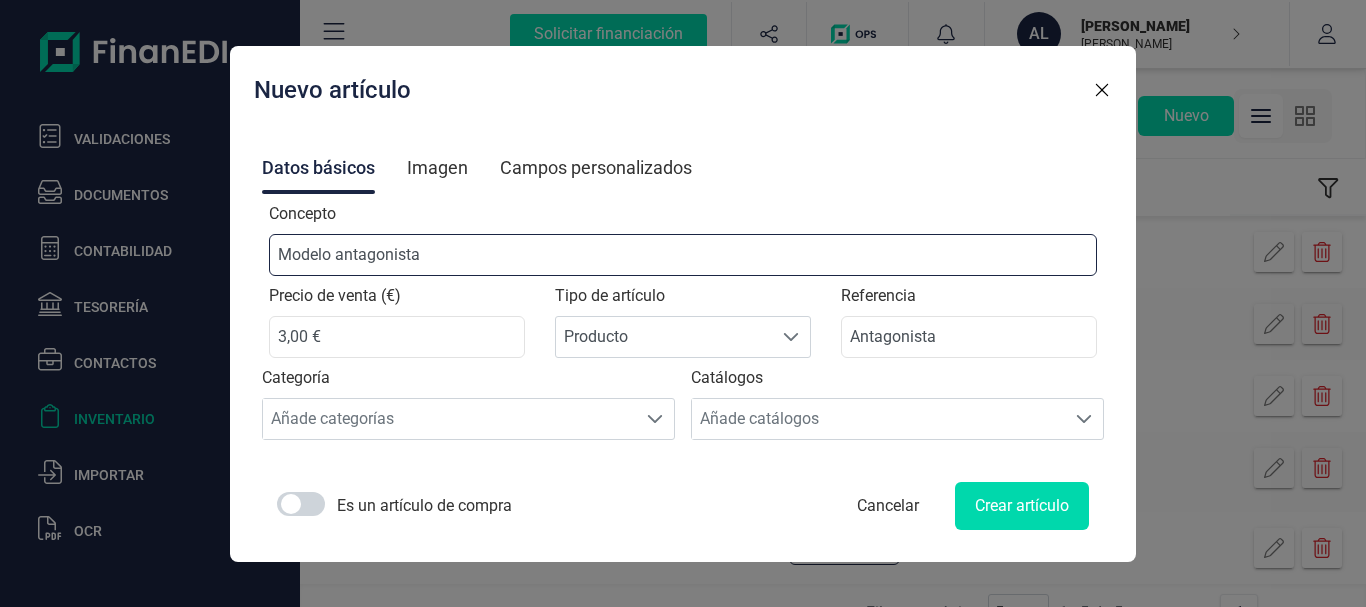 click on "Modelo antagonista" at bounding box center [683, 255] 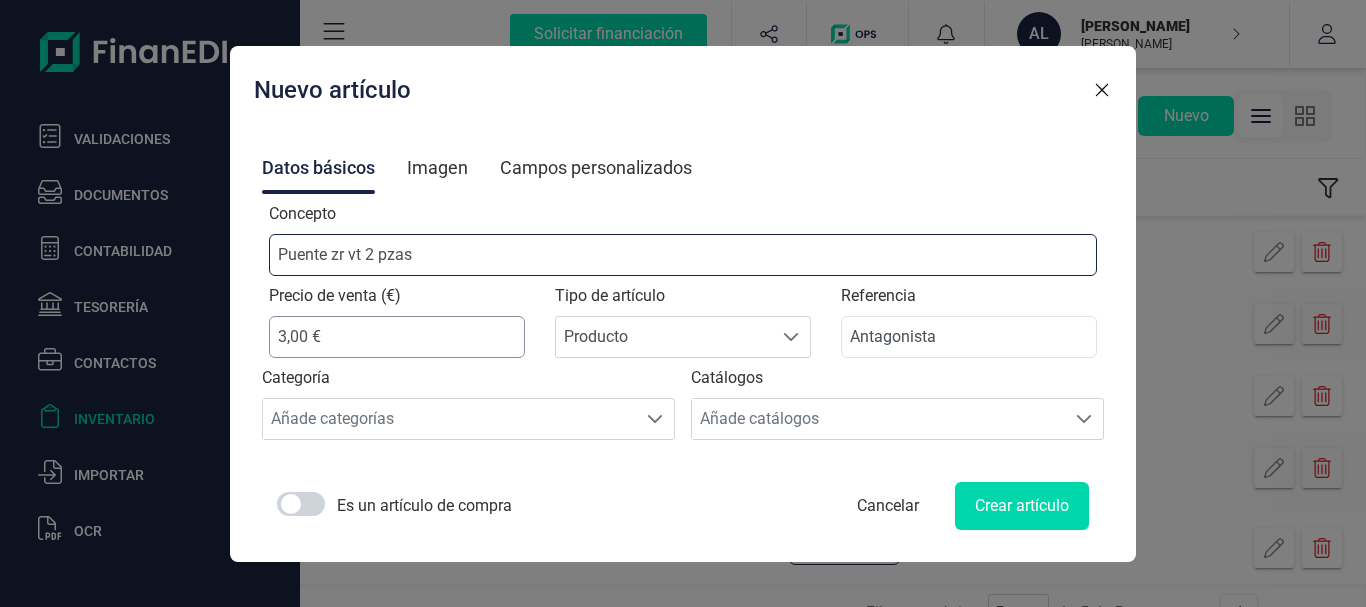 type on "Puente zr vt 2 pzas" 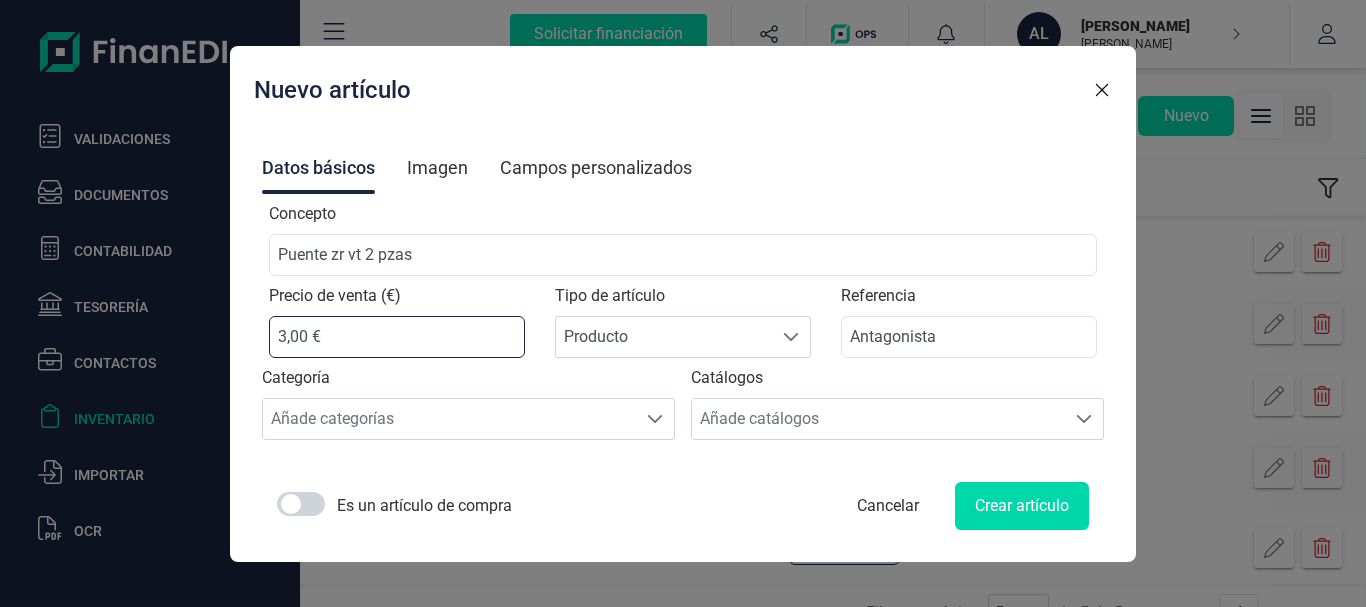click on "3,00 €" at bounding box center [397, 337] 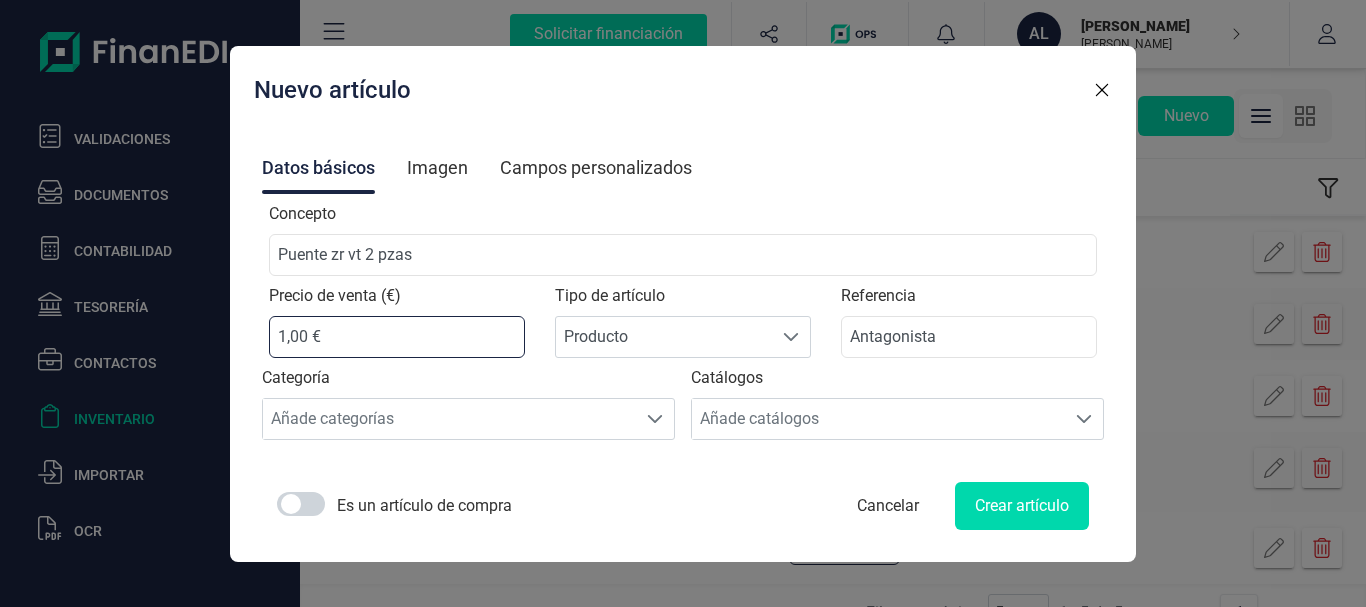 type on "10,00 €" 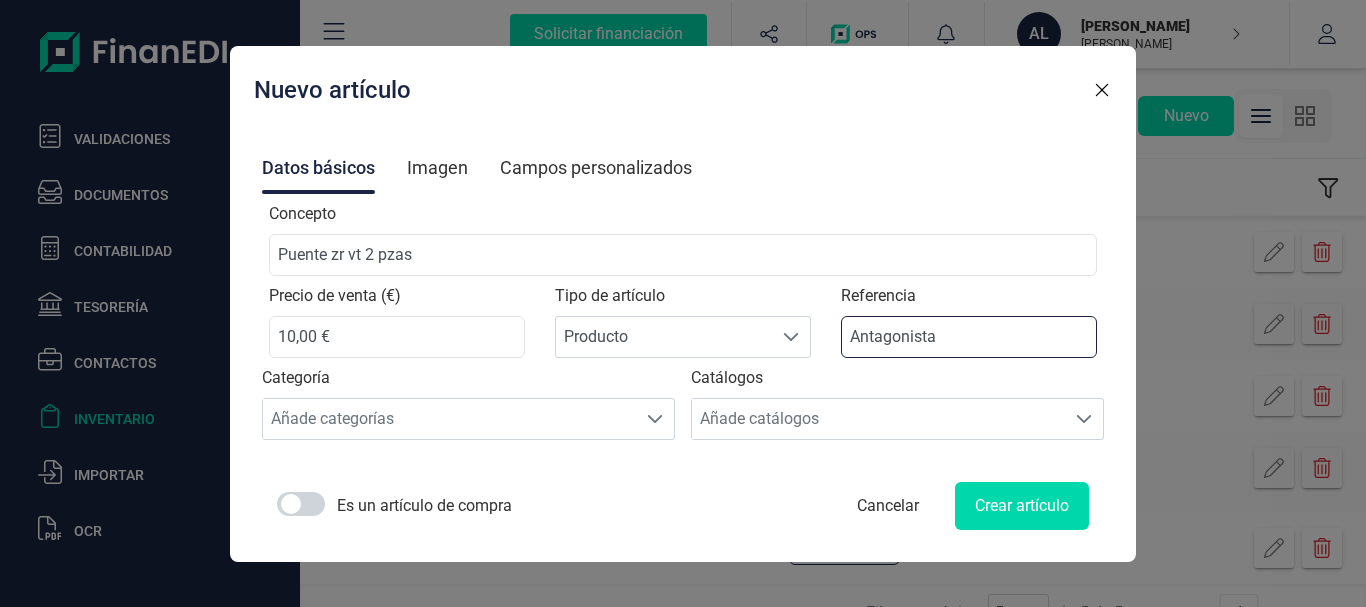 click on "Antagonista" at bounding box center [969, 337] 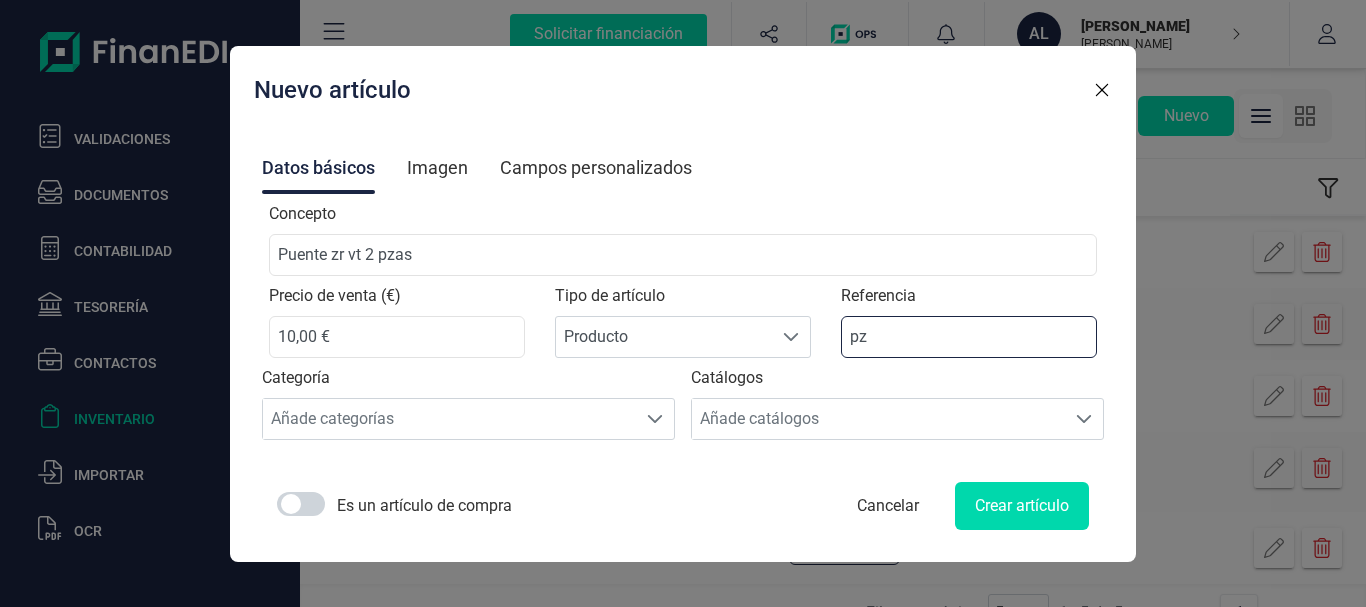 type on "p" 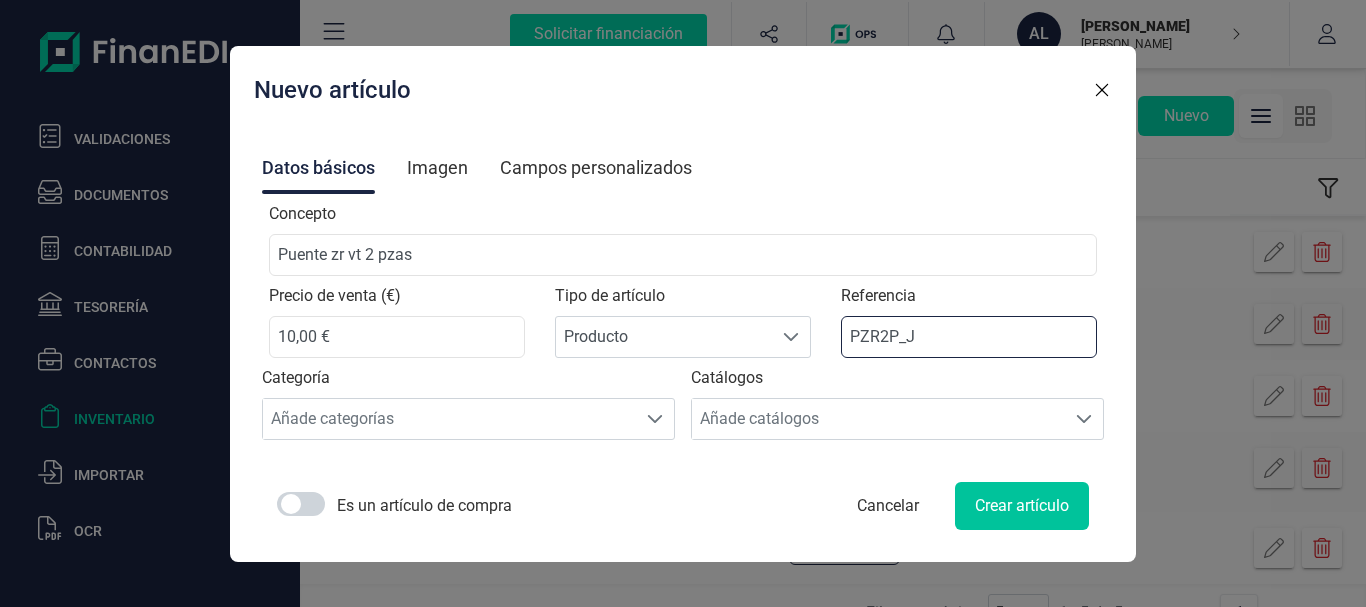 type on "PZR2P_J" 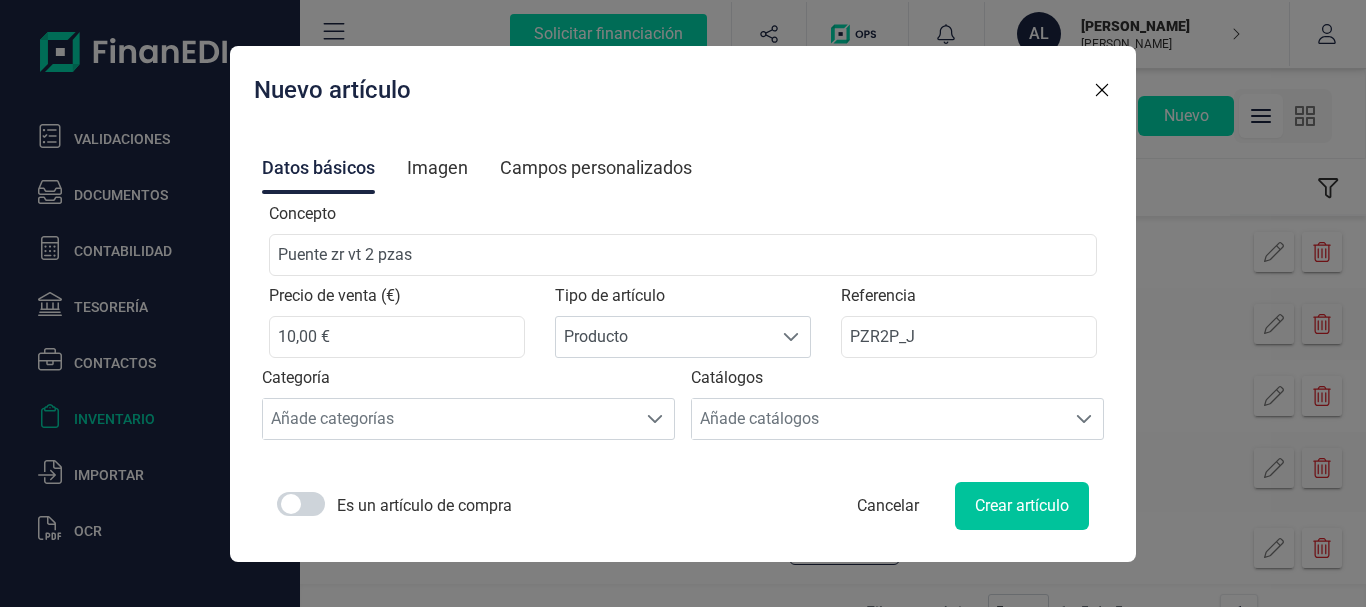 click on "Crear artículo" at bounding box center [1022, 506] 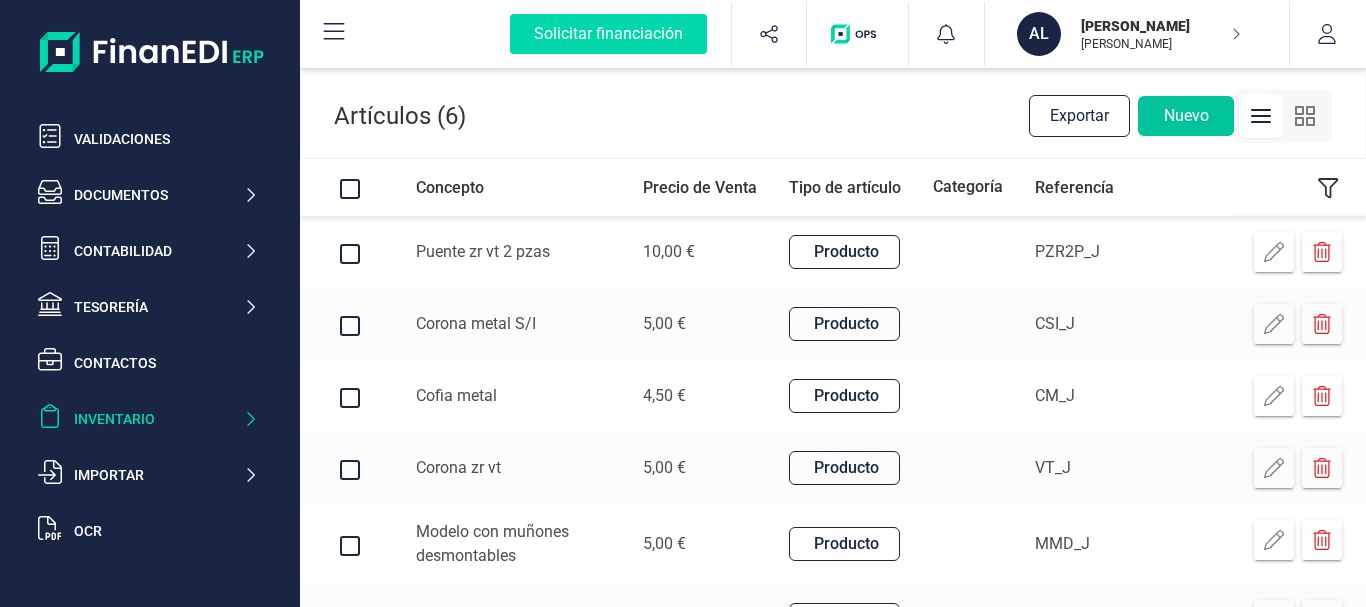 click on "Nuevo" at bounding box center (1186, 116) 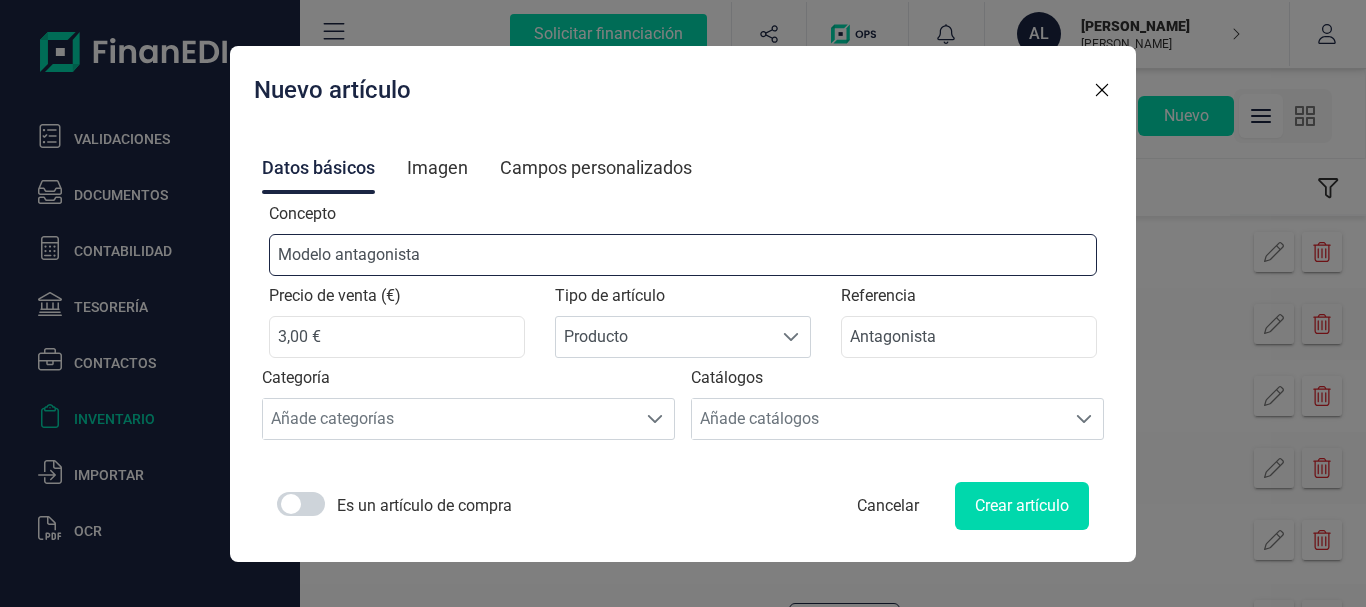 click on "Modelo antagonista" at bounding box center [683, 255] 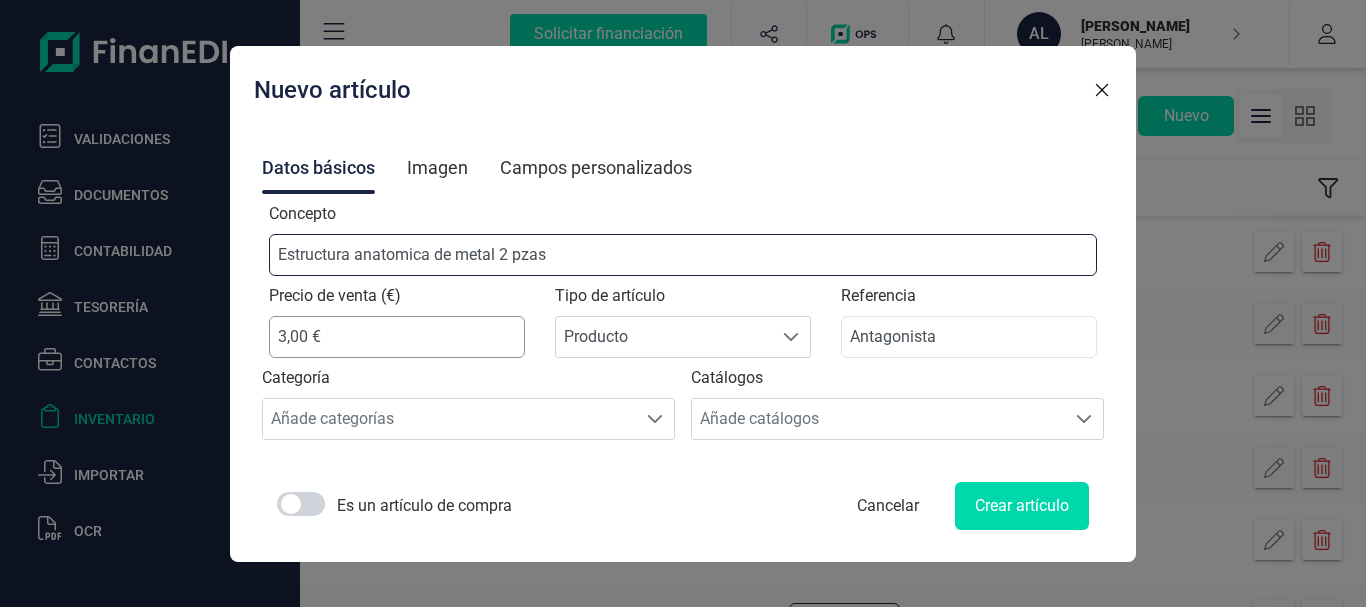 type on "Estructura anatomica de metal 2 pzas" 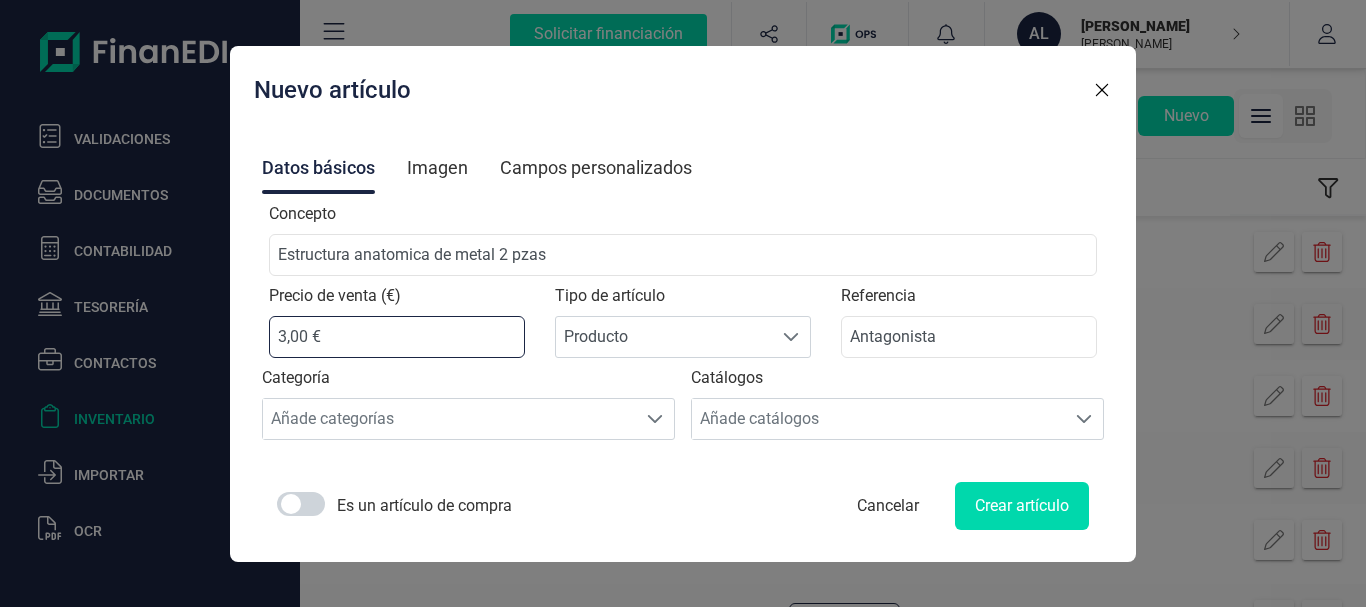 click on "3,00 €" at bounding box center [397, 337] 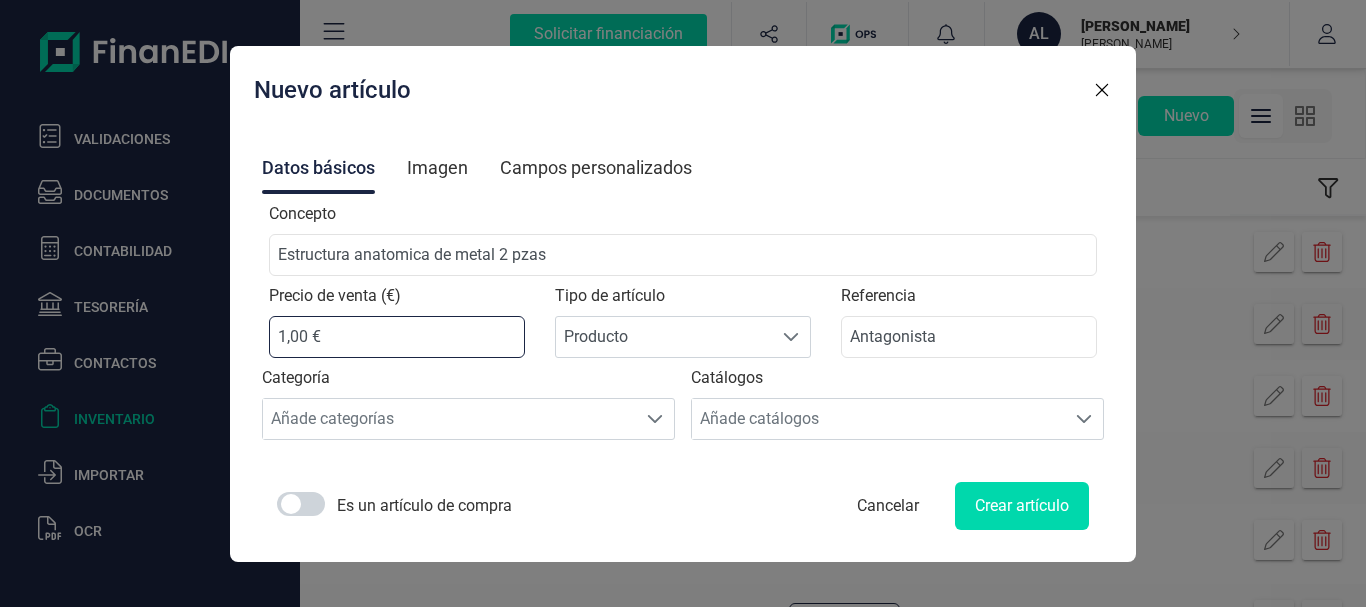 type on "10,00 €" 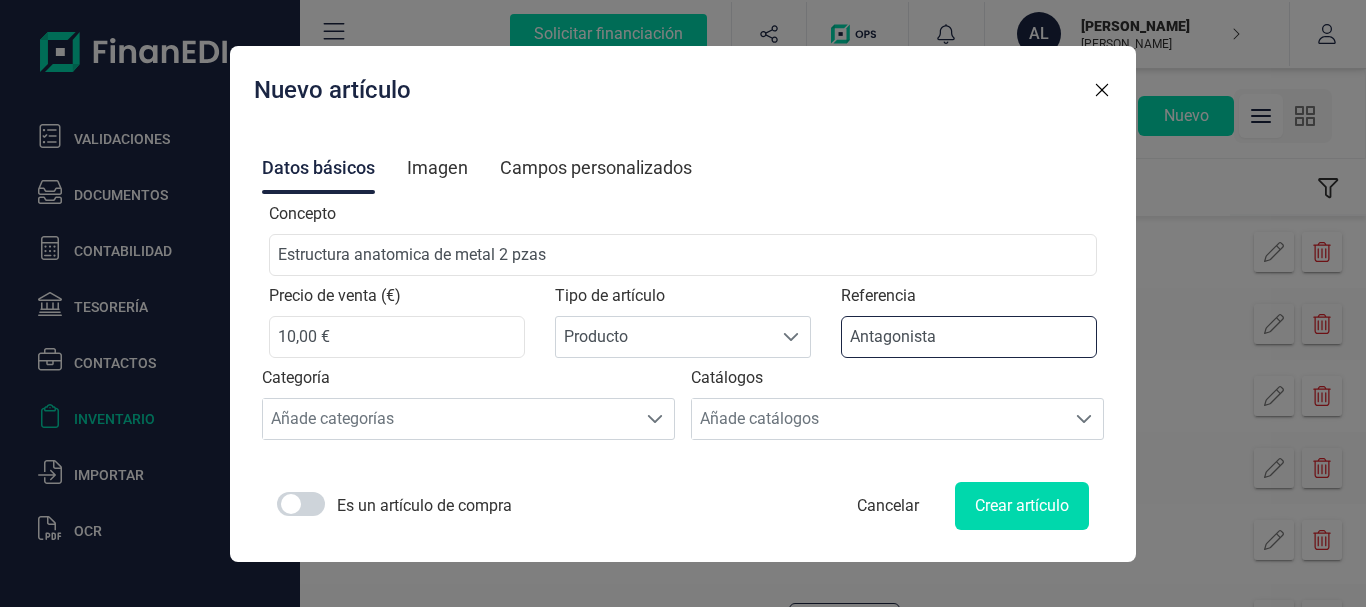 click on "Antagonista" at bounding box center (969, 337) 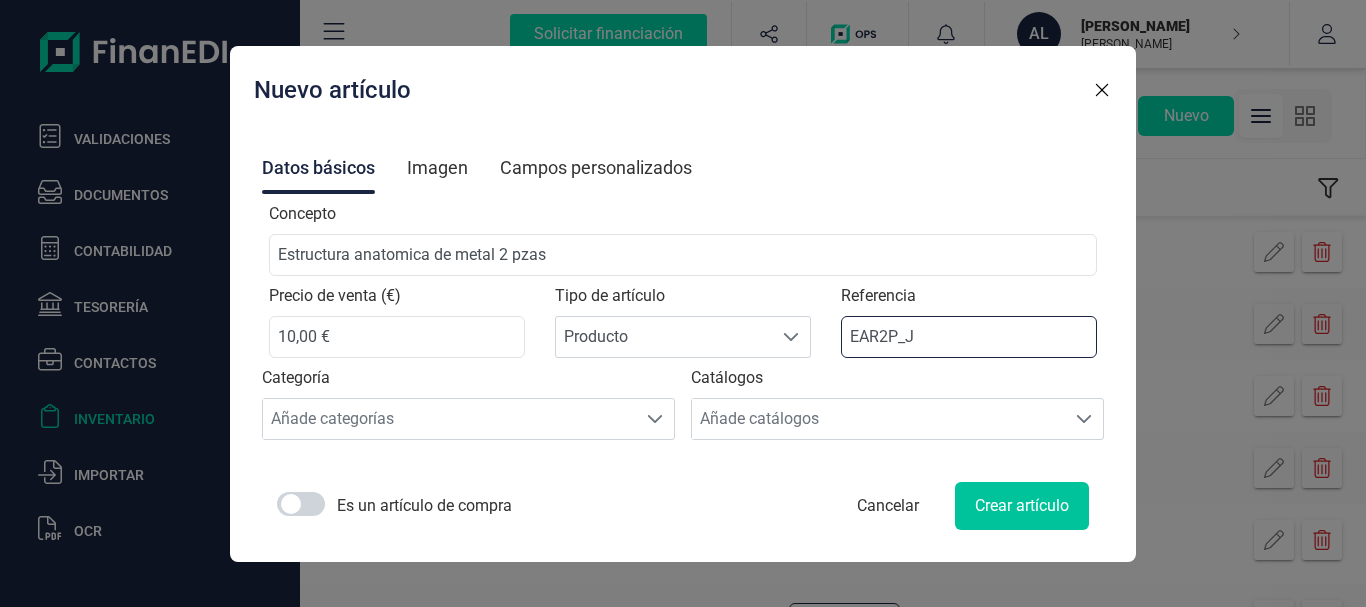 type on "EAR2P_J" 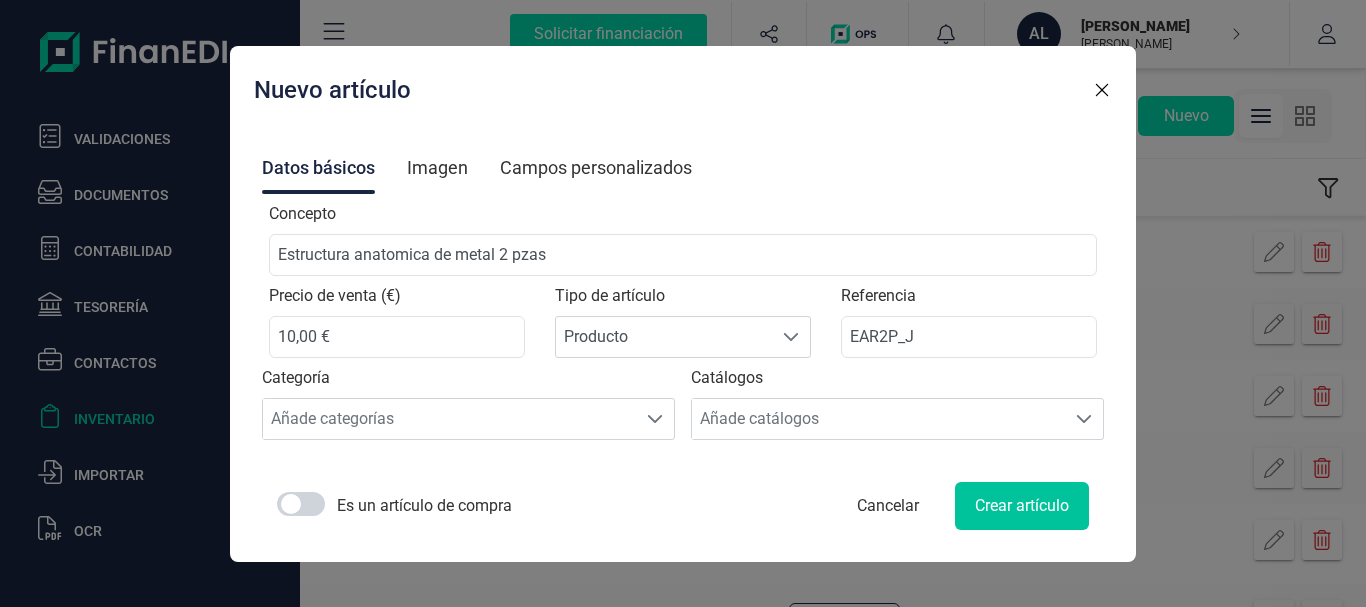 click on "Crear artículo" at bounding box center (1022, 506) 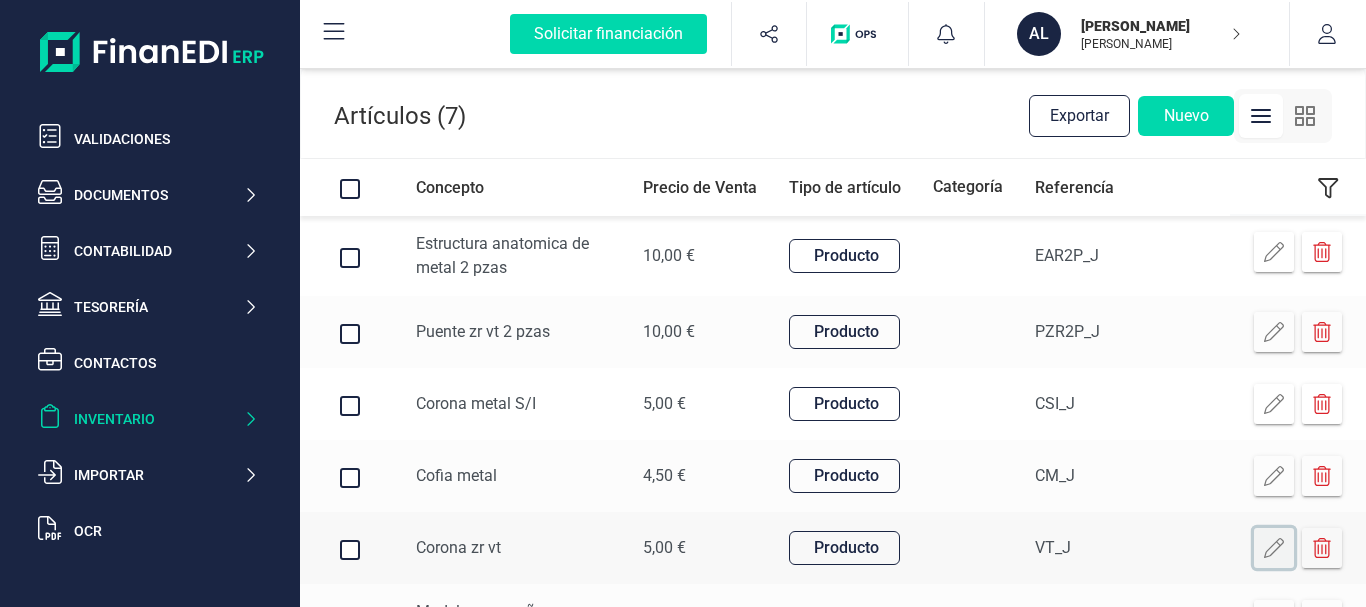 click at bounding box center (1274, 548) 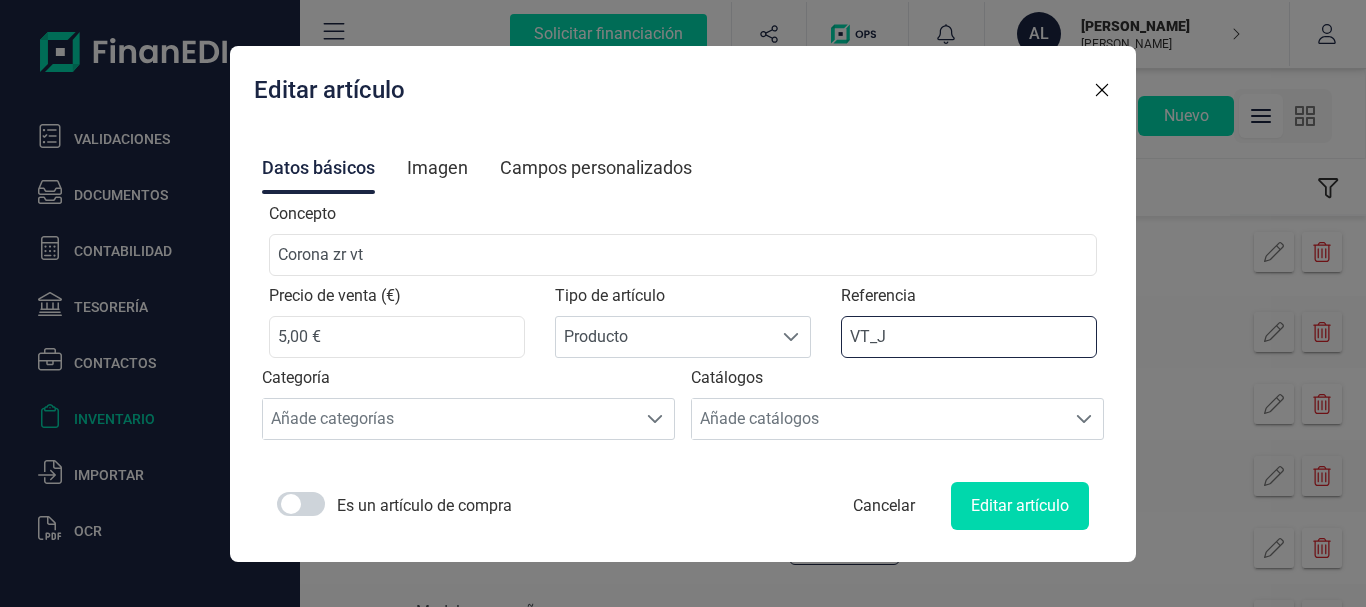 click on "VT_J" at bounding box center (969, 337) 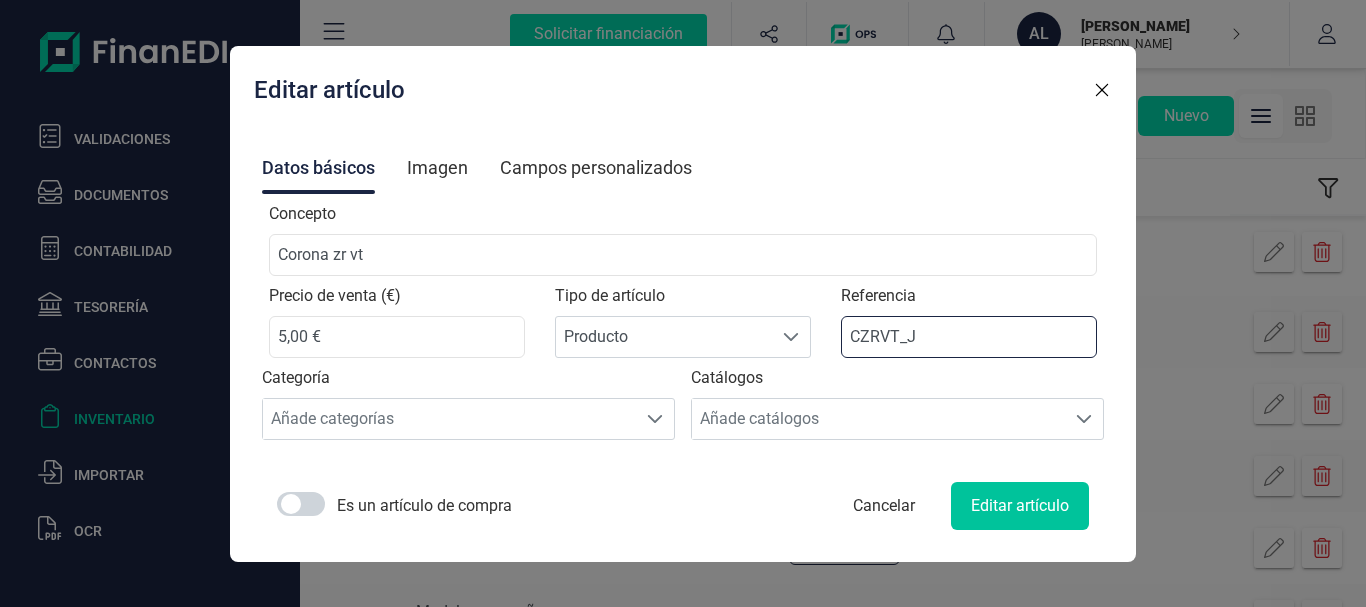 type on "CZRVT_J" 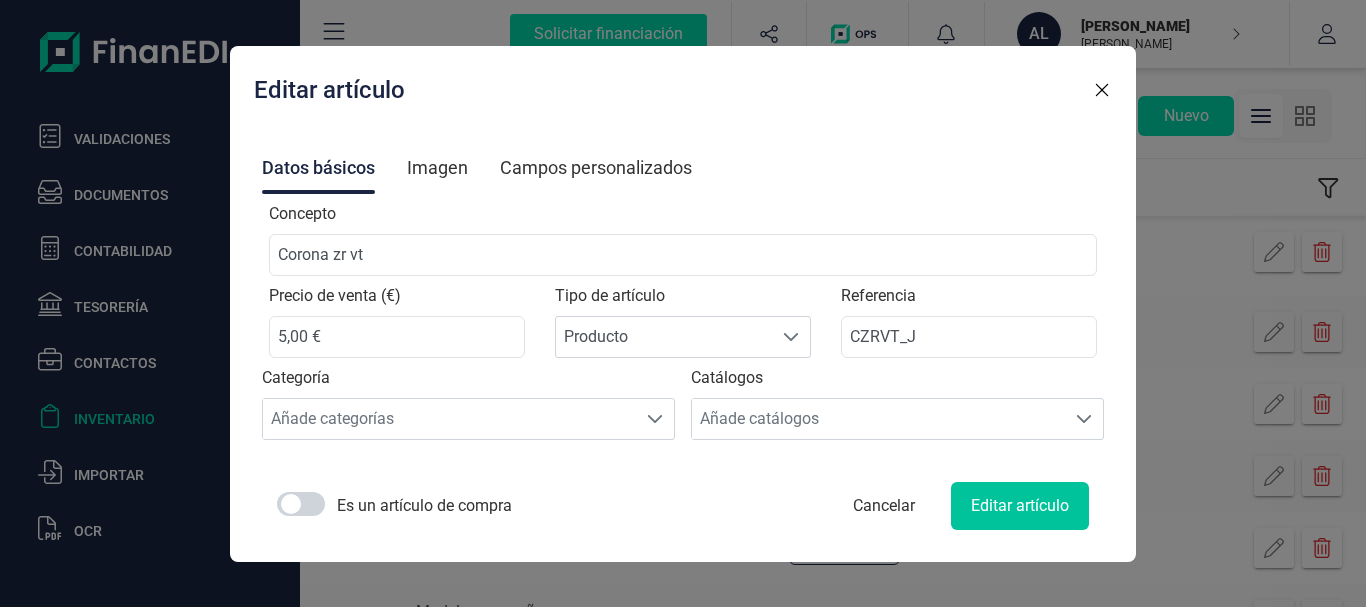 click on "Editar artículo" at bounding box center (1020, 506) 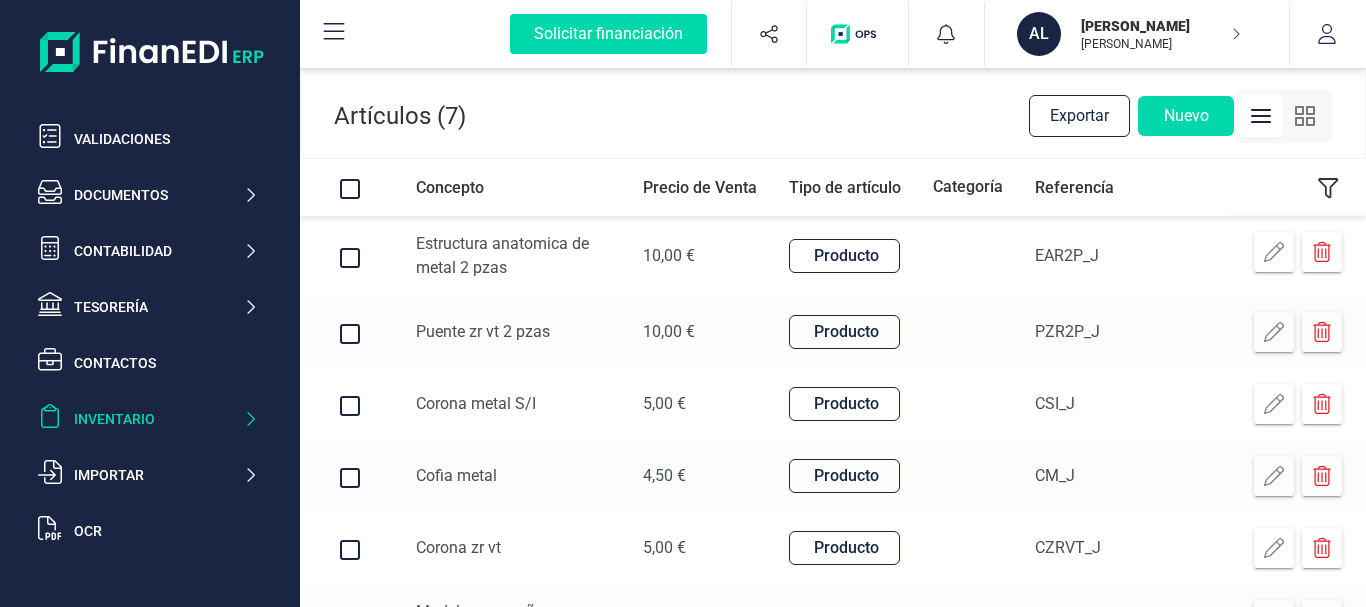 click at bounding box center (350, 189) 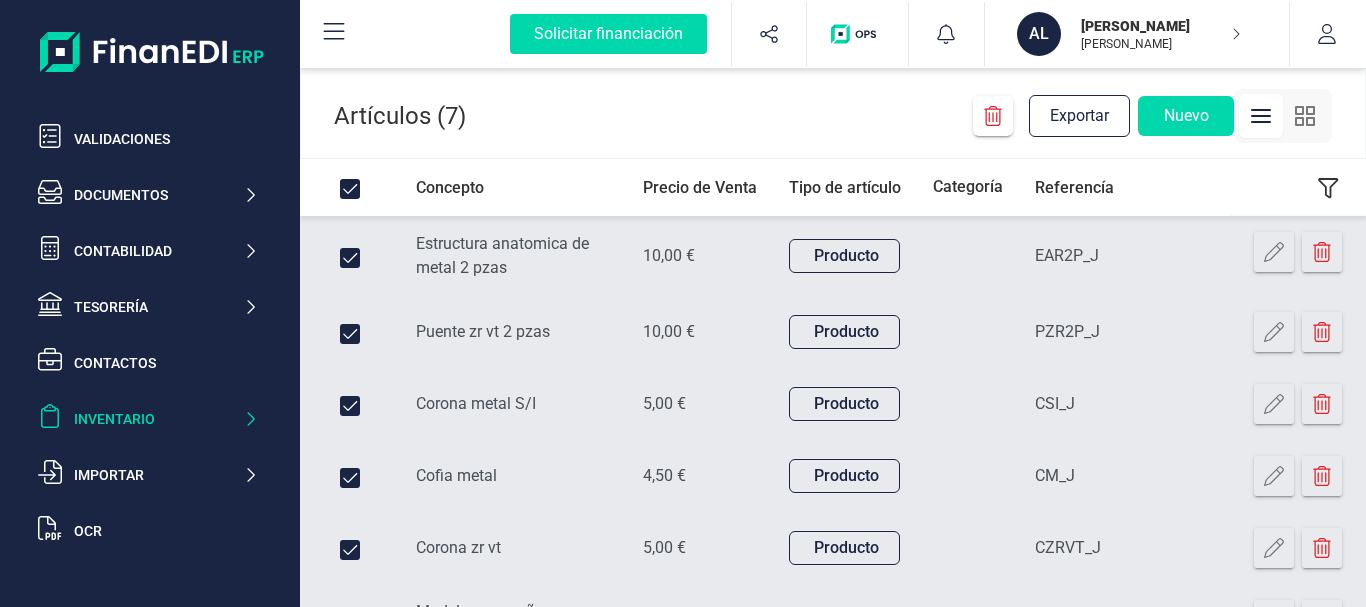 click at bounding box center (350, 189) 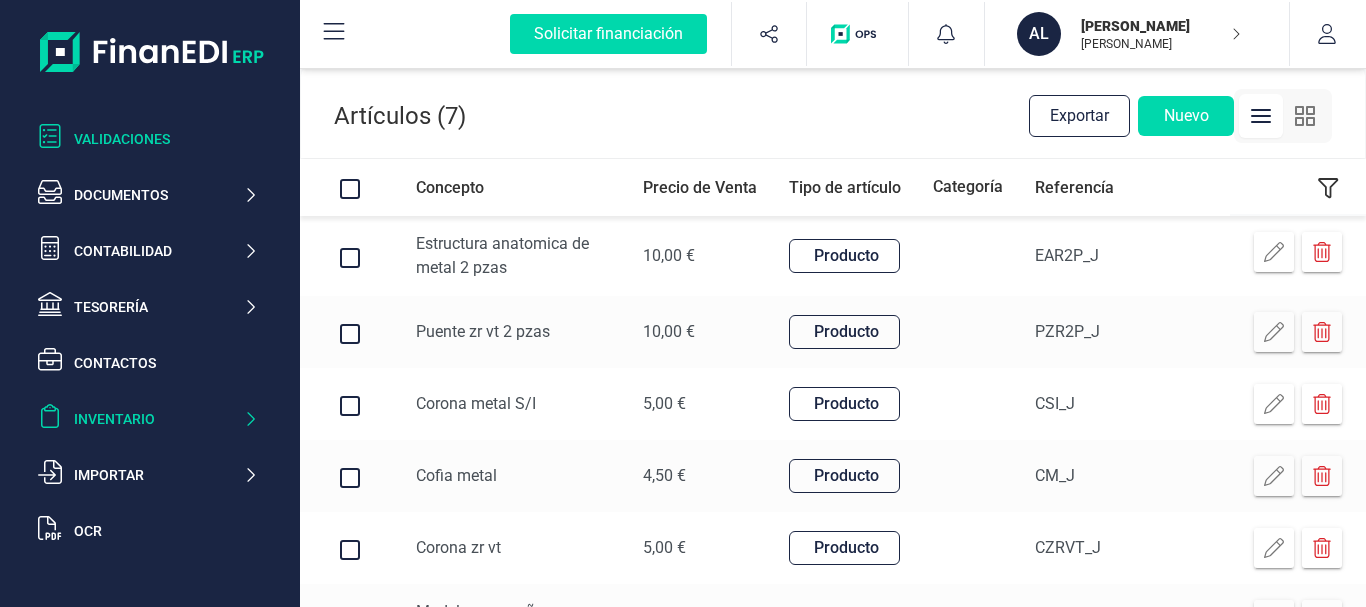 click on "Validaciones" at bounding box center (148, 139) 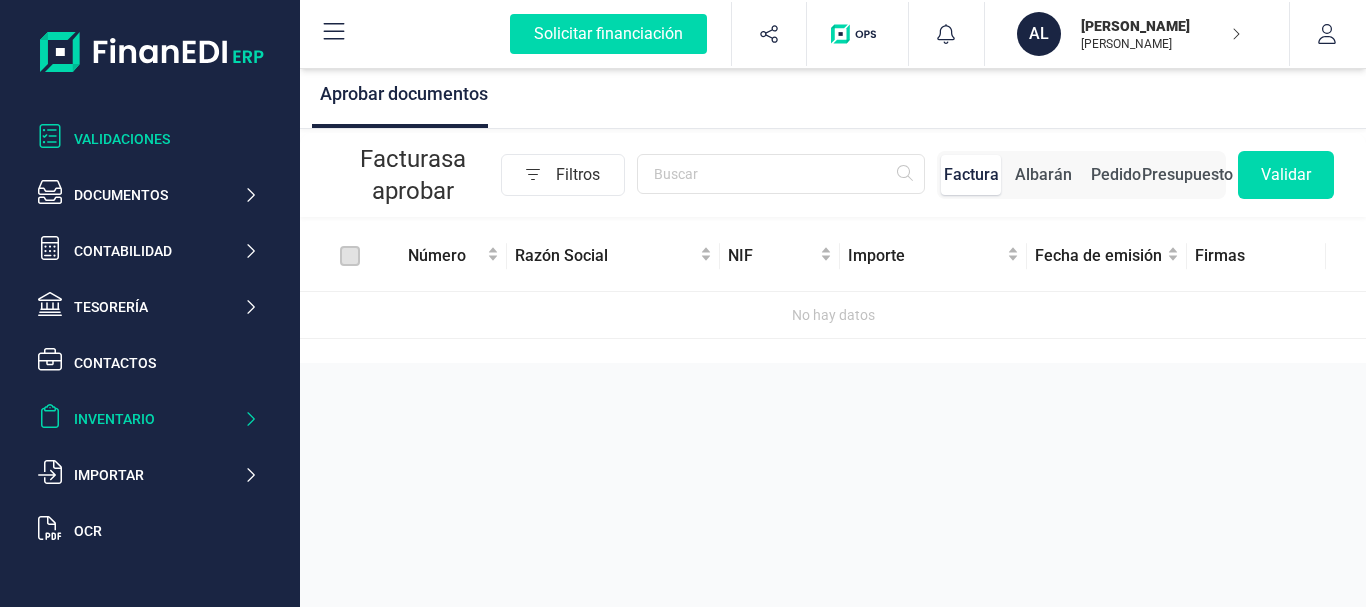 click on "Inventario" at bounding box center [148, 419] 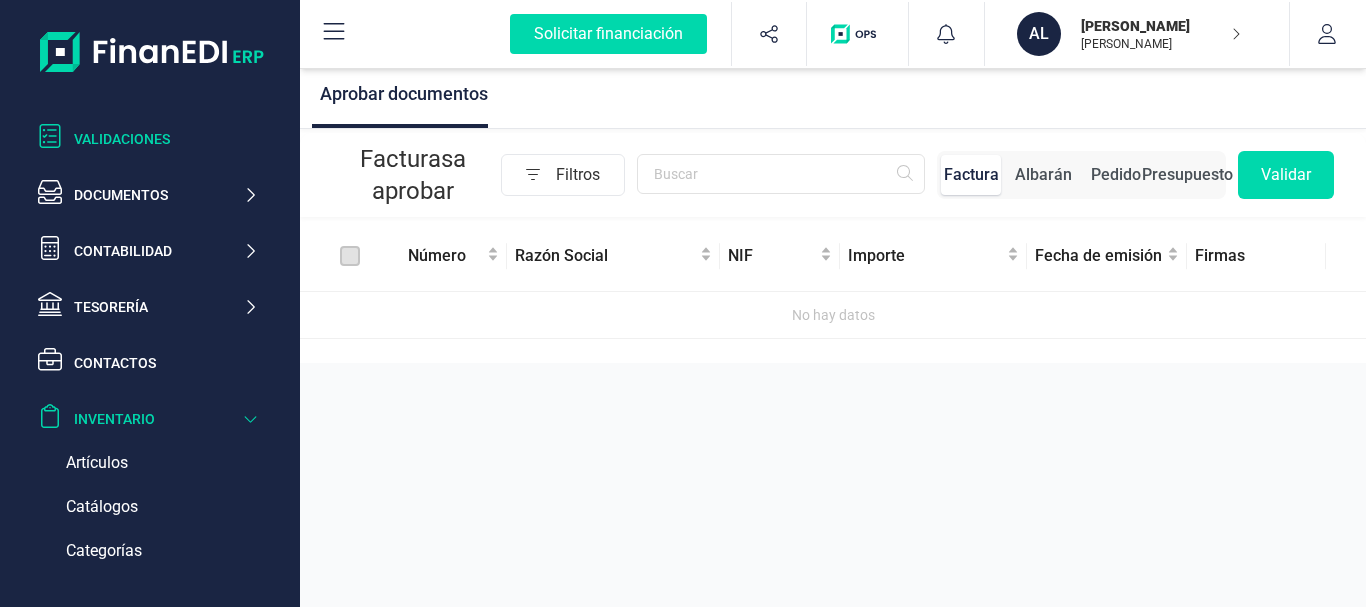 scroll, scrollTop: 197, scrollLeft: 0, axis: vertical 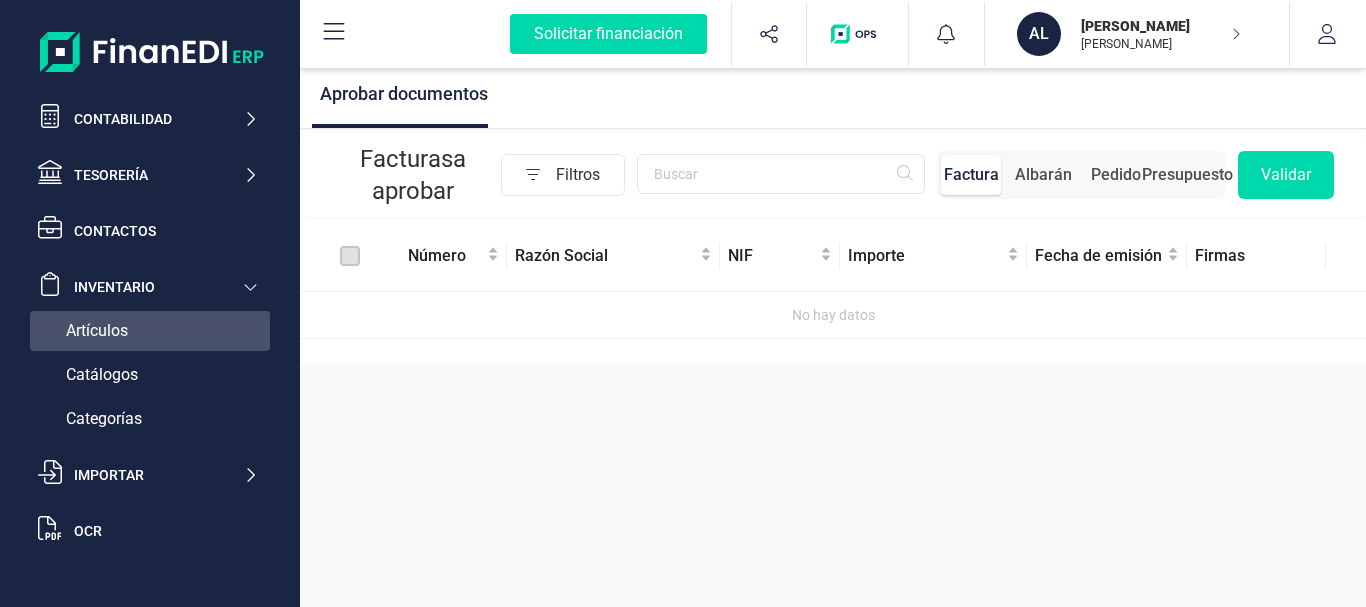 click on "Artículos" at bounding box center [150, 331] 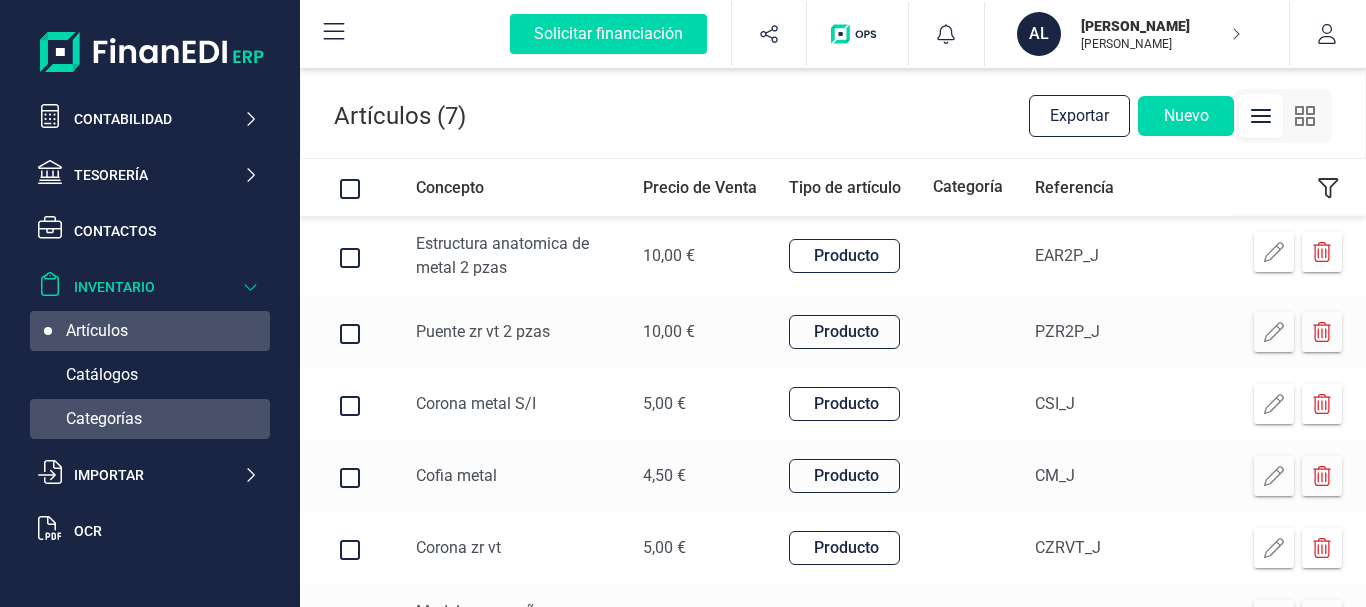 click on "Categorías" at bounding box center [104, 419] 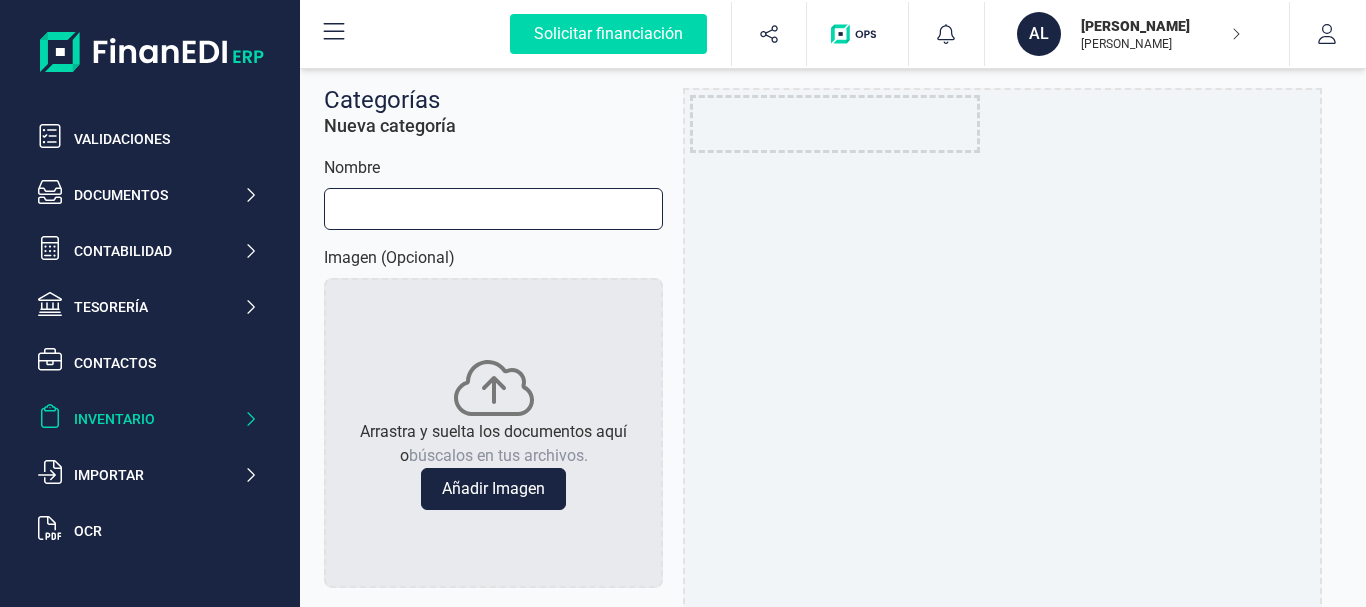 scroll, scrollTop: 65, scrollLeft: 0, axis: vertical 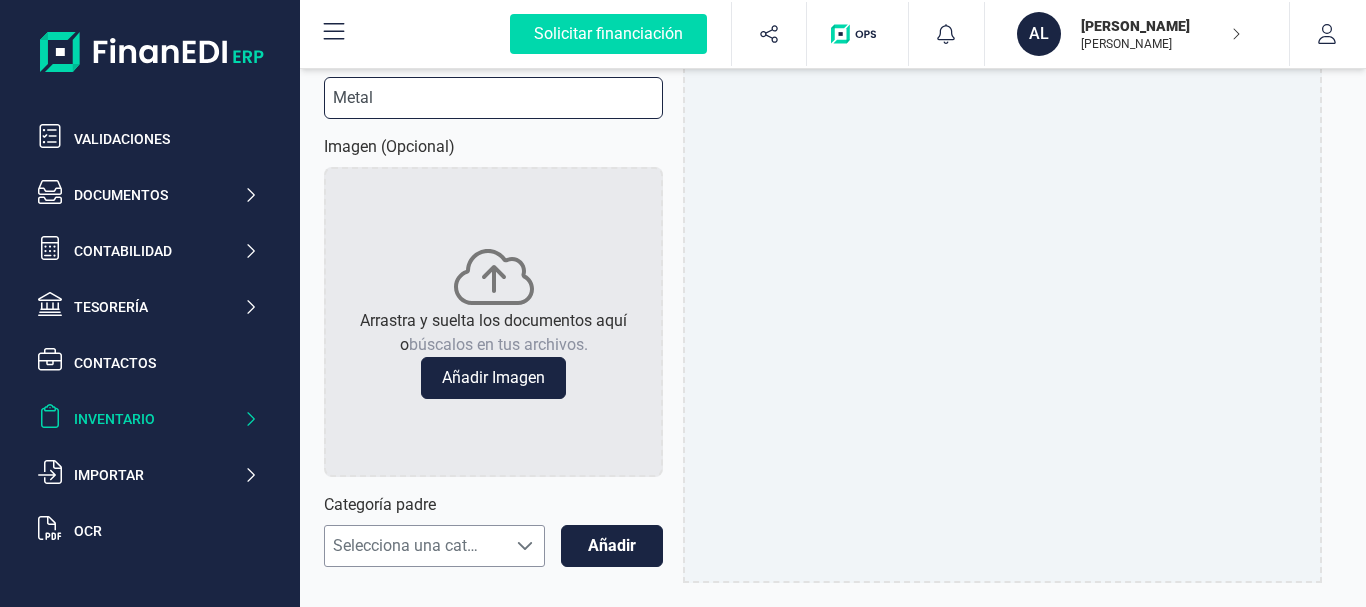 type on "Metal" 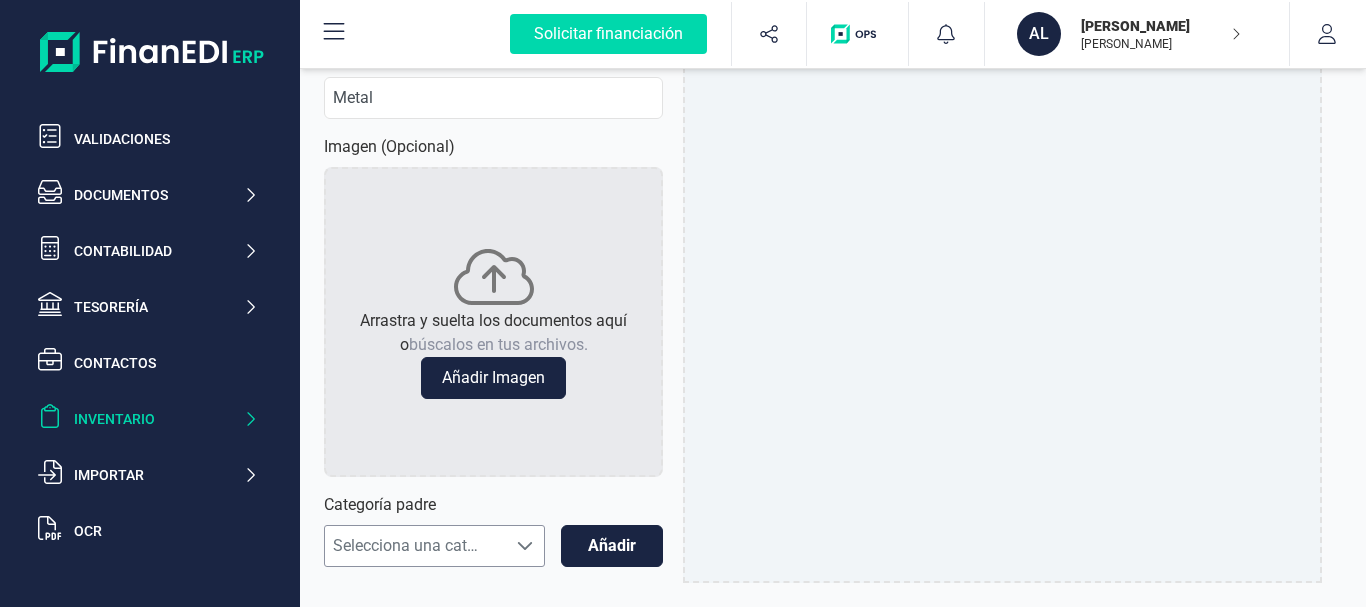 click on "Selecciona una categoría padre" at bounding box center (415, 546) 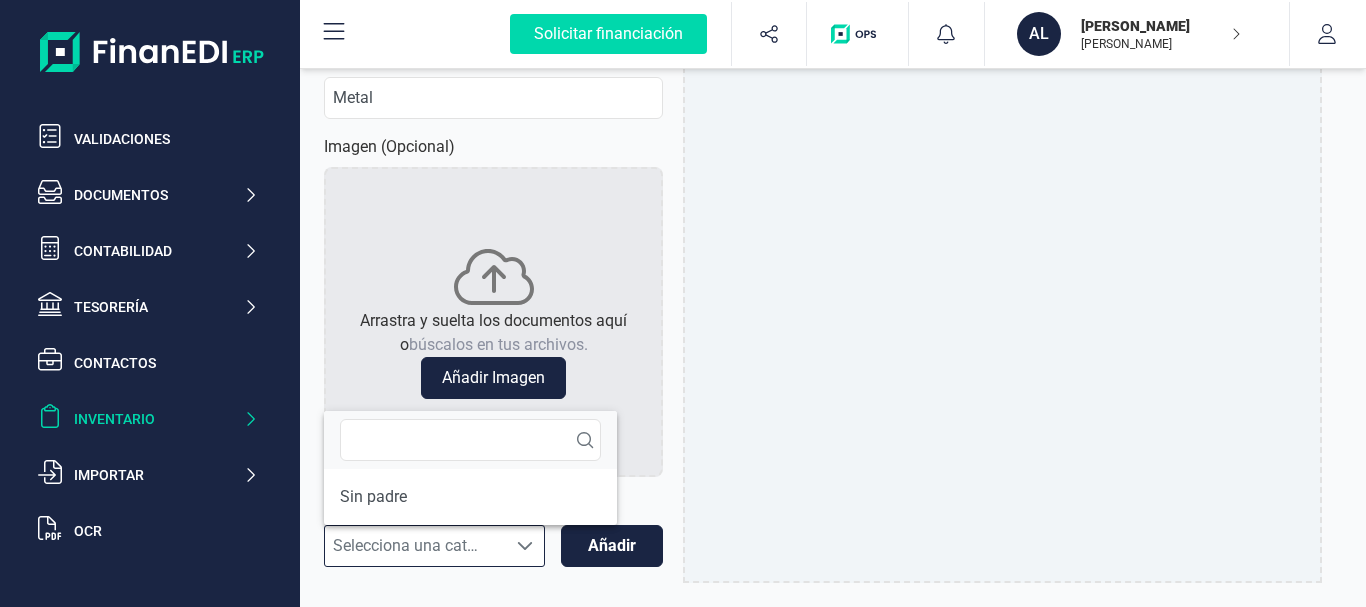 scroll, scrollTop: 12, scrollLeft: 88, axis: both 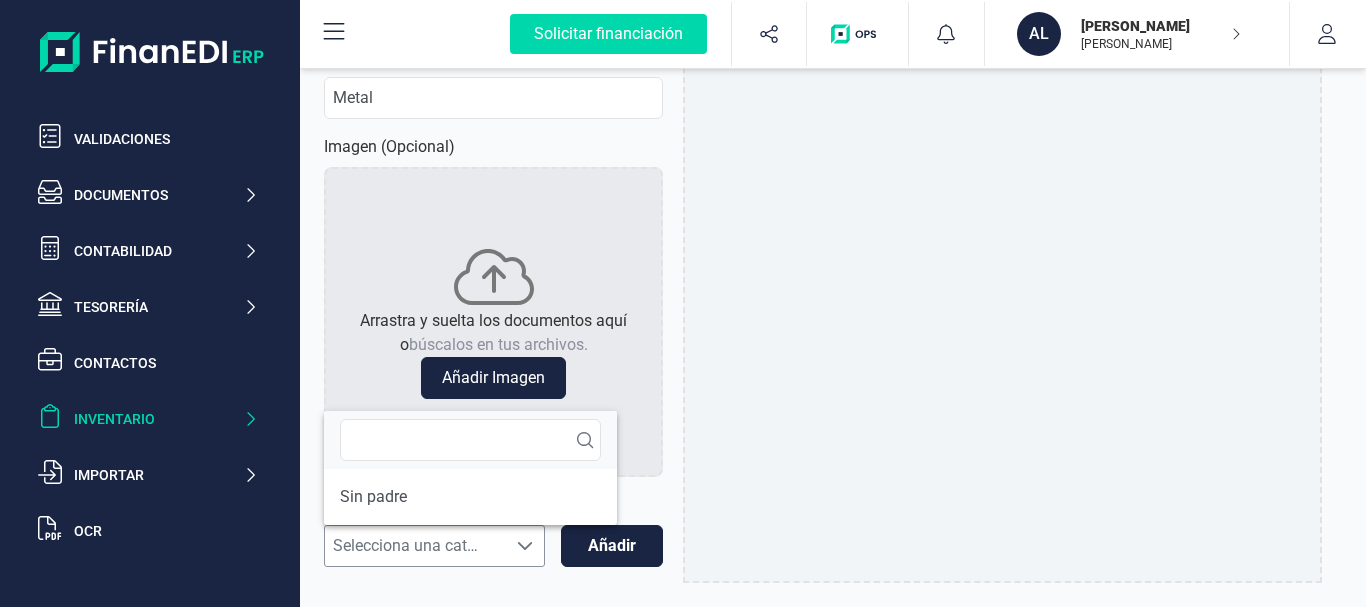 click on "Selecciona una categoría padre" at bounding box center (415, 546) 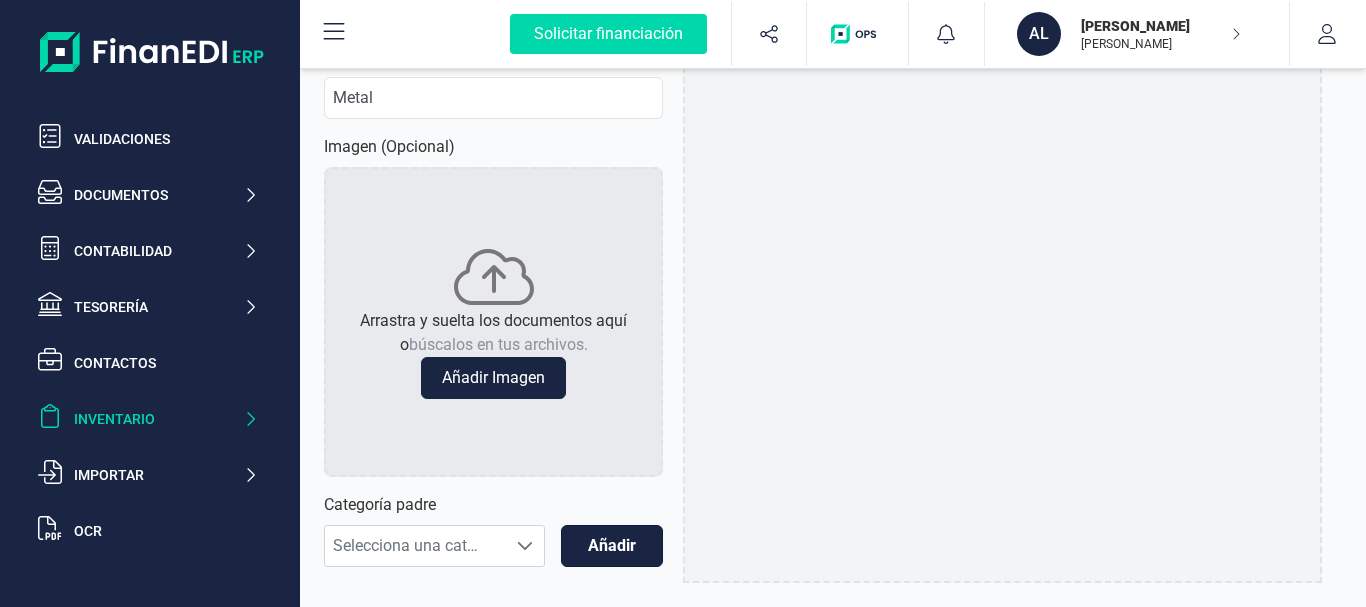click on "Añadir" at bounding box center (612, 546) 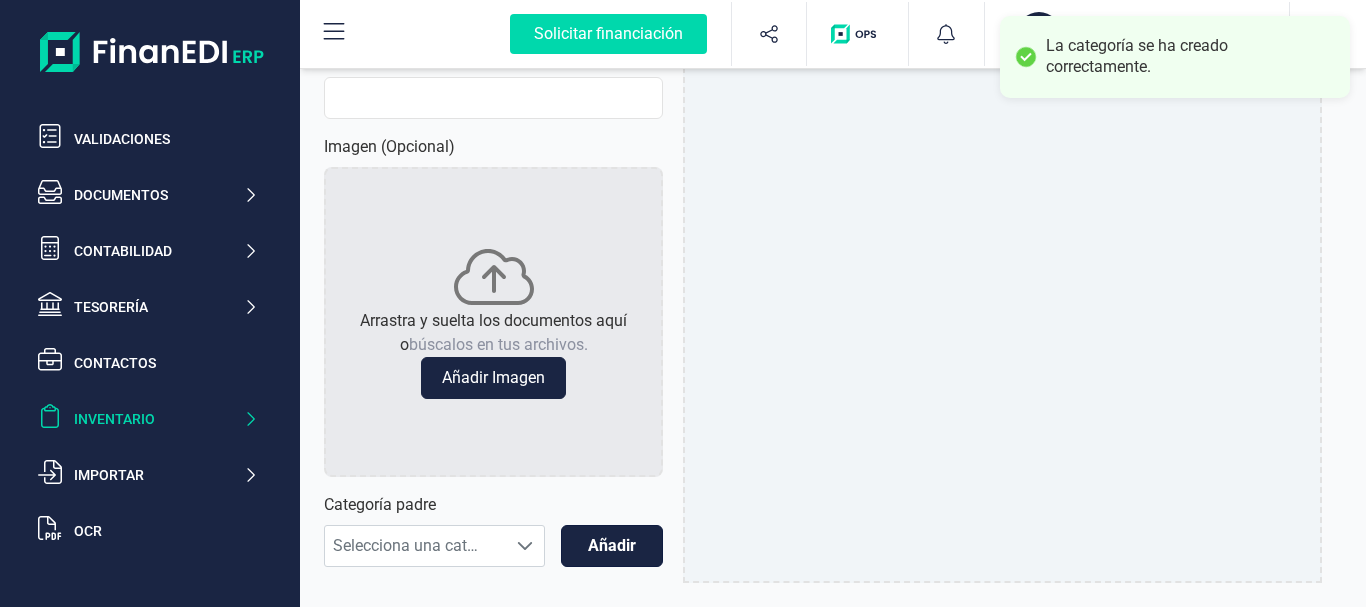 scroll, scrollTop: 16, scrollLeft: 16, axis: both 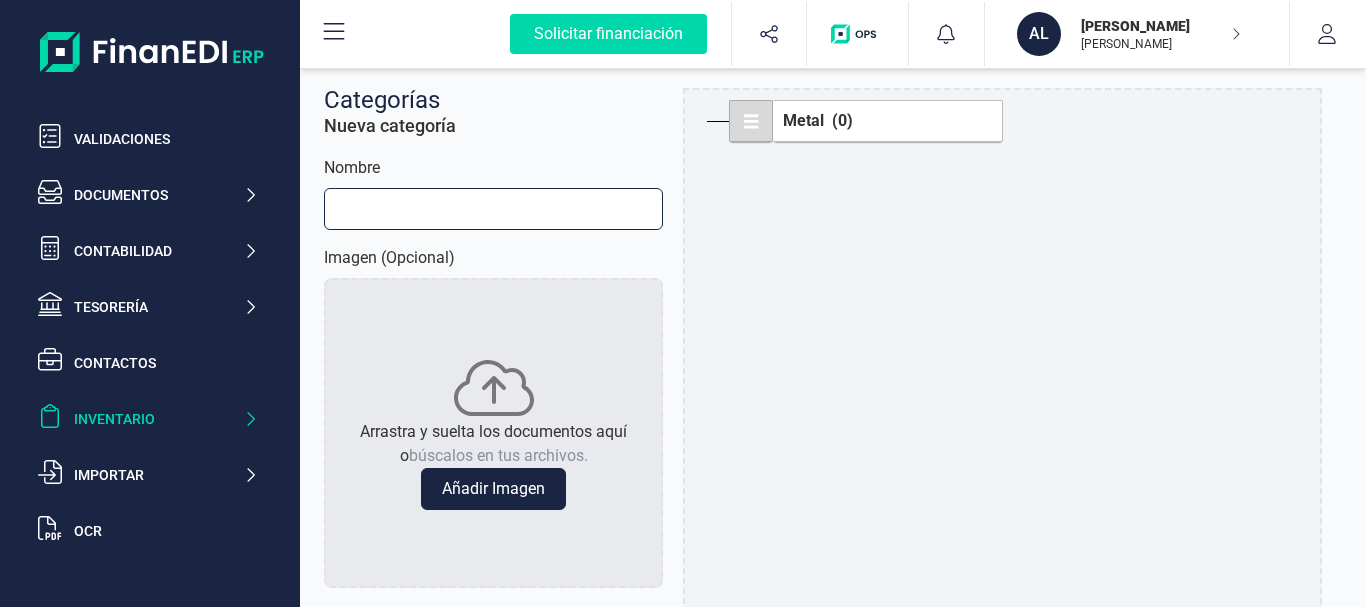 click on "Nombre" at bounding box center (493, 209) 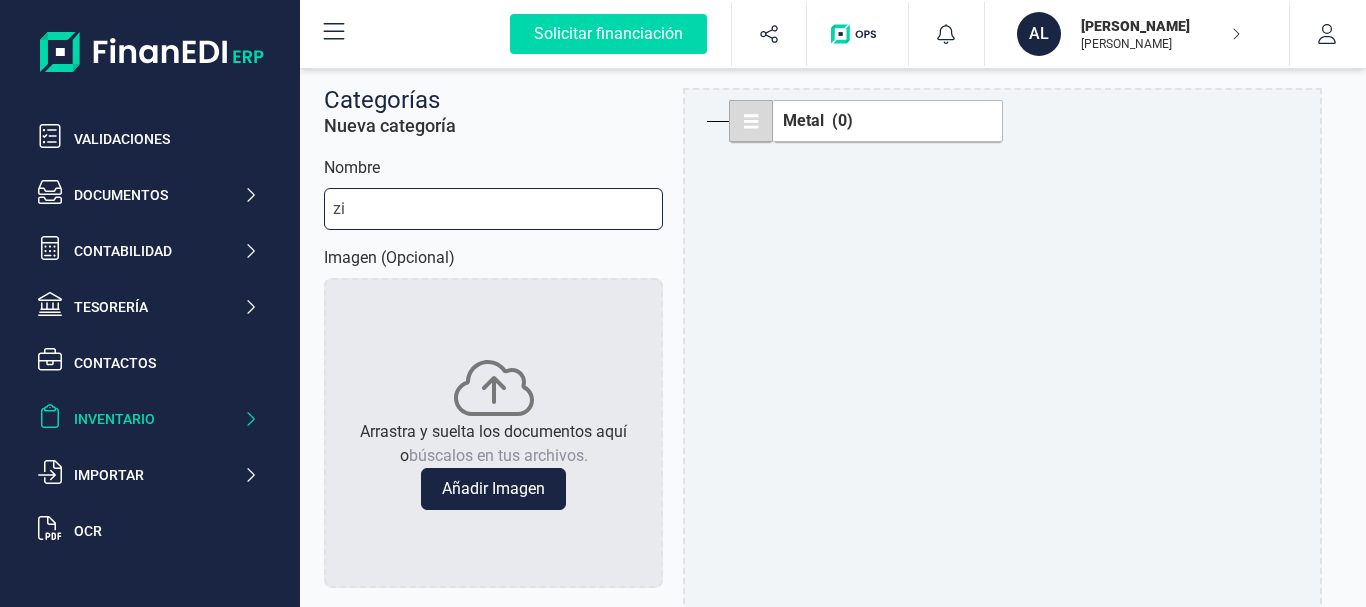 type on "z" 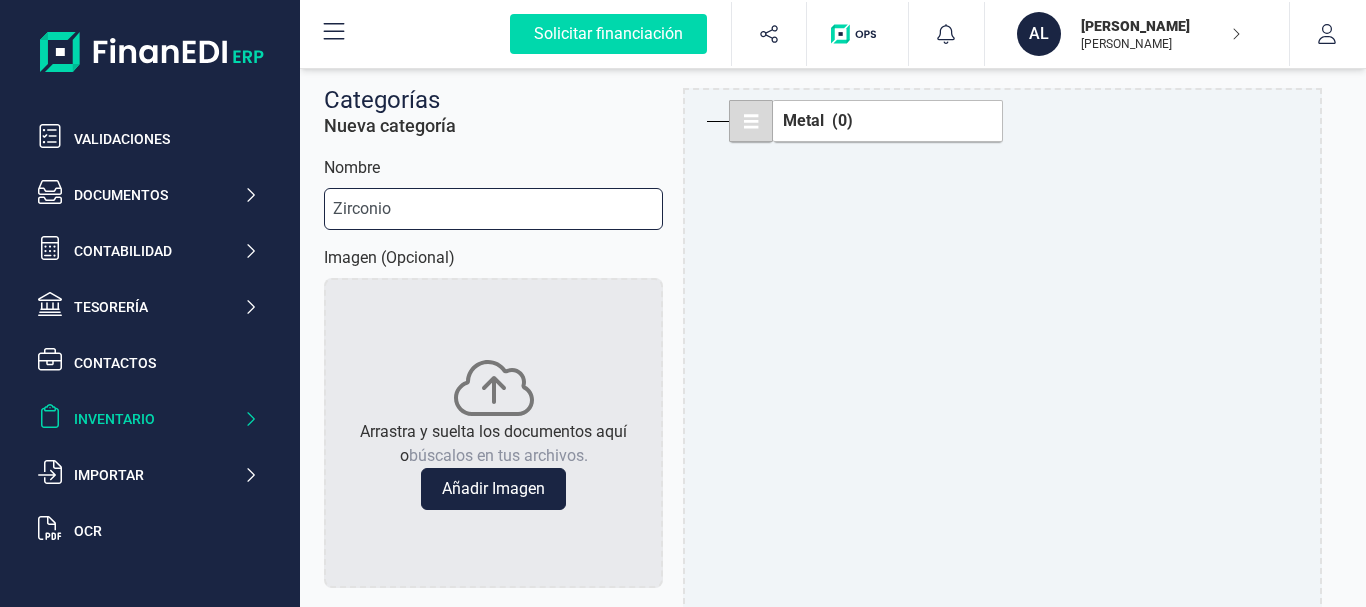 scroll, scrollTop: 111, scrollLeft: 0, axis: vertical 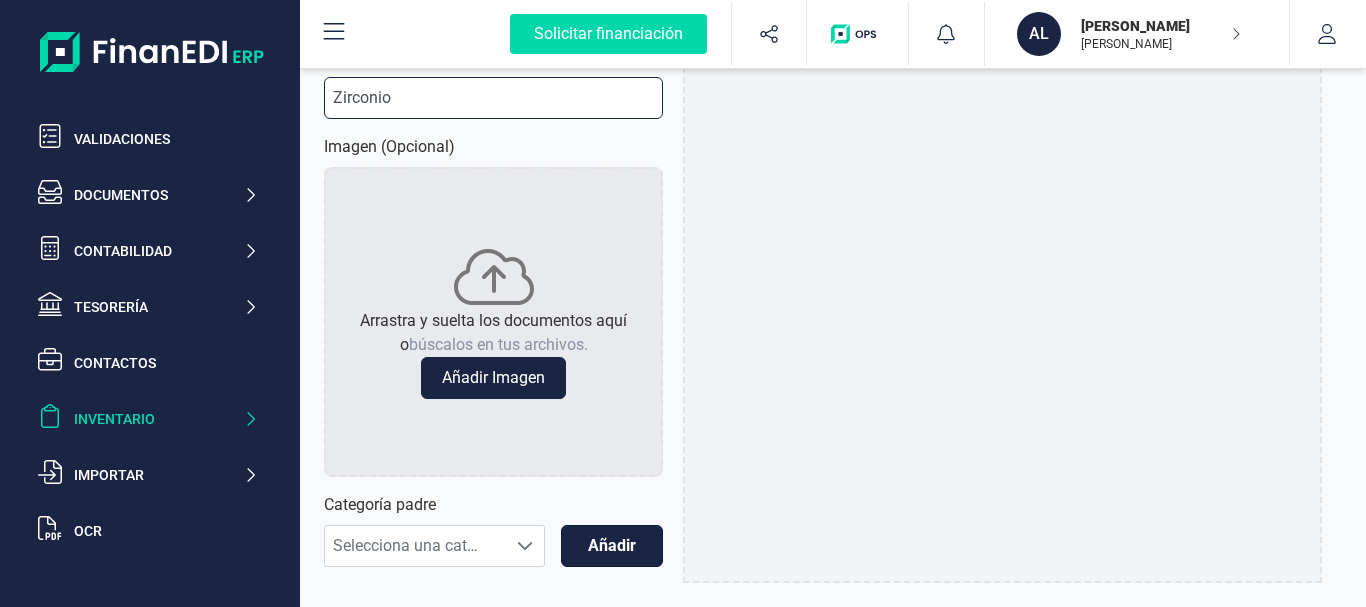 type on "Zirconio" 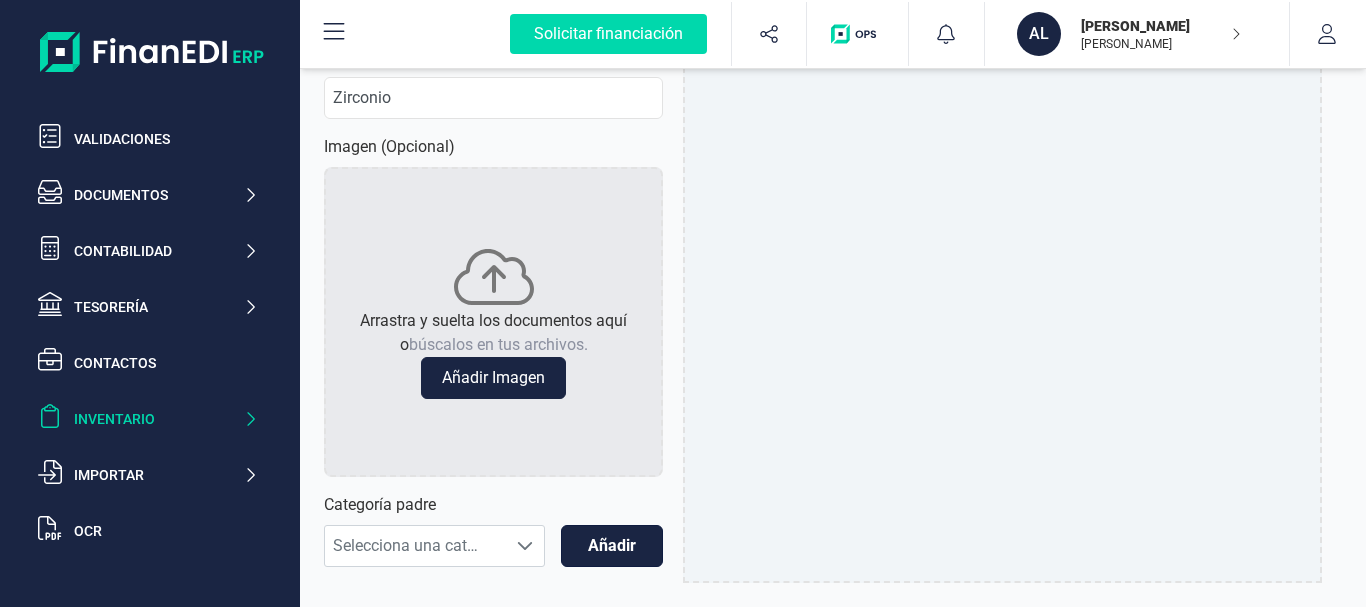click on "Añadir" at bounding box center [612, 546] 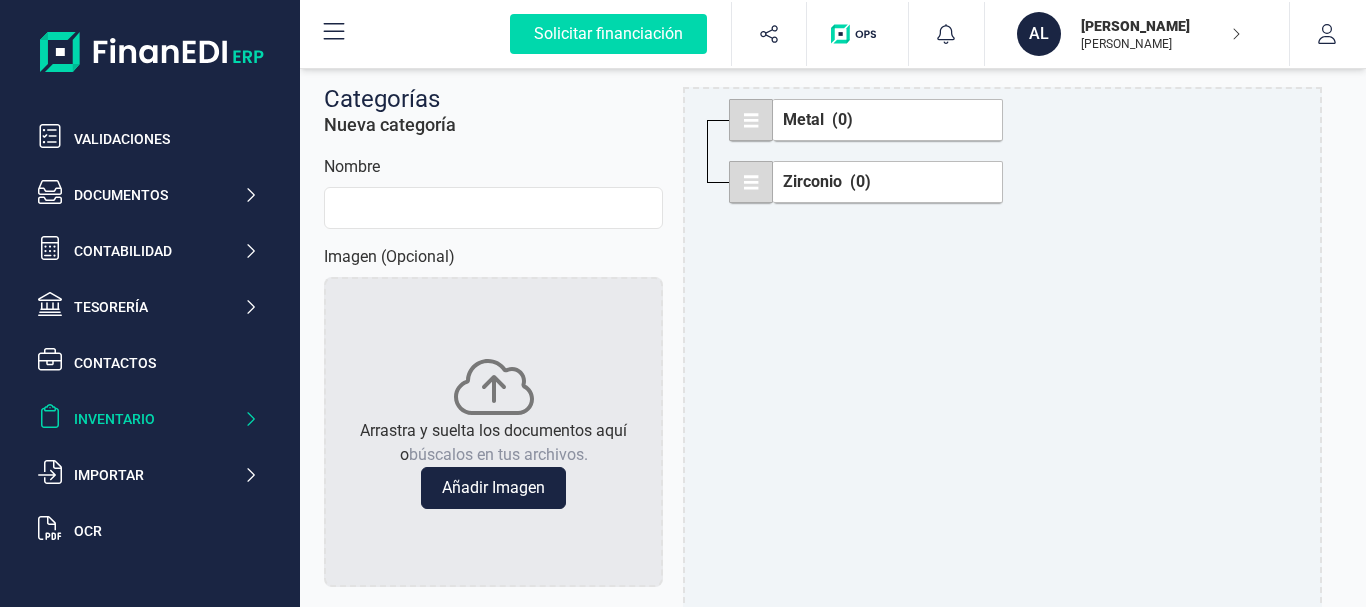 scroll, scrollTop: 0, scrollLeft: 0, axis: both 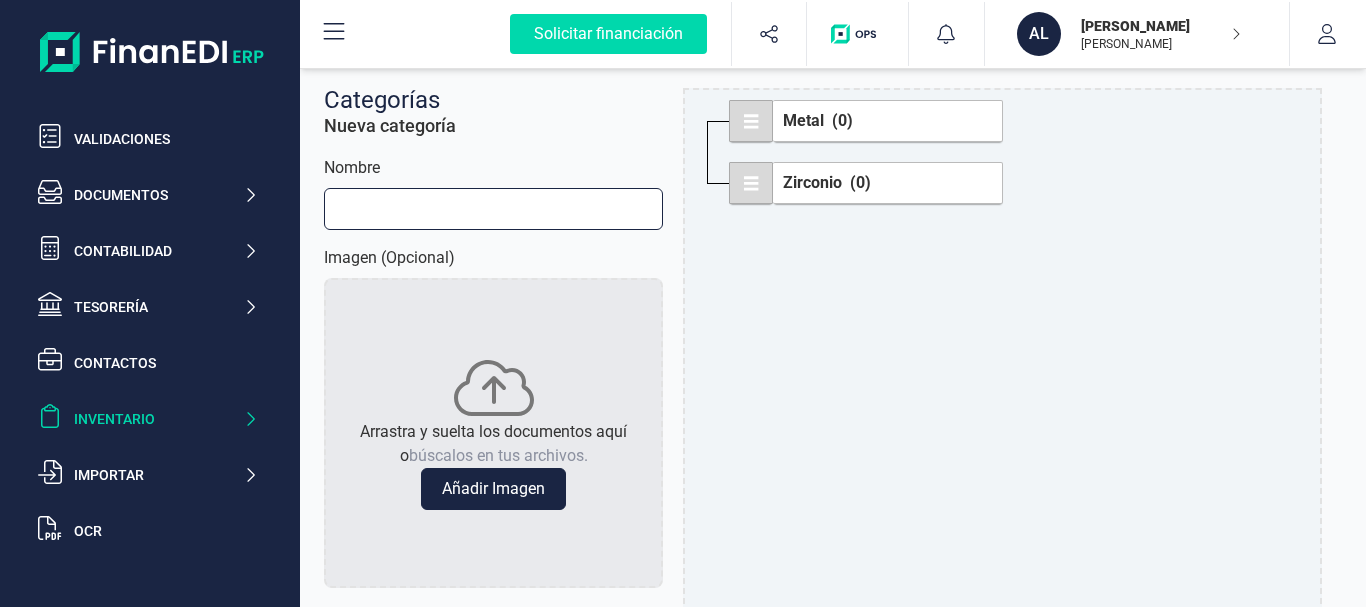 click on "Nombre" at bounding box center [493, 209] 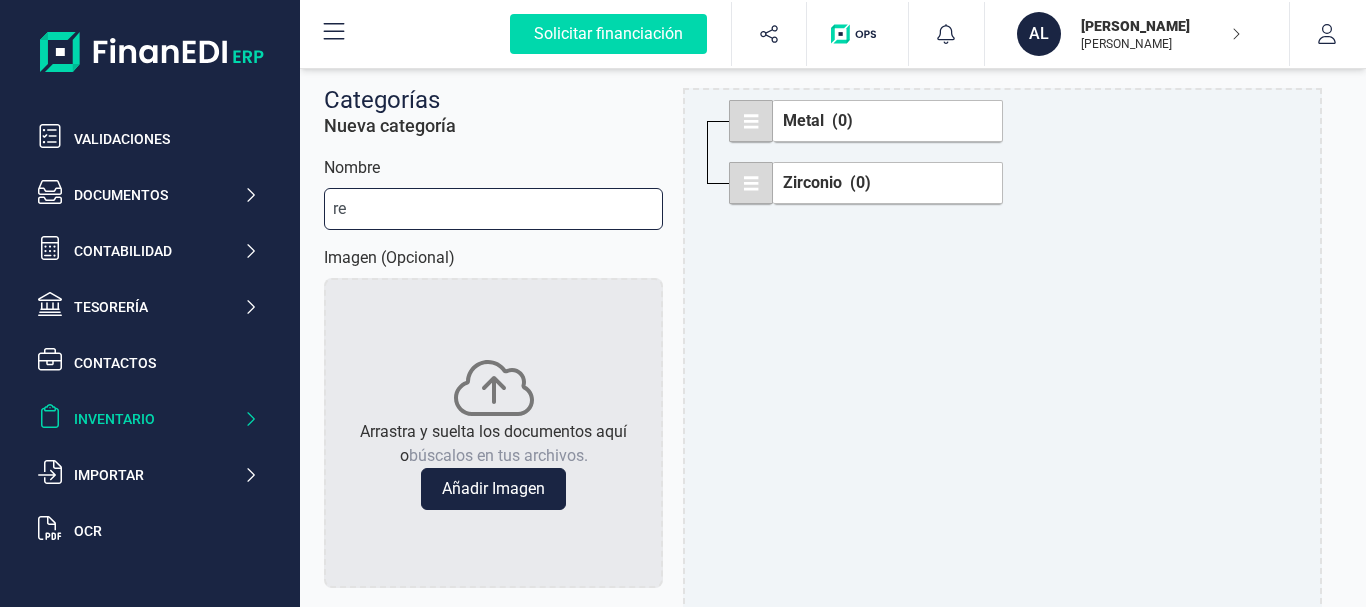 type on "r" 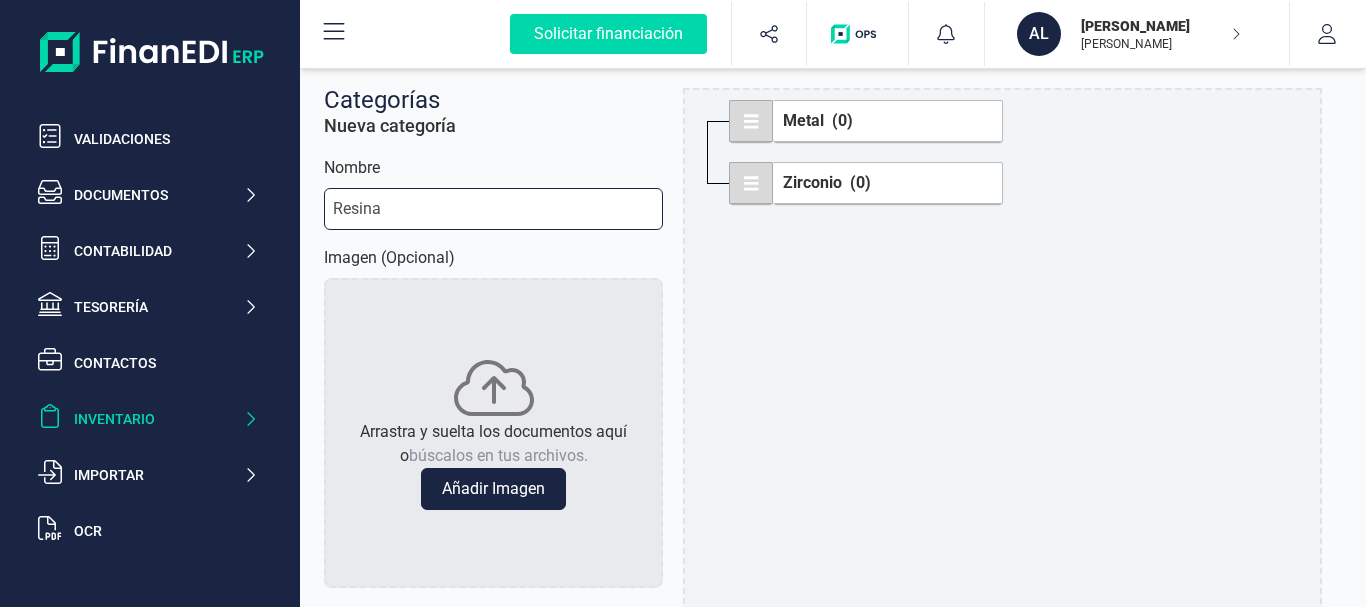 scroll, scrollTop: 111, scrollLeft: 0, axis: vertical 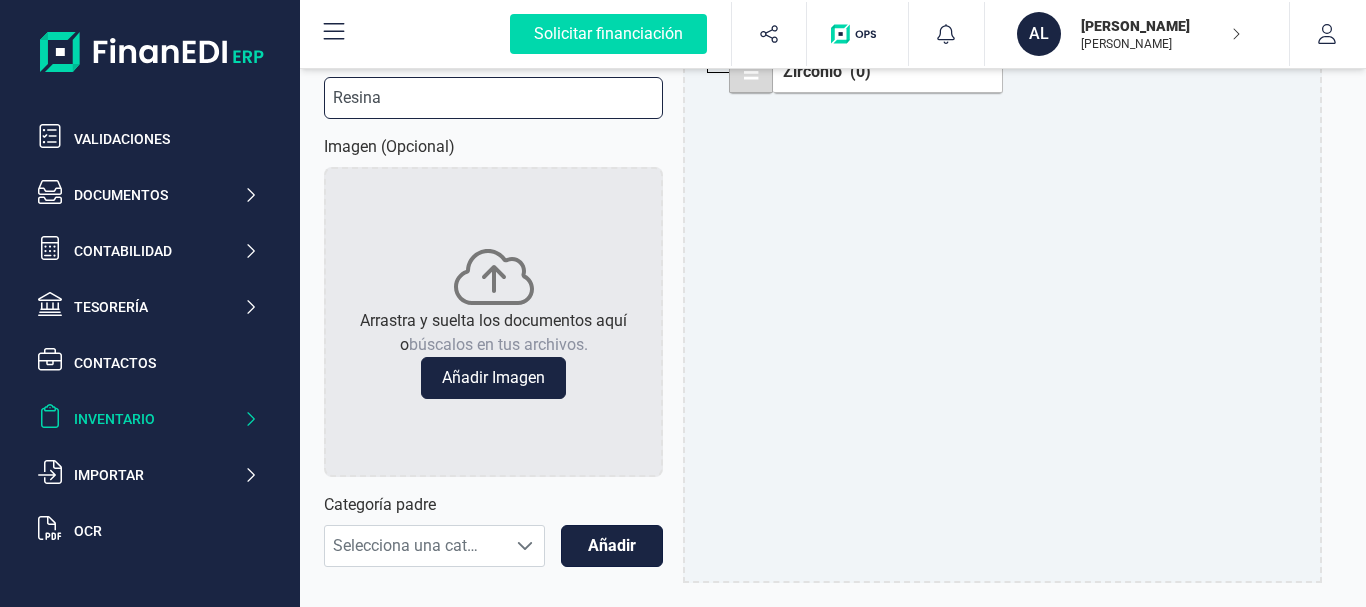type on "Resina" 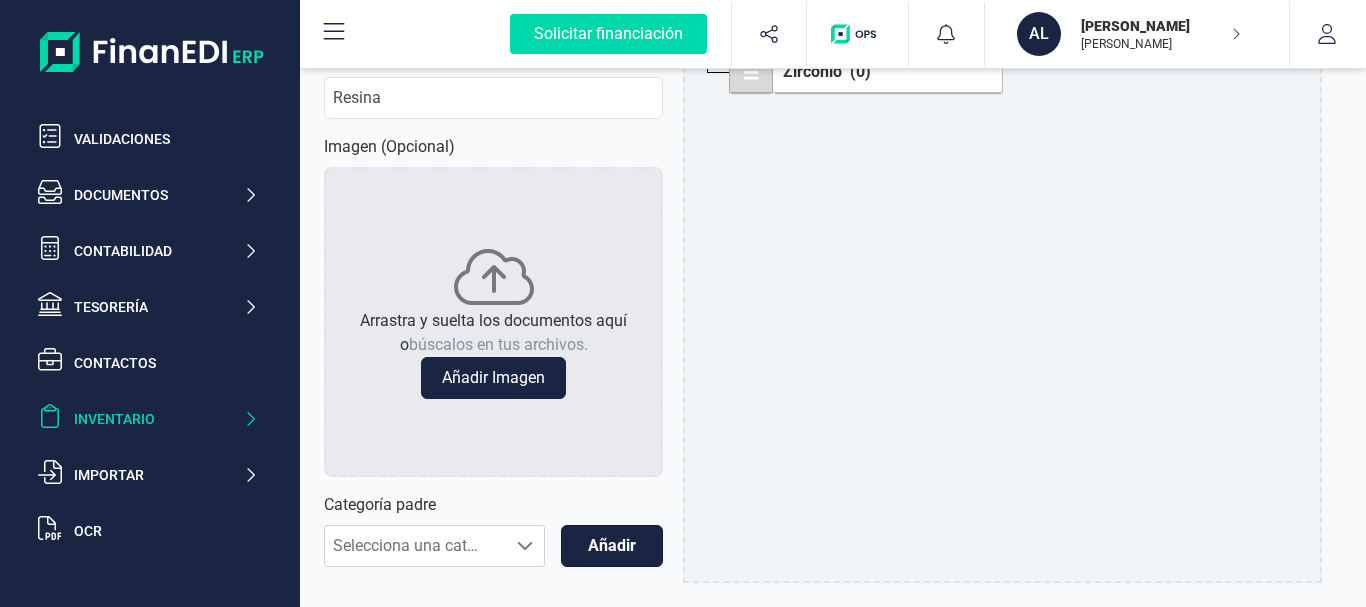 click on "Añadir" at bounding box center [612, 546] 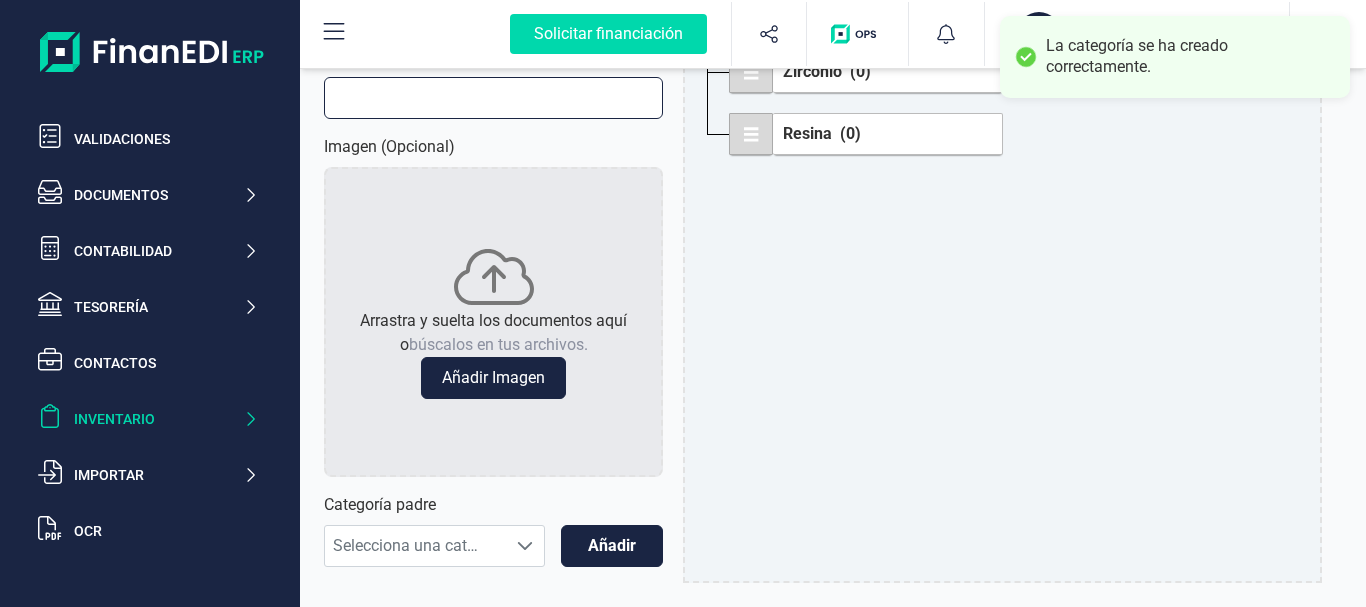 click on "Nombre" at bounding box center [493, 98] 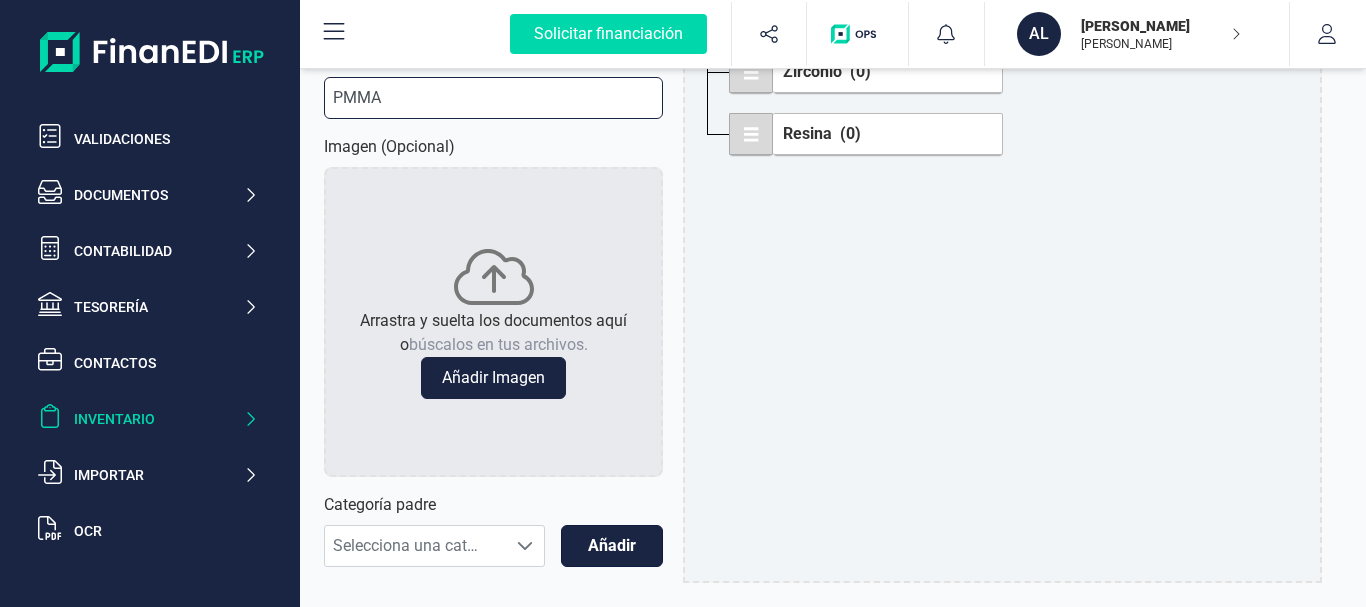 type on "PMMA" 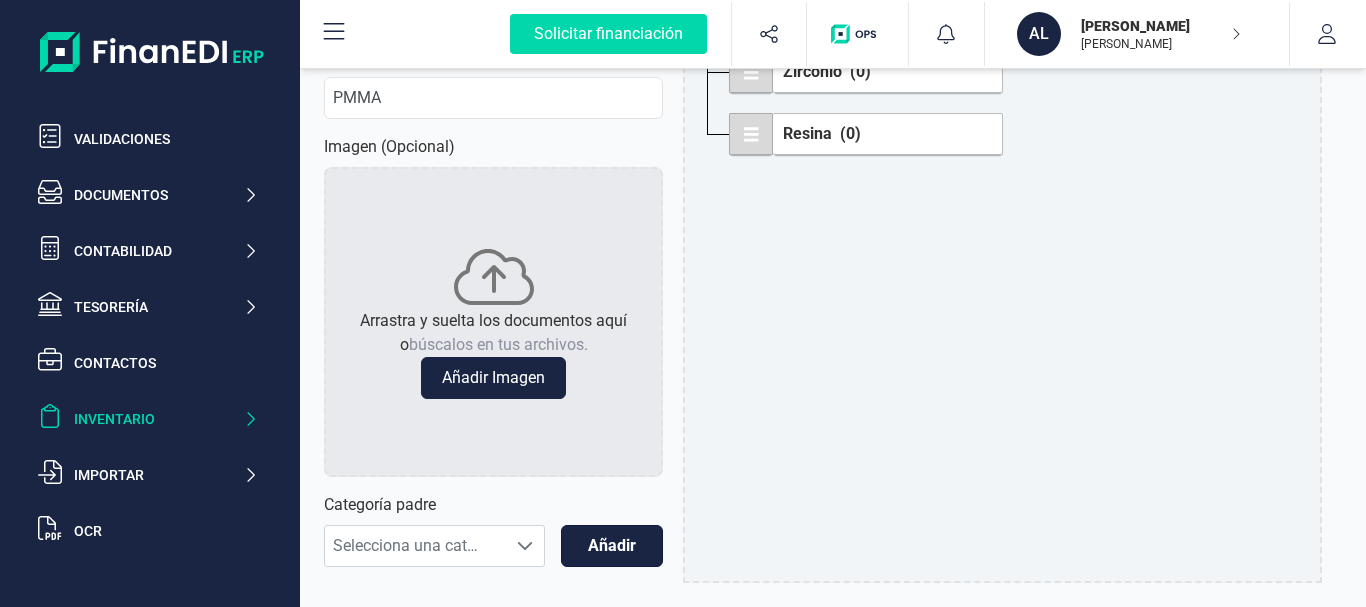 click on "Añadir" at bounding box center (612, 546) 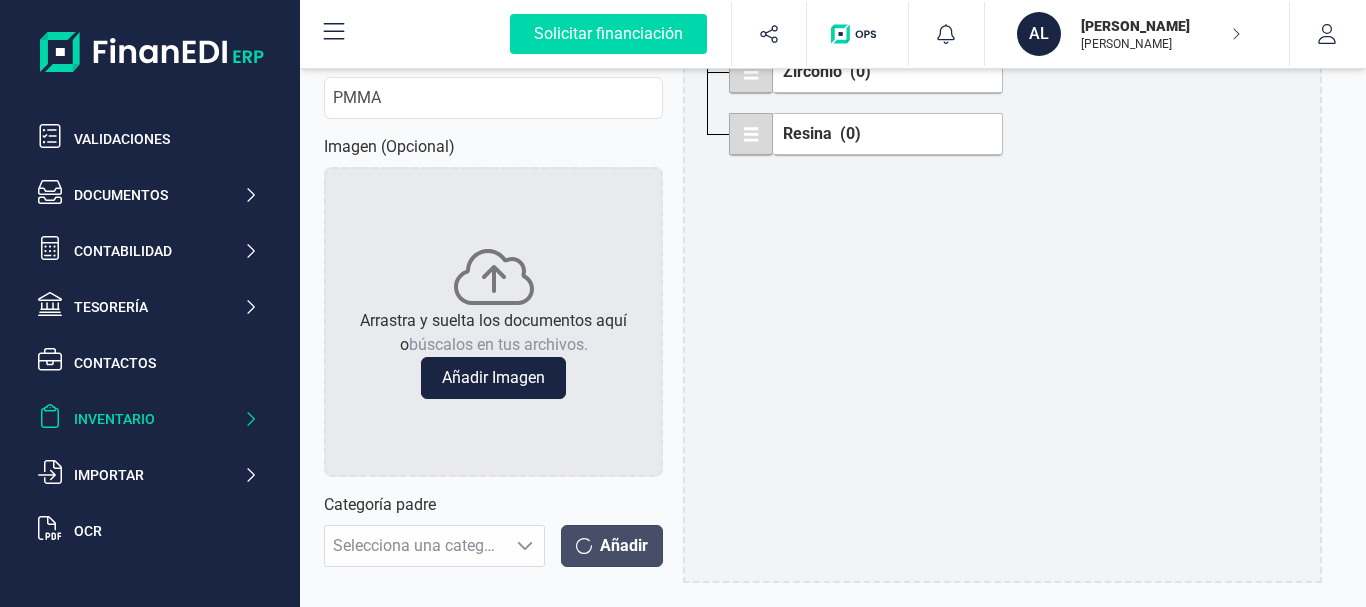 type 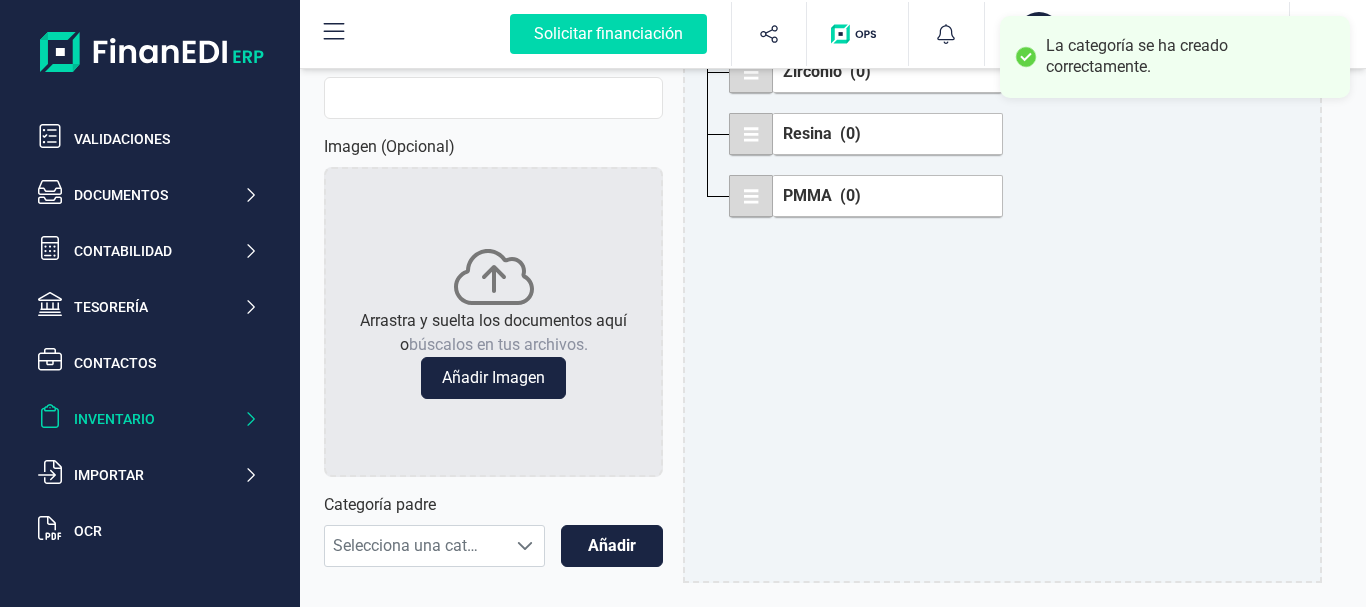 click on "Inventario" at bounding box center [158, 419] 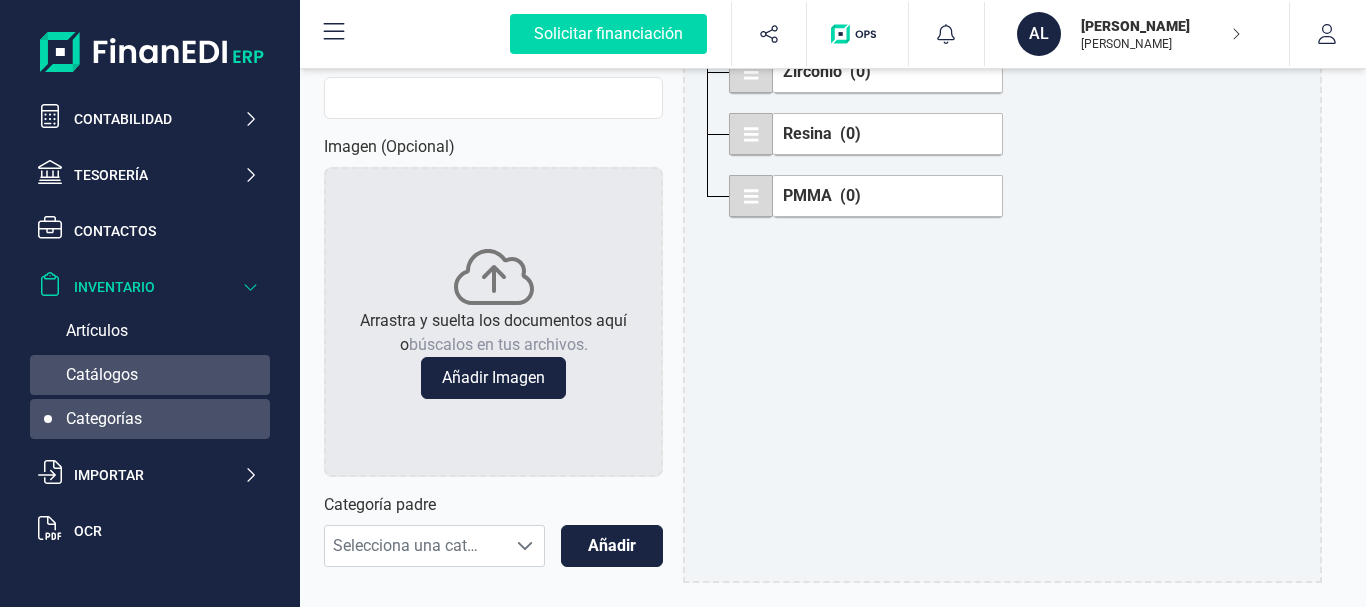 click on "Catálogos" at bounding box center [150, 375] 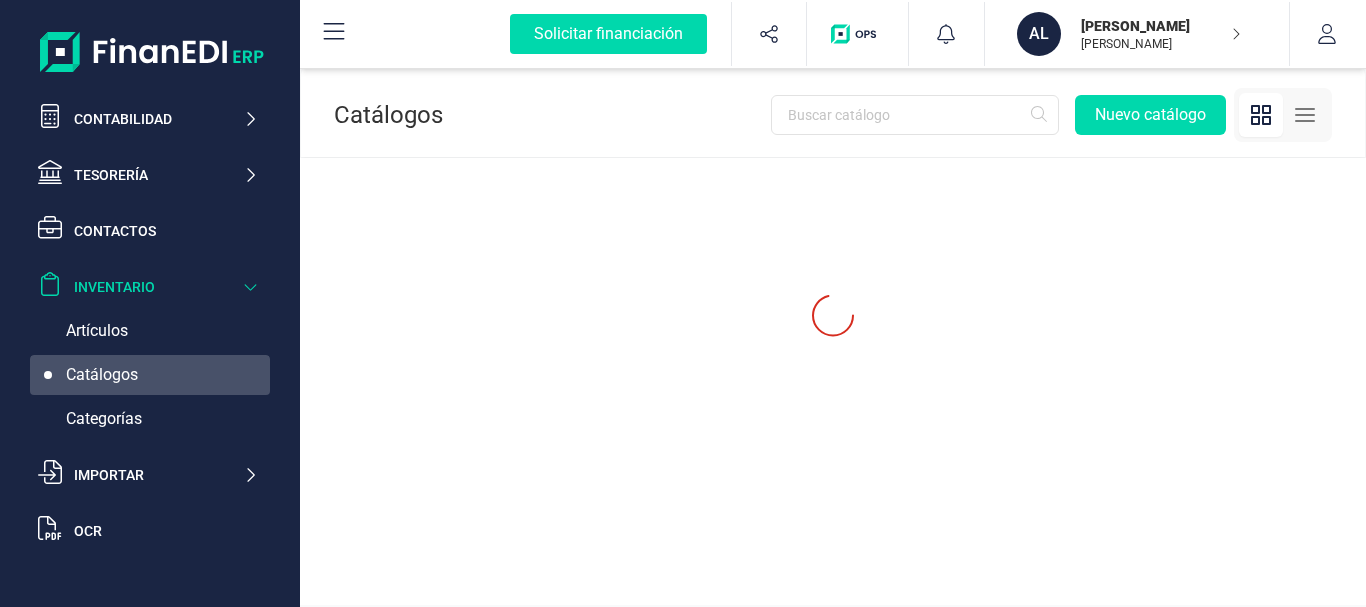 scroll, scrollTop: 52, scrollLeft: 0, axis: vertical 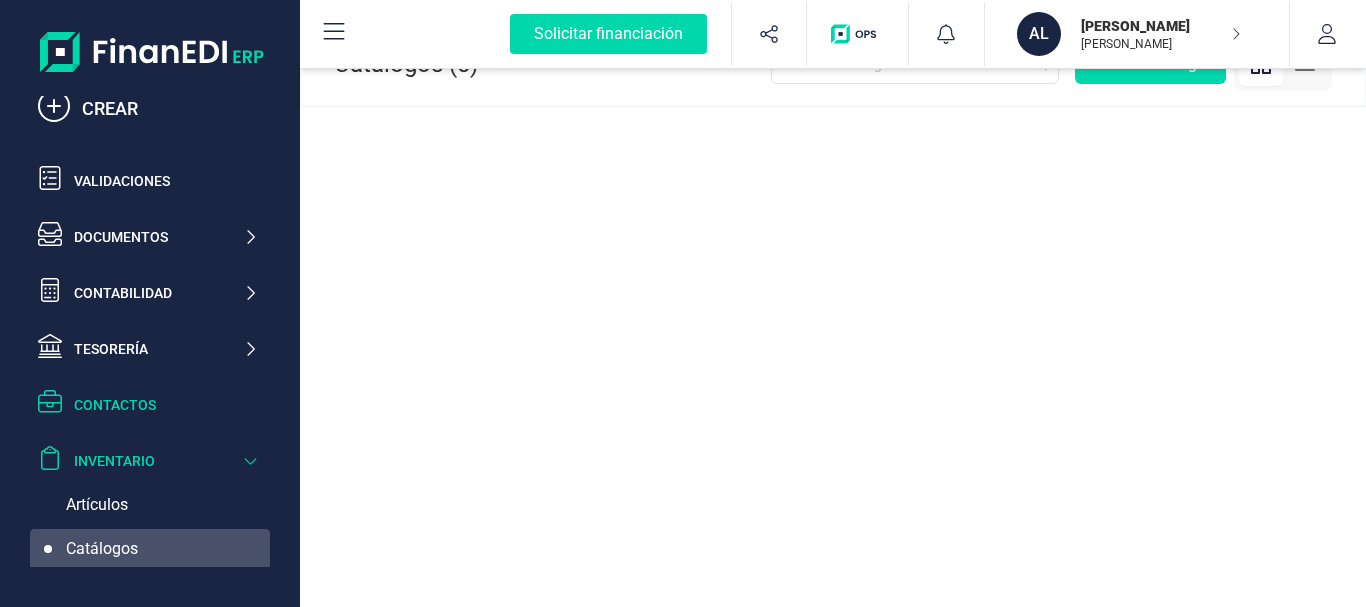 click on "Documentos" at bounding box center (158, 237) 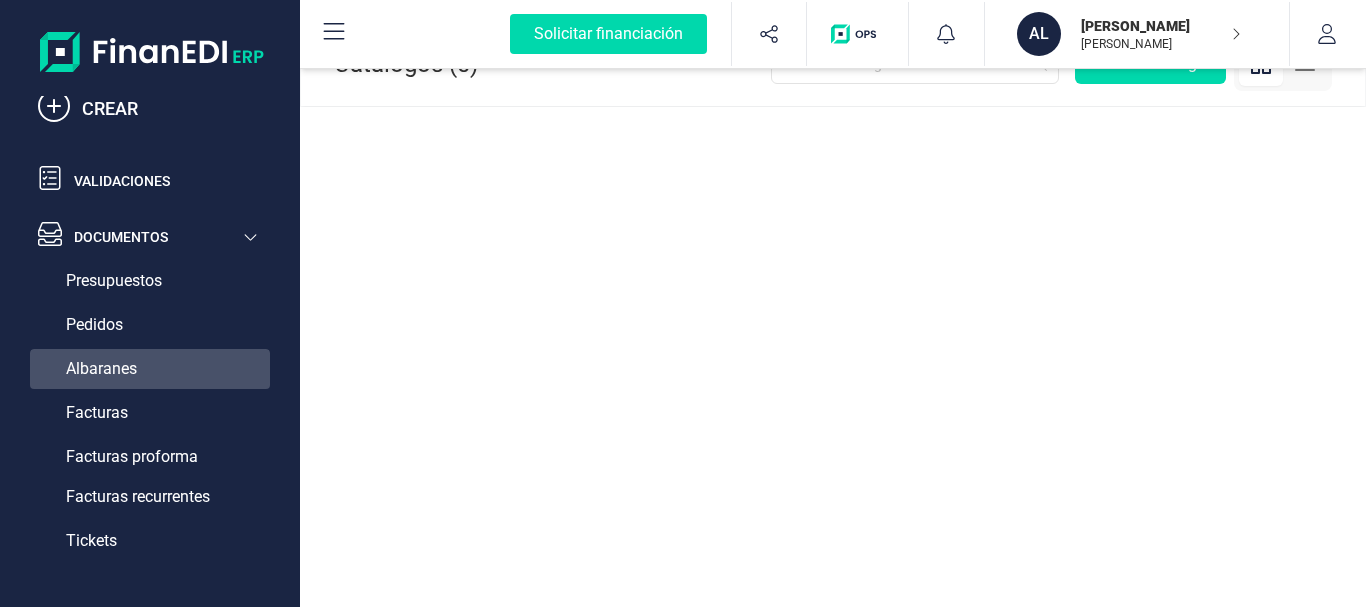 click on "Albaranes" at bounding box center [101, 369] 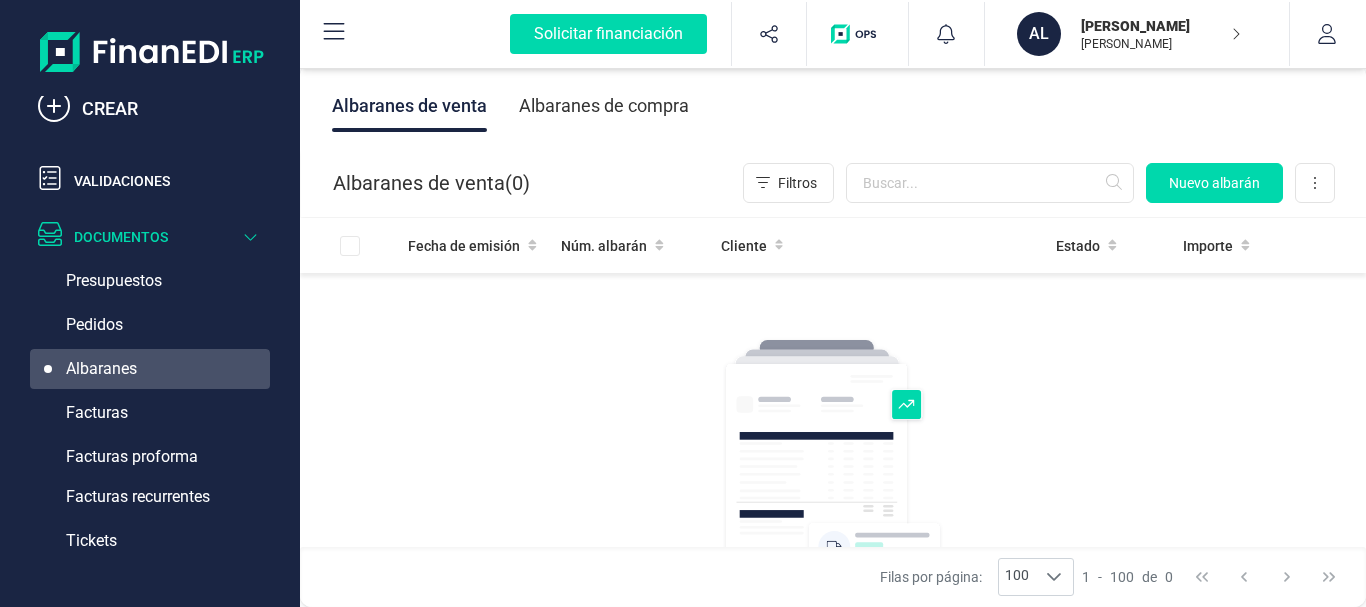 scroll, scrollTop: 0, scrollLeft: 0, axis: both 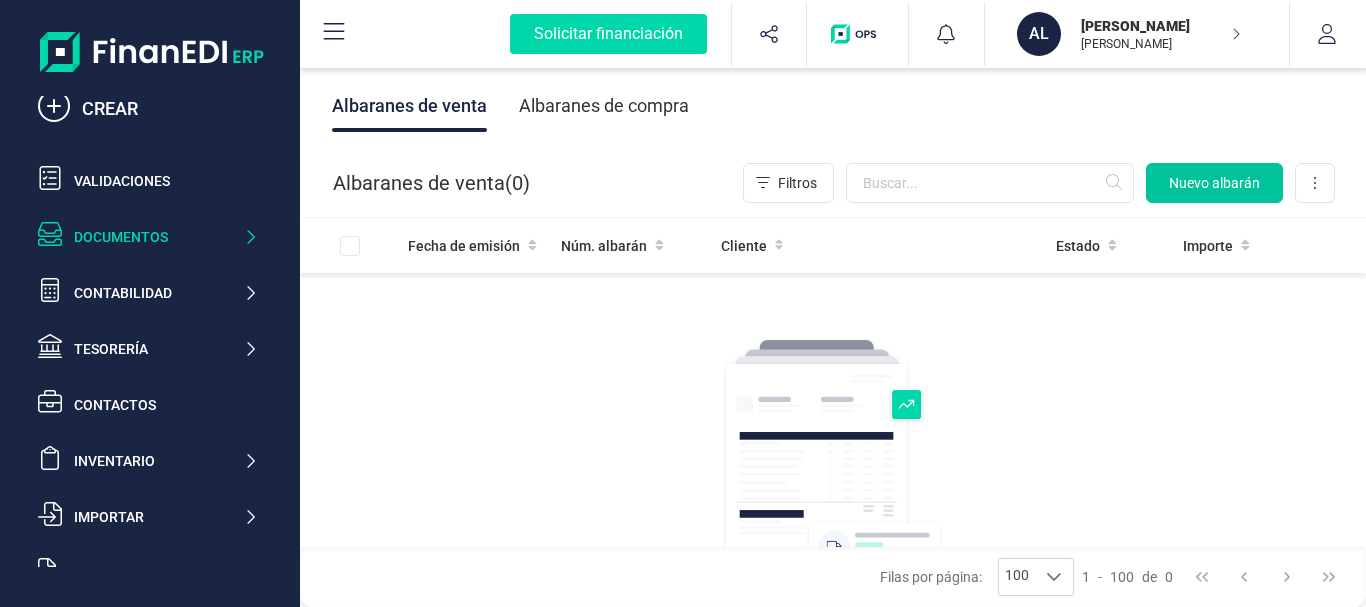 click on "Nuevo albarán" at bounding box center [1214, 183] 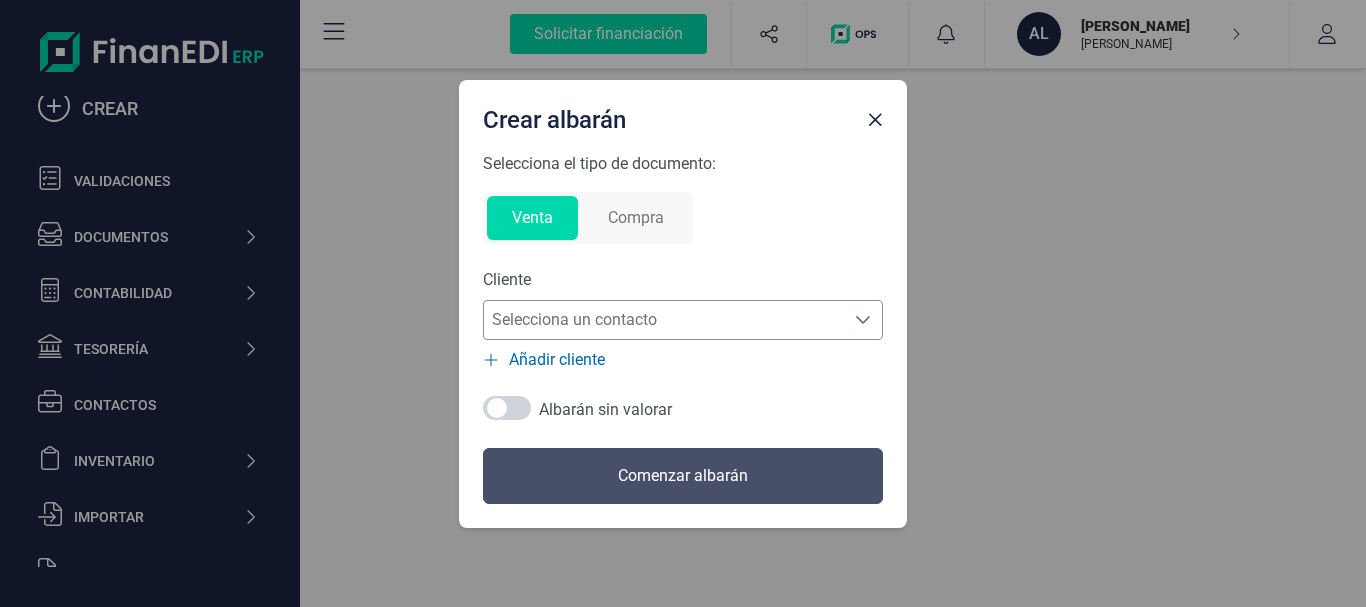 click on "Selecciona un contacto" at bounding box center [664, 320] 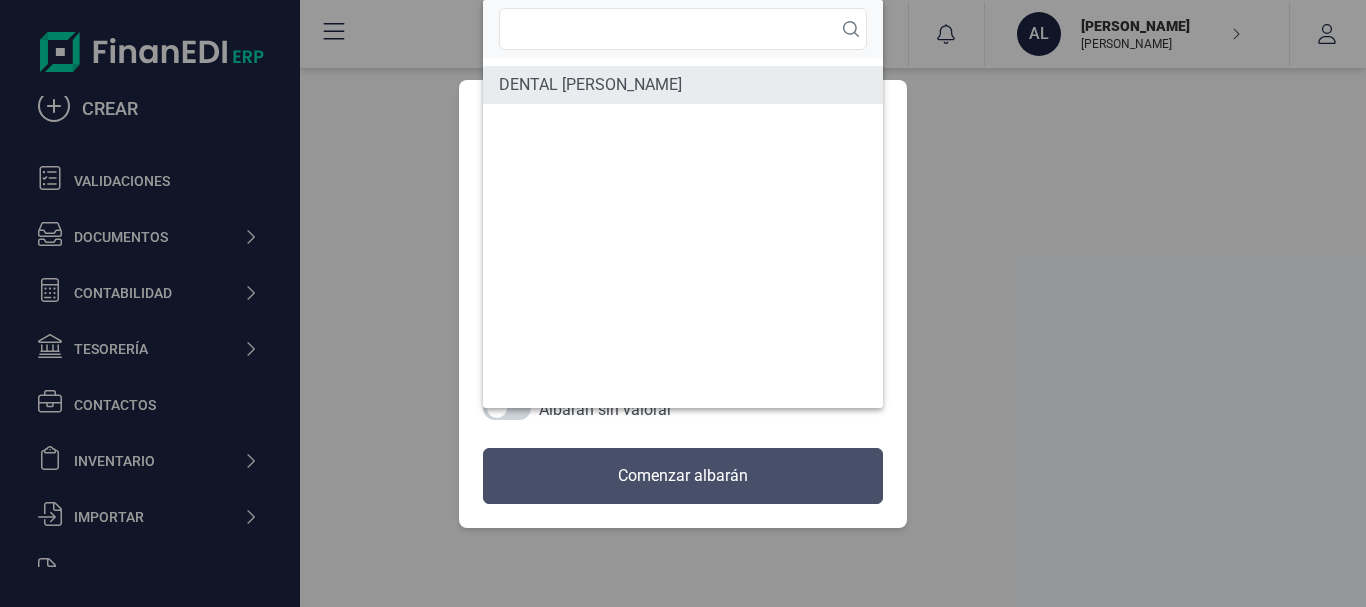 click on "DENTAL BAUTISTA" at bounding box center [590, 85] 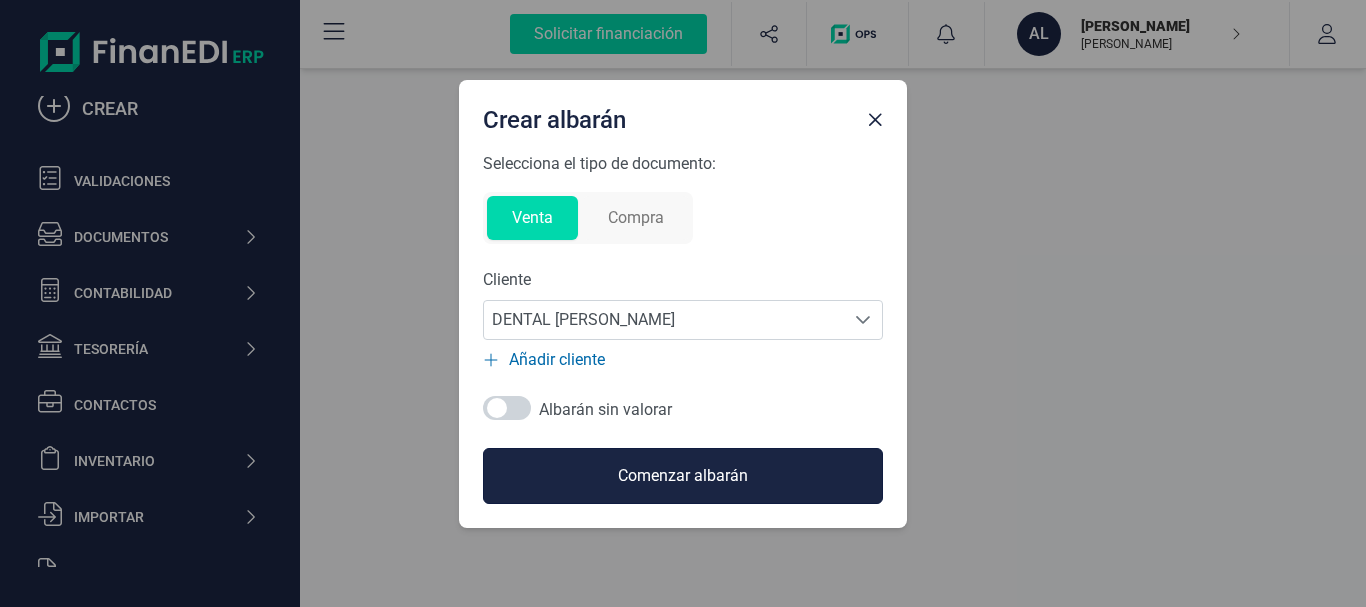 click on "Comenzar    albarán" at bounding box center [683, 476] 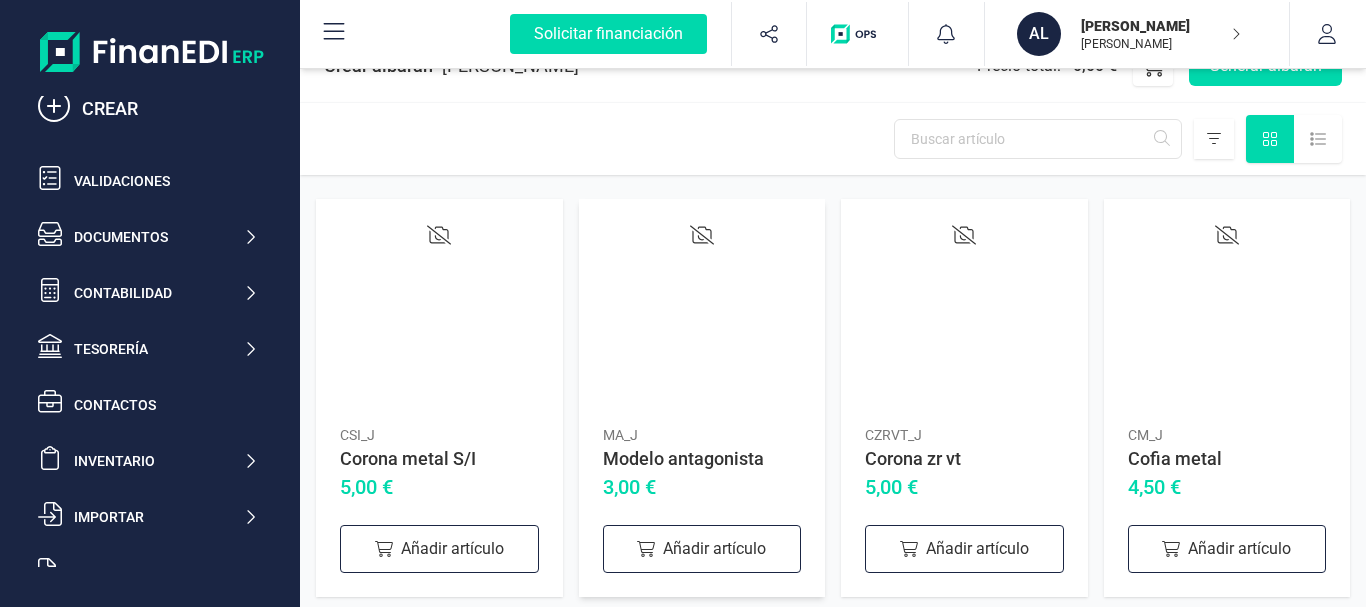 scroll, scrollTop: 0, scrollLeft: 0, axis: both 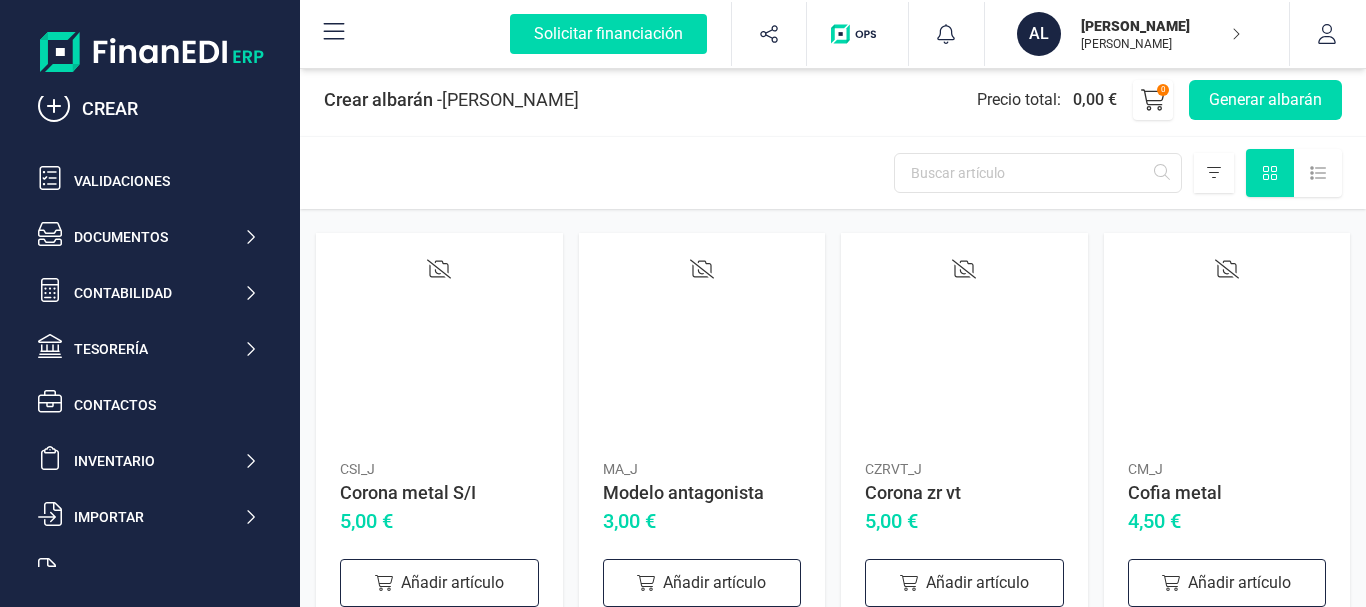 drag, startPoint x: 775, startPoint y: 306, endPoint x: 713, endPoint y: 117, distance: 198.90953 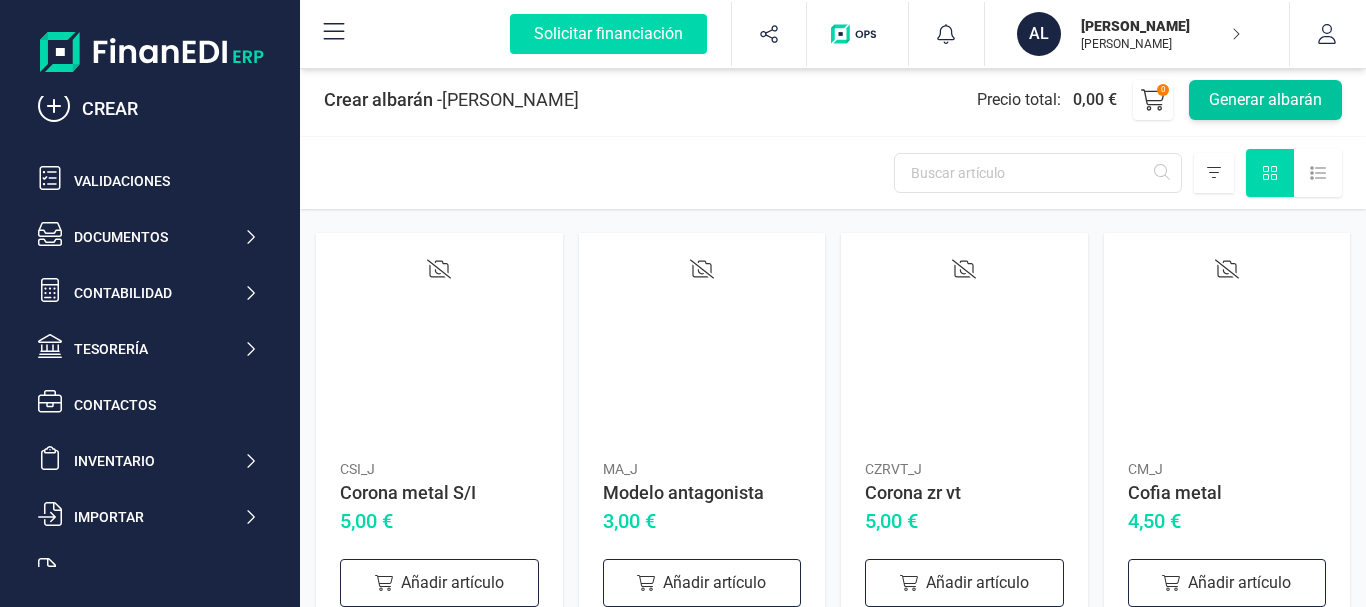 click on "Generar    albarán" at bounding box center [1265, 100] 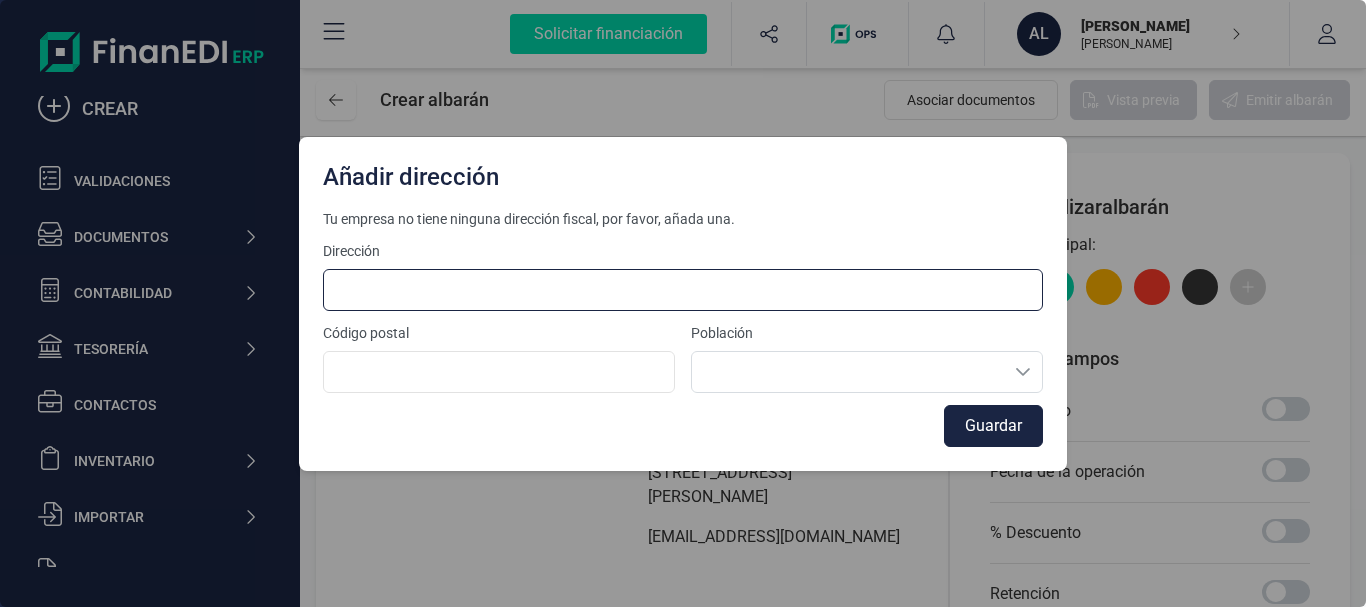 click at bounding box center (683, 290) 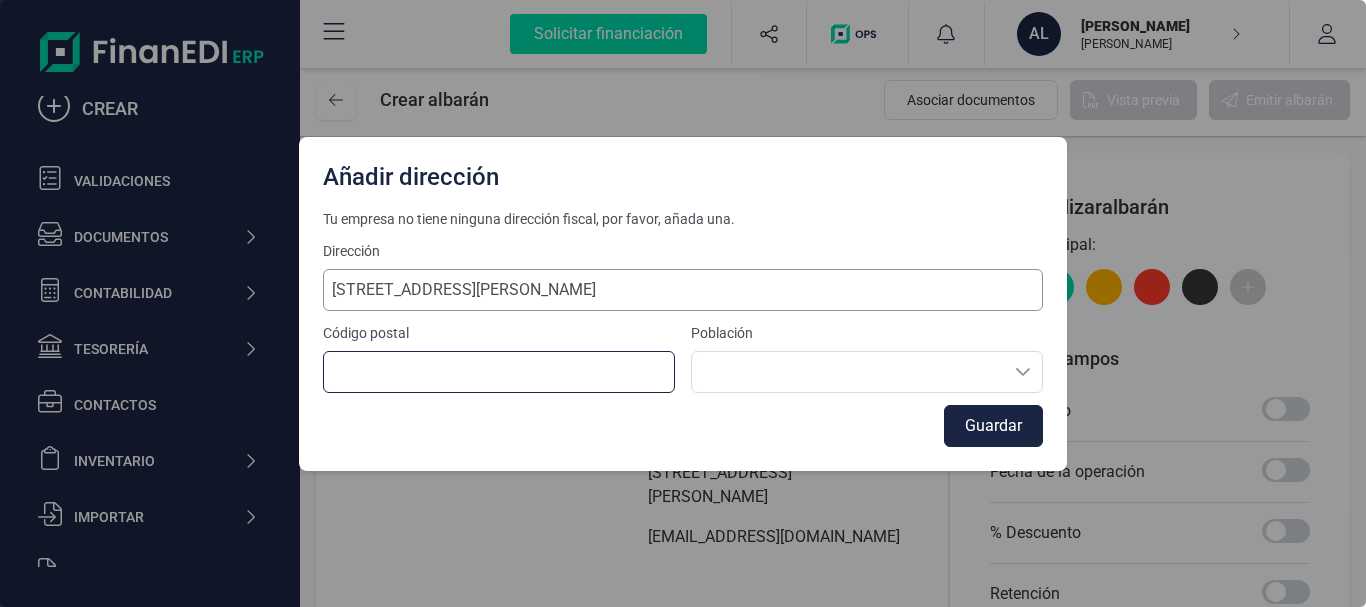type on "41927" 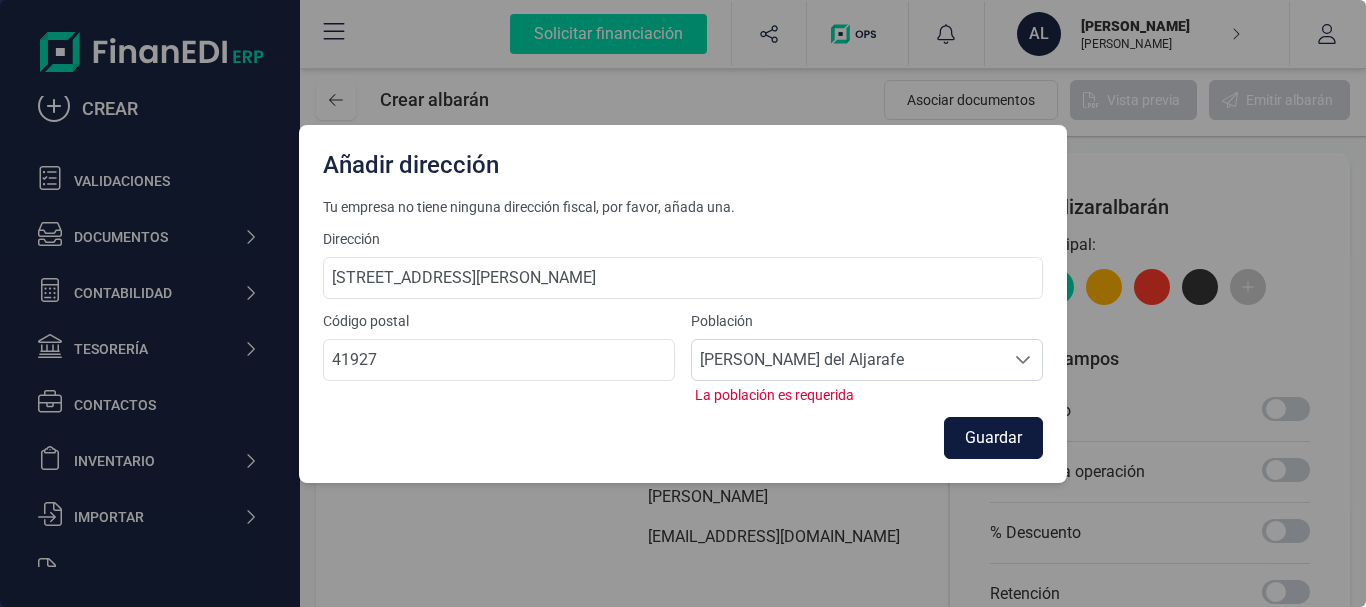 click on "Guardar" at bounding box center (993, 438) 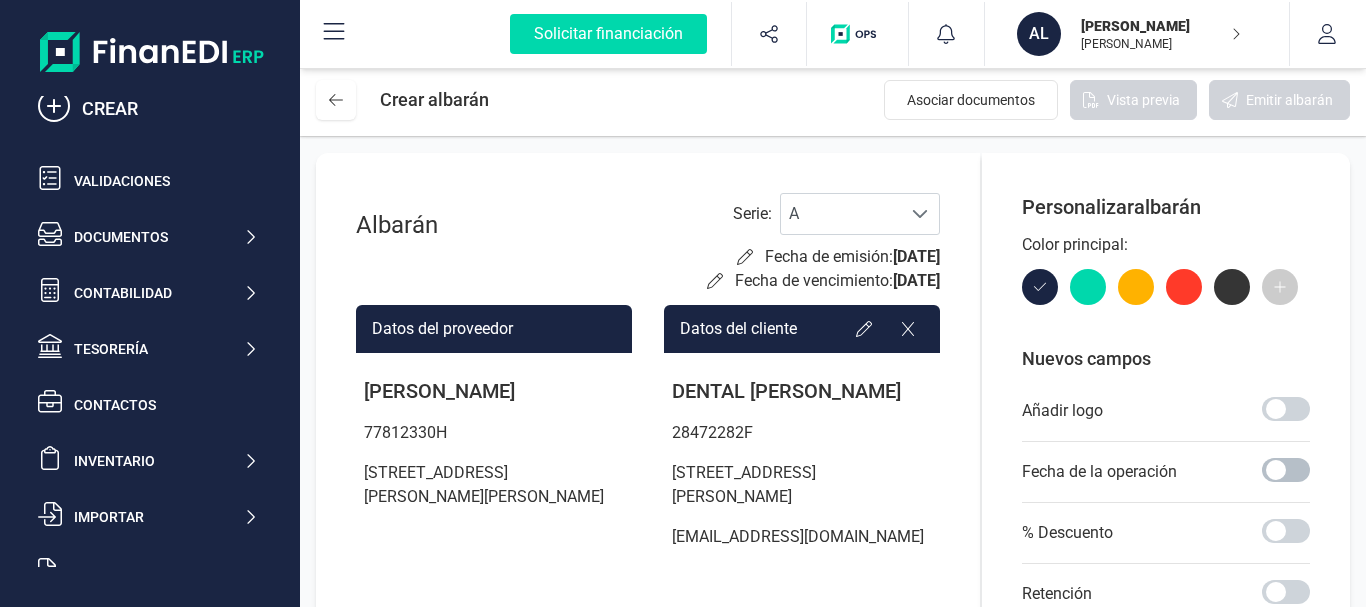 click at bounding box center [1286, 470] 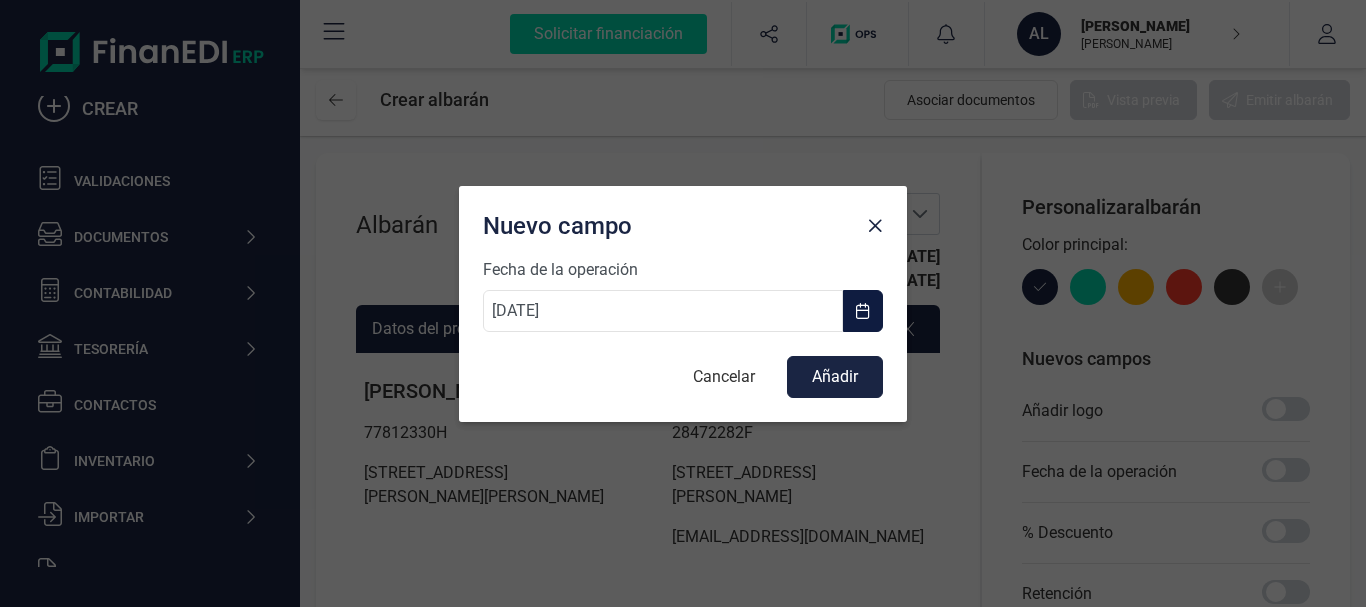 click at bounding box center (863, 311) 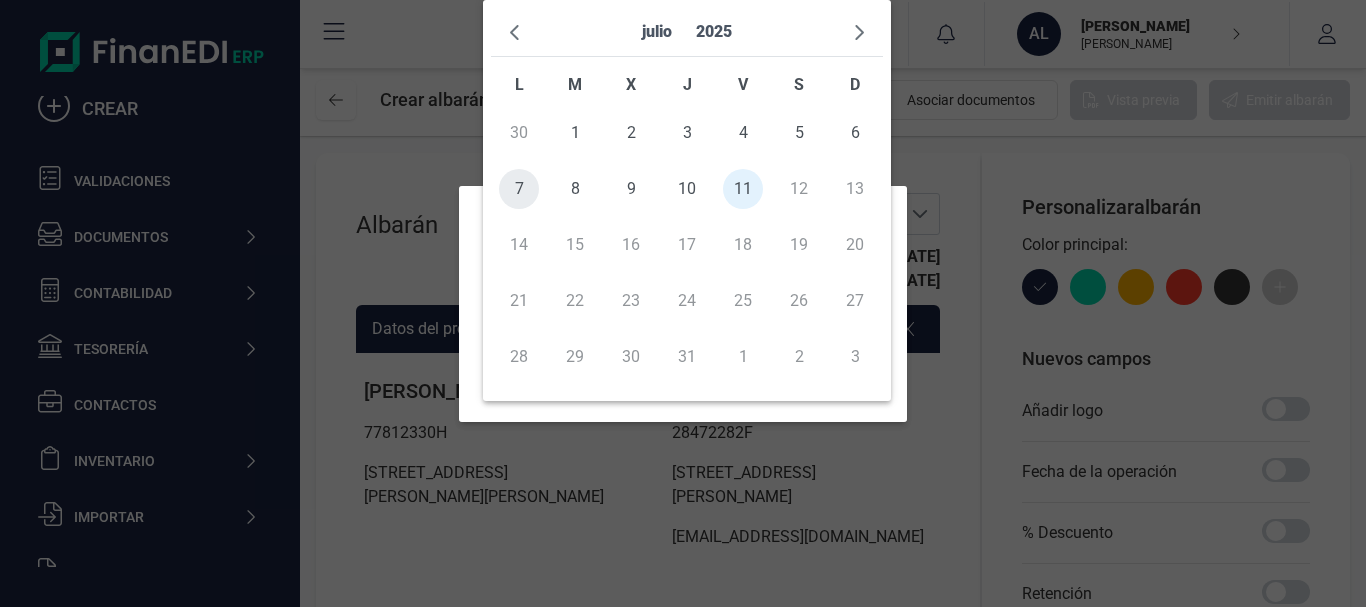 click on "7" at bounding box center [519, 189] 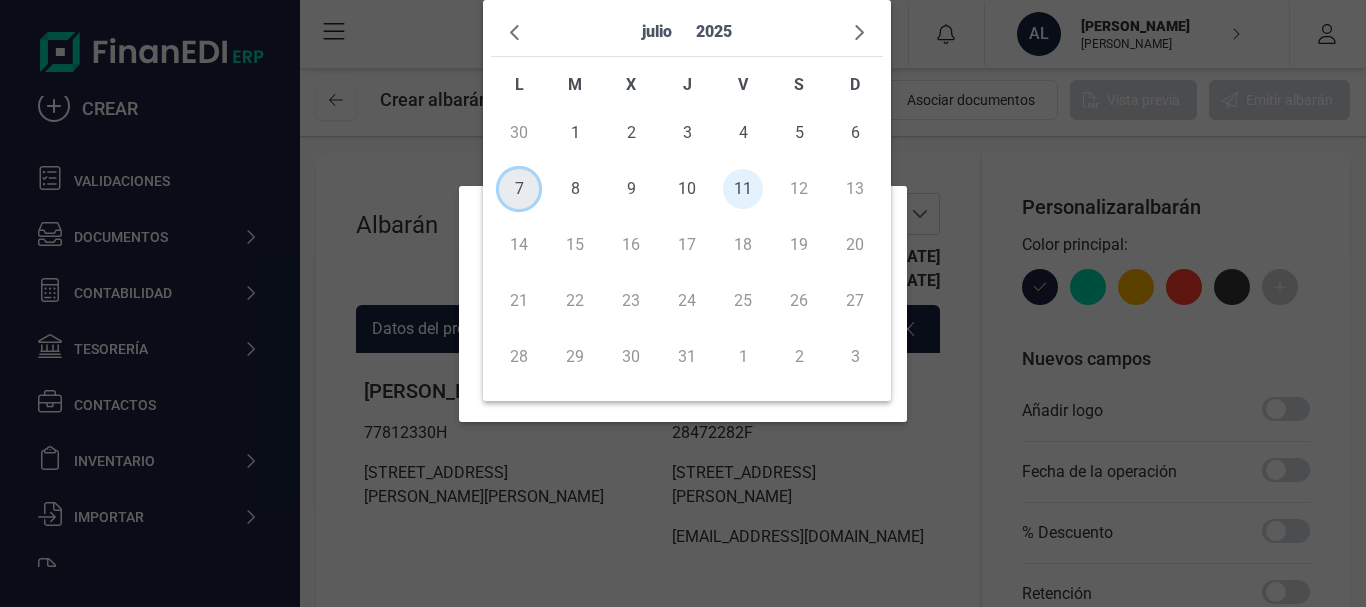 type on "07/07/2025" 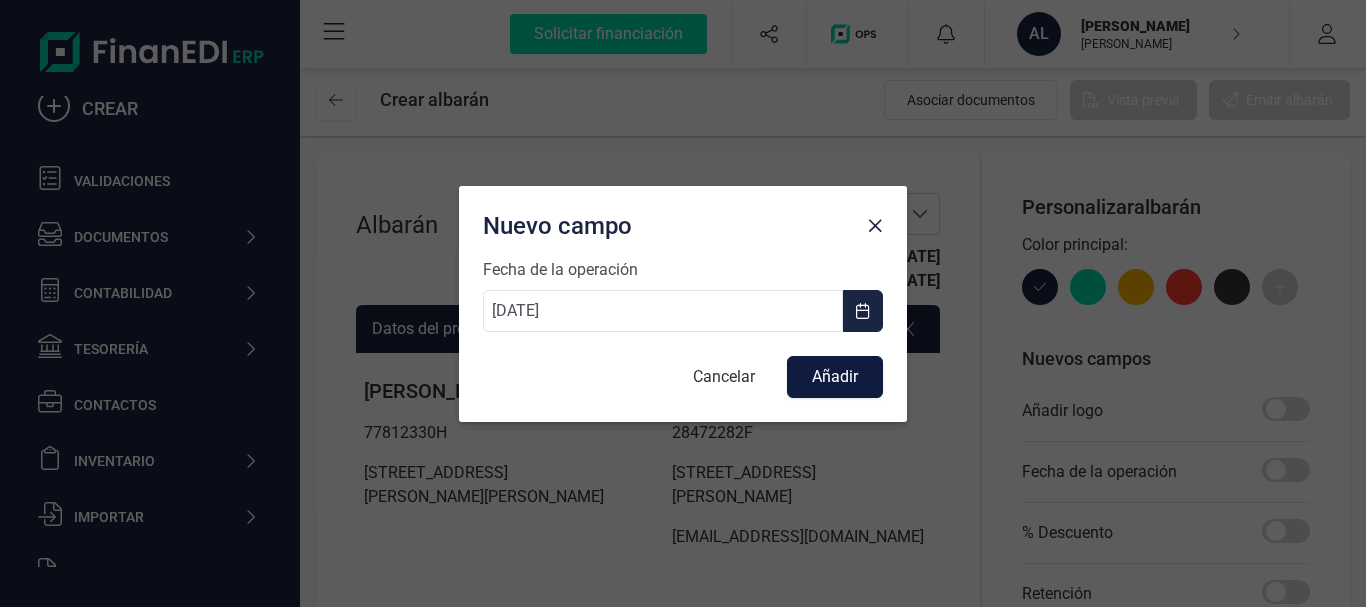 click on "Añadir" at bounding box center (835, 377) 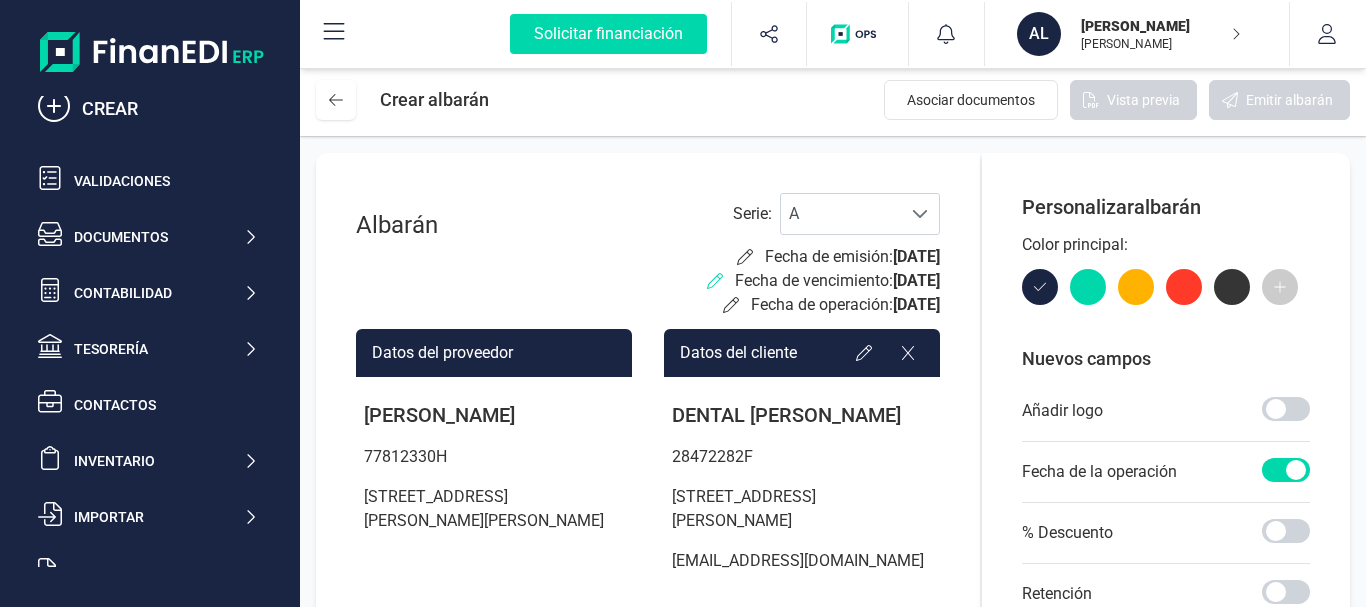 click 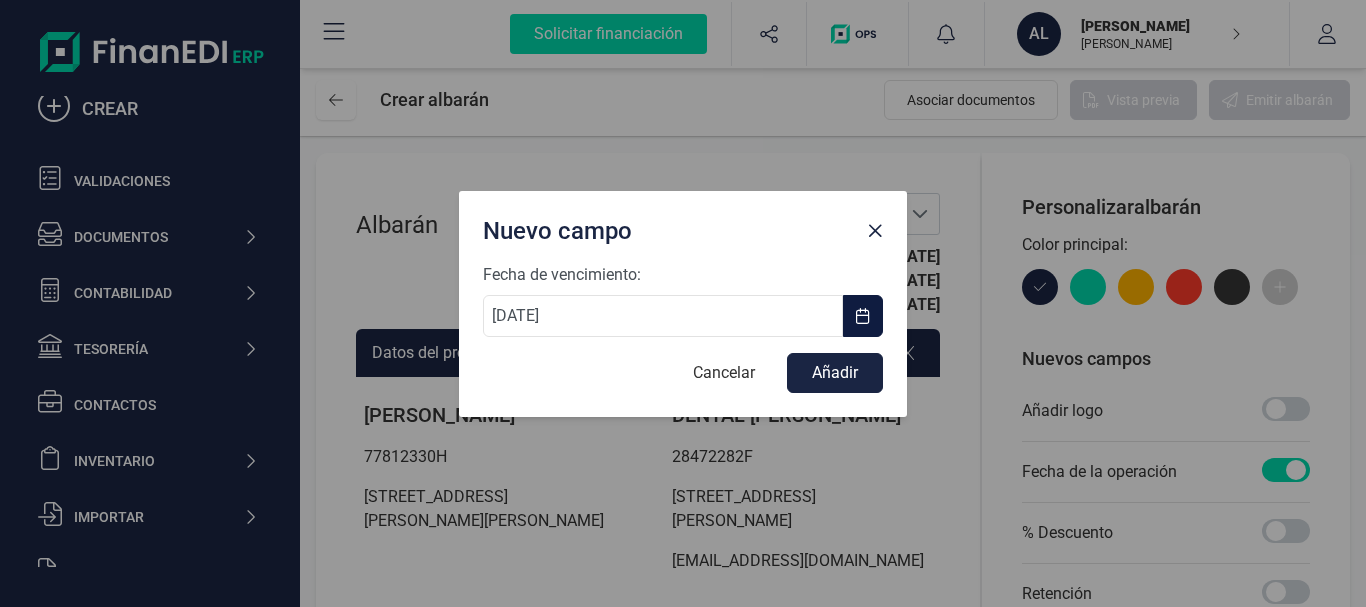 click at bounding box center (863, 316) 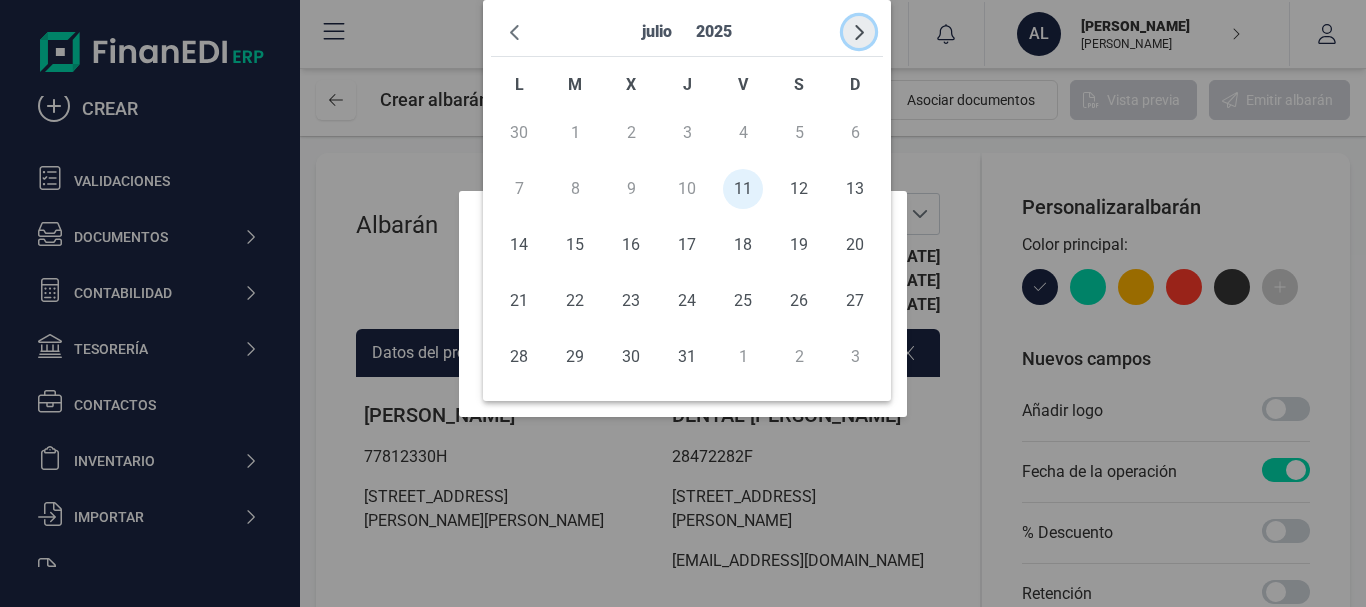 click at bounding box center [859, 32] 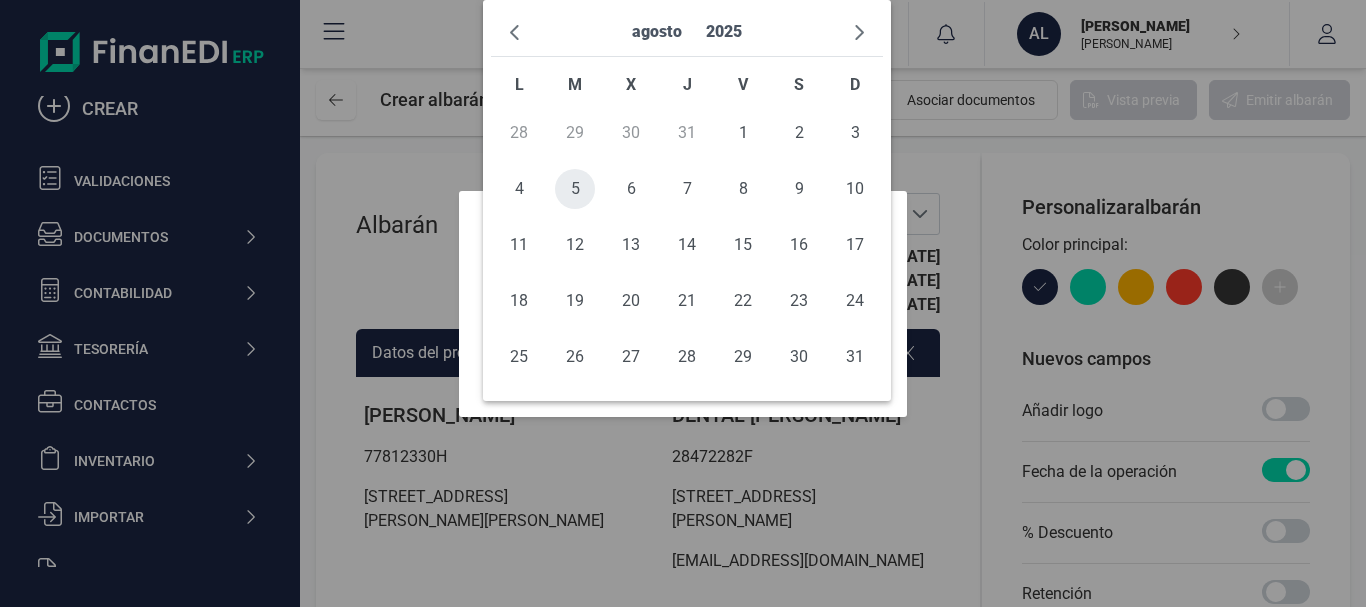 click on "5" at bounding box center (575, 189) 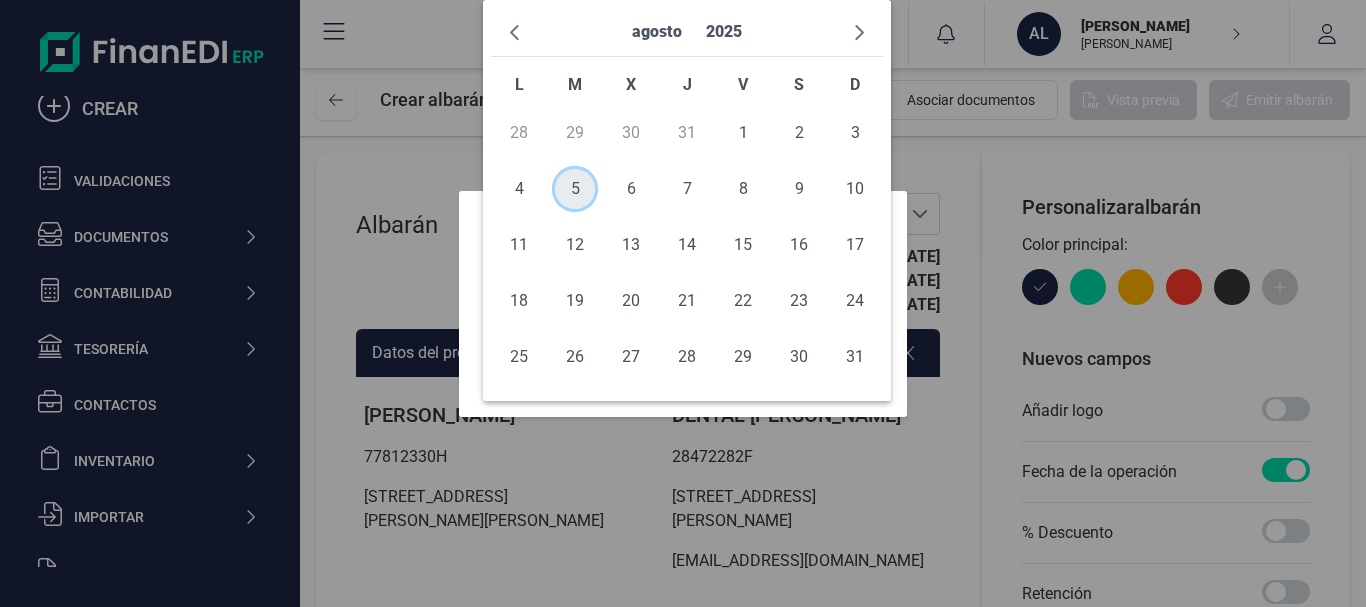 type on "05/08/2025" 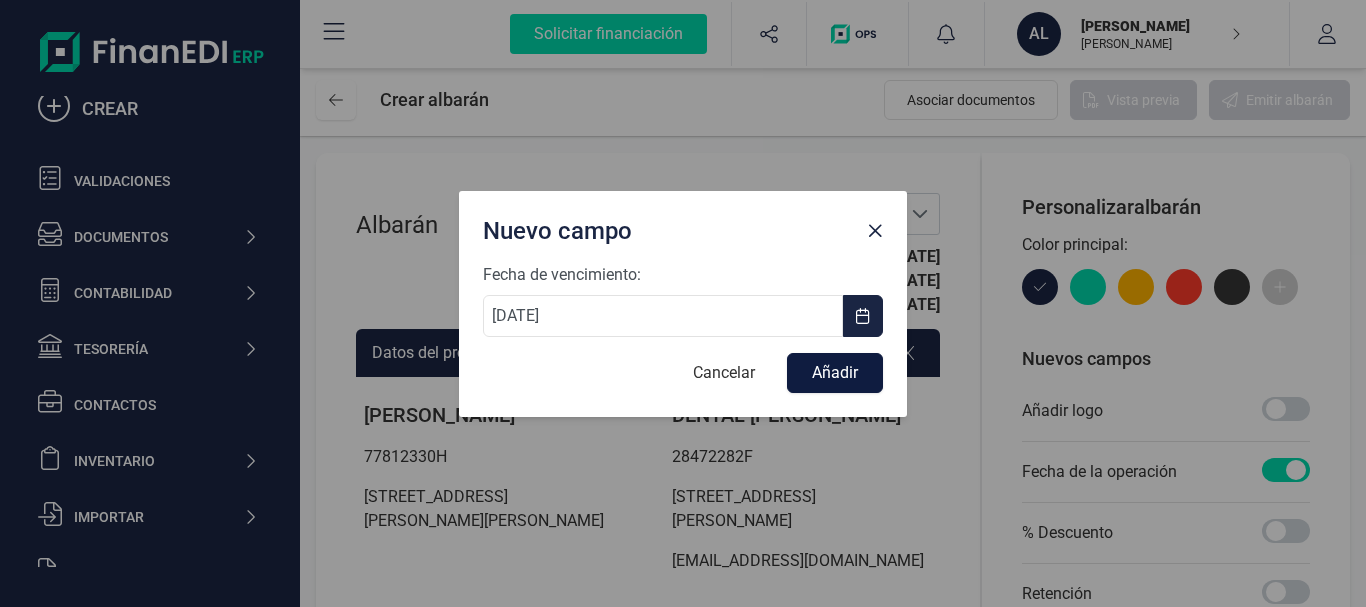 click on "Añadir" at bounding box center [835, 373] 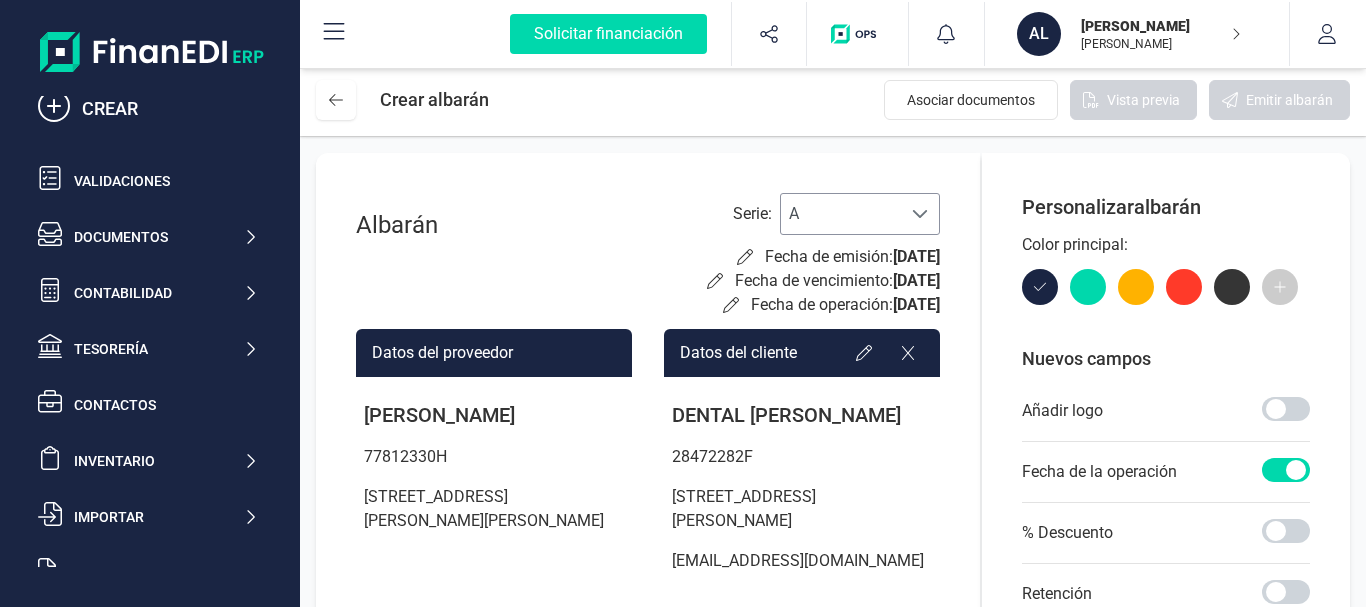 click on "A" at bounding box center [841, 214] 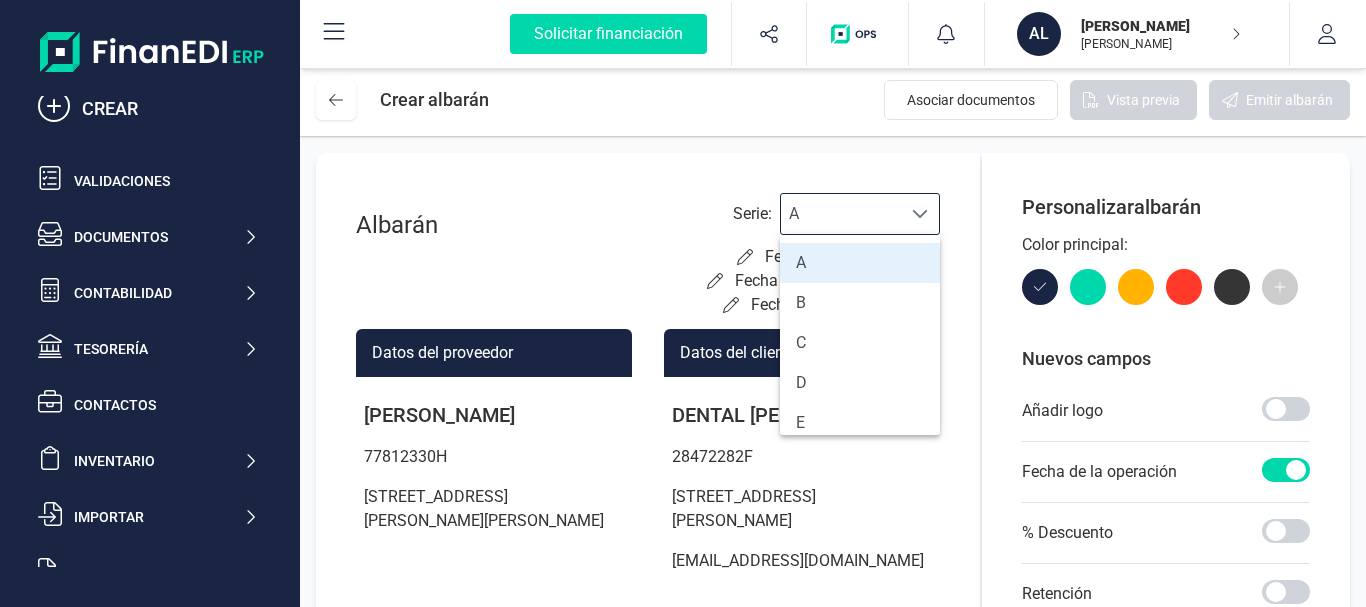 click on "A" at bounding box center [841, 214] 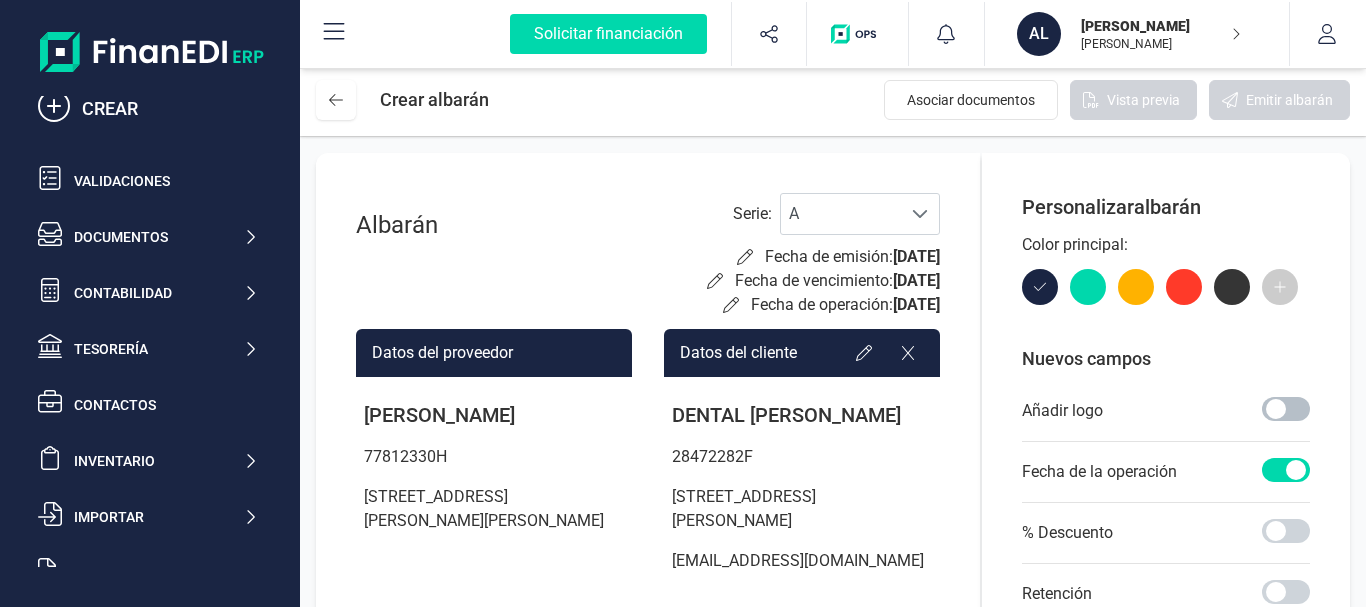 click at bounding box center [1286, 409] 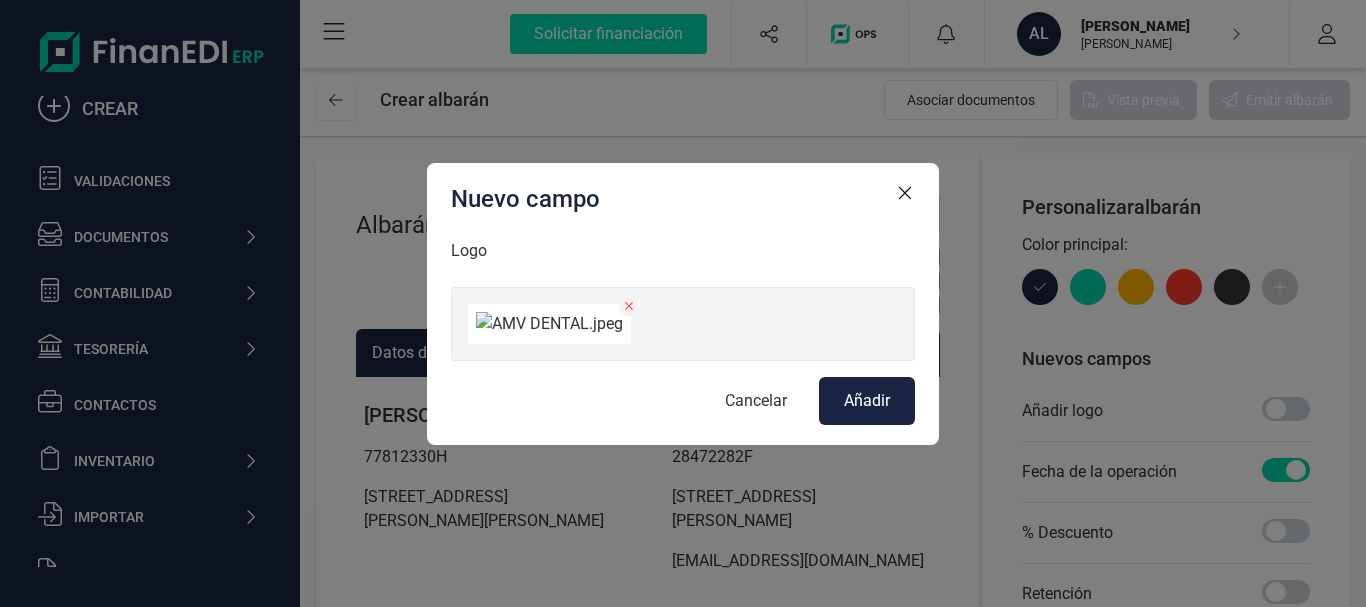 click on "Añadir" at bounding box center (867, 401) 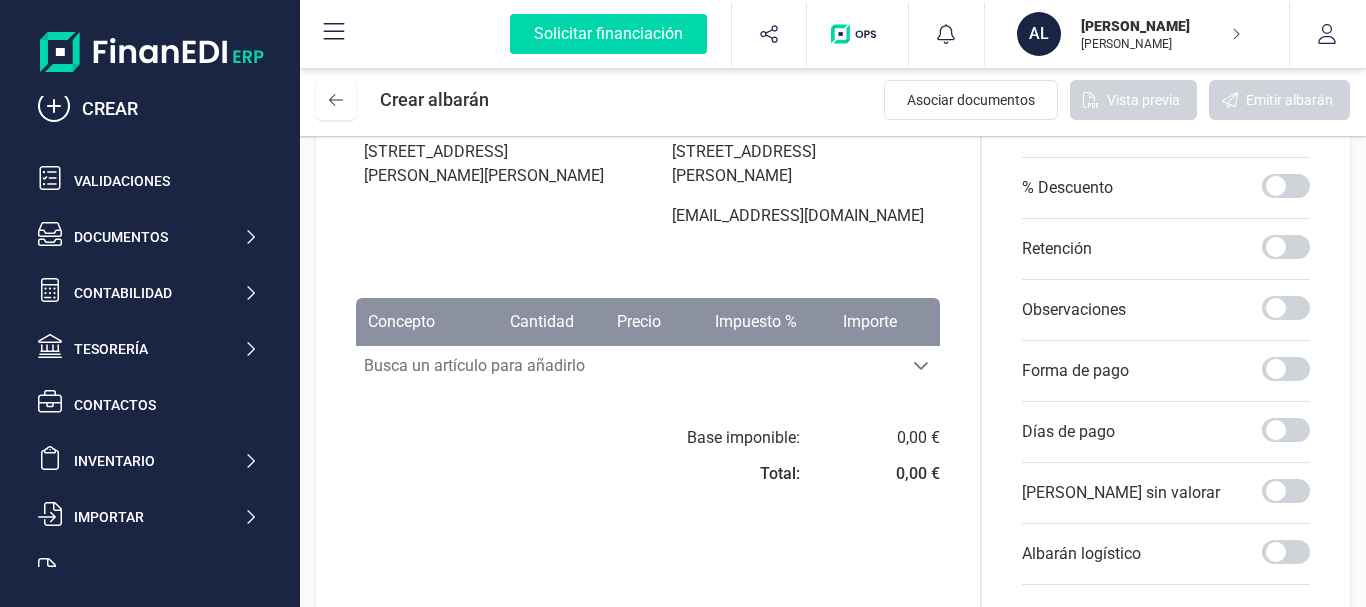 scroll, scrollTop: 371, scrollLeft: 0, axis: vertical 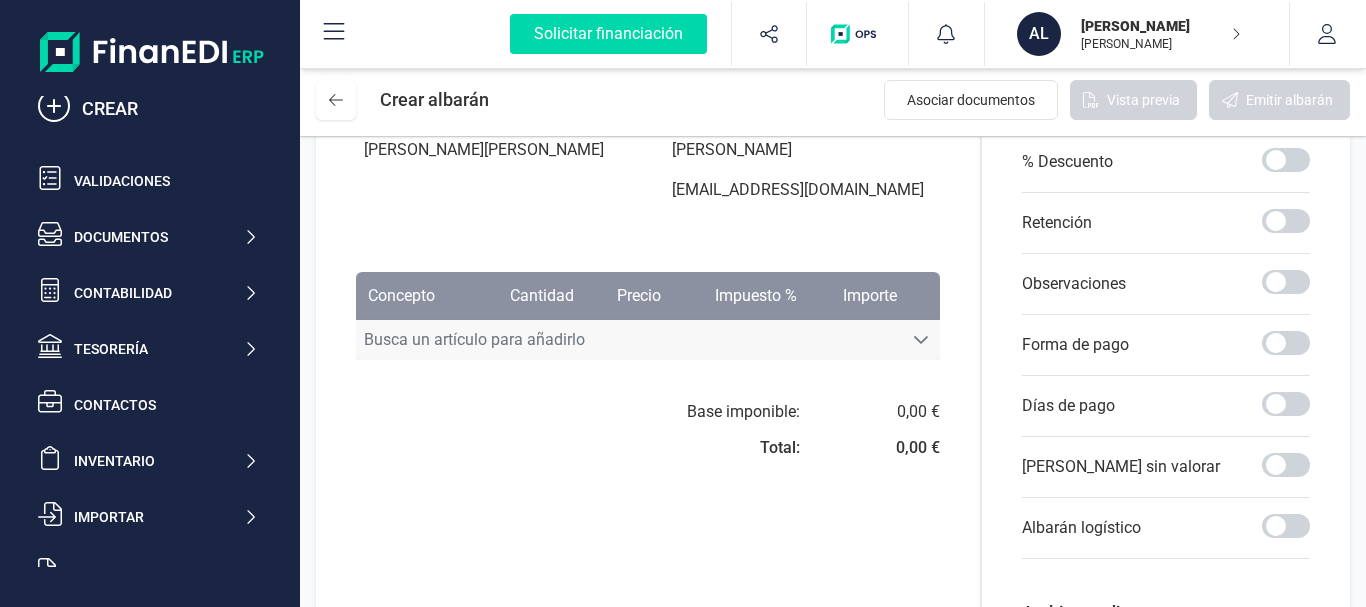 click on "Busca un artículo para añadirlo" at bounding box center [629, 340] 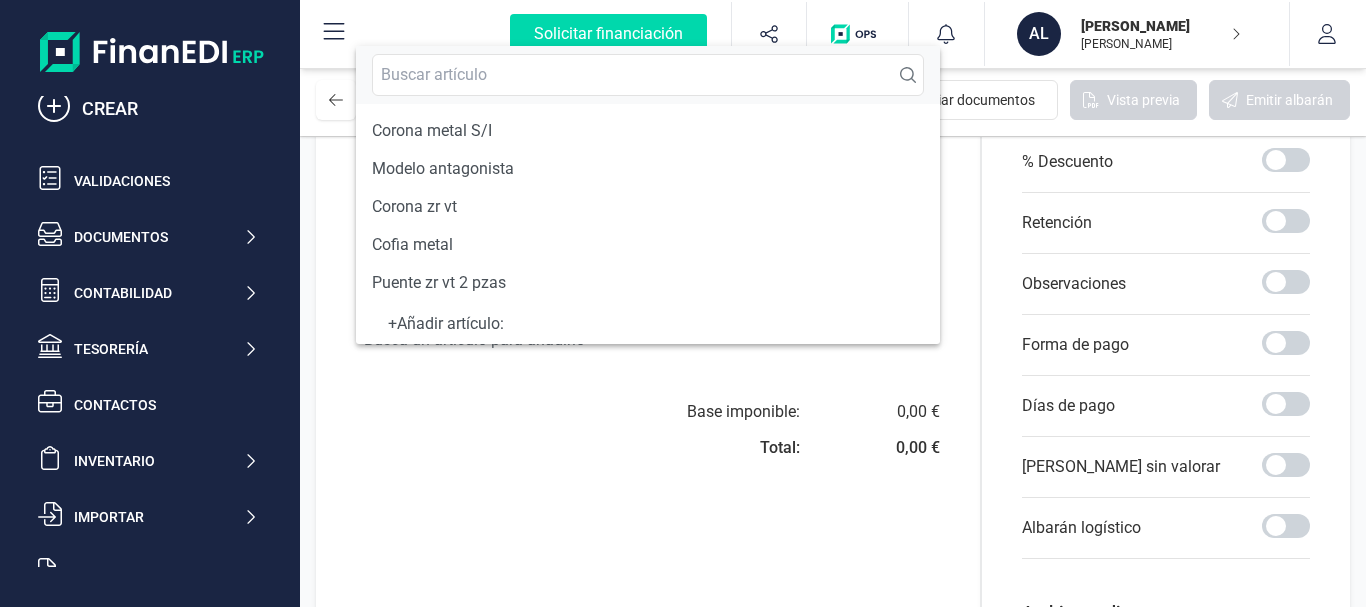 click on "Base imponible: Total: 0,00 € 0,00 €" at bounding box center (648, 436) 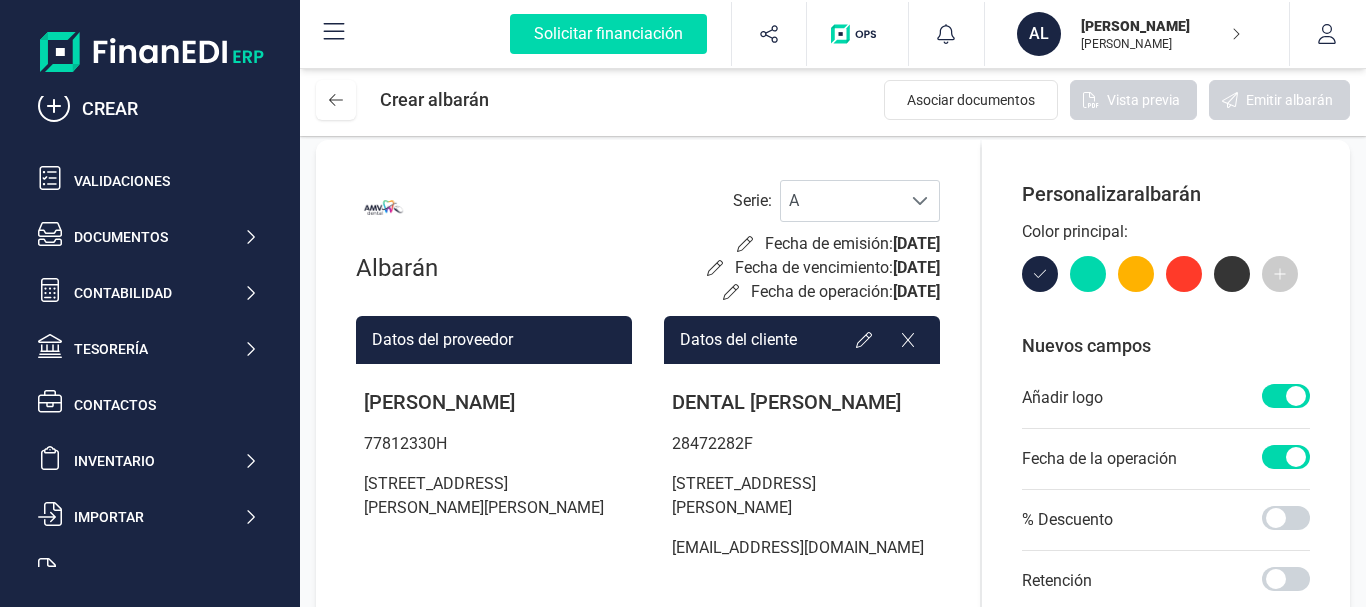 scroll, scrollTop: 0, scrollLeft: 0, axis: both 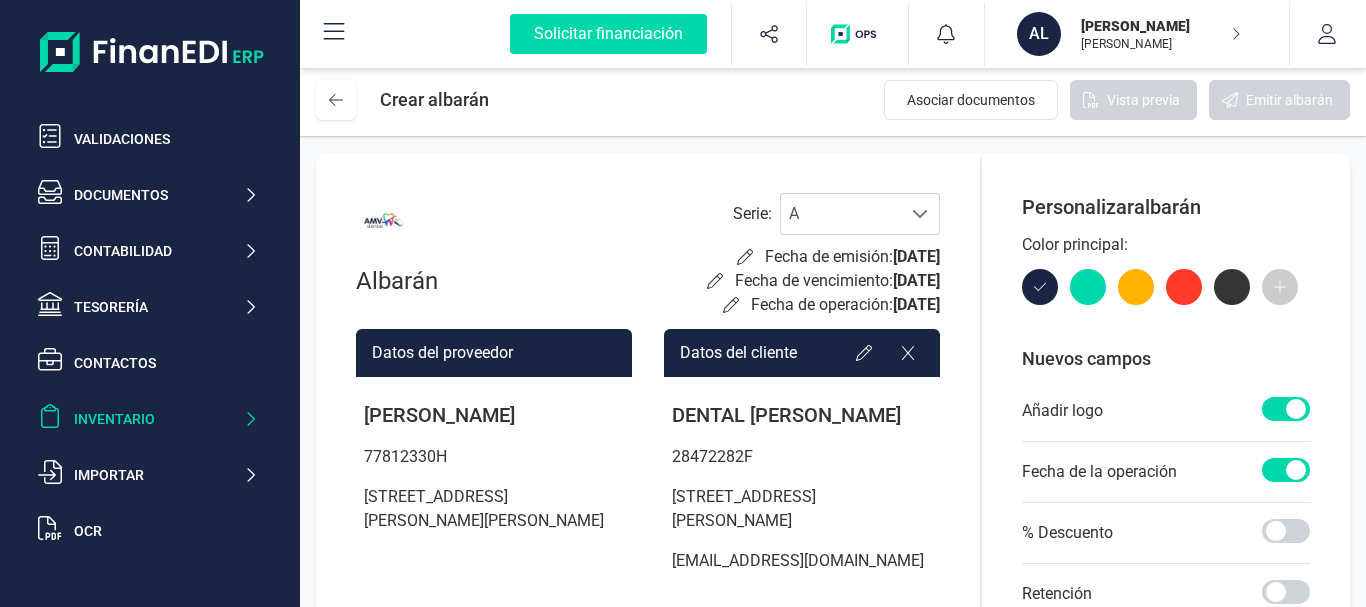 click on "Inventario" at bounding box center [158, 419] 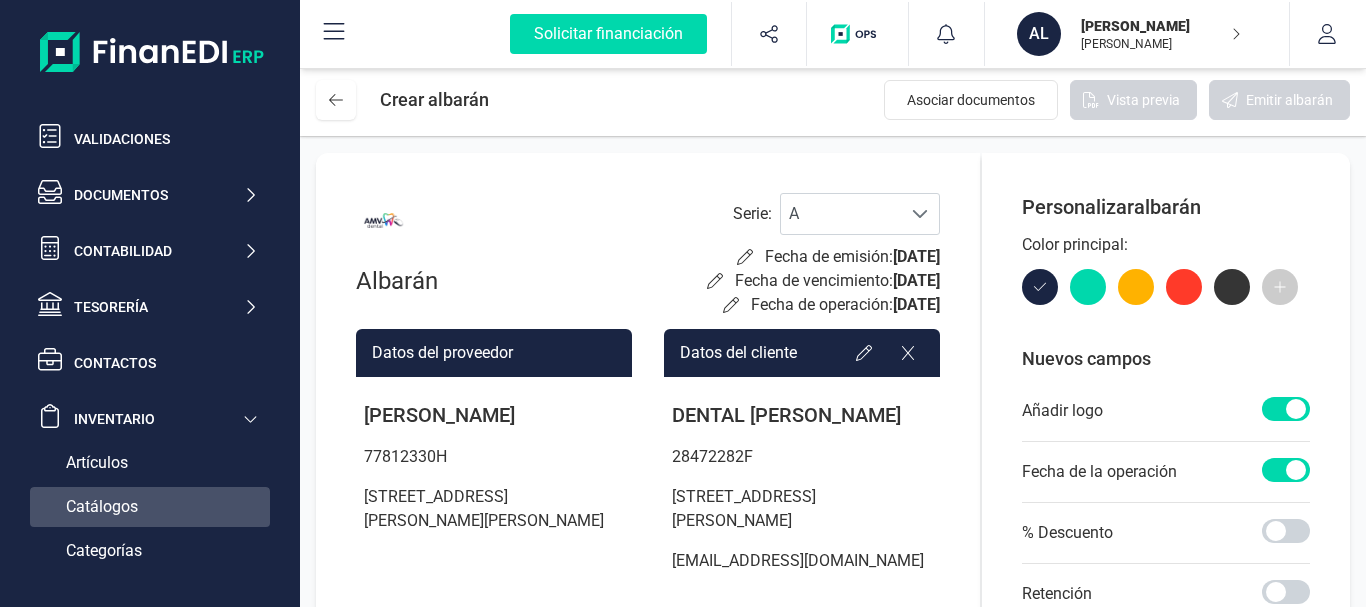 click on "Catálogos" at bounding box center (102, 507) 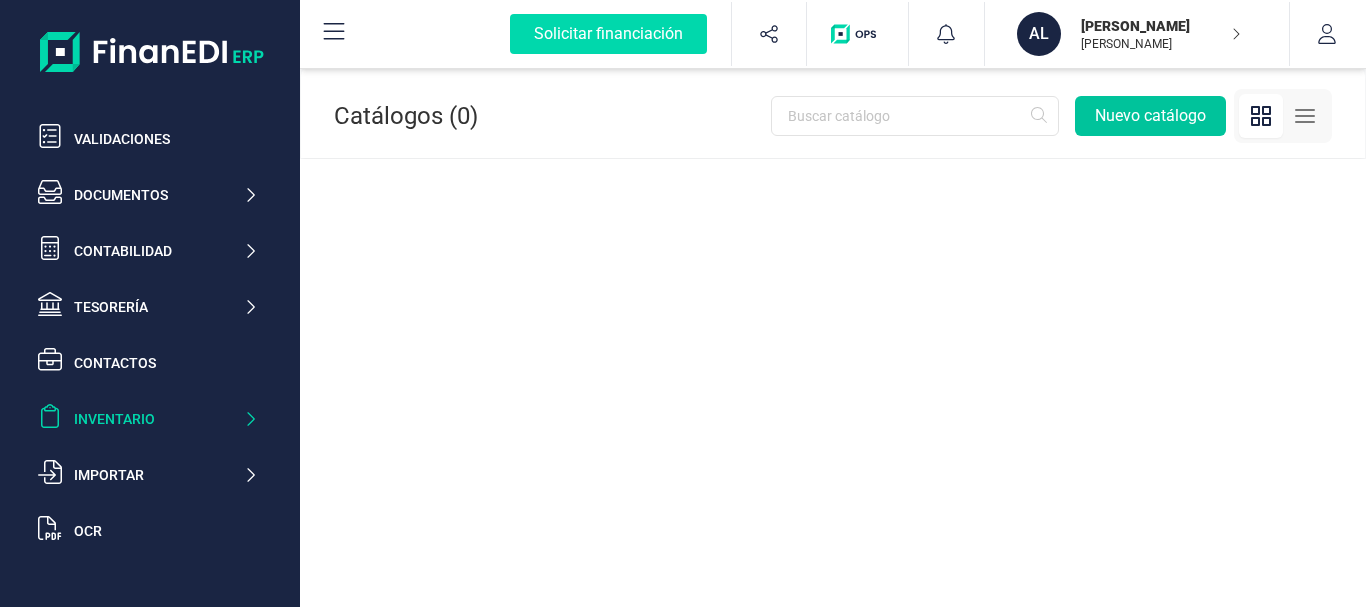 click on "Nuevo catálogo" at bounding box center (1150, 116) 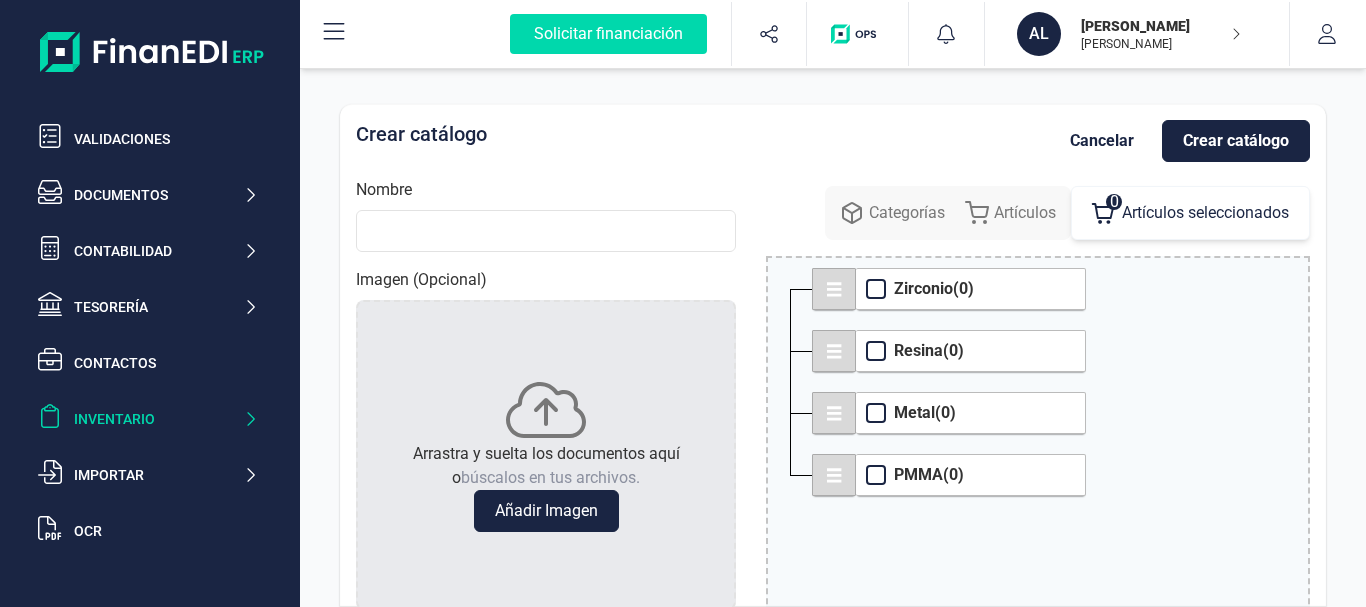 scroll, scrollTop: 16, scrollLeft: 16, axis: both 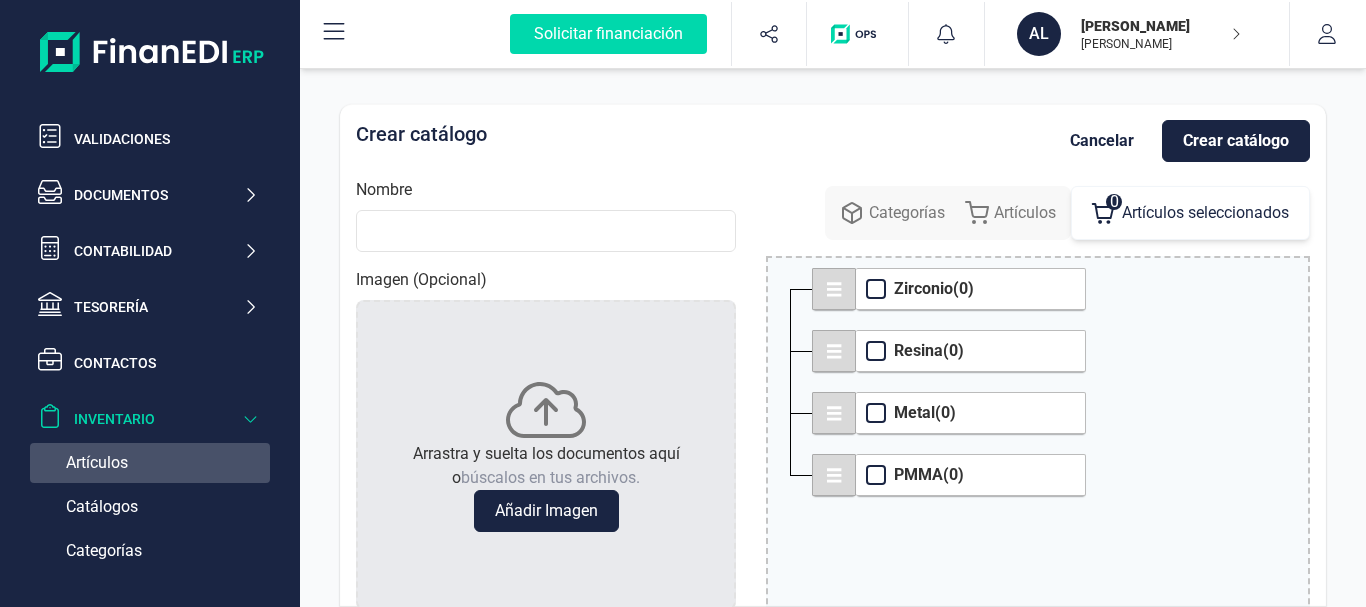 click on "Artículos" at bounding box center [150, 463] 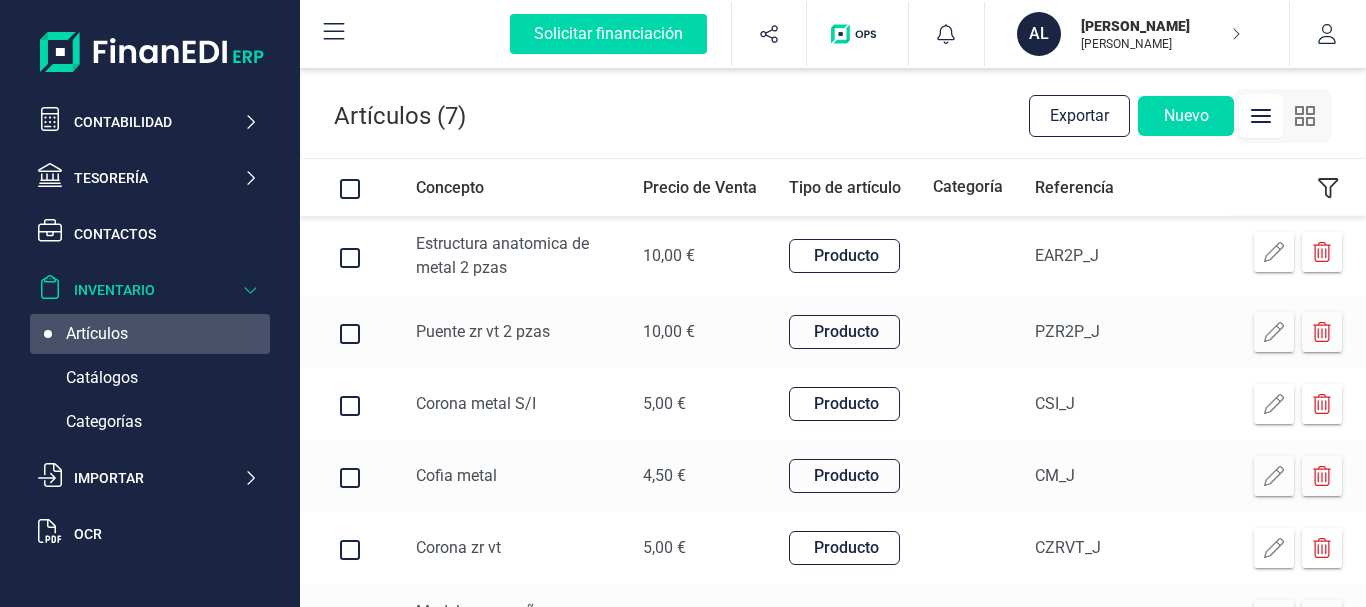 scroll, scrollTop: 197, scrollLeft: 0, axis: vertical 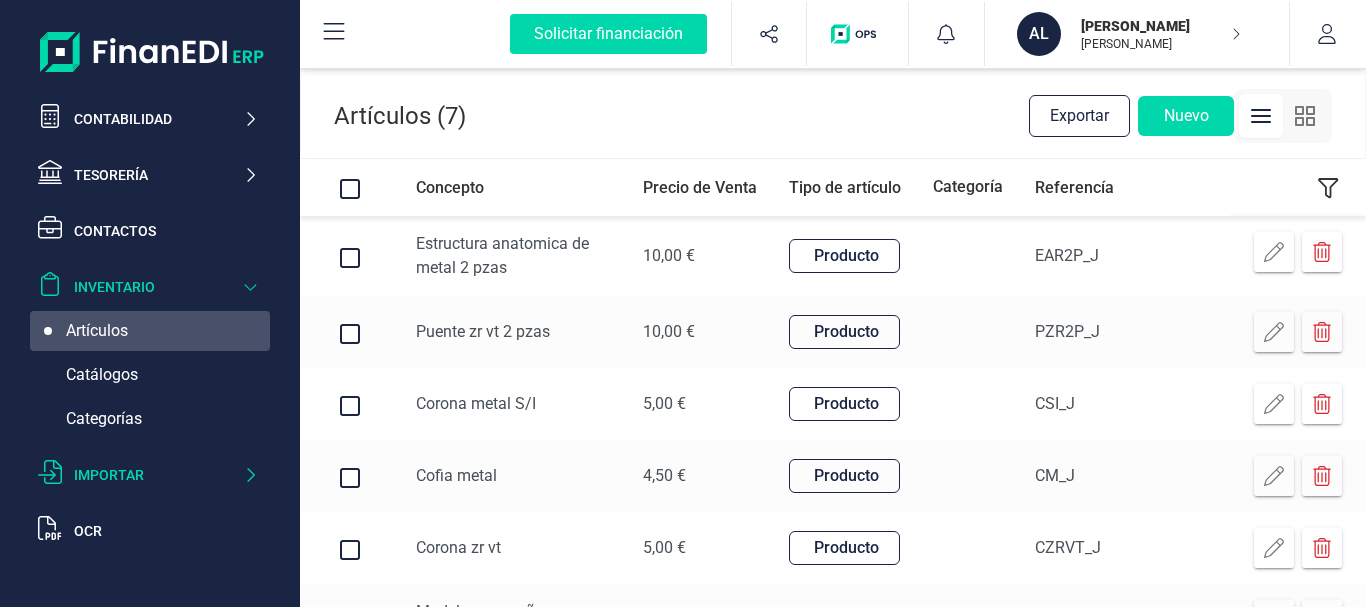 click on "Importar" at bounding box center [158, 475] 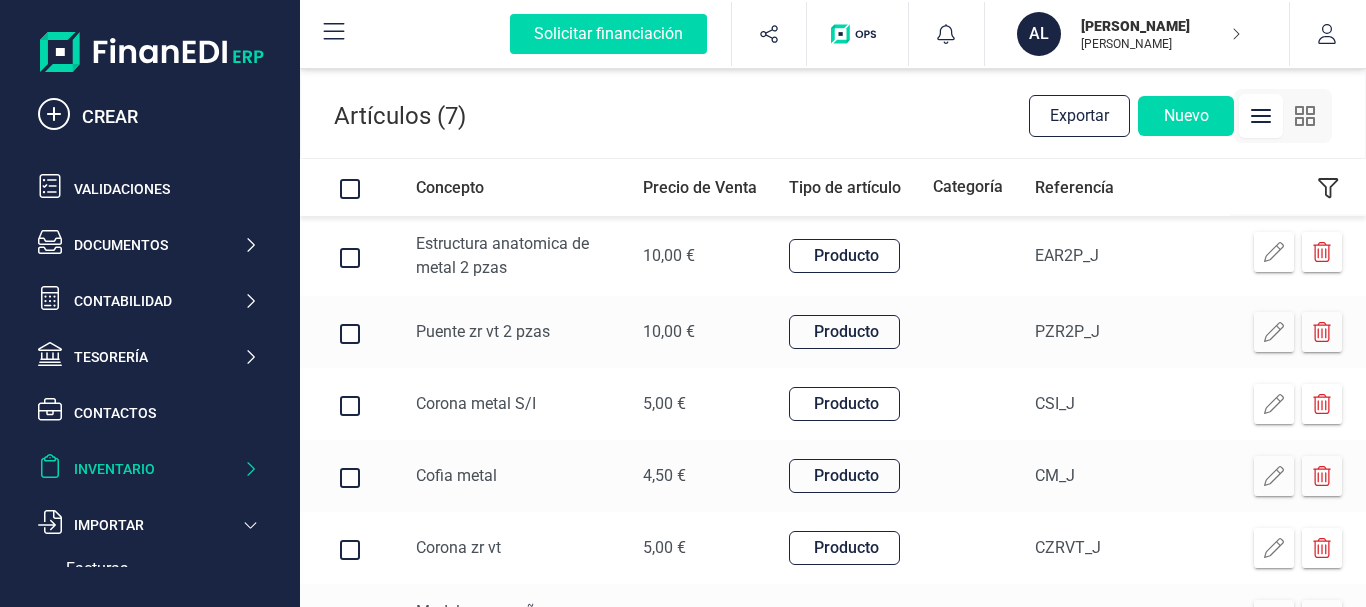 scroll, scrollTop: 0, scrollLeft: 0, axis: both 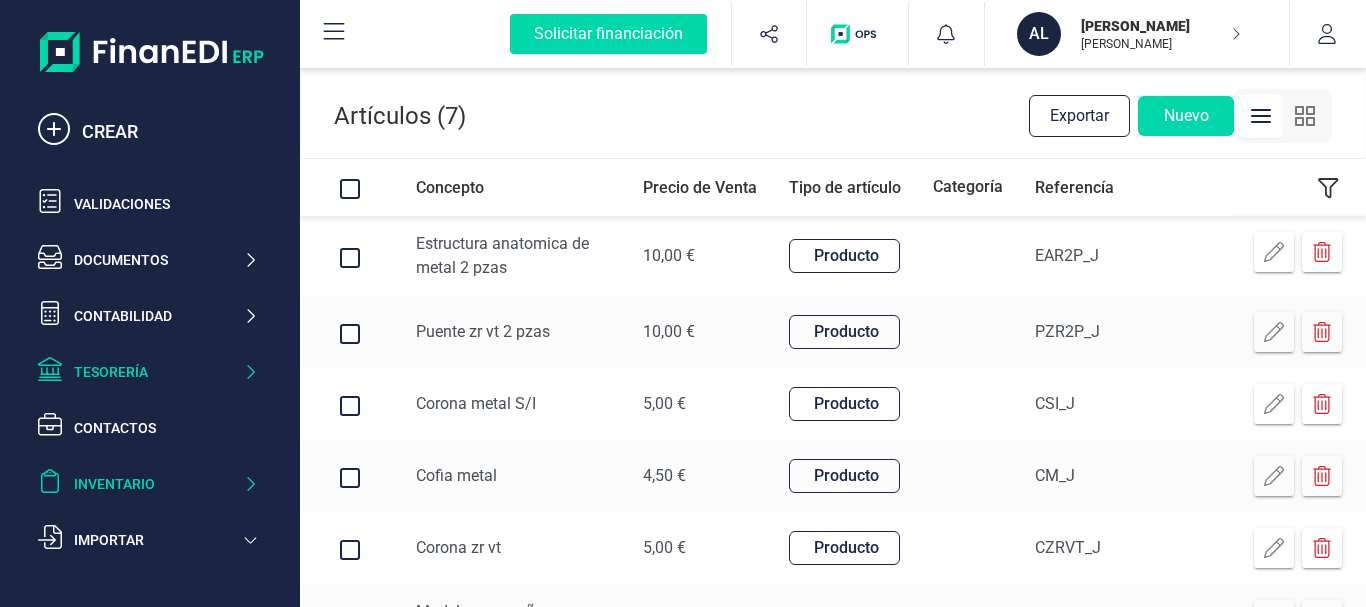 click on "Tesorería" at bounding box center [158, 372] 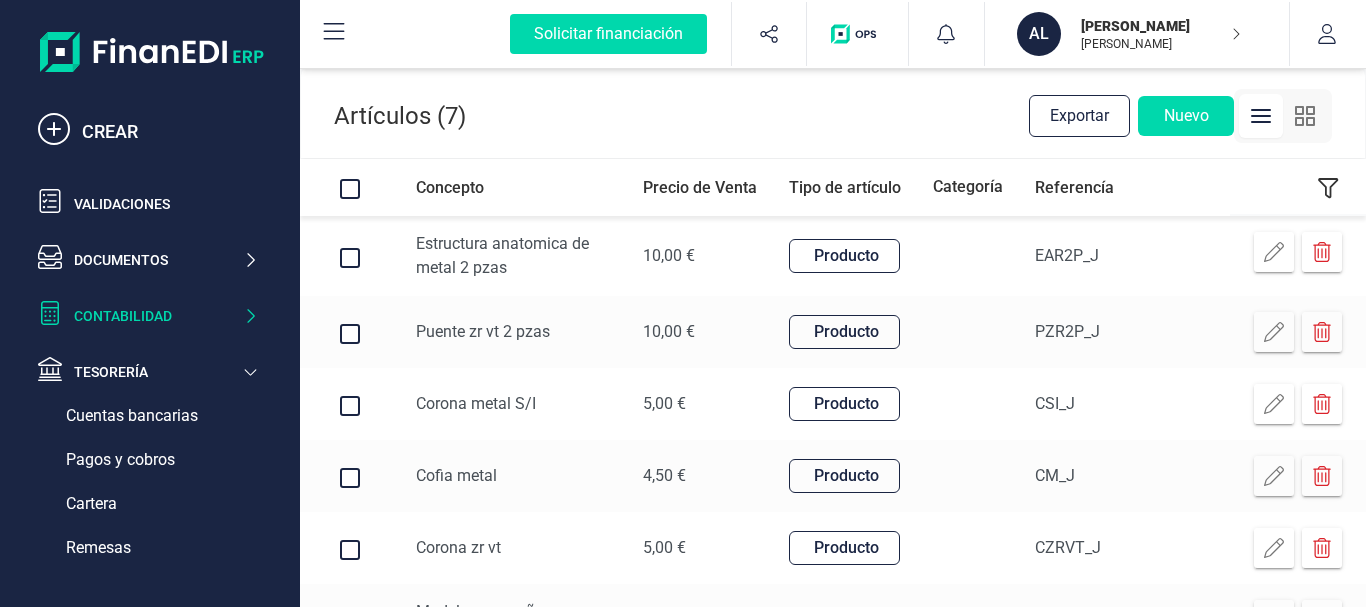 click on "Contabilidad" at bounding box center [148, 316] 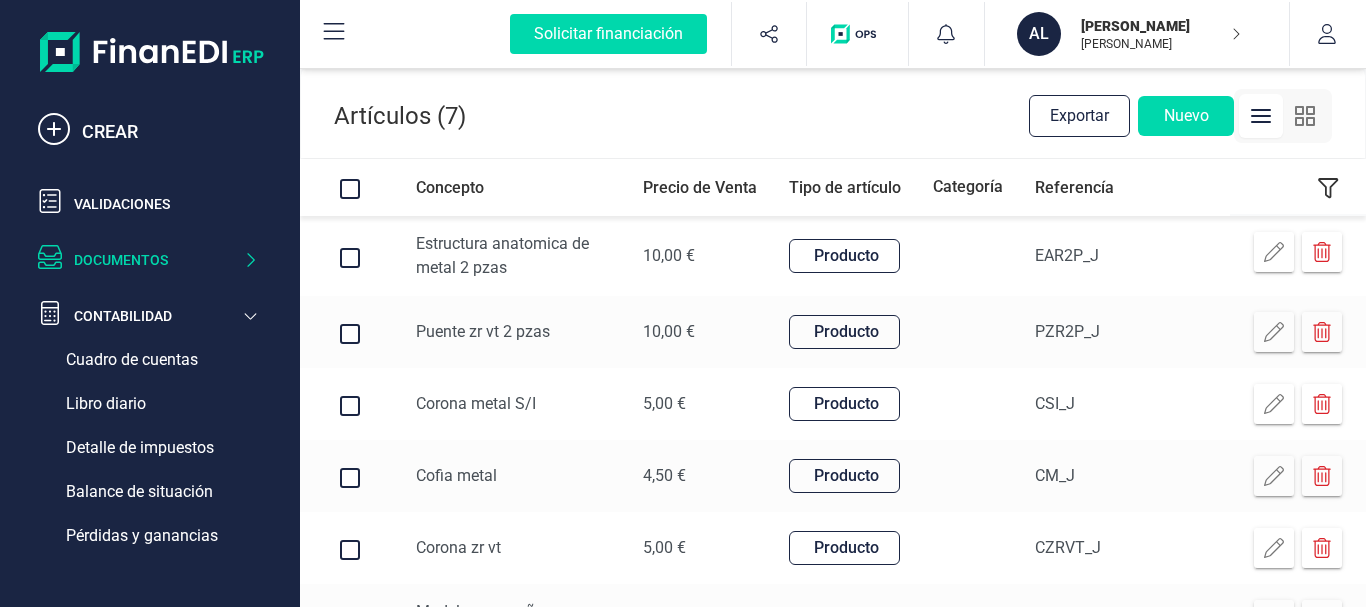 click on "Documentos" at bounding box center (158, 260) 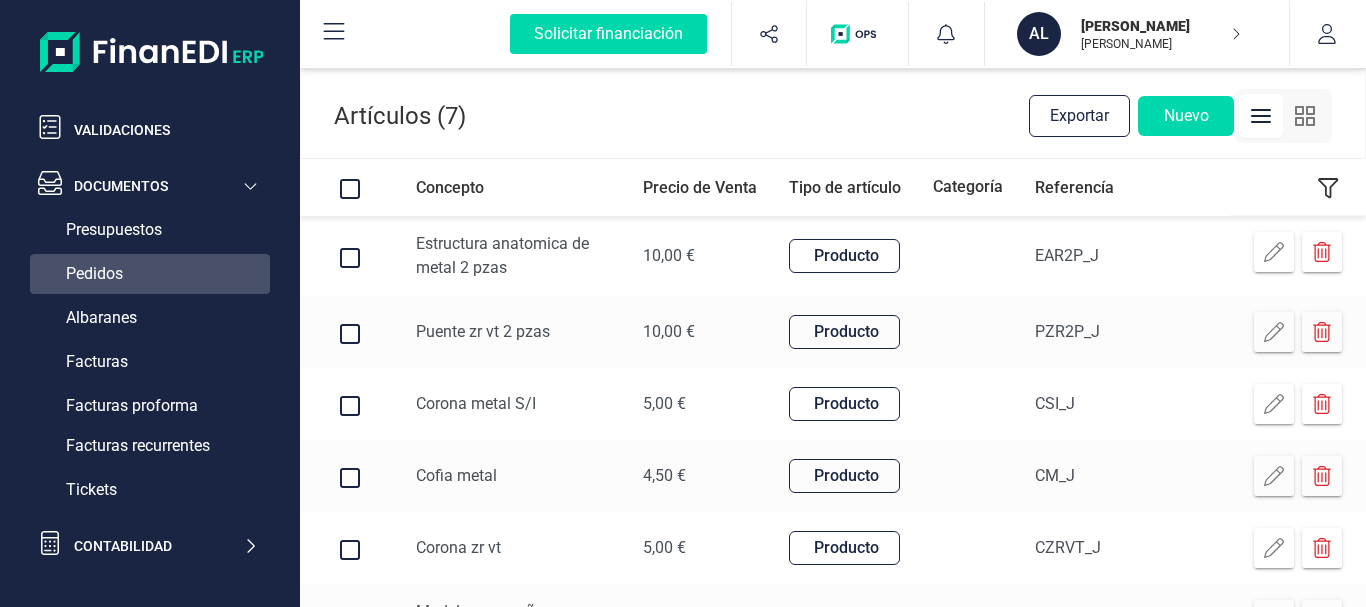 scroll, scrollTop: 0, scrollLeft: 0, axis: both 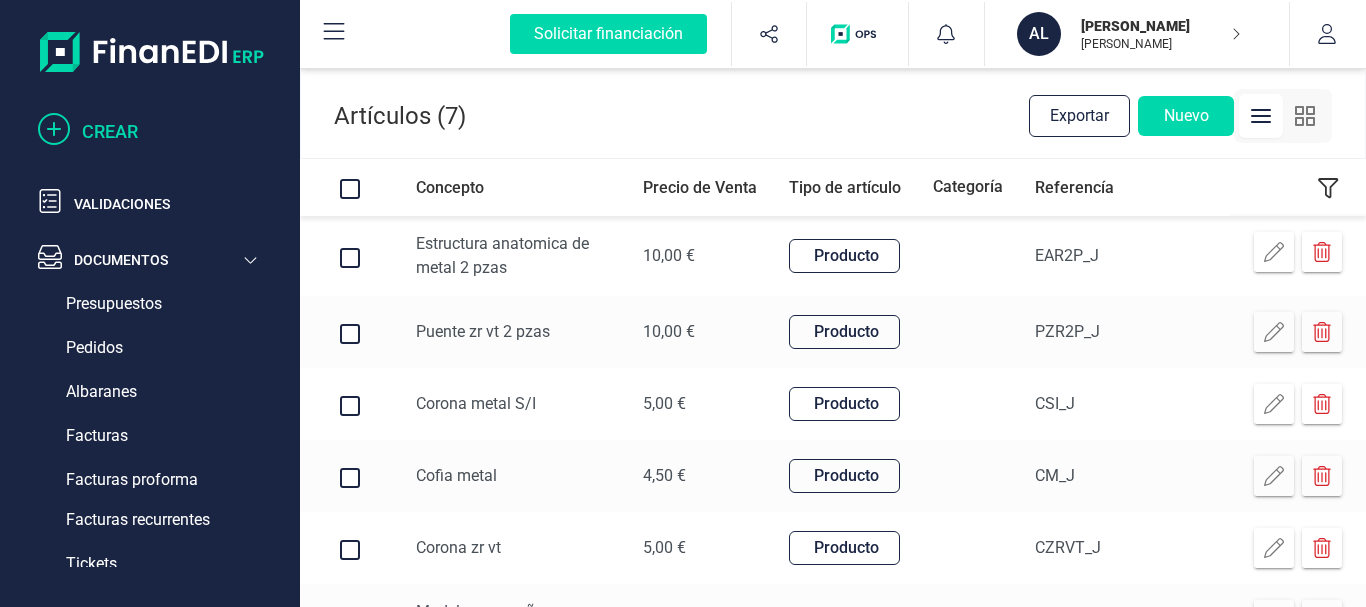 click on "CREAR" at bounding box center (170, 132) 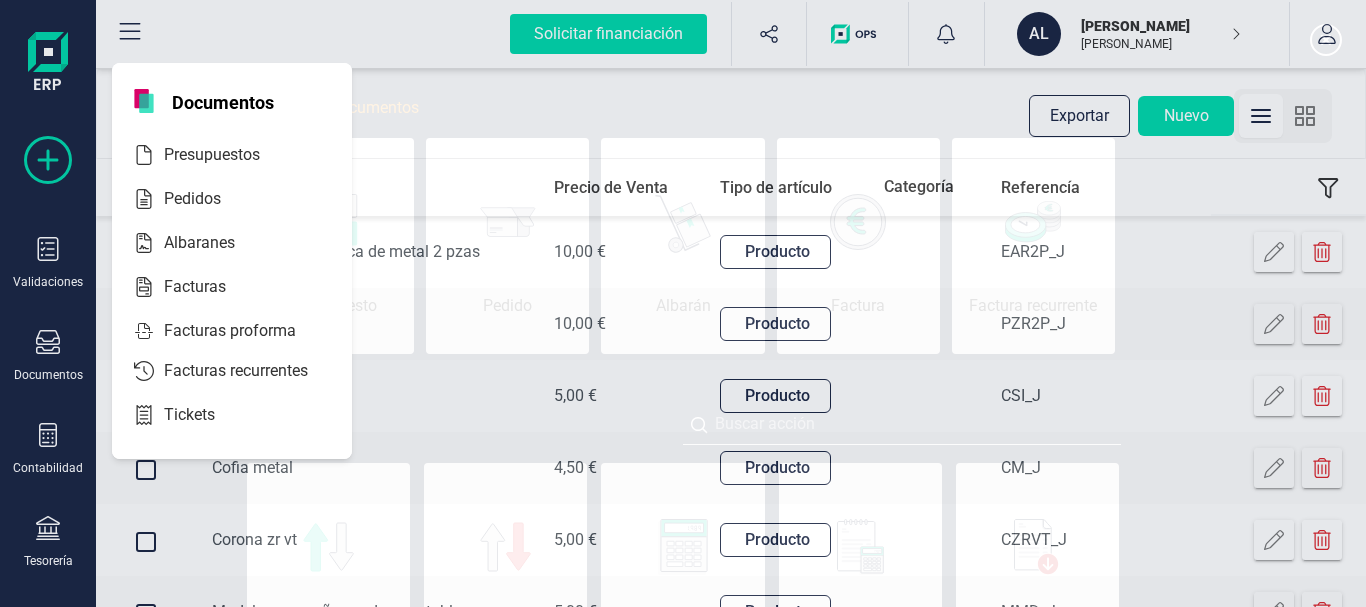 scroll, scrollTop: 0, scrollLeft: 100, axis: horizontal 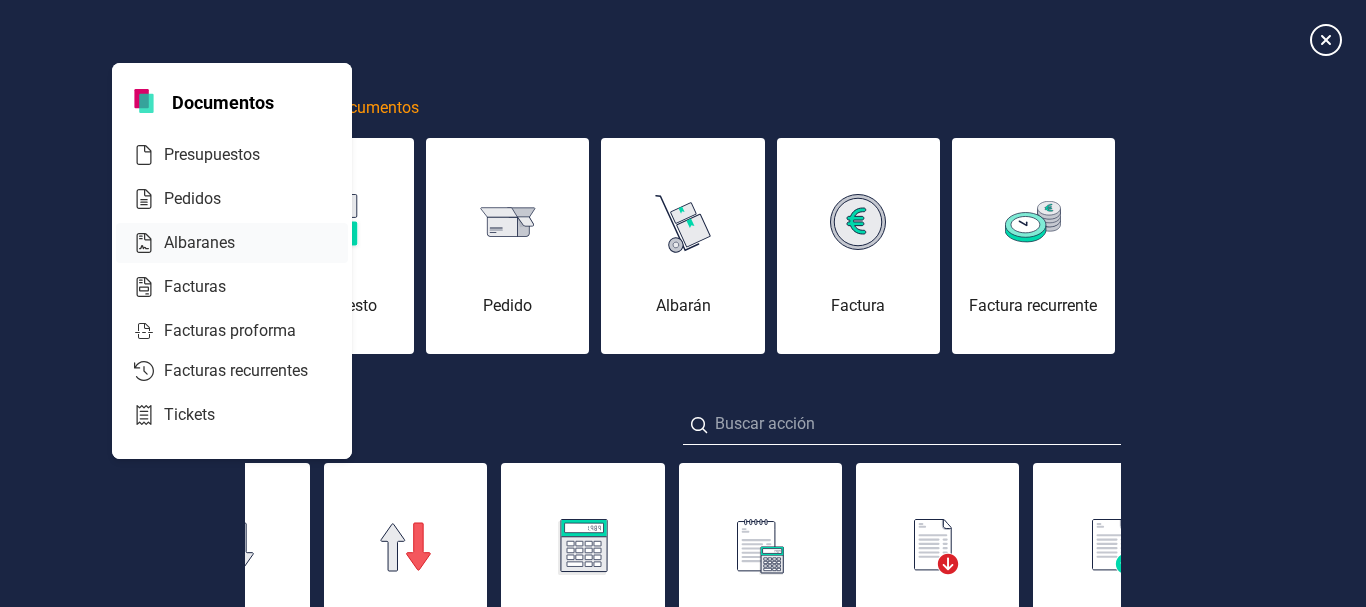 click on "Albaranes" at bounding box center (213, 243) 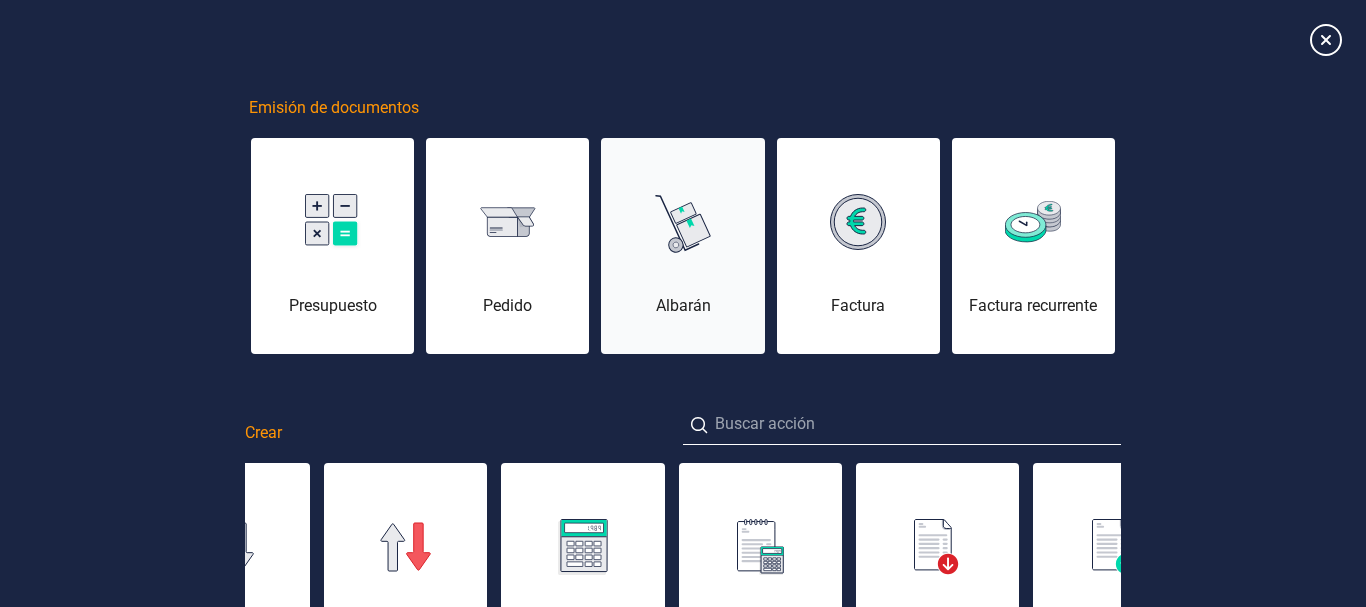 click at bounding box center [683, 222] 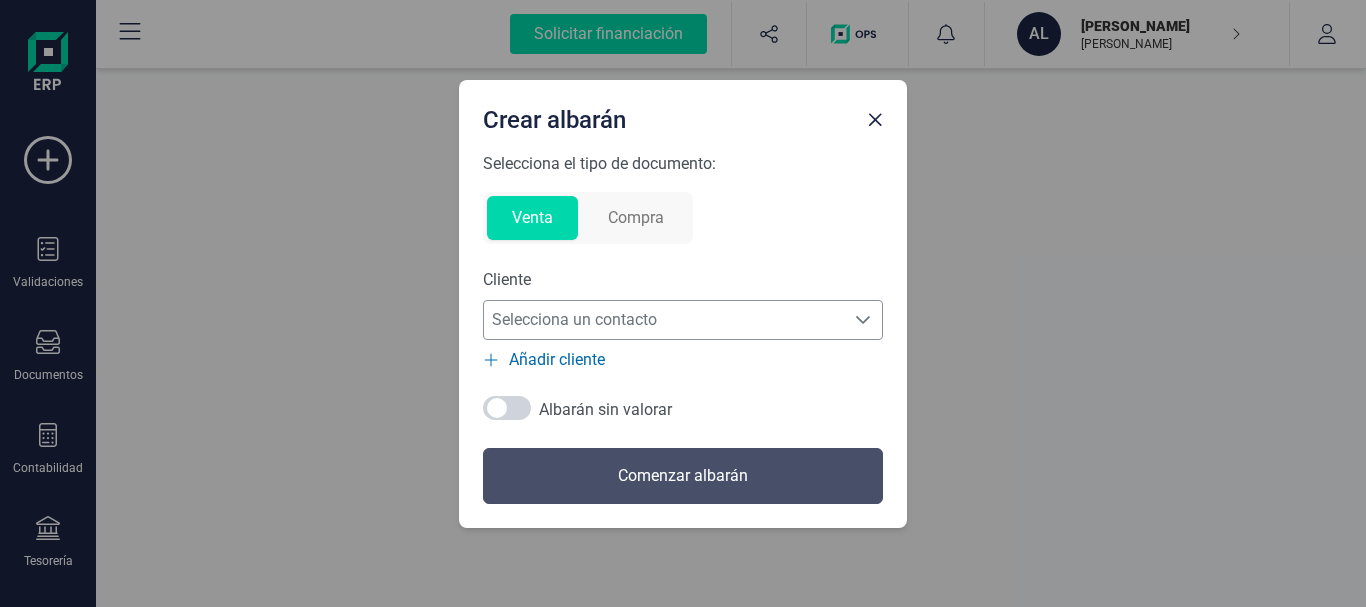click on "Selecciona un contacto" at bounding box center [664, 320] 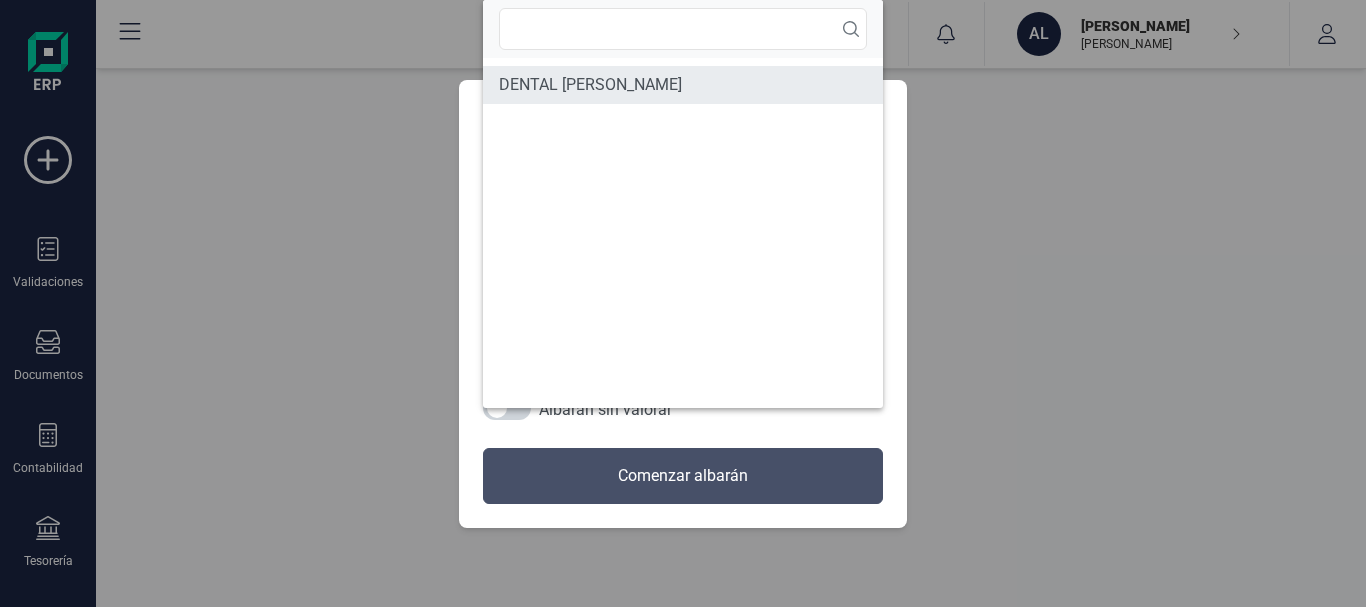 click on "DENTAL BAUTISTA" at bounding box center [590, 85] 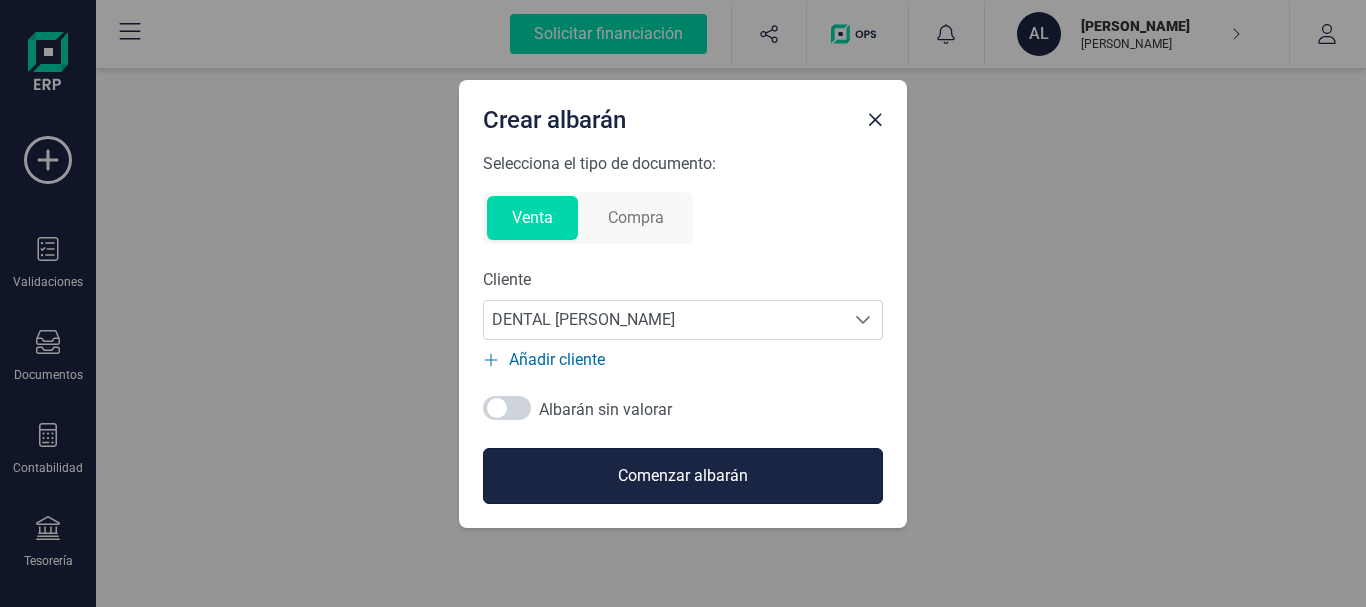 click on "Comenzar    albarán" at bounding box center (683, 476) 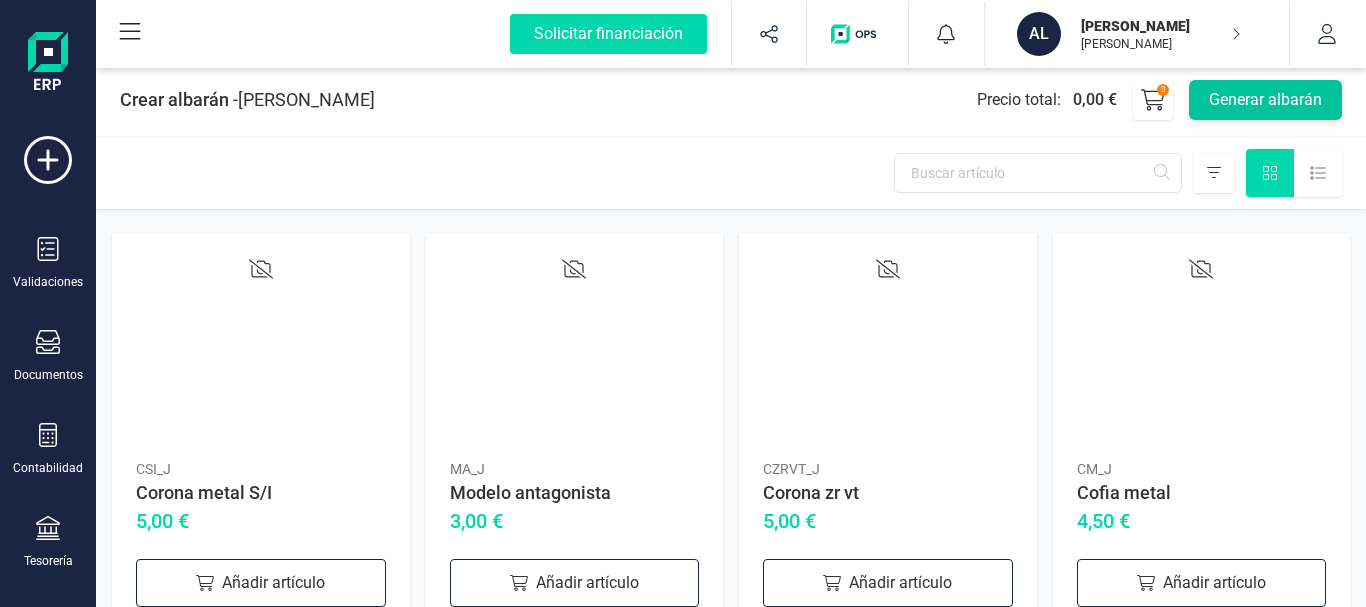 click on "Generar    albarán" at bounding box center (1265, 100) 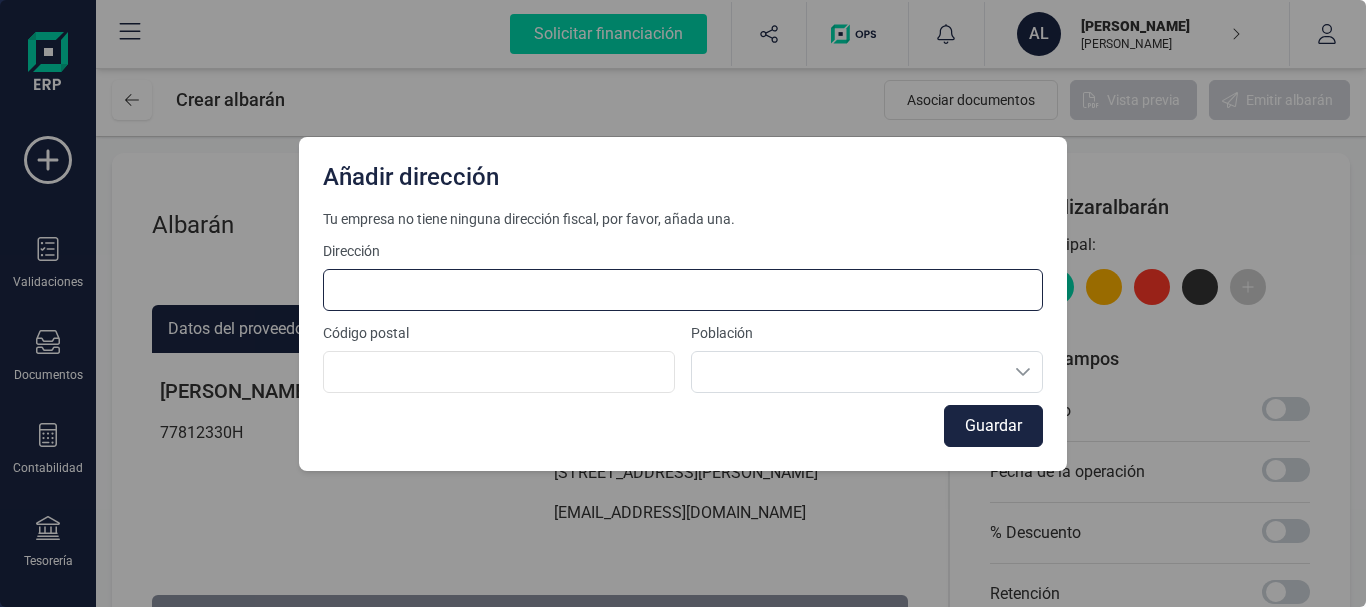 click at bounding box center (683, 290) 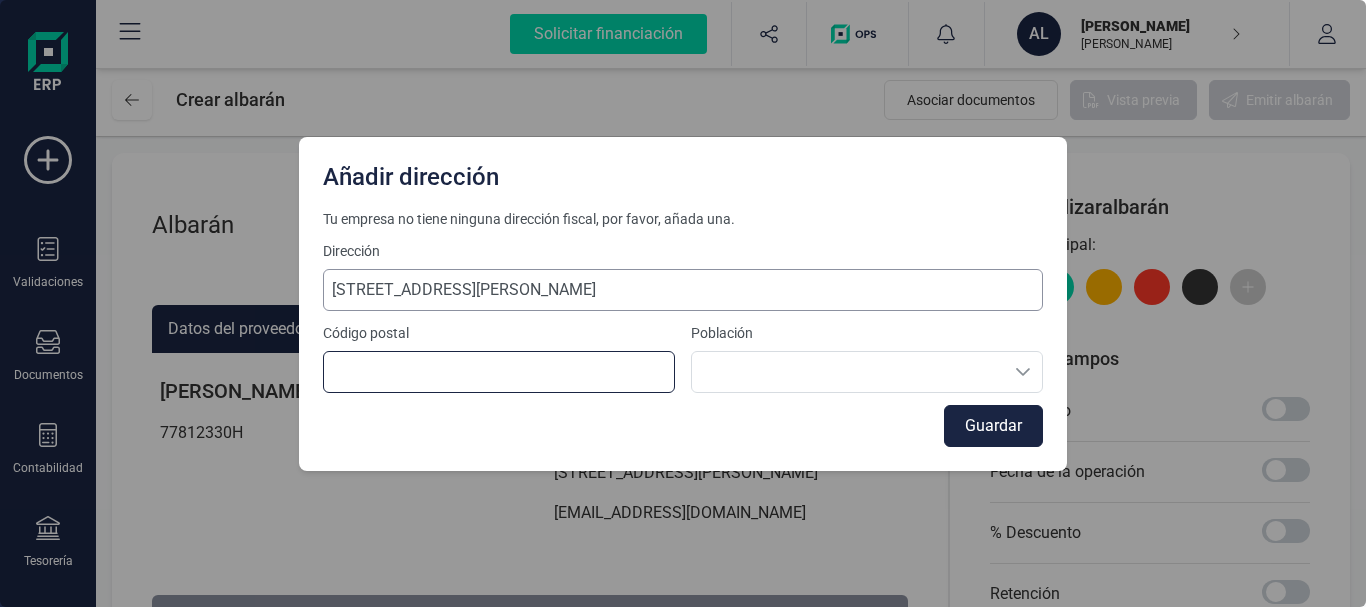 type on "41927" 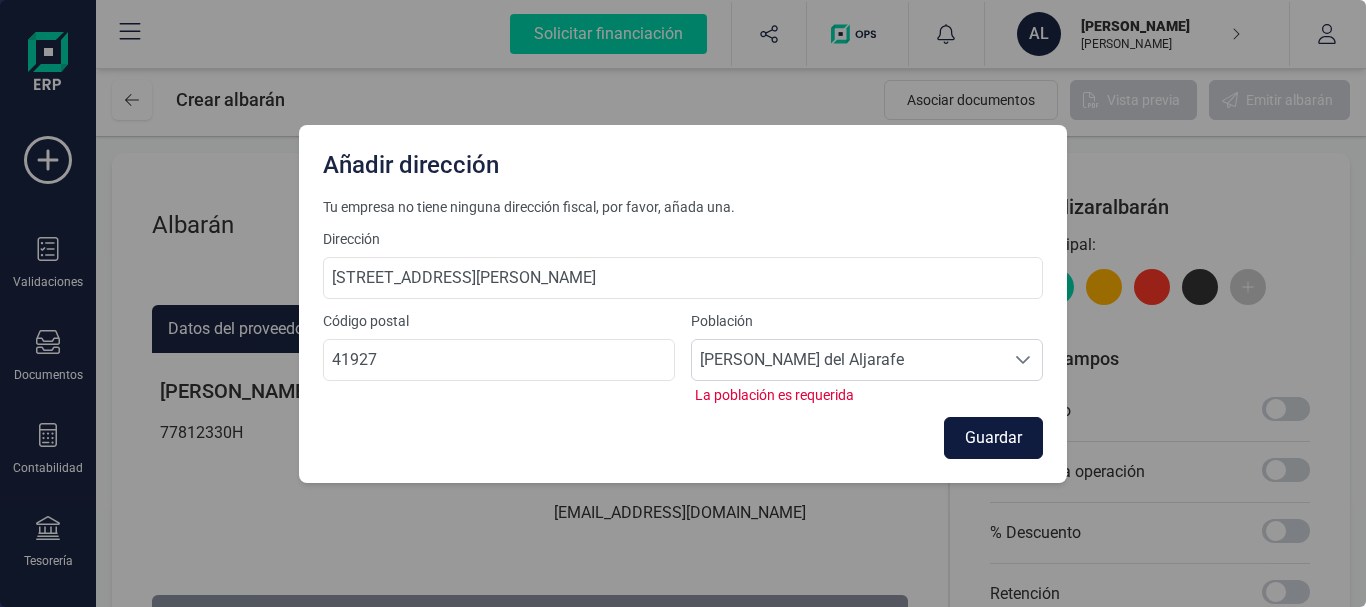 click on "Guardar" at bounding box center [993, 438] 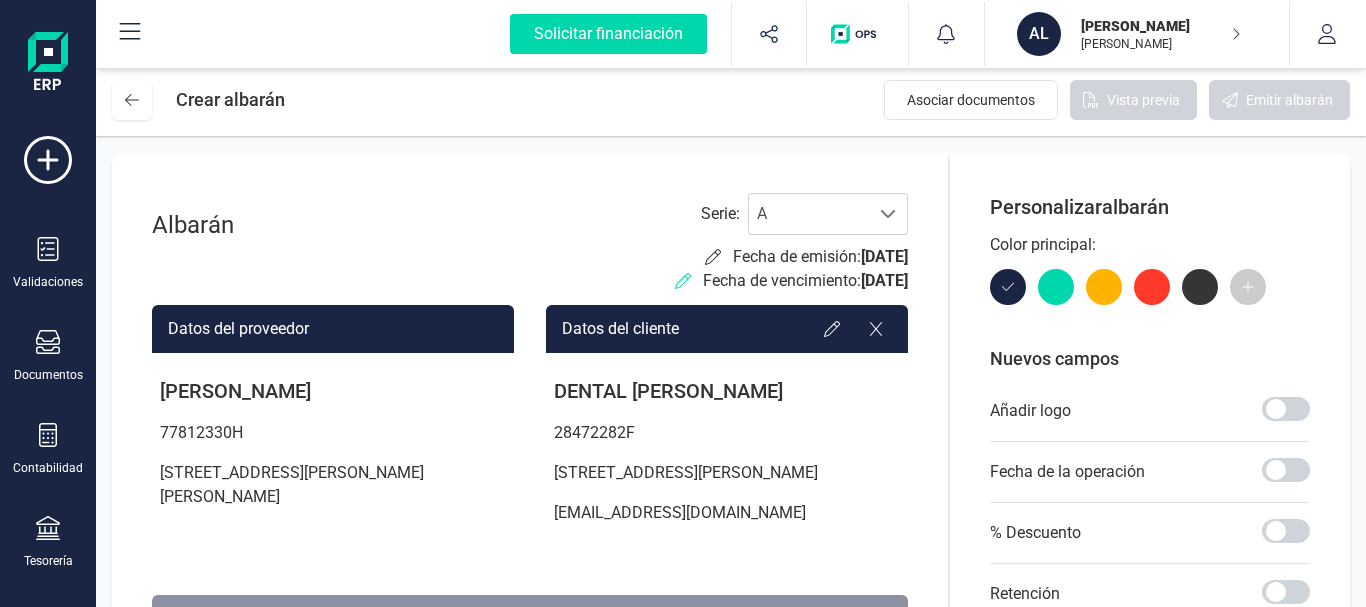 click 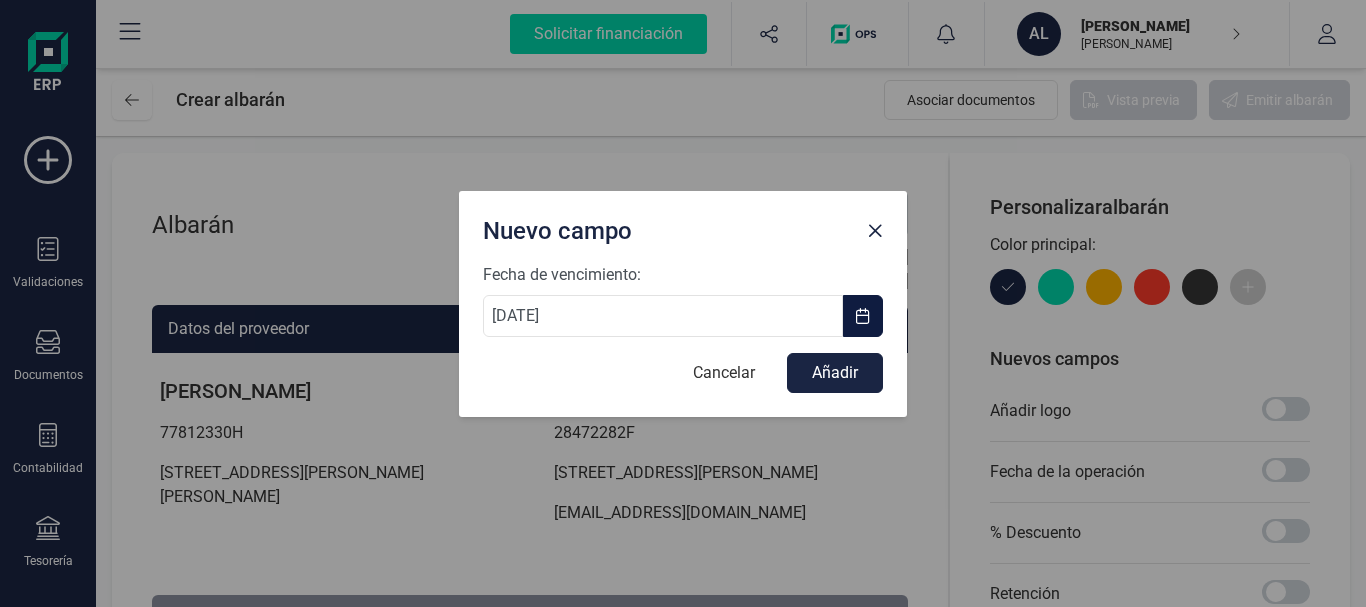 click at bounding box center (863, 316) 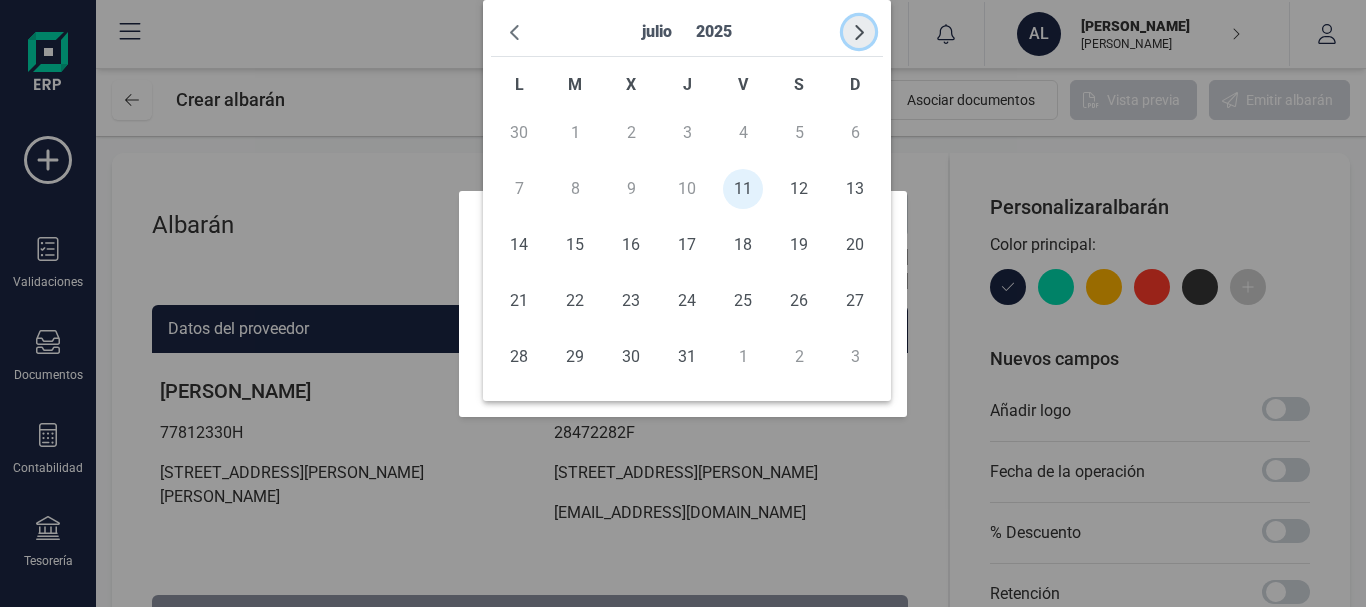 click at bounding box center (859, 32) 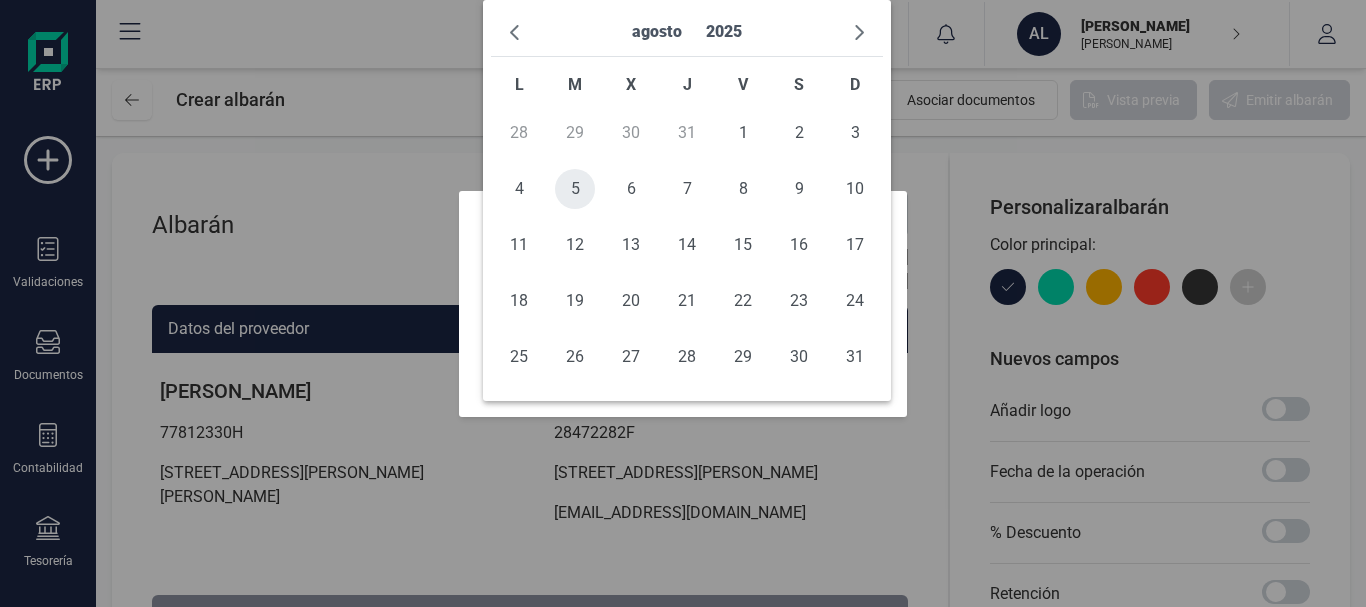 click on "5" at bounding box center [575, 189] 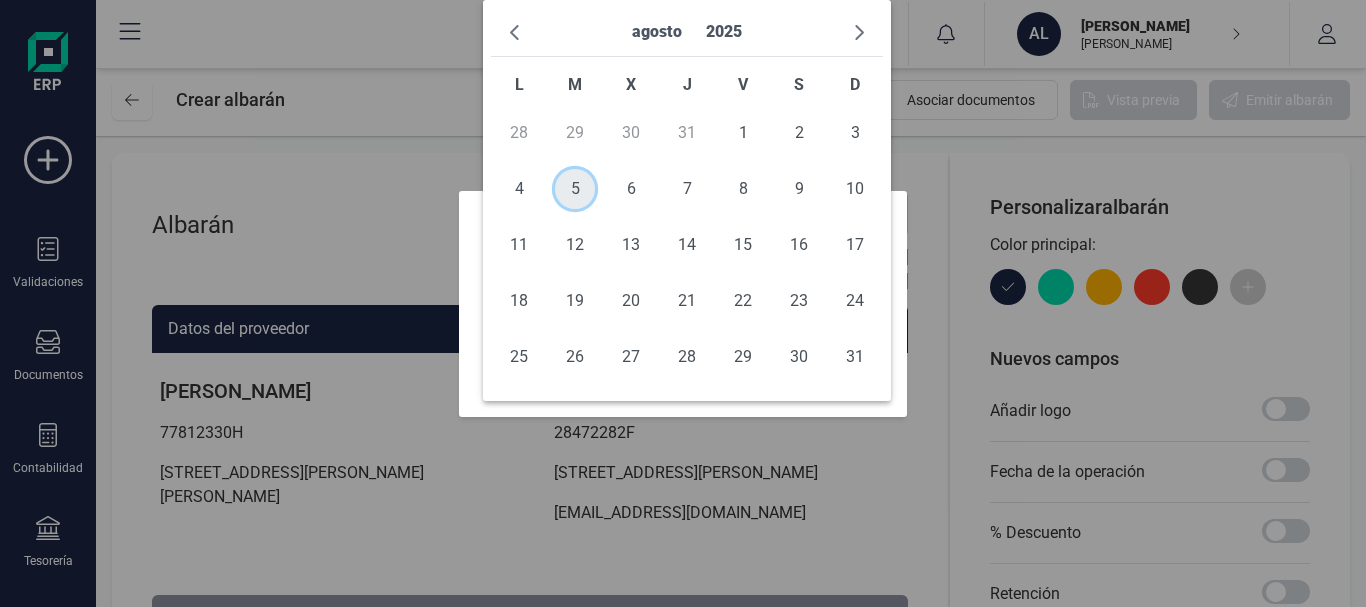 type on "05/08/2025" 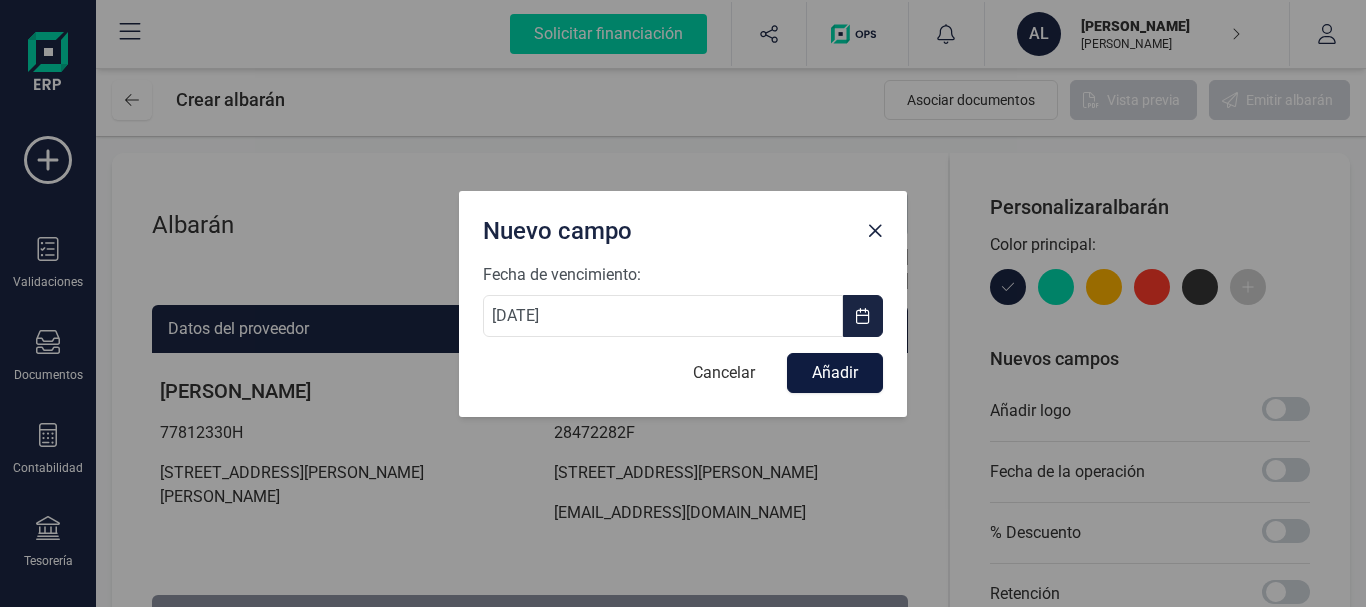 click on "Añadir" at bounding box center (835, 373) 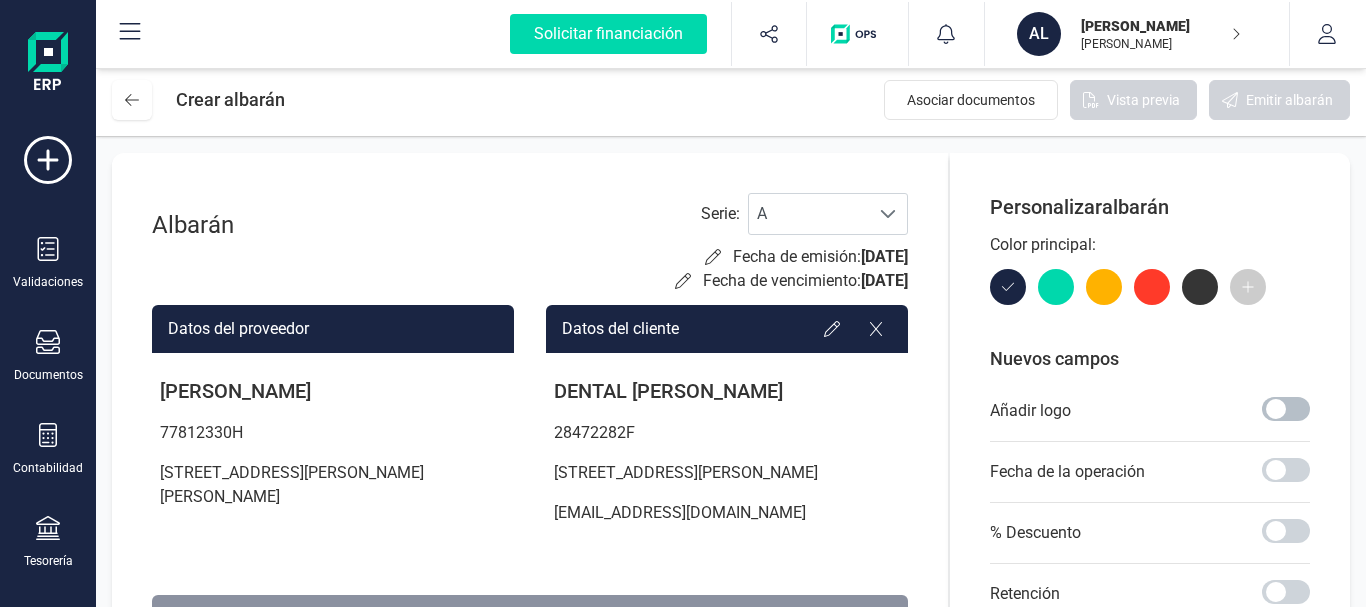 click at bounding box center (1286, 409) 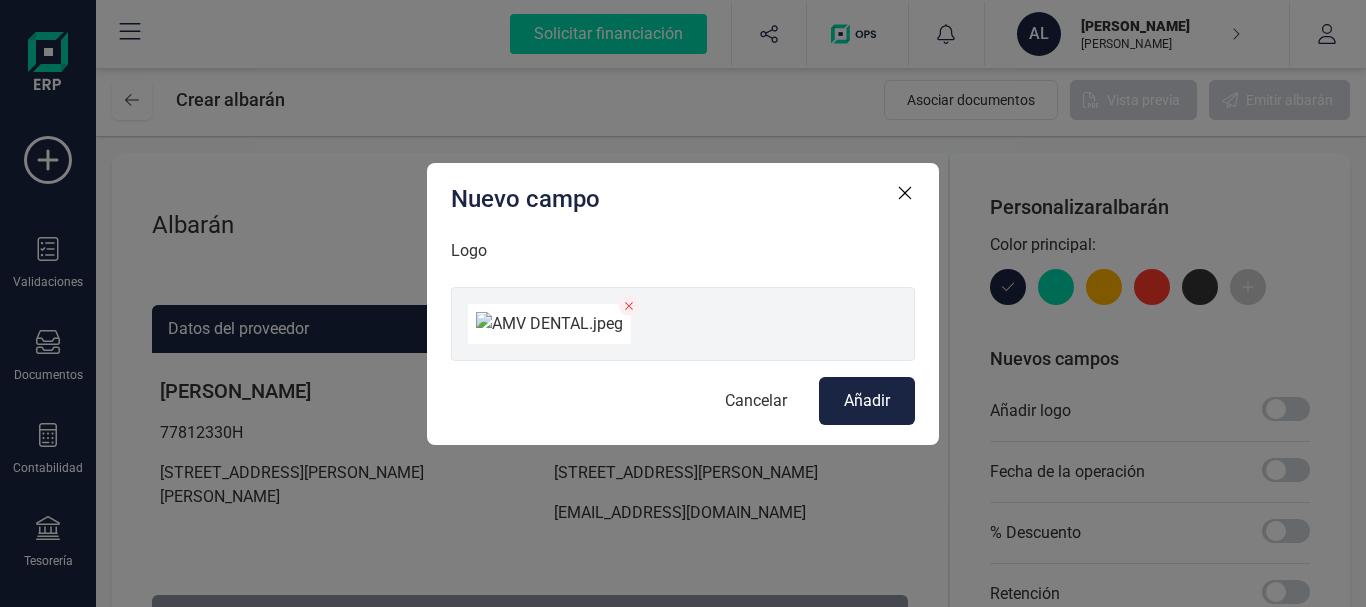 click on "Añadir" at bounding box center (867, 401) 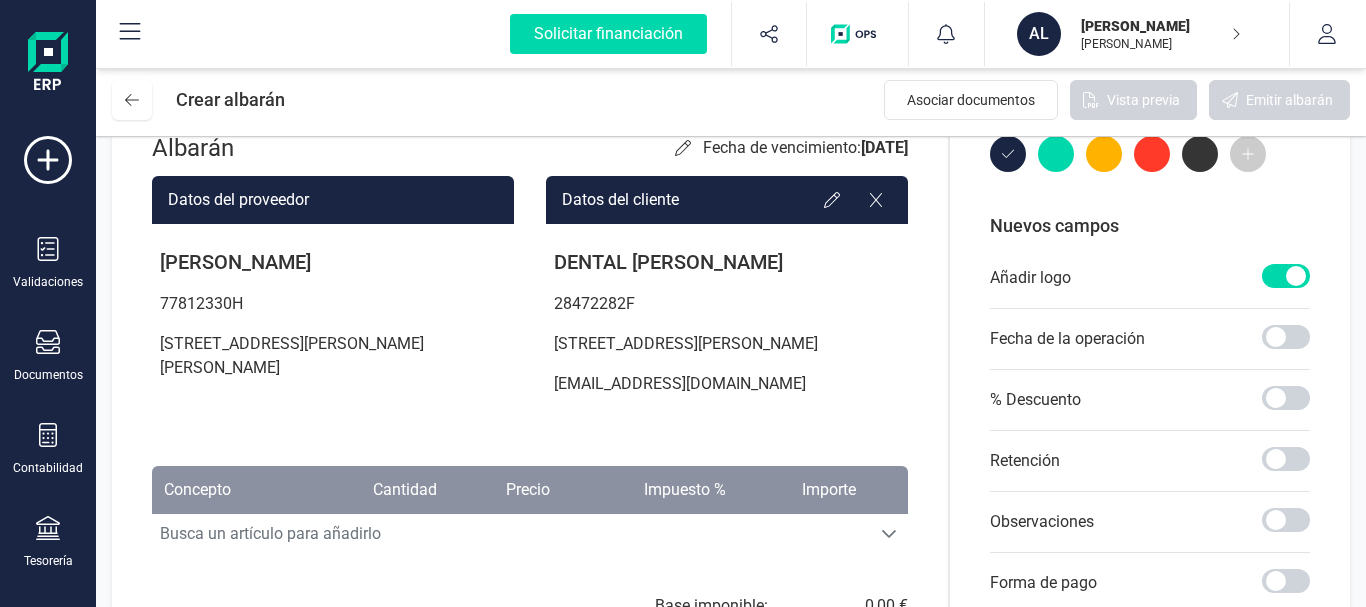 scroll, scrollTop: 134, scrollLeft: 0, axis: vertical 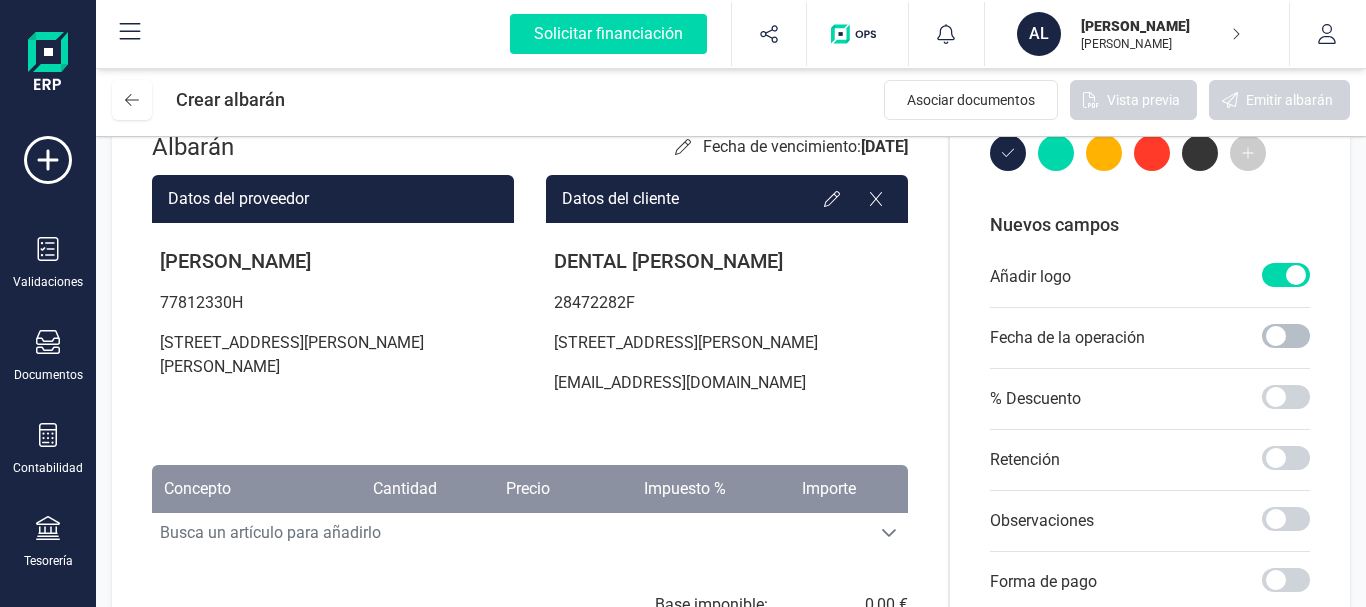 click at bounding box center (1286, 336) 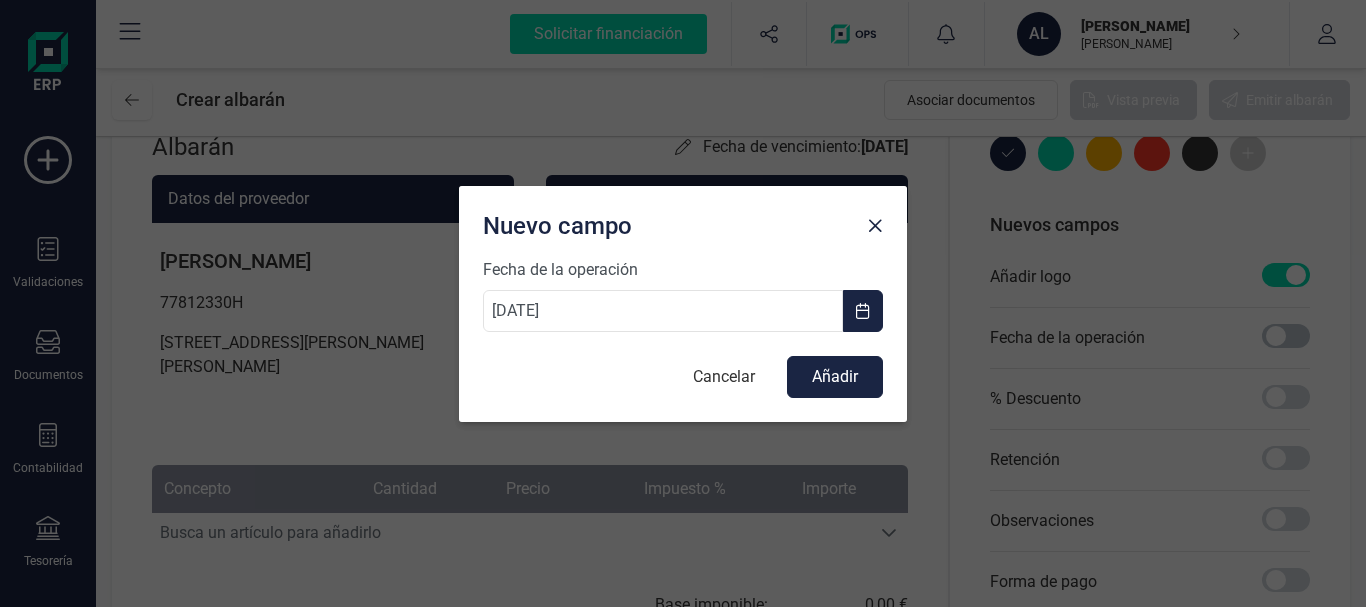 scroll, scrollTop: 11, scrollLeft: 7, axis: both 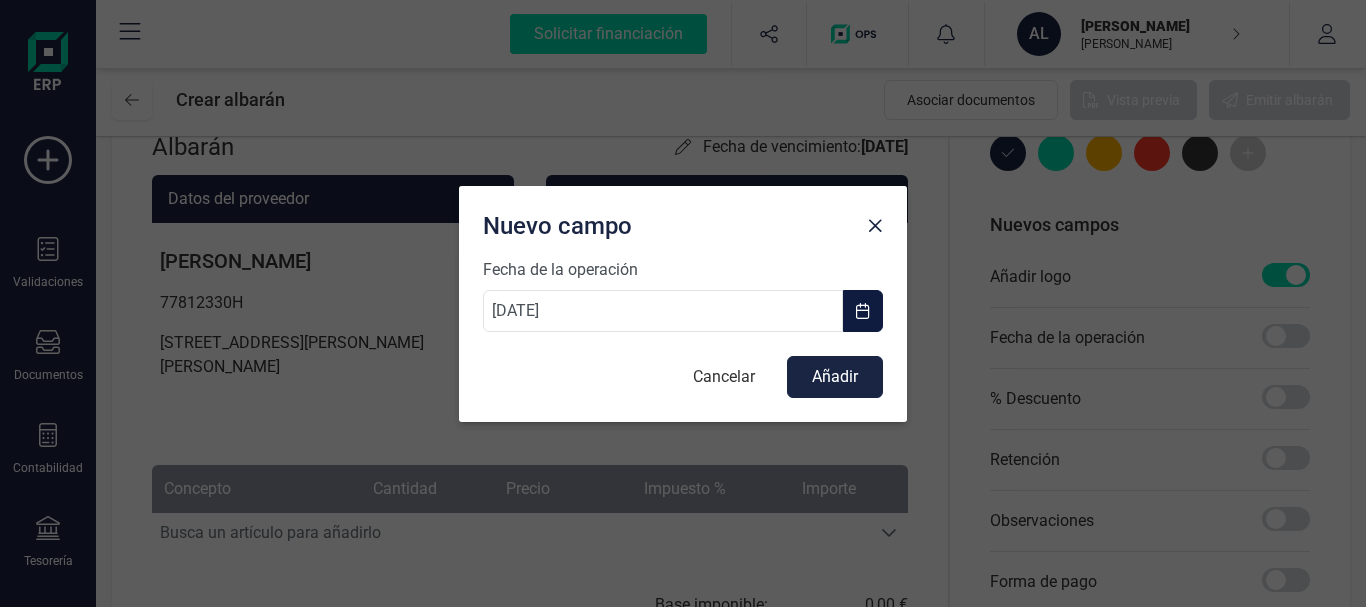 click at bounding box center [863, 311] 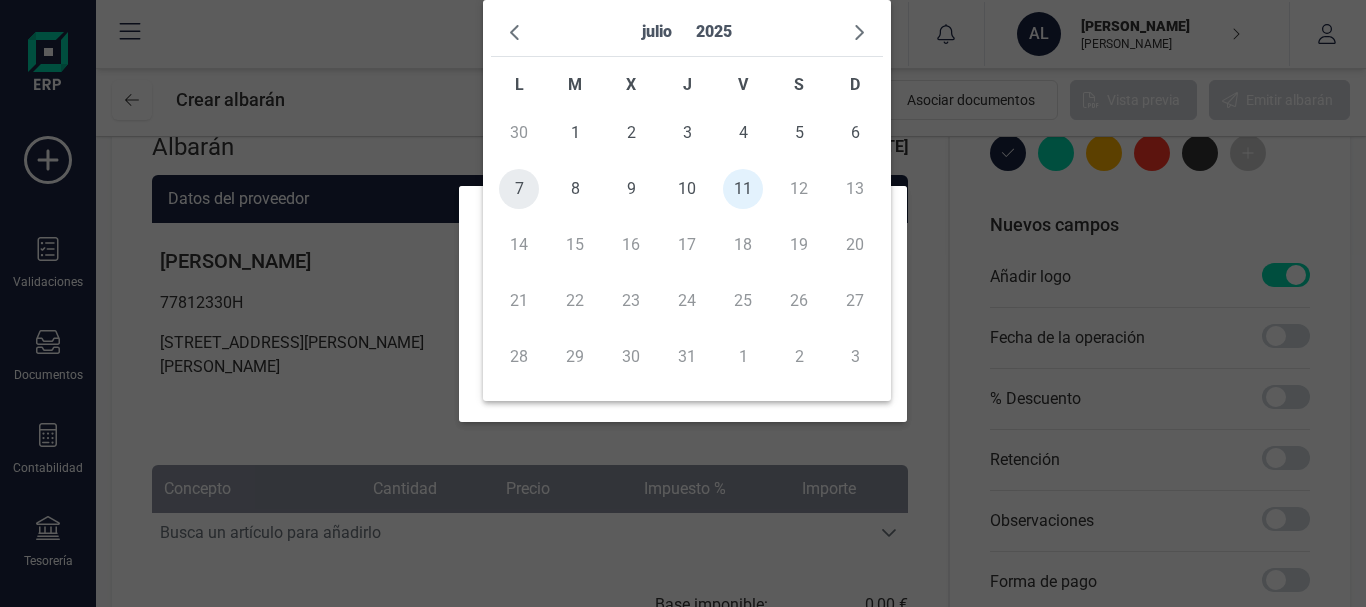 click on "7" at bounding box center (519, 189) 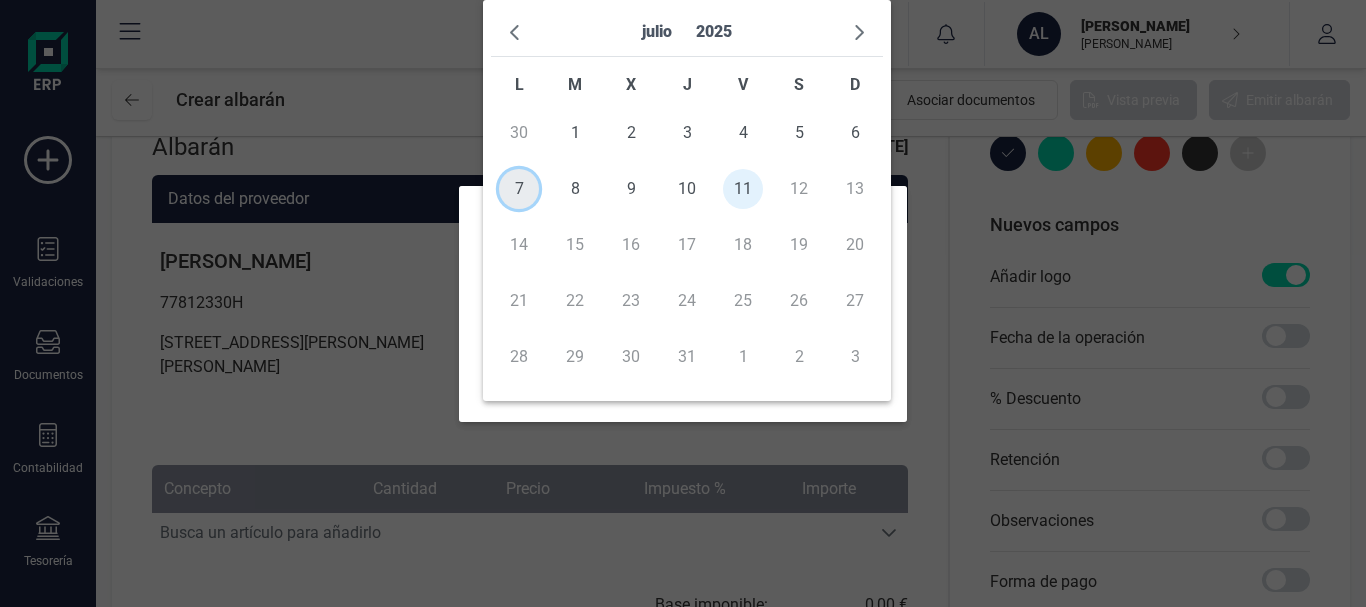 type on "07/07/2025" 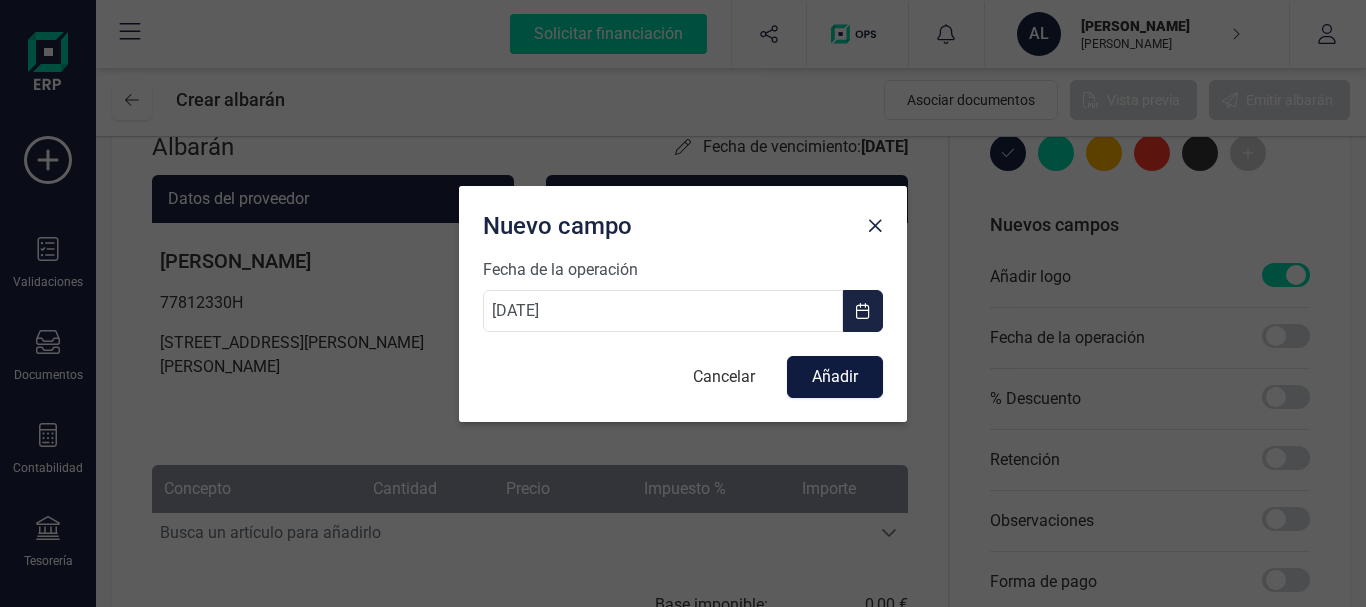 click on "Añadir" at bounding box center [835, 377] 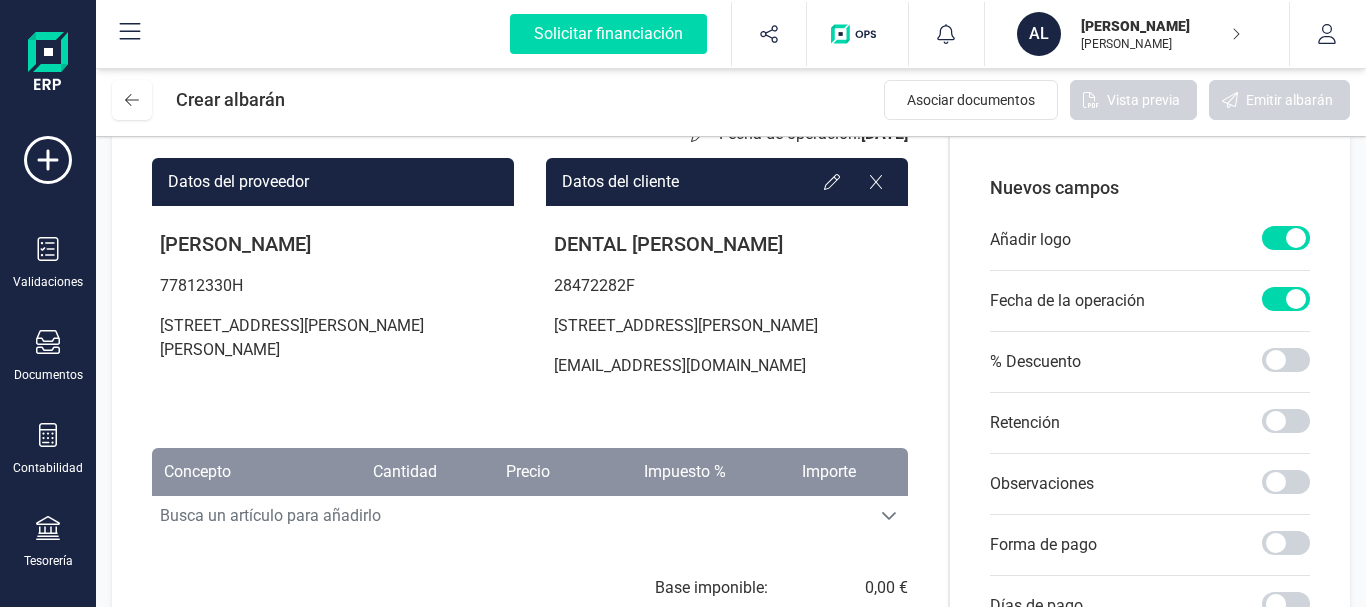 scroll, scrollTop: 170, scrollLeft: 0, axis: vertical 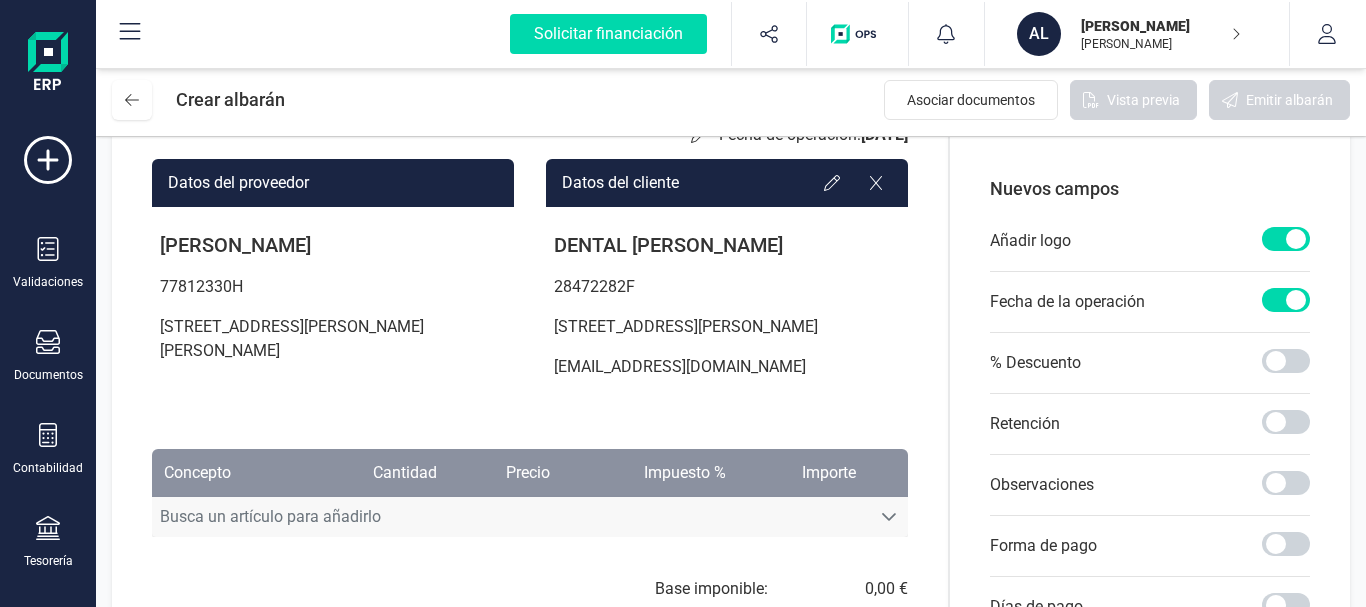 click on "Busca un artículo para añadirlo" at bounding box center (511, 517) 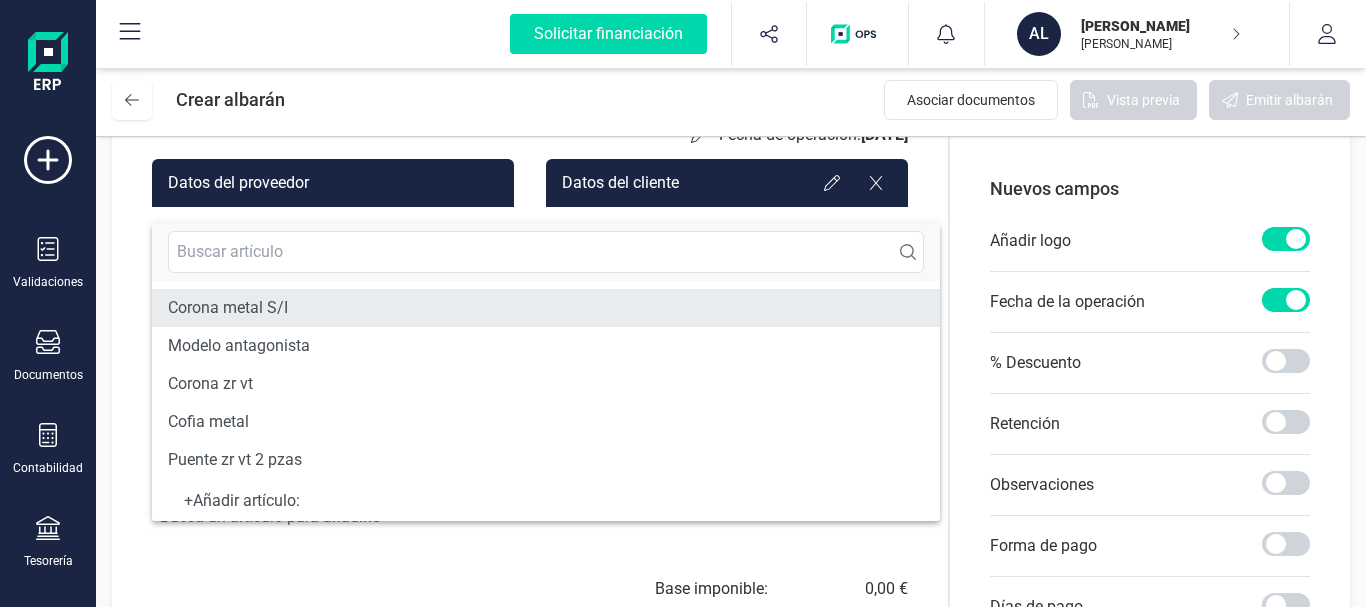 click on "Corona metal S/I" at bounding box center [546, 308] 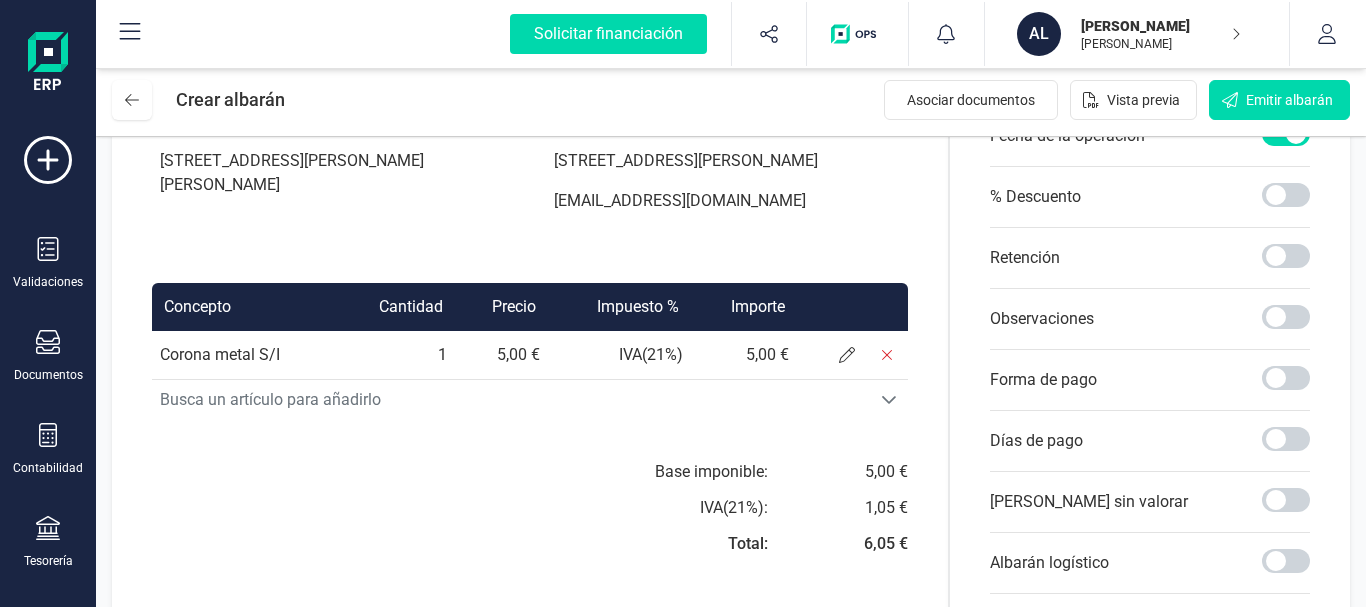 scroll, scrollTop: 337, scrollLeft: 0, axis: vertical 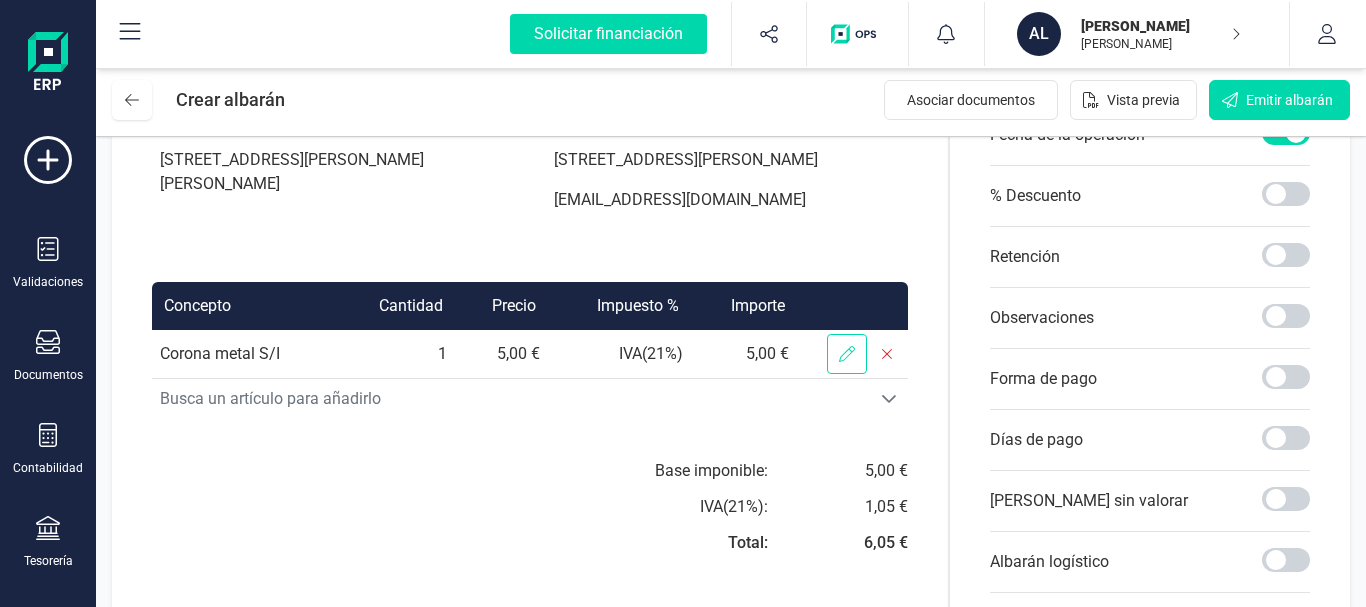 click 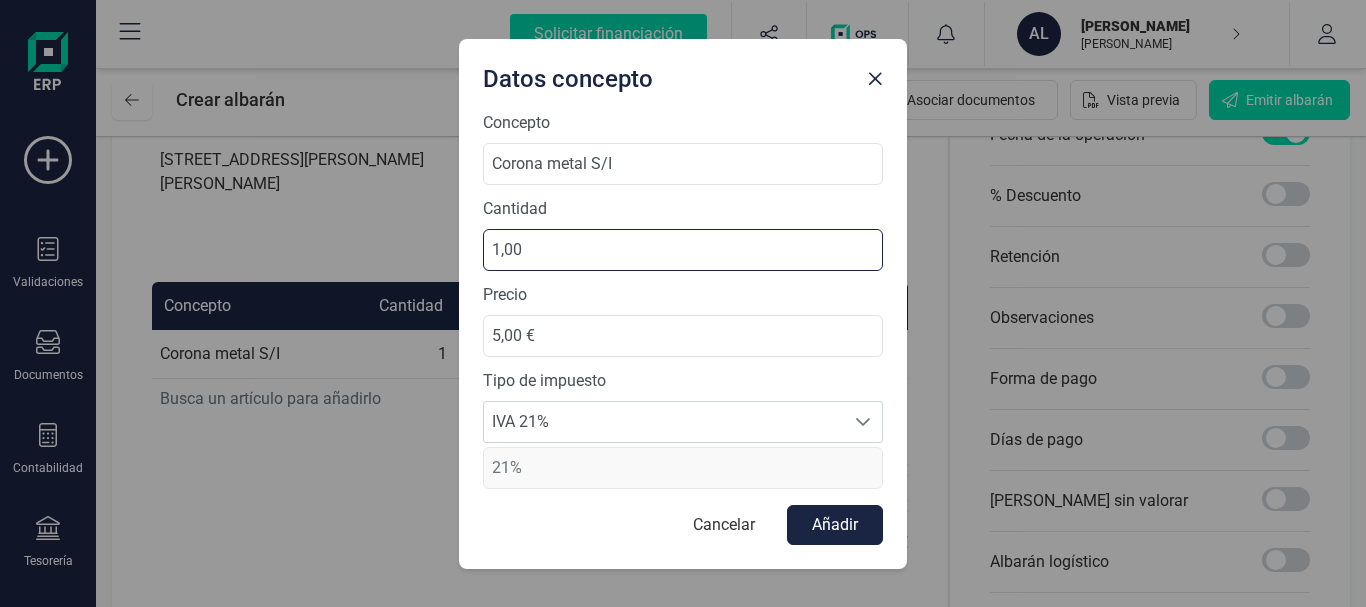 click on "1,00" at bounding box center (683, 250) 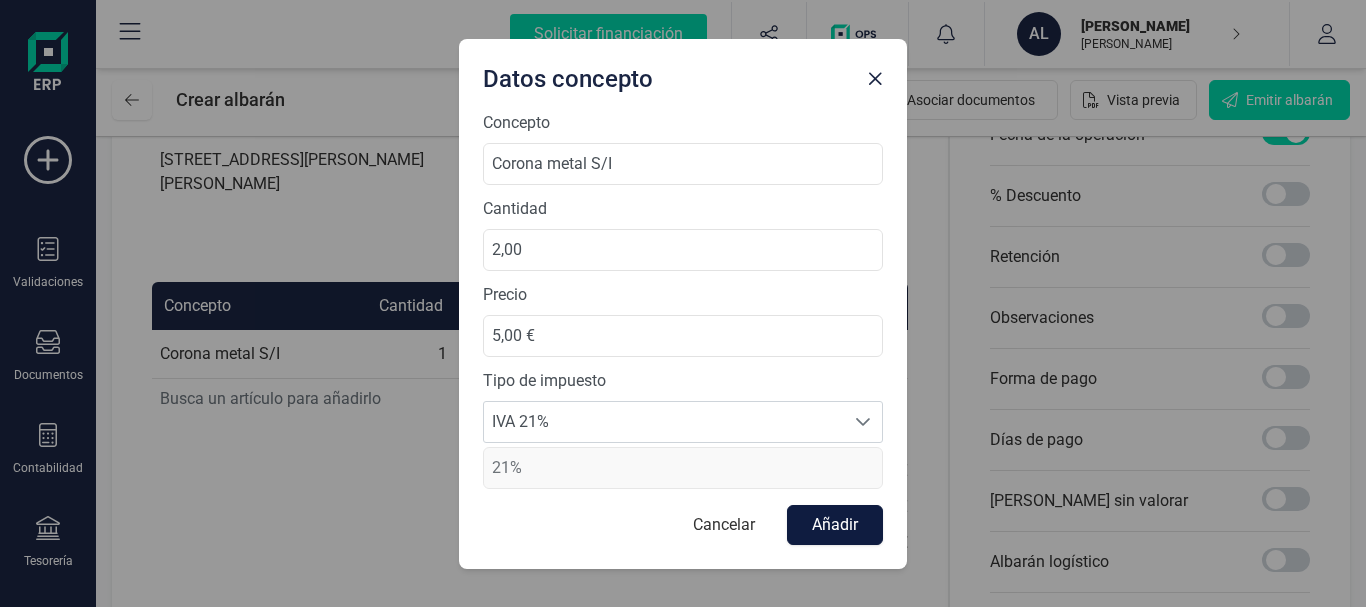 click on "Añadir" at bounding box center [835, 525] 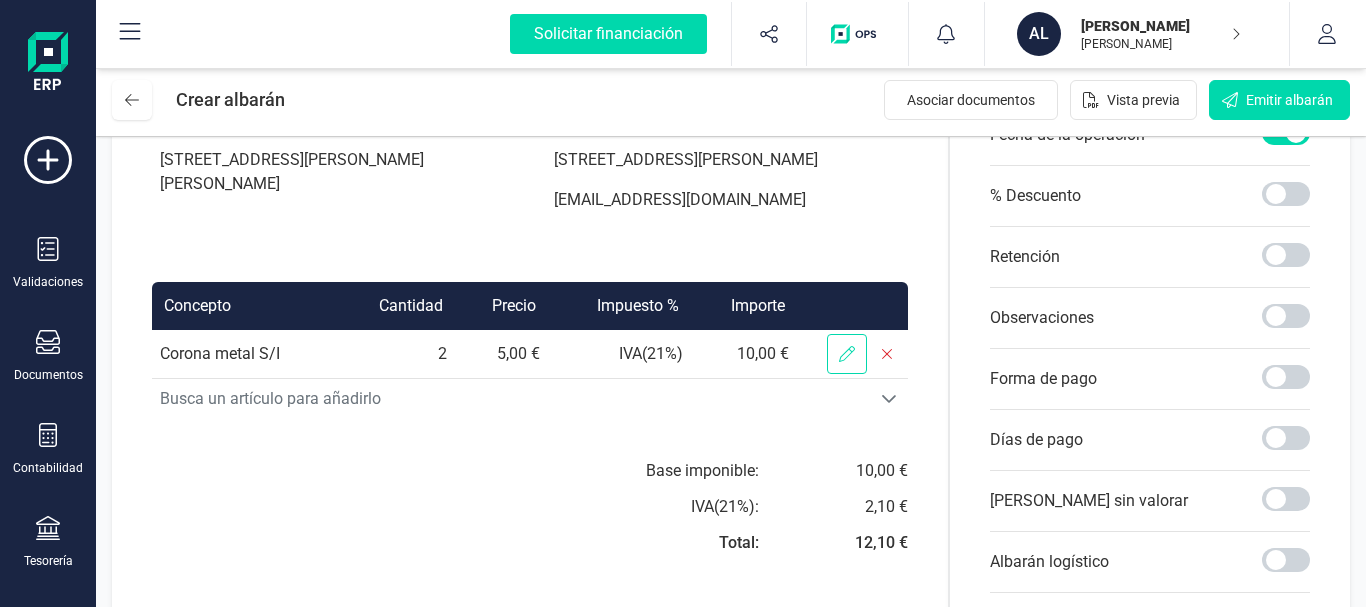 click at bounding box center (847, 354) 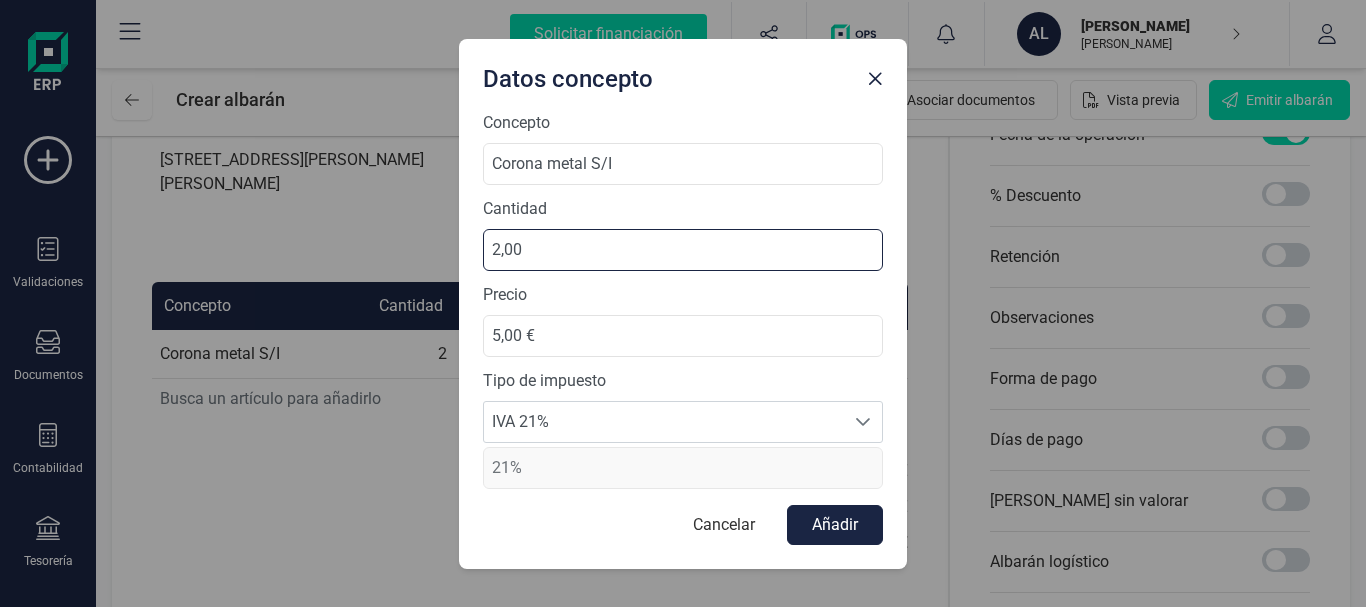 click on "2,00" at bounding box center [683, 250] 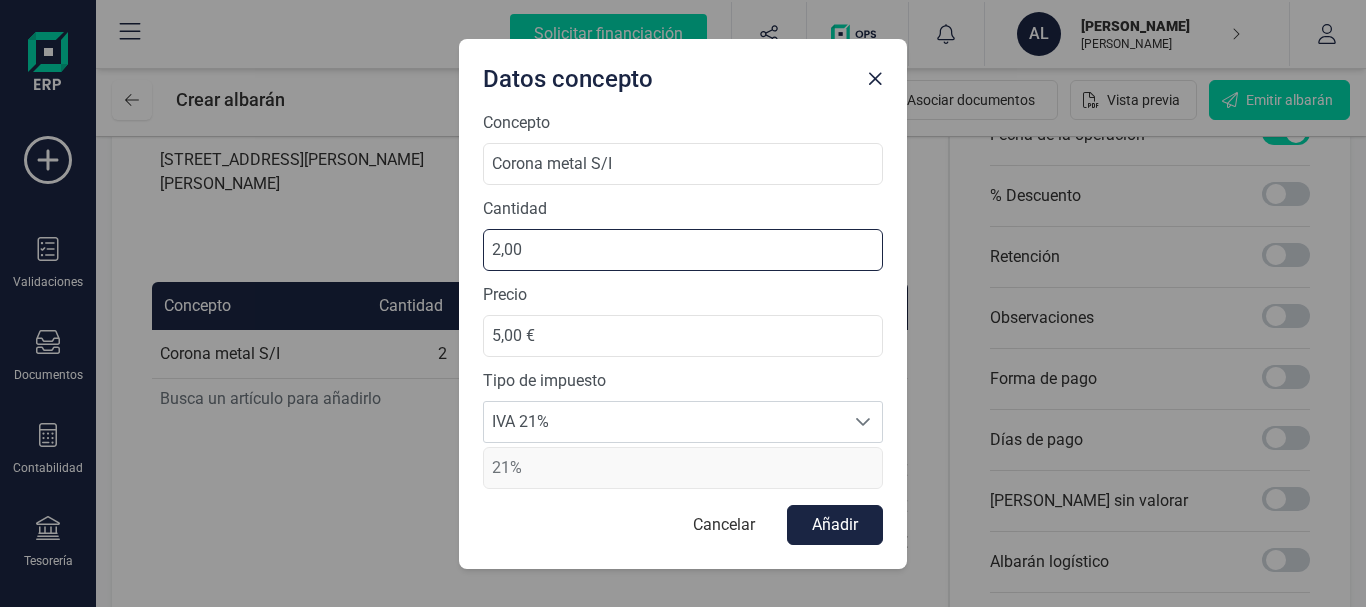 type on "3,00" 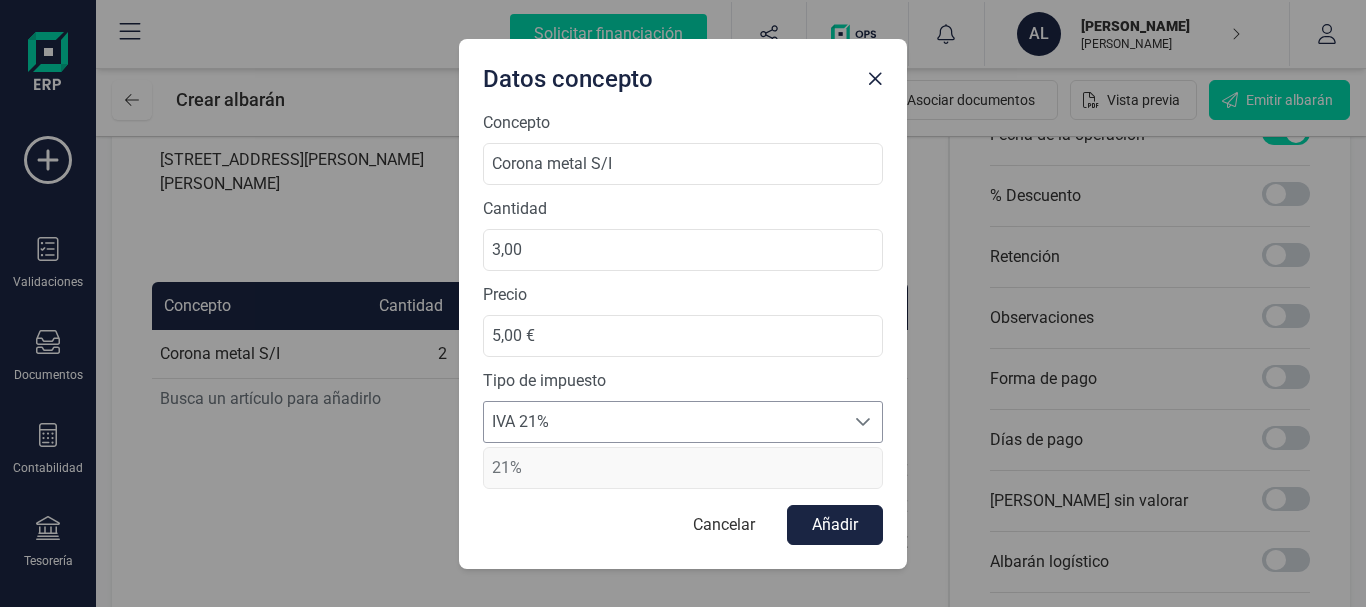 click on "IVA 21%" at bounding box center (664, 422) 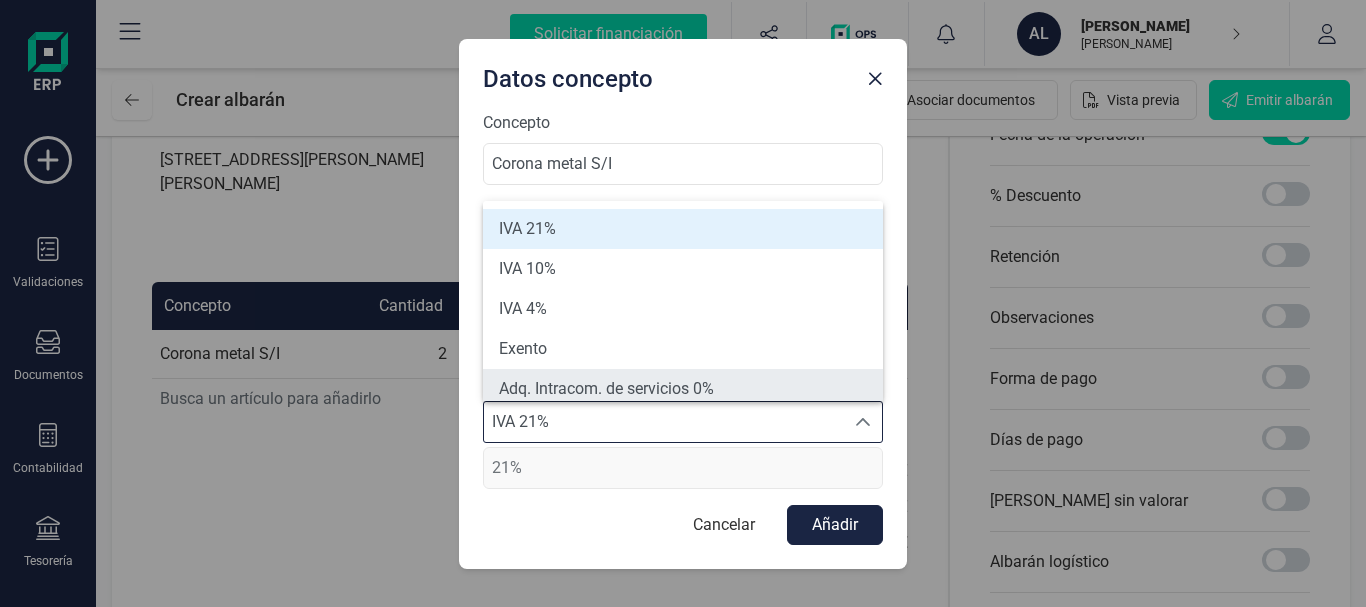 scroll, scrollTop: 8, scrollLeft: 0, axis: vertical 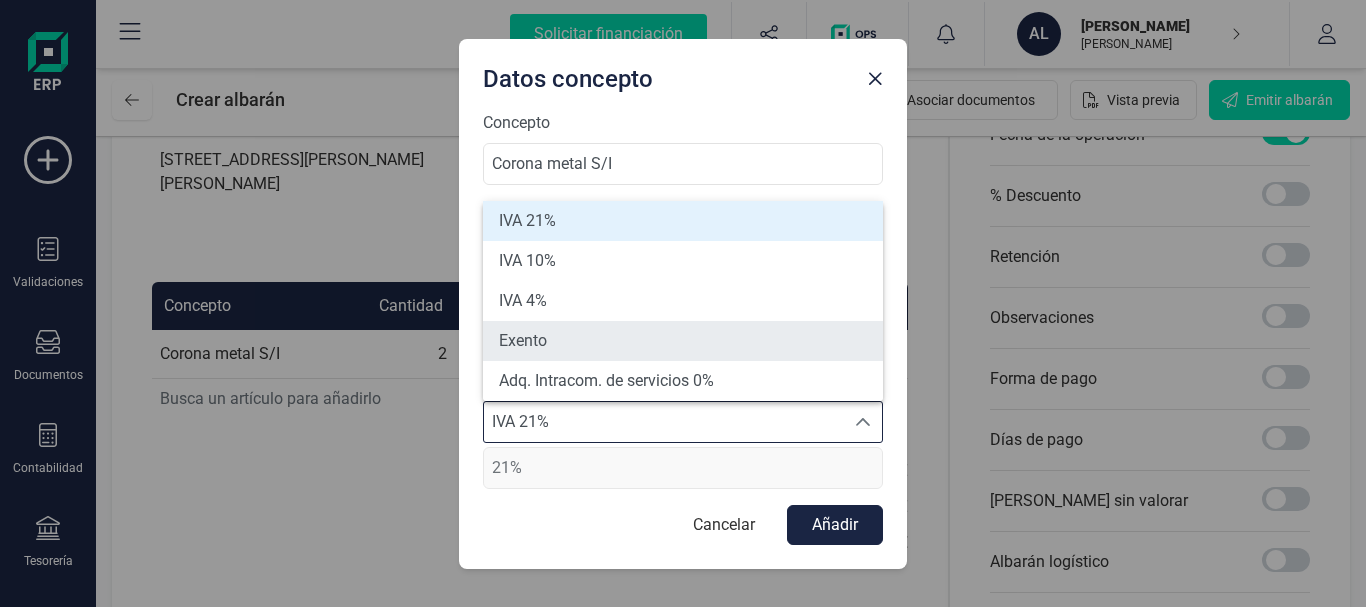 click on "Exento" at bounding box center [683, 341] 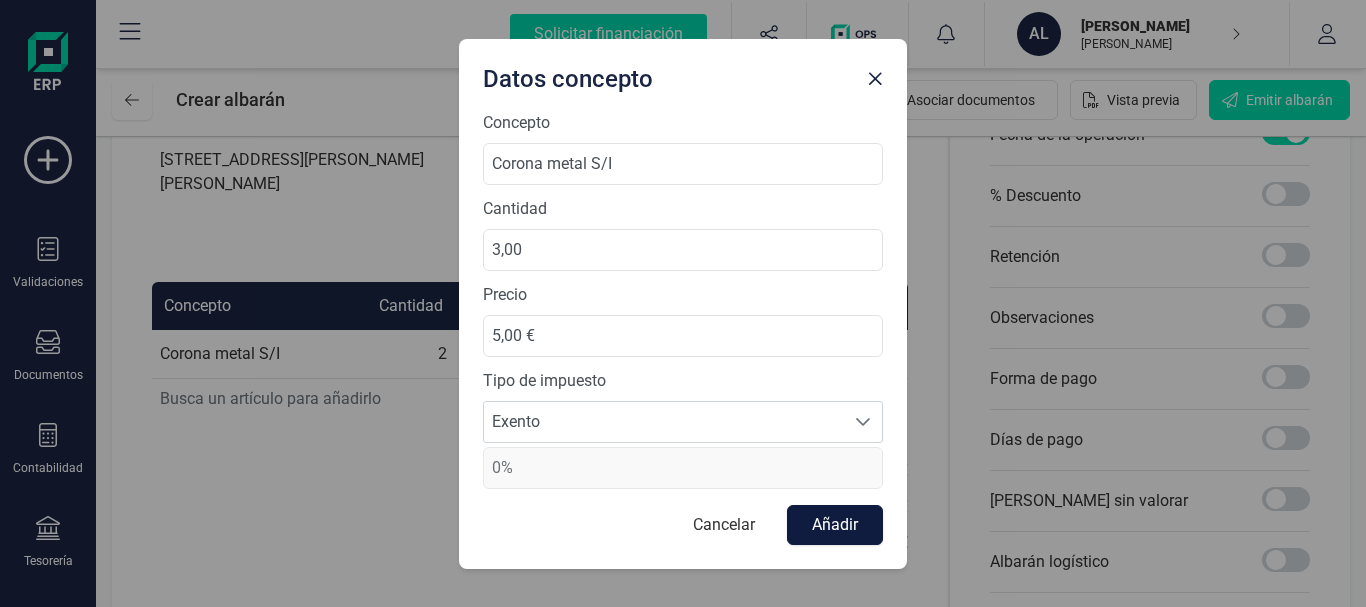 click on "Añadir" at bounding box center [835, 525] 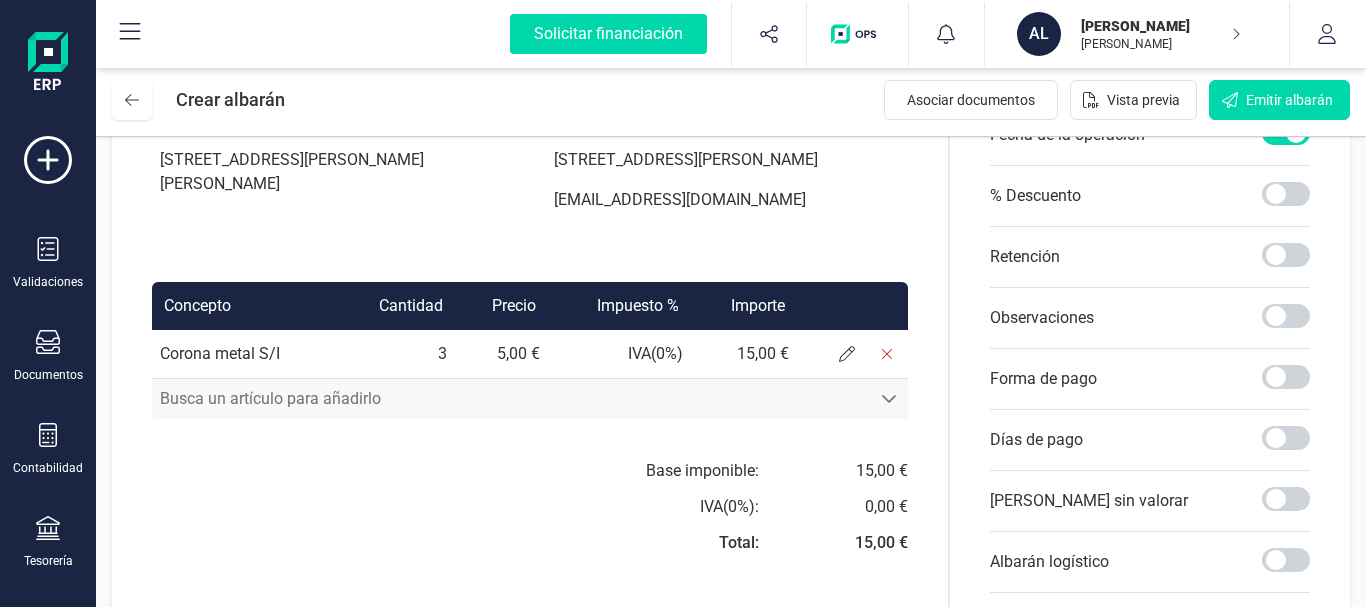 click 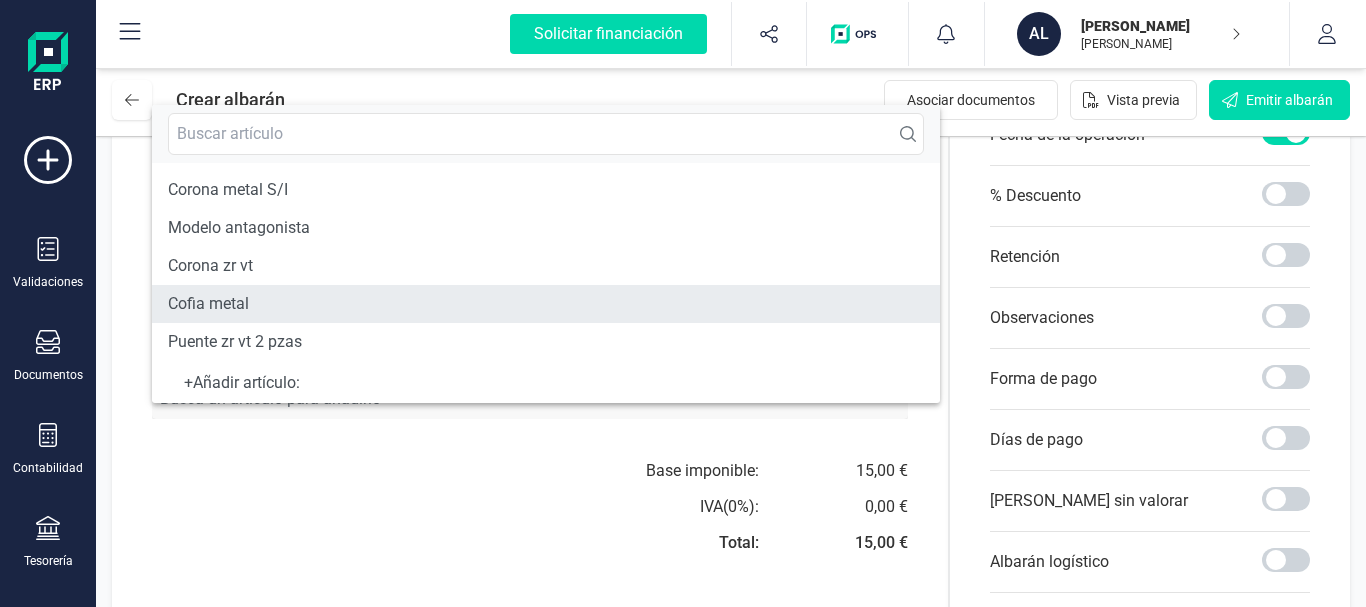 scroll, scrollTop: 36, scrollLeft: 0, axis: vertical 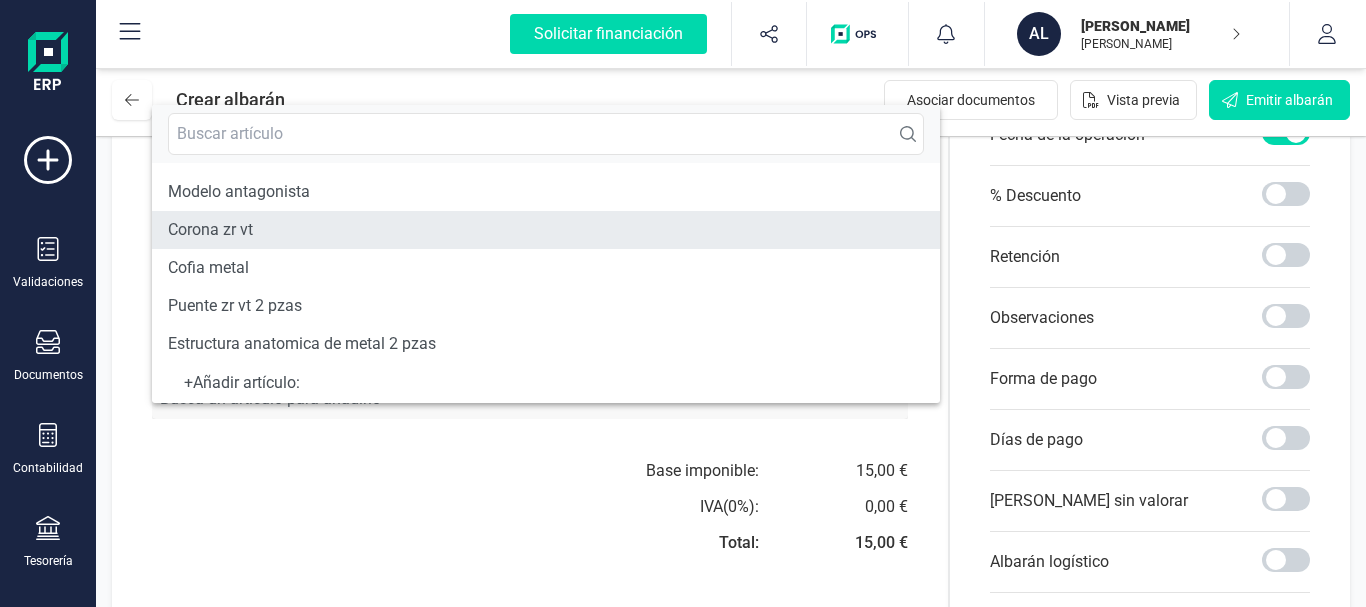 click on "Corona zr vt" at bounding box center (546, 230) 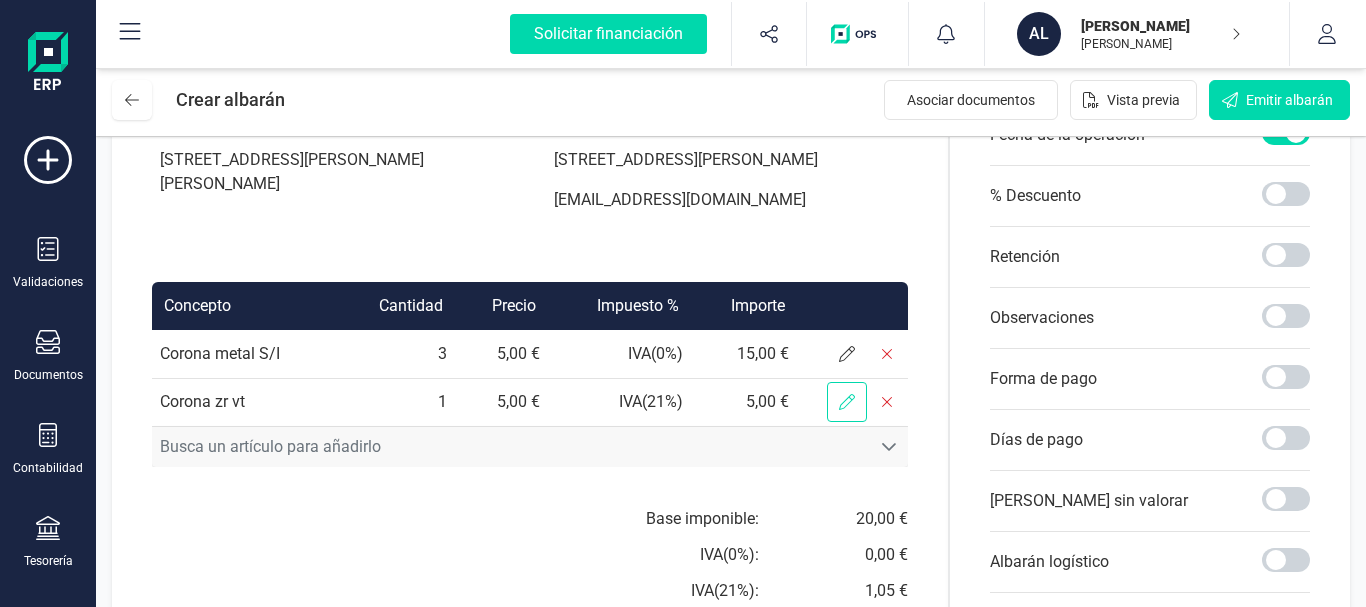 click at bounding box center [847, 402] 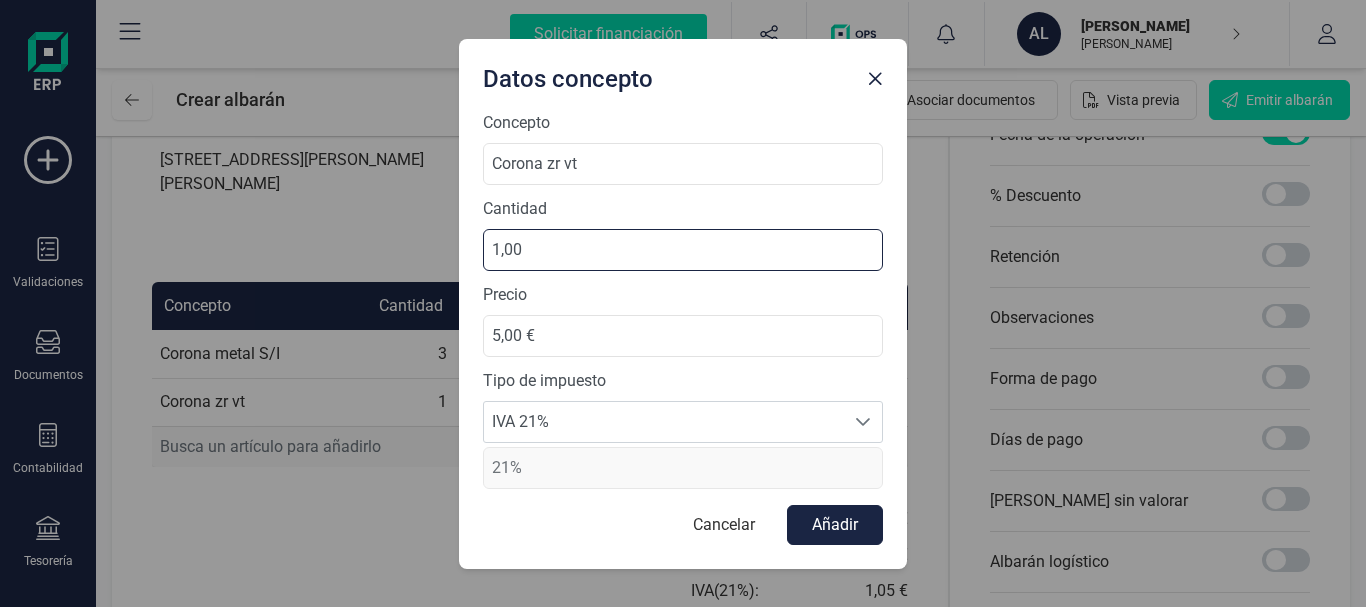 click on "1,00" at bounding box center (683, 250) 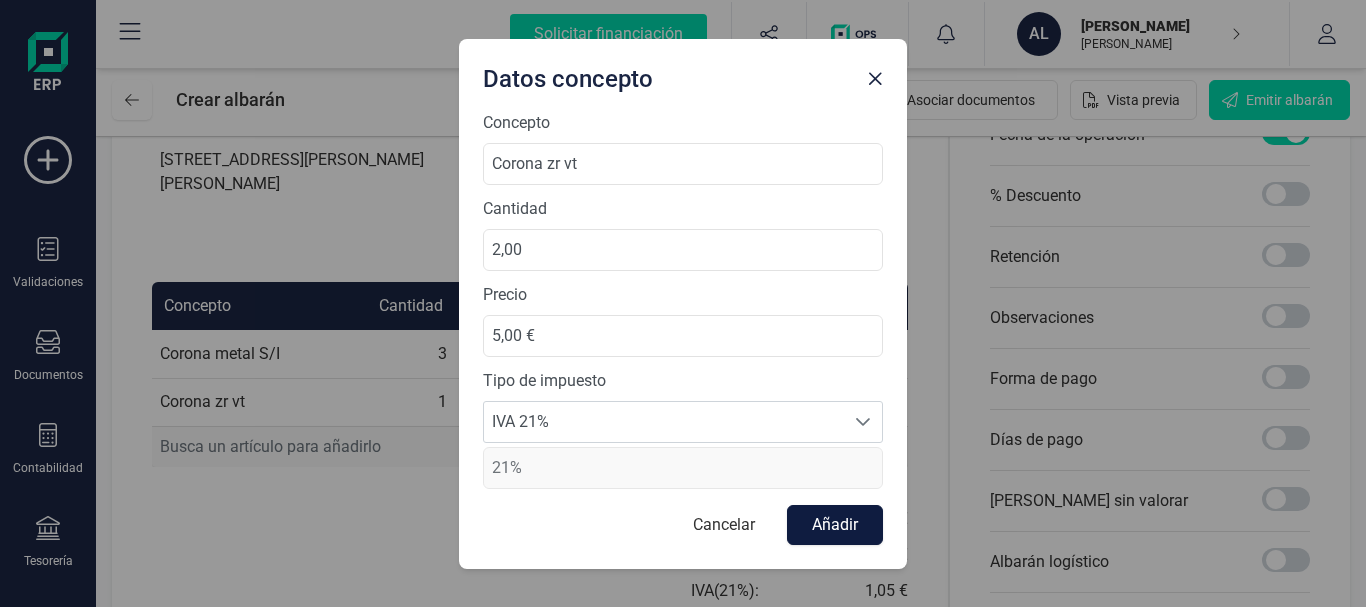 click on "Añadir" at bounding box center (835, 525) 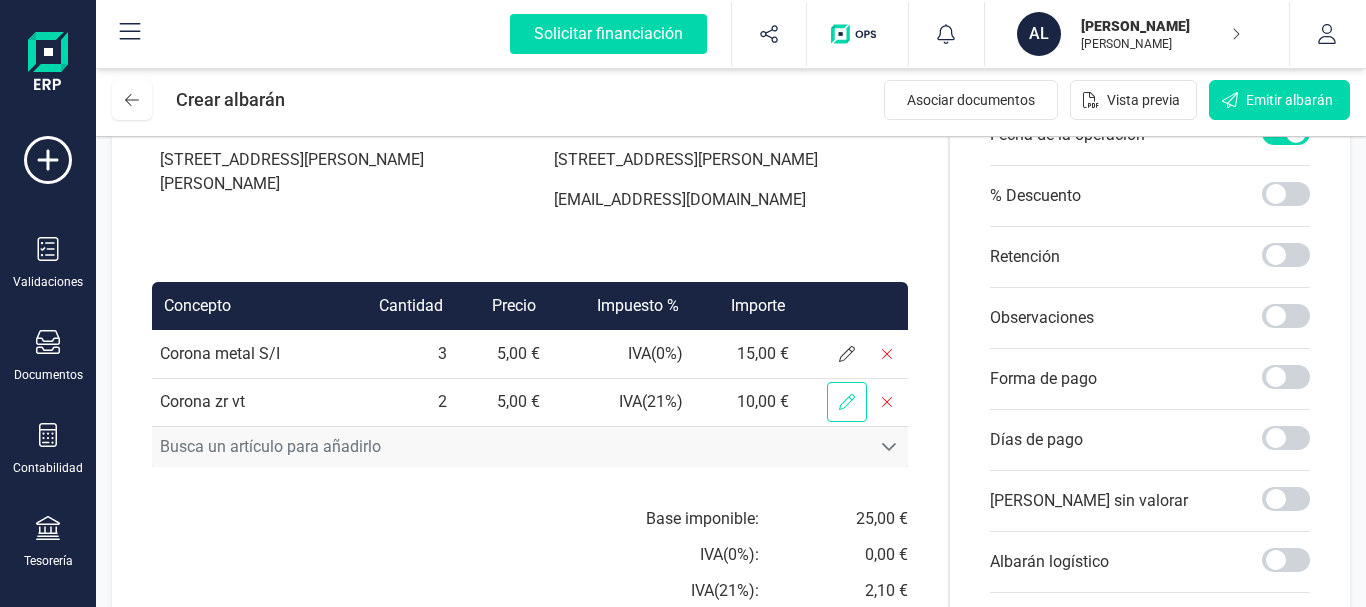click 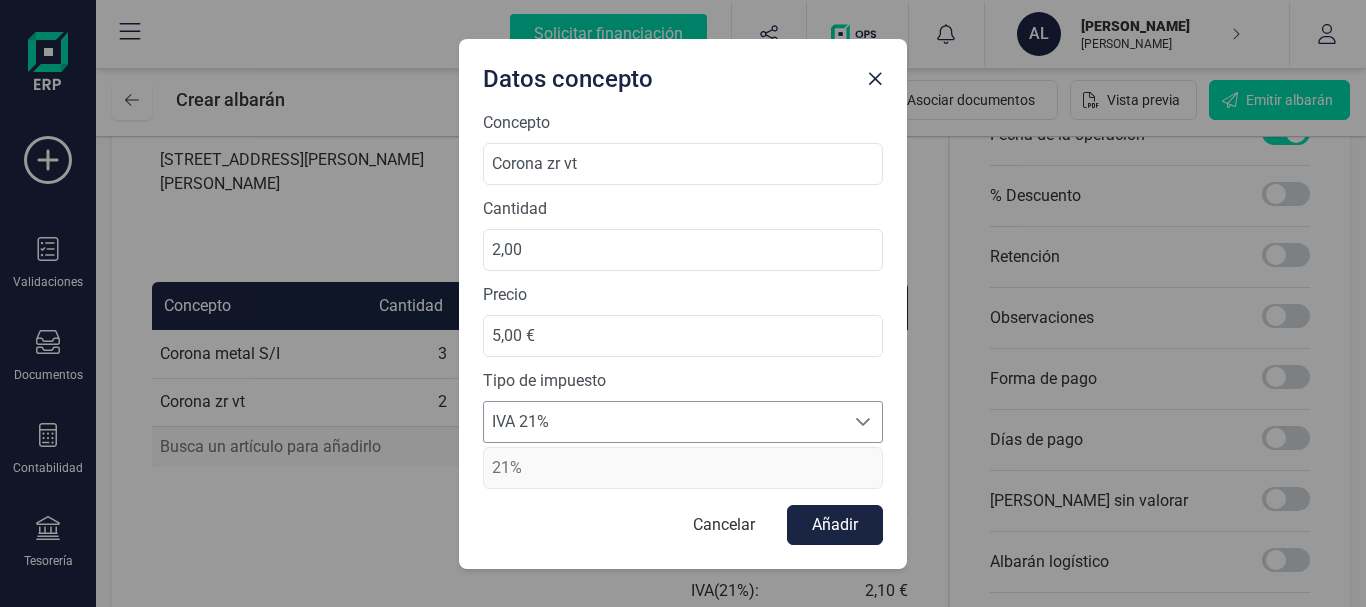 click on "IVA 21%" at bounding box center (664, 422) 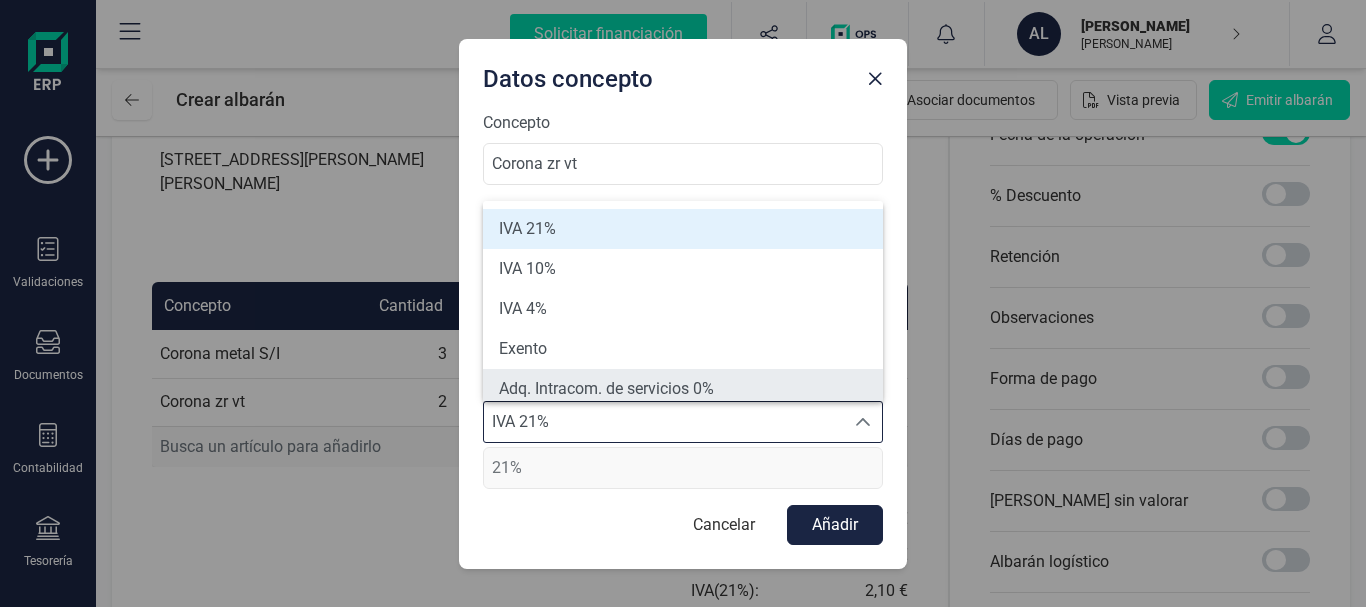 scroll, scrollTop: 8, scrollLeft: 0, axis: vertical 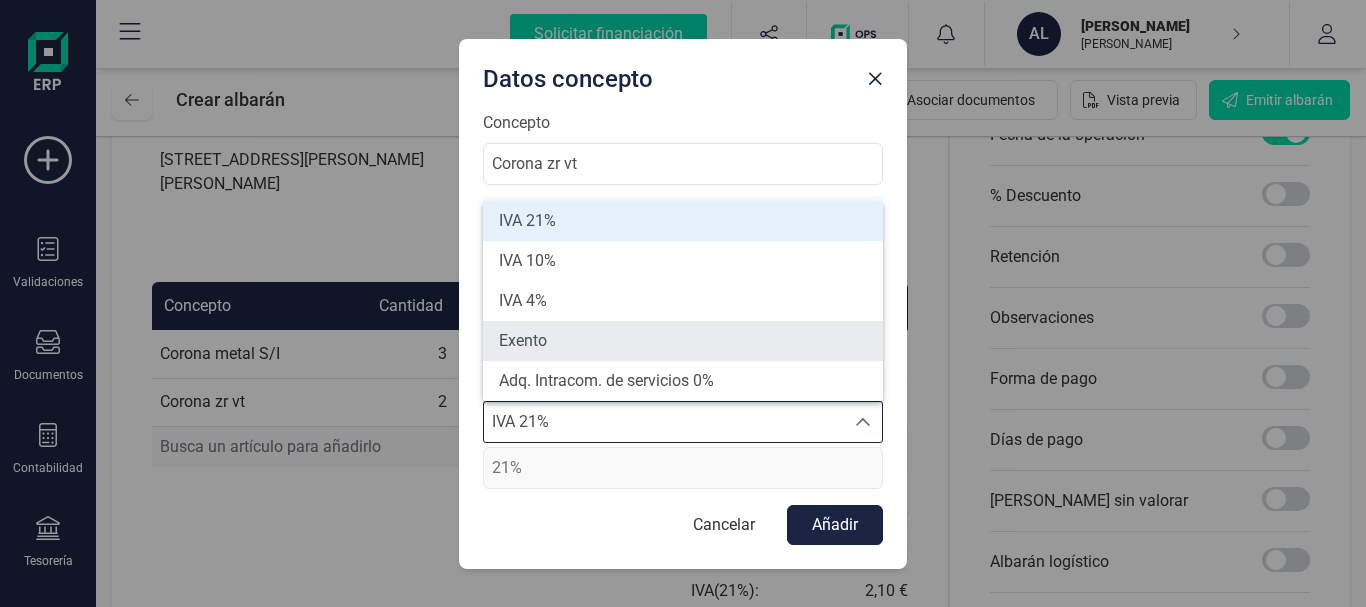 click on "Exento" at bounding box center [683, 341] 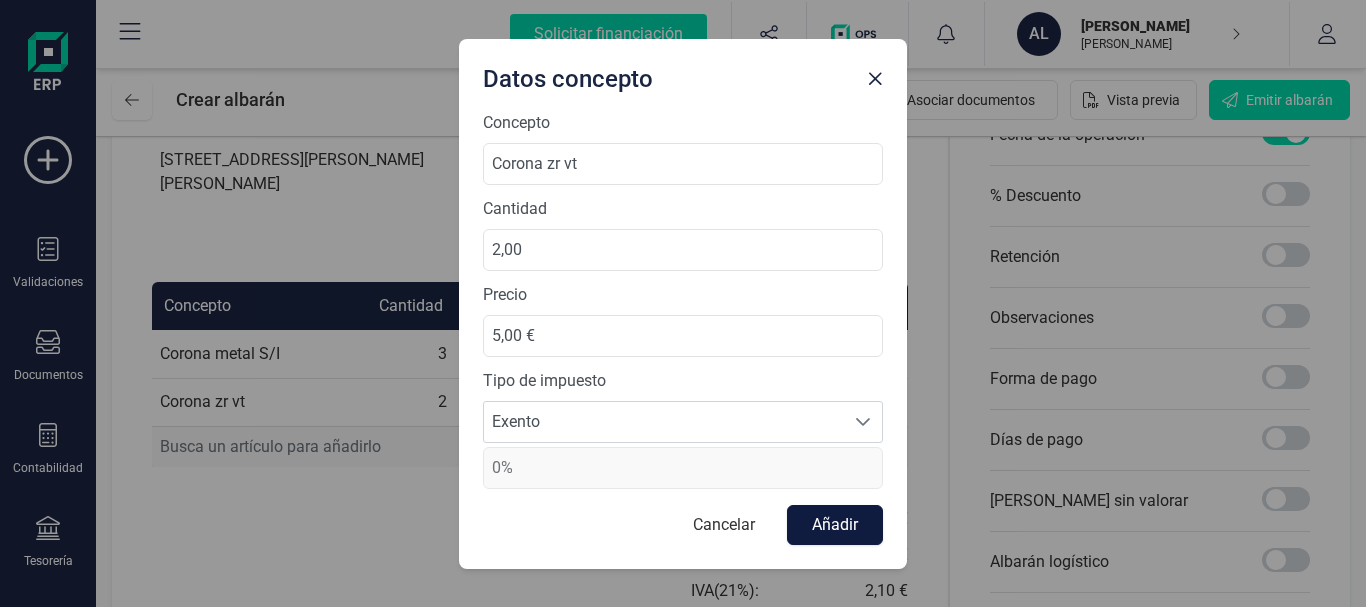 click on "Añadir" at bounding box center (835, 525) 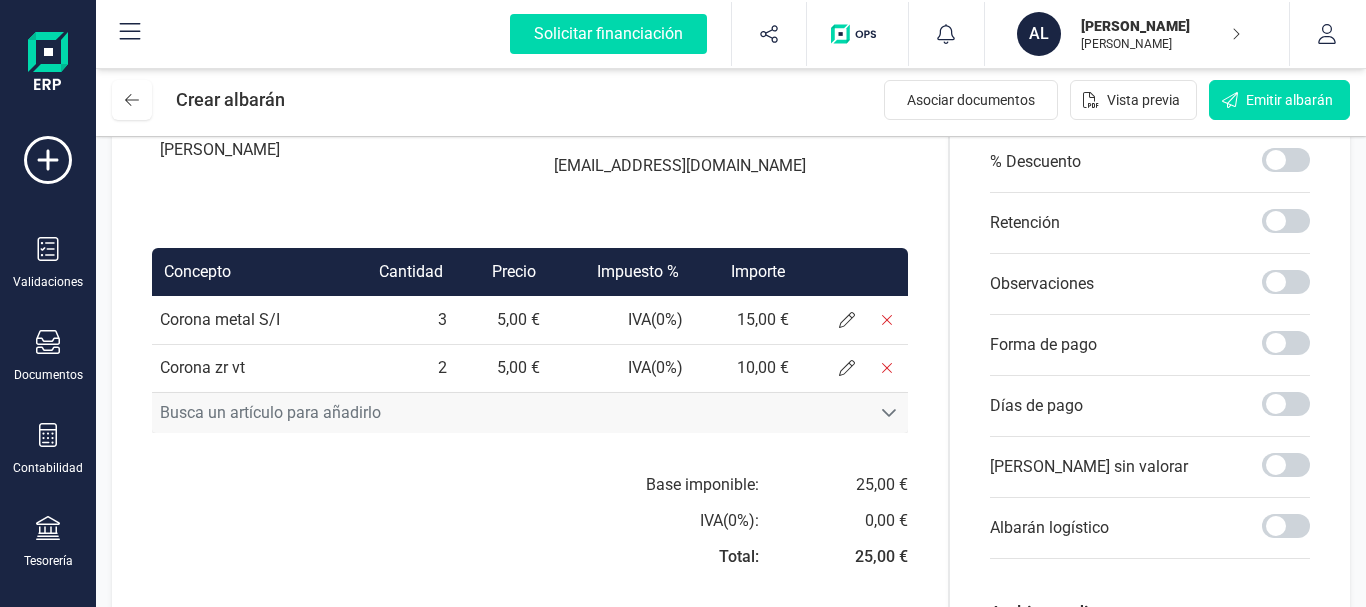 scroll, scrollTop: 371, scrollLeft: 0, axis: vertical 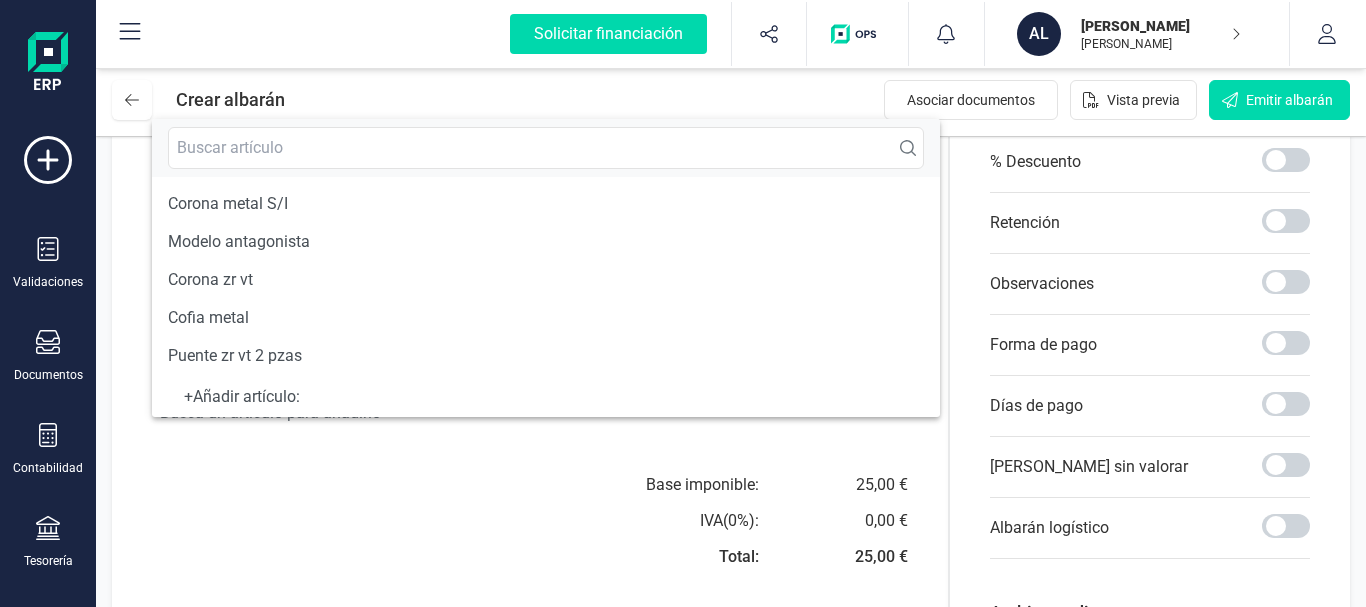 click on "+  Añadir artículo :" at bounding box center (546, 397) 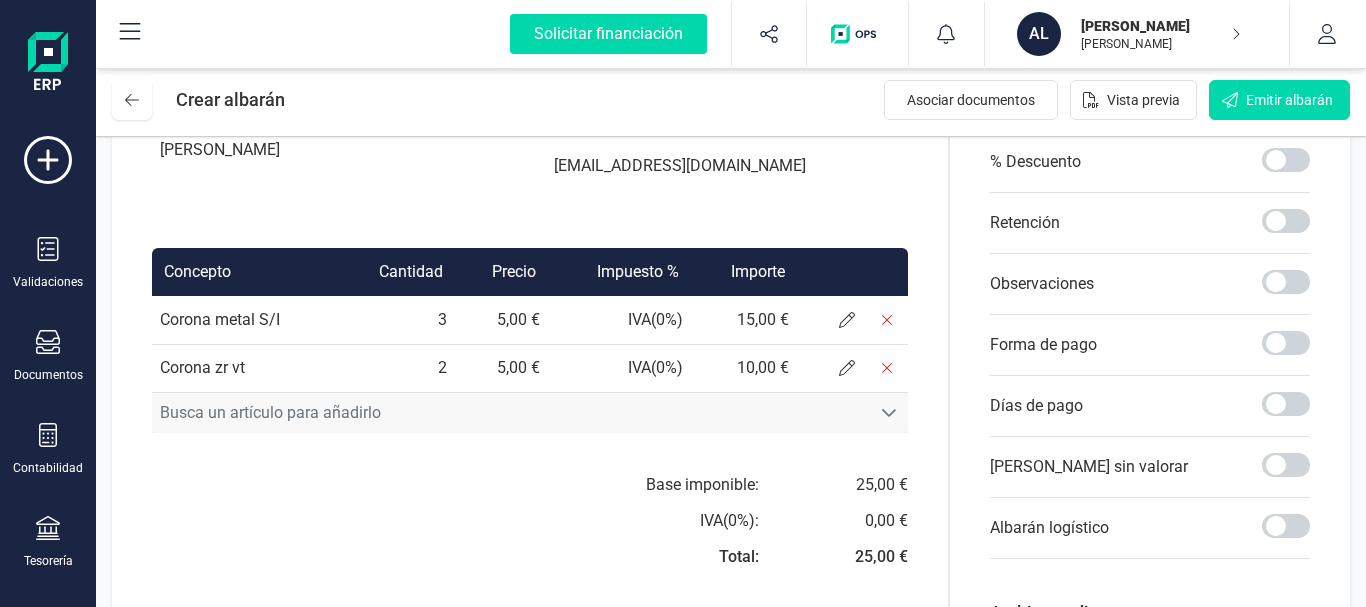 click on "Busca un artículo para añadirlo" at bounding box center (511, 413) 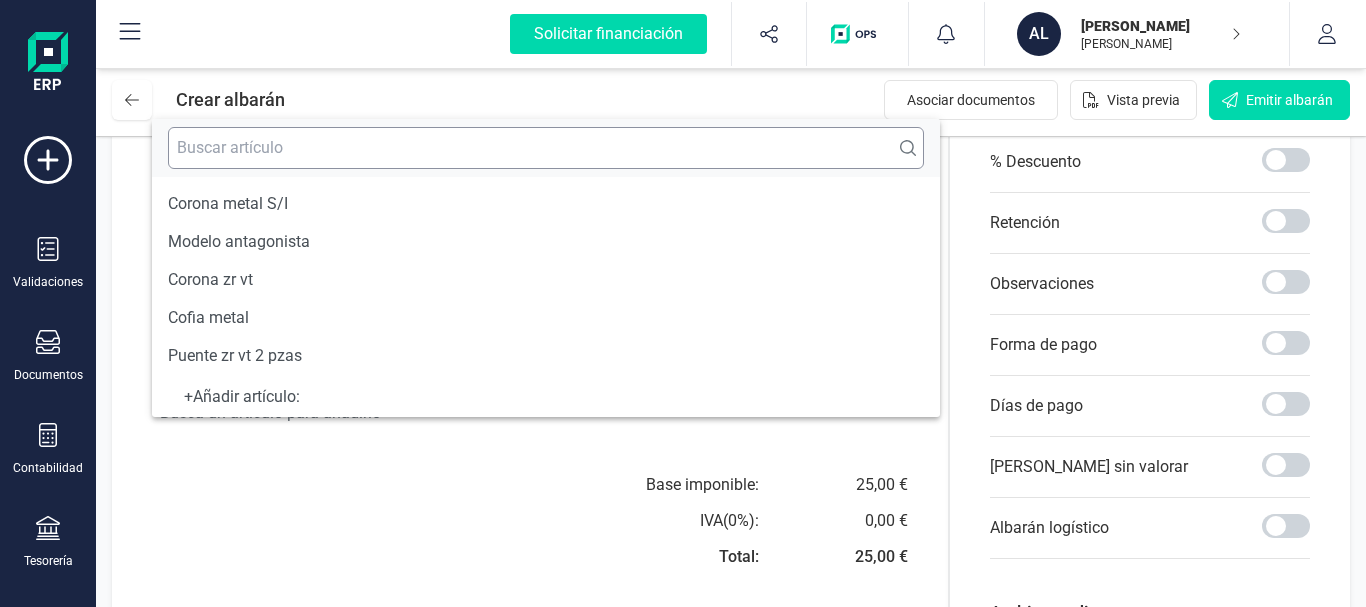 type 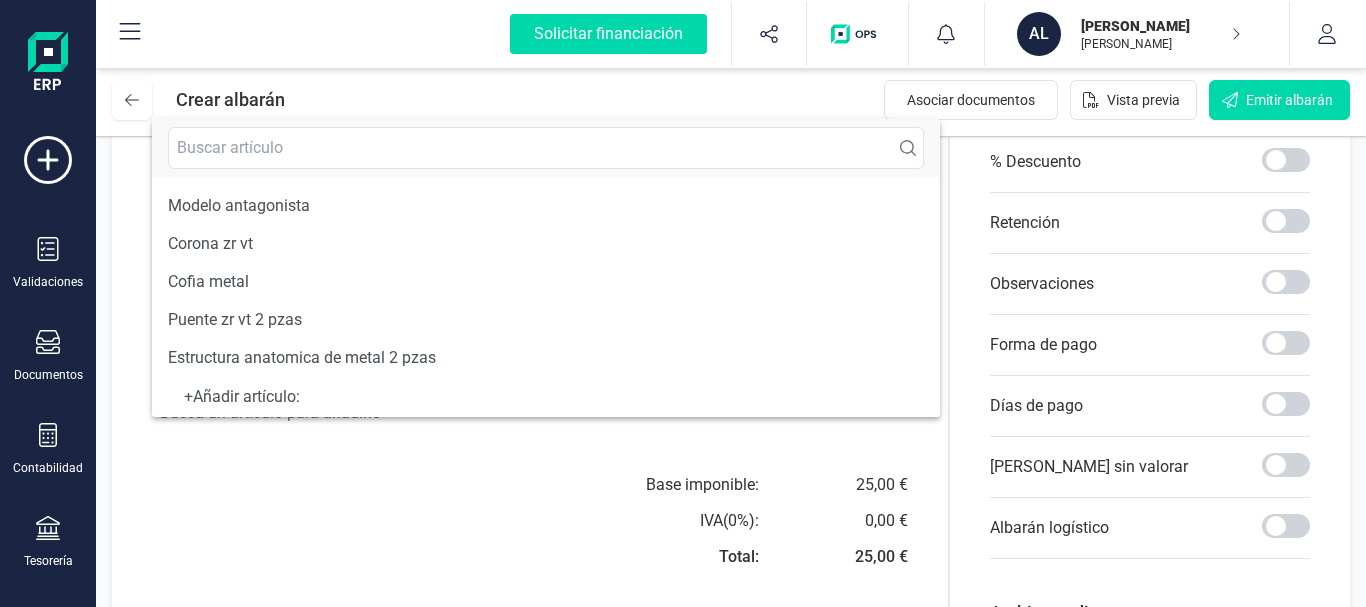 click on "+  Añadir artículo :" at bounding box center (546, 397) 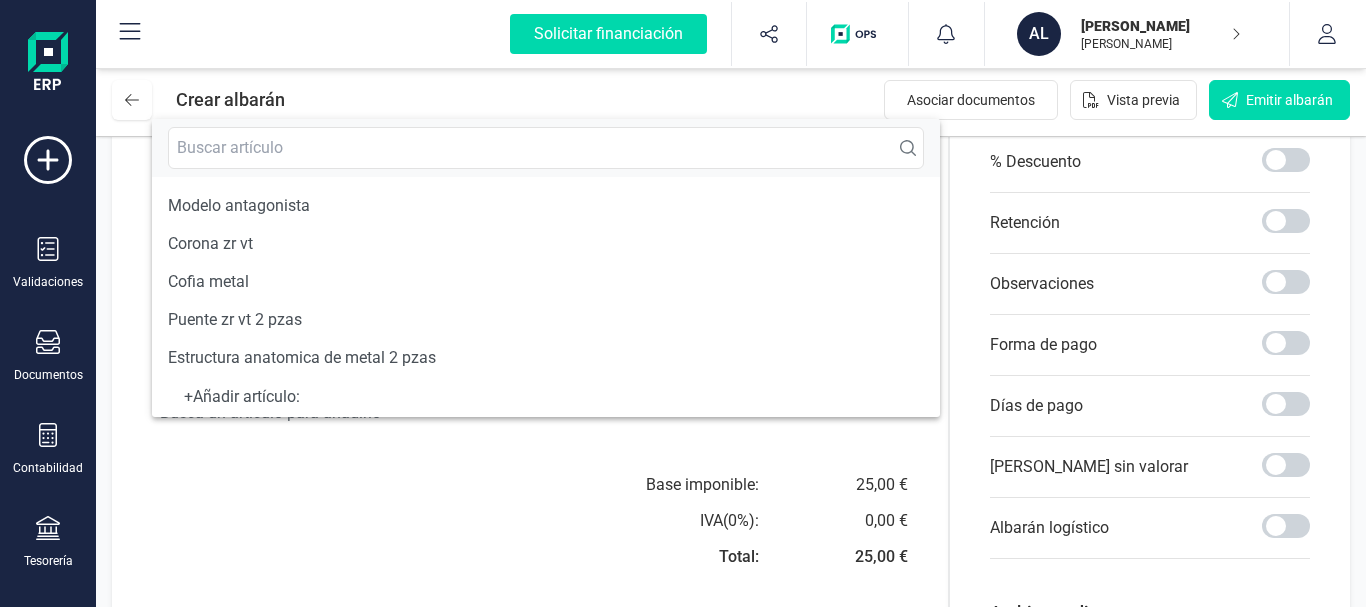 scroll, scrollTop: 82, scrollLeft: 0, axis: vertical 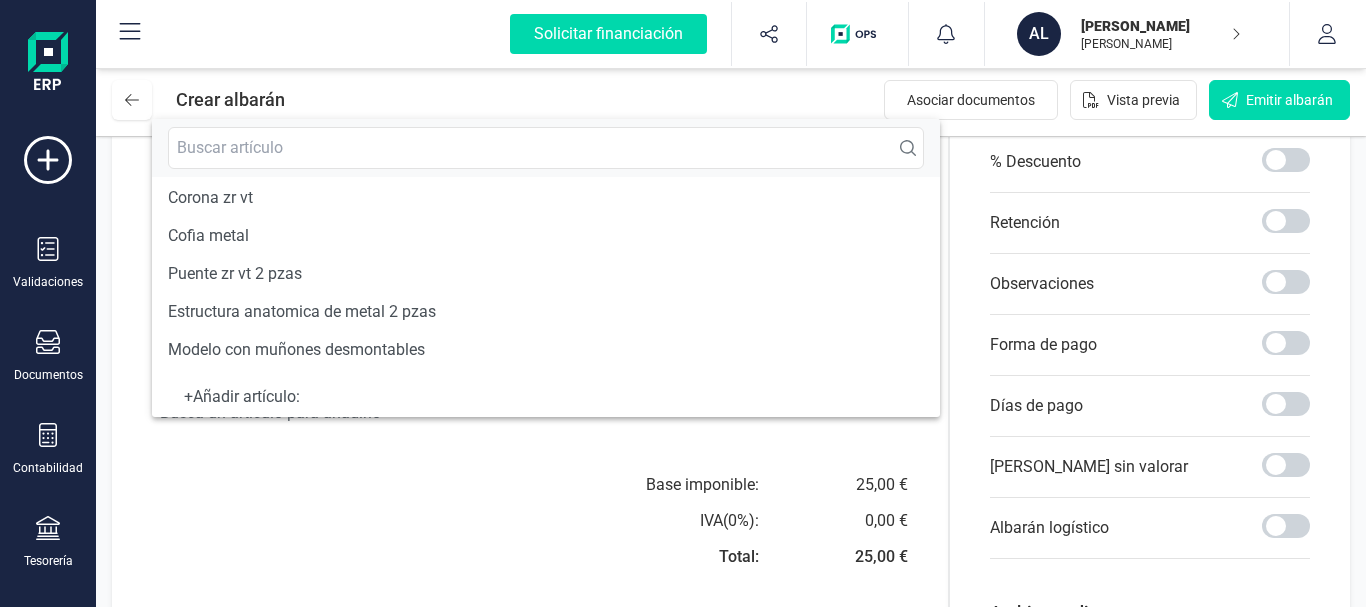 click on "+  Añadir artículo :" at bounding box center [546, 397] 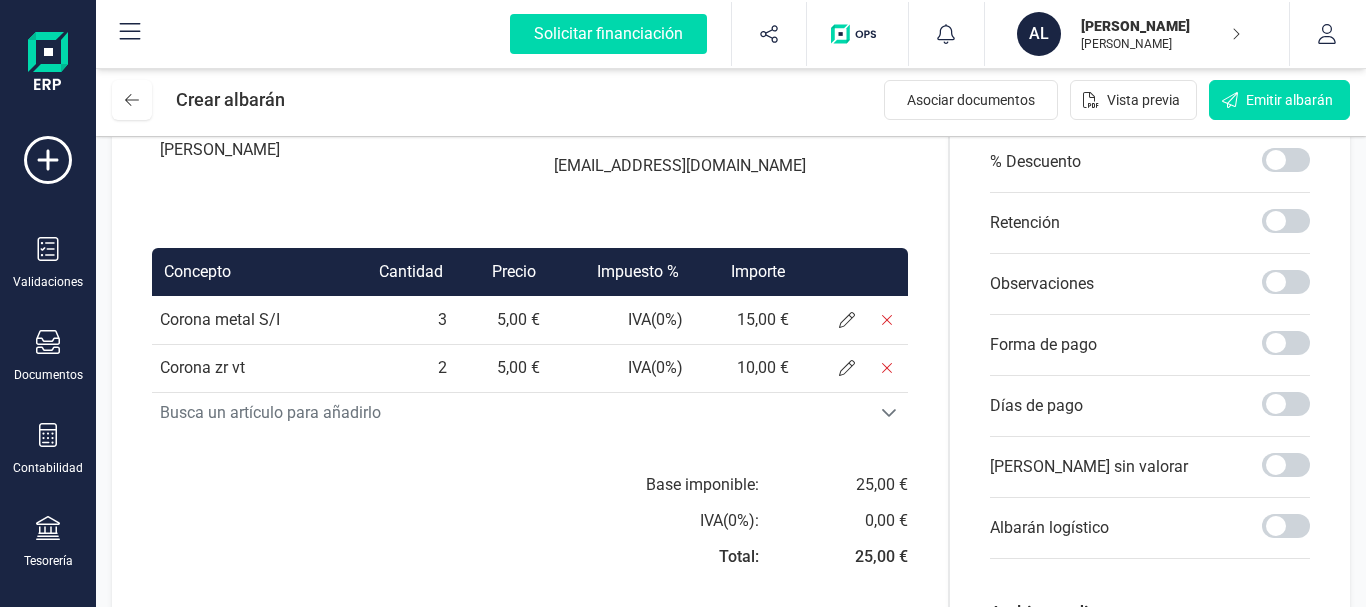 click 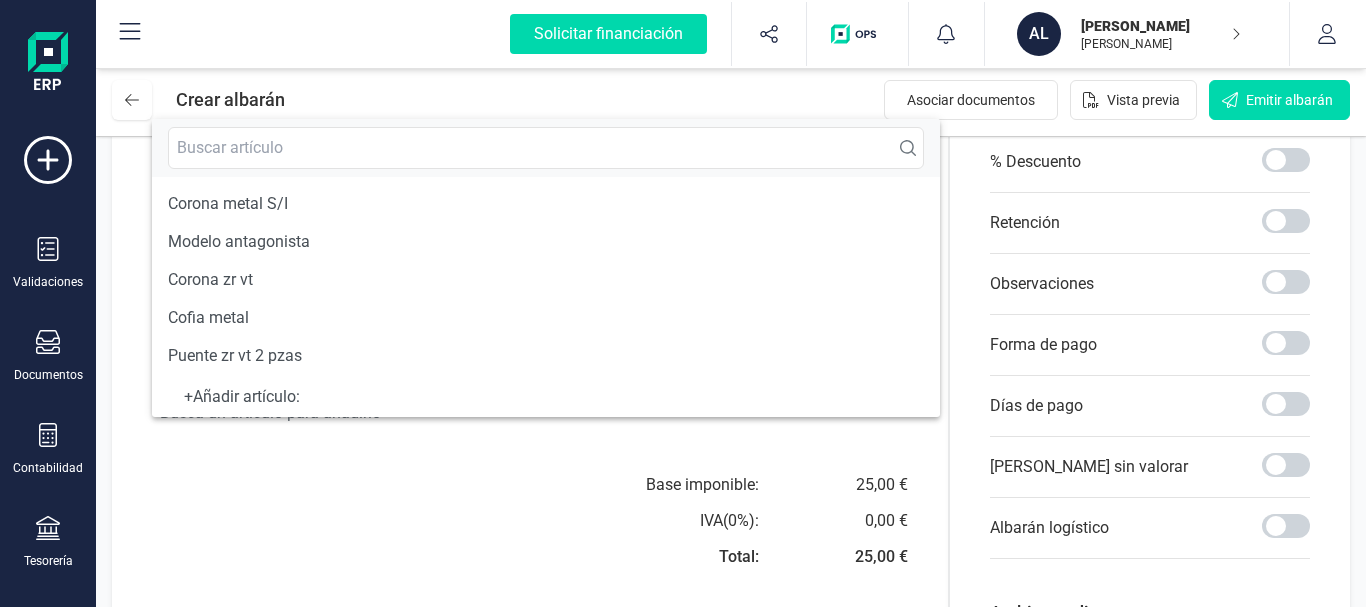 click on "+  Añadir artículo :" at bounding box center (546, 397) 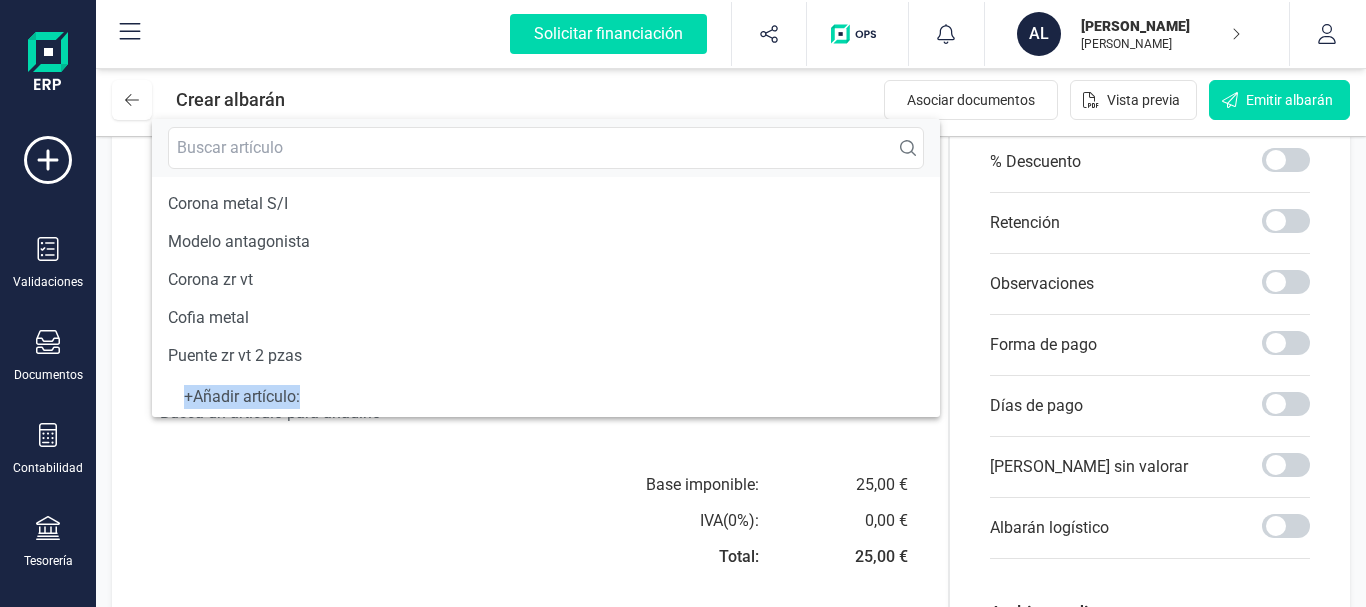click on "+  Añadir artículo :" at bounding box center (546, 397) 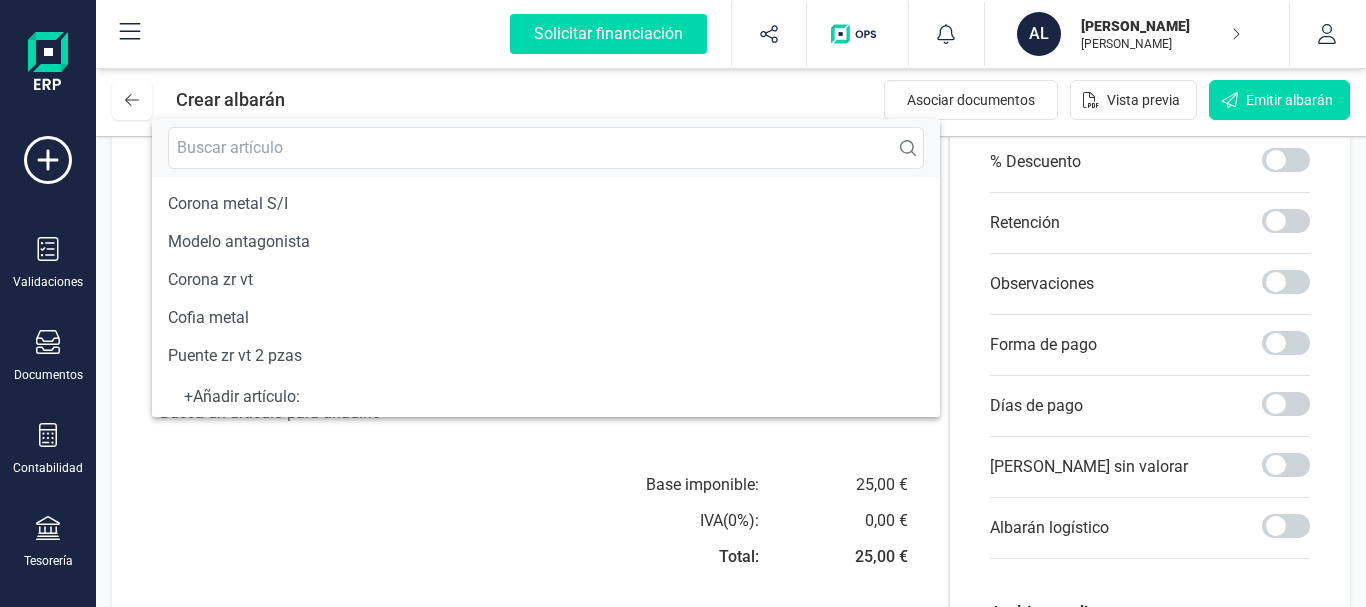 click on "+  Añadir artículo :" at bounding box center (546, 397) 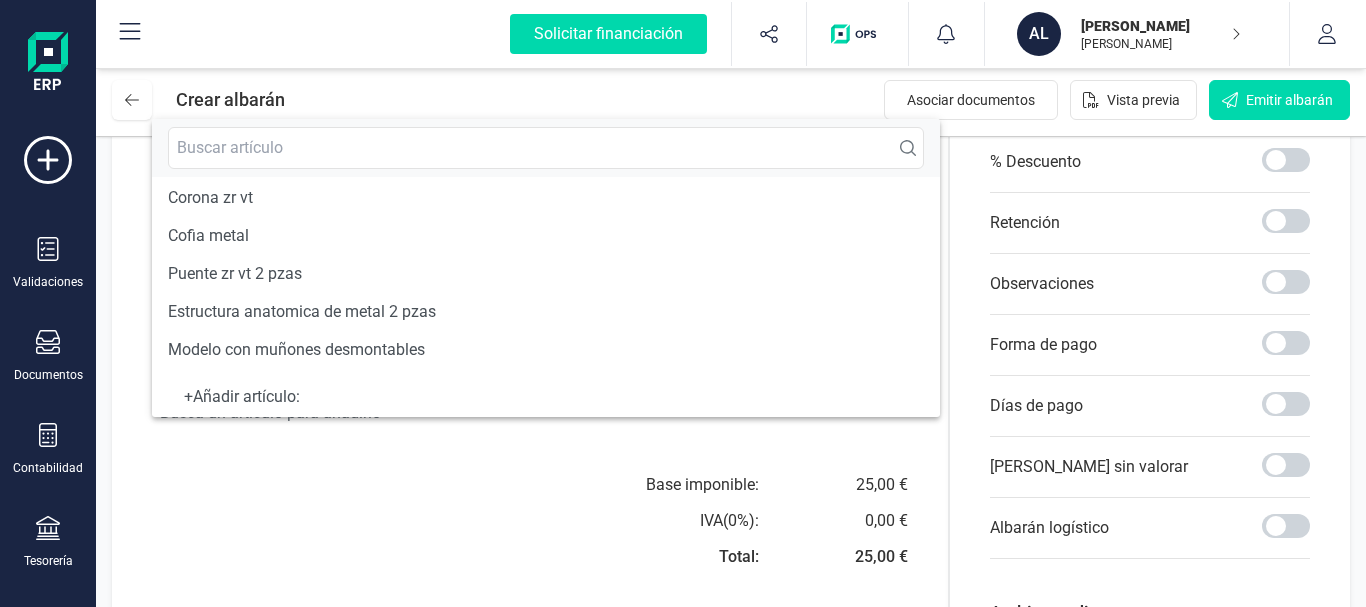 scroll, scrollTop: 0, scrollLeft: 0, axis: both 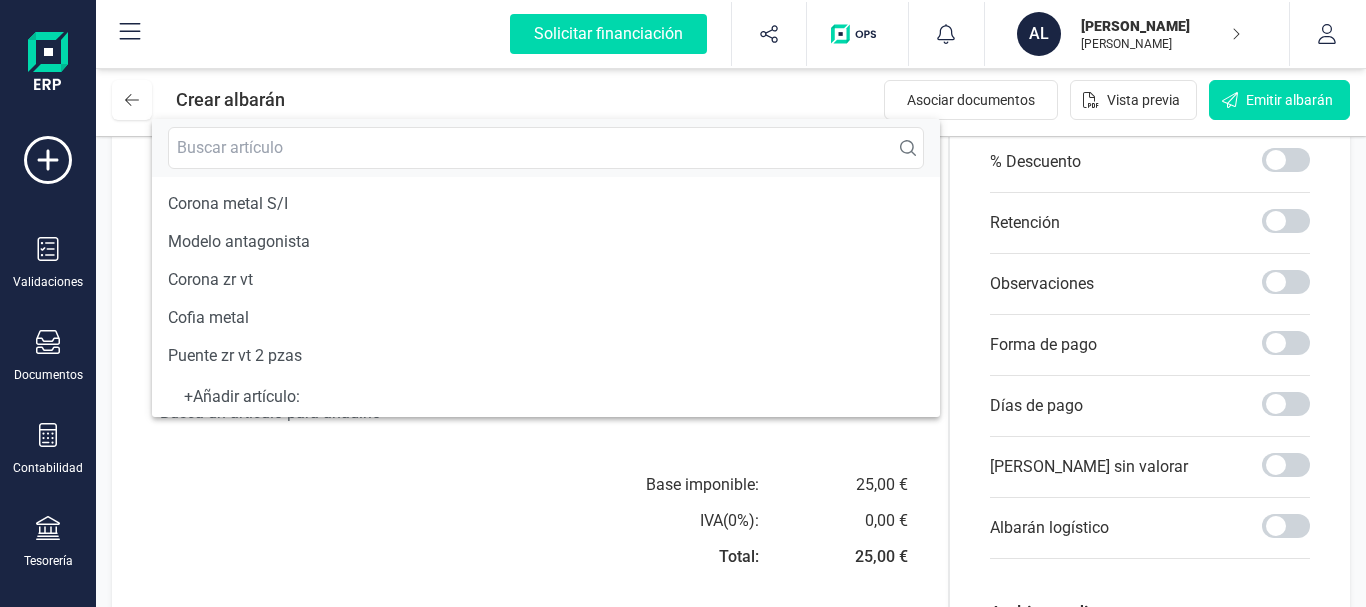 click 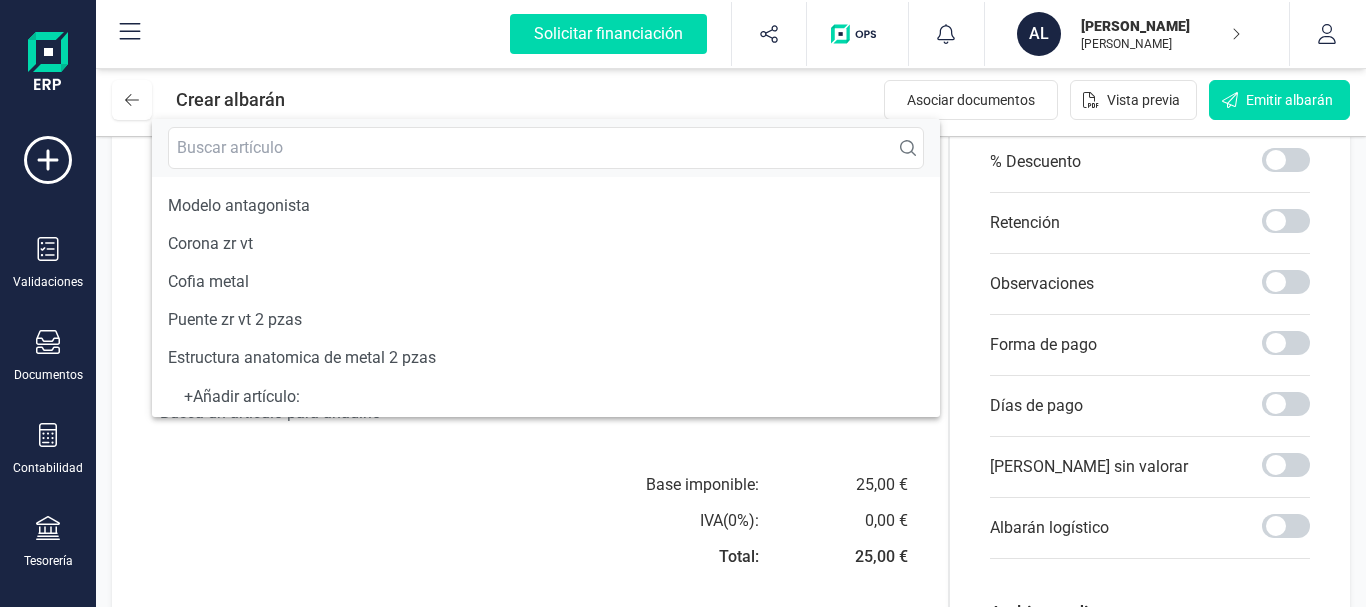 scroll, scrollTop: 82, scrollLeft: 0, axis: vertical 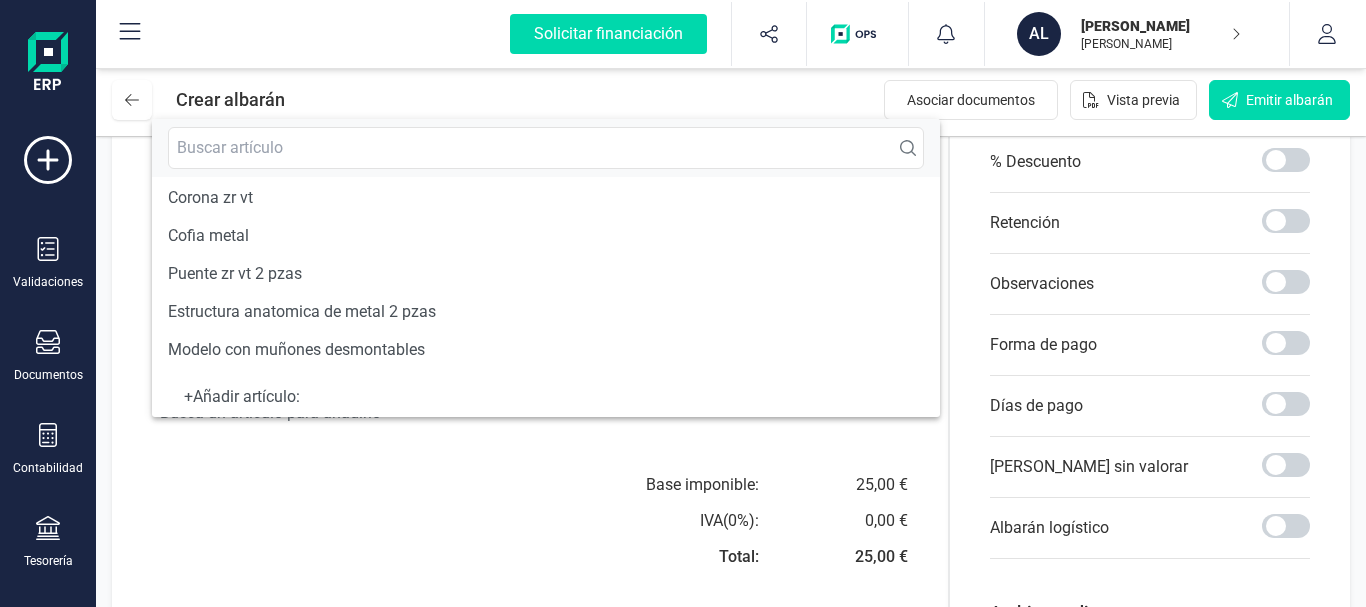 click on "+  Añadir artículo :" at bounding box center [546, 397] 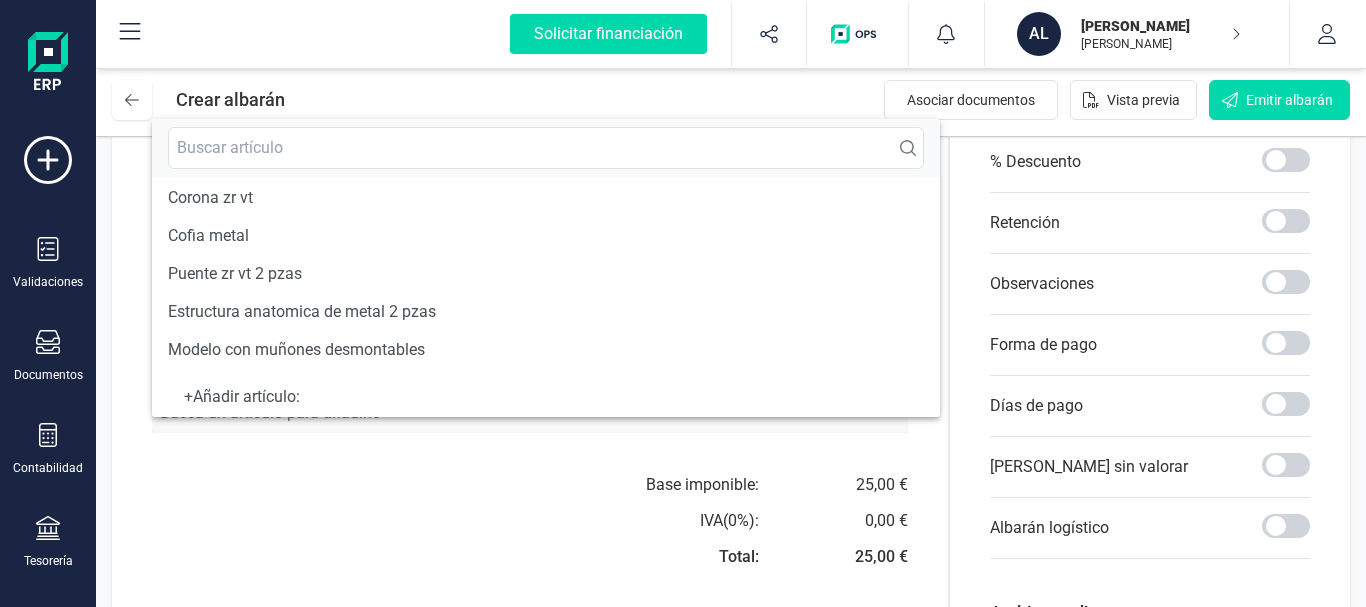 click on "Busca un artículo para añadirlo" at bounding box center [511, 413] 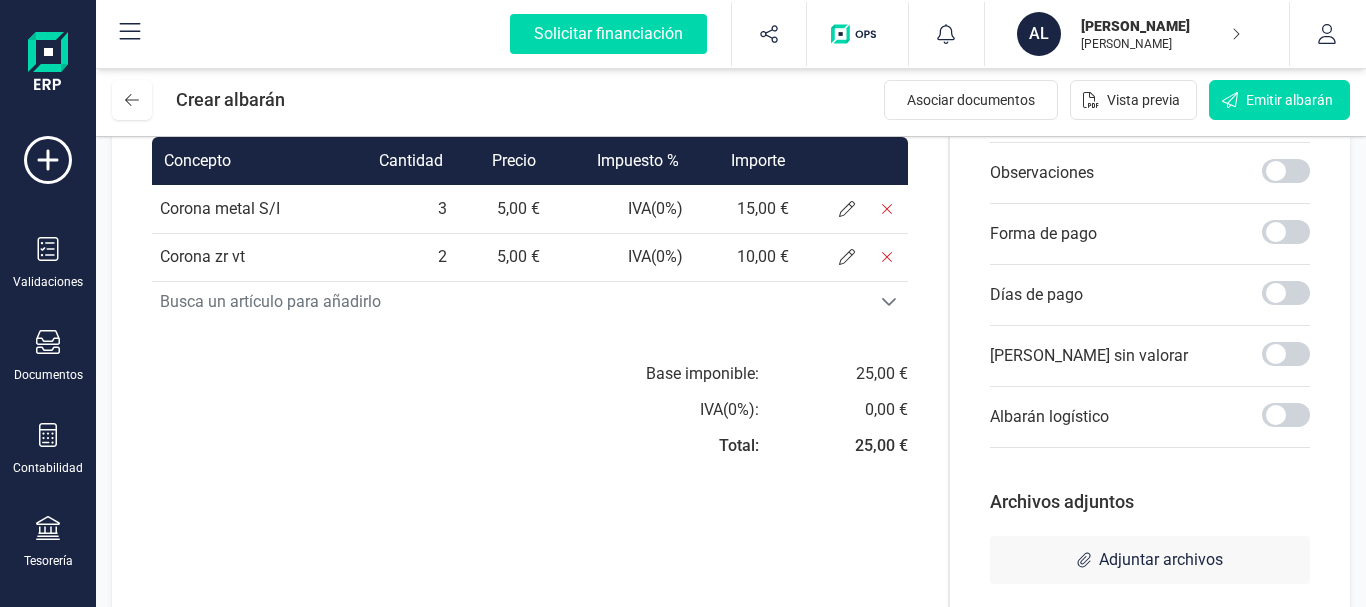 scroll, scrollTop: 484, scrollLeft: 0, axis: vertical 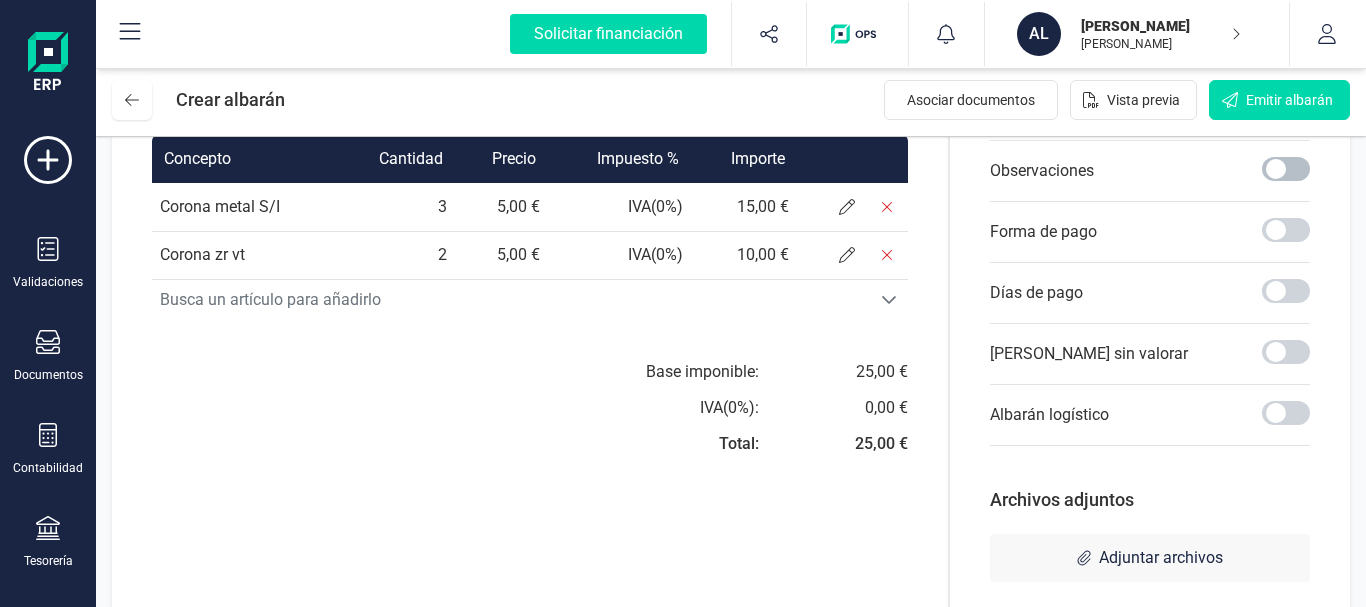 click at bounding box center (1286, 169) 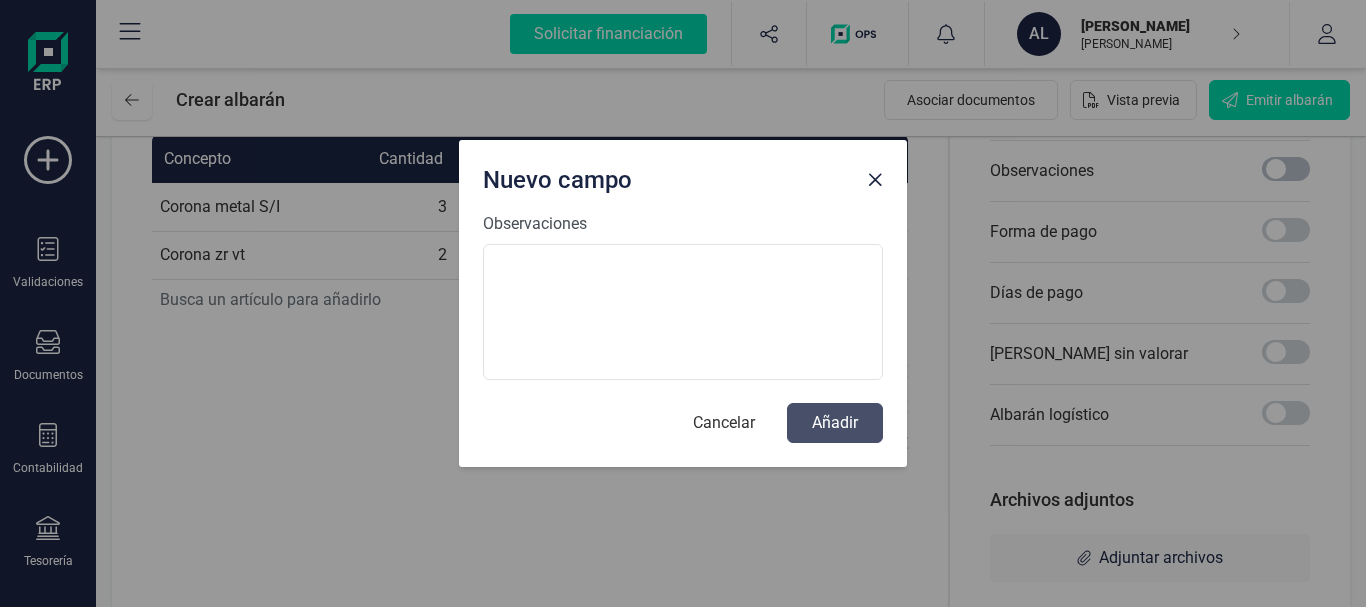 scroll, scrollTop: 11, scrollLeft: 7, axis: both 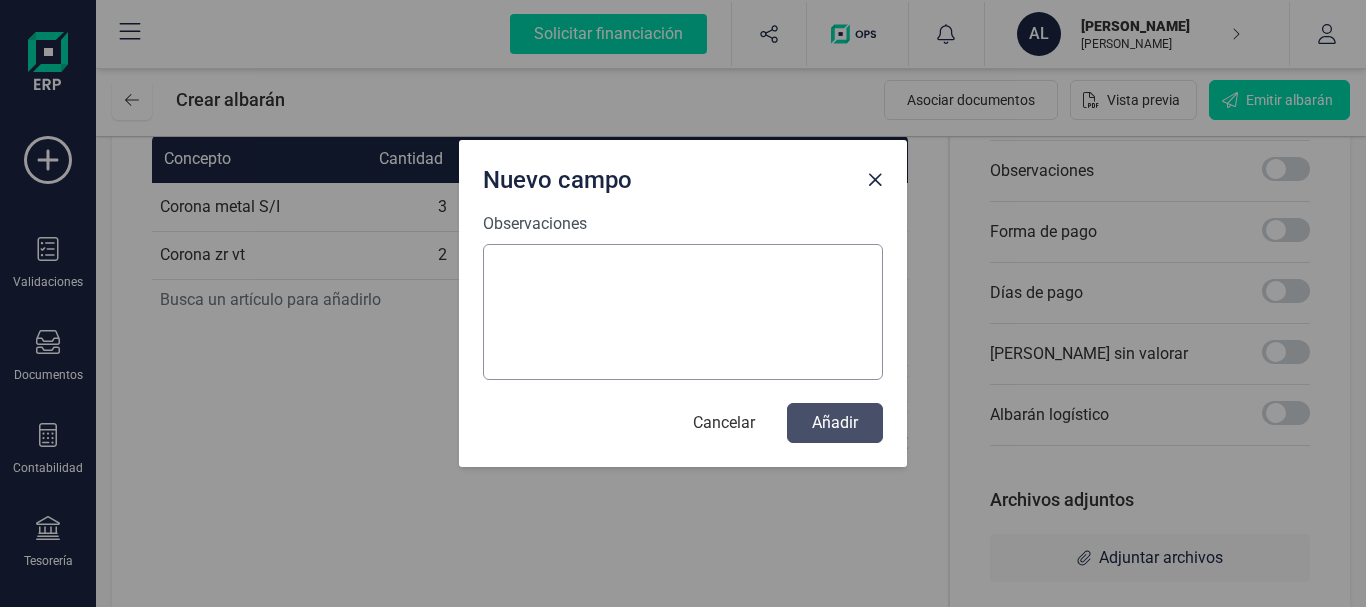 click on "Observaciones" at bounding box center [683, 312] 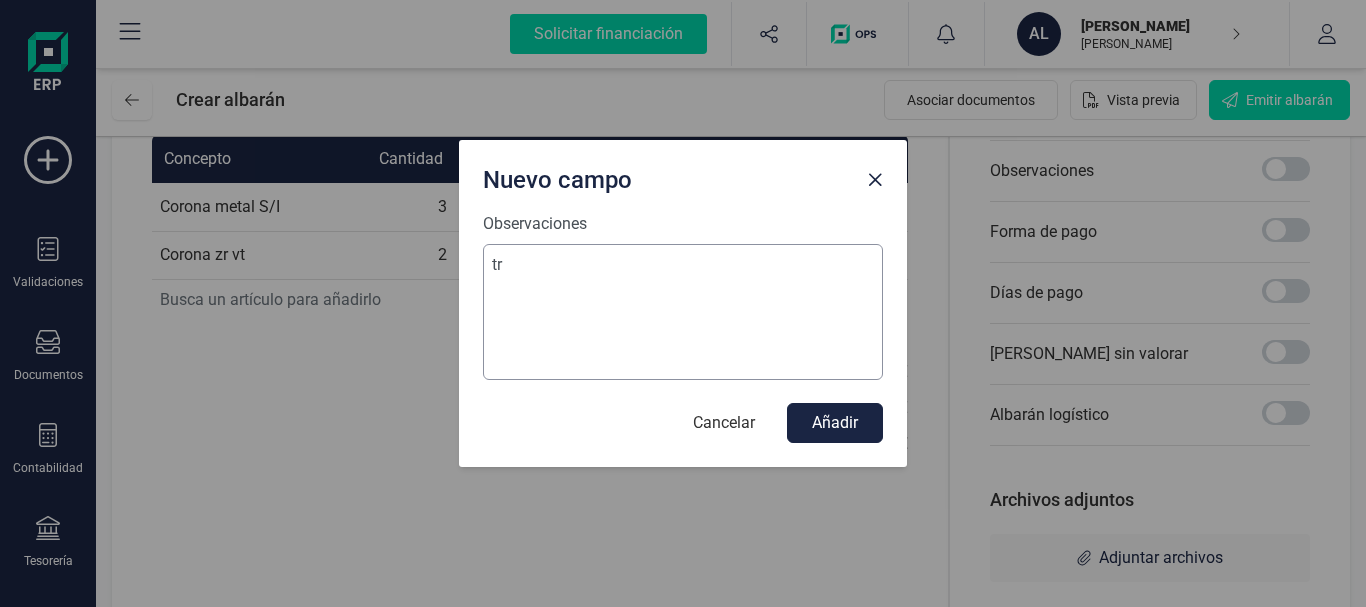 type on "t" 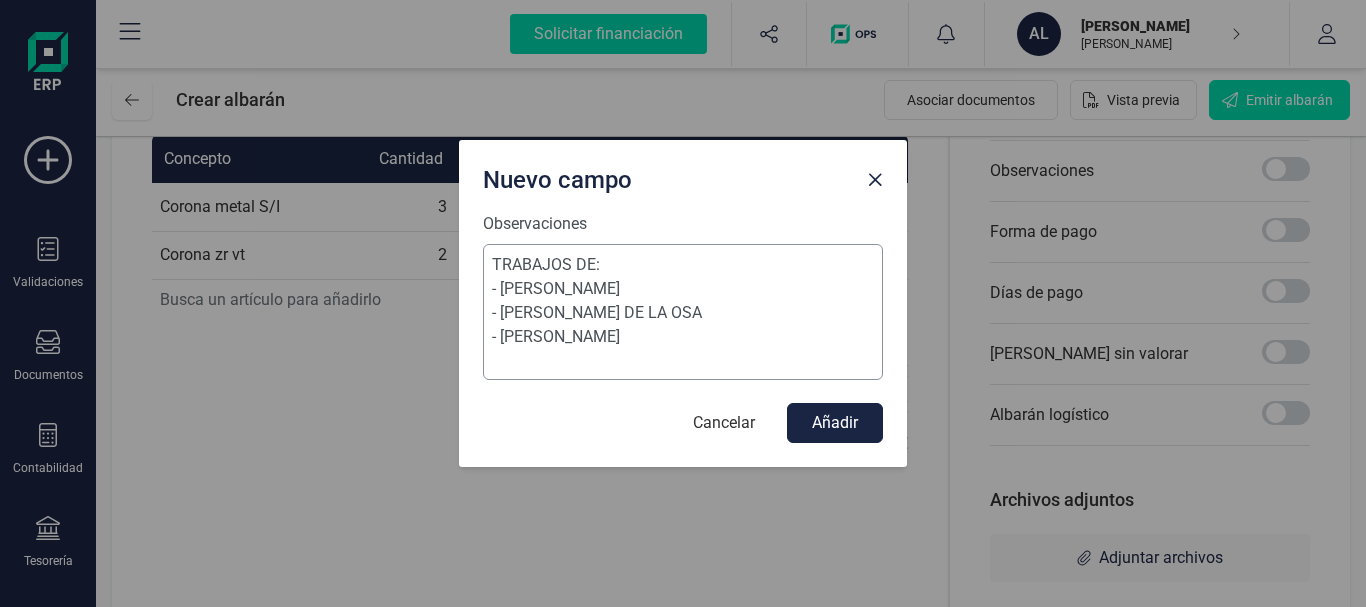 click on "TRABAJOS DE:
- REINA DIAZ CONCEPCION
- LOLA ROMERO DE LA OSA
- FRANCISCO JAVIER SUAREZ ALVAREZ" at bounding box center [683, 312] 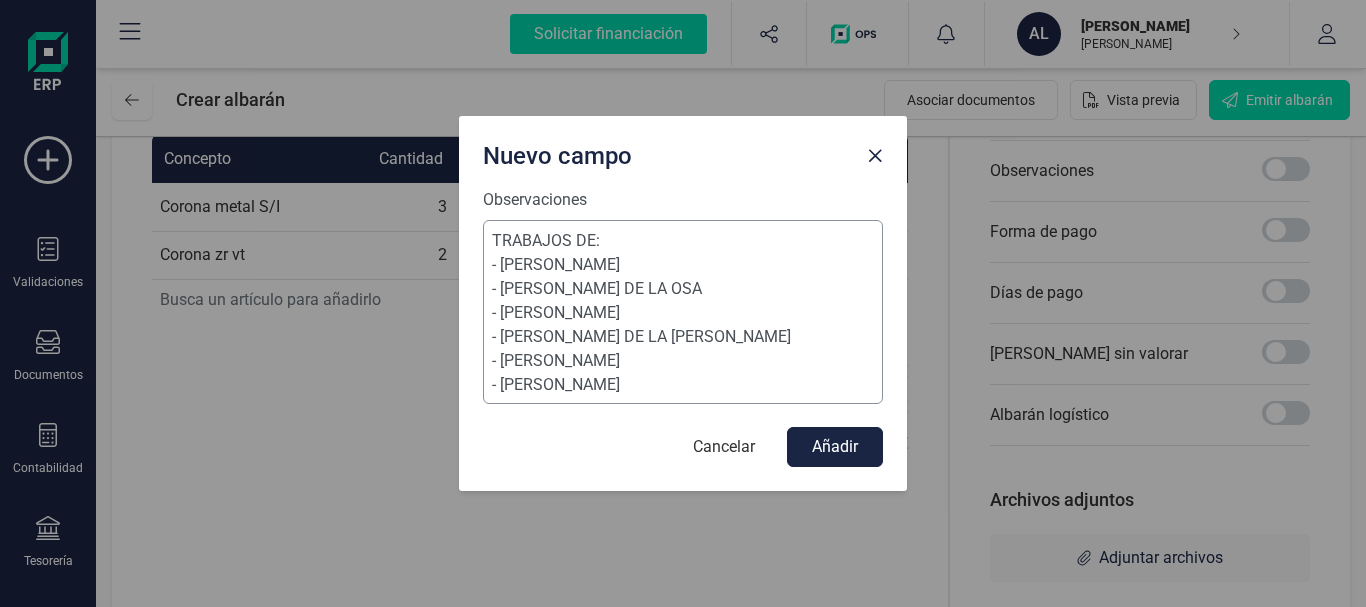 click on "TRABAJOS DE:
- REINA DIAZ CONCEPCION
- LOLA ROMERO DE LA OSA
- FRANCISCO JAVIER SUAREZ ALVAREZ
- ISABEL DE LA ROSA
- TERESA FERNANDEZ JIMENEZ
- MARIA PAZ VALDIVIESO" at bounding box center (683, 312) 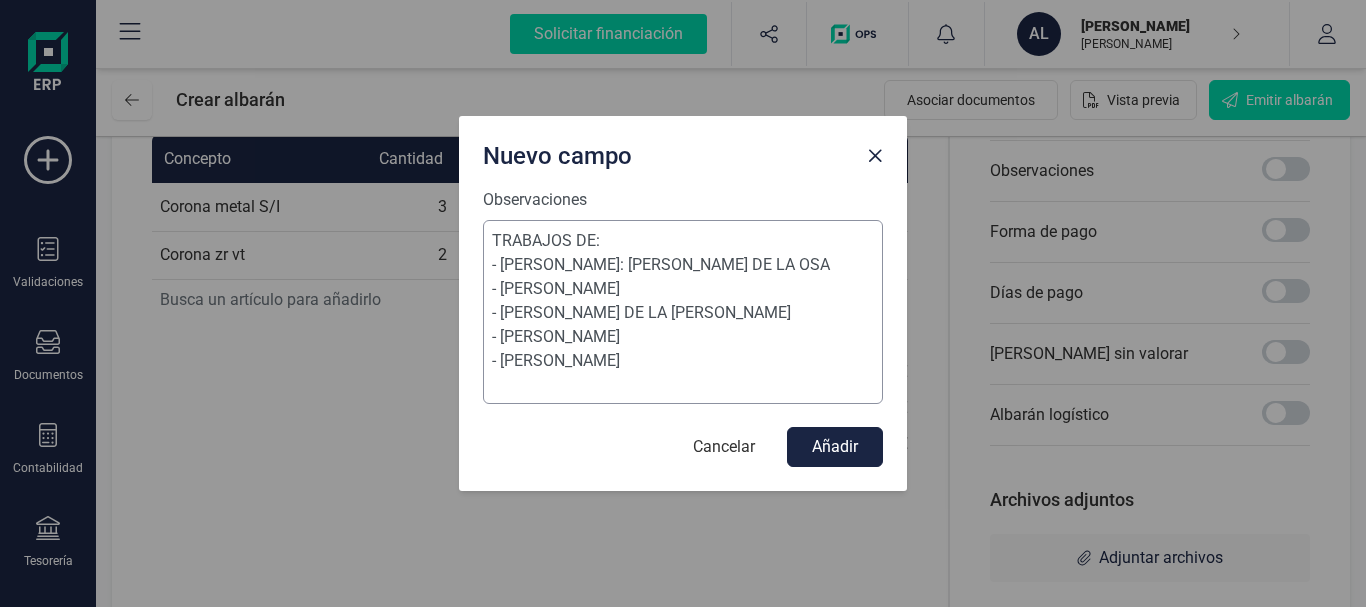 click on "TRABAJOS DE:
- REINA DIAZ CONCEPCION: CSI
- LOLA ROMERO DE LA OSA
- FRANCISCO JAVIER SUAREZ ALVAREZ
- ISABEL DE LA ROSA
- TERESA FERNANDEZ JIMENEZ
- MARIA PAZ VALDIVIESO" at bounding box center [683, 312] 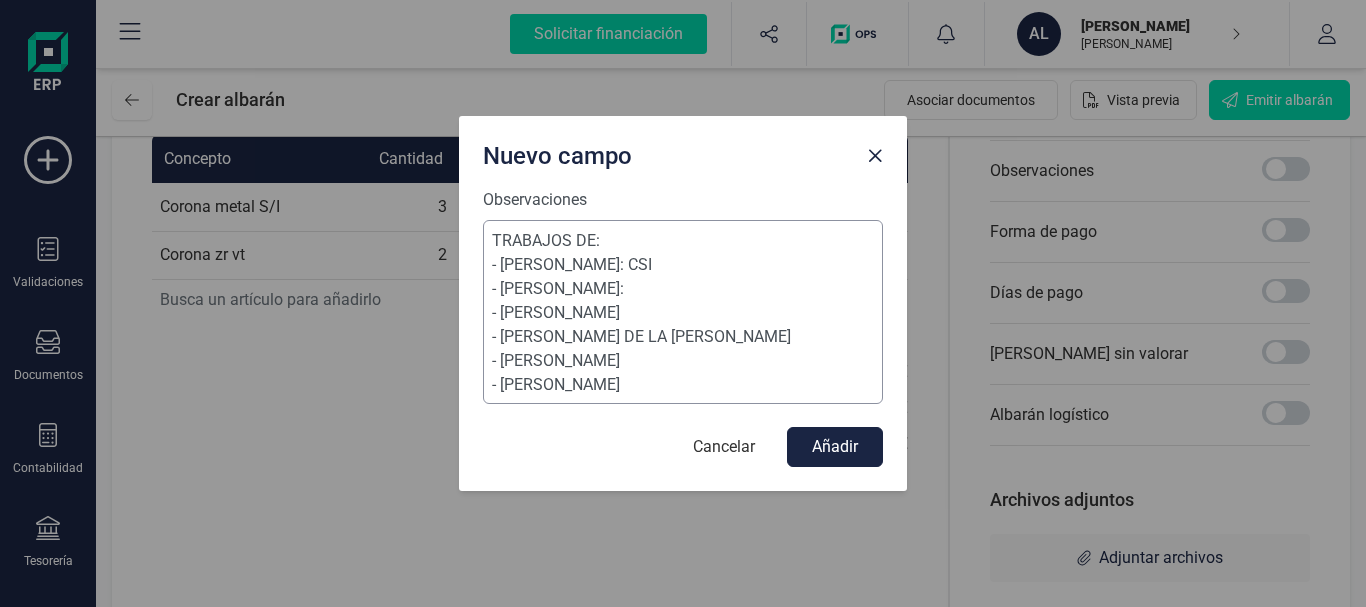 click on "TRABAJOS DE:
- REINA DIAZ CONCEPCION: CSI
- LOLA ROMERO DE LA OSA:
- FRANCISCO JAVIER SUAREZ ALVAREZ
- ISABEL DE LA ROSA
- TERESA FERNANDEZ JIMENEZ
- MARIA PAZ VALDIVIESO" at bounding box center [683, 312] 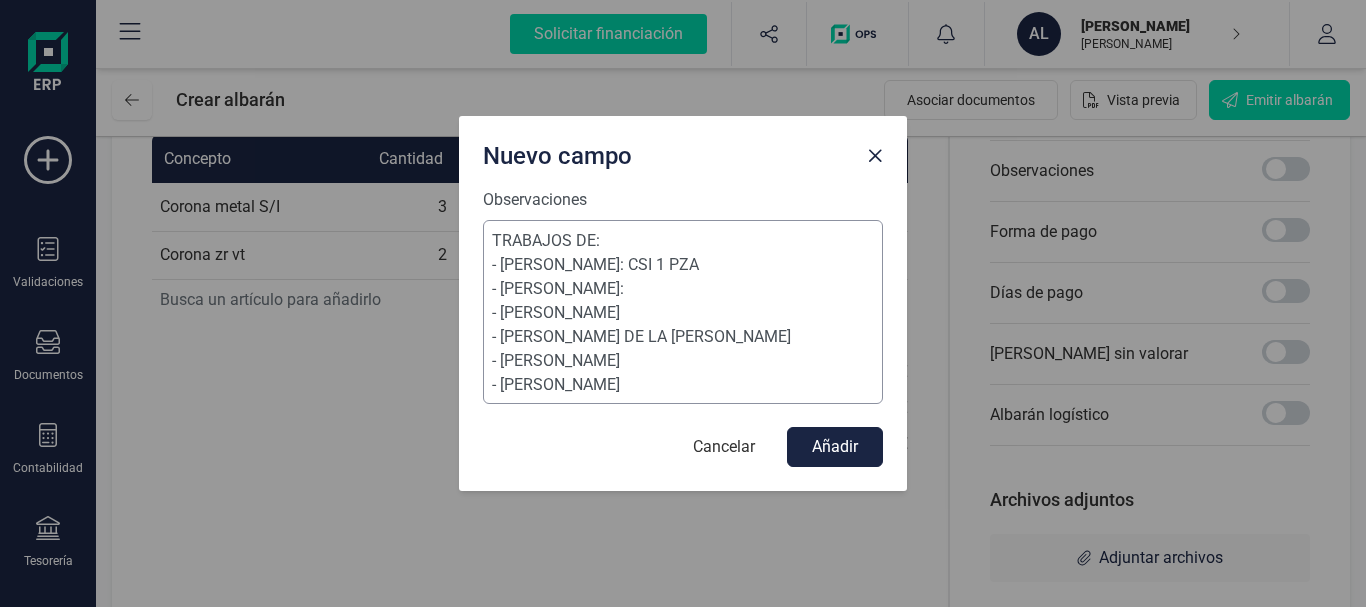 click on "TRABAJOS DE:
- REINA DIAZ CONCEPCION: CSI 1 PZA
- LOLA ROMERO DE LA OSA:
- FRANCISCO JAVIER SUAREZ ALVAREZ
- ISABEL DE LA ROSA
- TERESA FERNANDEZ JIMENEZ
- MARIA PAZ VALDIVIESO" at bounding box center [683, 312] 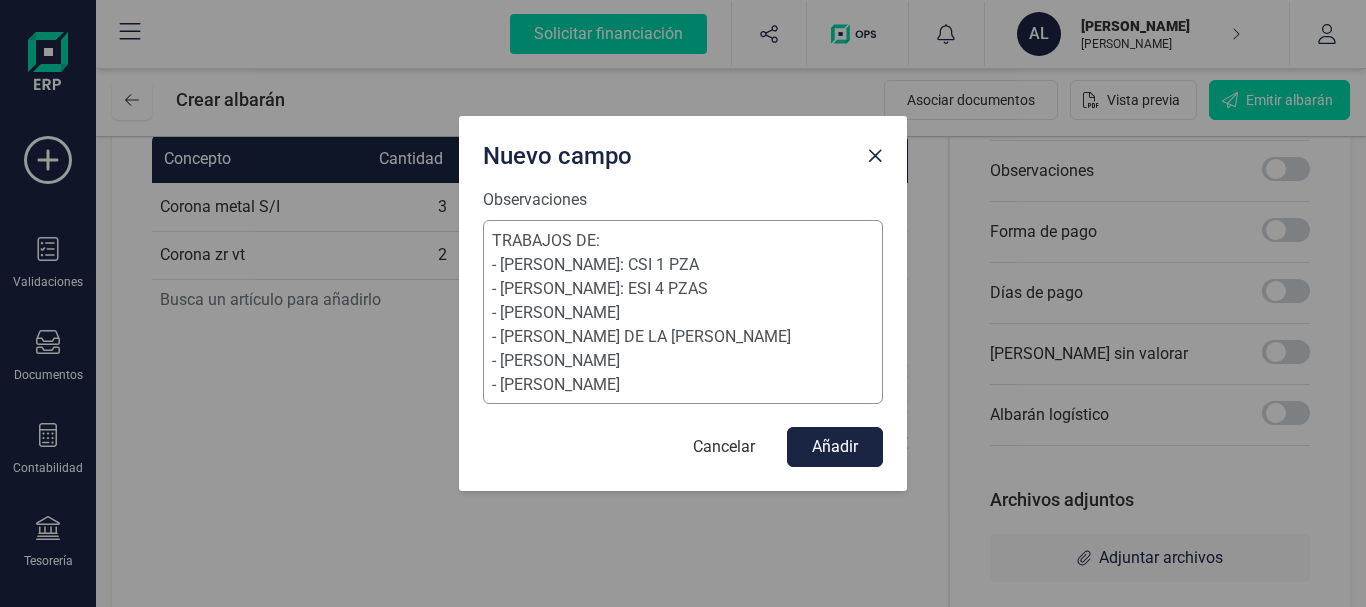 click on "TRABAJOS DE:
- REINA DIAZ CONCEPCION: CSI 1 PZA
- LOLA ROMERO DE LA OSA: ESI 4 PZAS
- FRANCISCO JAVIER SUAREZ ALVAREZ
- ISABEL DE LA ROSA
- TERESA FERNANDEZ JIMENEZ
- MARIA PAZ VALDIVIESO" at bounding box center [683, 312] 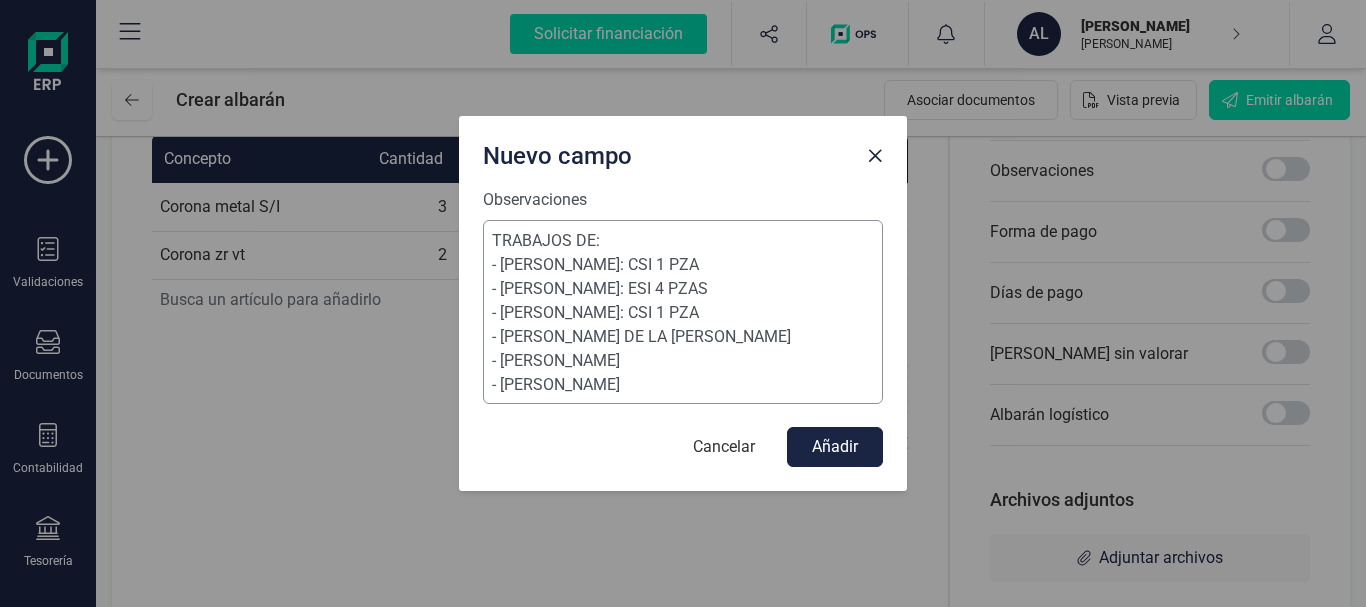 click on "TRABAJOS DE:
- REINA DIAZ CONCEPCION: CSI 1 PZA
- LOLA ROMERO DE LA OSA: ESI 4 PZAS
- FRANCISCO JAVIER SUAREZ ALVAREZ: CSI 1 PZA
- ISABEL DE LA ROSA
- TERESA FERNANDEZ JIMENEZ
- MARIA PAZ VALDIVIESO" at bounding box center (683, 312) 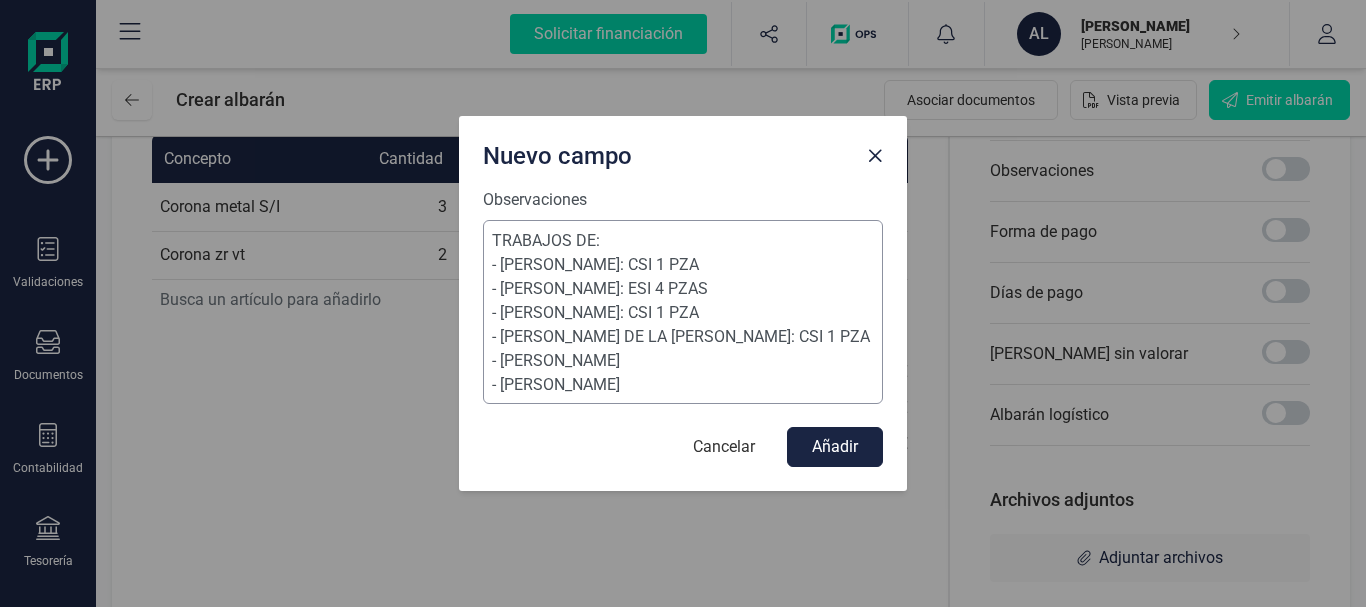 click on "TRABAJOS DE:
- REINA DIAZ CONCEPCION: CSI 1 PZA
- LOLA ROMERO DE LA OSA: ESI 4 PZAS
- FRANCISCO JAVIER SUAREZ ALVAREZ: CSI 1 PZA
- ISABEL DE LA ROSA: CSI 1 PZA
- TERESA FERNANDEZ JIMENEZ
- MARIA PAZ VALDIVIESO" at bounding box center [683, 312] 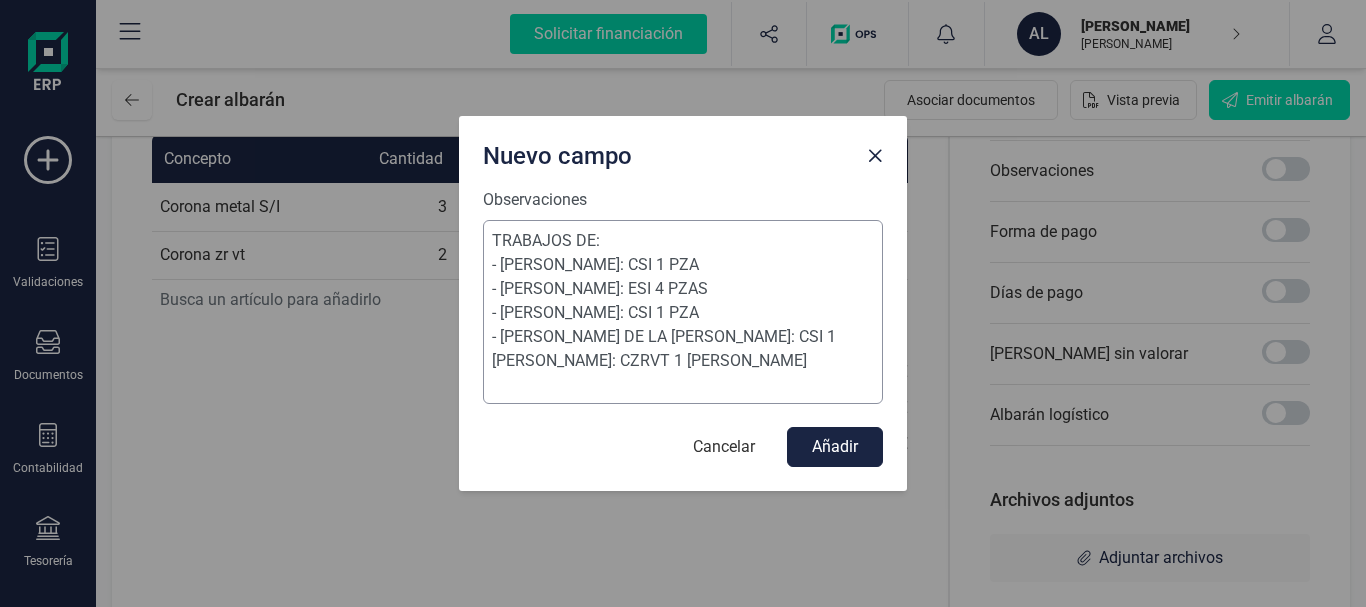 click on "TRABAJOS DE:
- REINA DIAZ CONCEPCION: CSI 1 PZA
- LOLA ROMERO DE LA OSA: ESI 4 PZAS
- FRANCISCO JAVIER SUAREZ ALVAREZ: CSI 1 PZA
- ISABEL DE LA ROSA: CSI 1 PZA
- TERESA FERNANDEZ JIMENEZ: CZRVT 1 PZA
- MARIA PAZ VALDIVIESO" at bounding box center (683, 312) 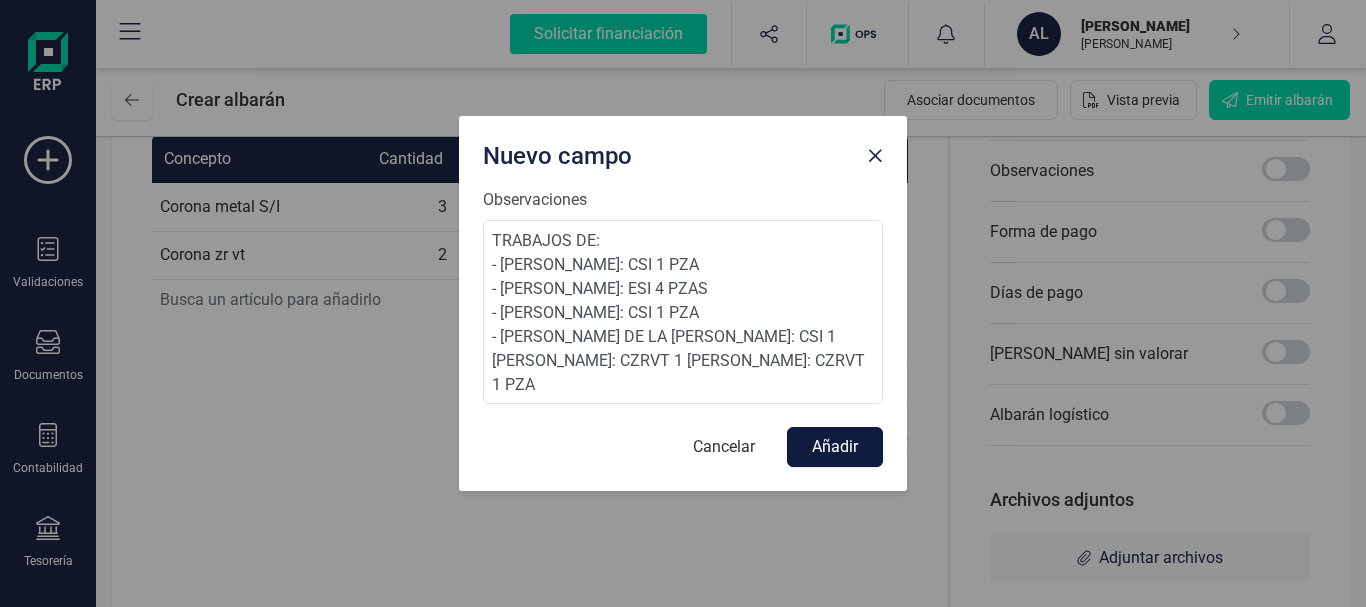 type on "TRABAJOS DE:
- REINA DIAZ CONCEPCION: CSI 1 PZA
- LOLA ROMERO DE LA OSA: ESI 4 PZAS
- FRANCISCO JAVIER SUAREZ ALVAREZ: CSI 1 PZA
- ISABEL DE LA ROSA: CSI 1 PZA
- TERESA FERNANDEZ JIMENEZ: CZRVT 1 PZA
- MARIA PAZ VALDIVIESO: CZRVT 1 PZA" 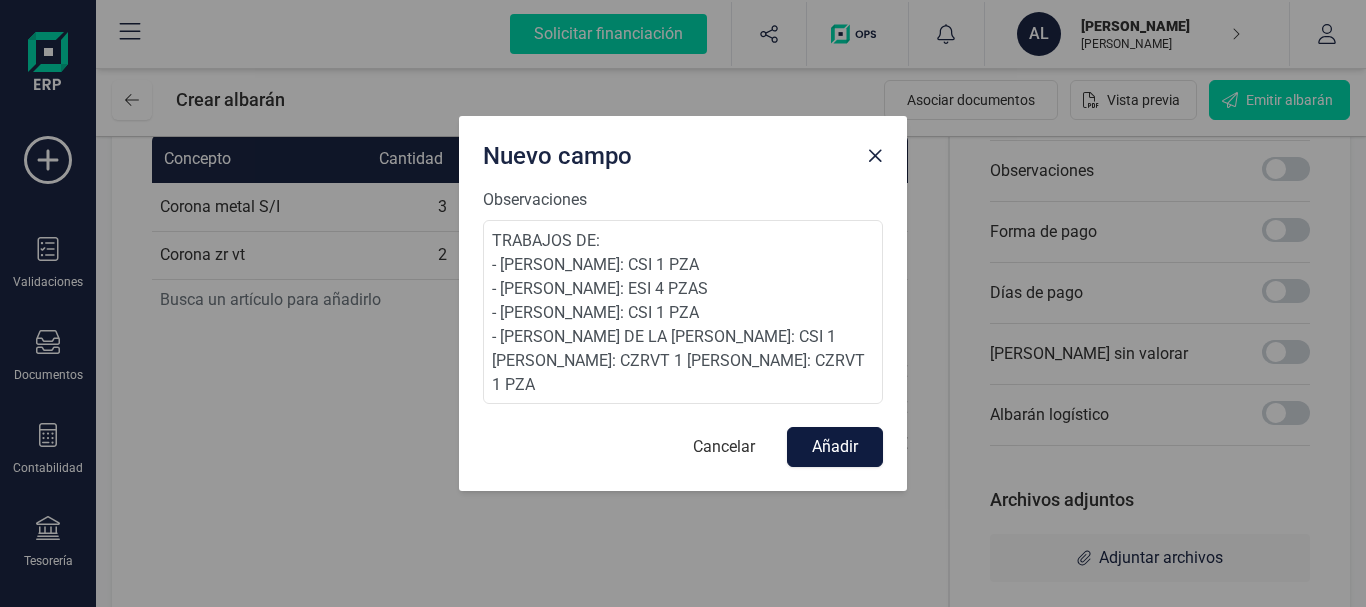 click on "Añadir" at bounding box center (835, 447) 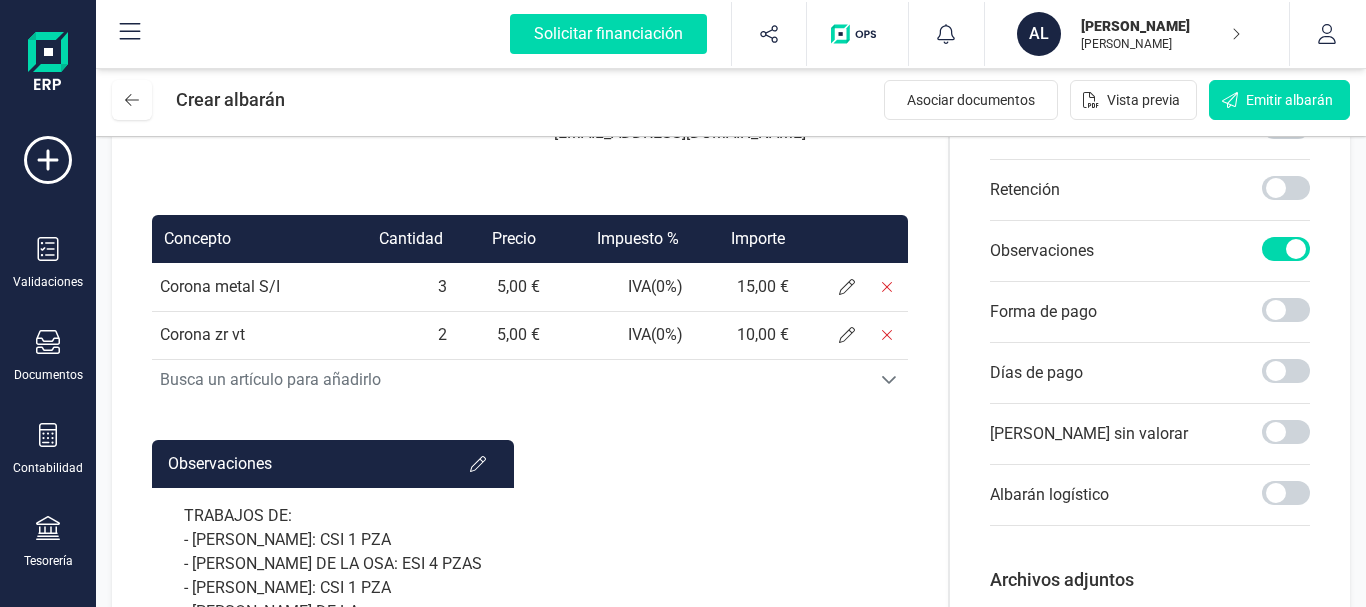 scroll, scrollTop: 406, scrollLeft: 0, axis: vertical 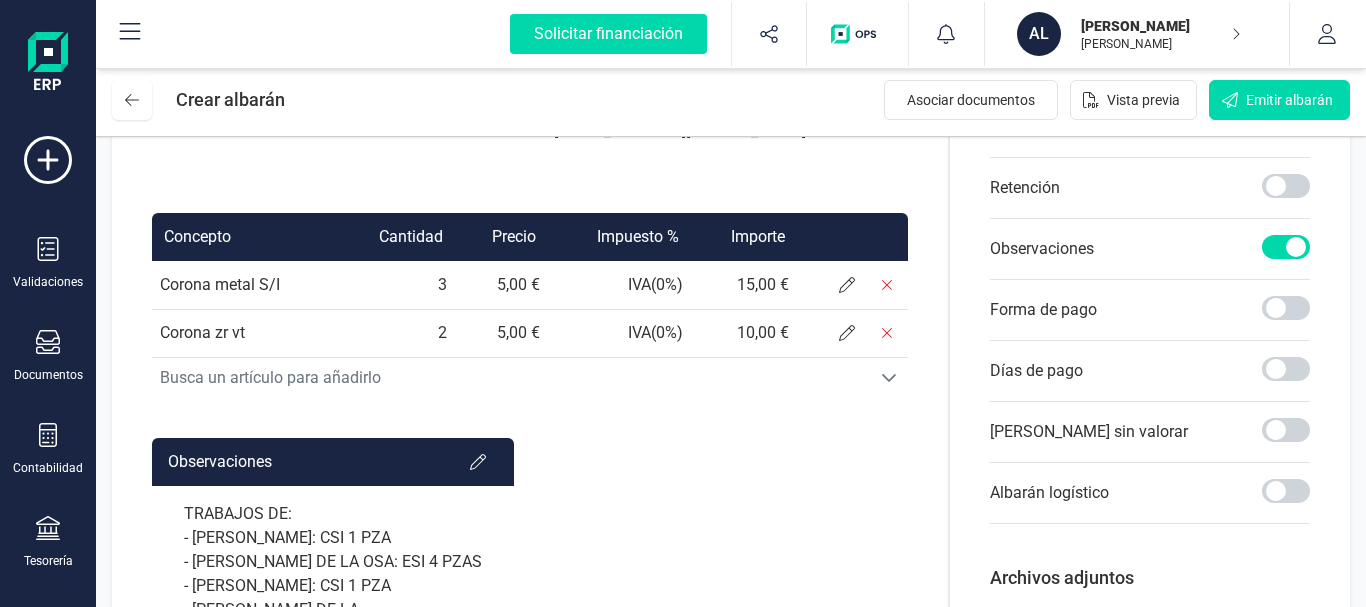 click 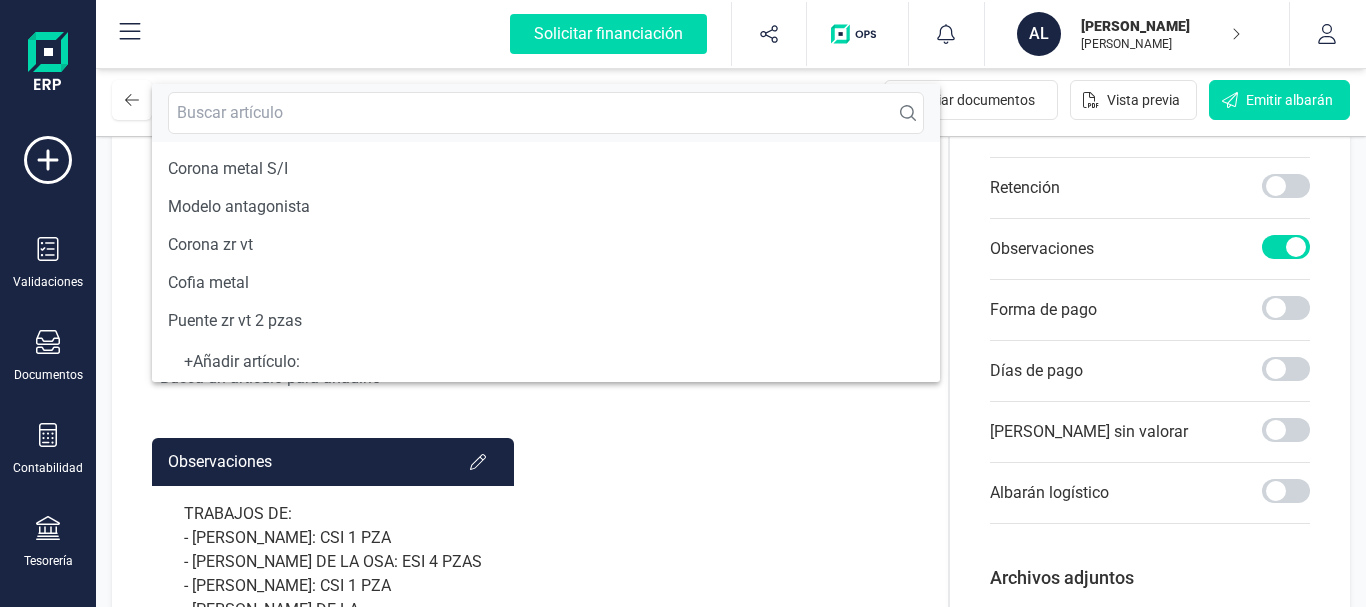 click on "+  Añadir artículo :" at bounding box center [546, 362] 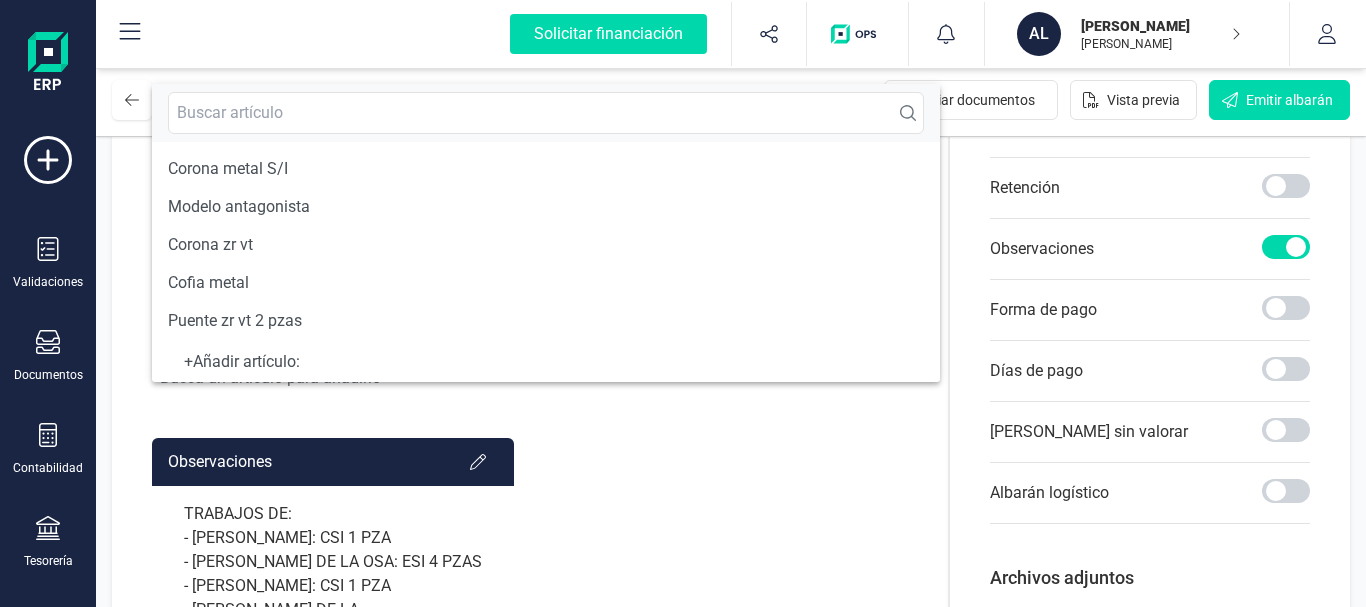click on "+  Añadir artículo :" at bounding box center [546, 362] 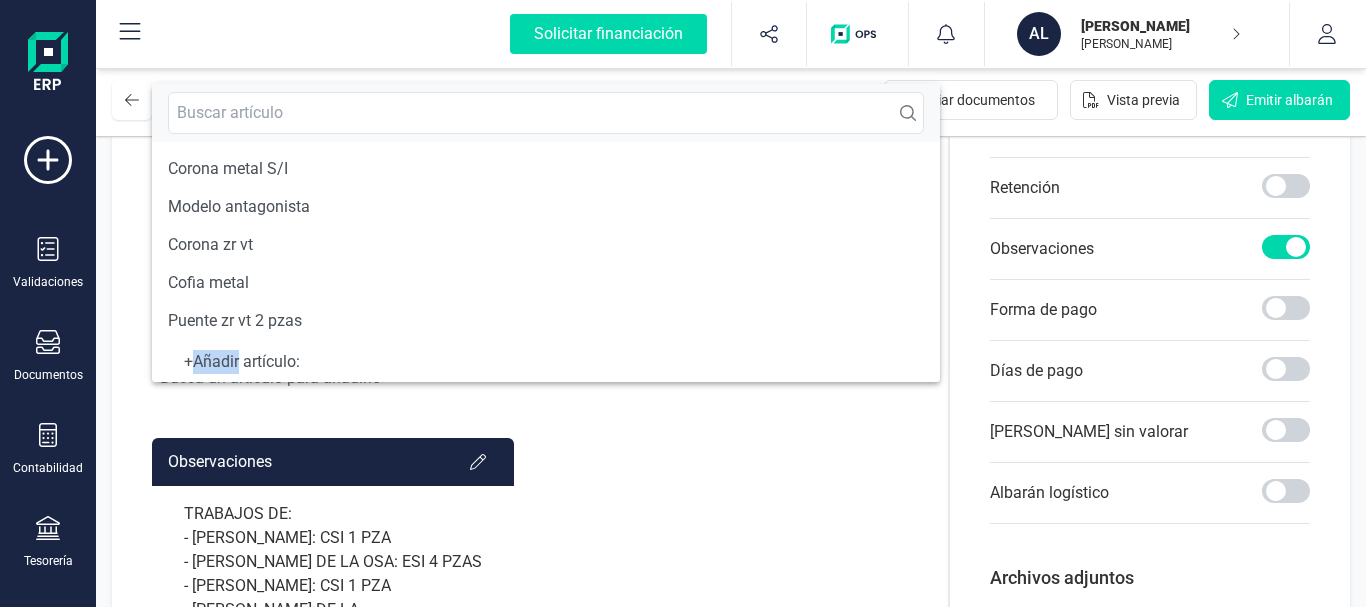 click on "+  Añadir artículo :" at bounding box center (546, 362) 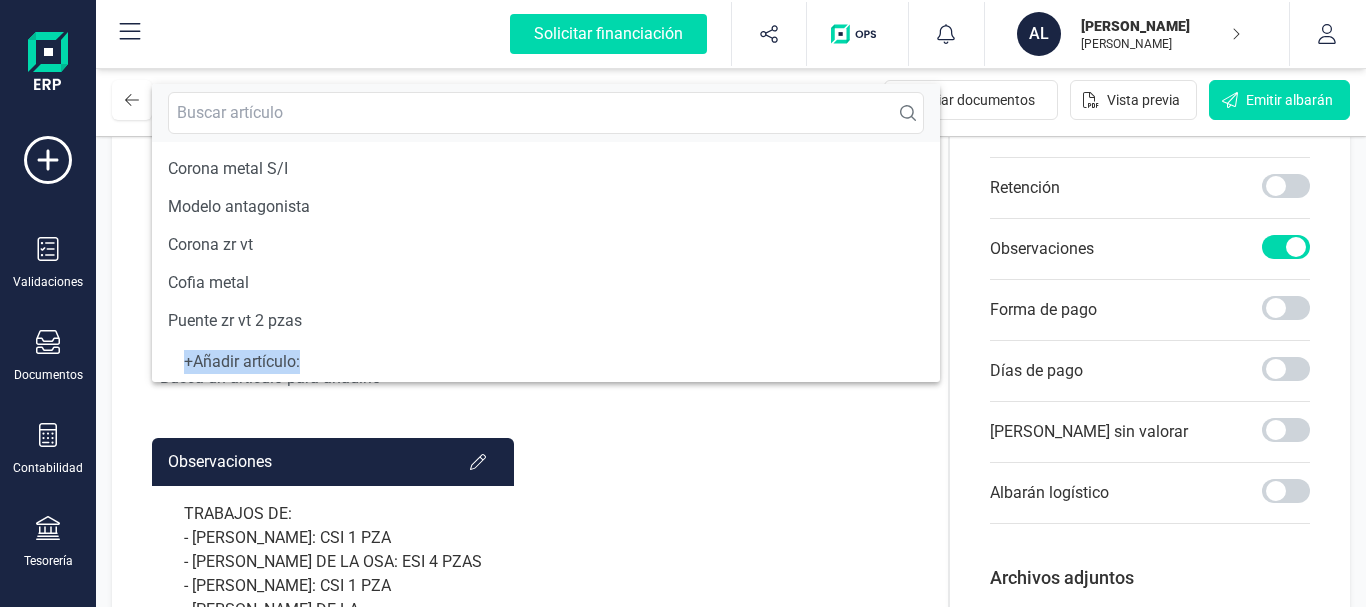 click on "+  Añadir artículo :" at bounding box center [546, 362] 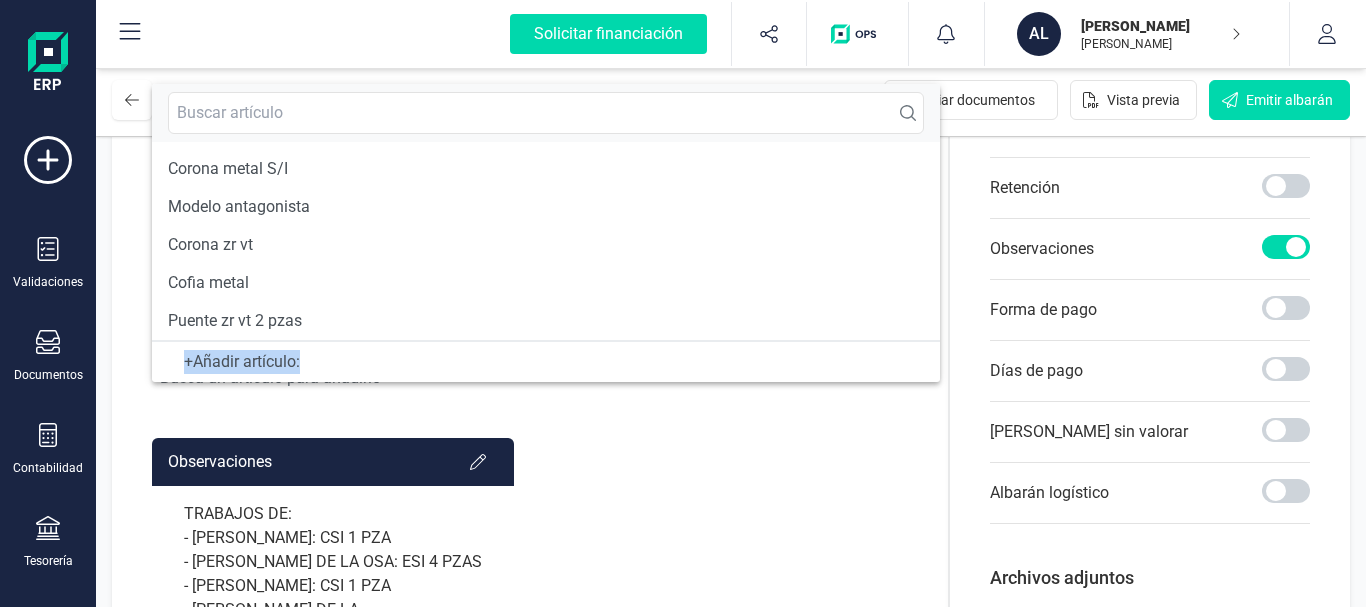 scroll, scrollTop: 36, scrollLeft: 0, axis: vertical 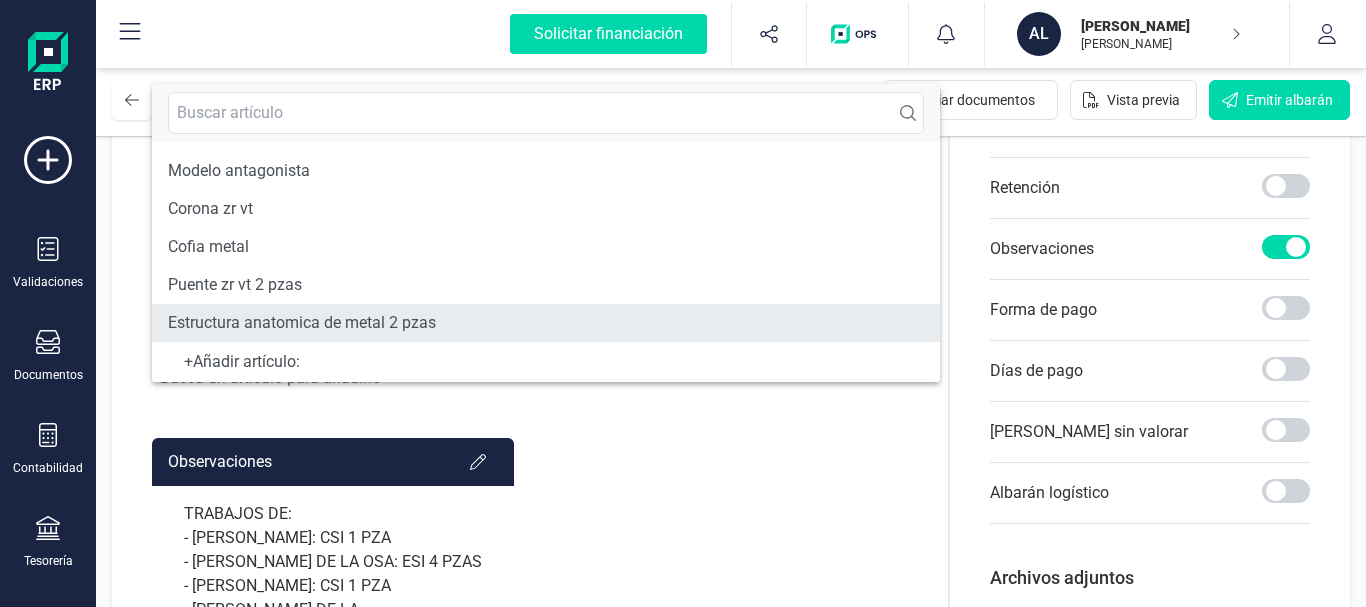 click on "Estructura anatomica de metal 2 pzas" at bounding box center (302, 323) 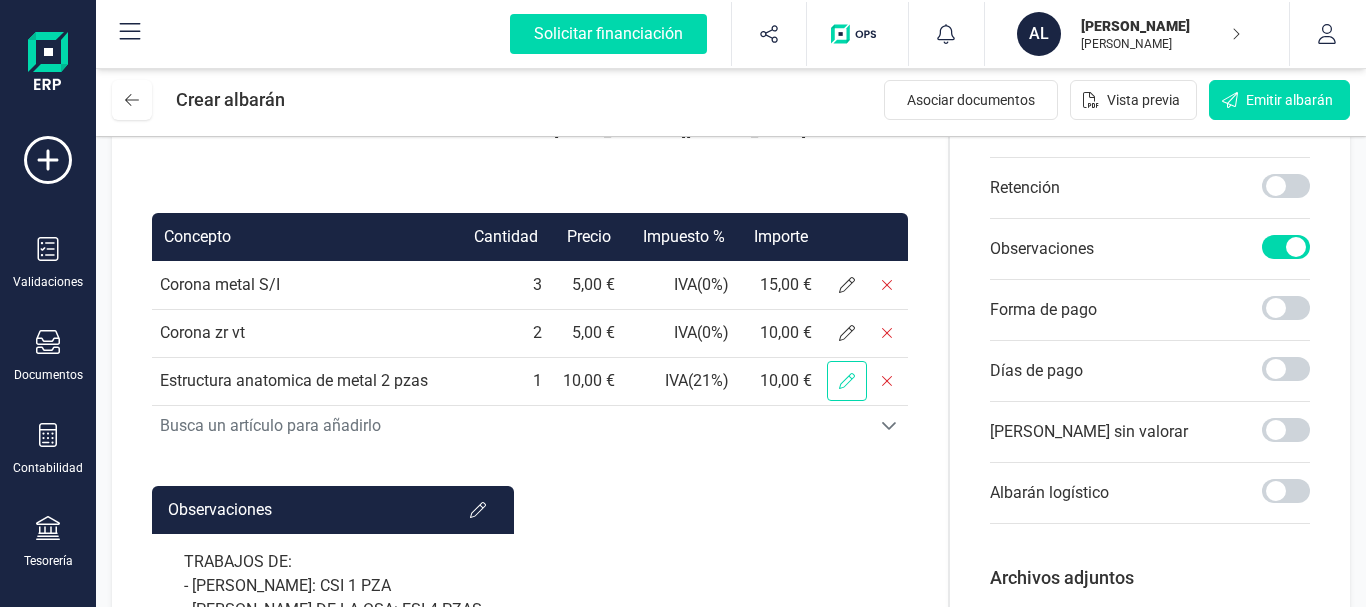 click 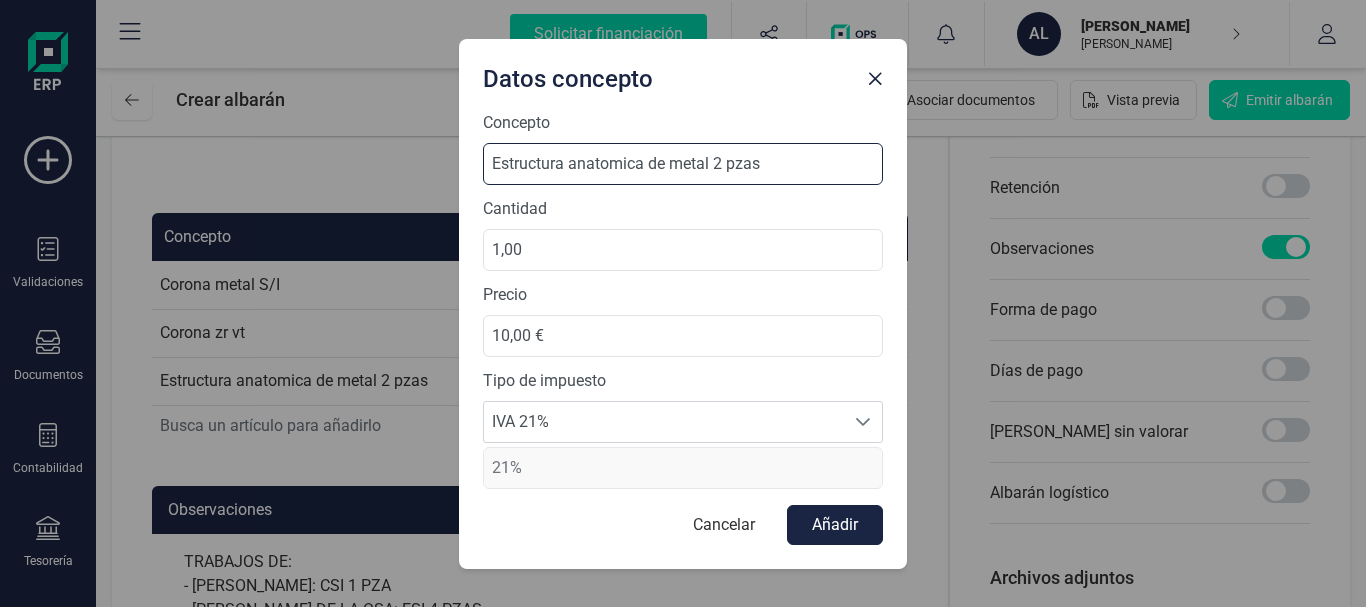 click on "Estructura anatomica de metal 2 pzas" at bounding box center [683, 164] 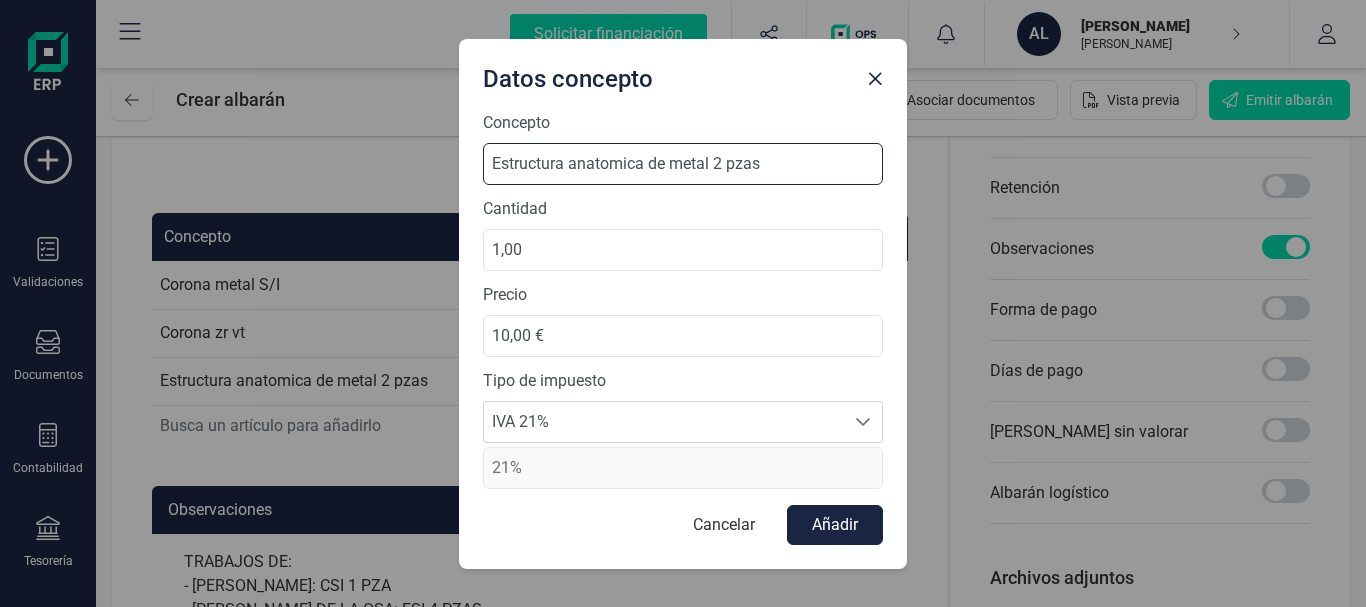click on "Estructura anatomica de metal 2 pzas" at bounding box center (683, 164) 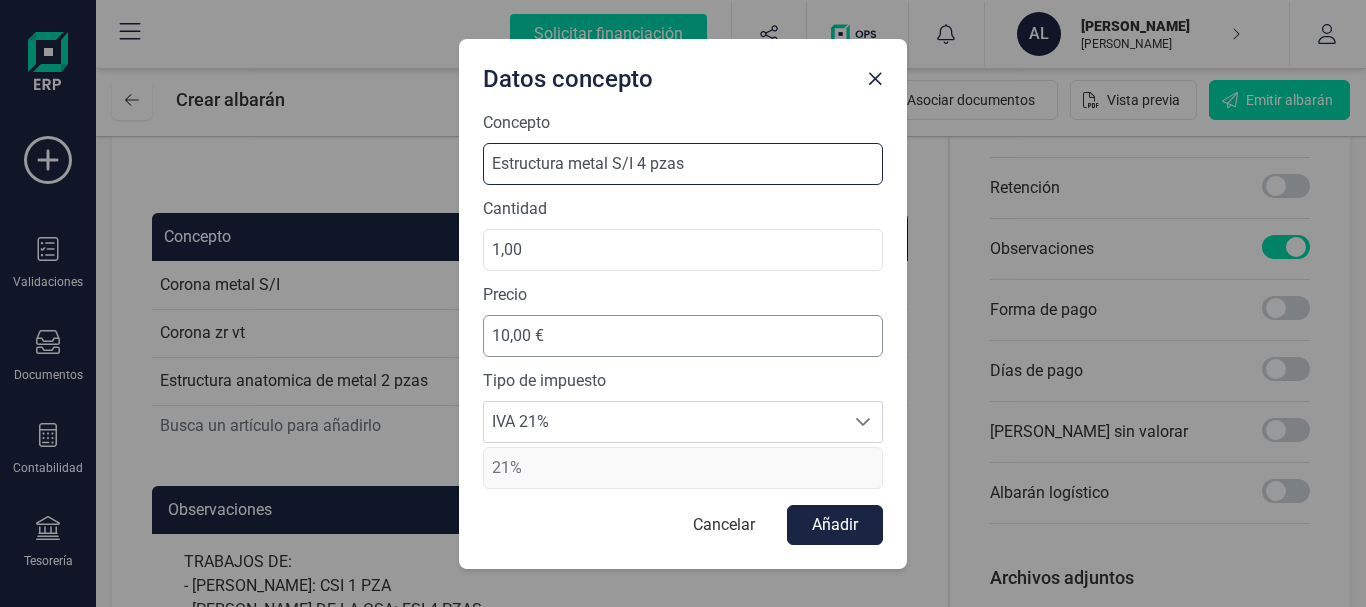 type on "Estructura metal S/I 4 pzas" 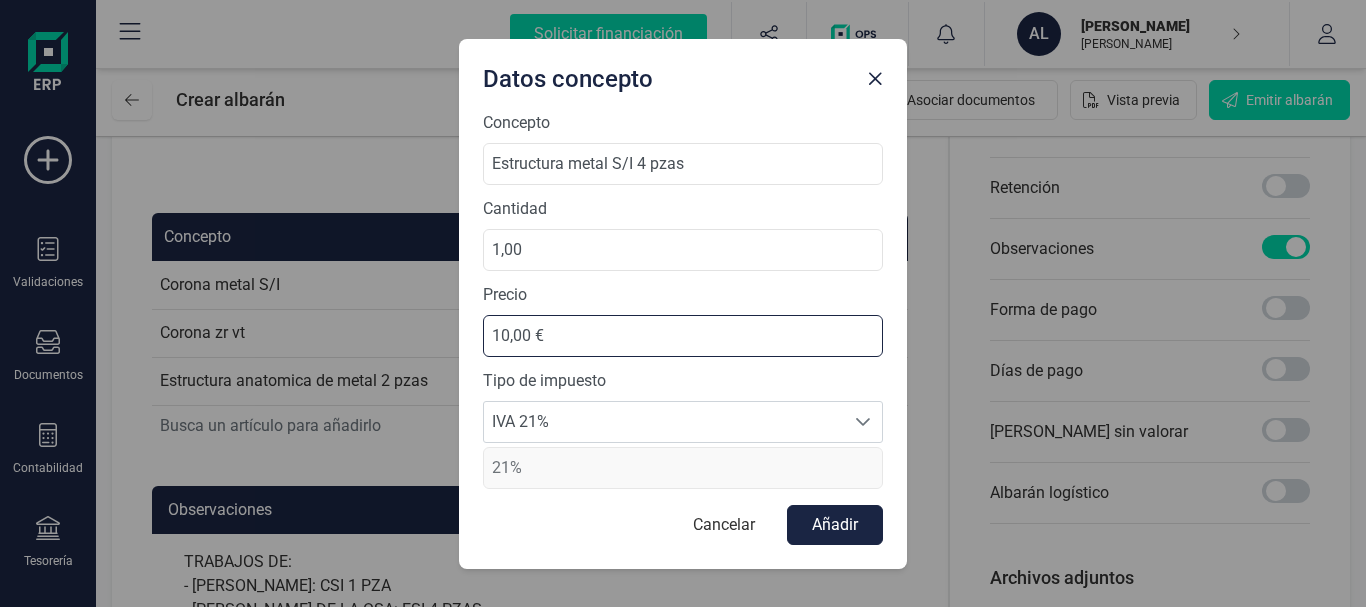 click on "10,00 €" at bounding box center [683, 336] 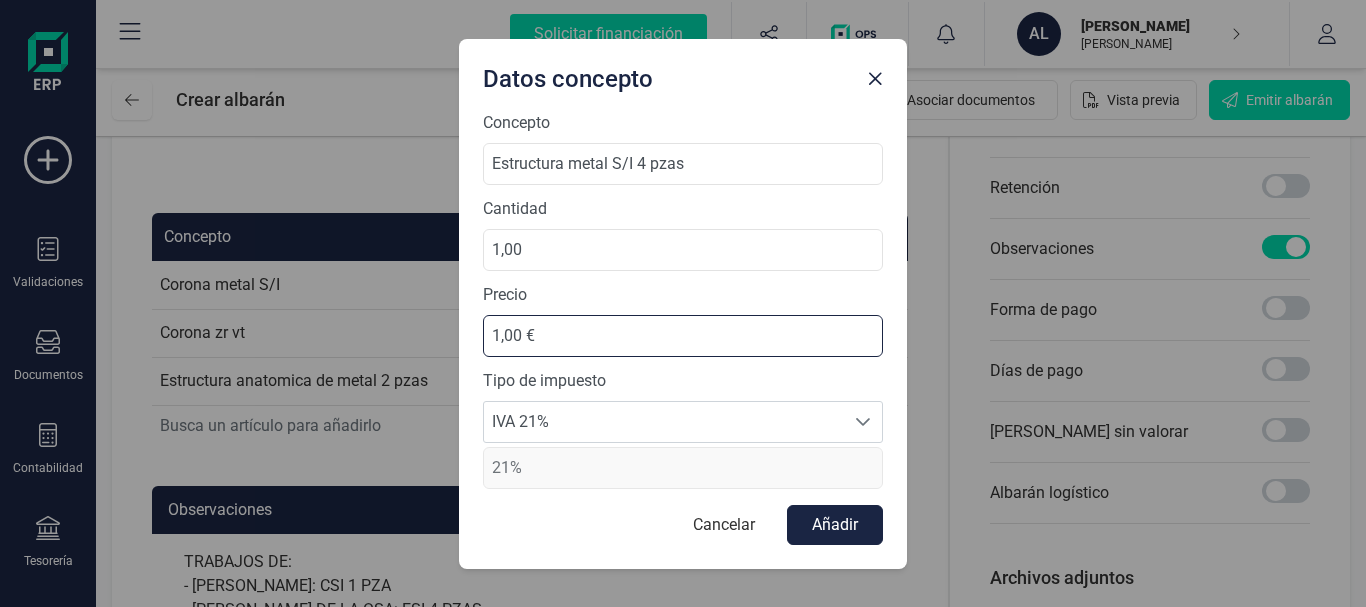 type on "18,00 €" 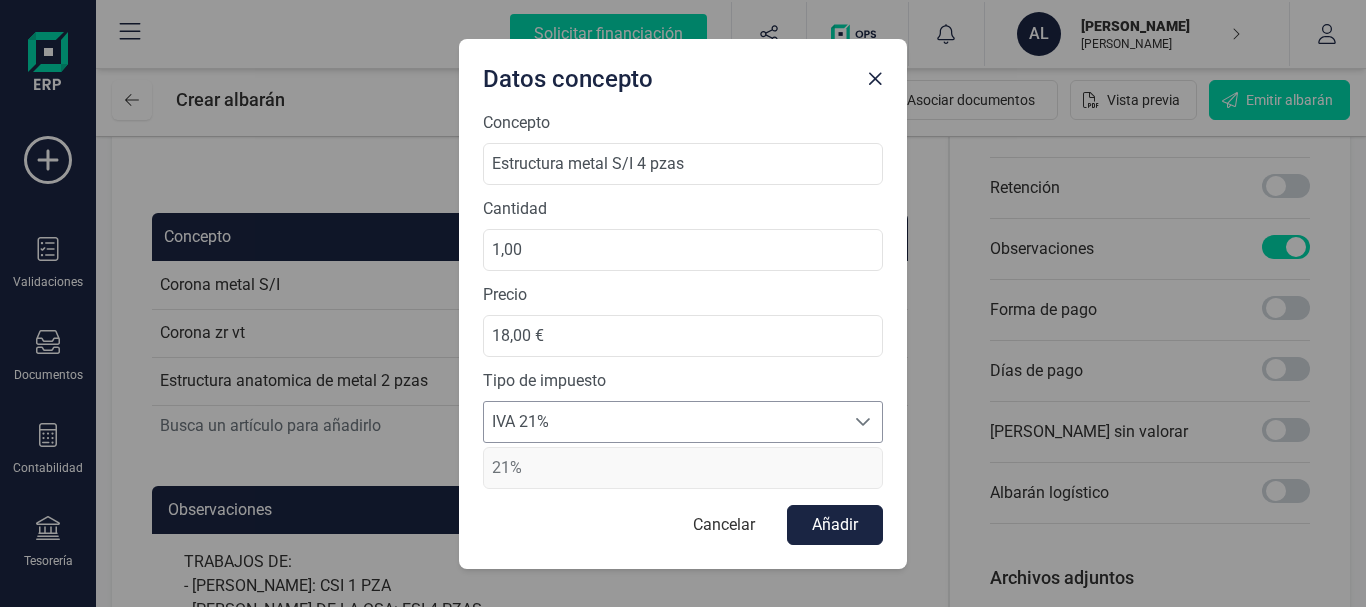 click on "IVA 21%" at bounding box center (664, 422) 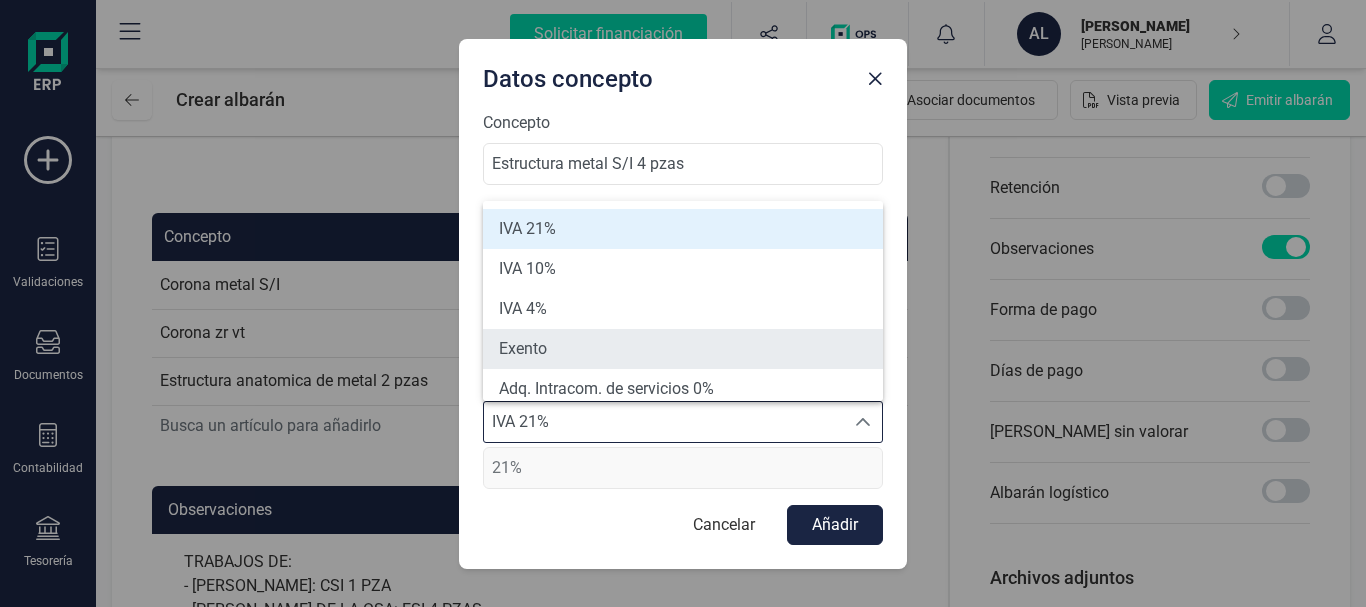 scroll, scrollTop: 8, scrollLeft: 0, axis: vertical 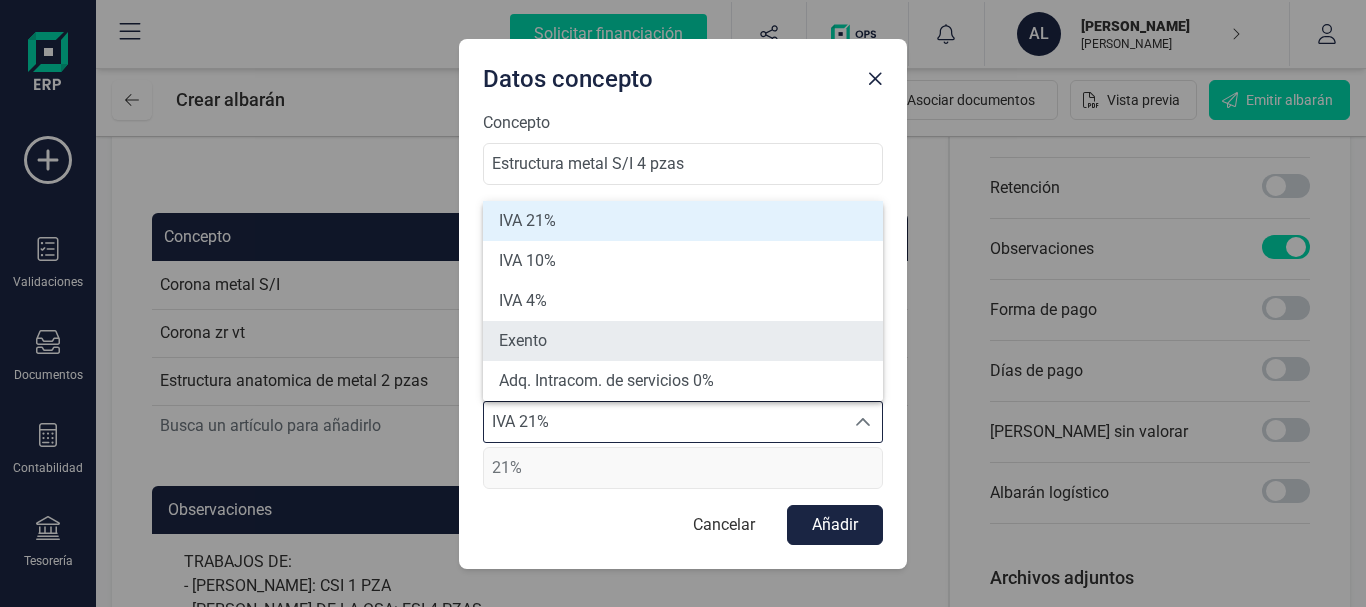 click on "Exento" at bounding box center (683, 341) 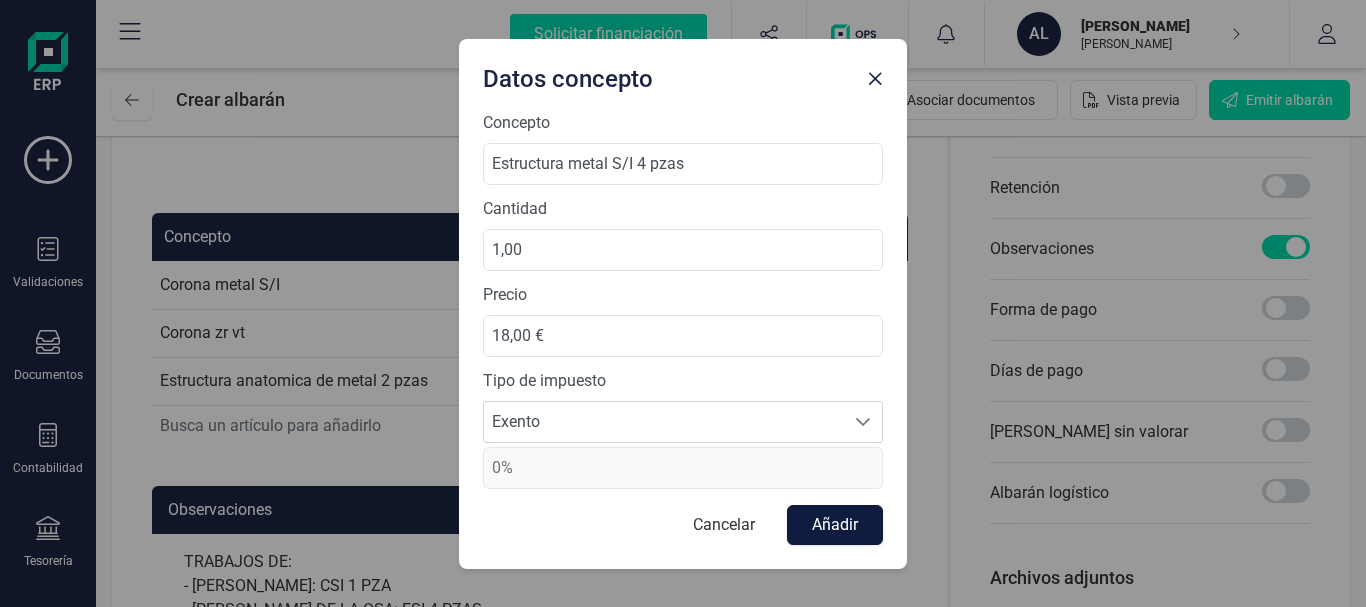 click on "Añadir" at bounding box center (835, 525) 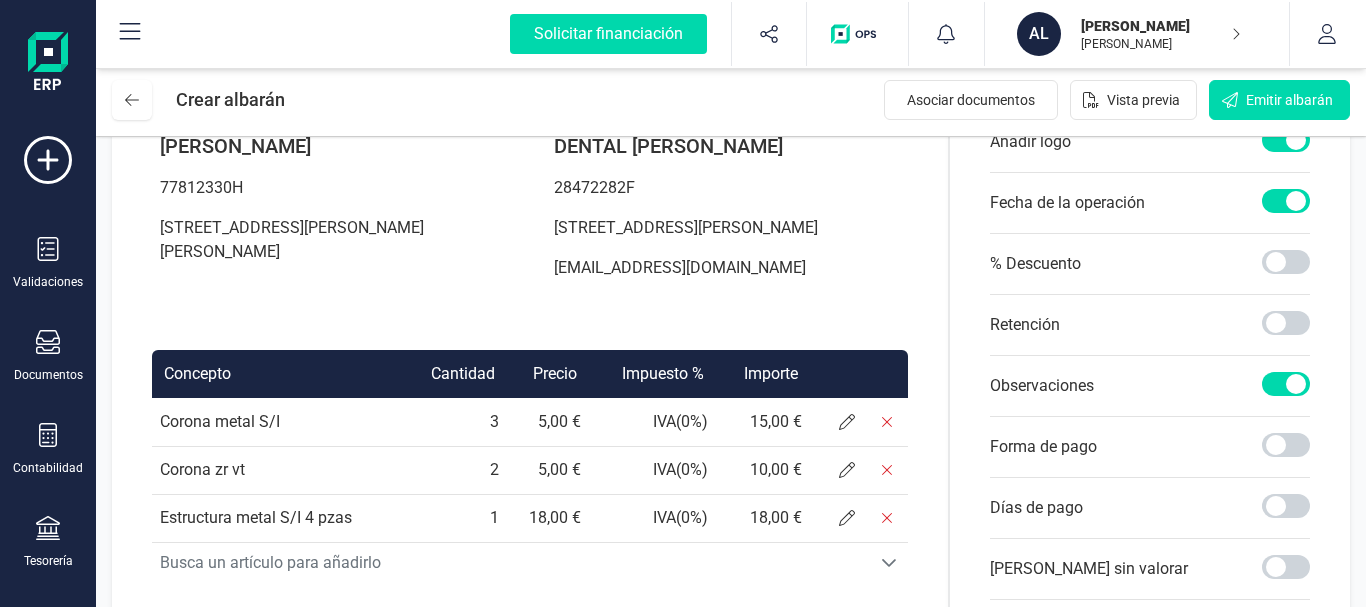 scroll, scrollTop: 268, scrollLeft: 0, axis: vertical 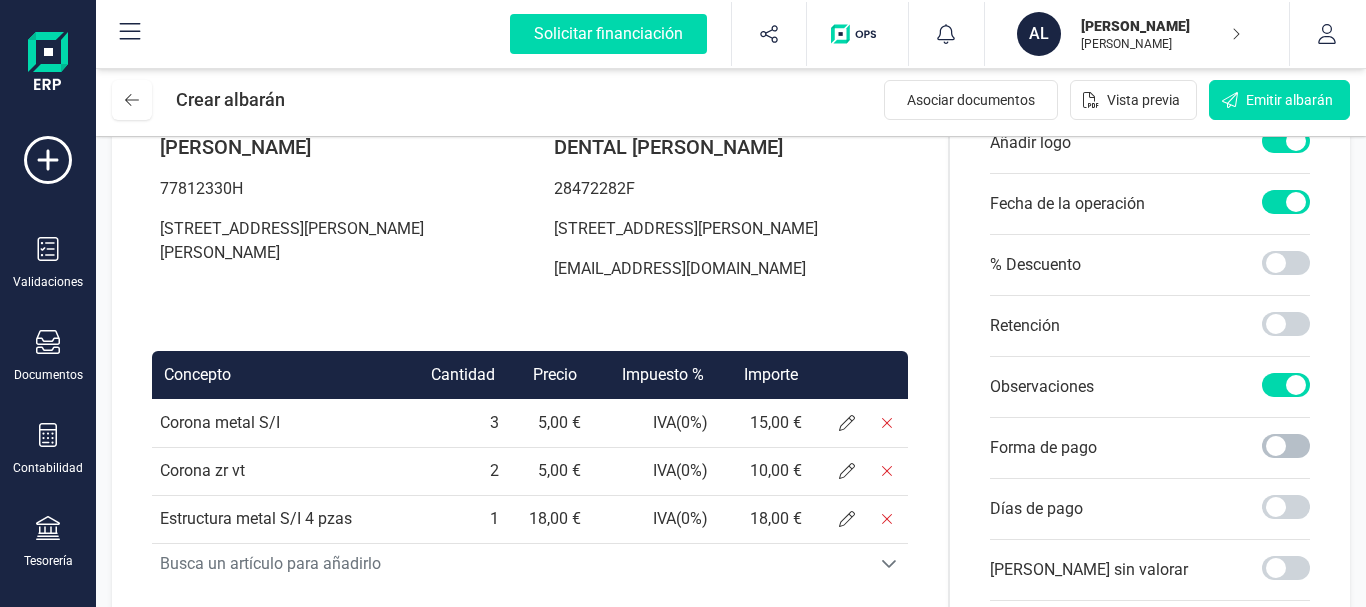 click at bounding box center [1286, 446] 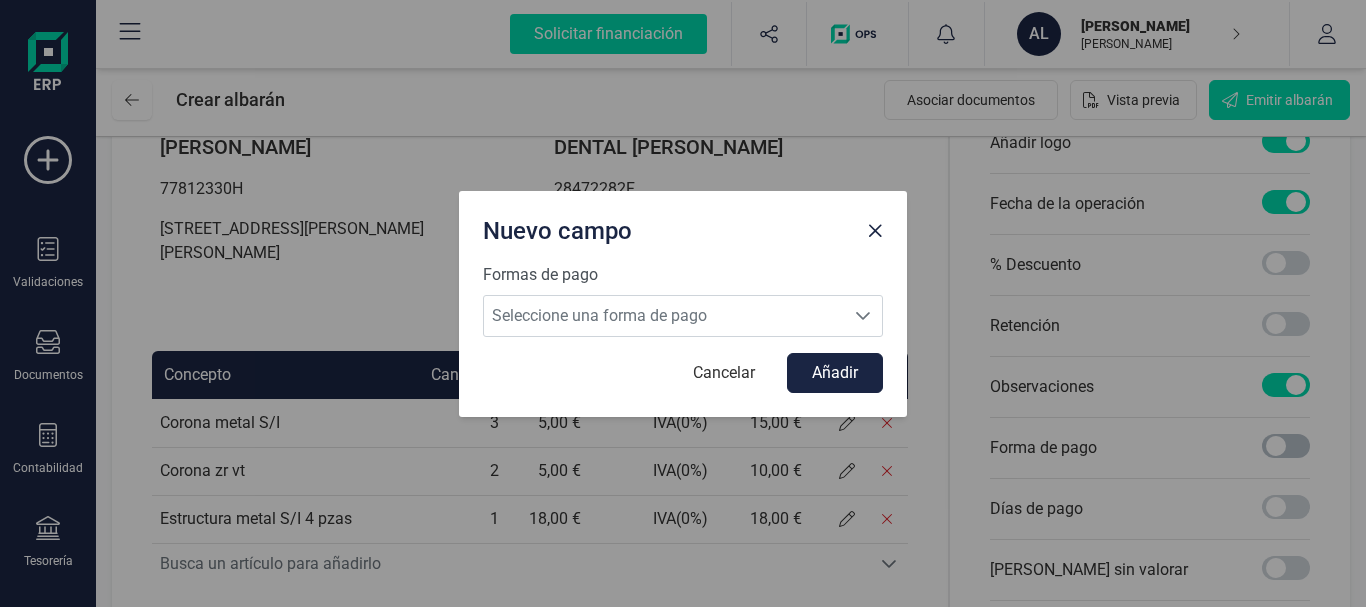 scroll, scrollTop: 11, scrollLeft: 7, axis: both 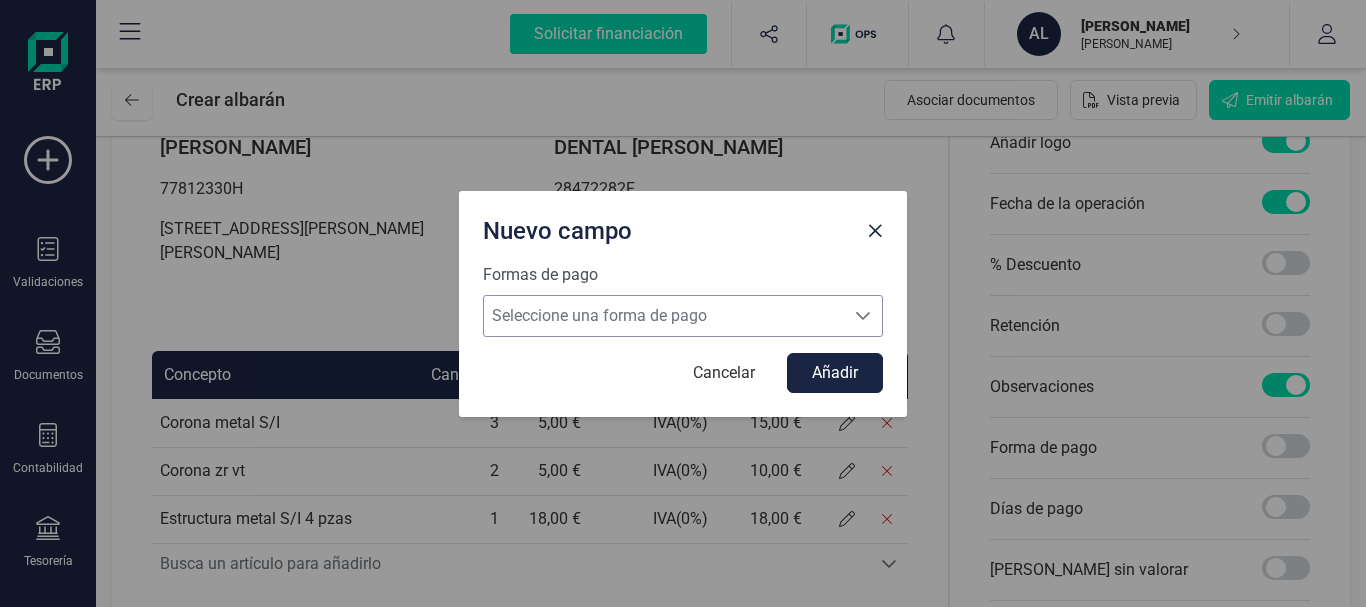 click on "Seleccione una forma de pago" at bounding box center [664, 316] 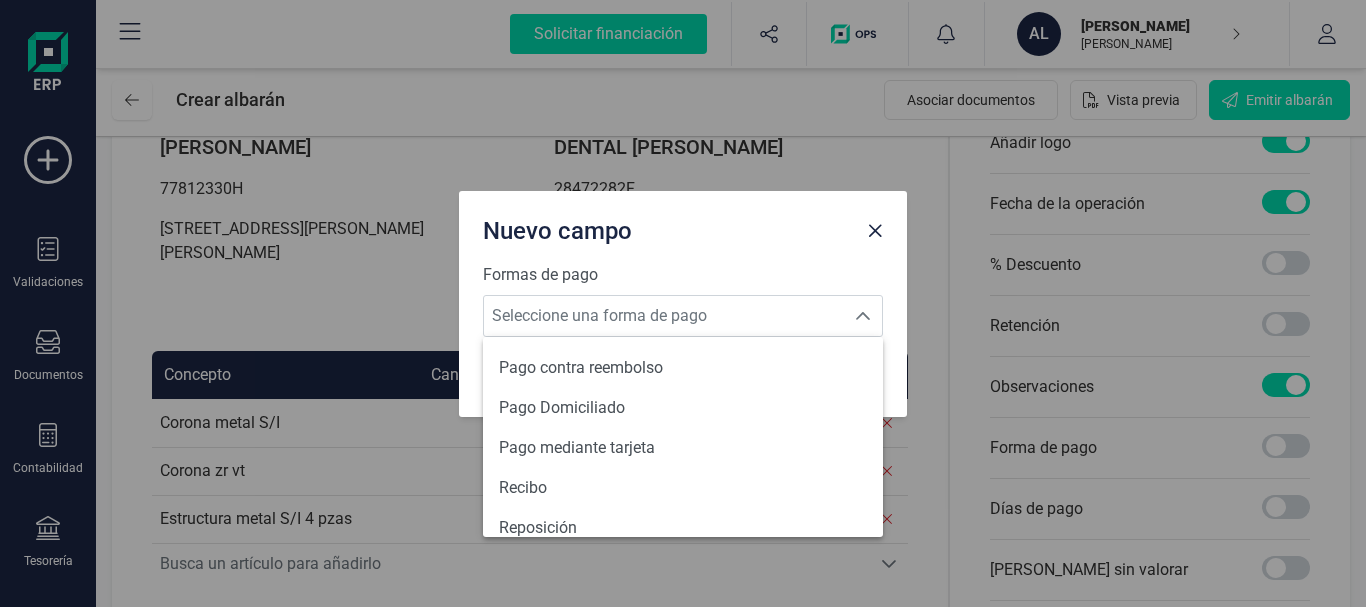 scroll, scrollTop: 736, scrollLeft: 0, axis: vertical 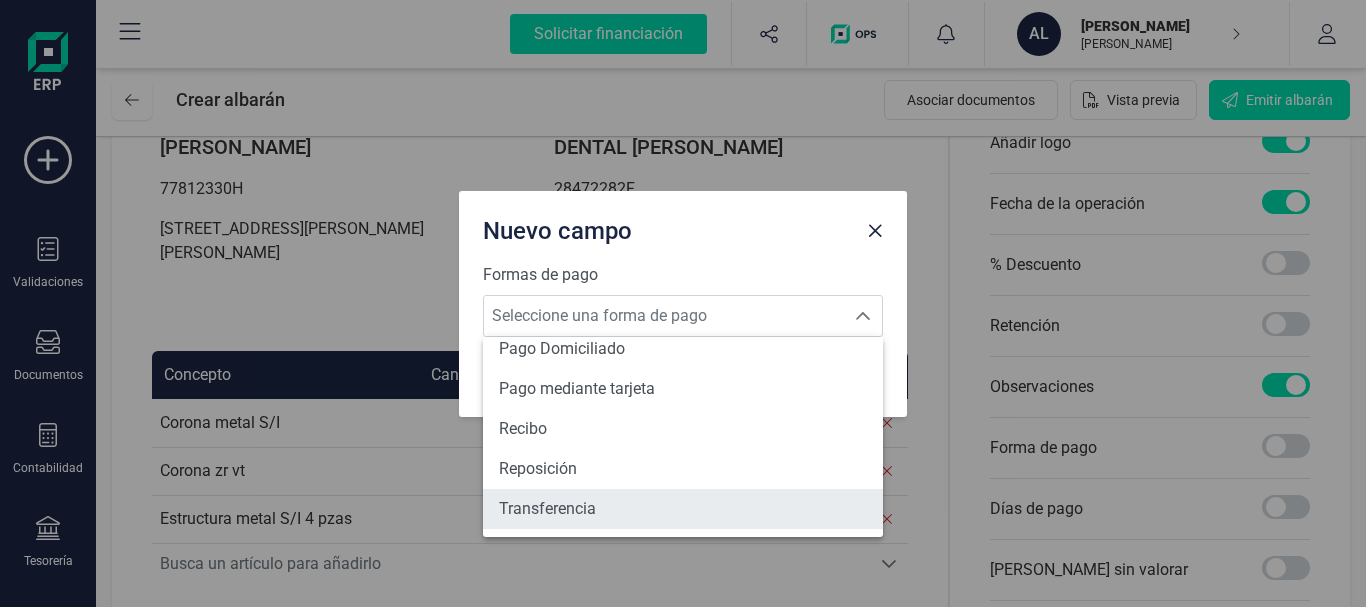 click on "Transferencia" at bounding box center [547, 509] 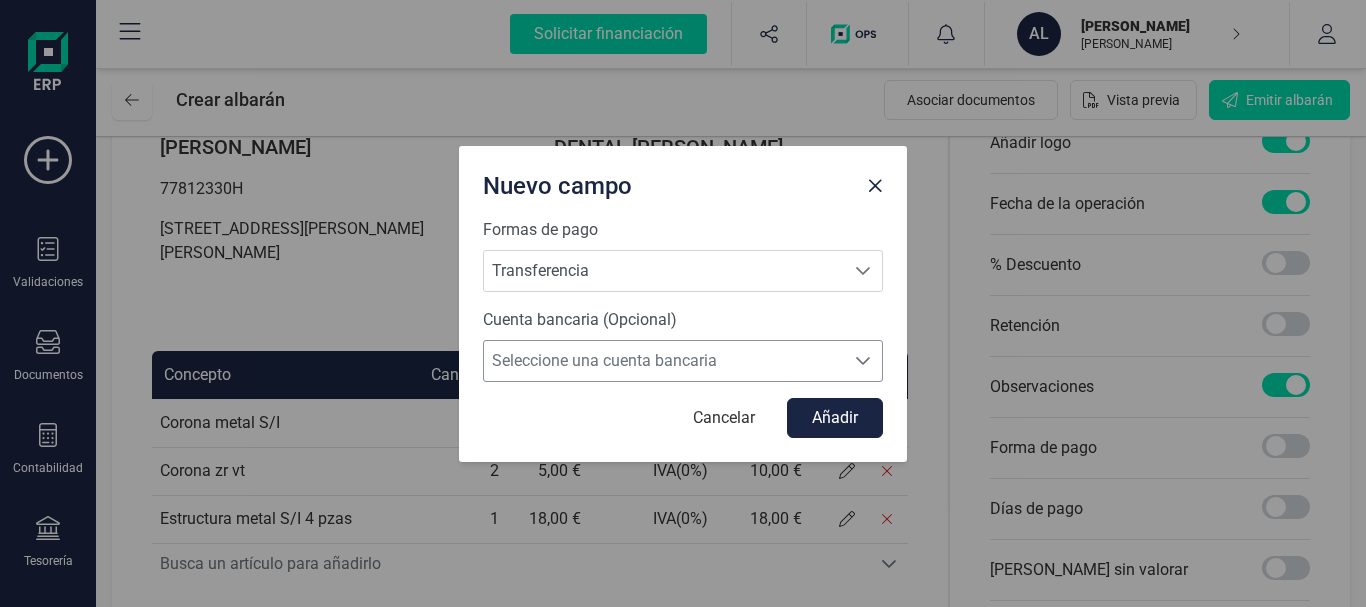 click on "Seleccione una cuenta bancaria" at bounding box center [664, 361] 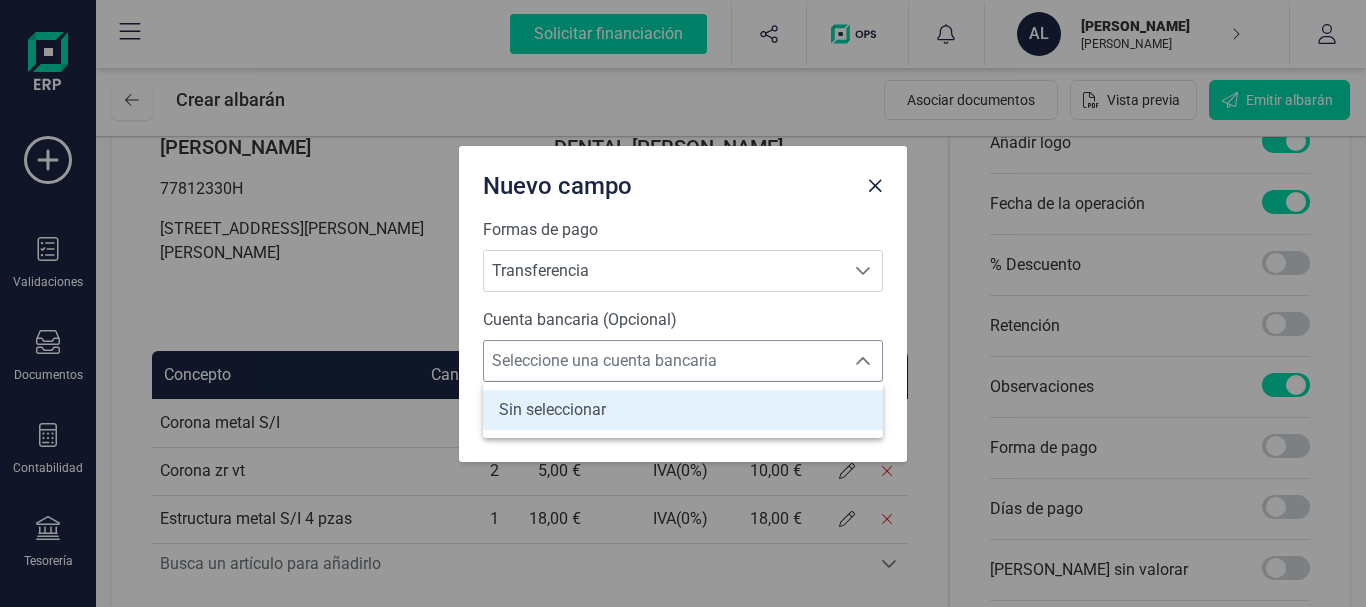 click on "Seleccione una cuenta bancaria" at bounding box center (664, 361) 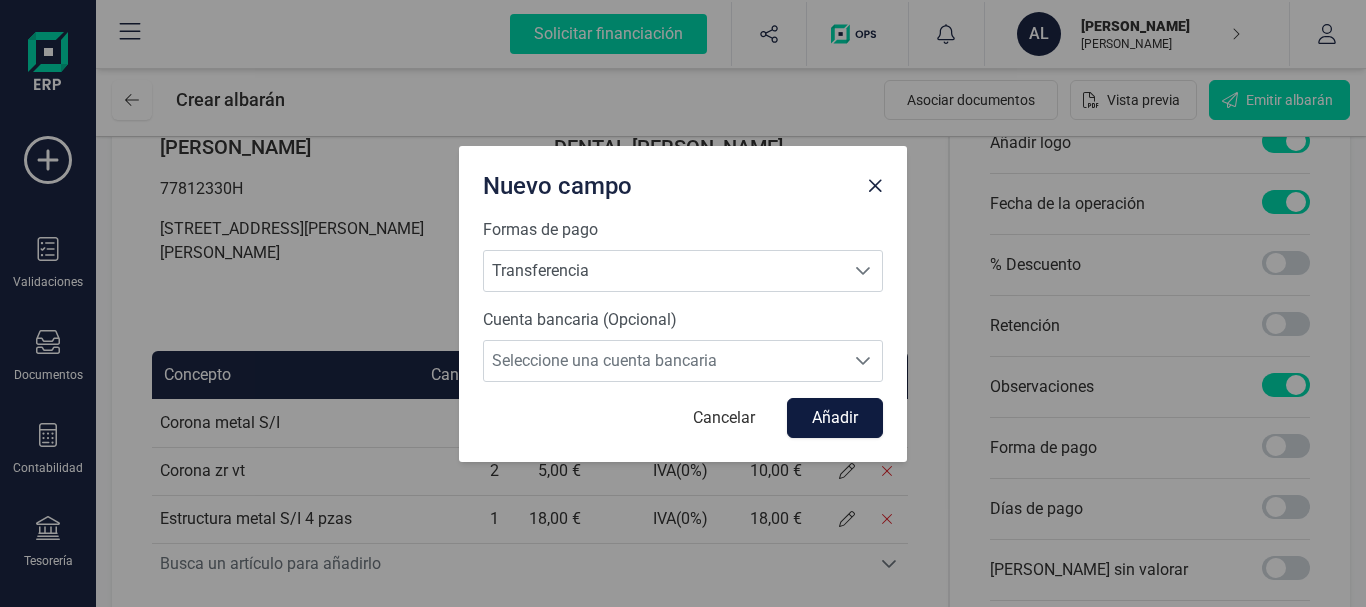 click on "Añadir" at bounding box center (835, 418) 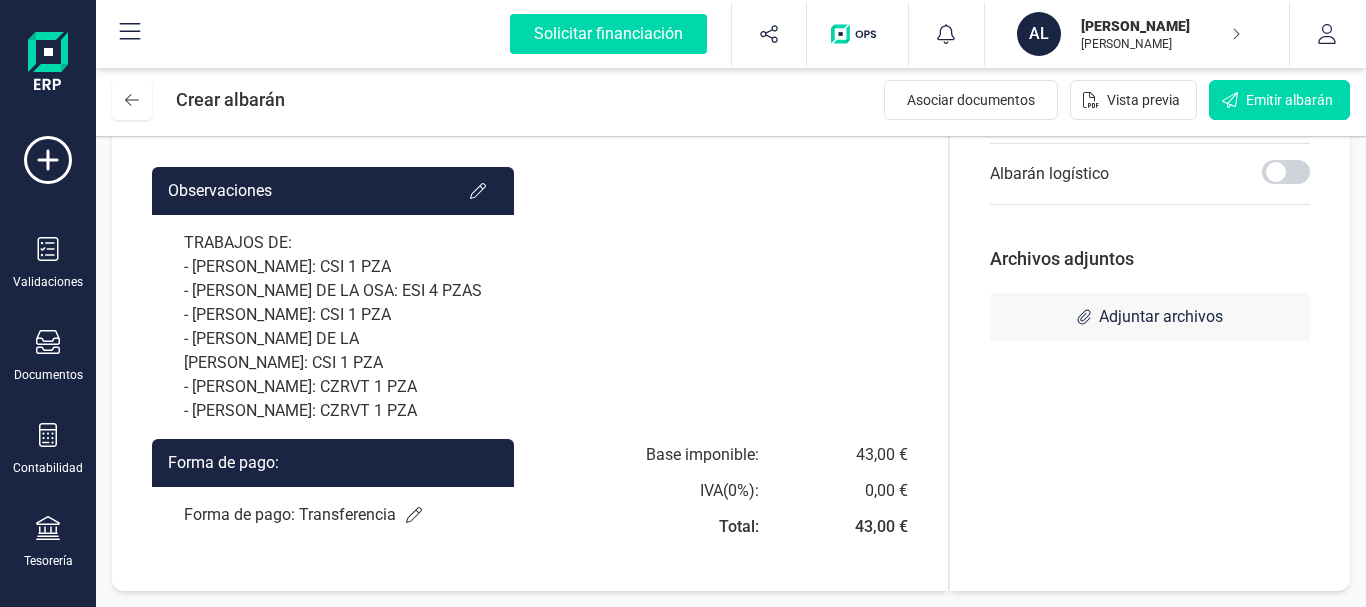 scroll, scrollTop: 773, scrollLeft: 0, axis: vertical 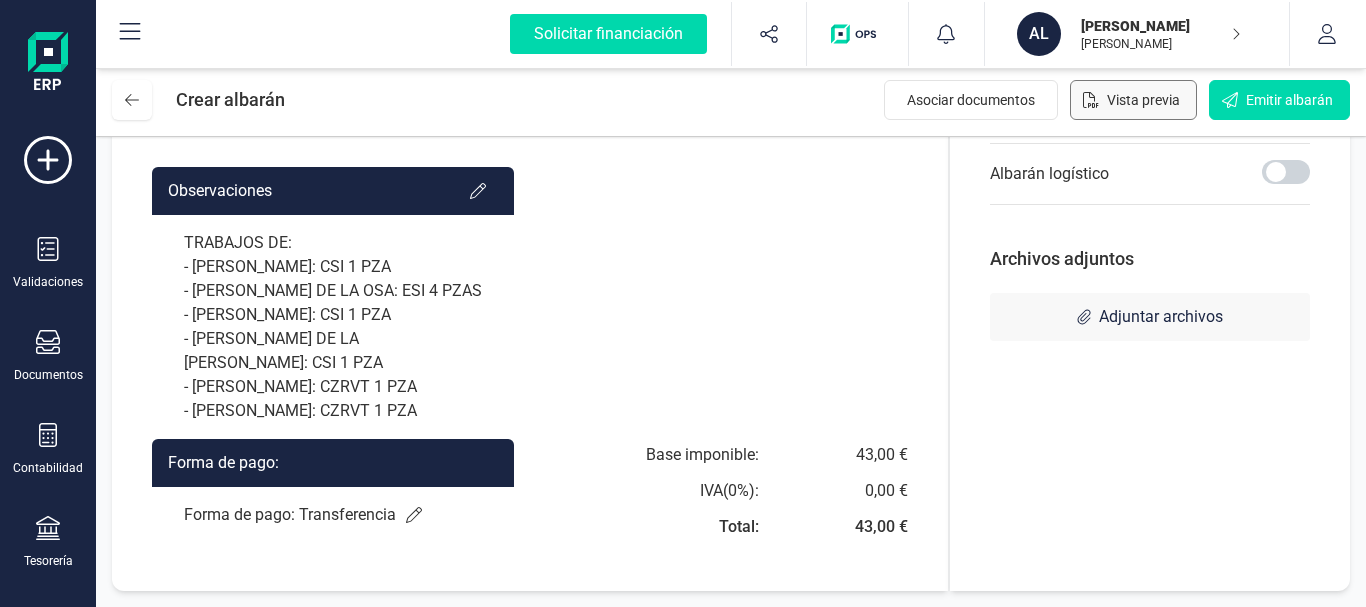 click on "Vista previa" at bounding box center (1133, 100) 